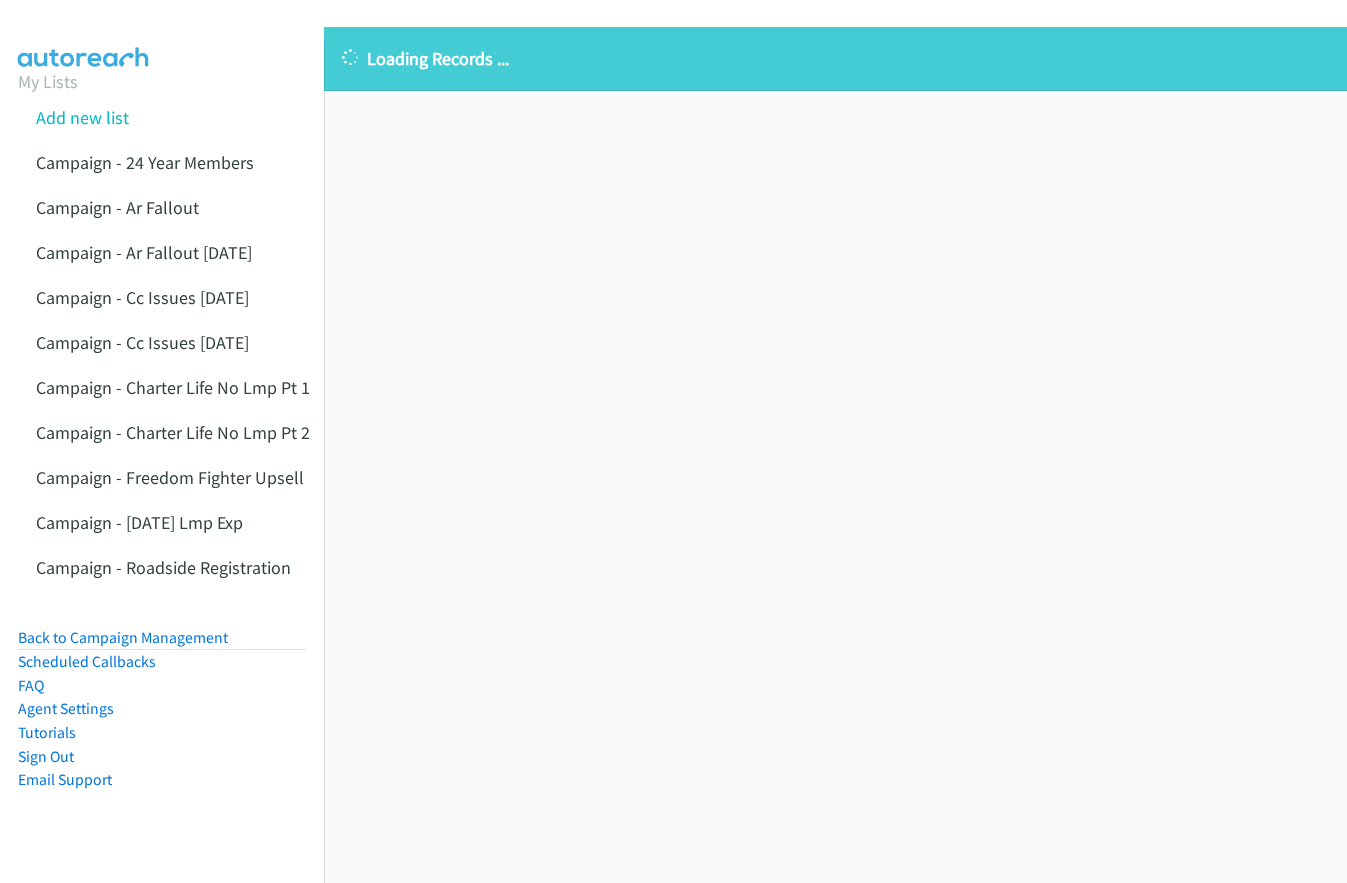 scroll, scrollTop: 0, scrollLeft: 0, axis: both 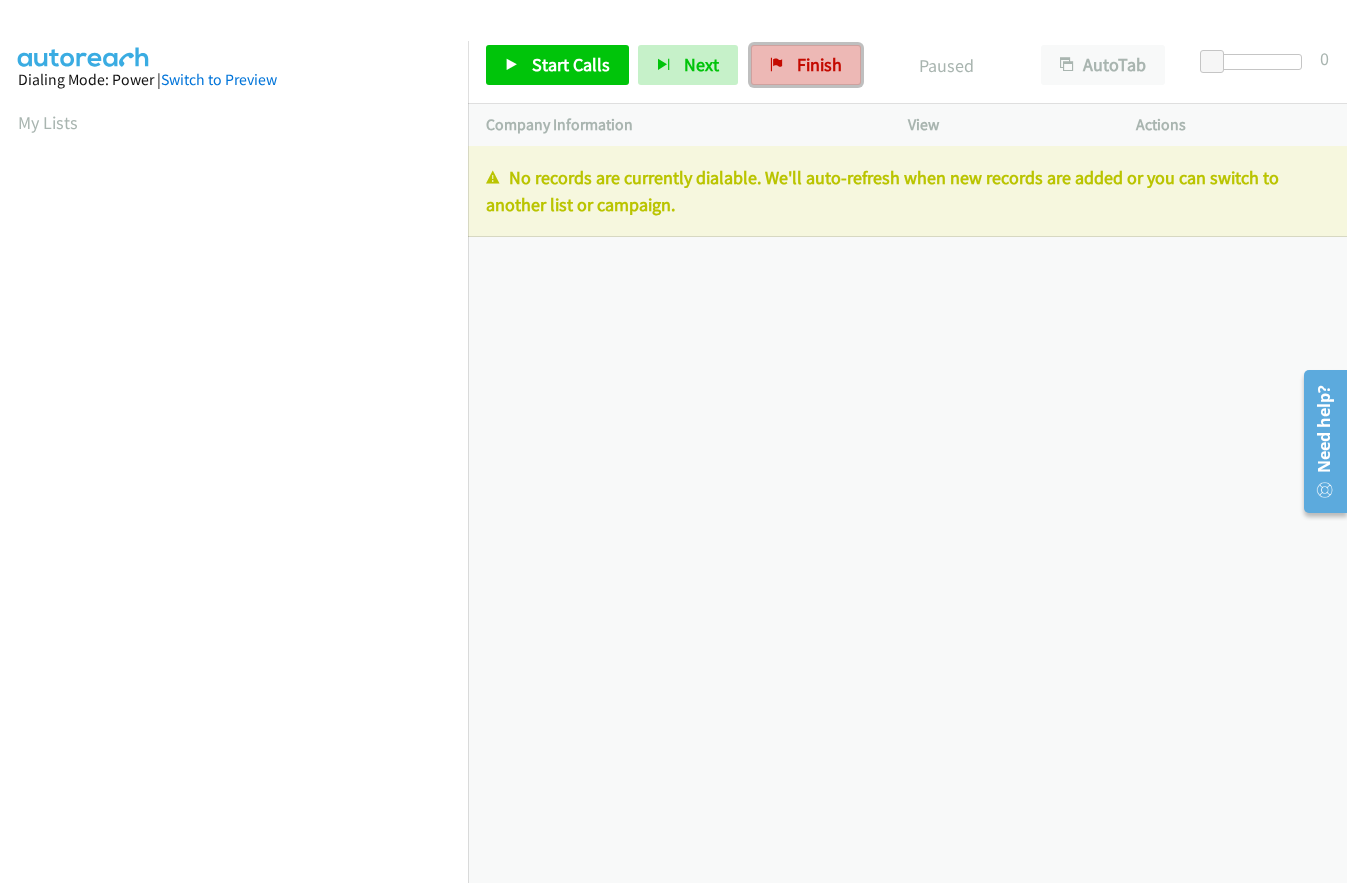click on "Finish" at bounding box center (819, 64) 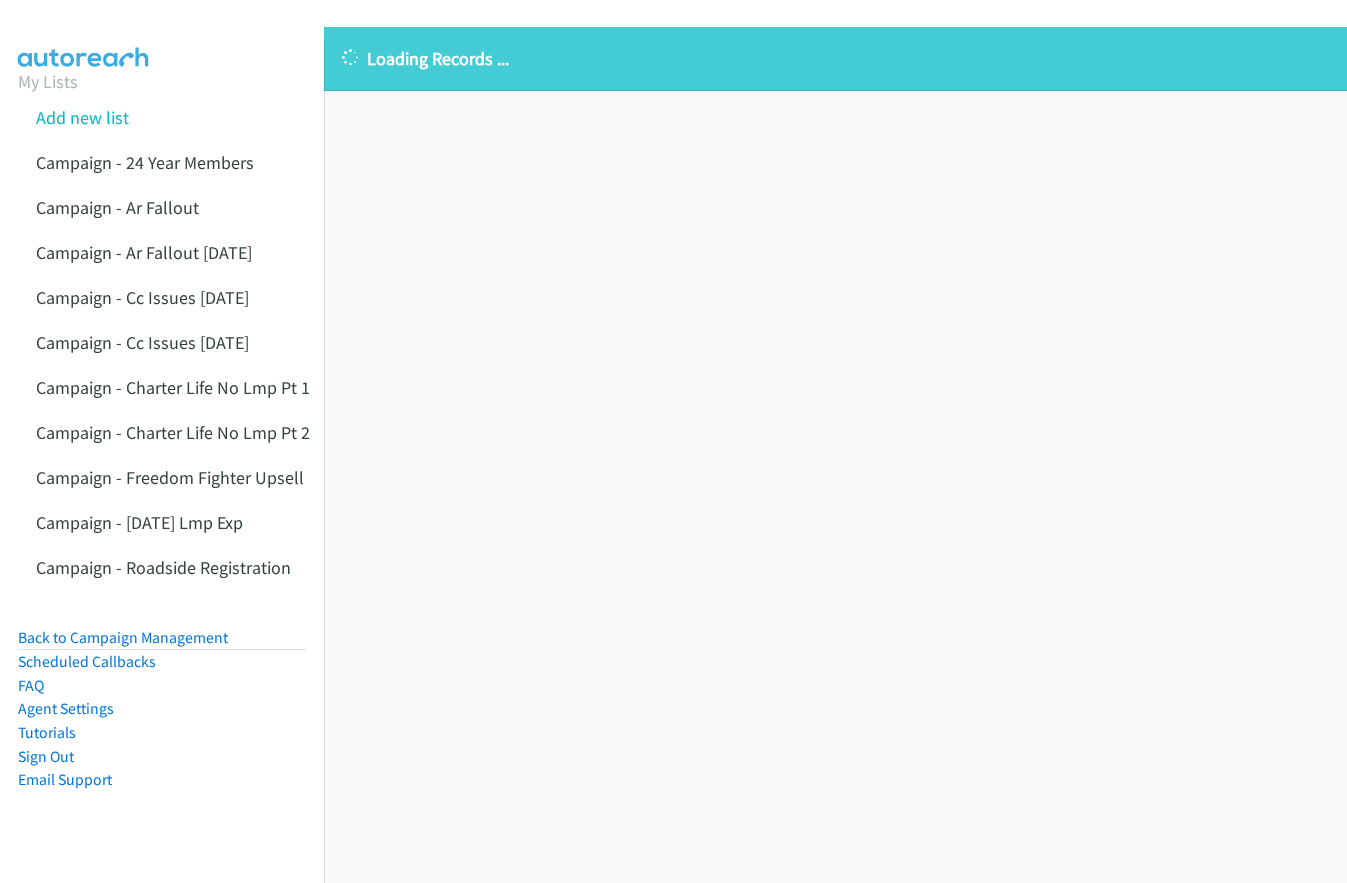 scroll, scrollTop: 0, scrollLeft: 0, axis: both 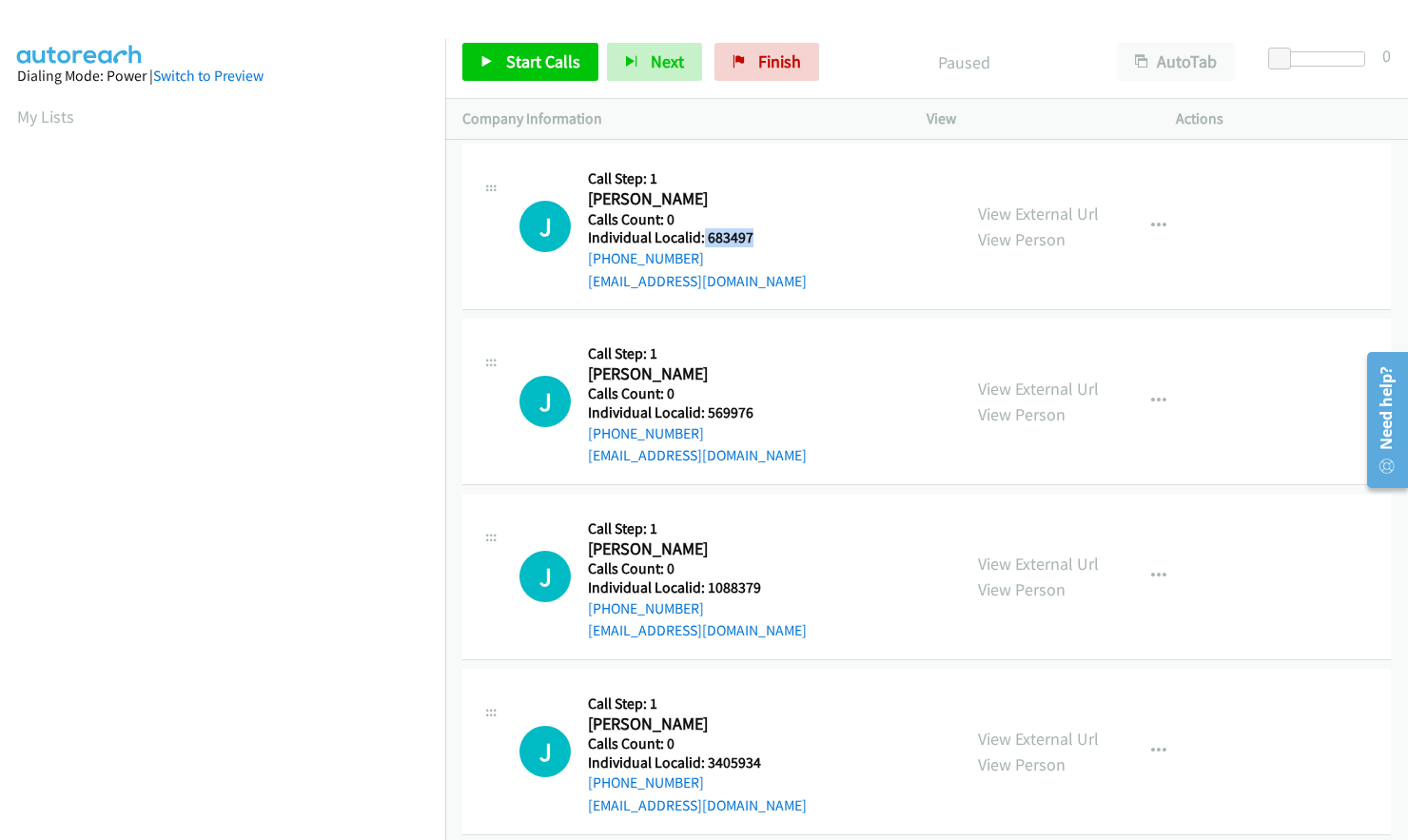 drag, startPoint x: 703, startPoint y: 240, endPoint x: 755, endPoint y: 239, distance: 52.00961 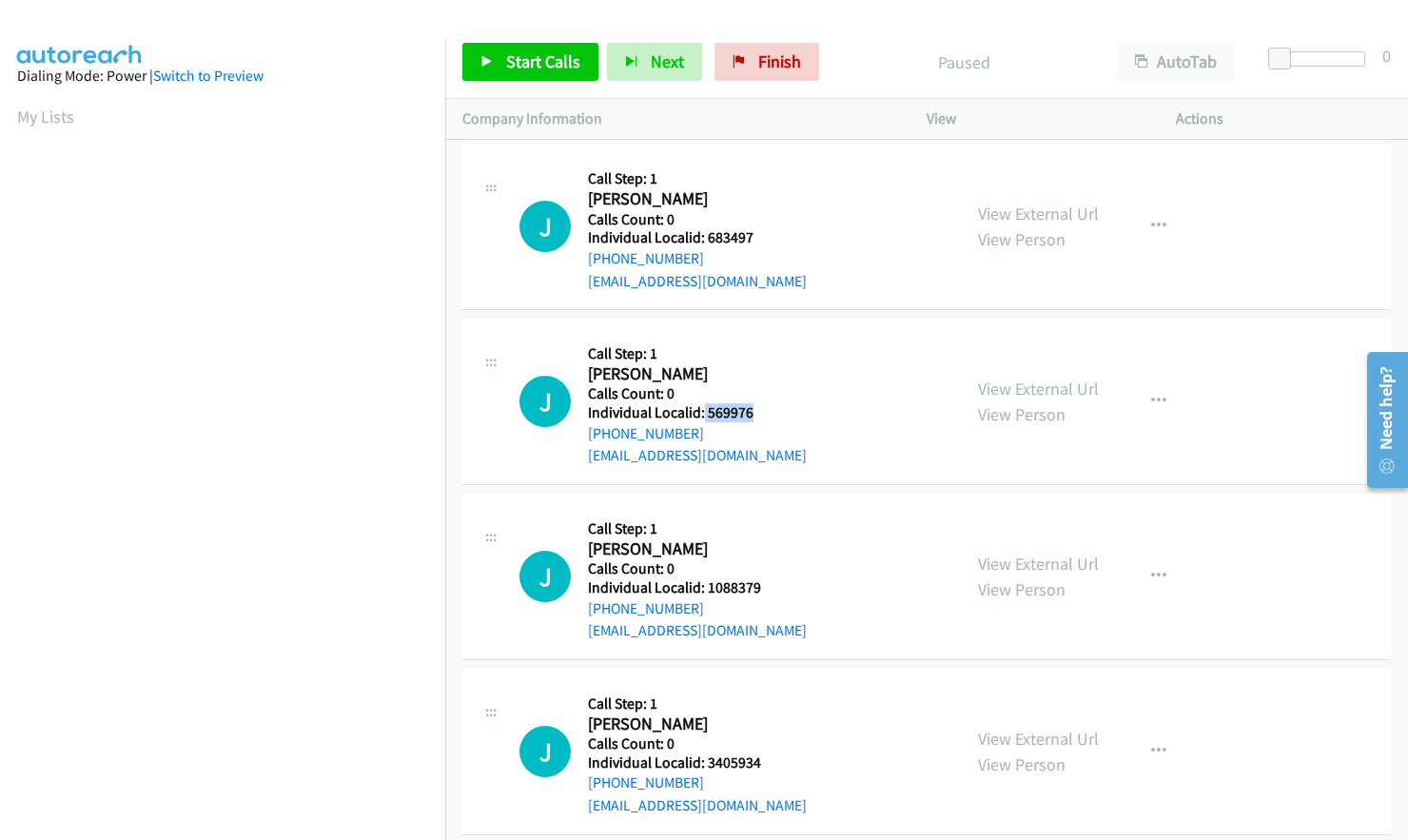 drag, startPoint x: 702, startPoint y: 414, endPoint x: 756, endPoint y: 412, distance: 54.037024 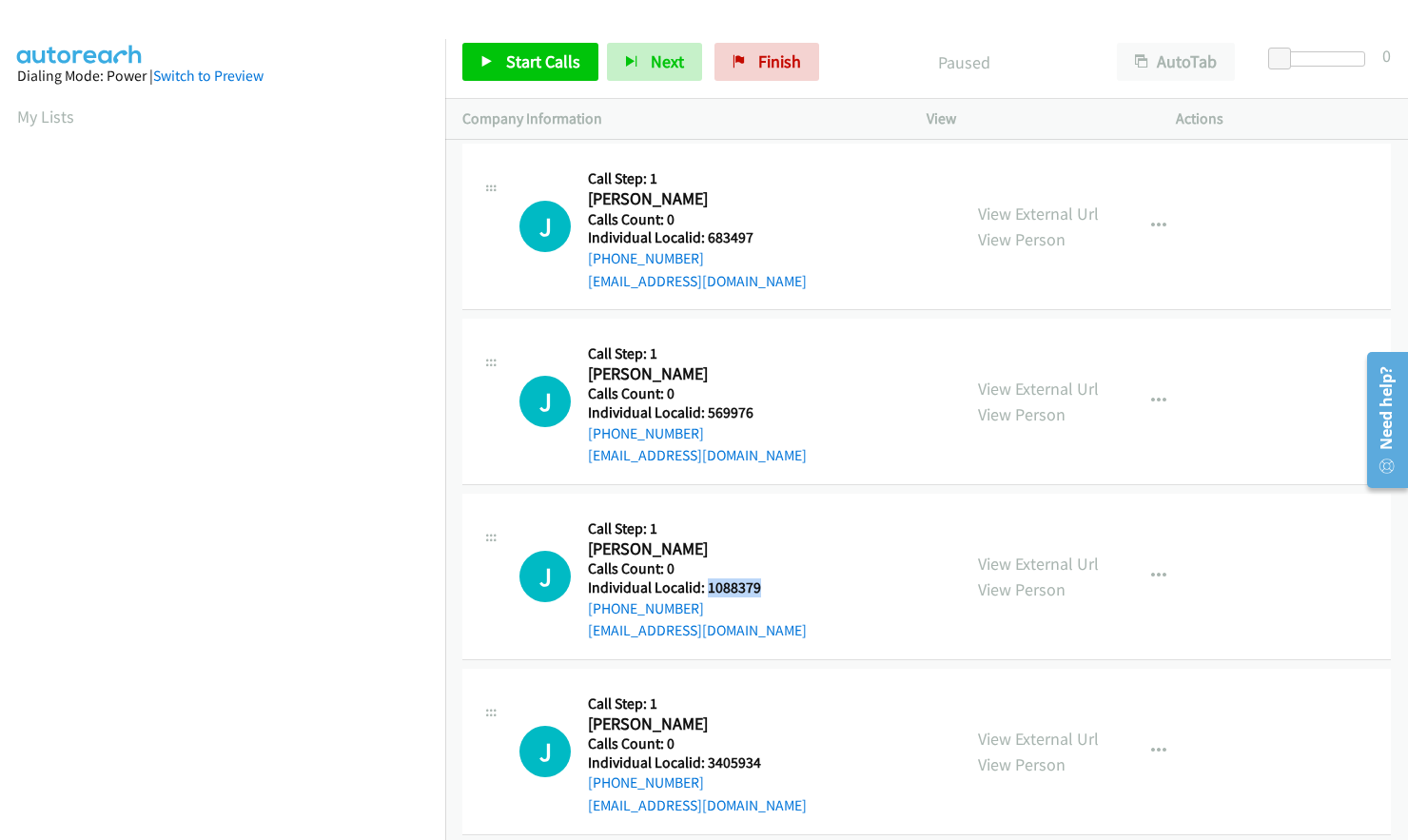 drag, startPoint x: 706, startPoint y: 586, endPoint x: 768, endPoint y: 588, distance: 62.03225 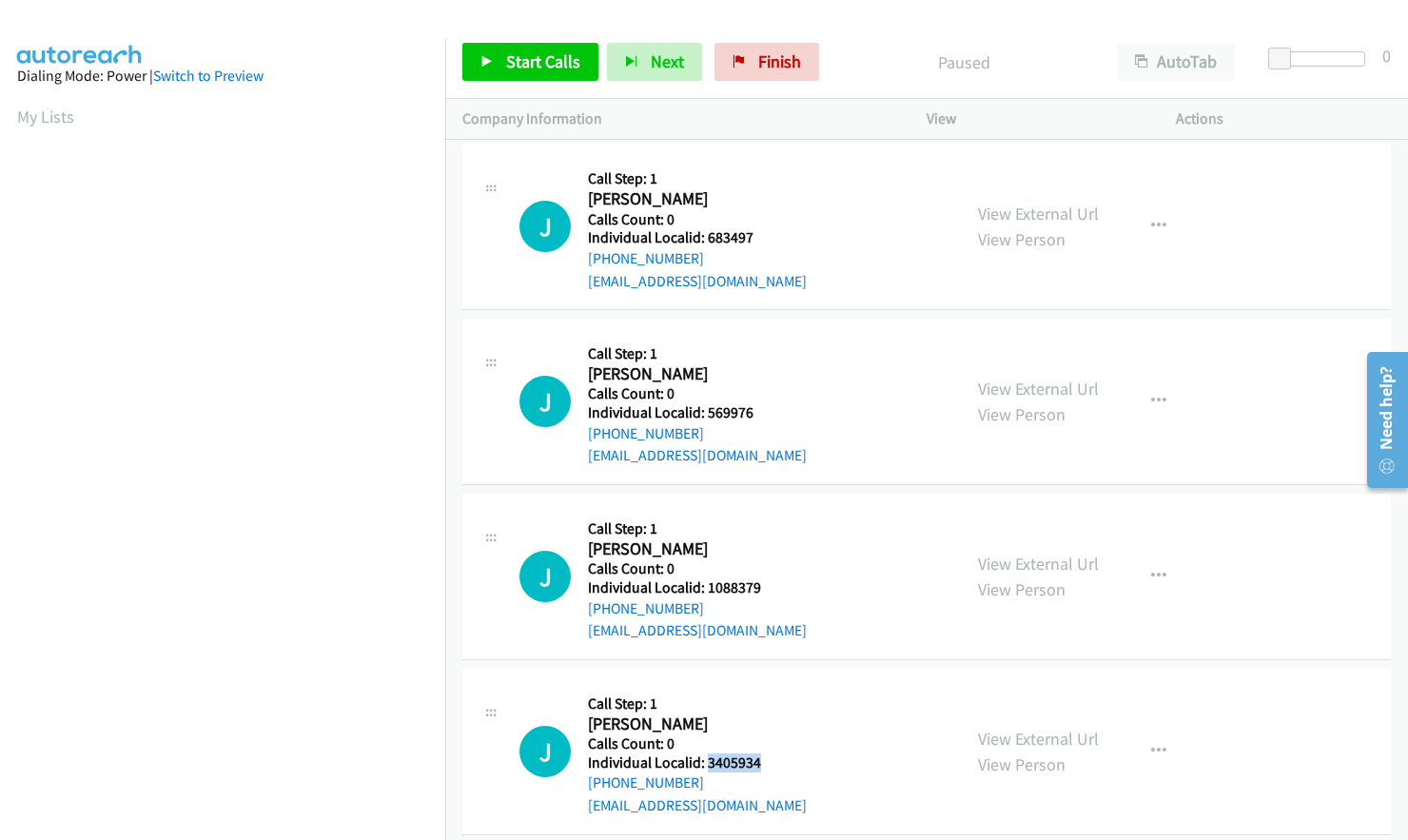 drag, startPoint x: 707, startPoint y: 763, endPoint x: 761, endPoint y: 765, distance: 54.037024 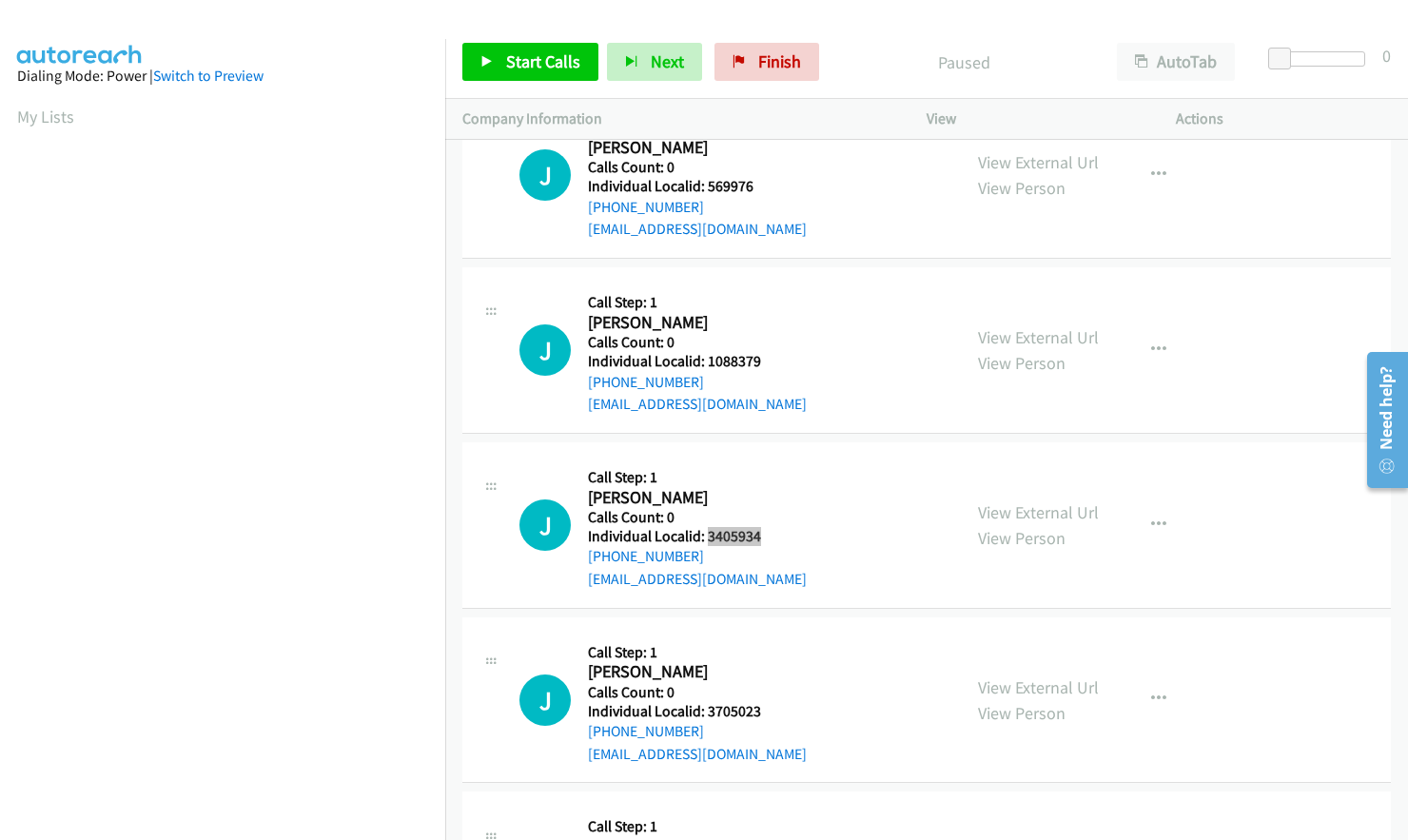 scroll, scrollTop: 238, scrollLeft: 0, axis: vertical 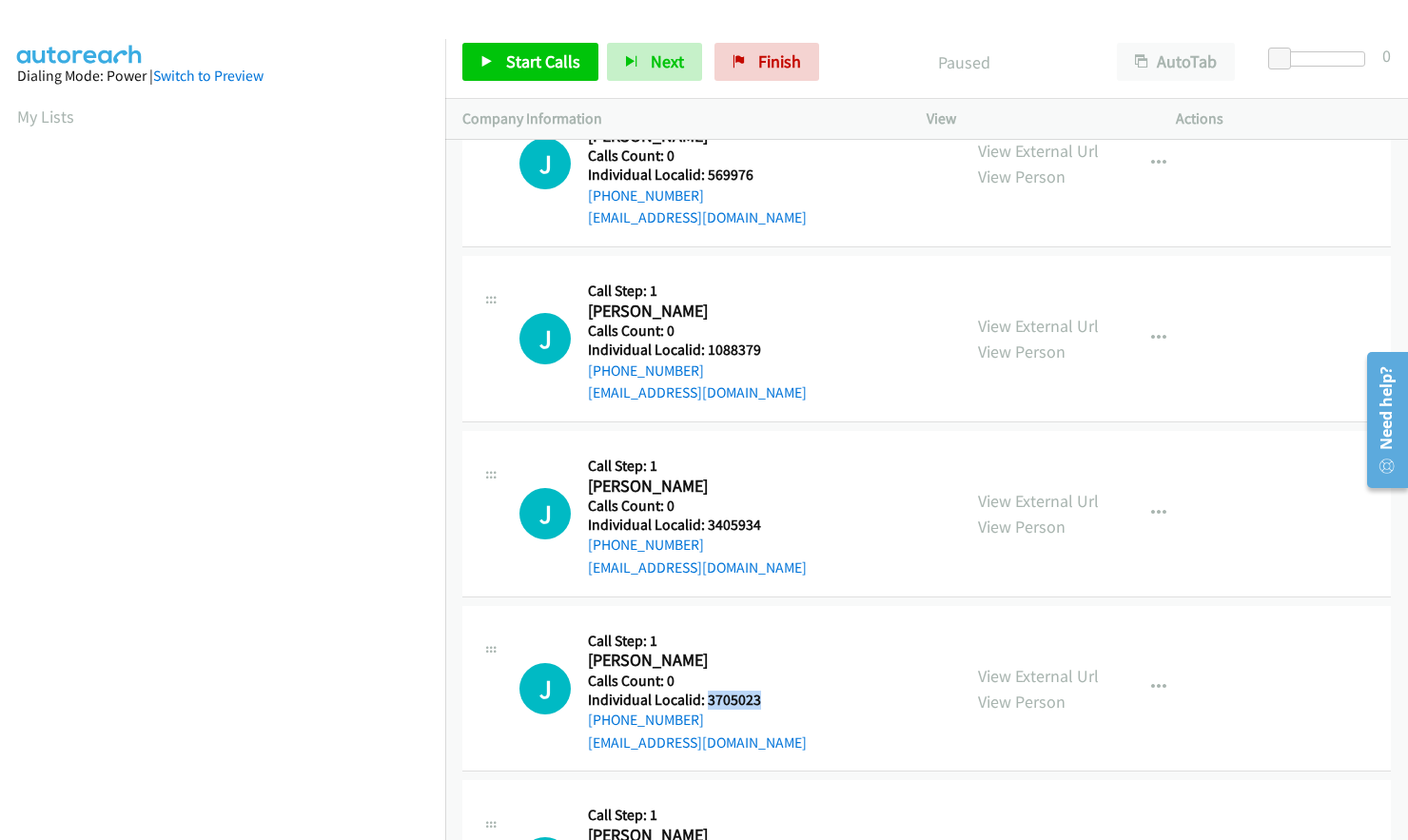 drag, startPoint x: 706, startPoint y: 696, endPoint x: 747, endPoint y: 701, distance: 41.303753 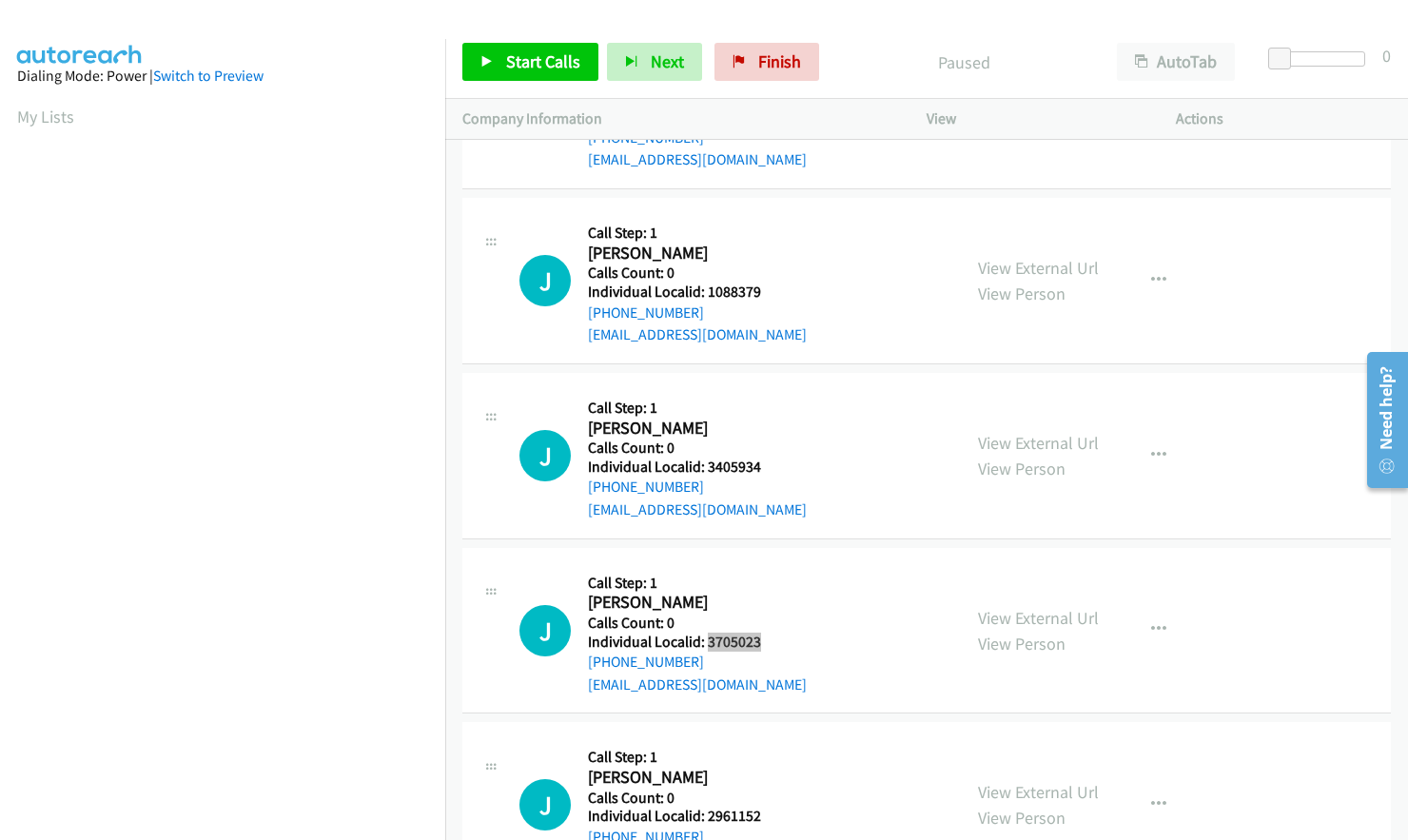scroll, scrollTop: 476, scrollLeft: 0, axis: vertical 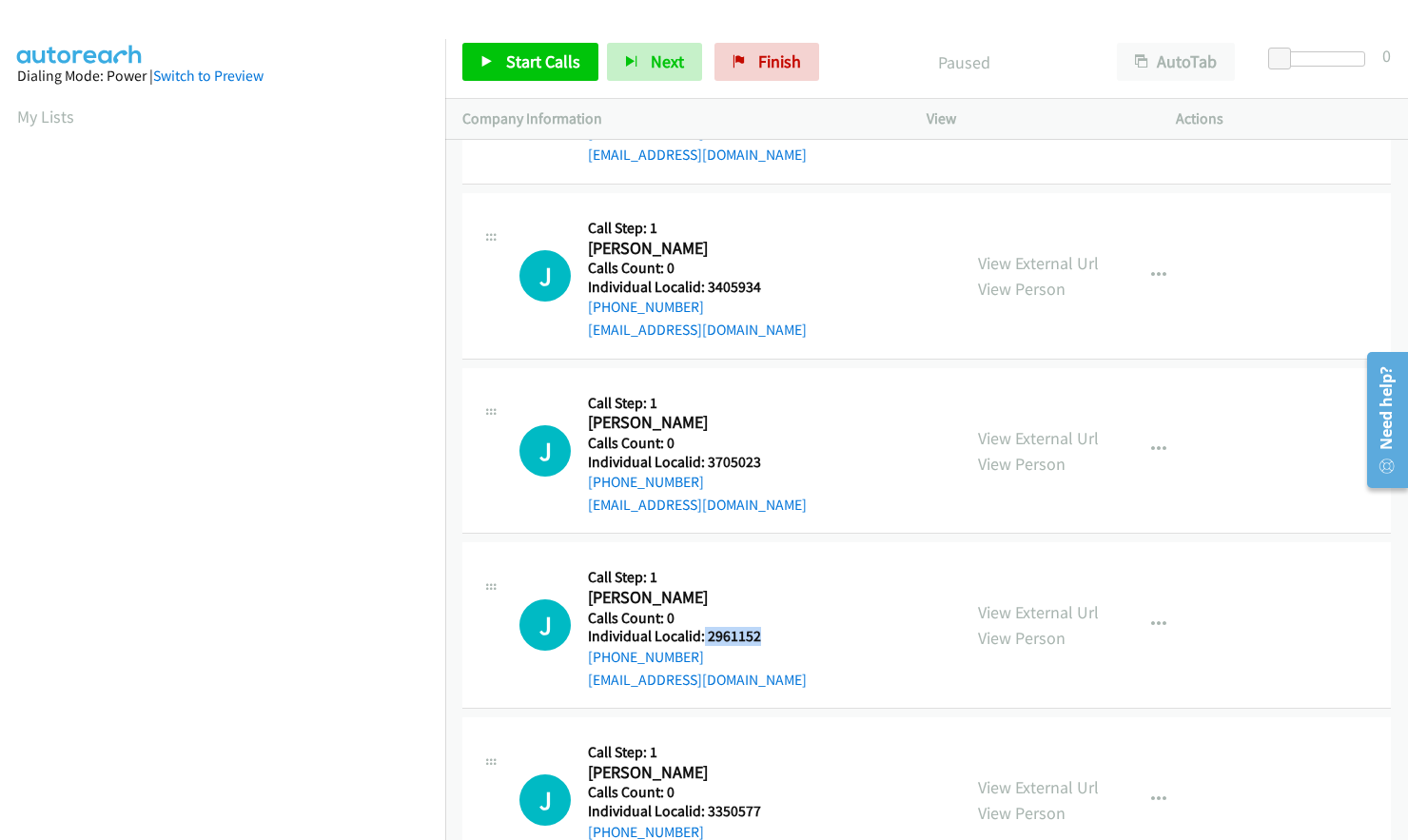 drag, startPoint x: 703, startPoint y: 635, endPoint x: 760, endPoint y: 640, distance: 57.218878 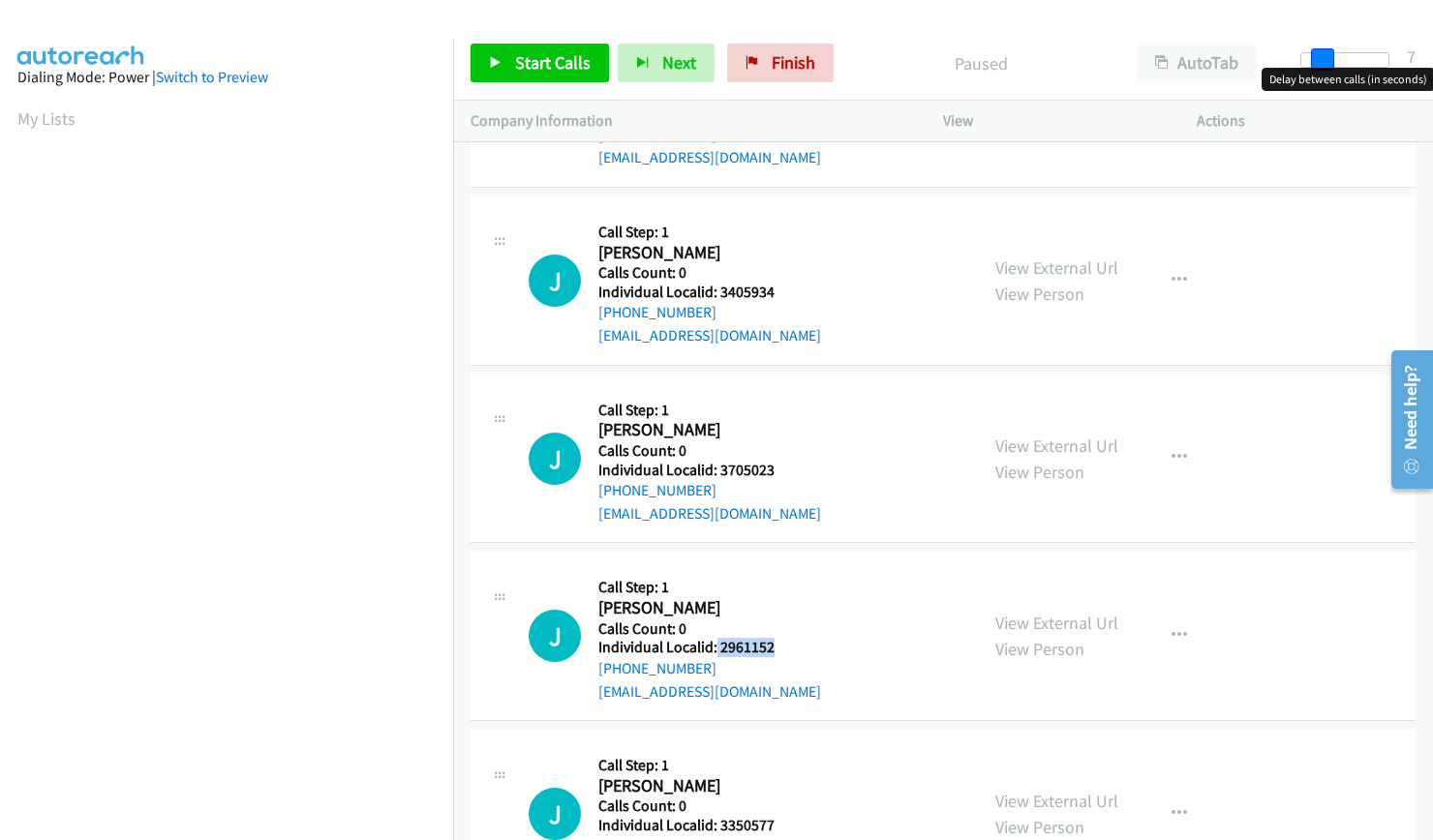 drag, startPoint x: 1305, startPoint y: 57, endPoint x: 1326, endPoint y: 56, distance: 21.023796 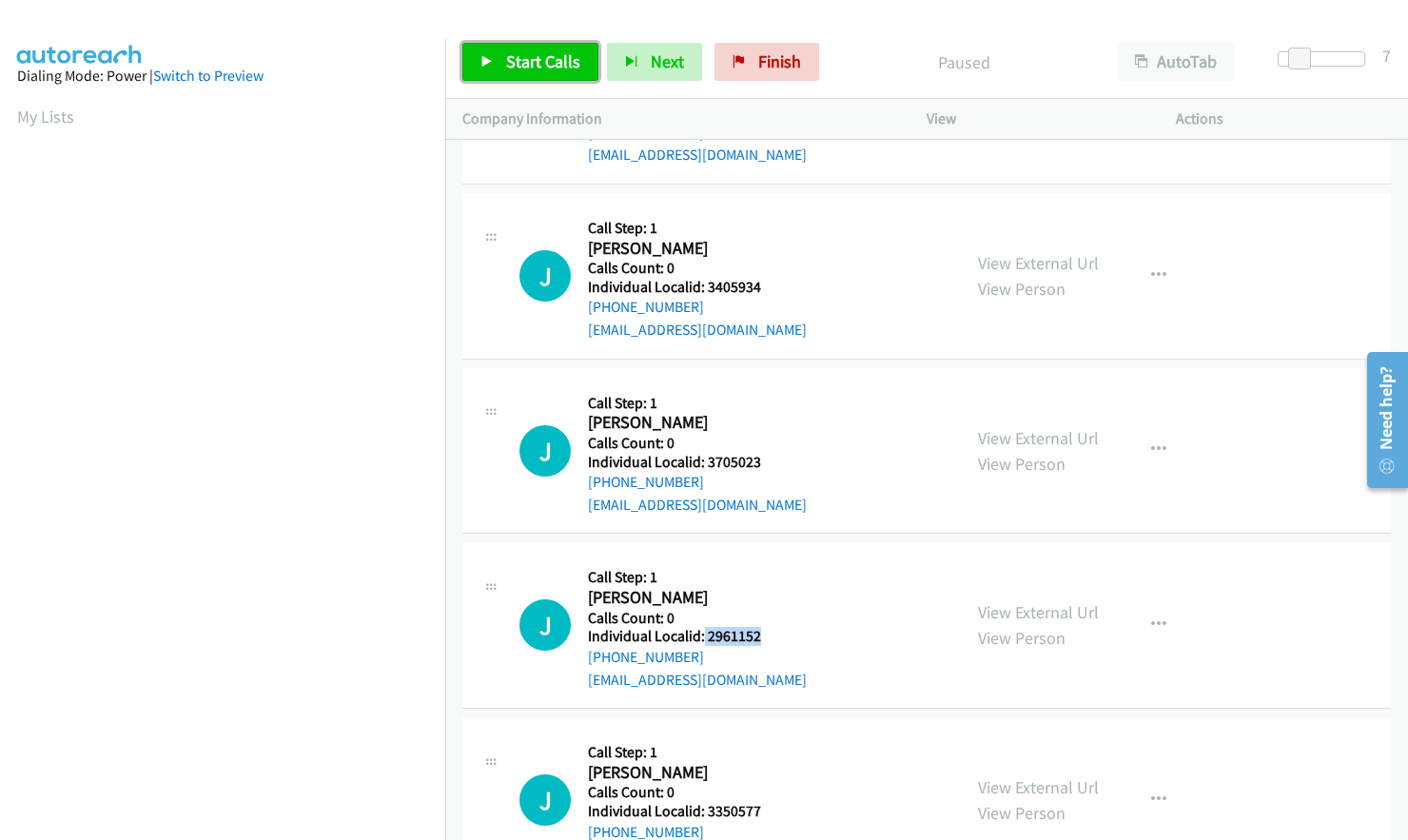 click on "Start Calls" at bounding box center (543, 61) 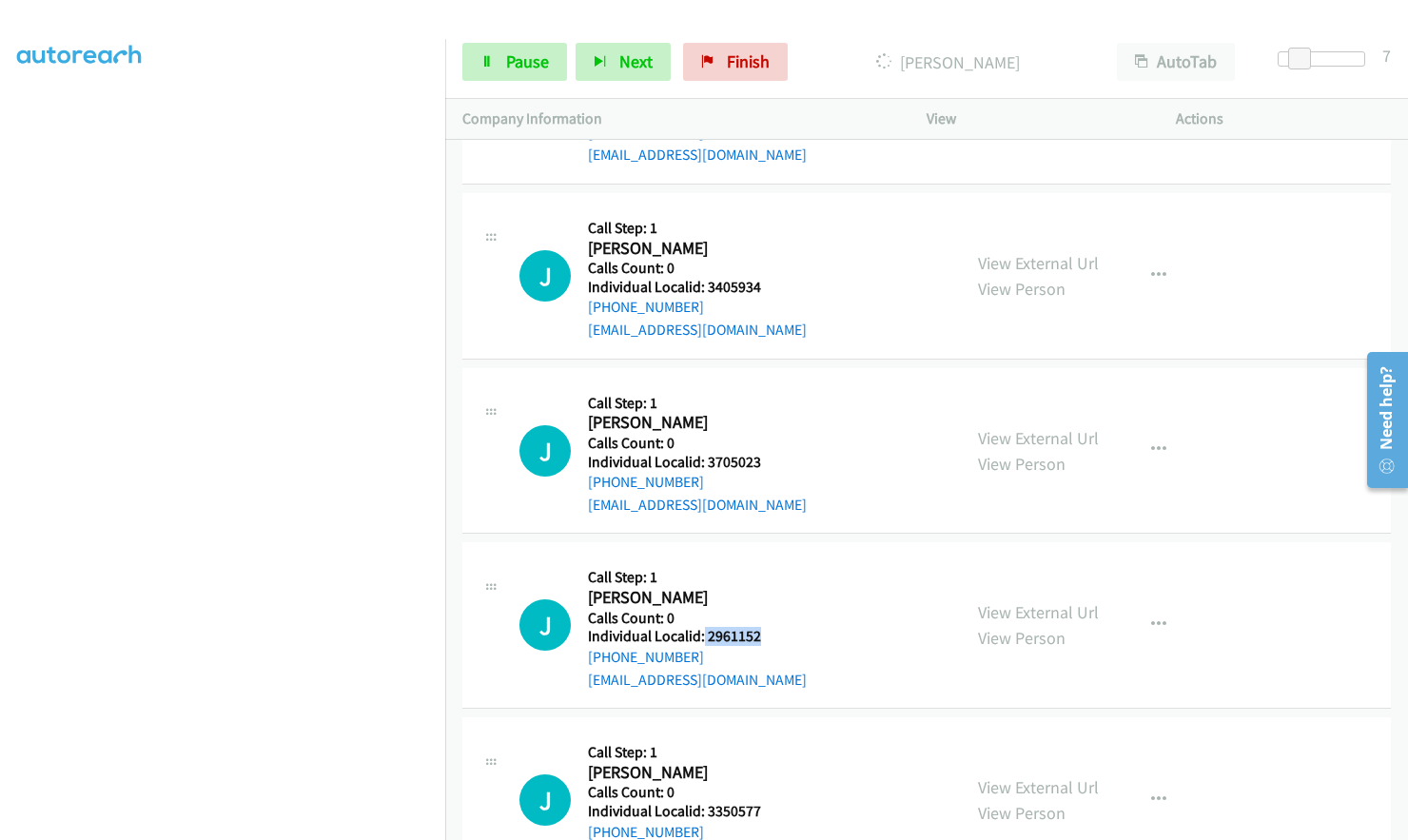 scroll, scrollTop: 226, scrollLeft: 0, axis: vertical 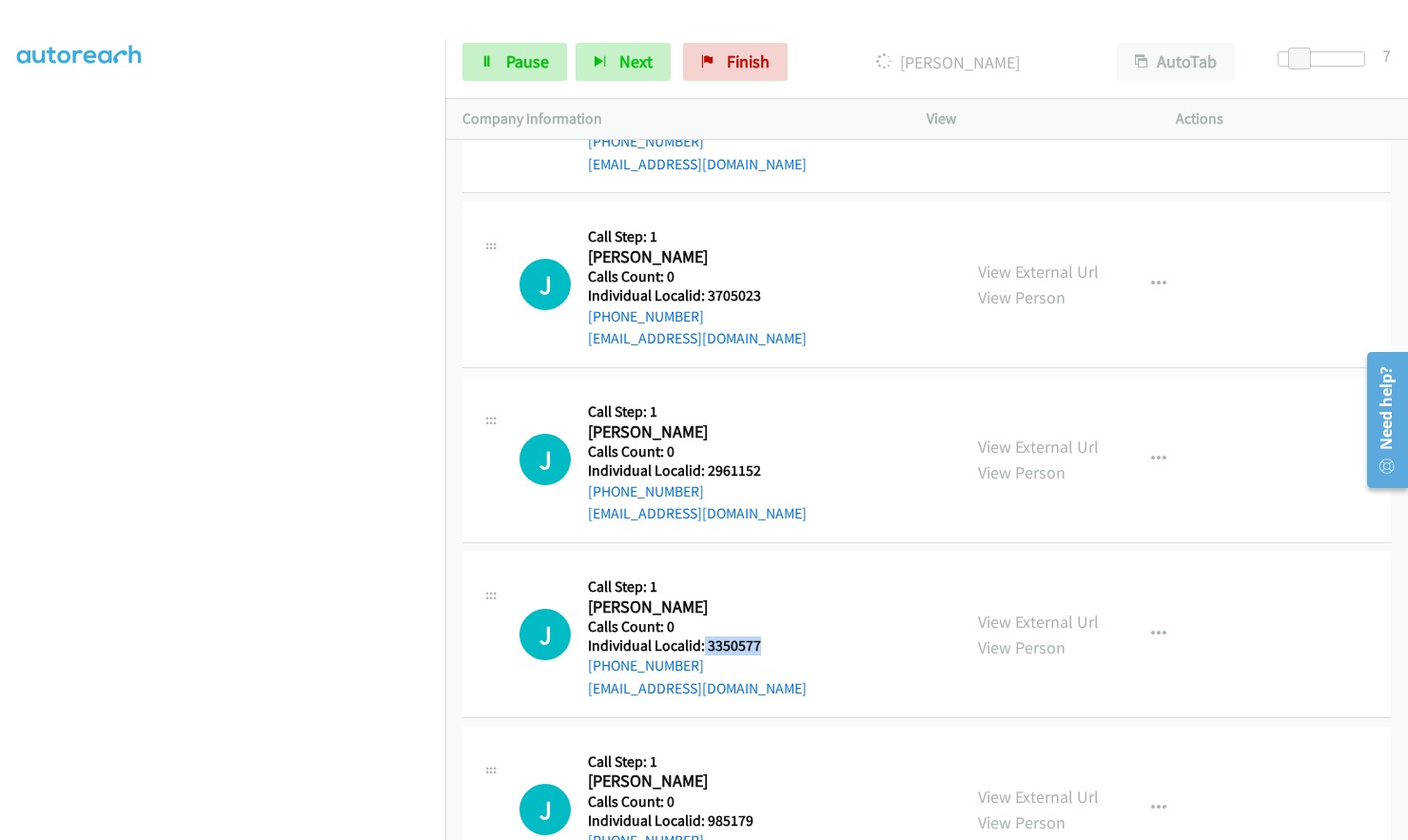 drag, startPoint x: 701, startPoint y: 651, endPoint x: 761, endPoint y: 649, distance: 60.03332 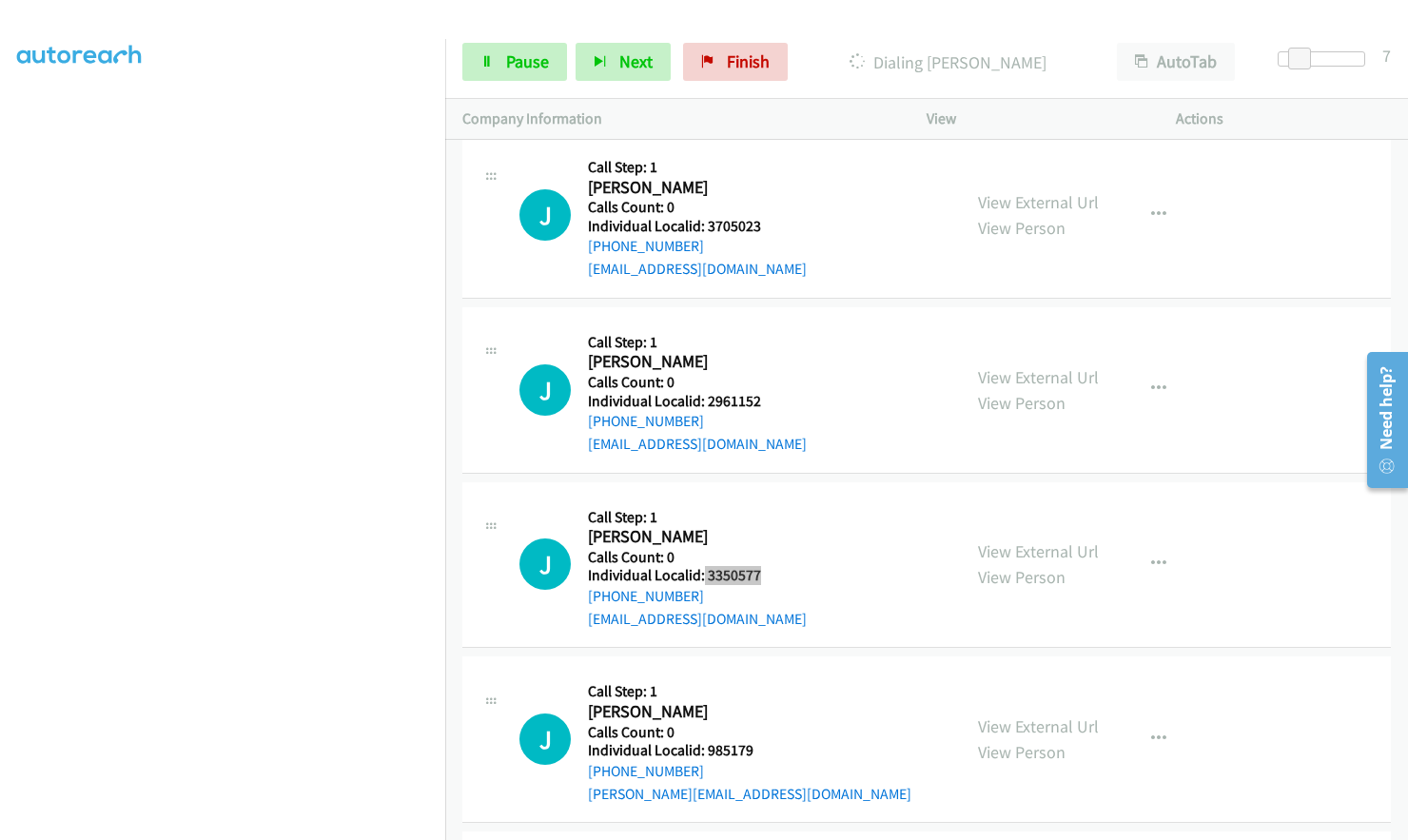 scroll, scrollTop: 794, scrollLeft: 0, axis: vertical 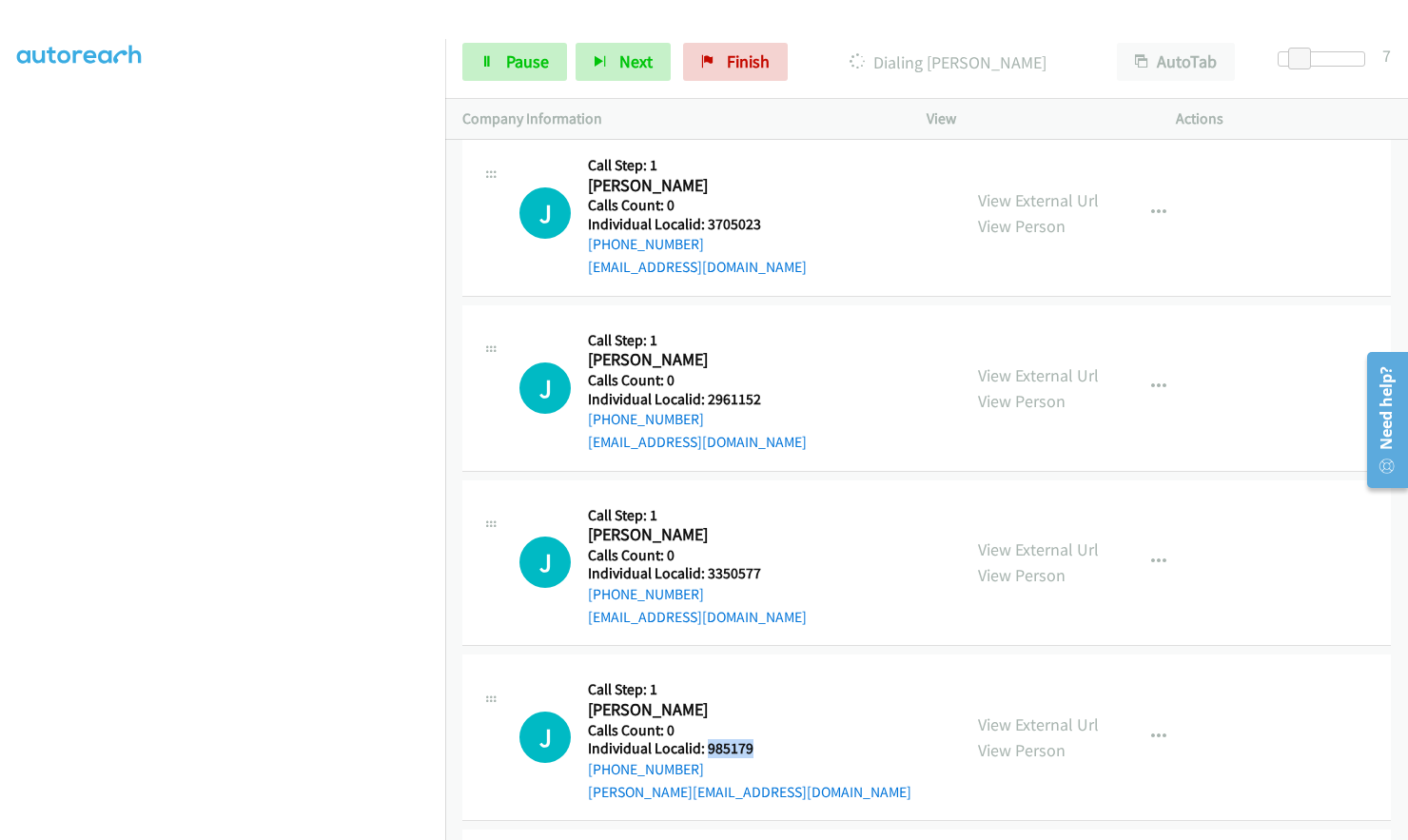 drag, startPoint x: 722, startPoint y: 748, endPoint x: 765, endPoint y: 747, distance: 43.01163 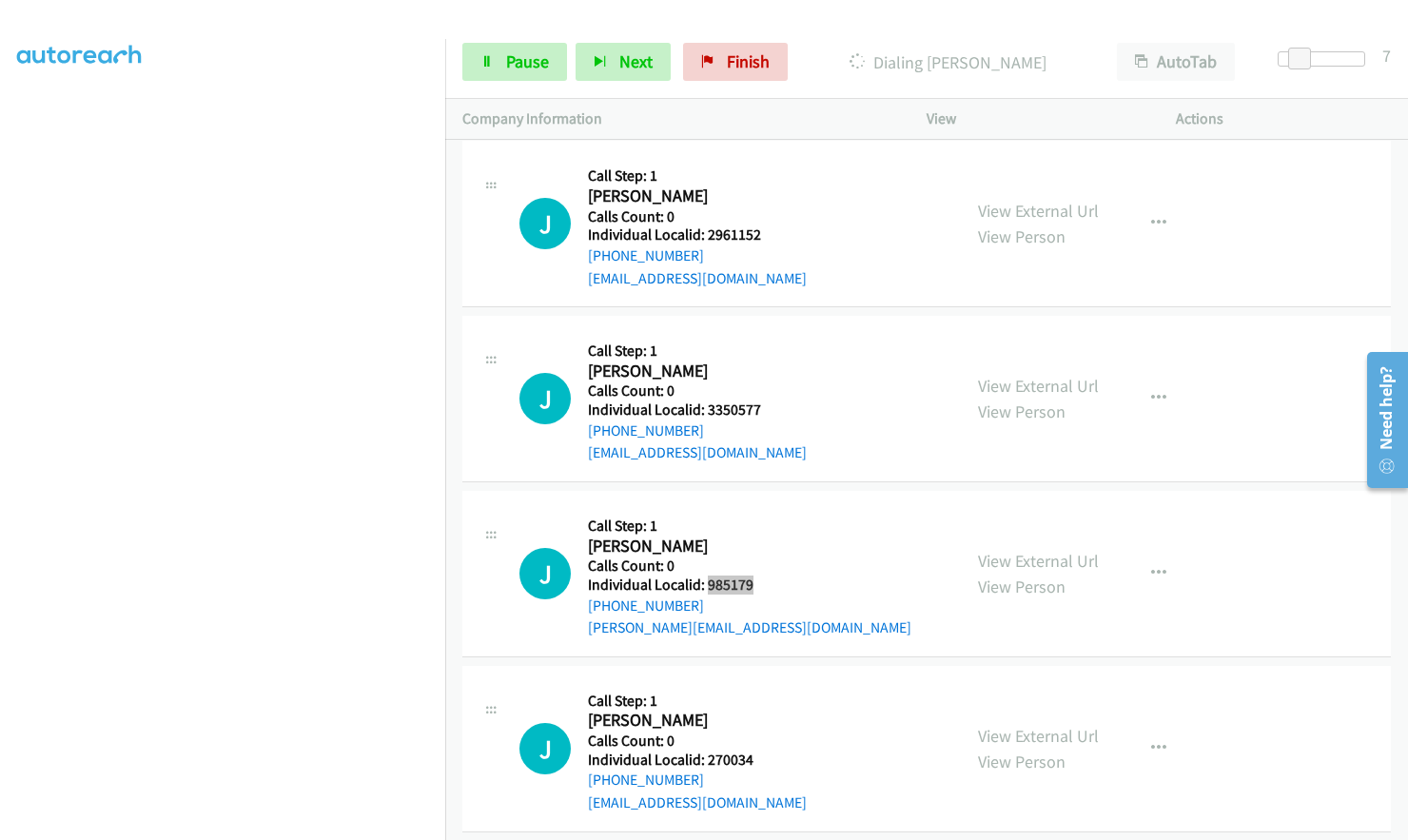 scroll, scrollTop: 1002, scrollLeft: 0, axis: vertical 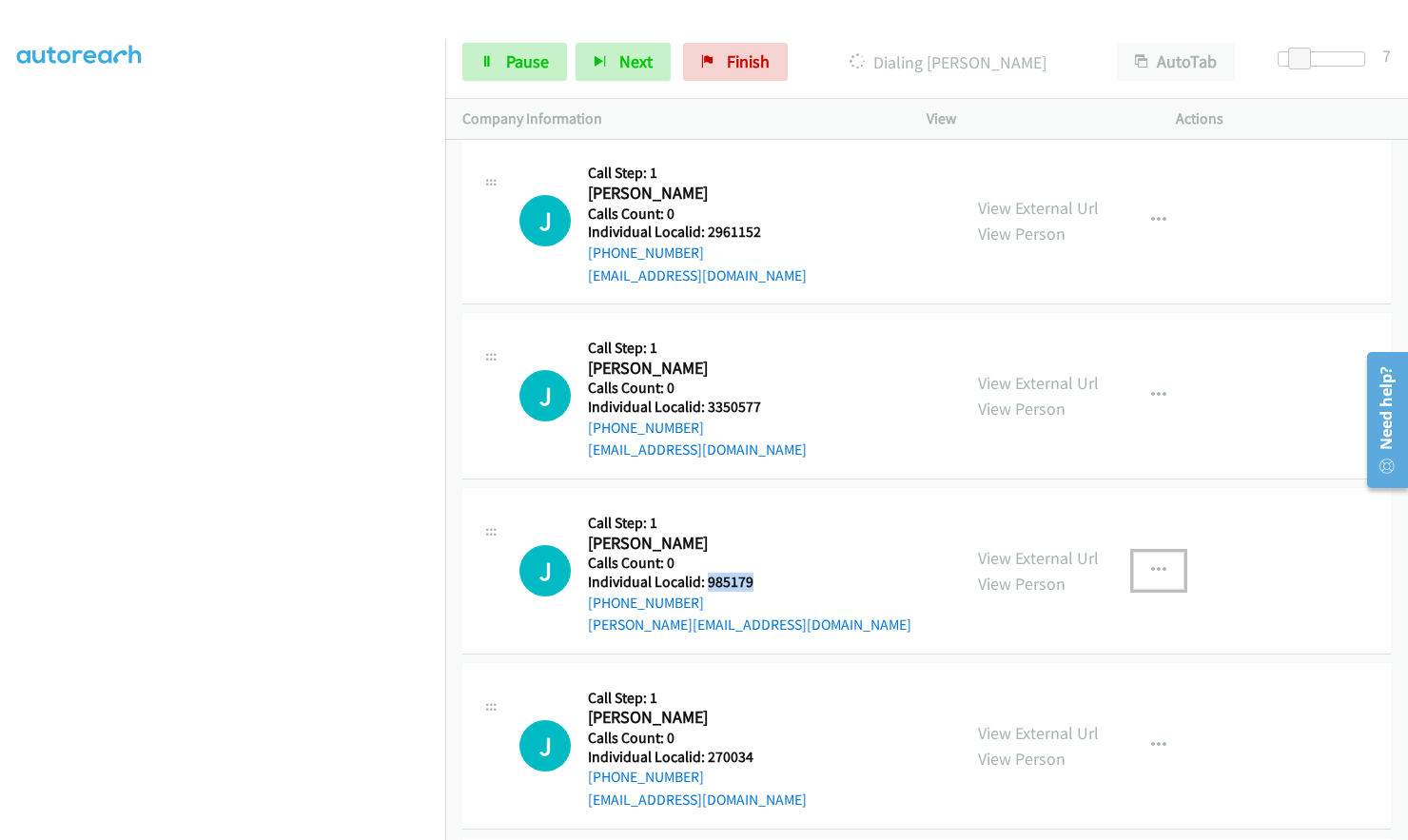 click at bounding box center (1159, 571) 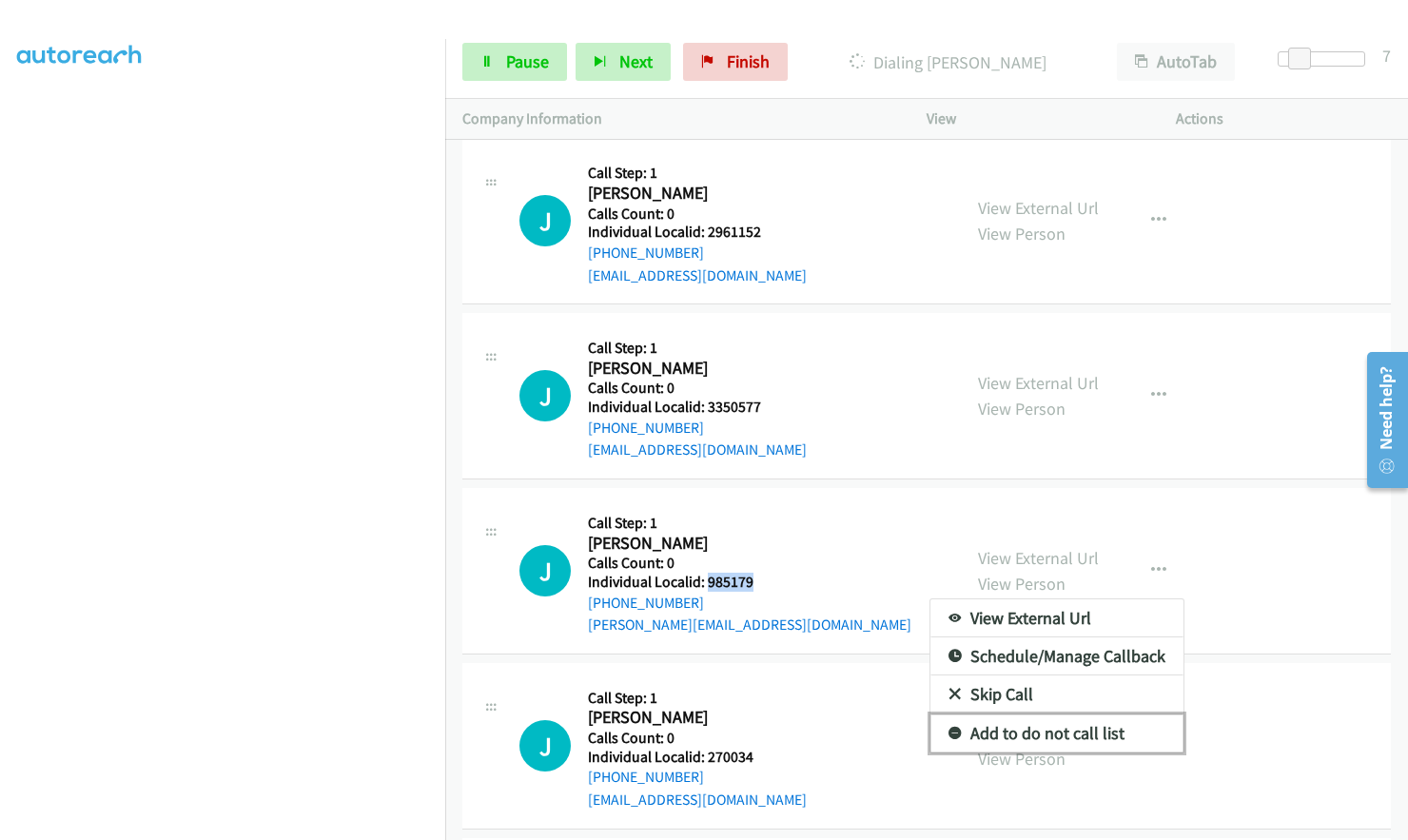 click at bounding box center (955, 734) 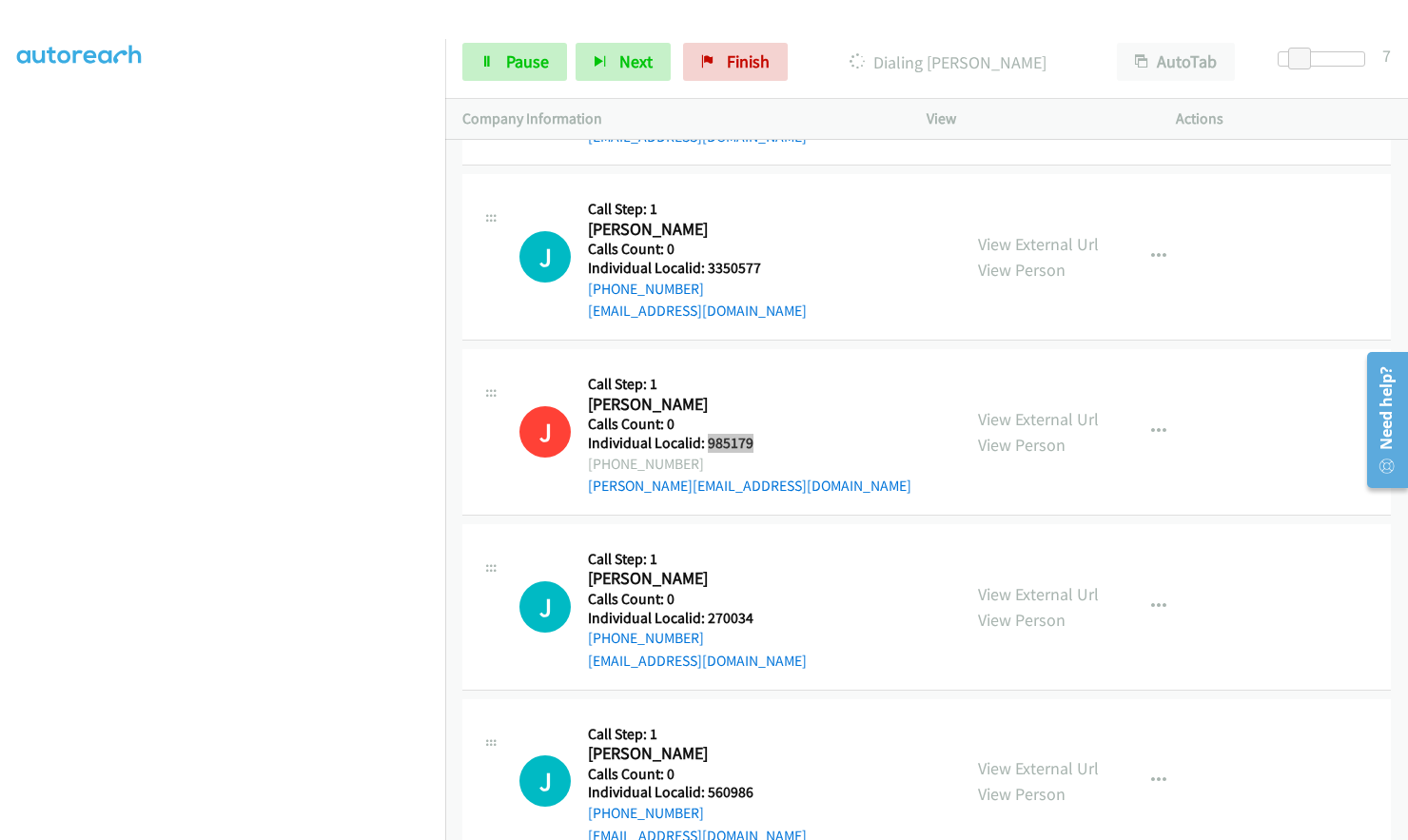 scroll, scrollTop: 1144, scrollLeft: 0, axis: vertical 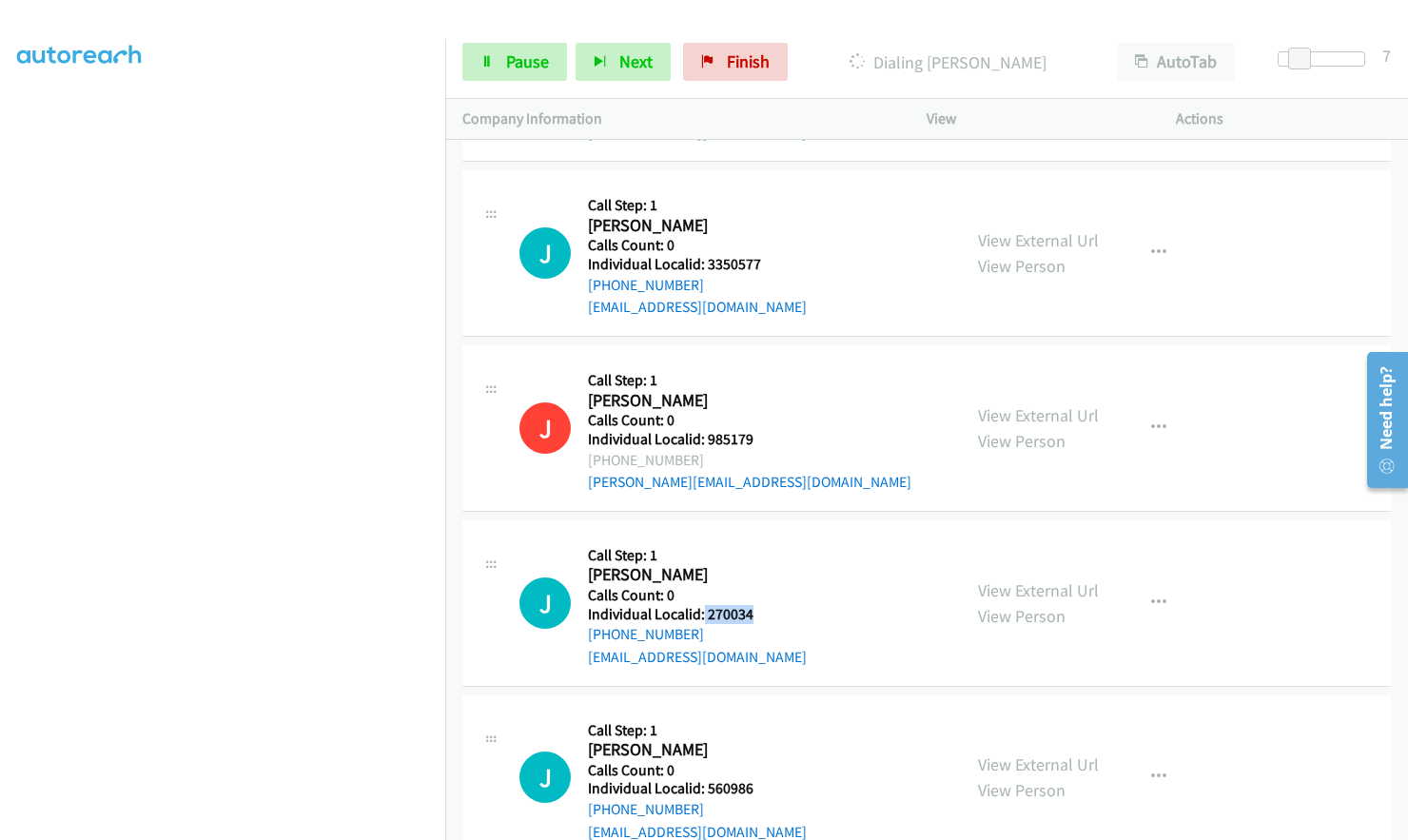 drag, startPoint x: 724, startPoint y: 614, endPoint x: 756, endPoint y: 613, distance: 32.0156 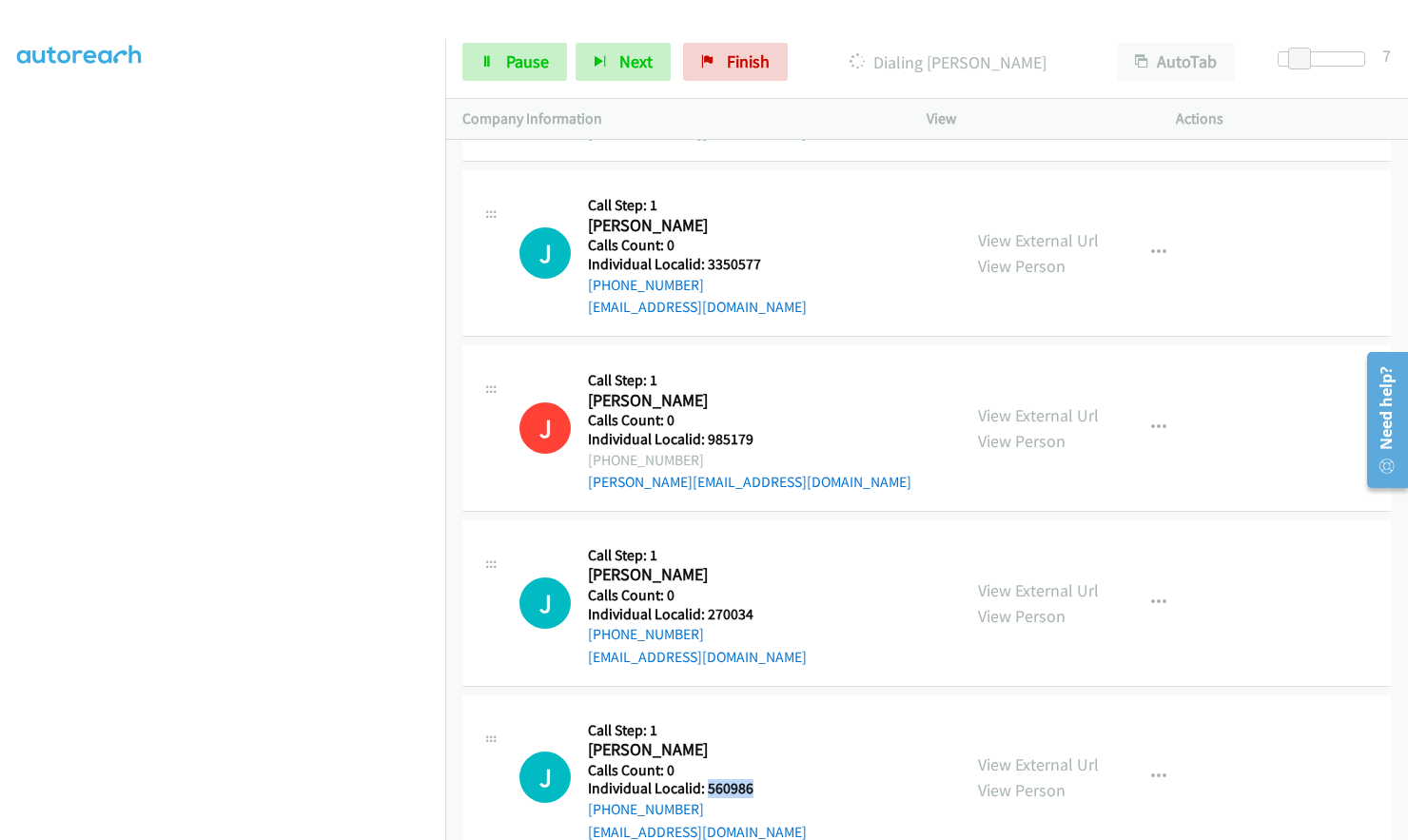 drag, startPoint x: 707, startPoint y: 784, endPoint x: 763, endPoint y: 787, distance: 56.0803 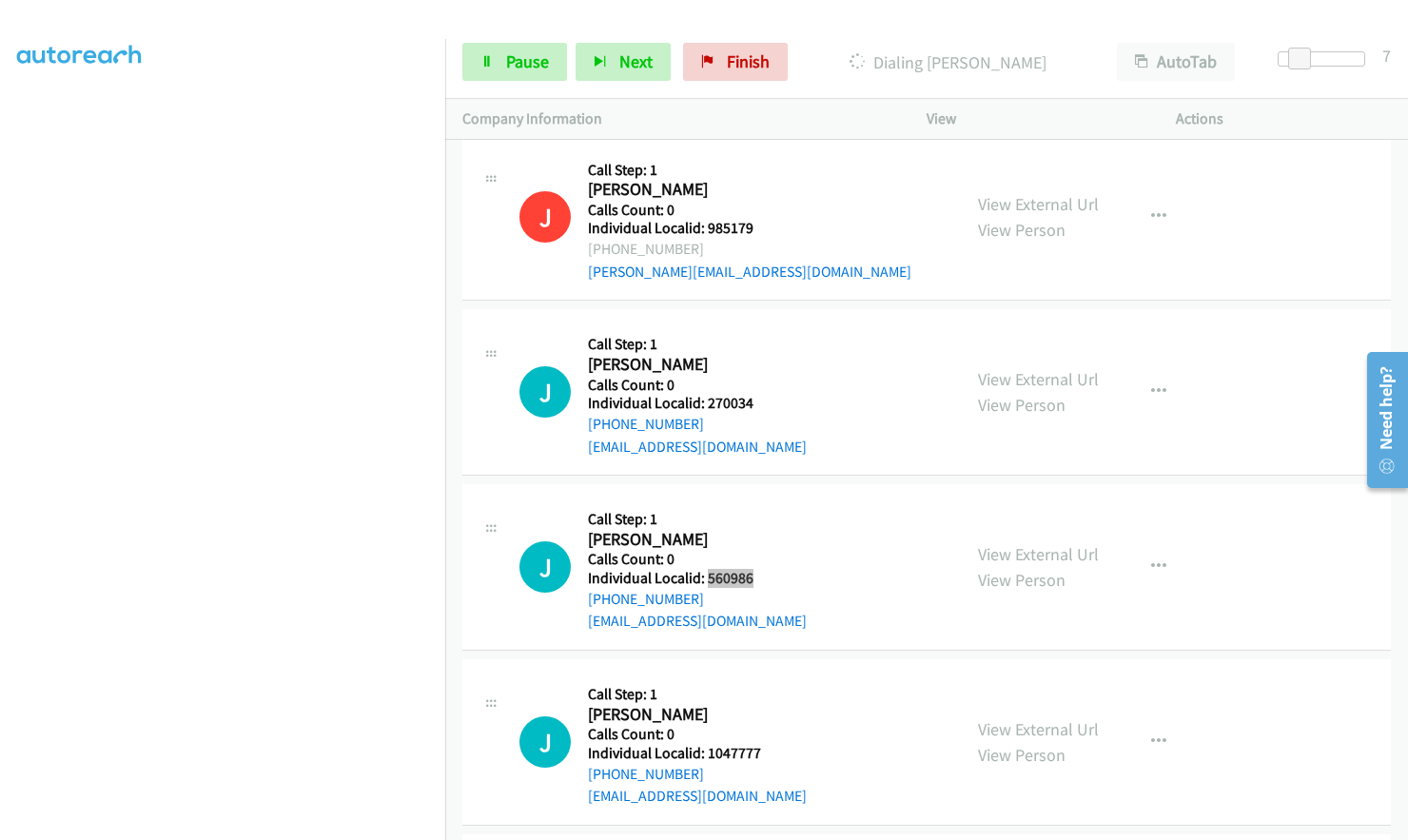 scroll, scrollTop: 1446, scrollLeft: 0, axis: vertical 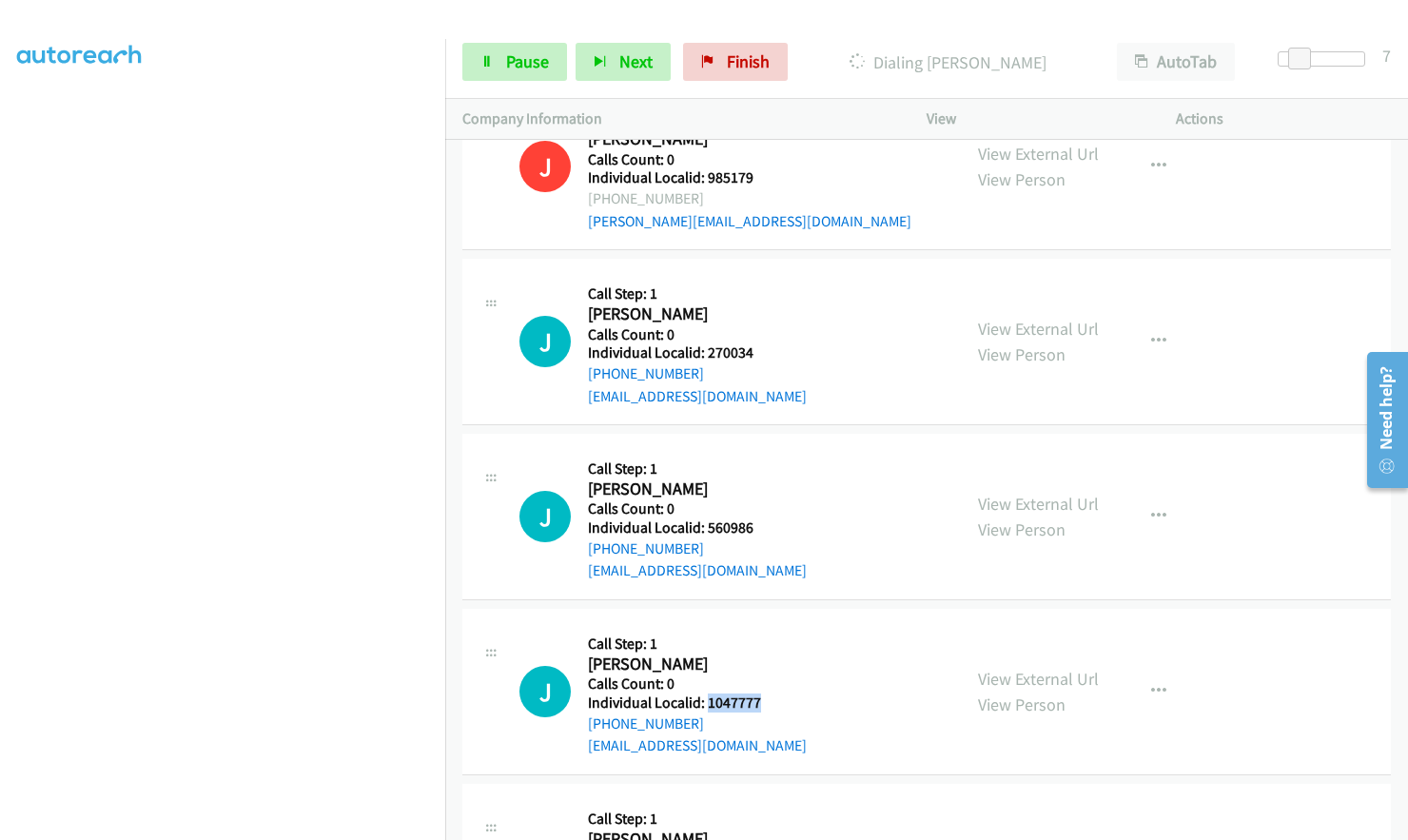 drag, startPoint x: 705, startPoint y: 699, endPoint x: 762, endPoint y: 700, distance: 57.00877 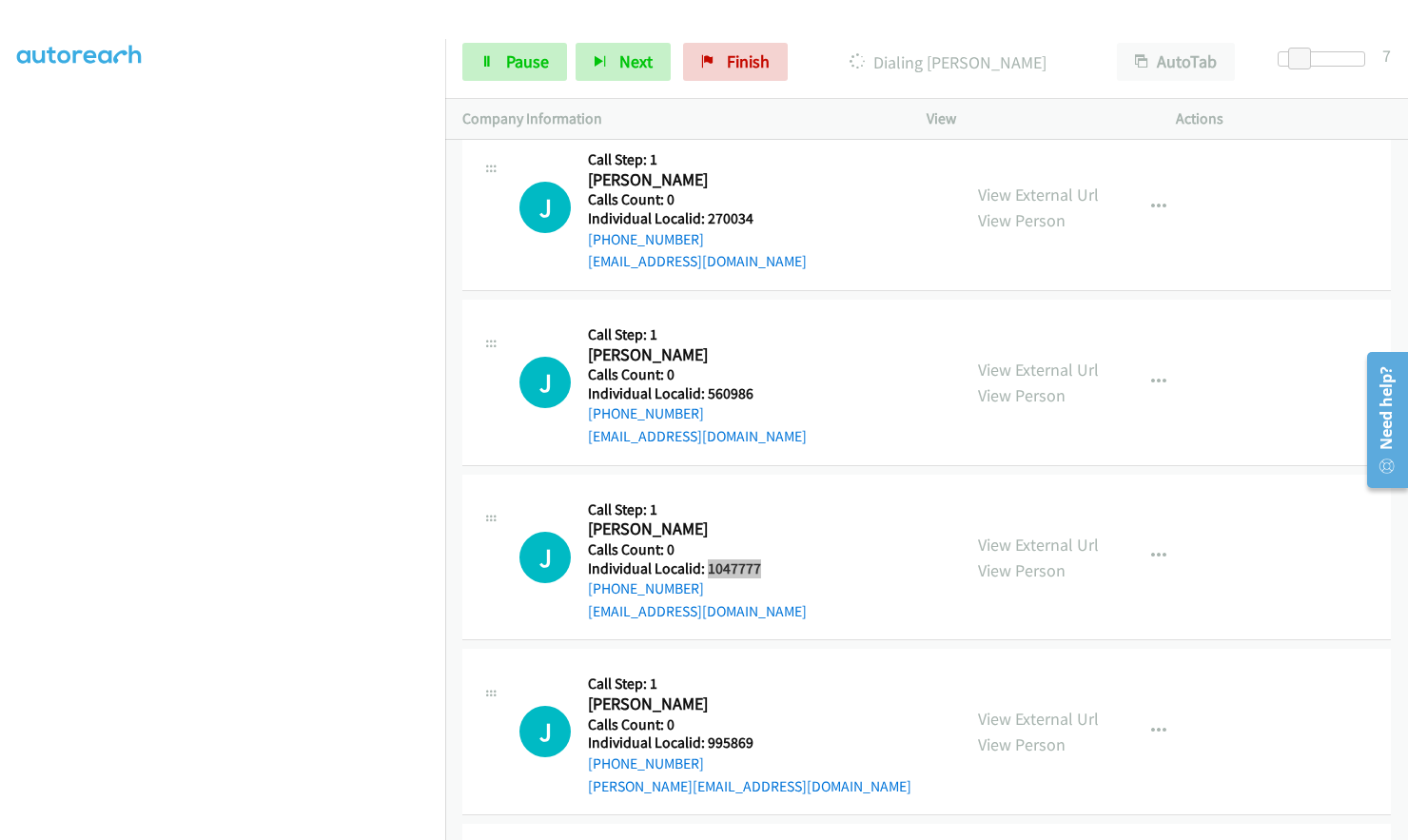scroll, scrollTop: 1652, scrollLeft: 0, axis: vertical 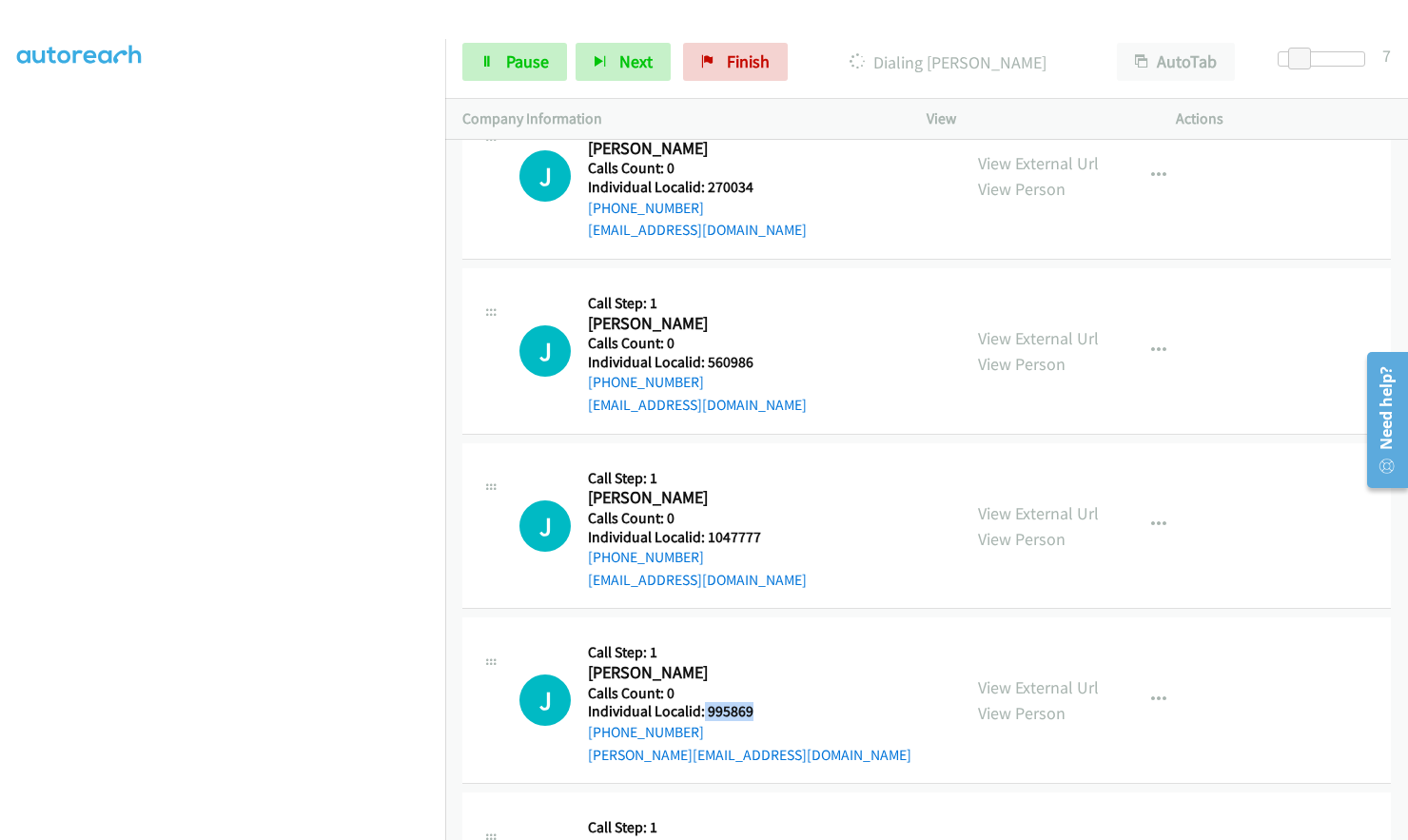 drag, startPoint x: 702, startPoint y: 716, endPoint x: 764, endPoint y: 715, distance: 62.00806 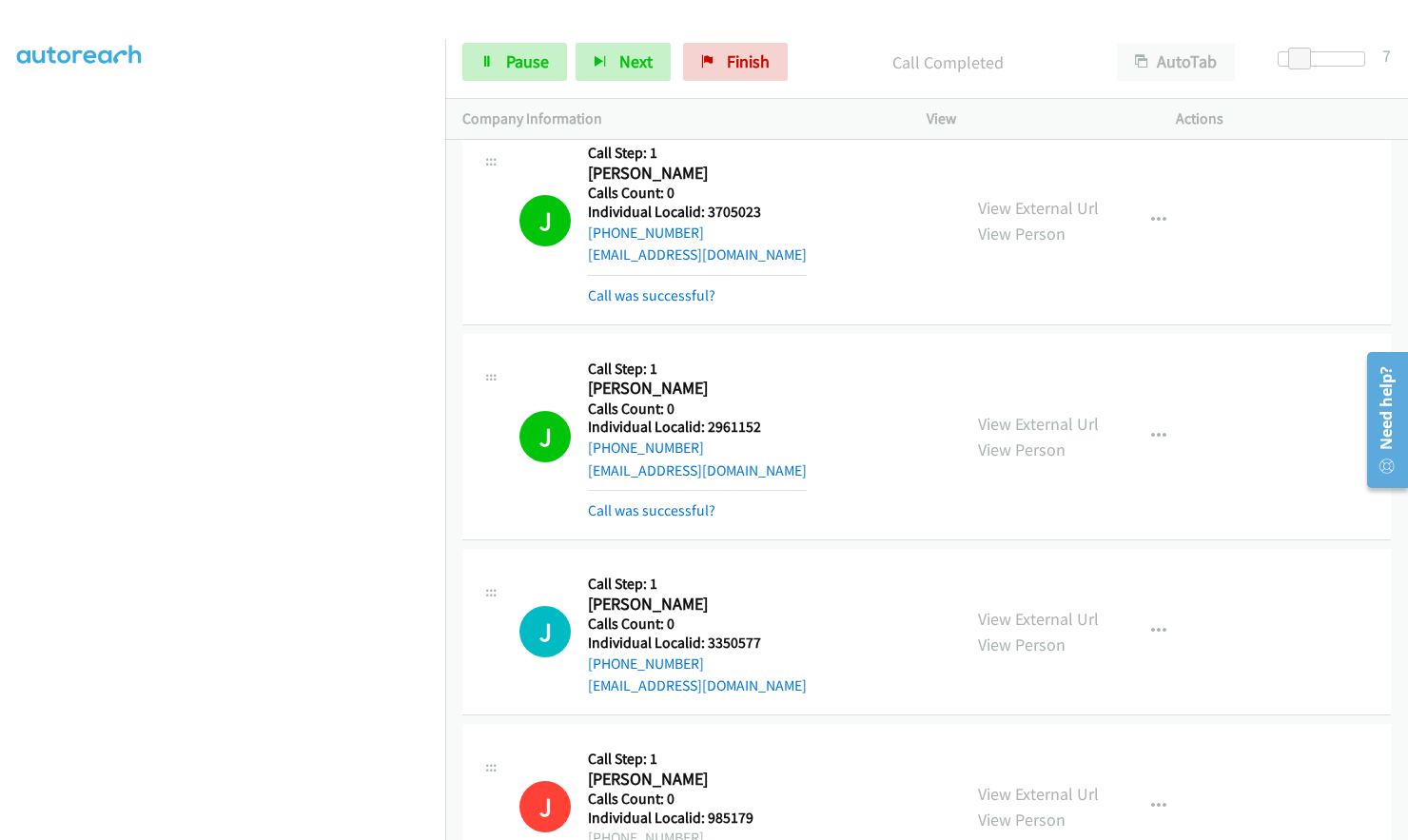scroll, scrollTop: 885, scrollLeft: 0, axis: vertical 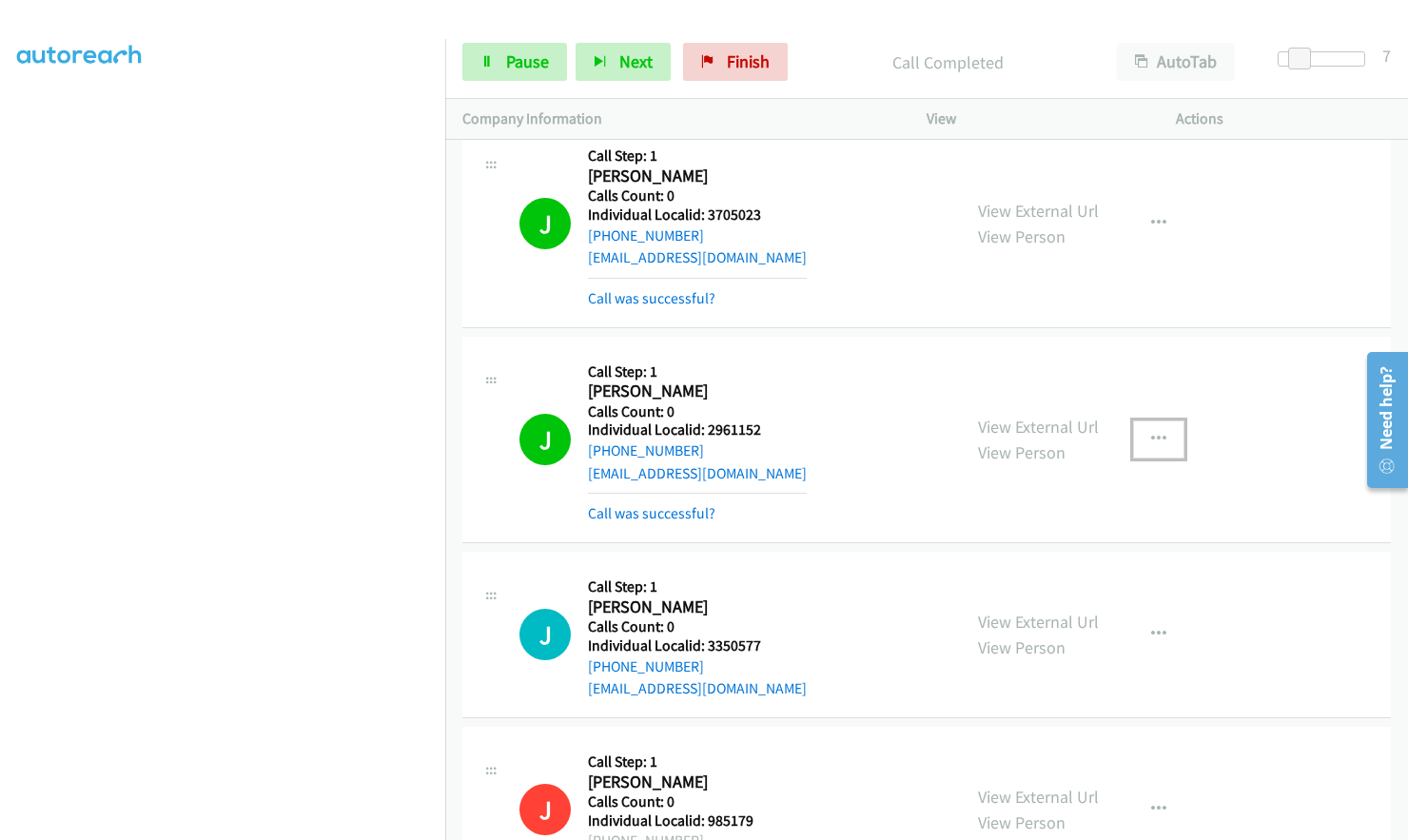 click at bounding box center (1159, 440) 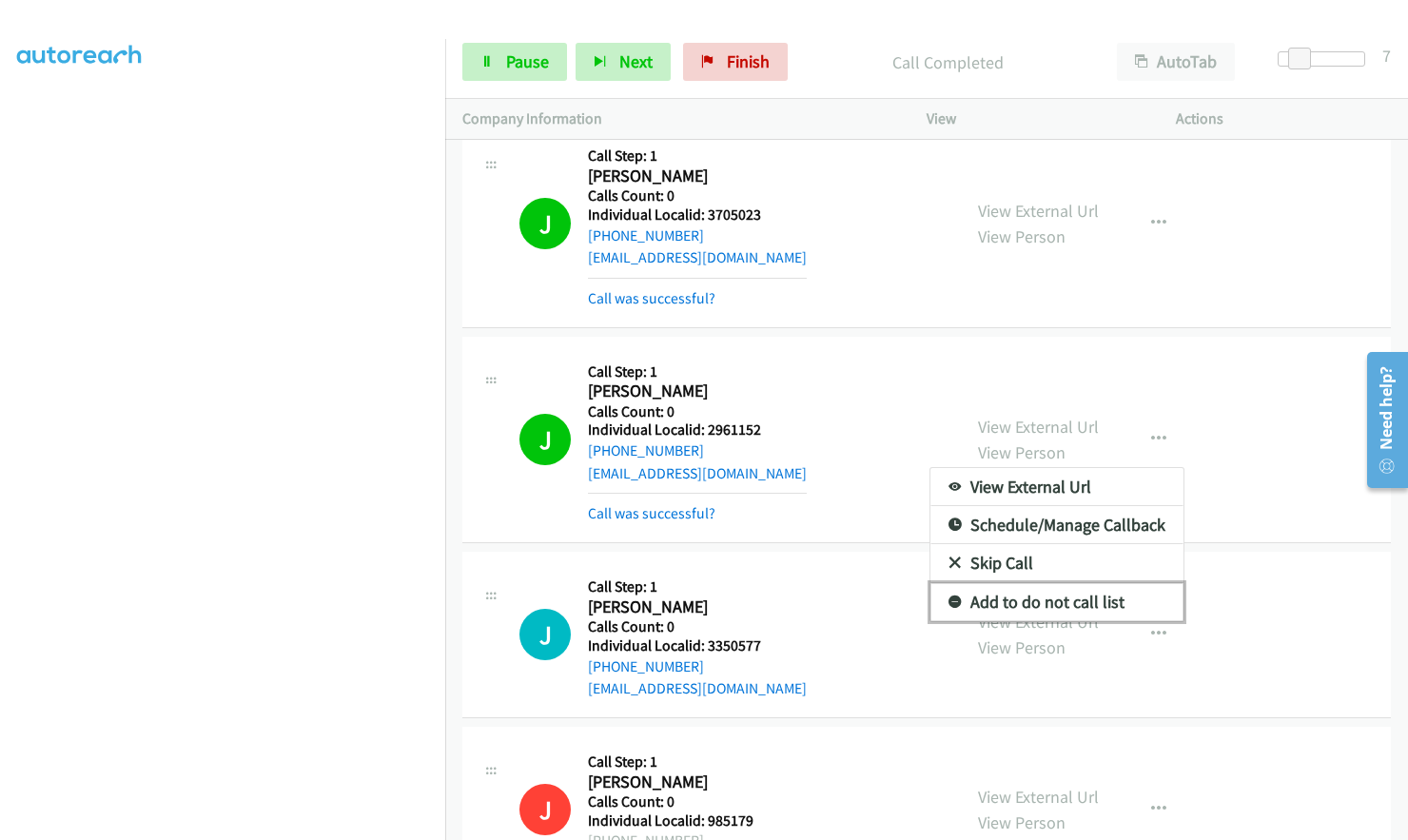 click on "Add to do not call list" at bounding box center [1057, 602] 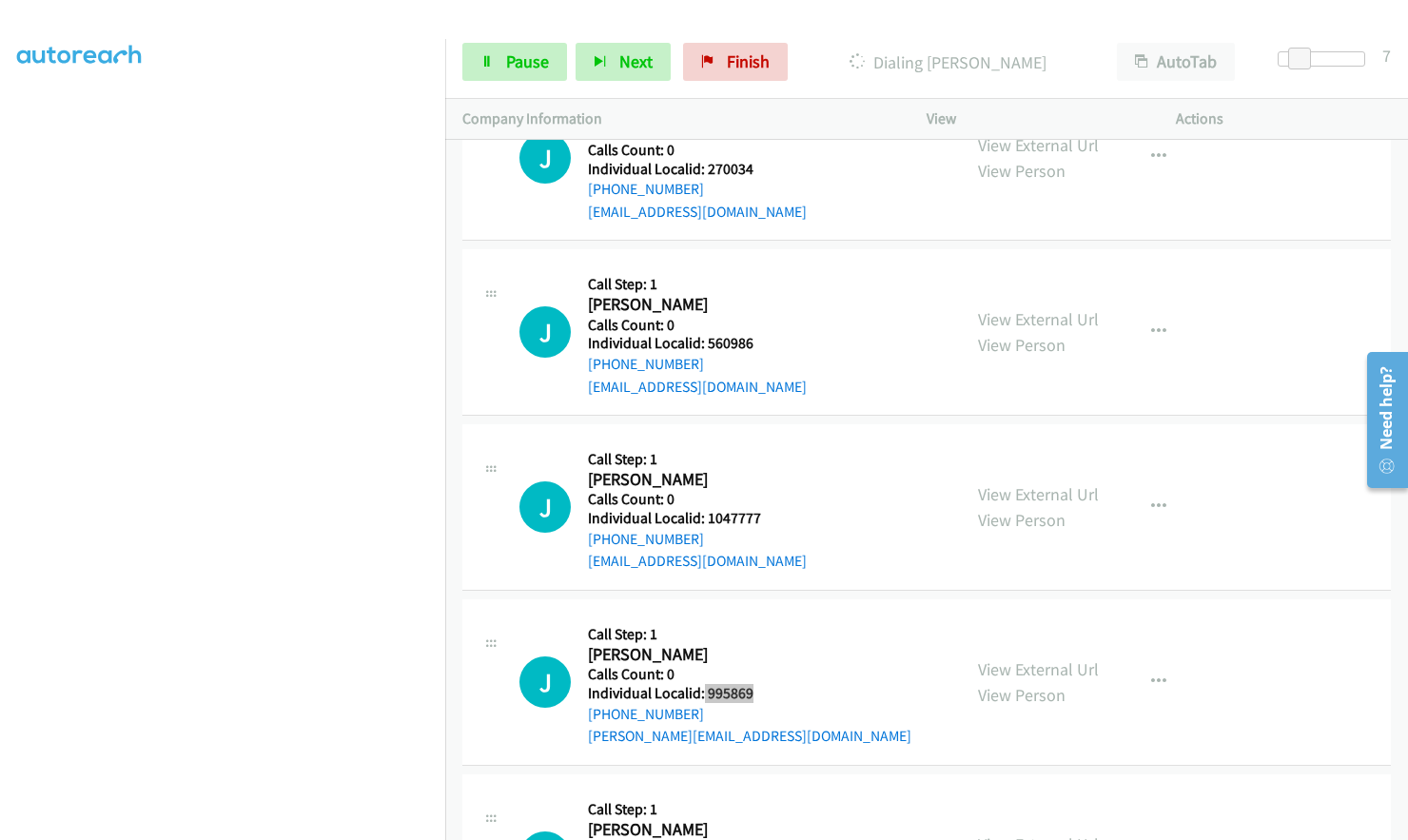 scroll, scrollTop: 1717, scrollLeft: 0, axis: vertical 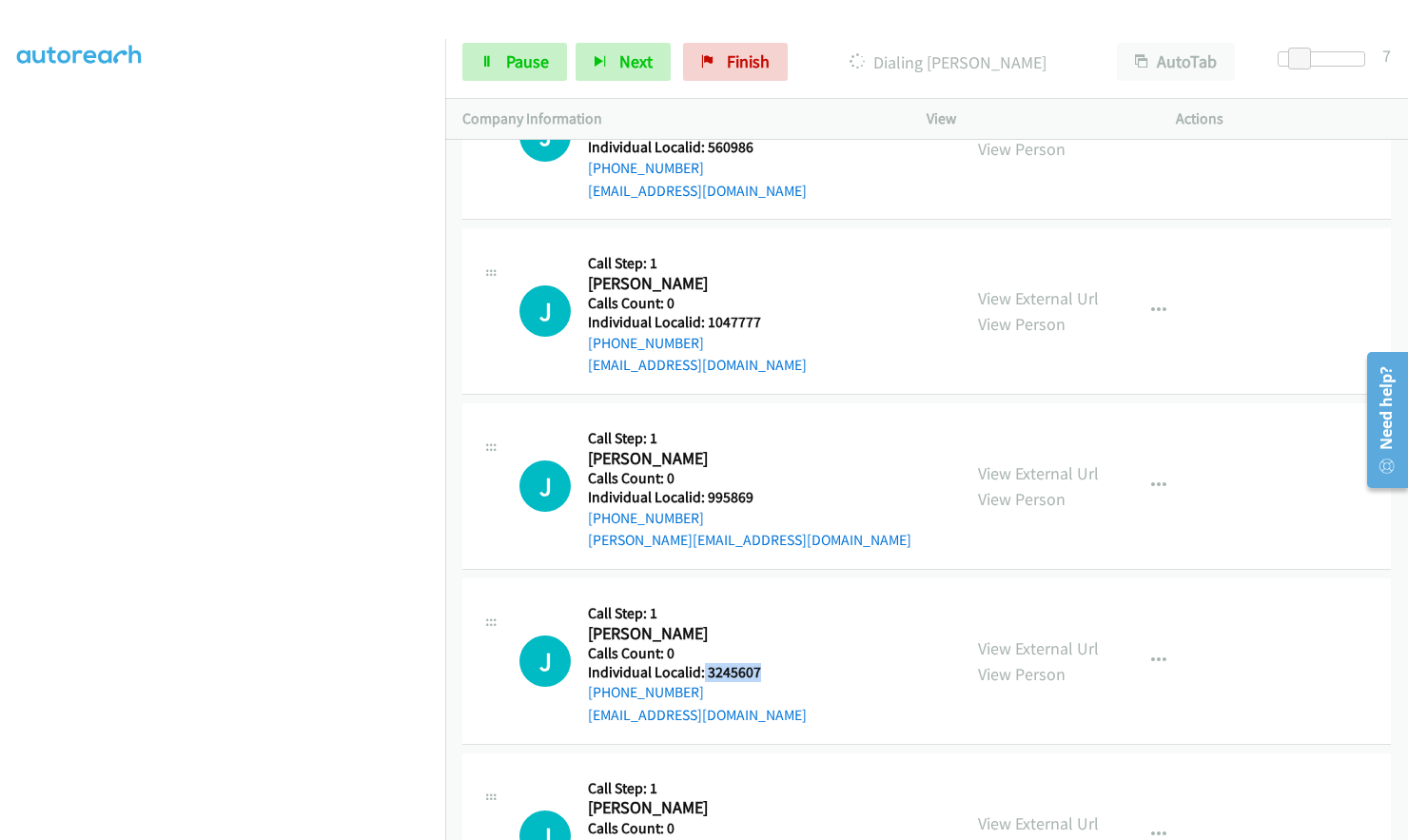 drag, startPoint x: 701, startPoint y: 670, endPoint x: 766, endPoint y: 673, distance: 65.06919 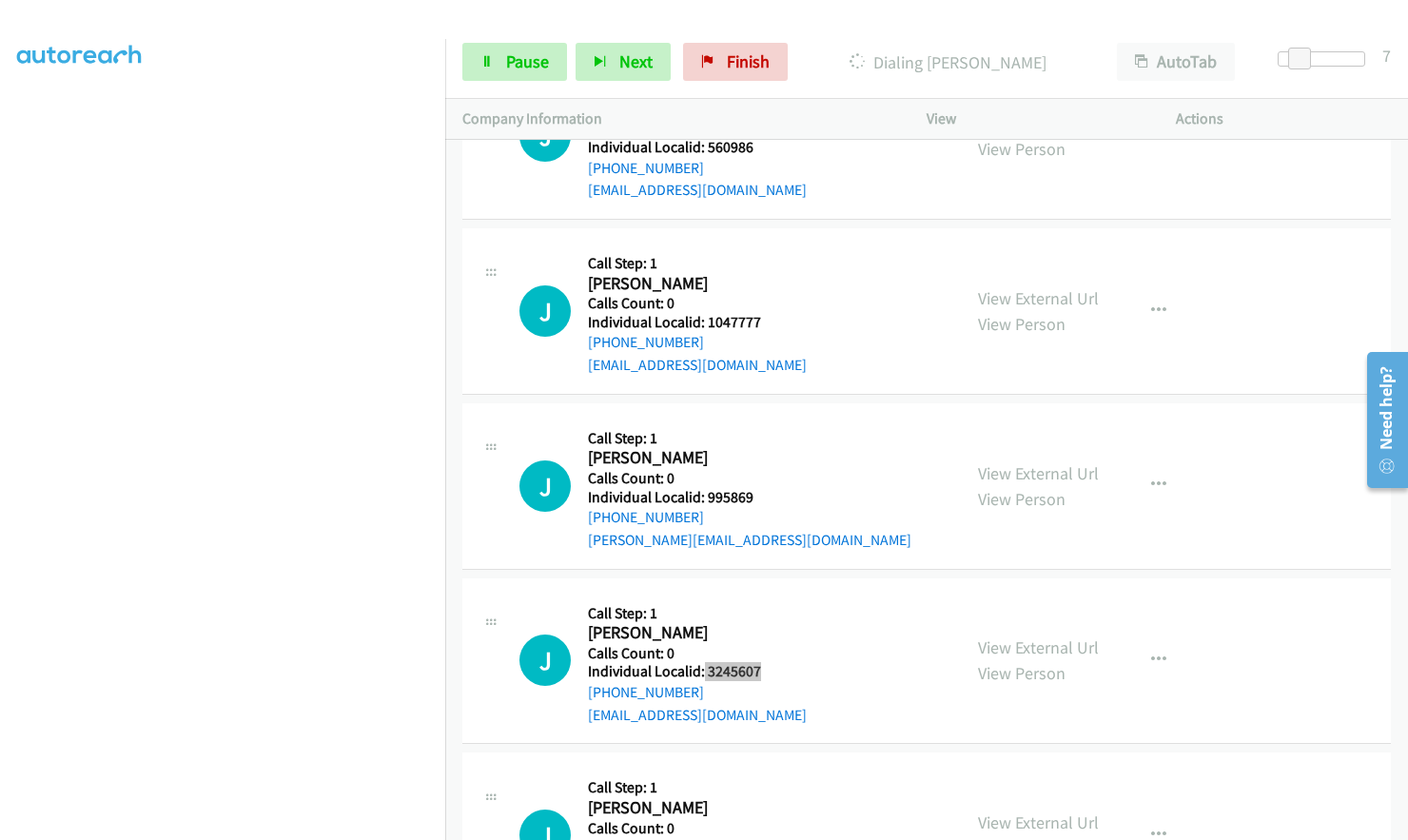 scroll, scrollTop: 1989, scrollLeft: 0, axis: vertical 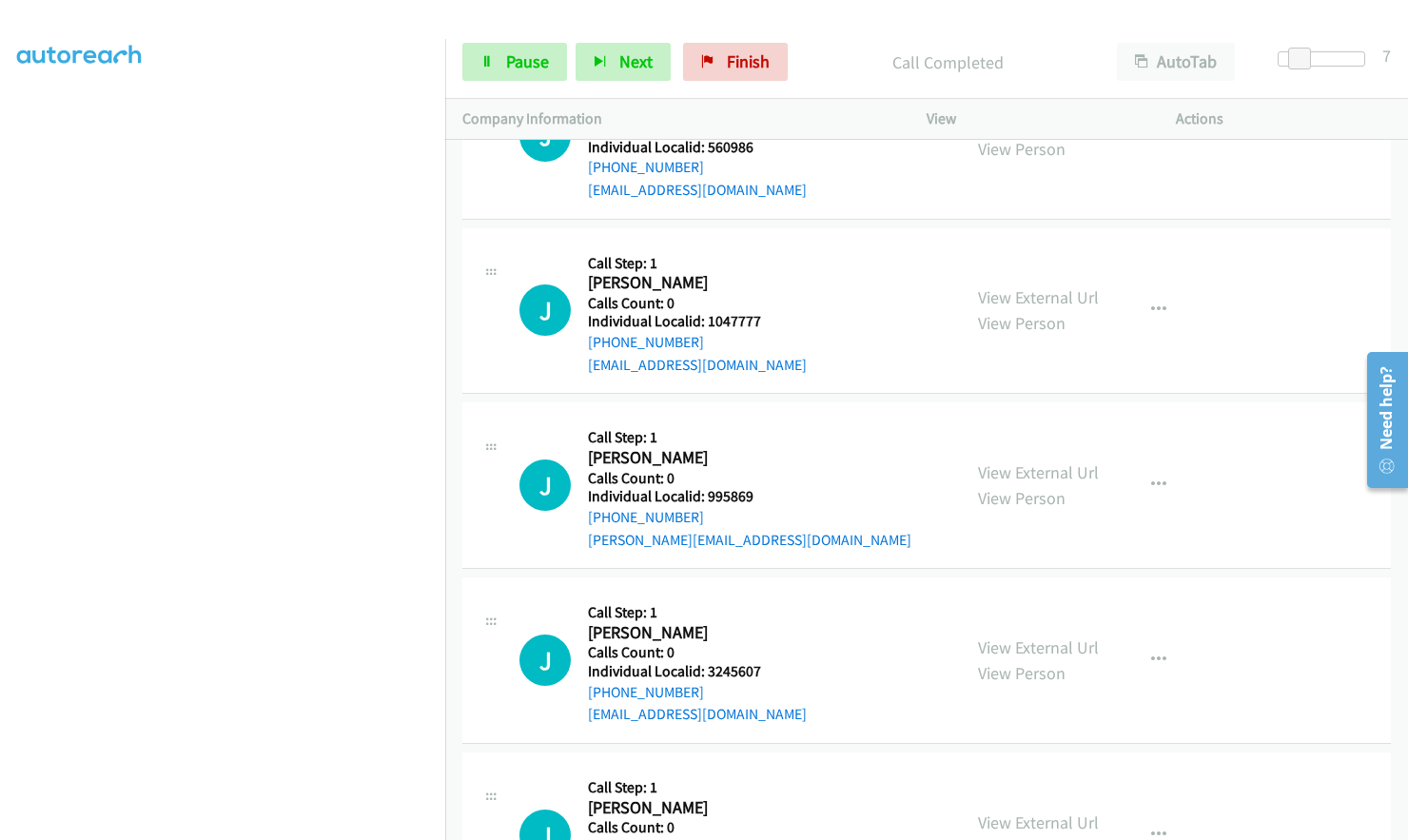 drag, startPoint x: 23, startPoint y: 483, endPoint x: 16, endPoint y: 504, distance: 22.135944 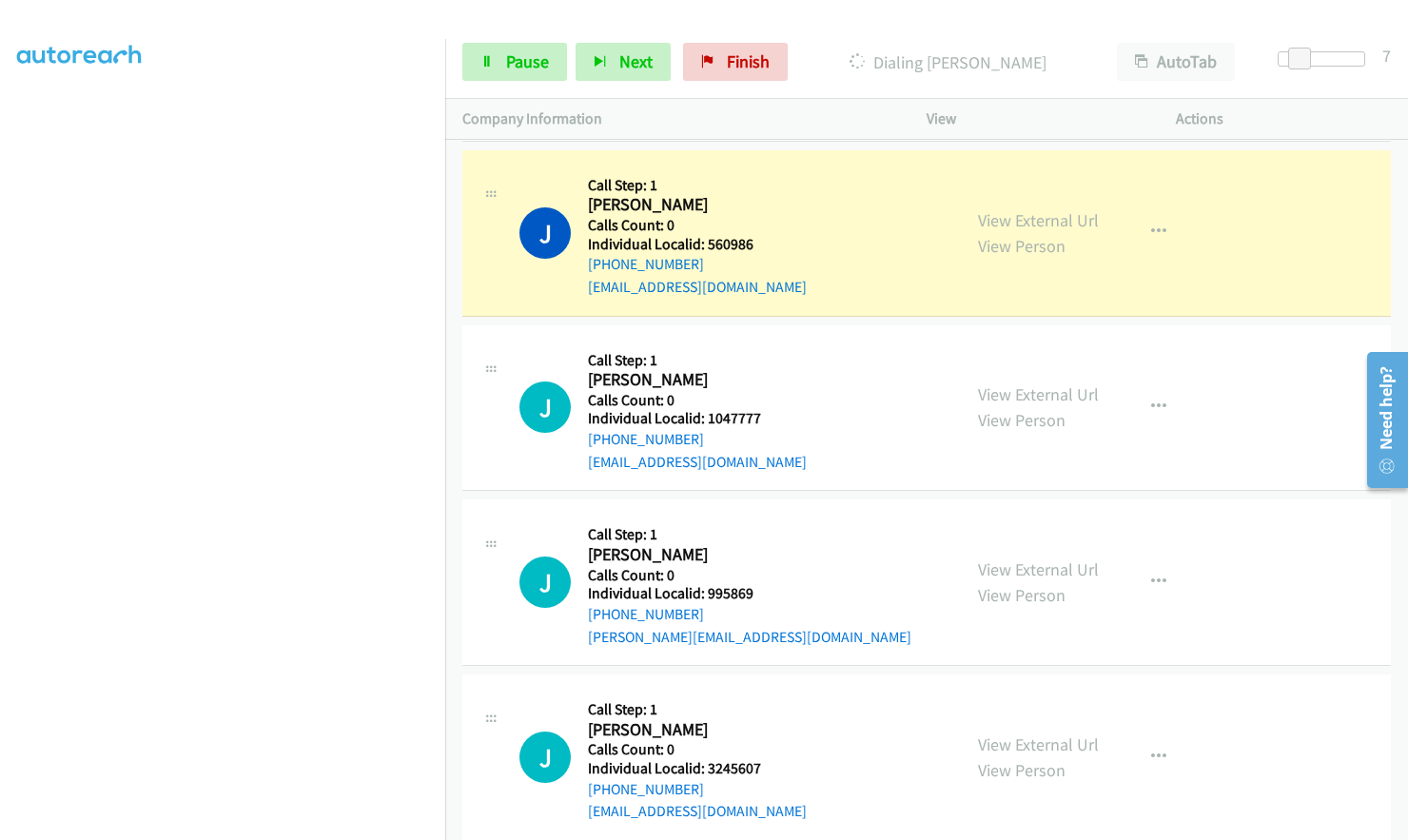 scroll, scrollTop: 1870, scrollLeft: 0, axis: vertical 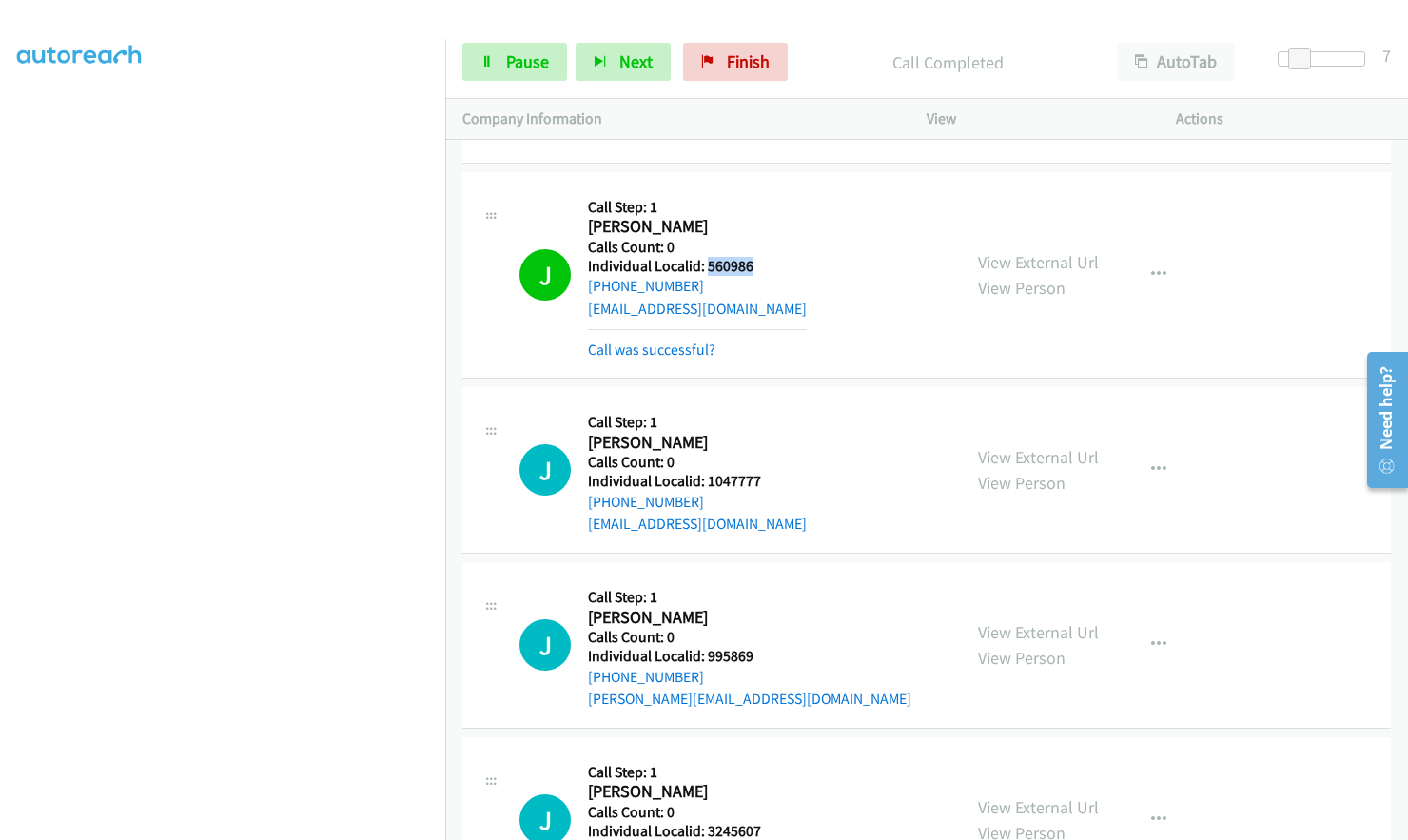 drag, startPoint x: 708, startPoint y: 261, endPoint x: 764, endPoint y: 262, distance: 56.008928 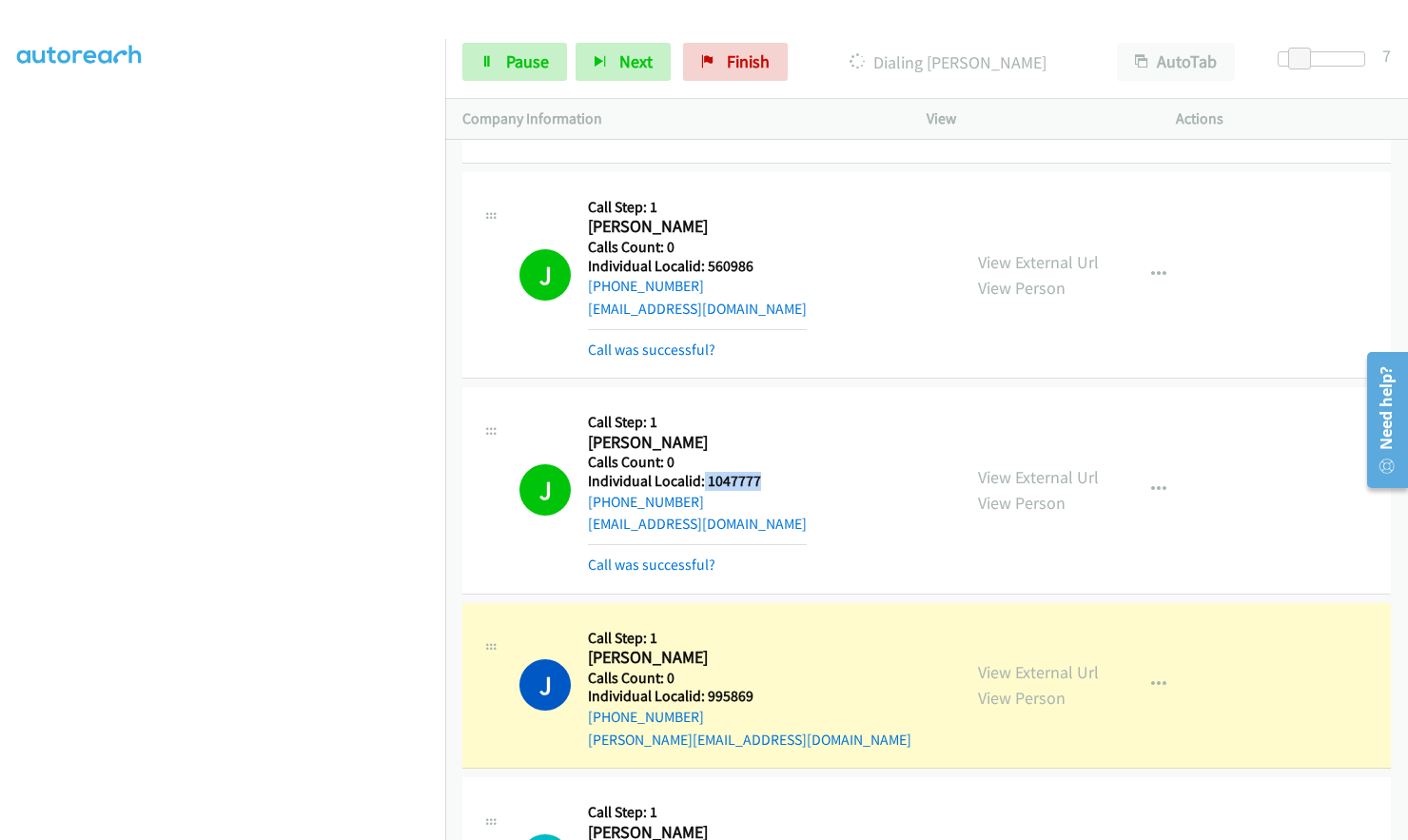 drag, startPoint x: 701, startPoint y: 482, endPoint x: 772, endPoint y: 482, distance: 71 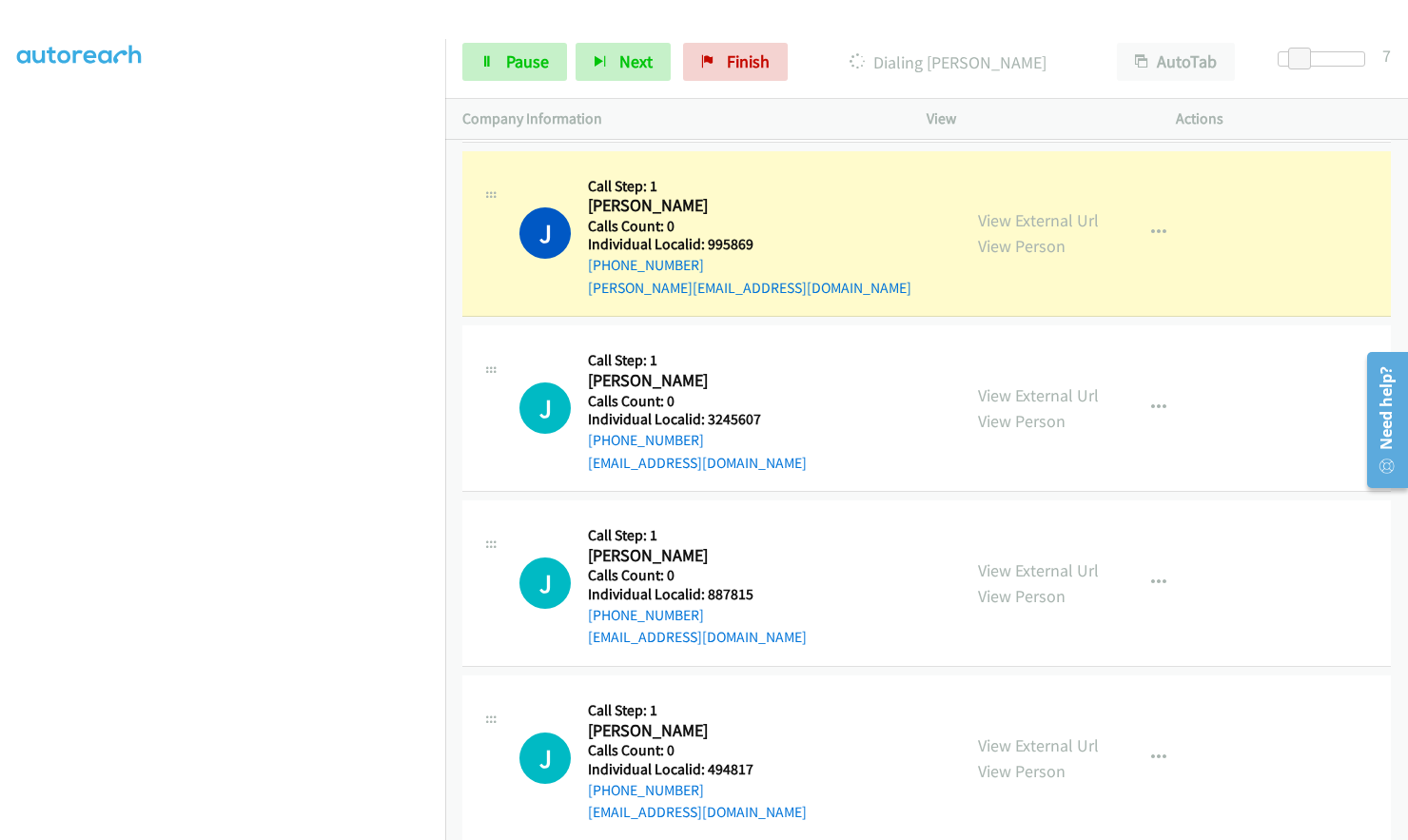 scroll, scrollTop: 2346, scrollLeft: 0, axis: vertical 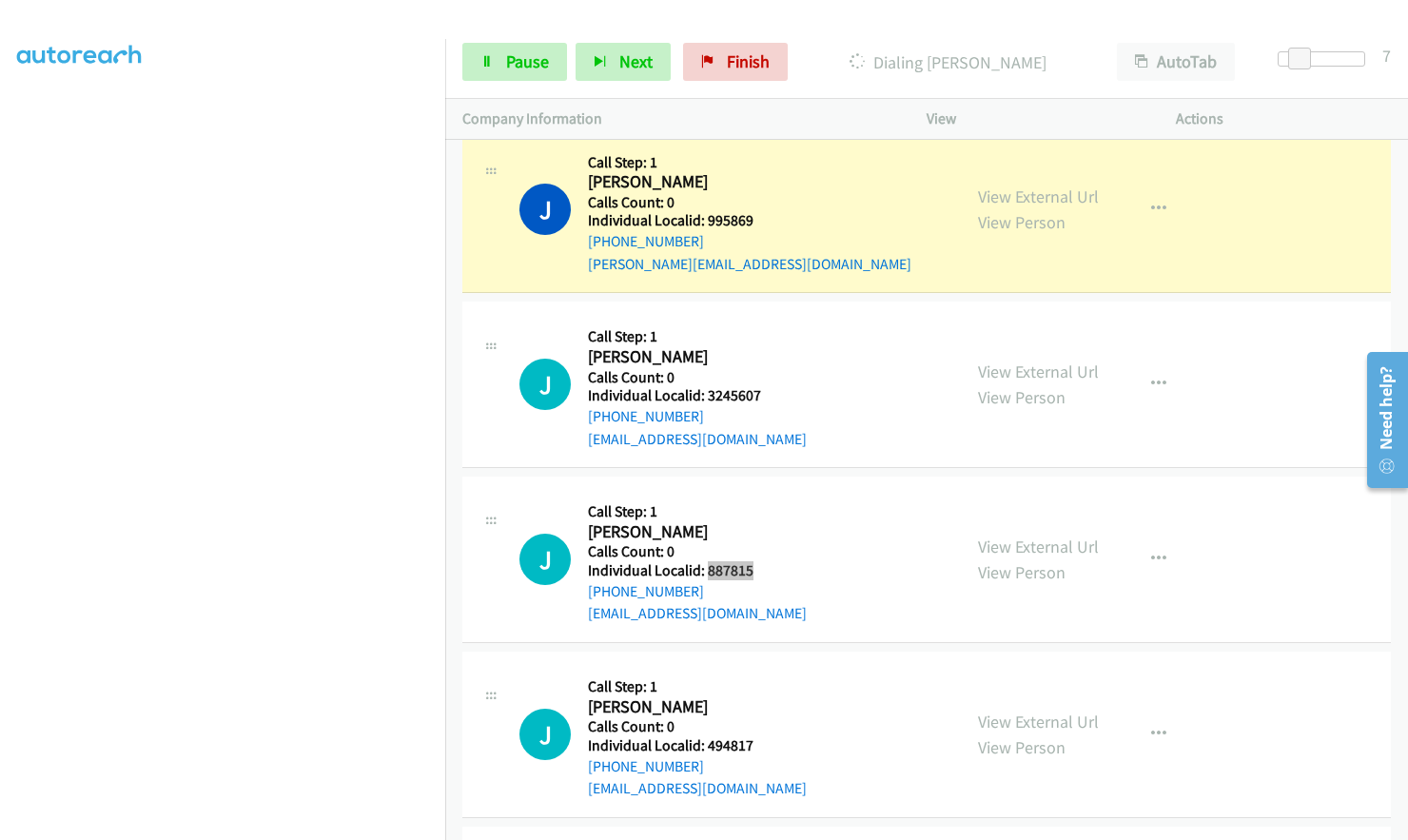 drag, startPoint x: 705, startPoint y: 568, endPoint x: 782, endPoint y: 569, distance: 77.00649 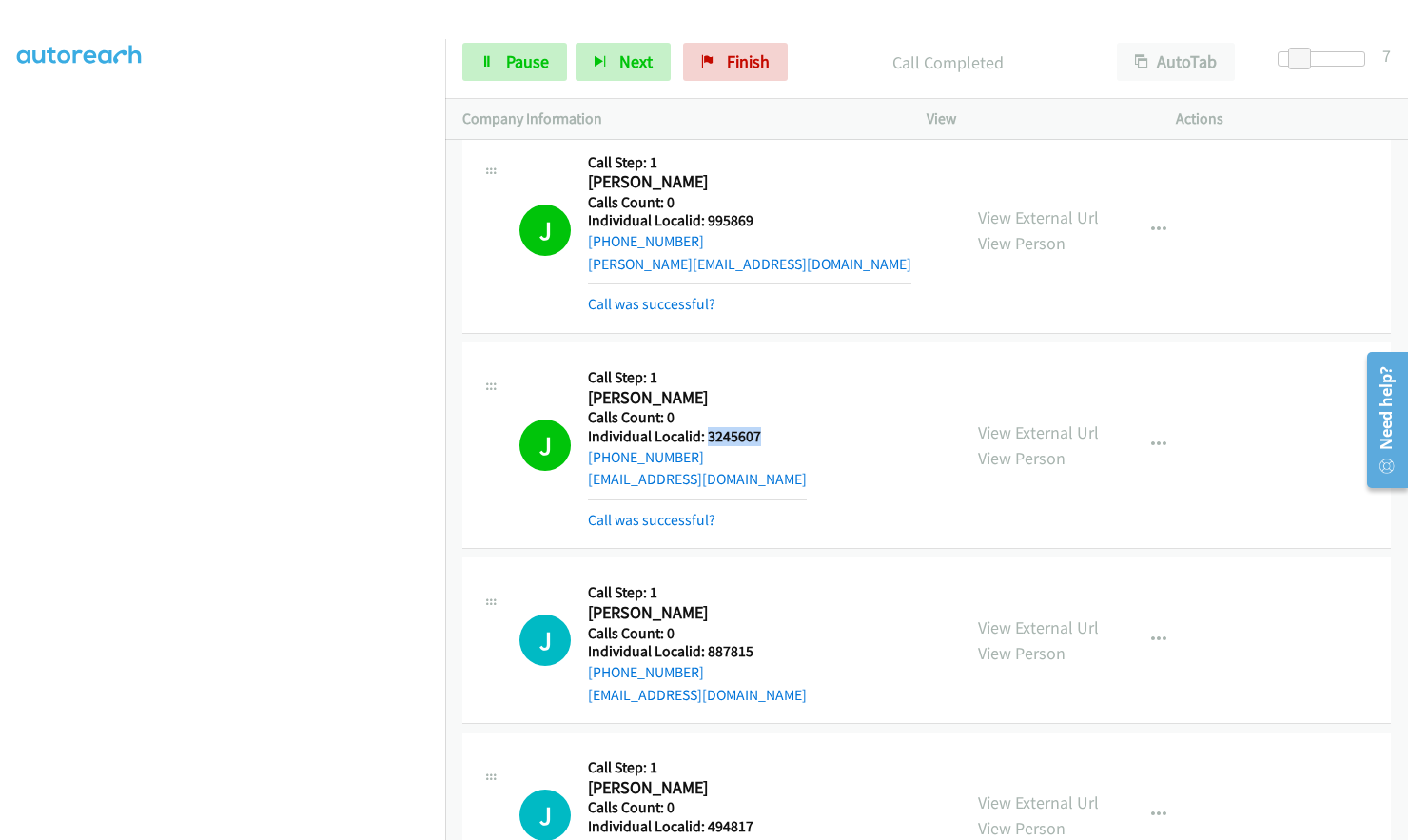 drag, startPoint x: 716, startPoint y: 439, endPoint x: 786, endPoint y: 440, distance: 70.00714 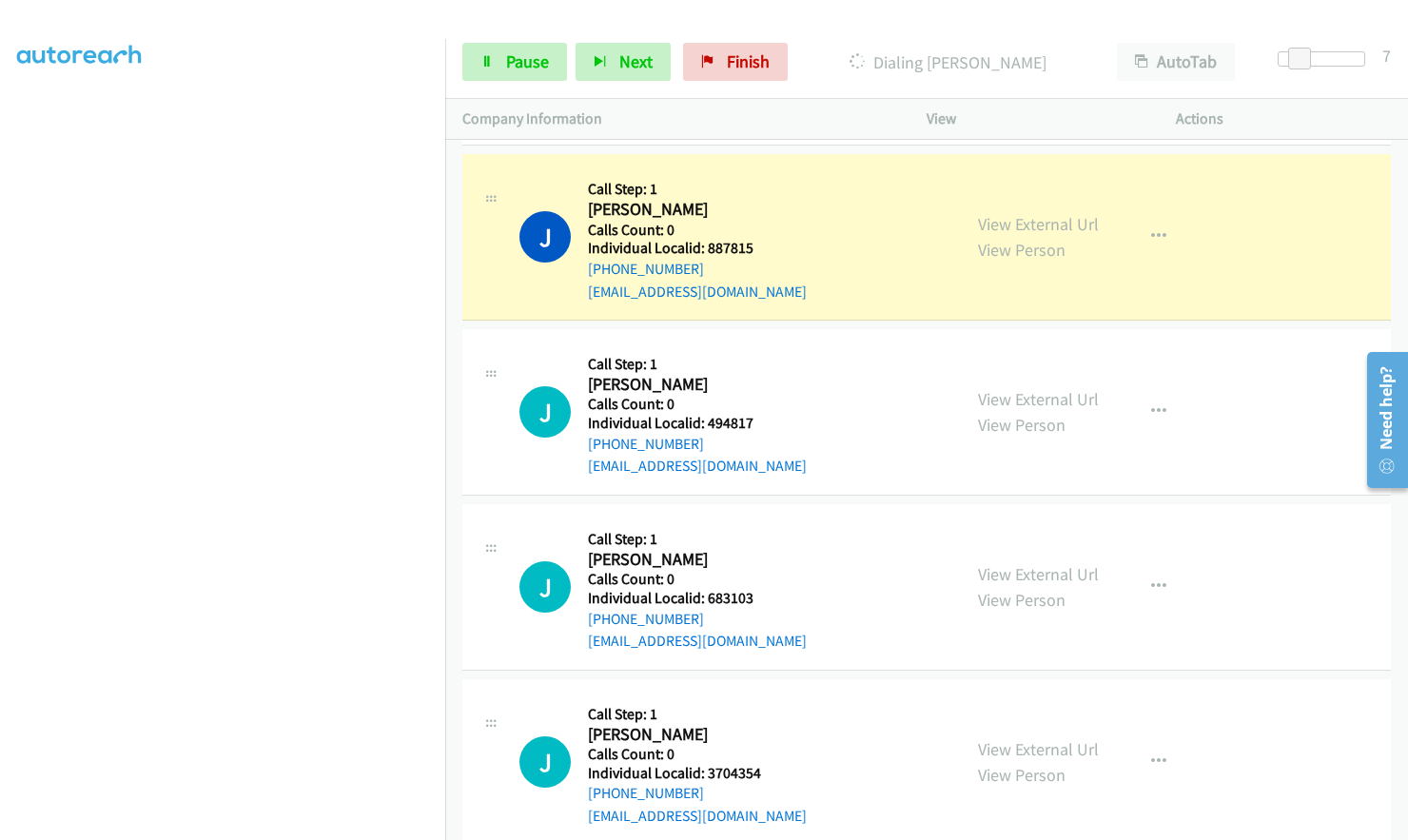 scroll, scrollTop: 2726, scrollLeft: 0, axis: vertical 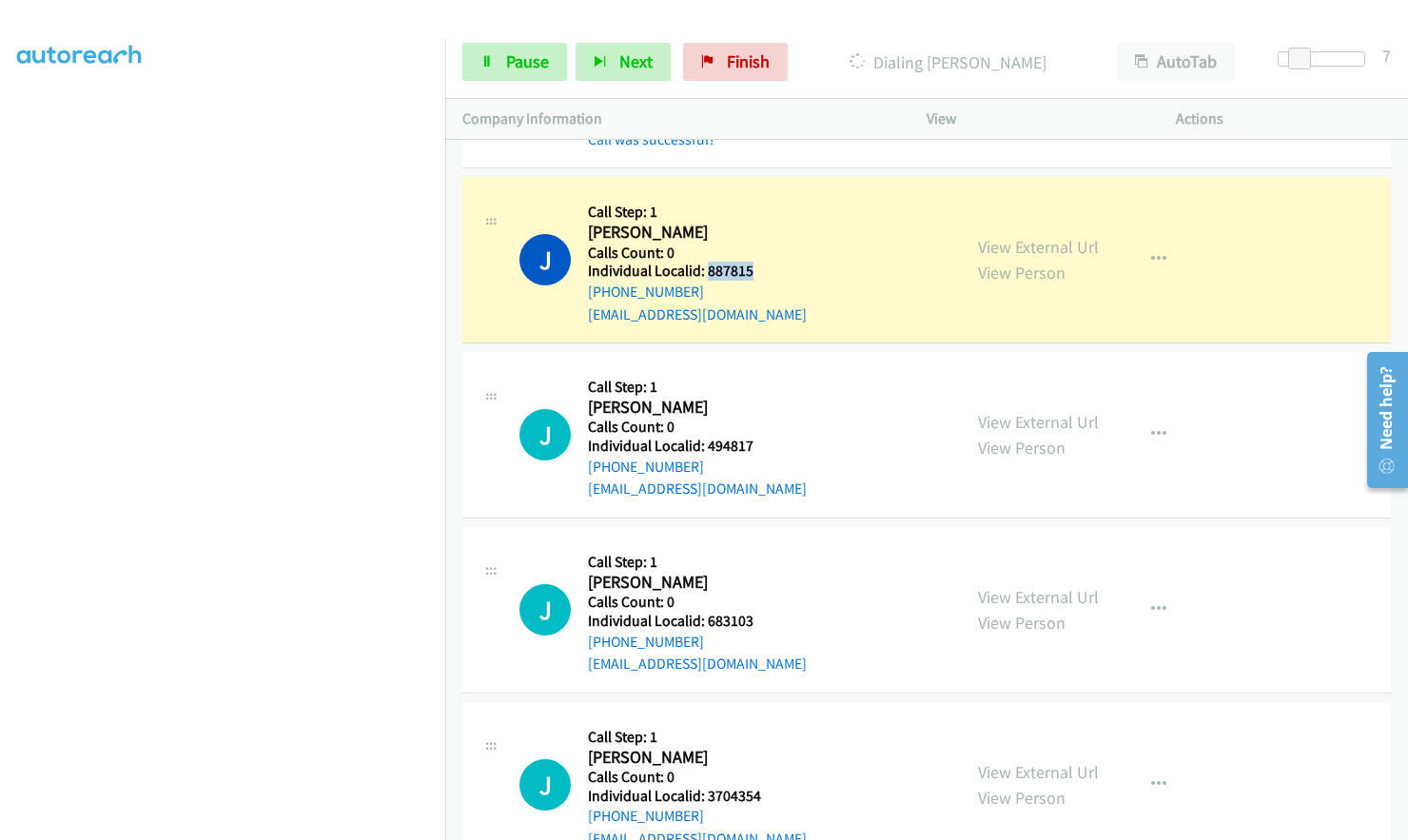 drag, startPoint x: 704, startPoint y: 263, endPoint x: 754, endPoint y: 267, distance: 50.159745 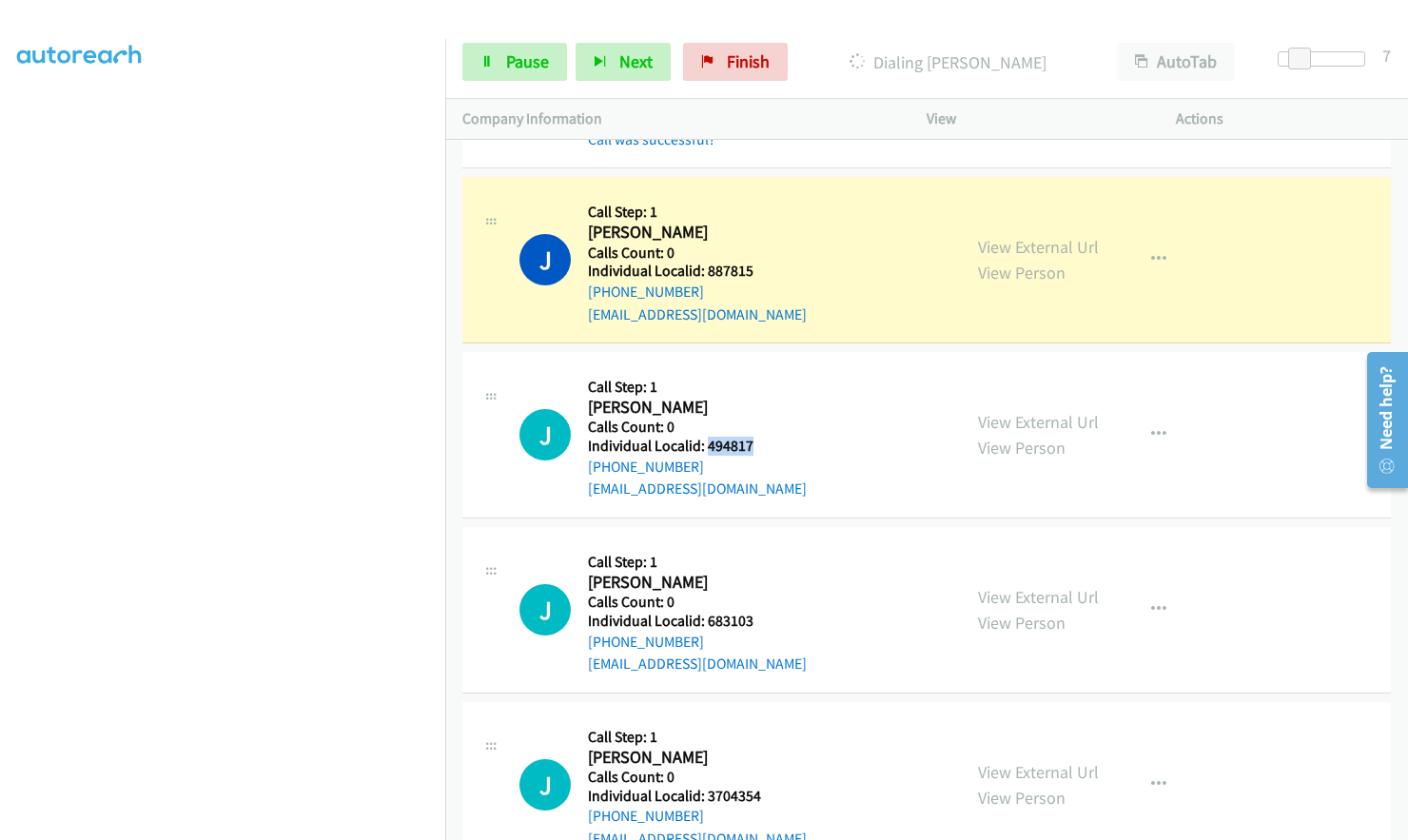 drag, startPoint x: 705, startPoint y: 444, endPoint x: 756, endPoint y: 444, distance: 51 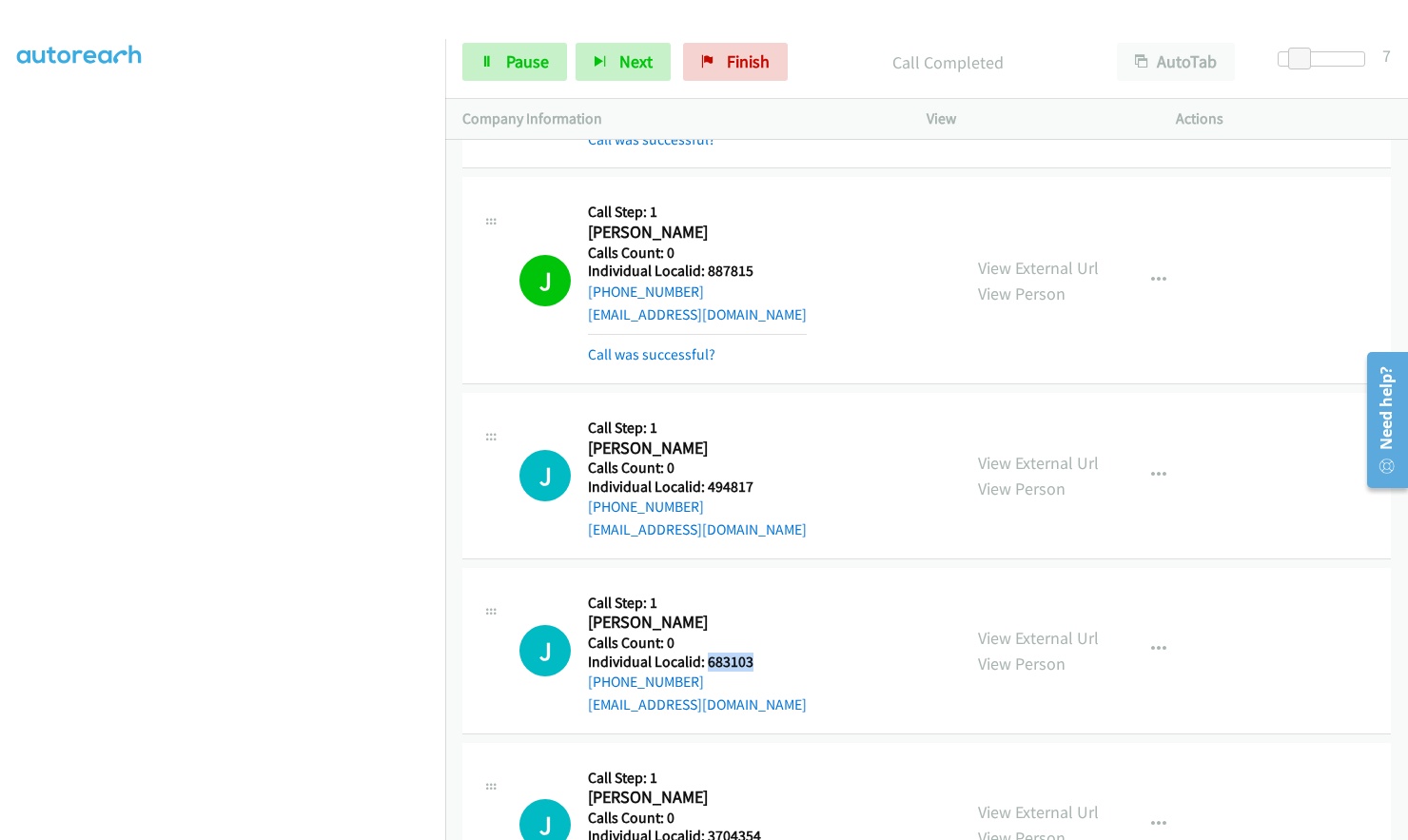 drag, startPoint x: 706, startPoint y: 659, endPoint x: 769, endPoint y: 665, distance: 63.28507 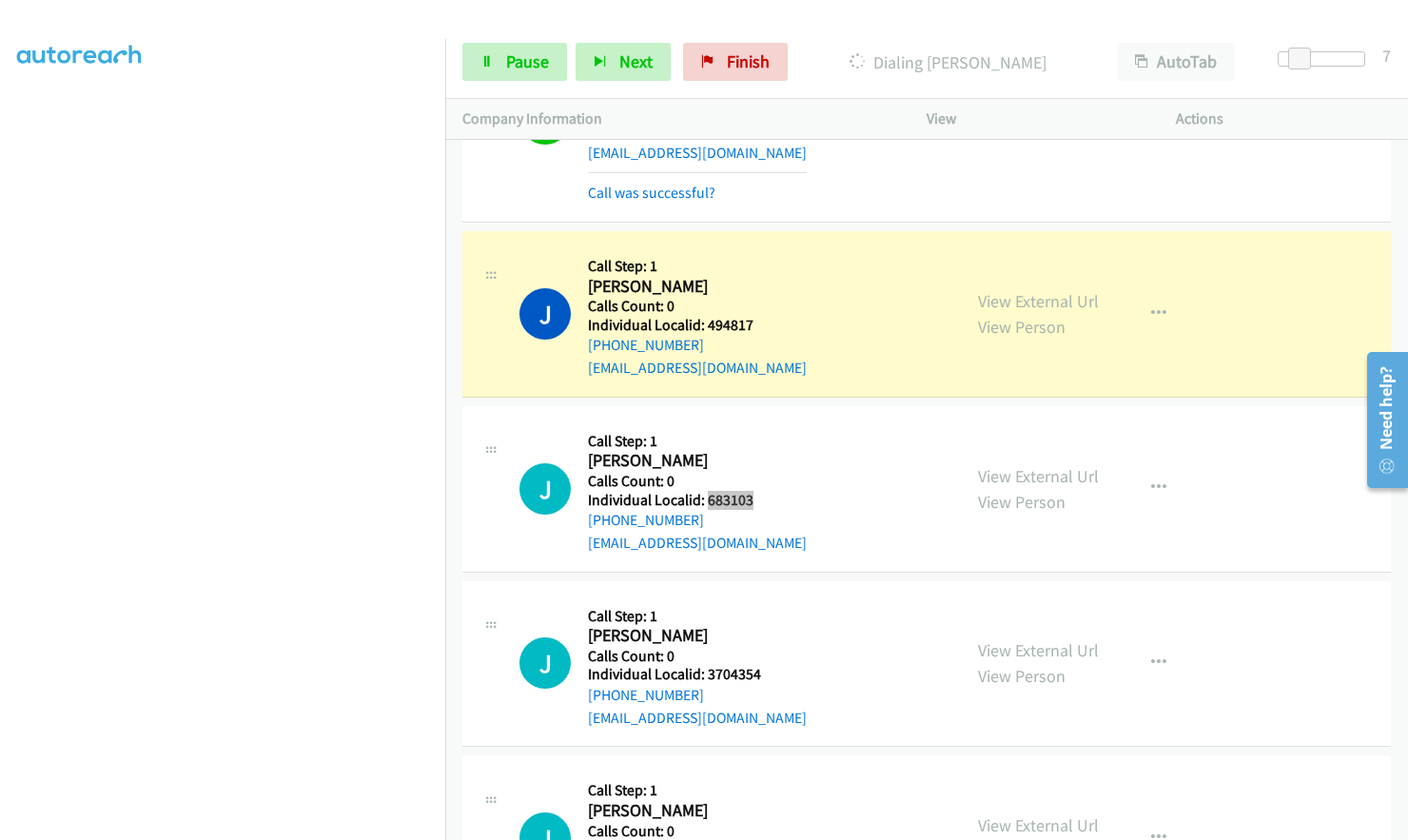 scroll, scrollTop: 2917, scrollLeft: 0, axis: vertical 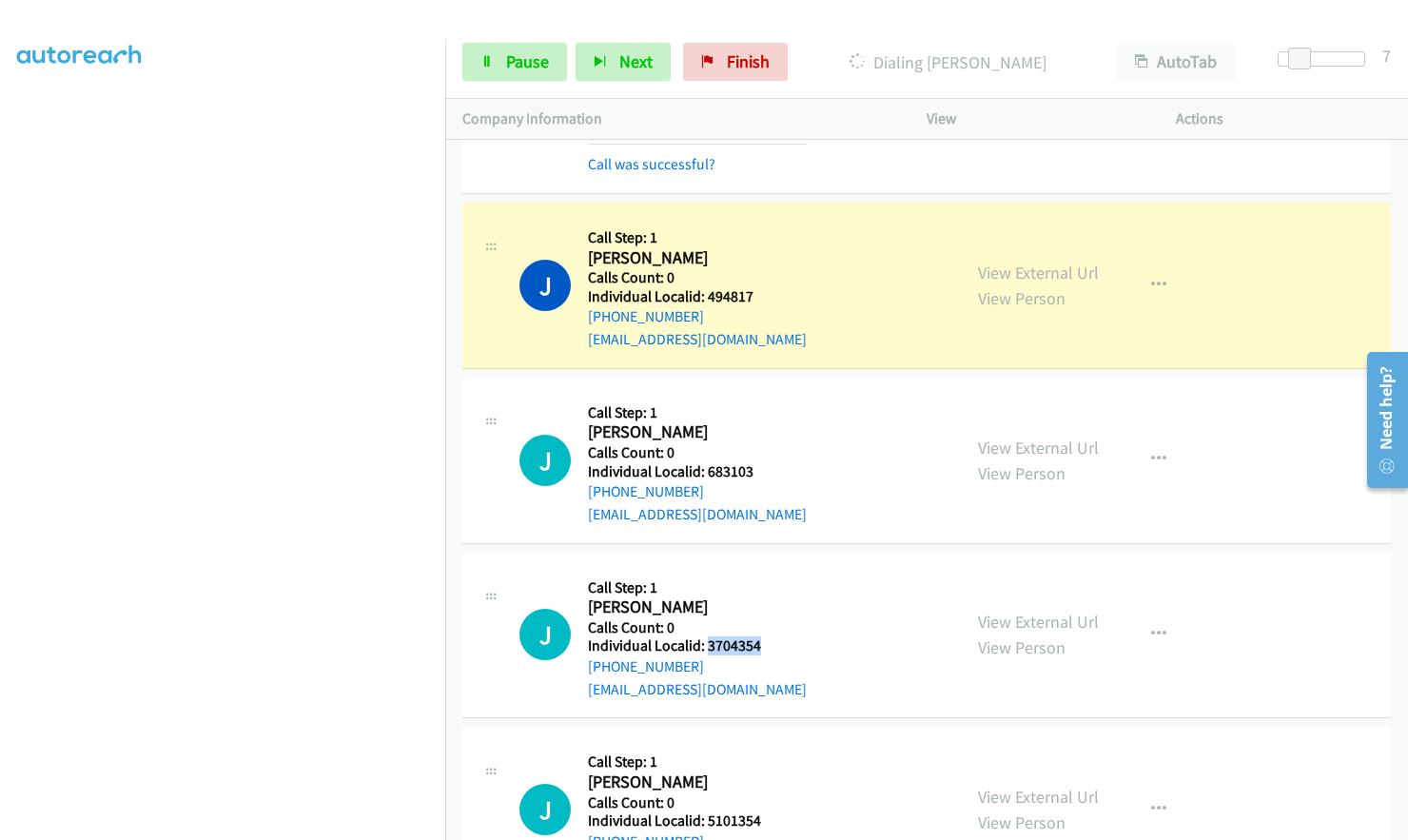 drag, startPoint x: 706, startPoint y: 645, endPoint x: 764, endPoint y: 645, distance: 58 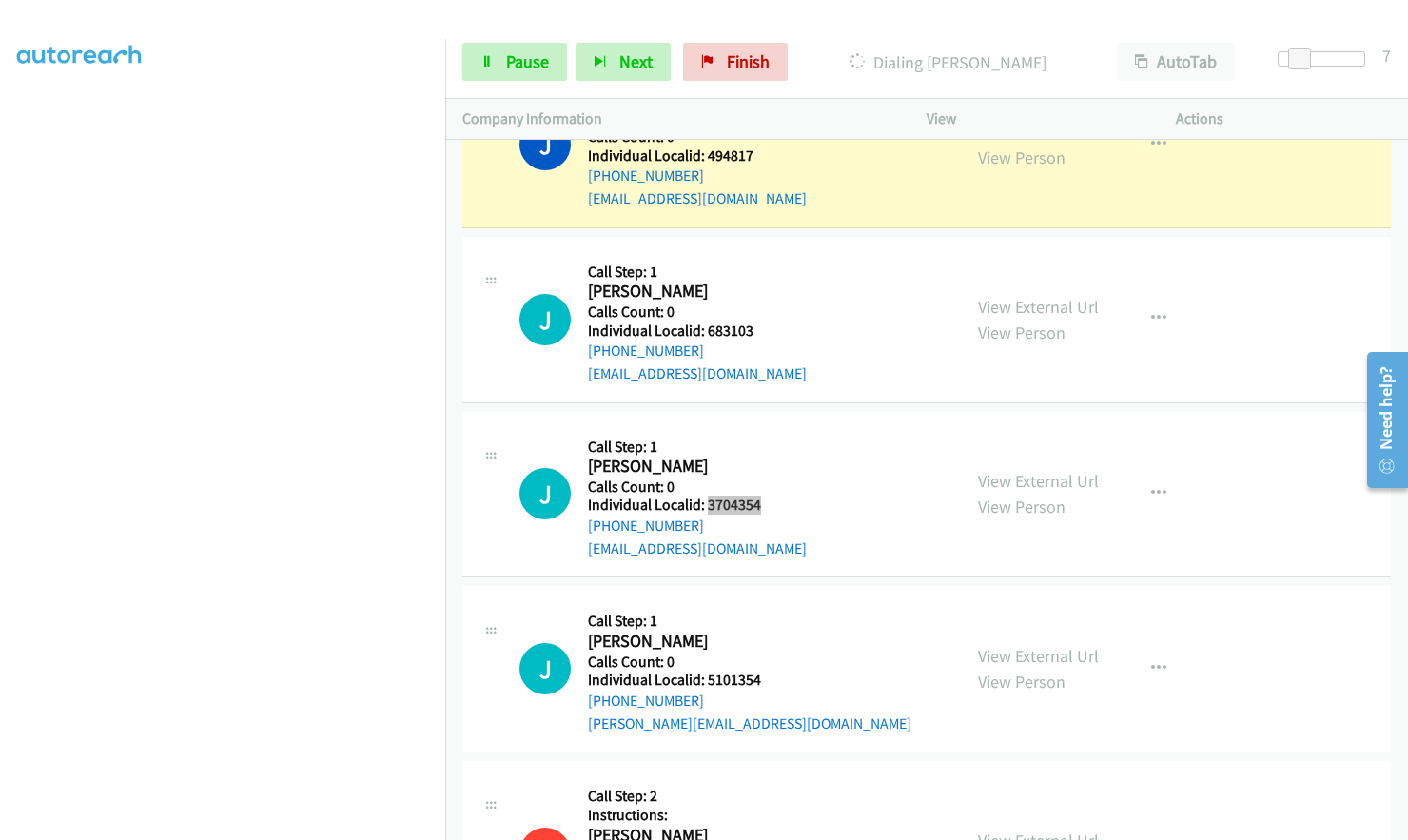 scroll, scrollTop: 3059, scrollLeft: 0, axis: vertical 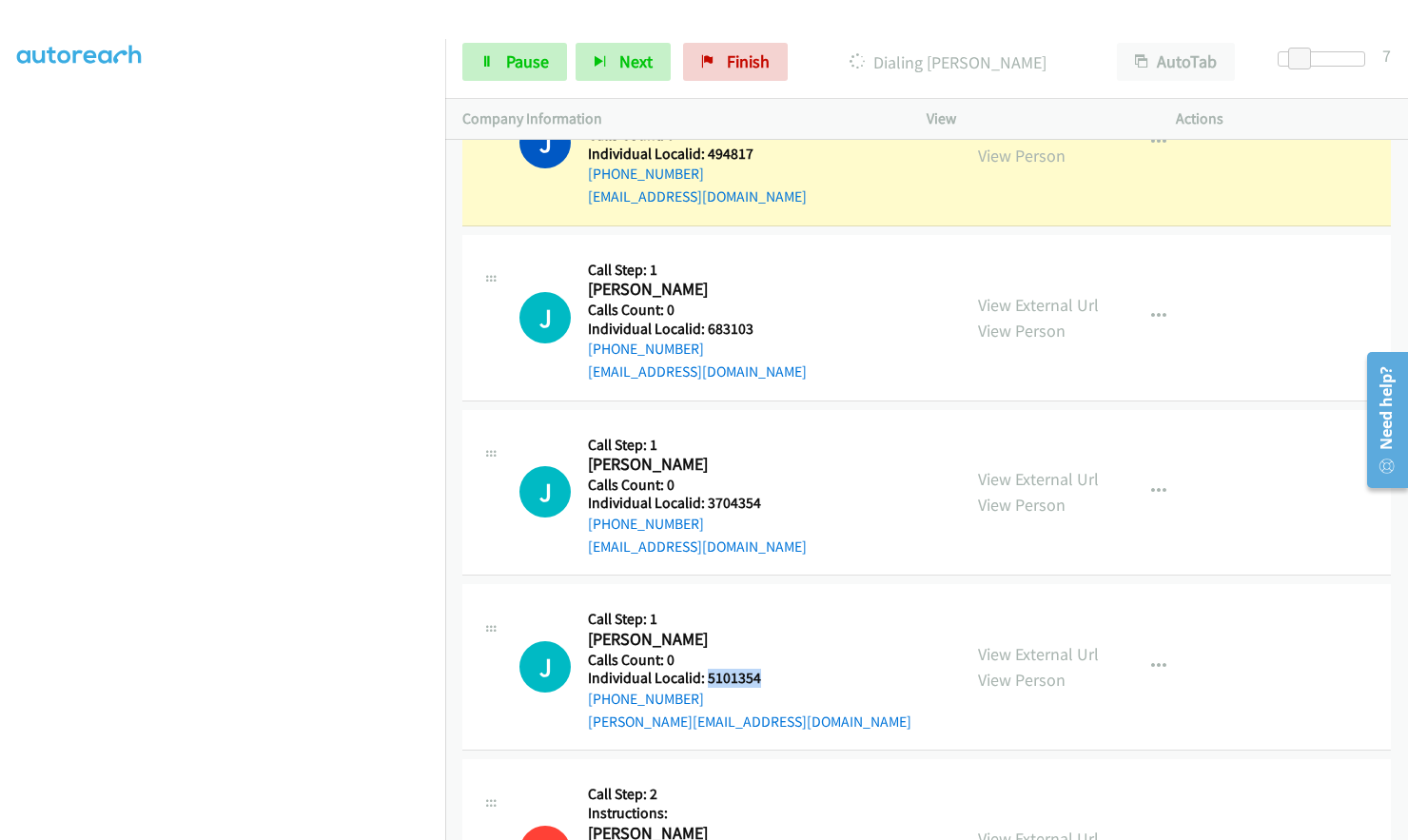 drag, startPoint x: 704, startPoint y: 673, endPoint x: 768, endPoint y: 677, distance: 64.12488 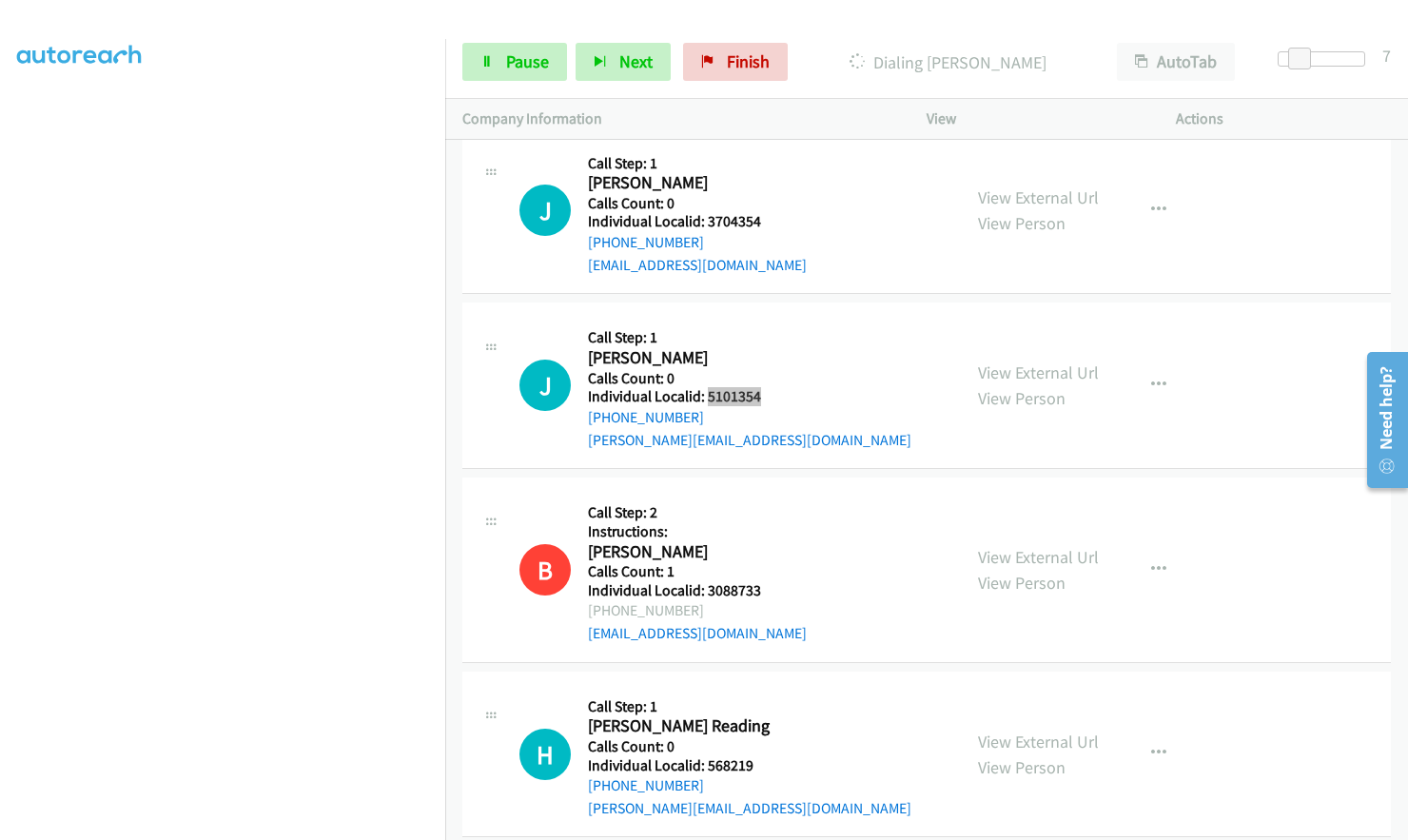 scroll, scrollTop: 3345, scrollLeft: 0, axis: vertical 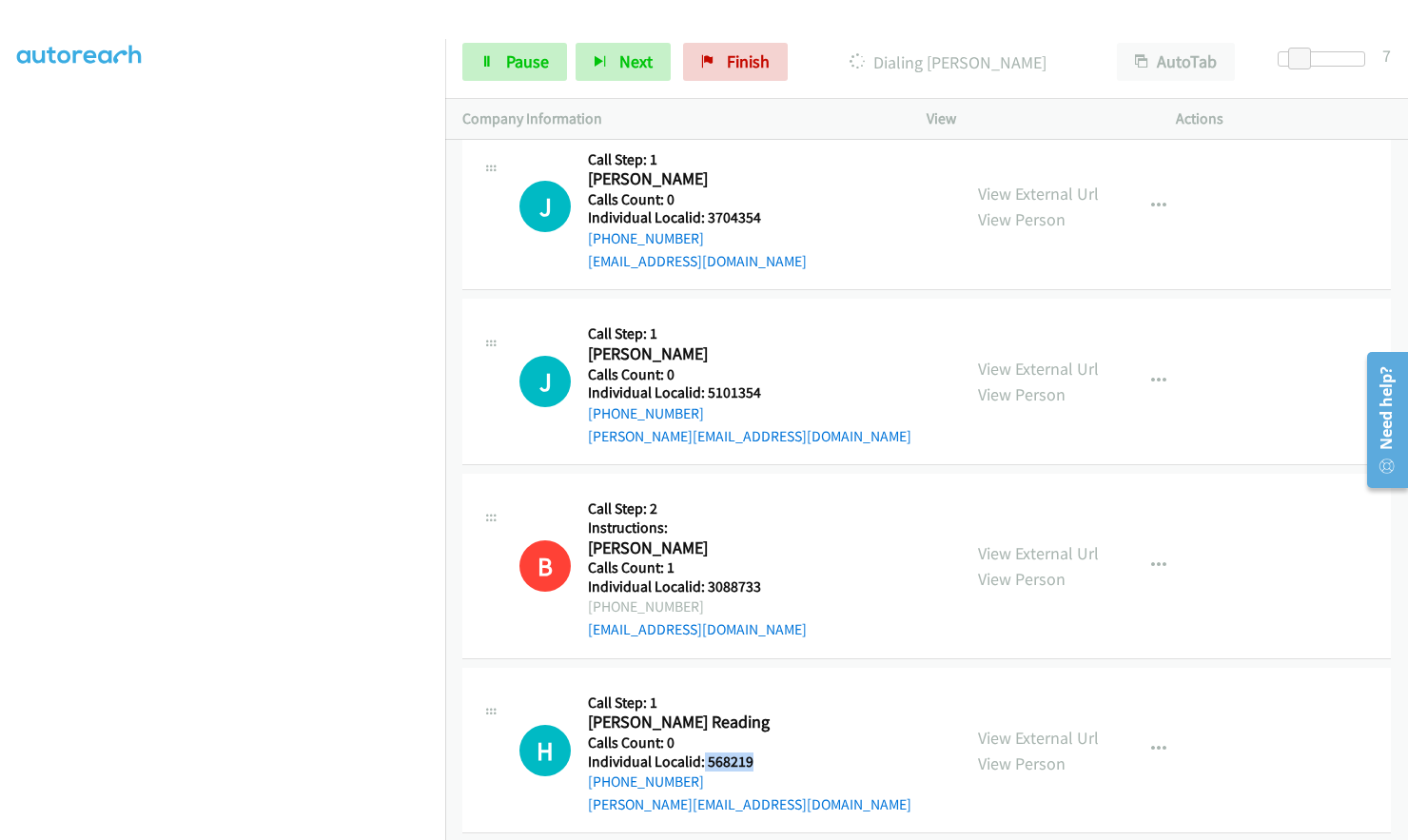 drag, startPoint x: 703, startPoint y: 761, endPoint x: 772, endPoint y: 760, distance: 69.00725 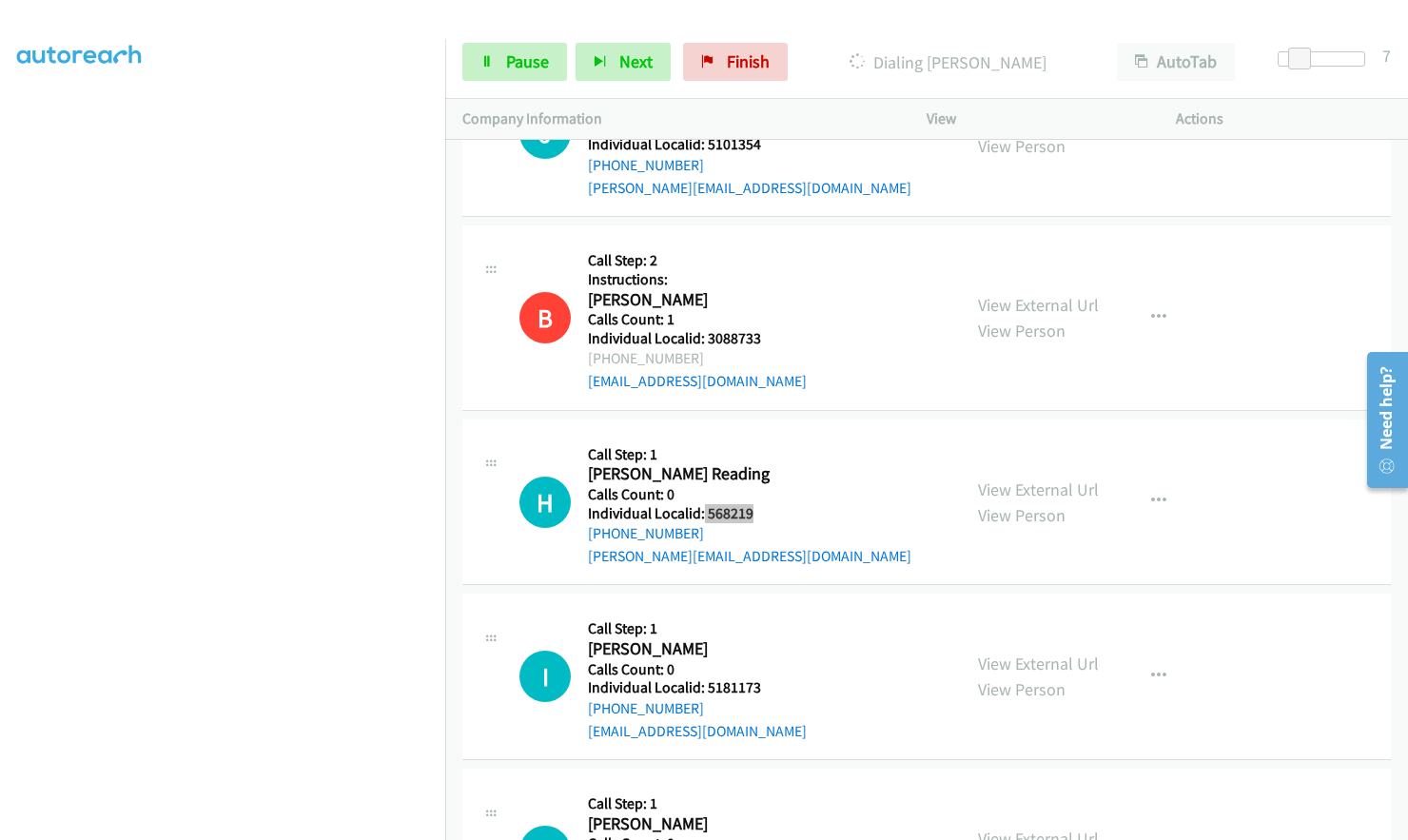 scroll, scrollTop: 3606, scrollLeft: 0, axis: vertical 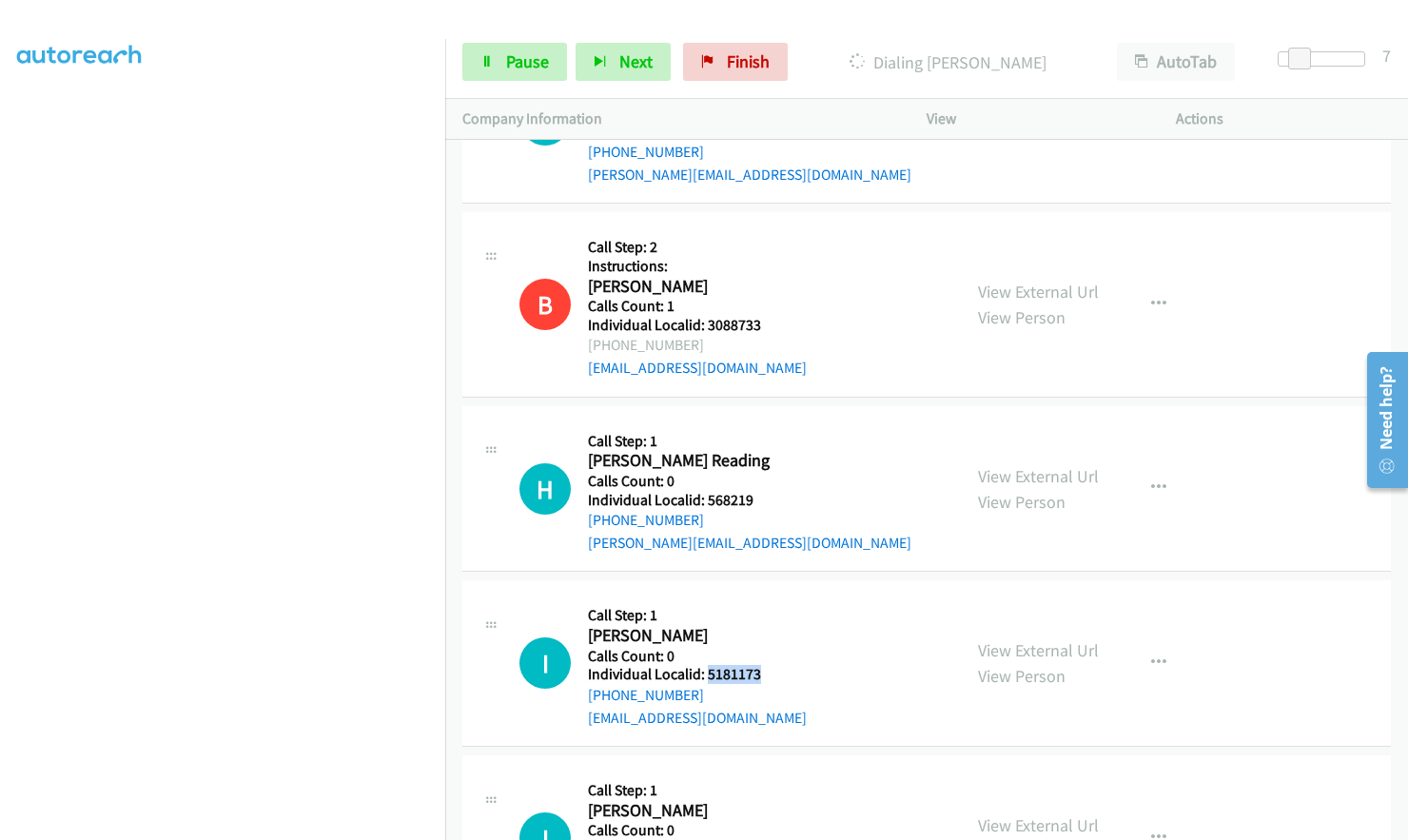 drag, startPoint x: 708, startPoint y: 679, endPoint x: 769, endPoint y: 678, distance: 61.0082 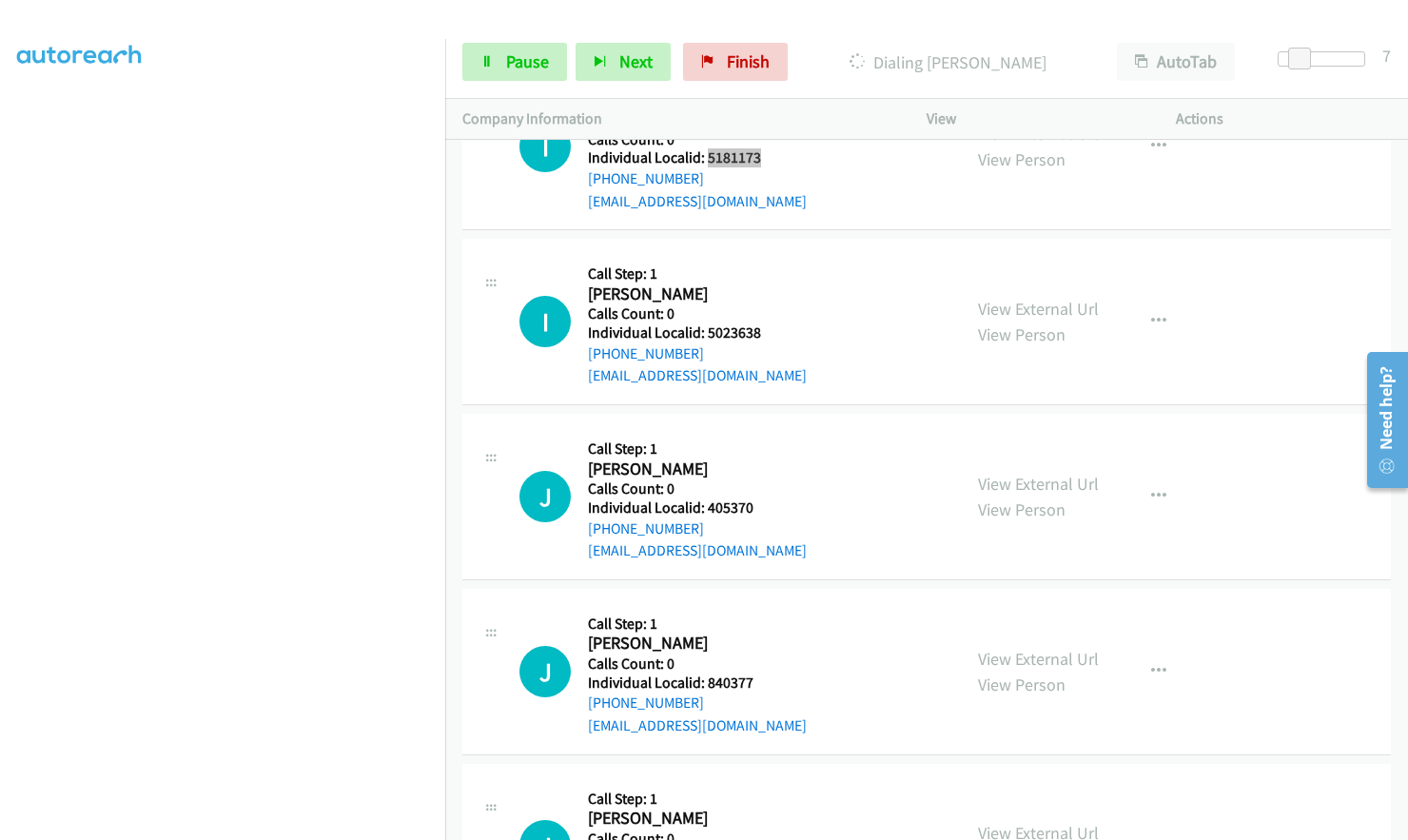 scroll, scrollTop: 4251, scrollLeft: 0, axis: vertical 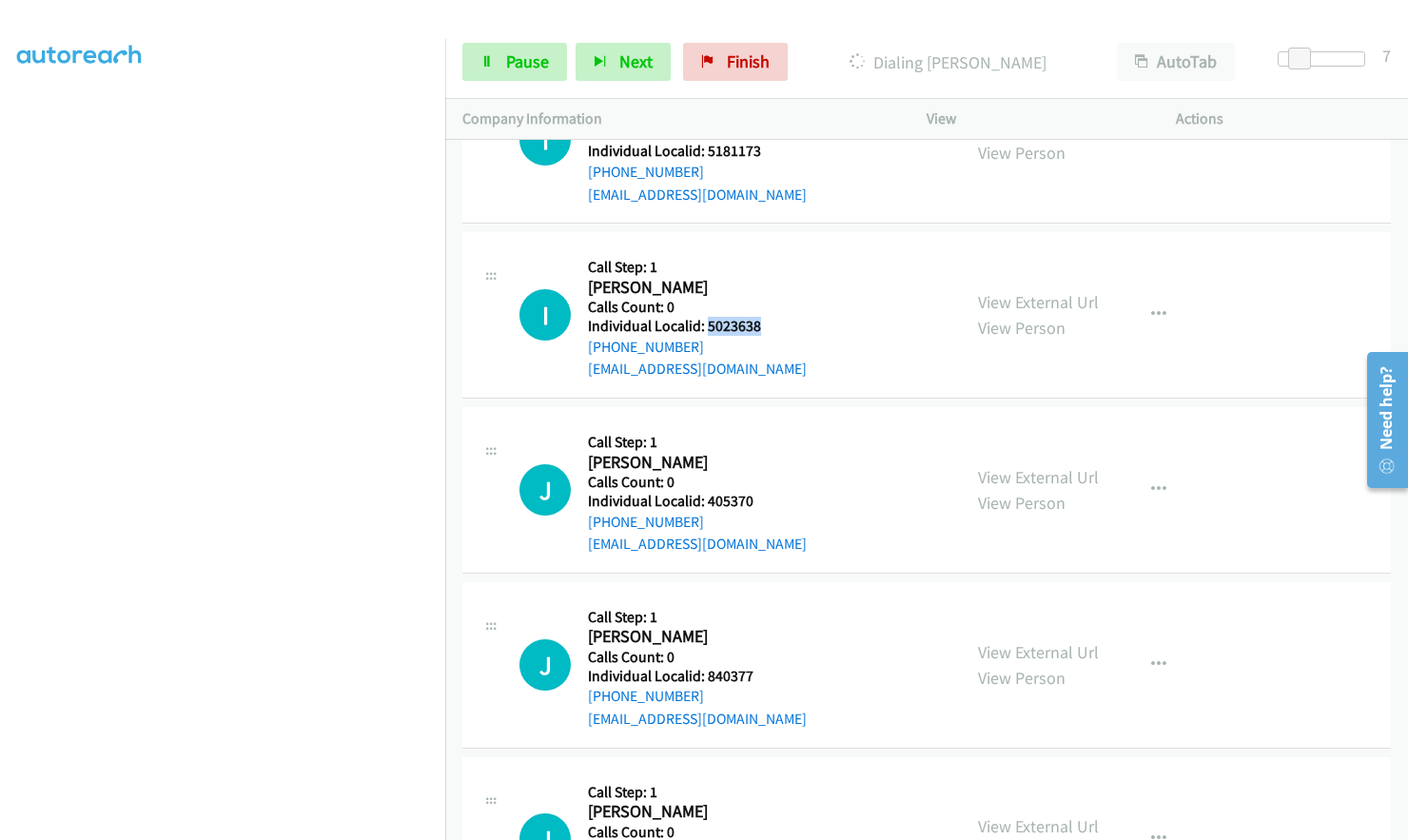drag, startPoint x: 705, startPoint y: 325, endPoint x: 764, endPoint y: 320, distance: 59.211485 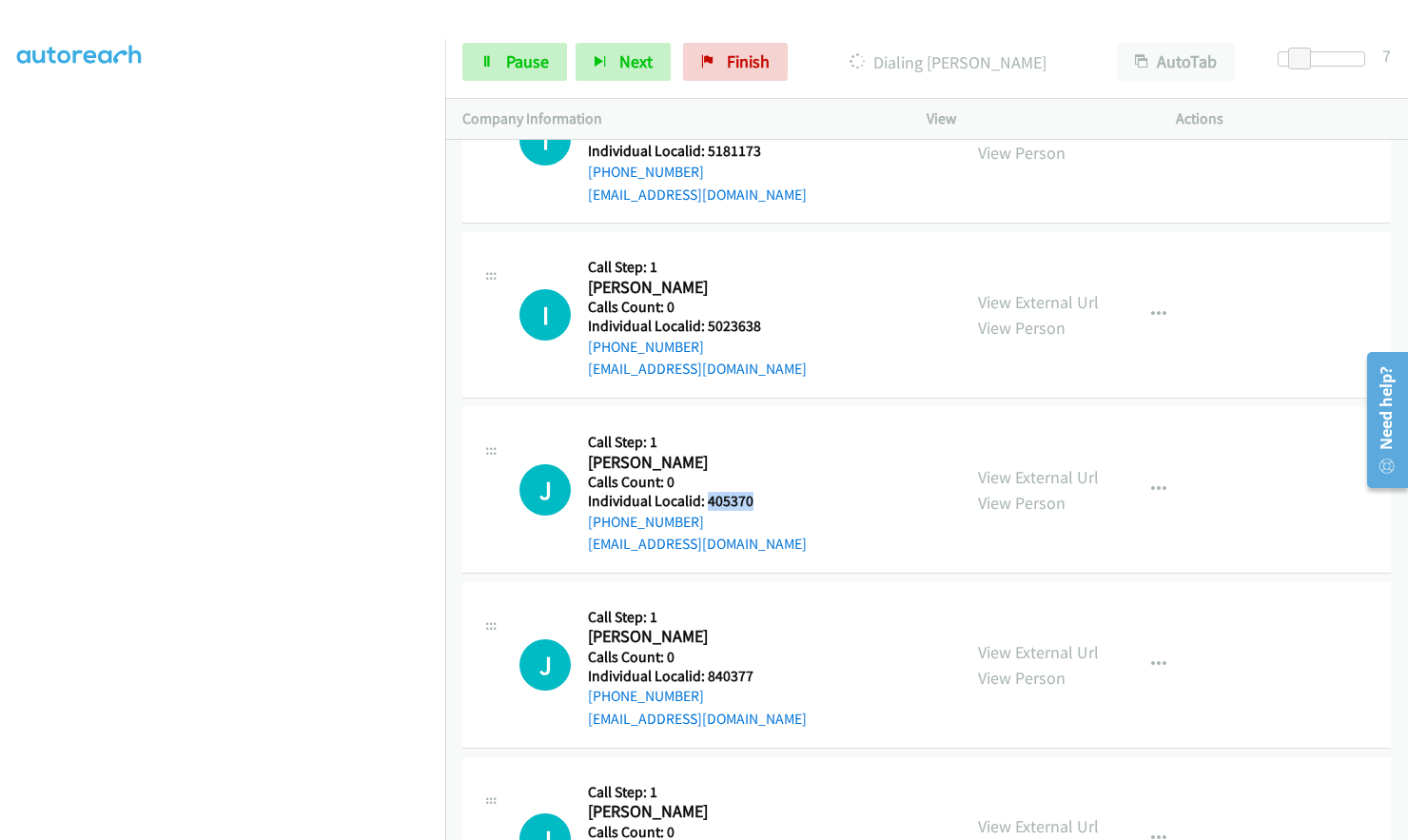 drag, startPoint x: 707, startPoint y: 499, endPoint x: 768, endPoint y: 499, distance: 61 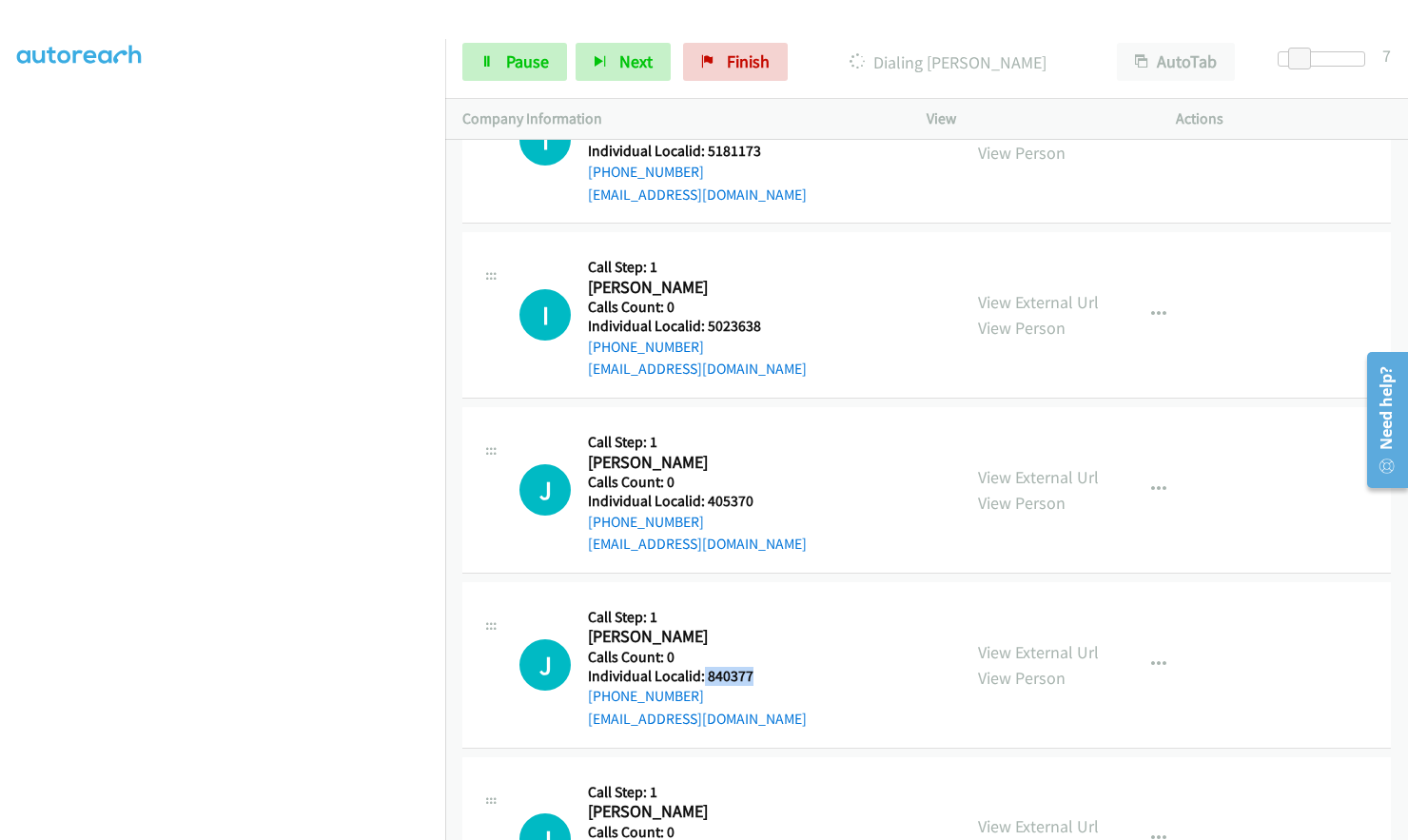 drag, startPoint x: 703, startPoint y: 674, endPoint x: 768, endPoint y: 674, distance: 65 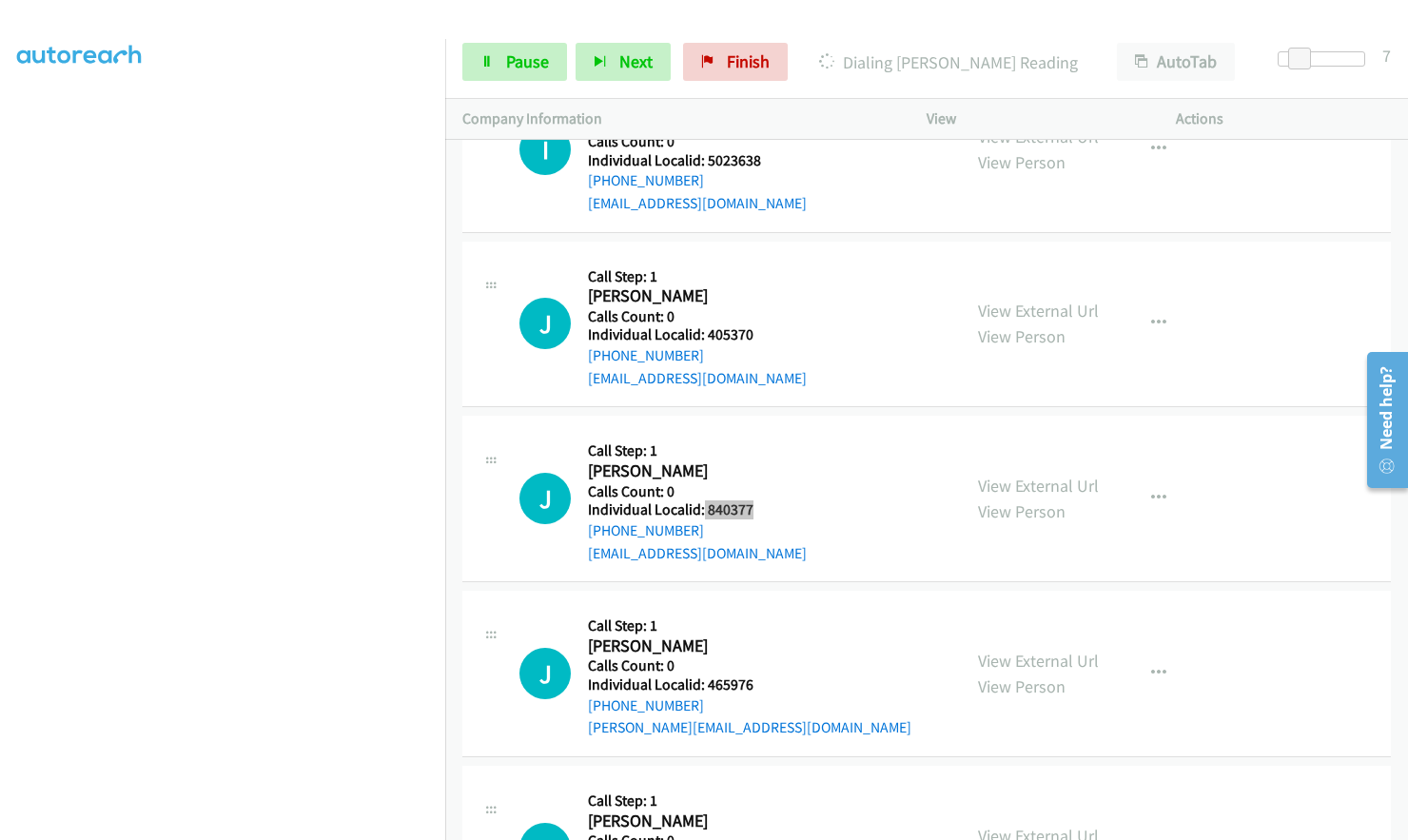 scroll, scrollTop: 4506, scrollLeft: 0, axis: vertical 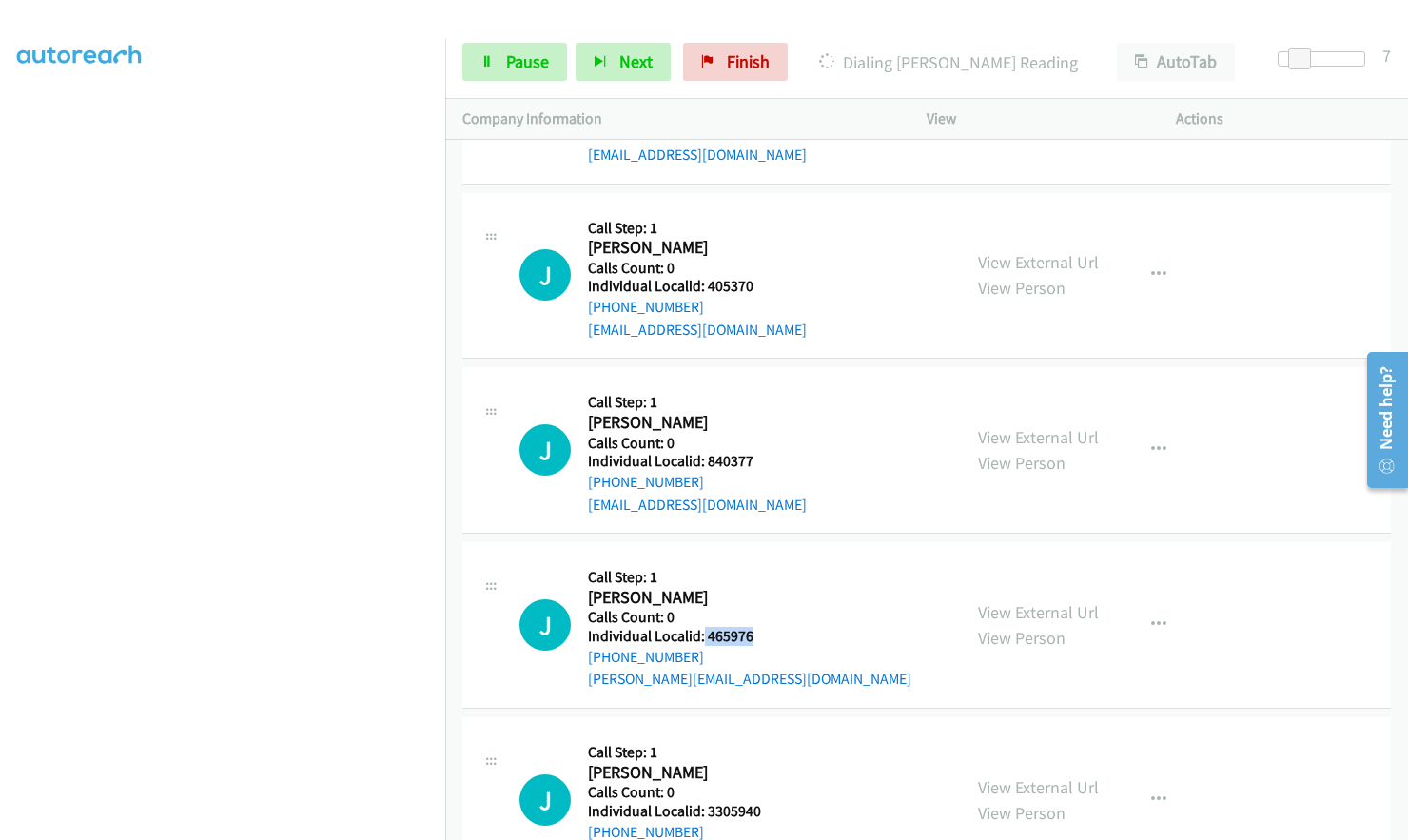 drag, startPoint x: 717, startPoint y: 635, endPoint x: 754, endPoint y: 637, distance: 37.054015 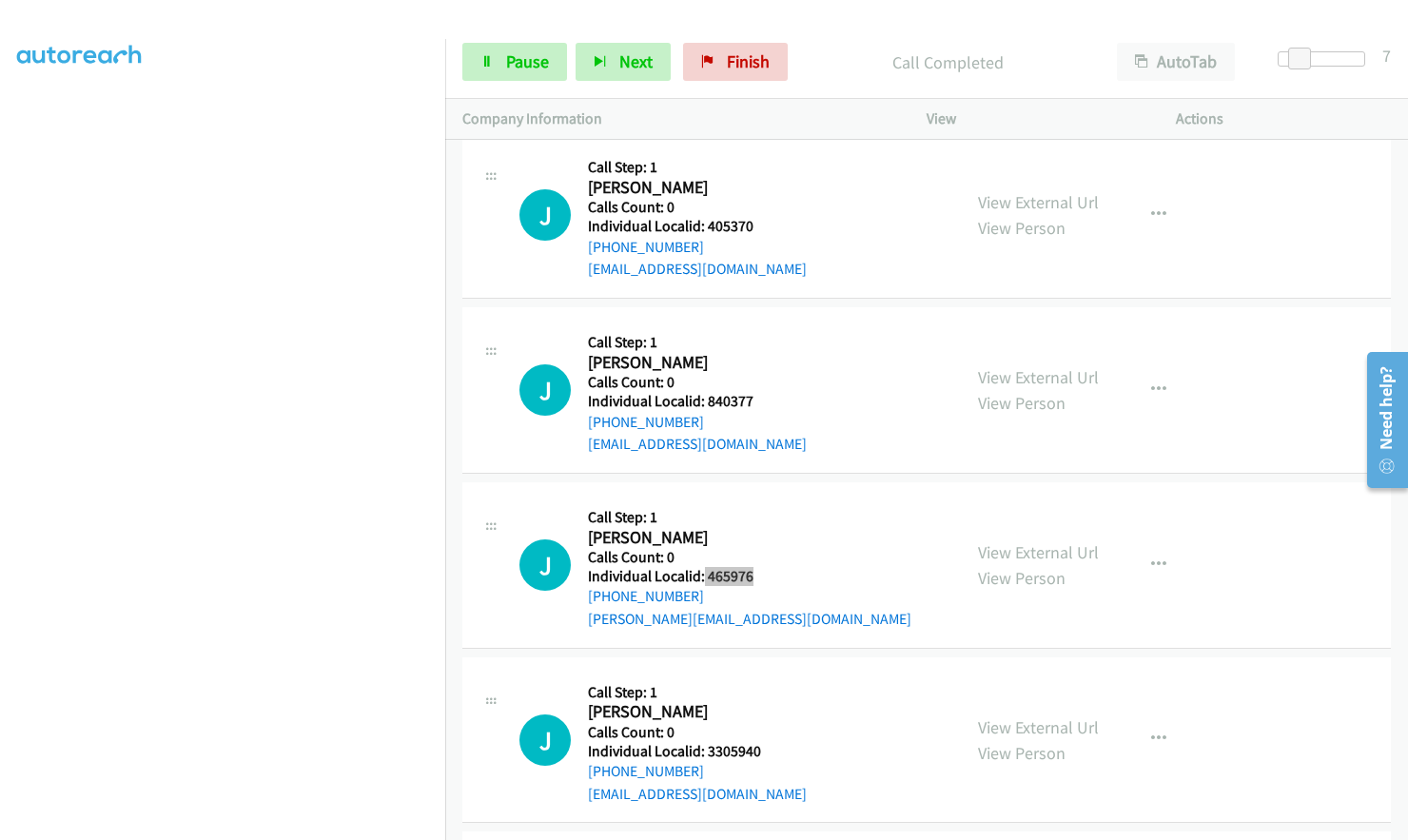 scroll, scrollTop: 4619, scrollLeft: 0, axis: vertical 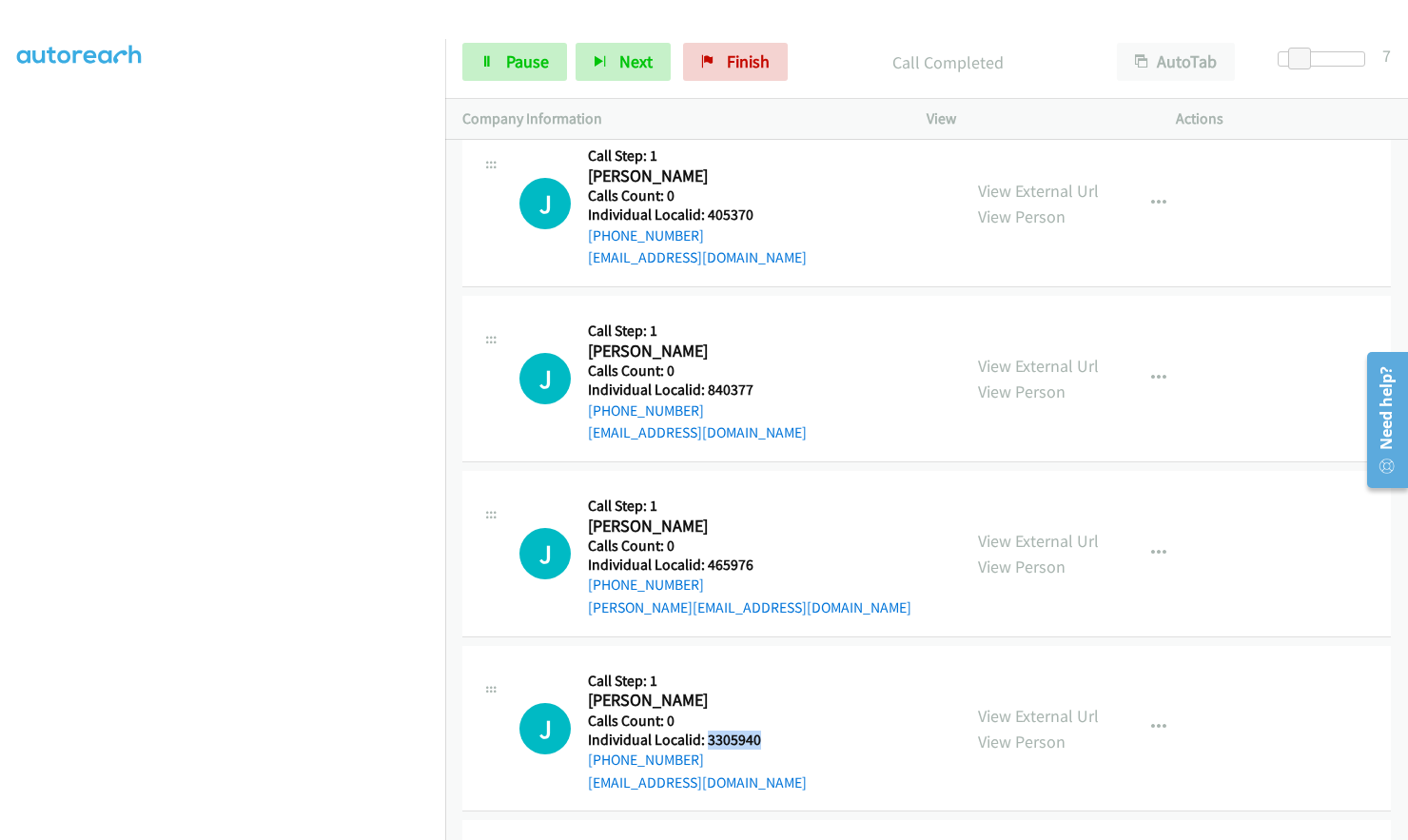 drag, startPoint x: 705, startPoint y: 738, endPoint x: 774, endPoint y: 735, distance: 69.065187 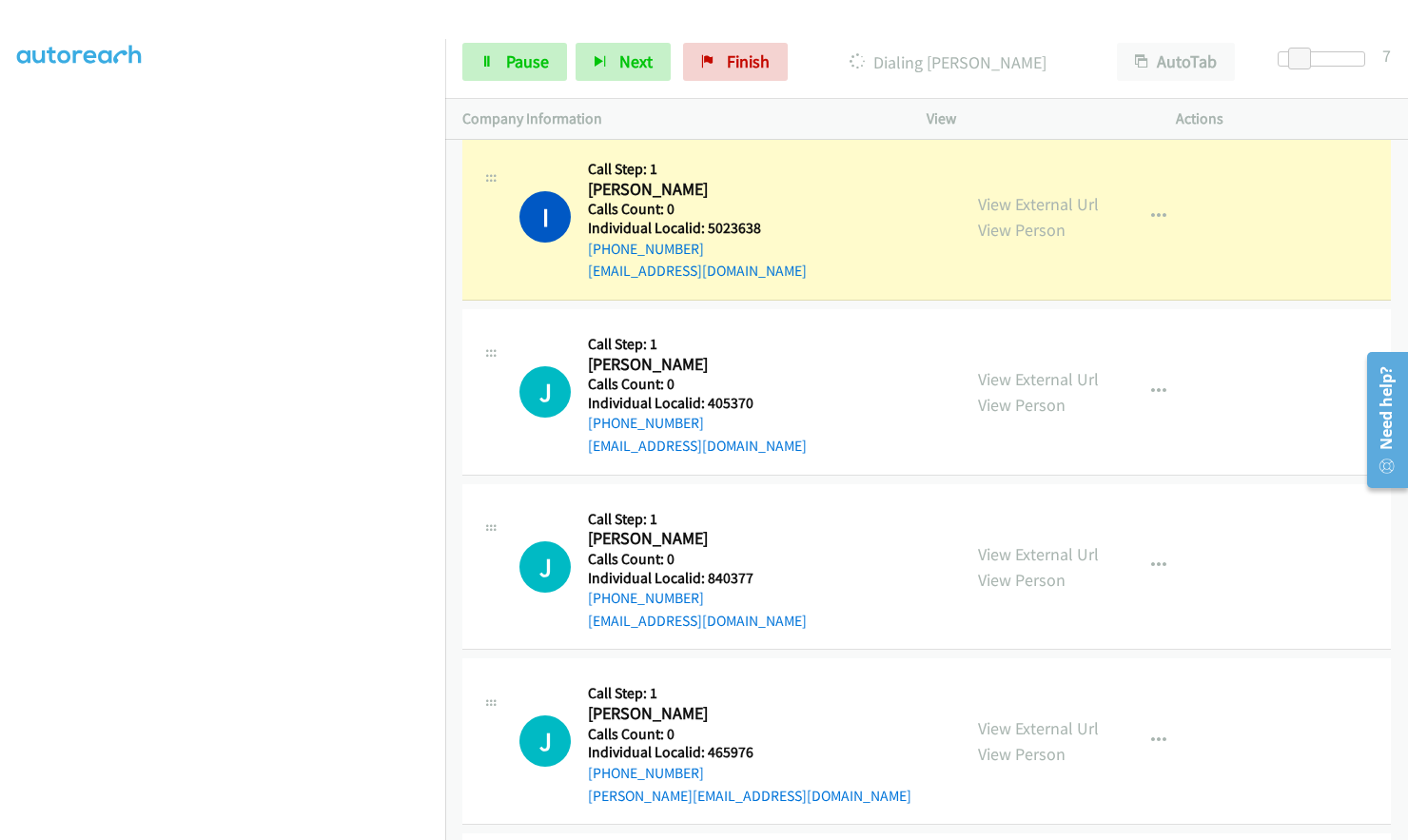 scroll, scrollTop: 4492, scrollLeft: 0, axis: vertical 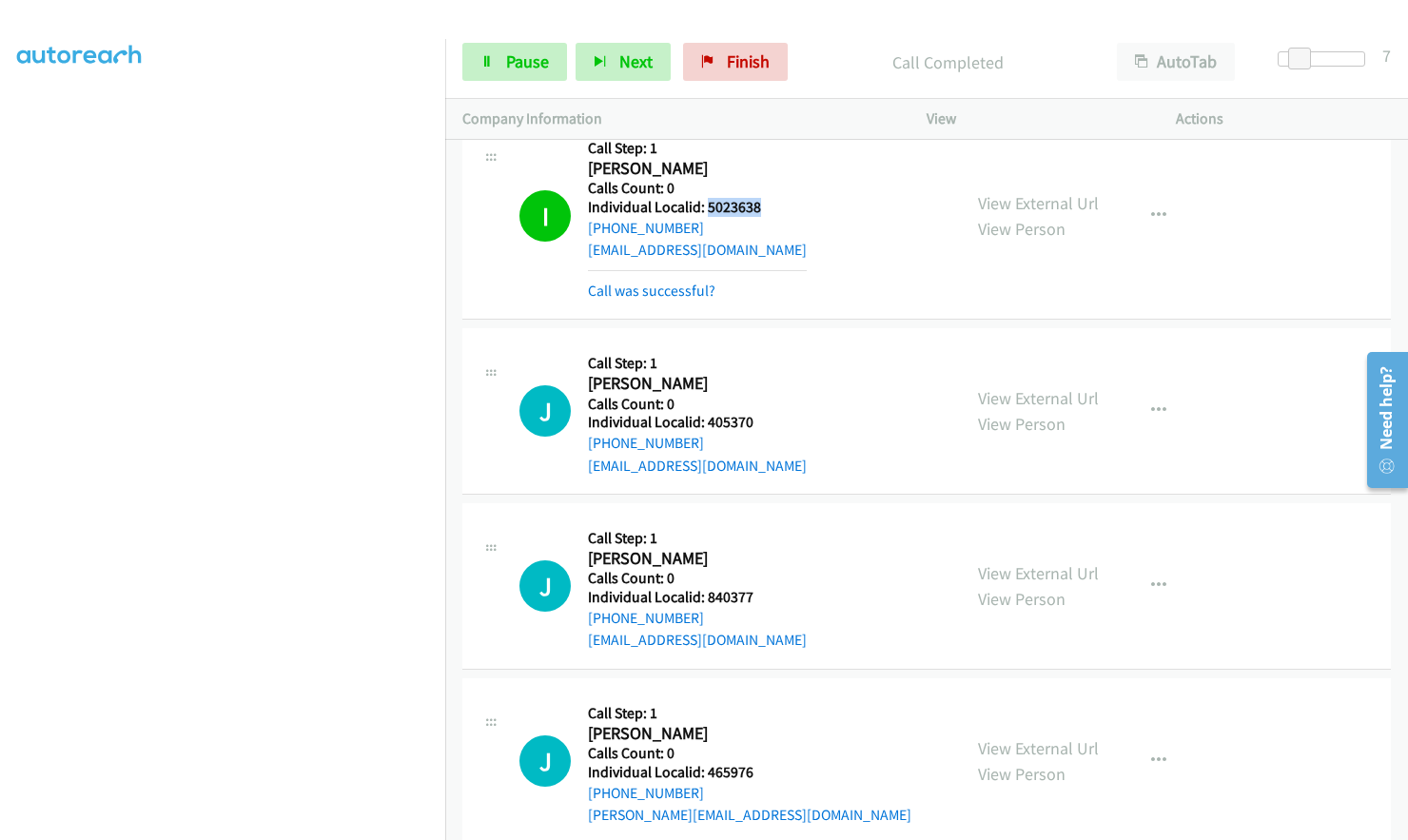 drag, startPoint x: 706, startPoint y: 206, endPoint x: 766, endPoint y: 207, distance: 60.008333 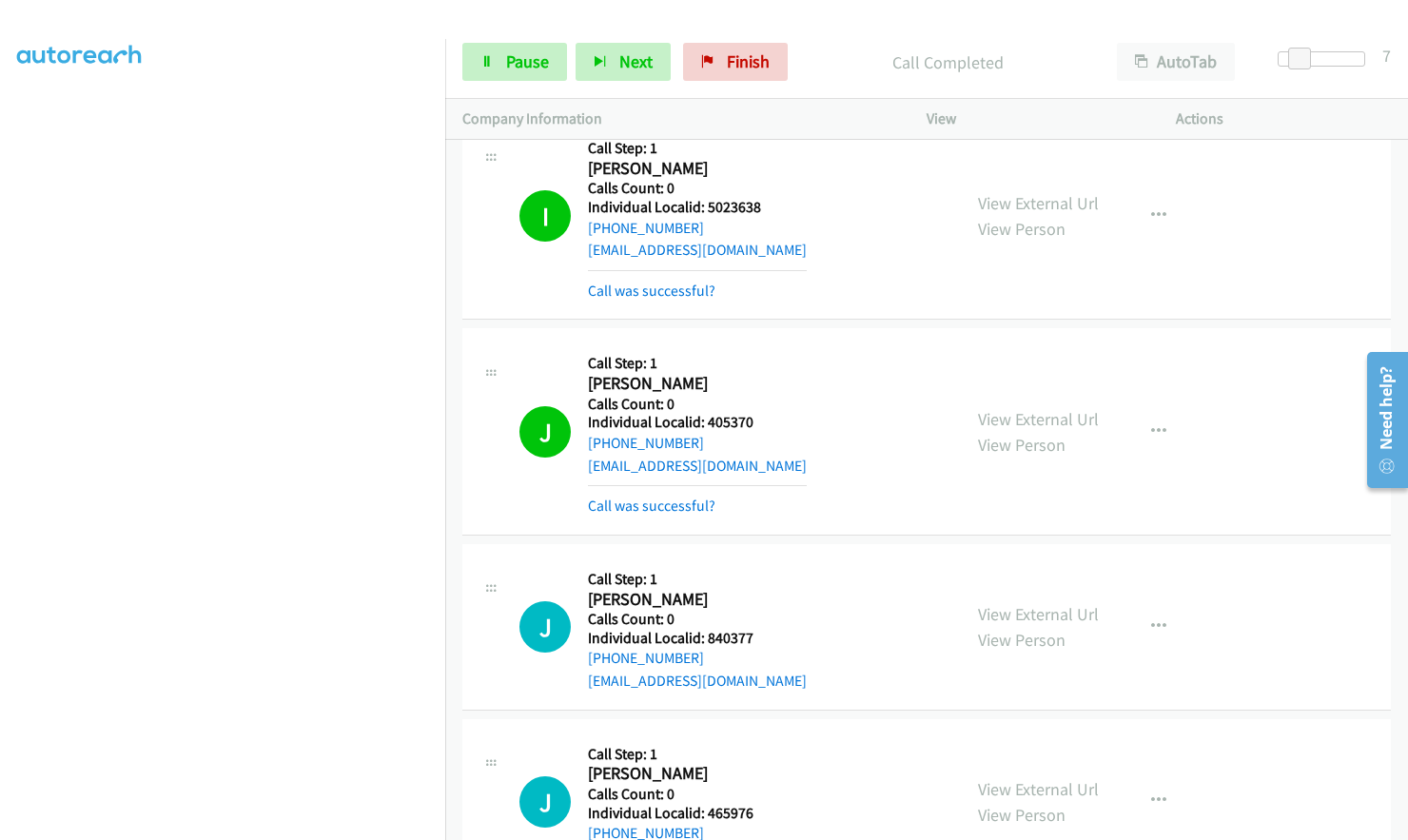 drag, startPoint x: 55, startPoint y: 439, endPoint x: 17, endPoint y: 503, distance: 74.431176 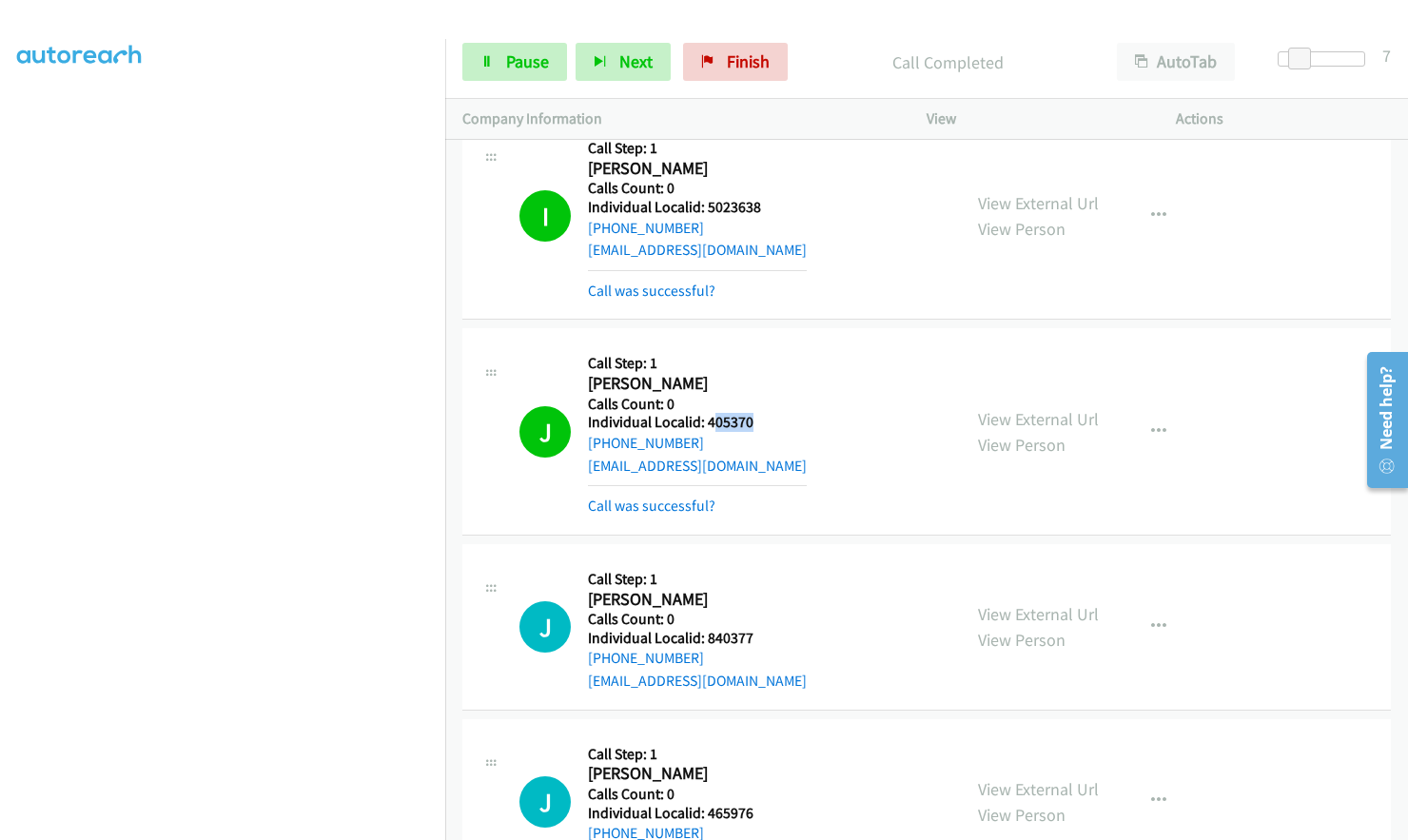 drag, startPoint x: 710, startPoint y: 422, endPoint x: 768, endPoint y: 429, distance: 58.420887 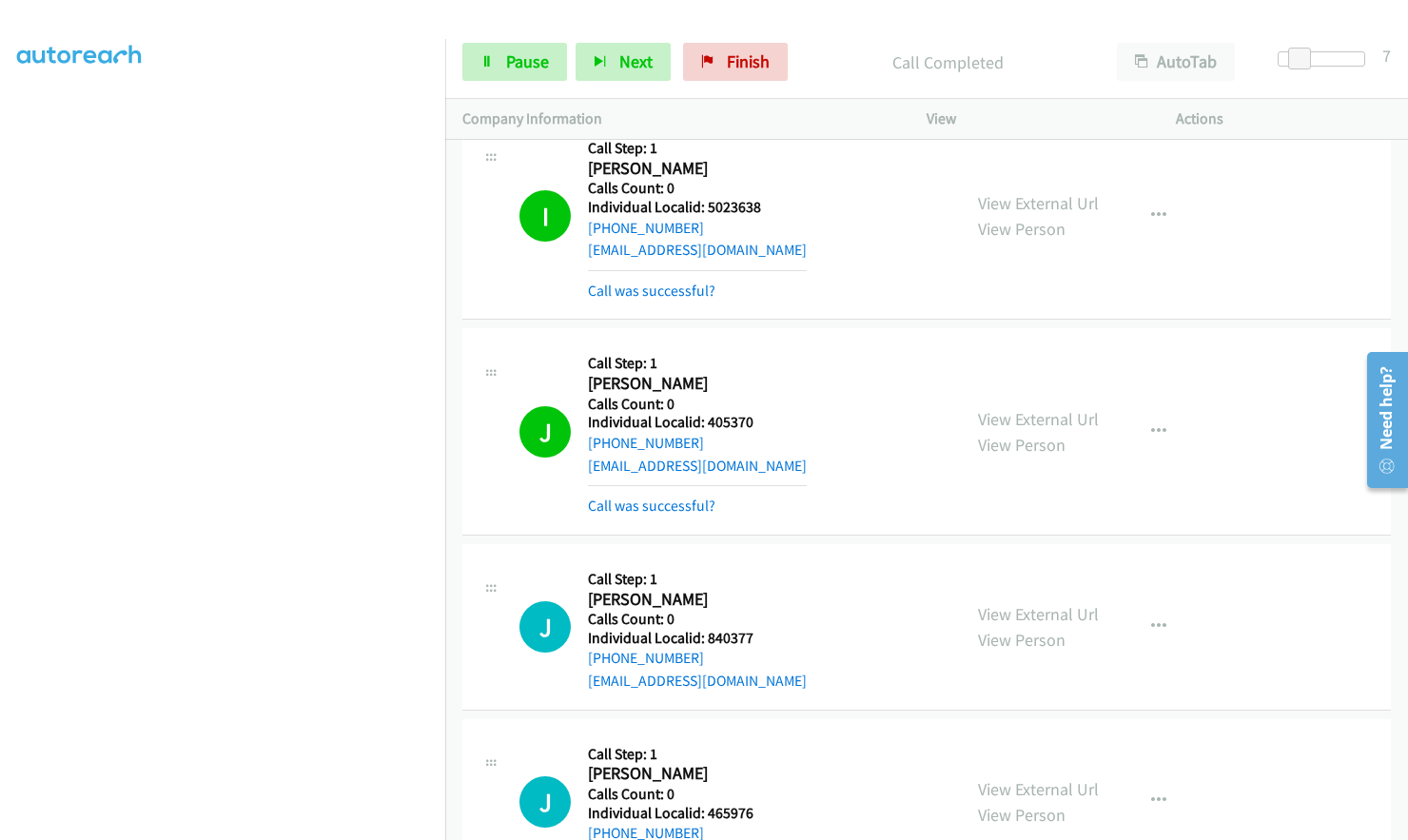 click on "J L Keen" at bounding box center (695, 383) 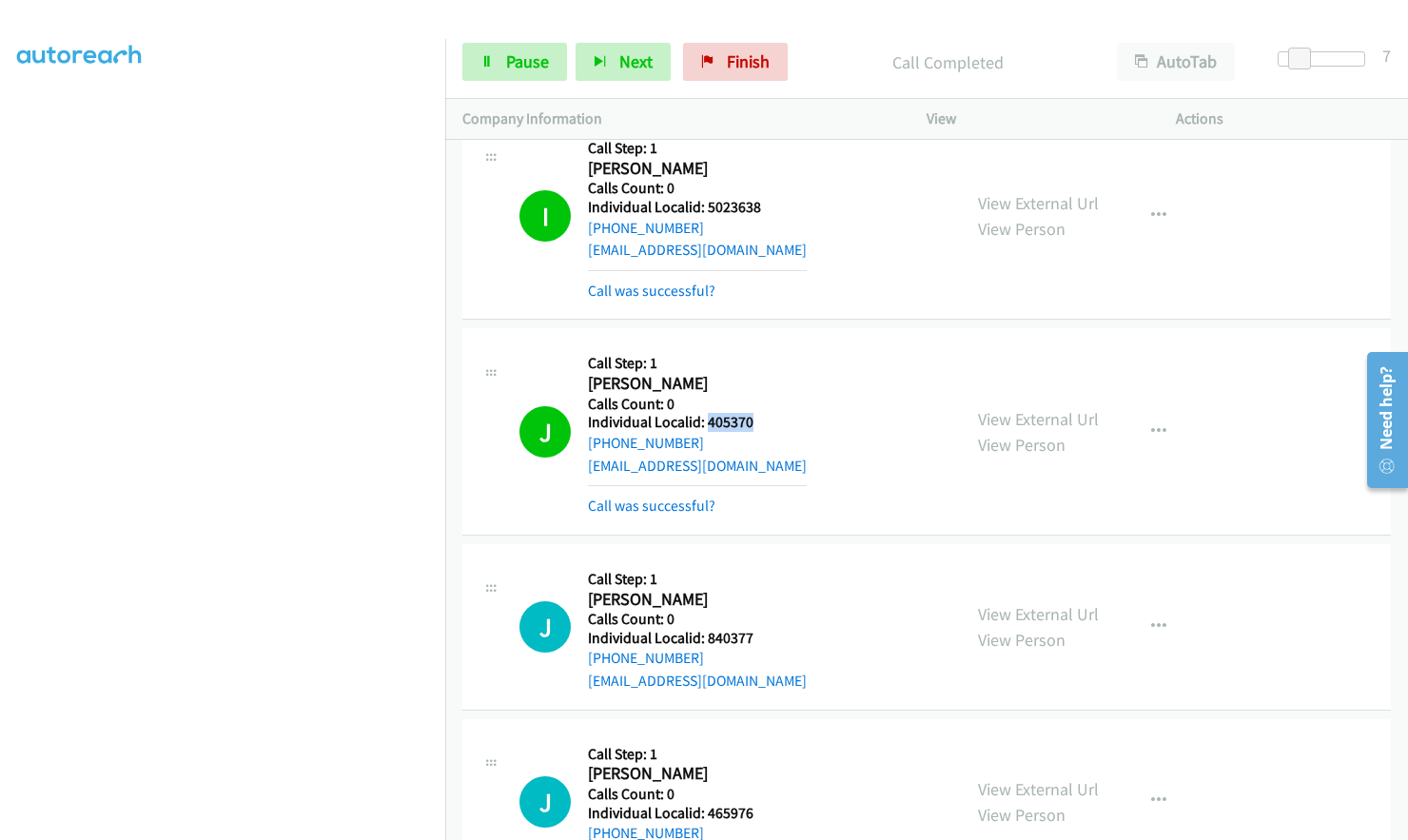 drag, startPoint x: 705, startPoint y: 422, endPoint x: 755, endPoint y: 422, distance: 50 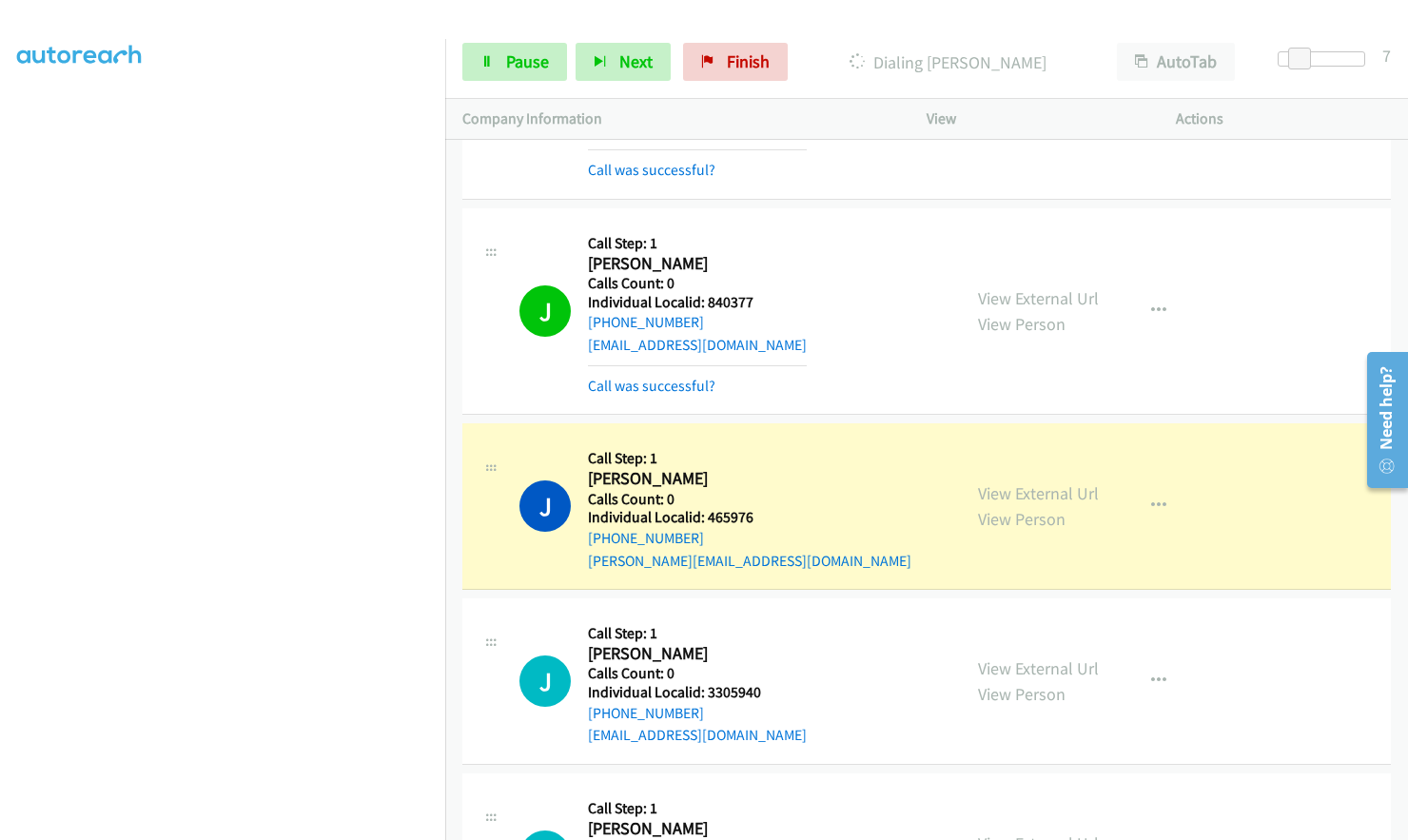 scroll, scrollTop: 4896, scrollLeft: 0, axis: vertical 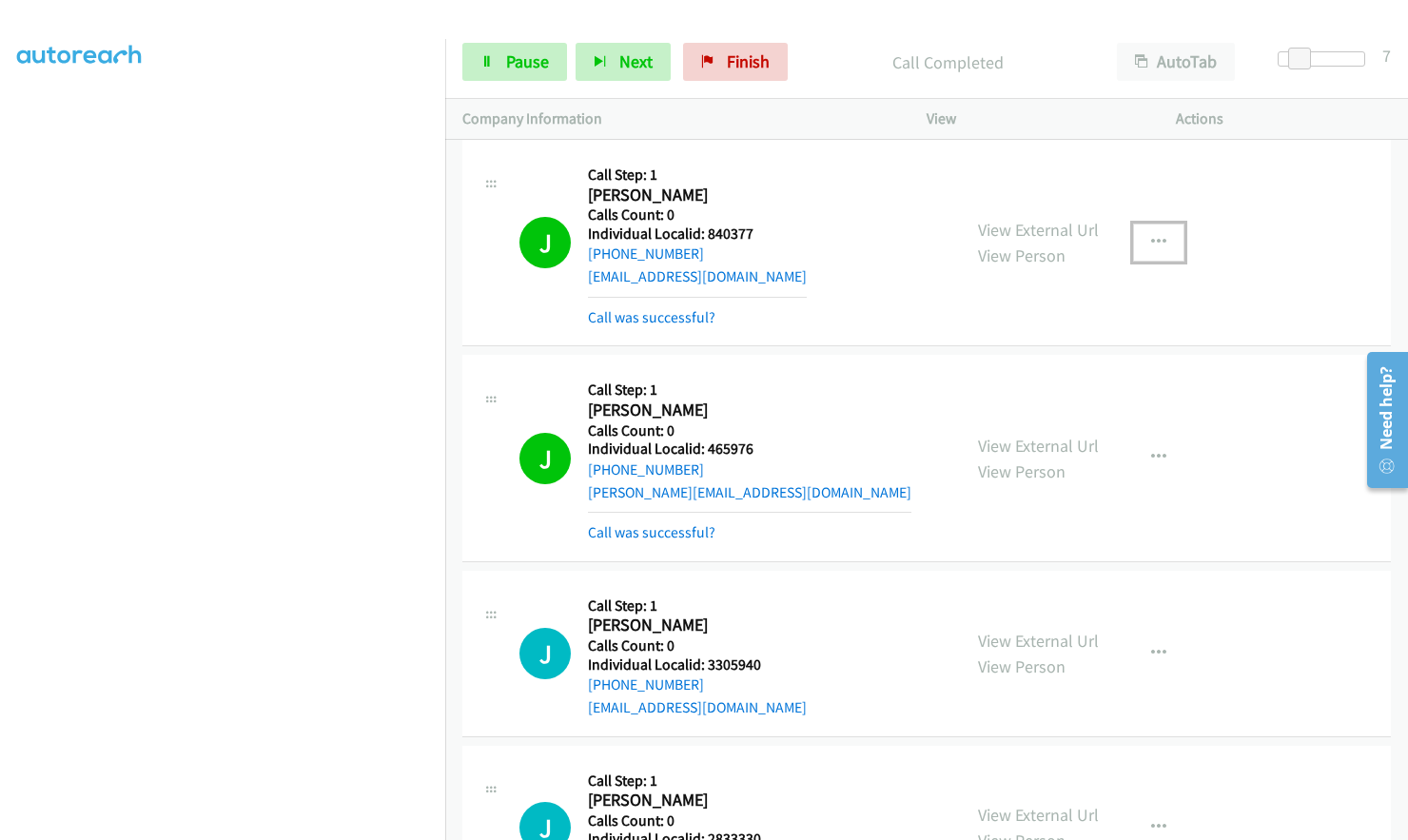 click at bounding box center [1159, 243] 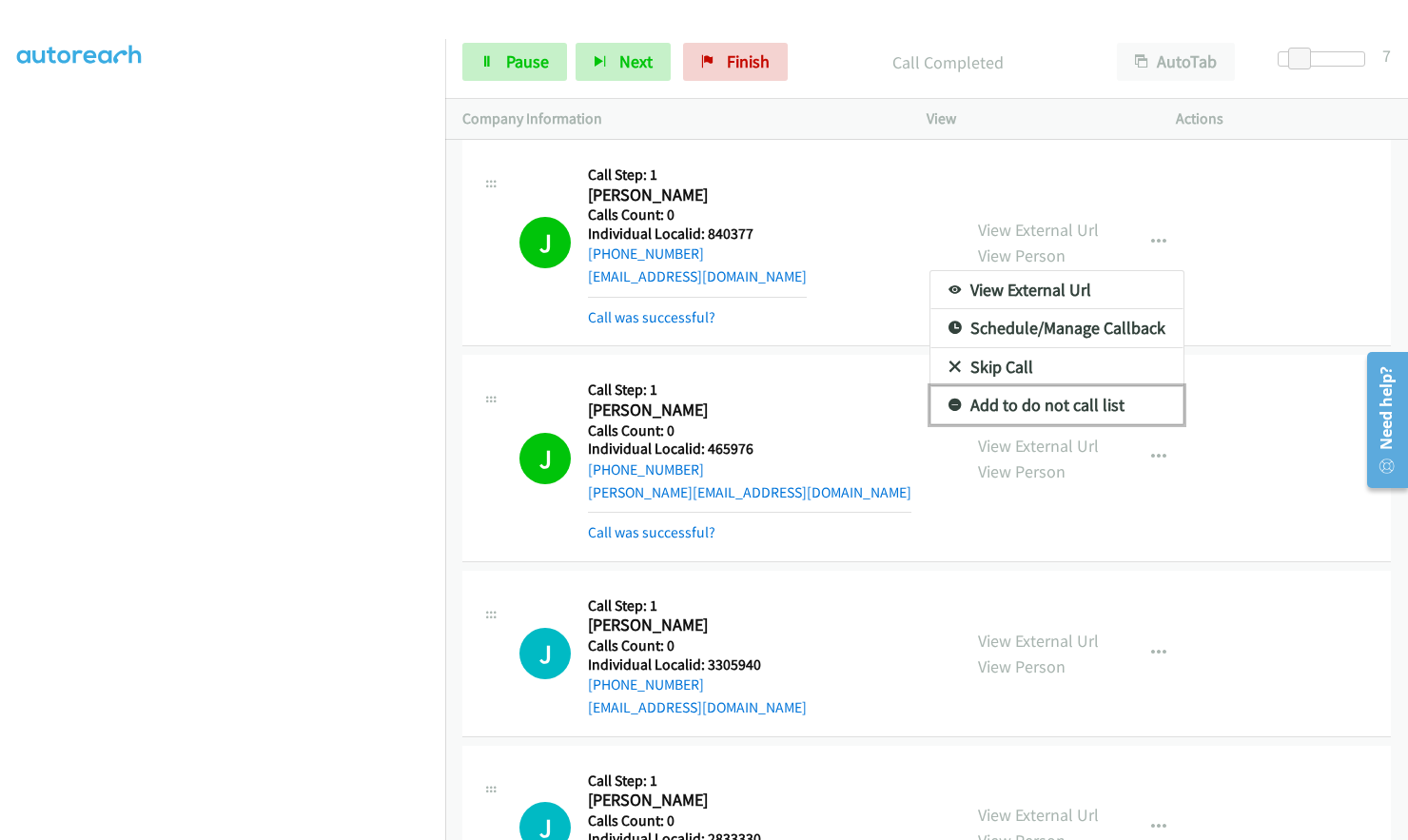 click at bounding box center [955, 406] 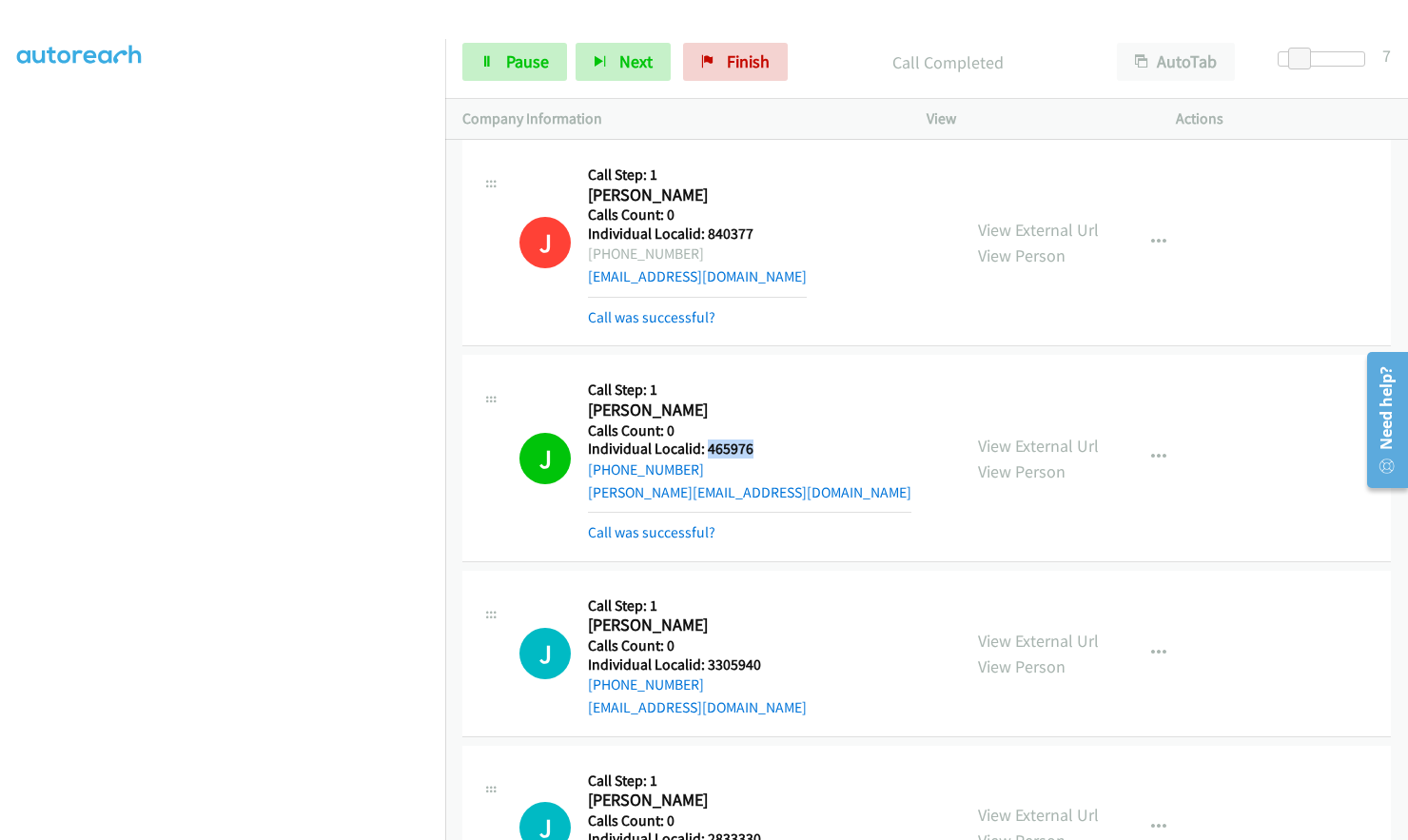 drag, startPoint x: 705, startPoint y: 447, endPoint x: 756, endPoint y: 446, distance: 51.0098 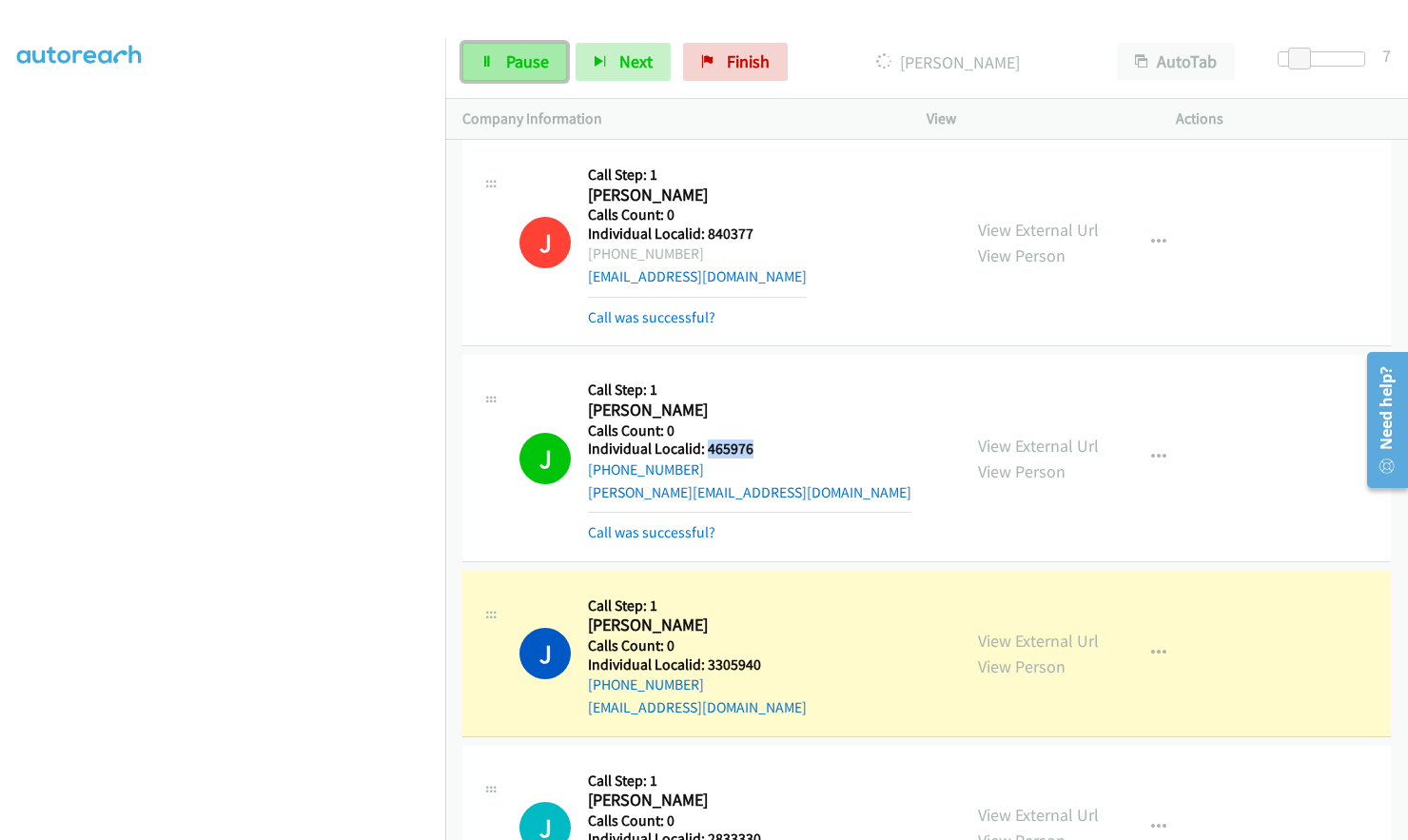 click on "Pause" at bounding box center [527, 61] 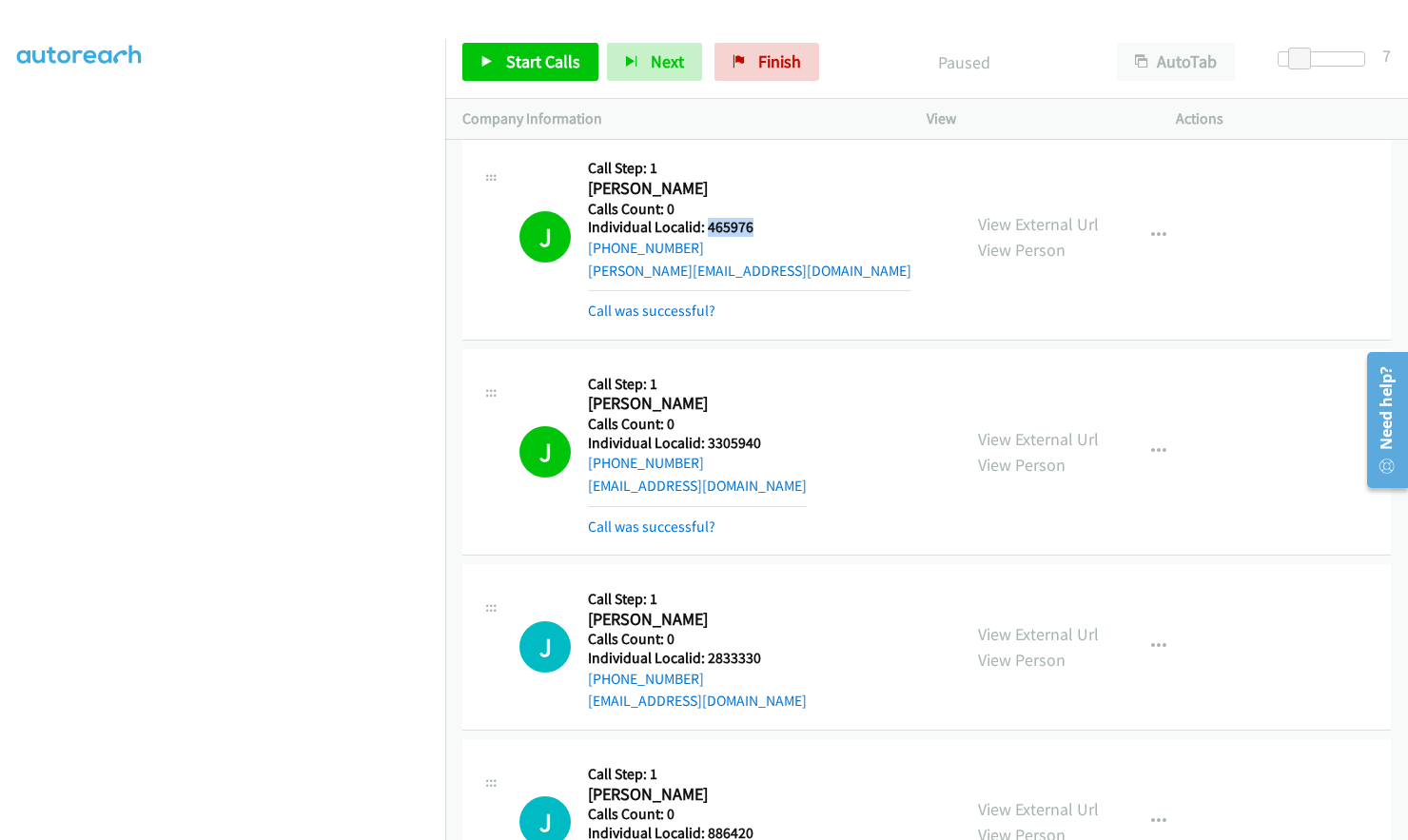 scroll, scrollTop: 5182, scrollLeft: 0, axis: vertical 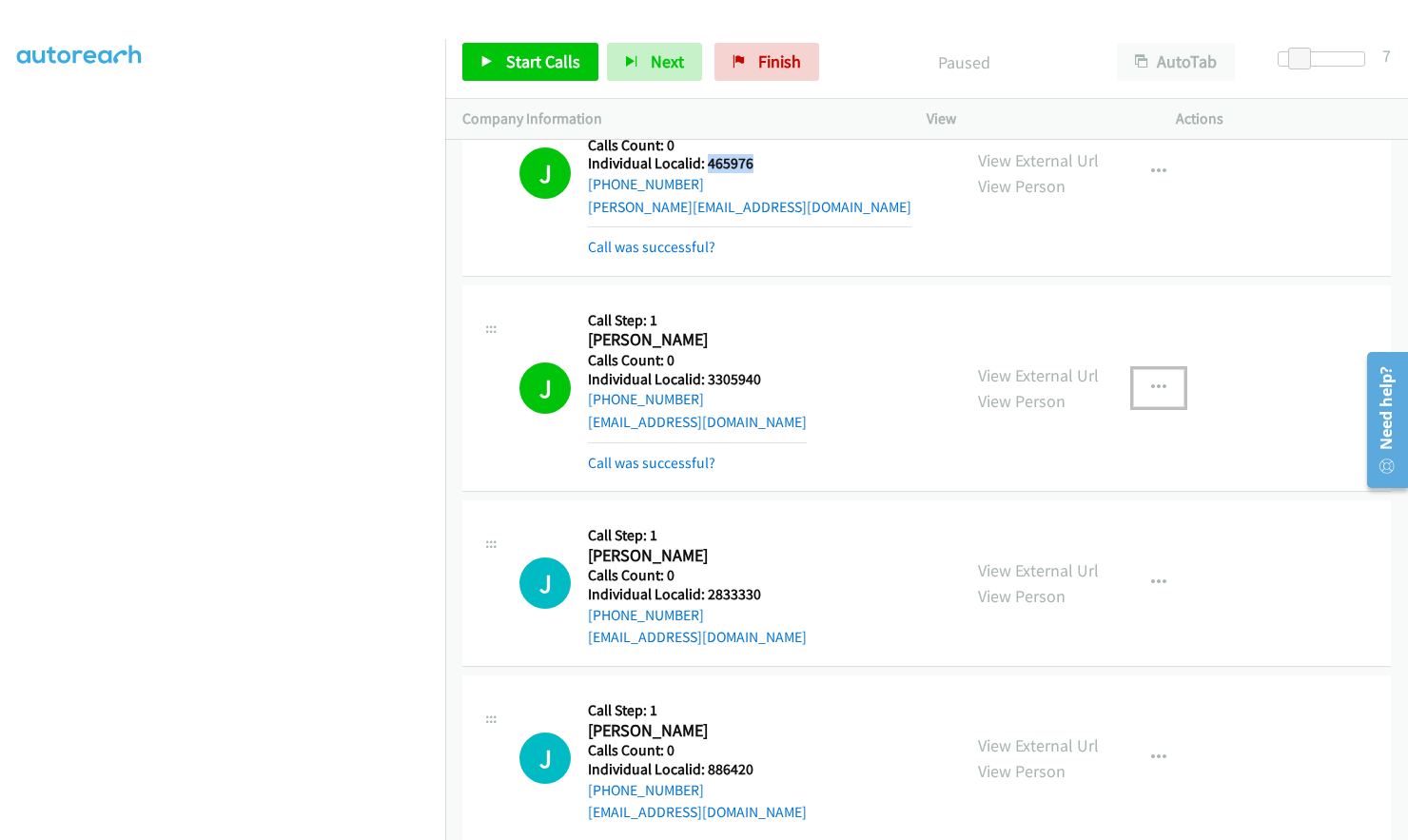 click at bounding box center (1159, 388) 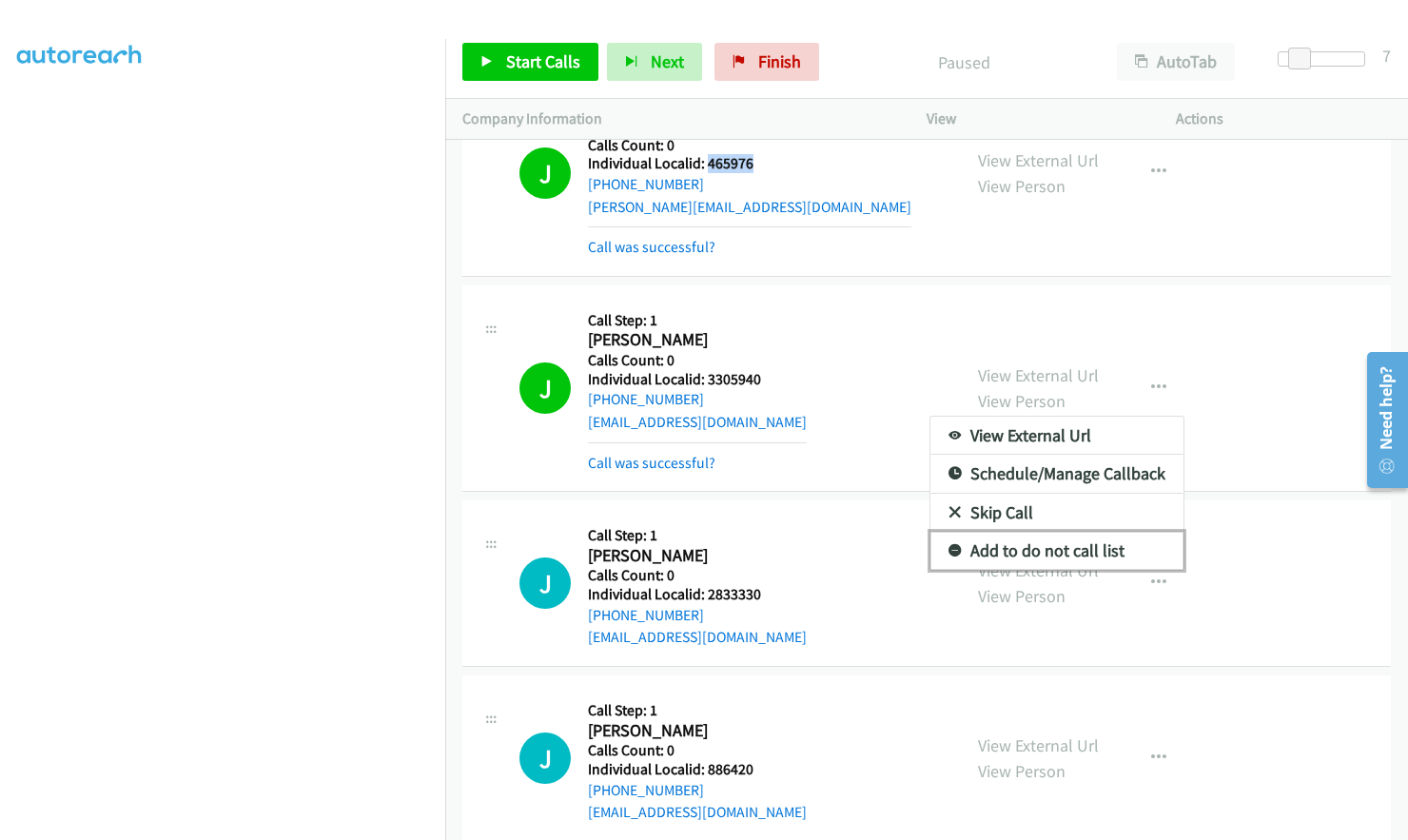 click at bounding box center (955, 552) 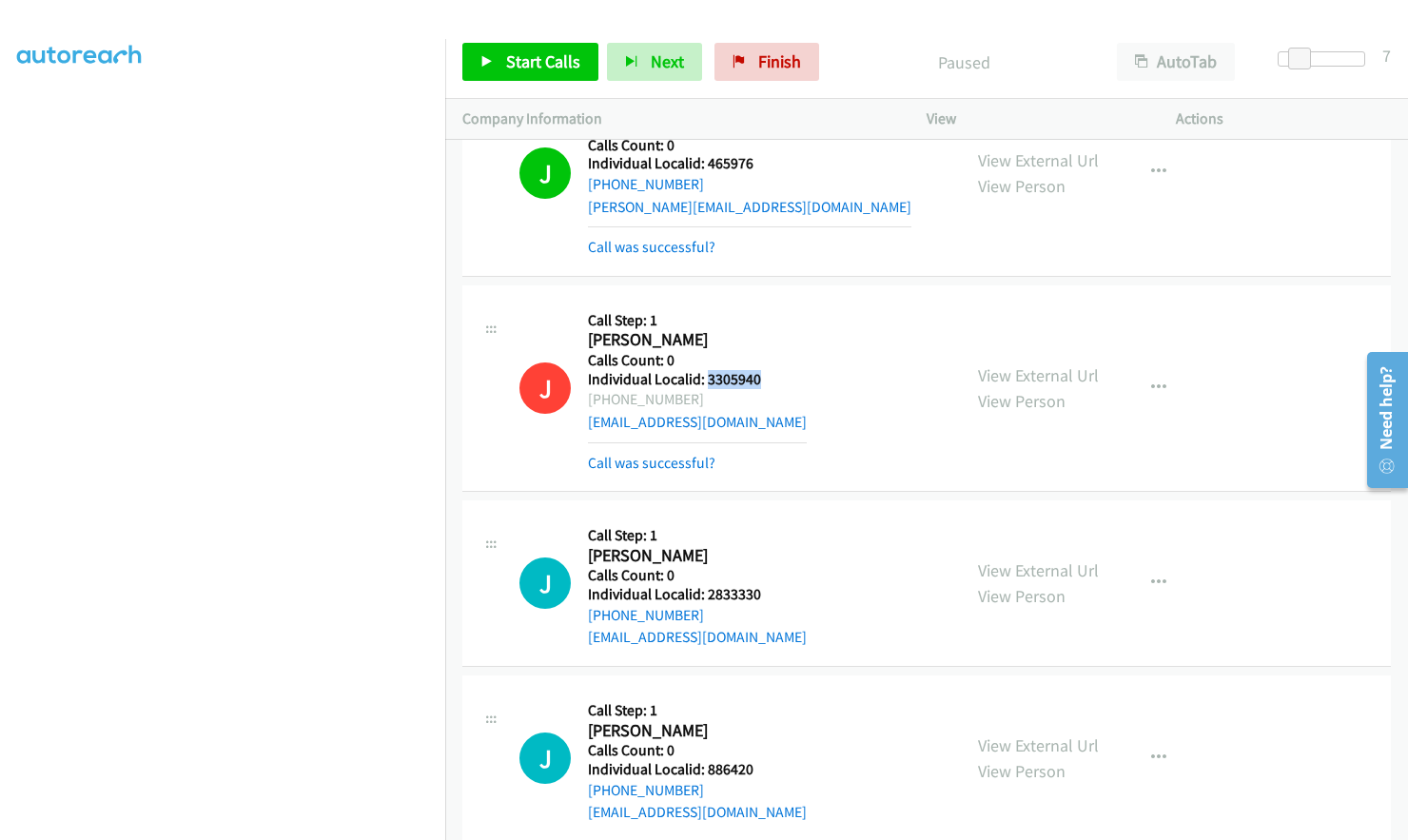 drag, startPoint x: 705, startPoint y: 377, endPoint x: 751, endPoint y: 378, distance: 46.010868 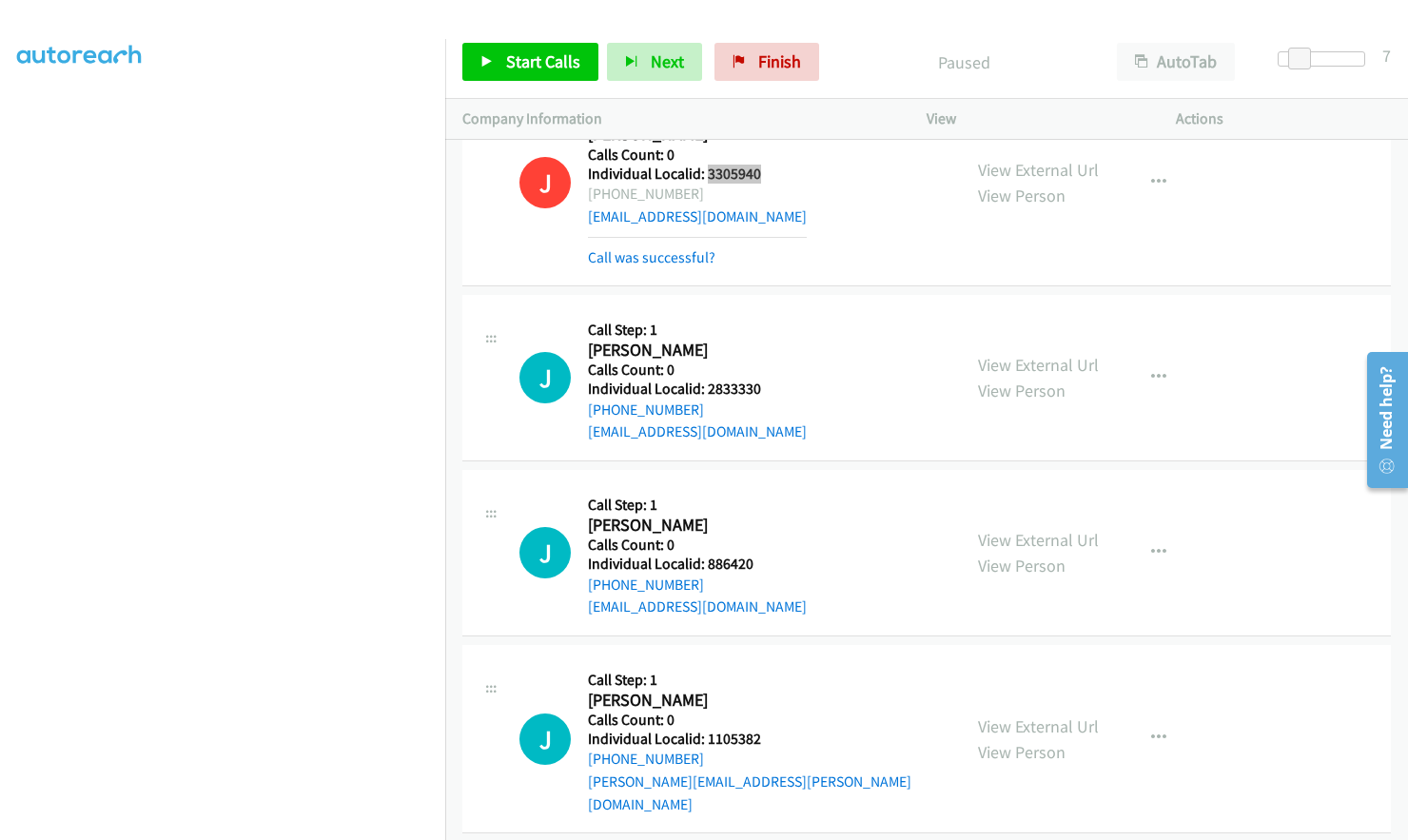 scroll, scrollTop: 5538, scrollLeft: 0, axis: vertical 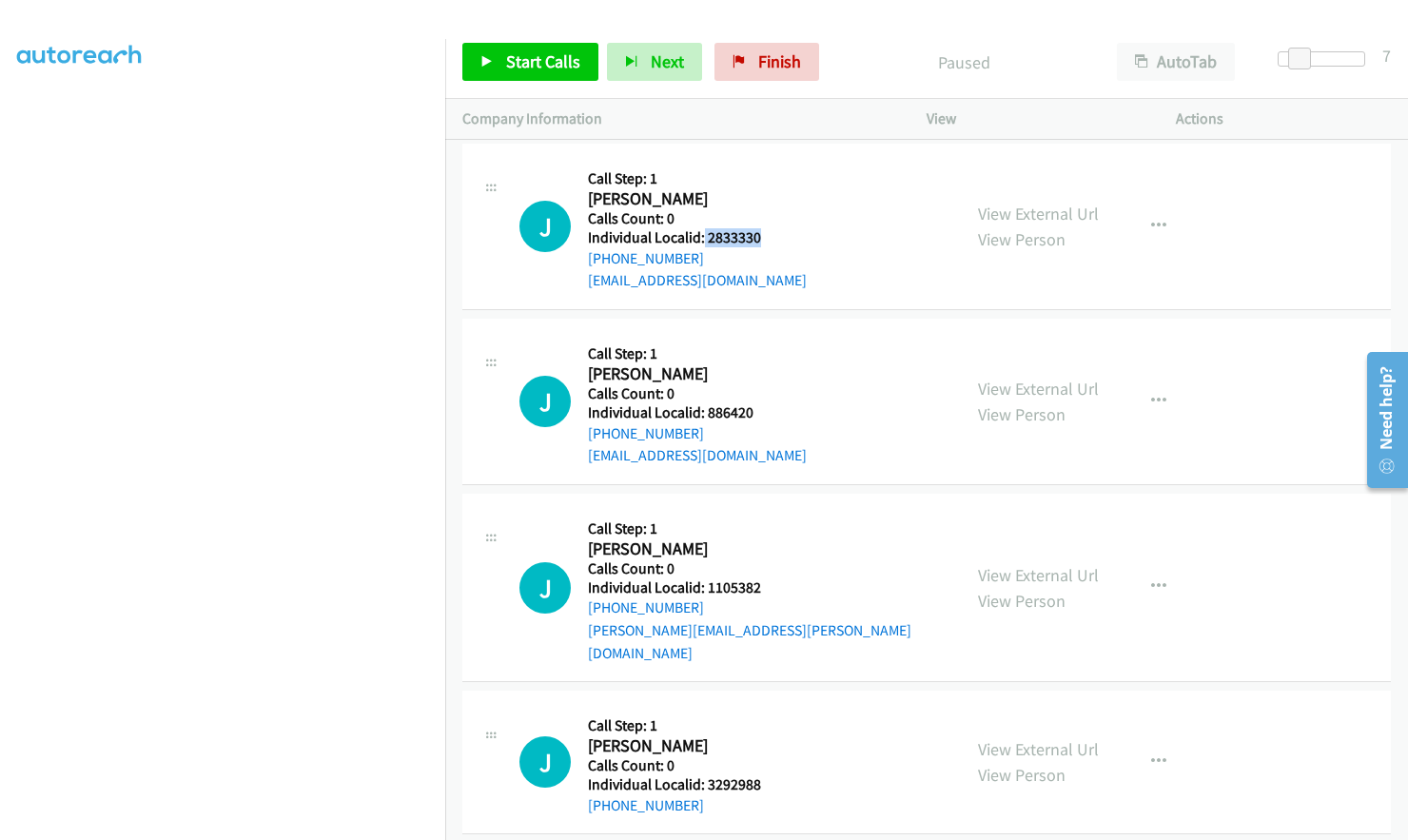 drag, startPoint x: 711, startPoint y: 238, endPoint x: 771, endPoint y: 236, distance: 60.03332 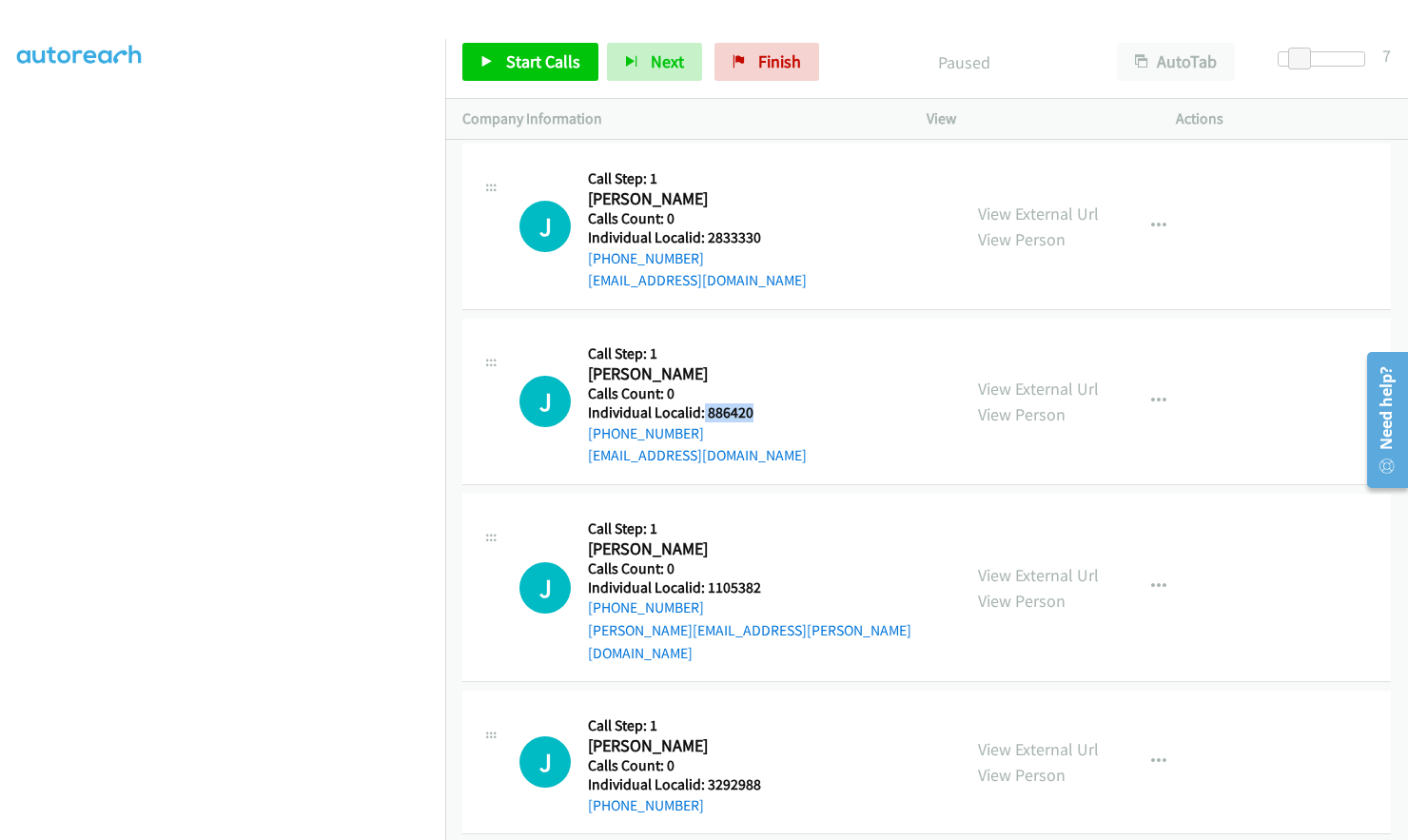 drag, startPoint x: 720, startPoint y: 413, endPoint x: 764, endPoint y: 411, distance: 44.045431 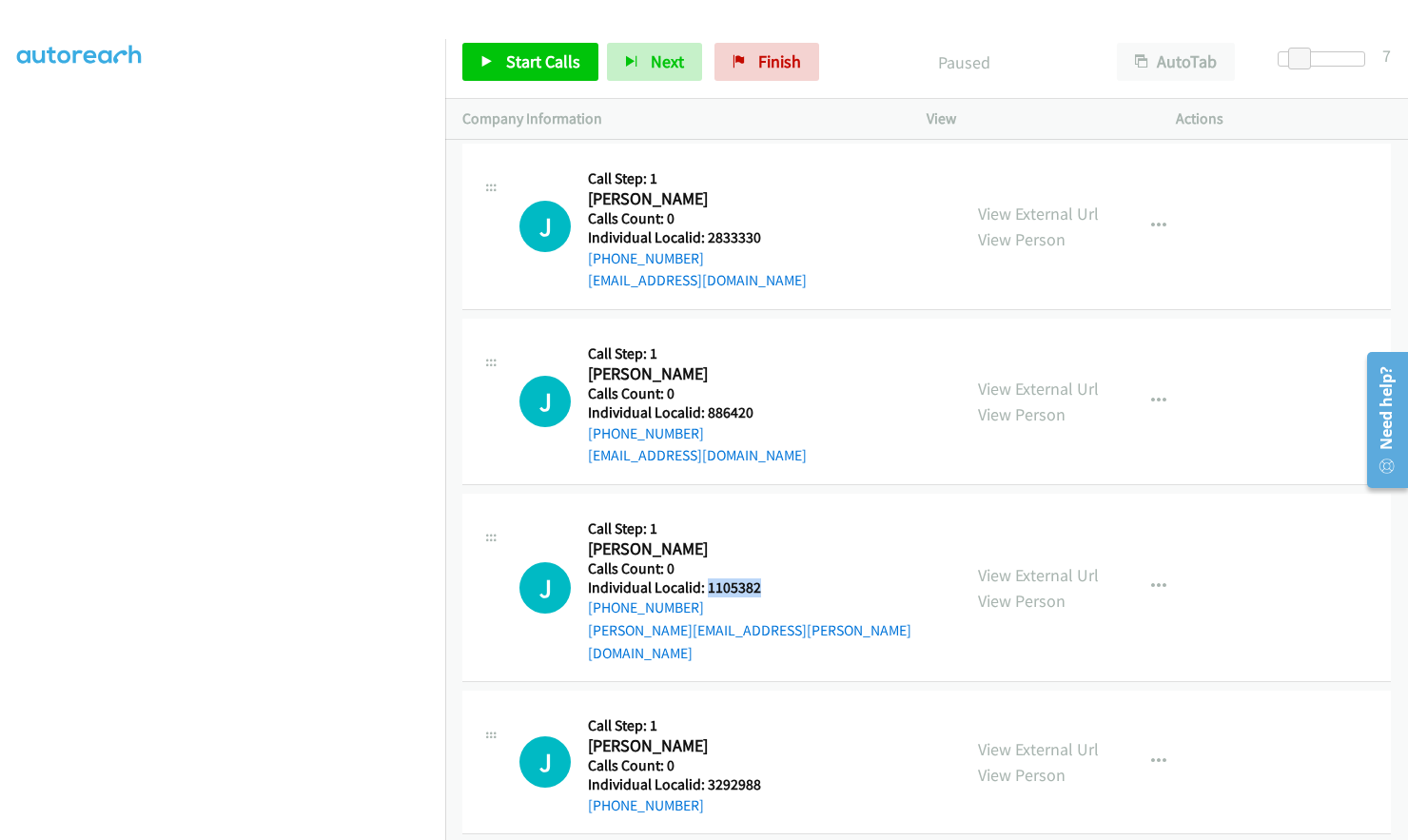 drag, startPoint x: 704, startPoint y: 588, endPoint x: 771, endPoint y: 587, distance: 67.00746 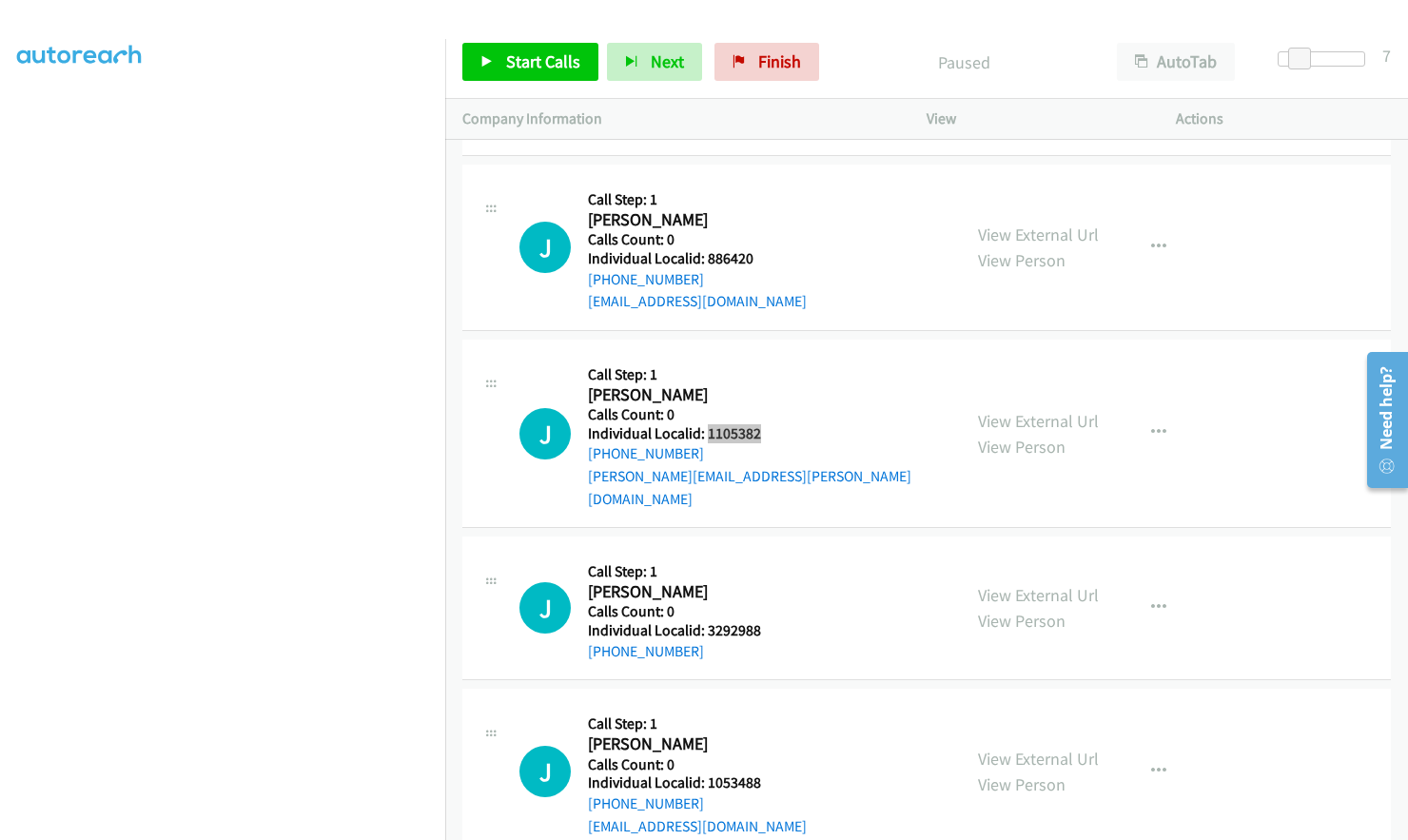 scroll, scrollTop: 5705, scrollLeft: 0, axis: vertical 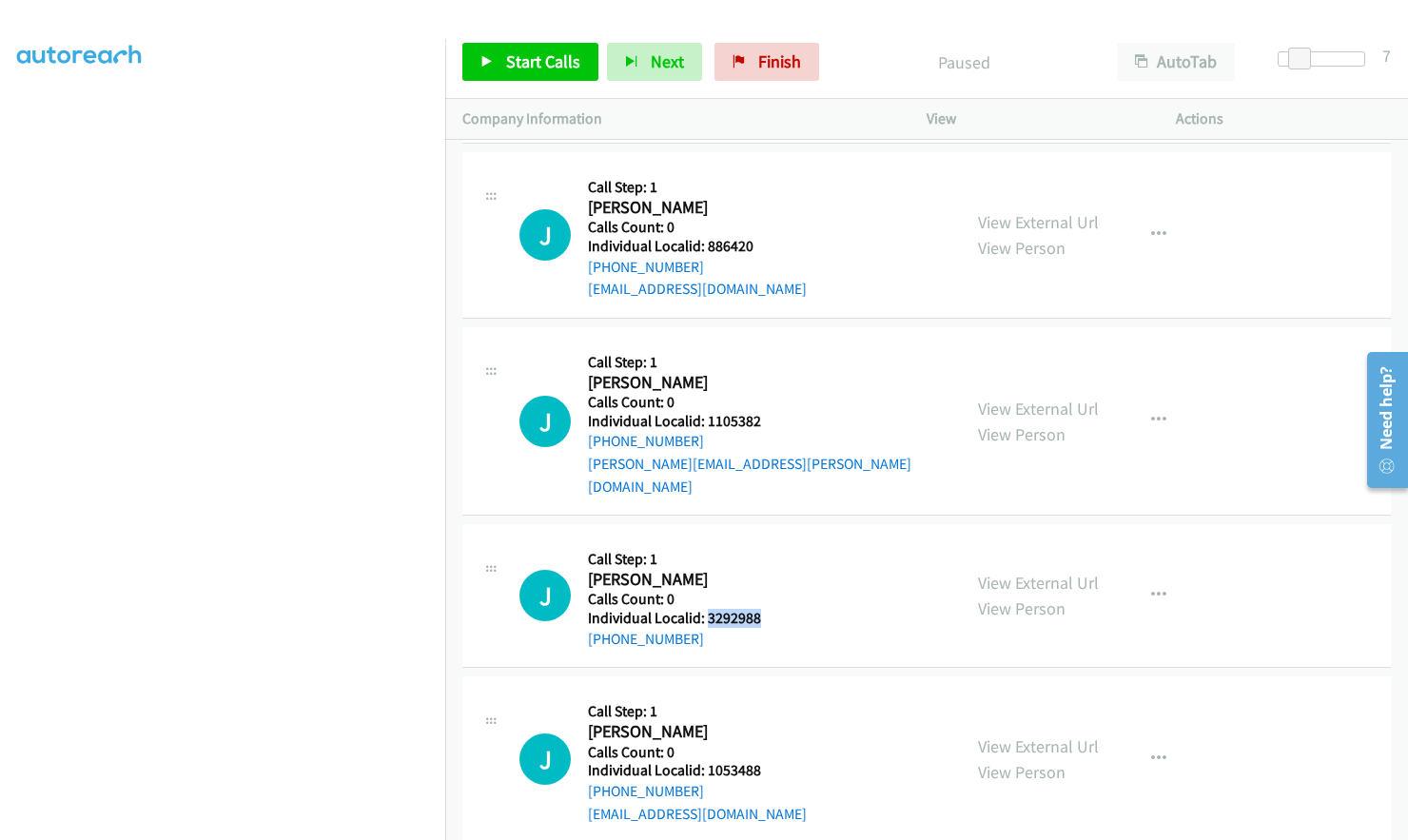 drag, startPoint x: 707, startPoint y: 594, endPoint x: 774, endPoint y: 598, distance: 67.1193 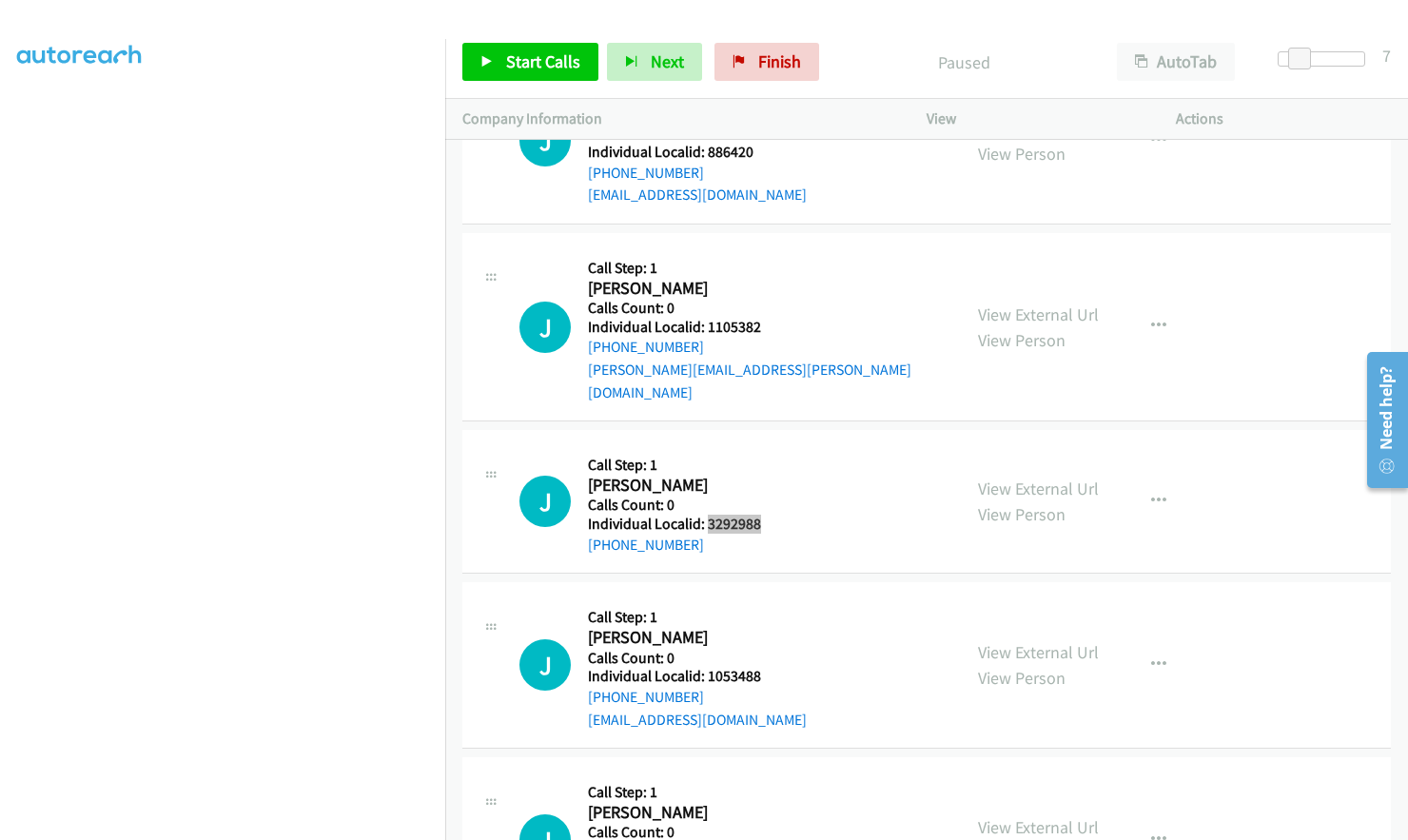 scroll, scrollTop: 5800, scrollLeft: 0, axis: vertical 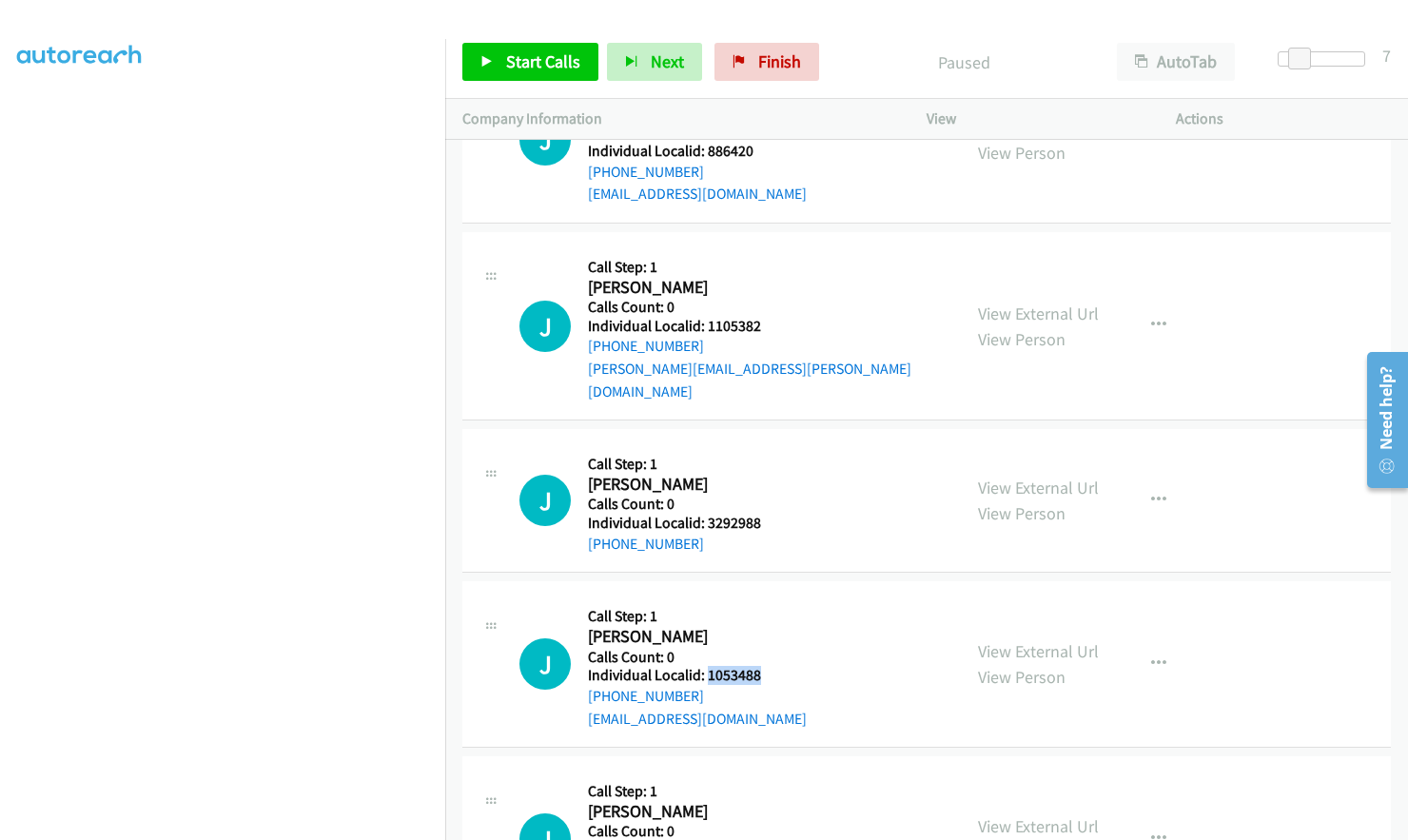 drag, startPoint x: 720, startPoint y: 652, endPoint x: 753, endPoint y: 653, distance: 33.015148 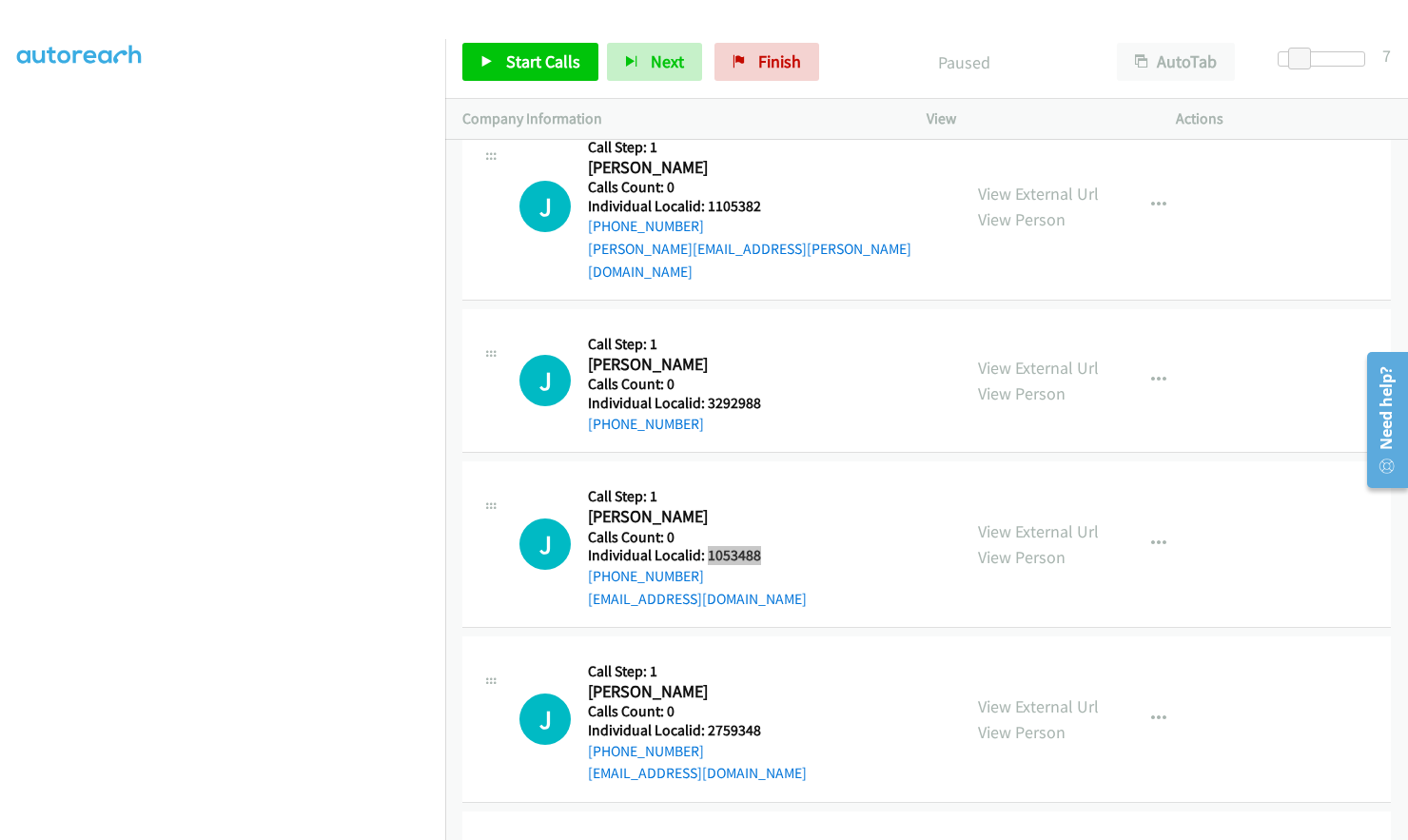scroll, scrollTop: 5967, scrollLeft: 0, axis: vertical 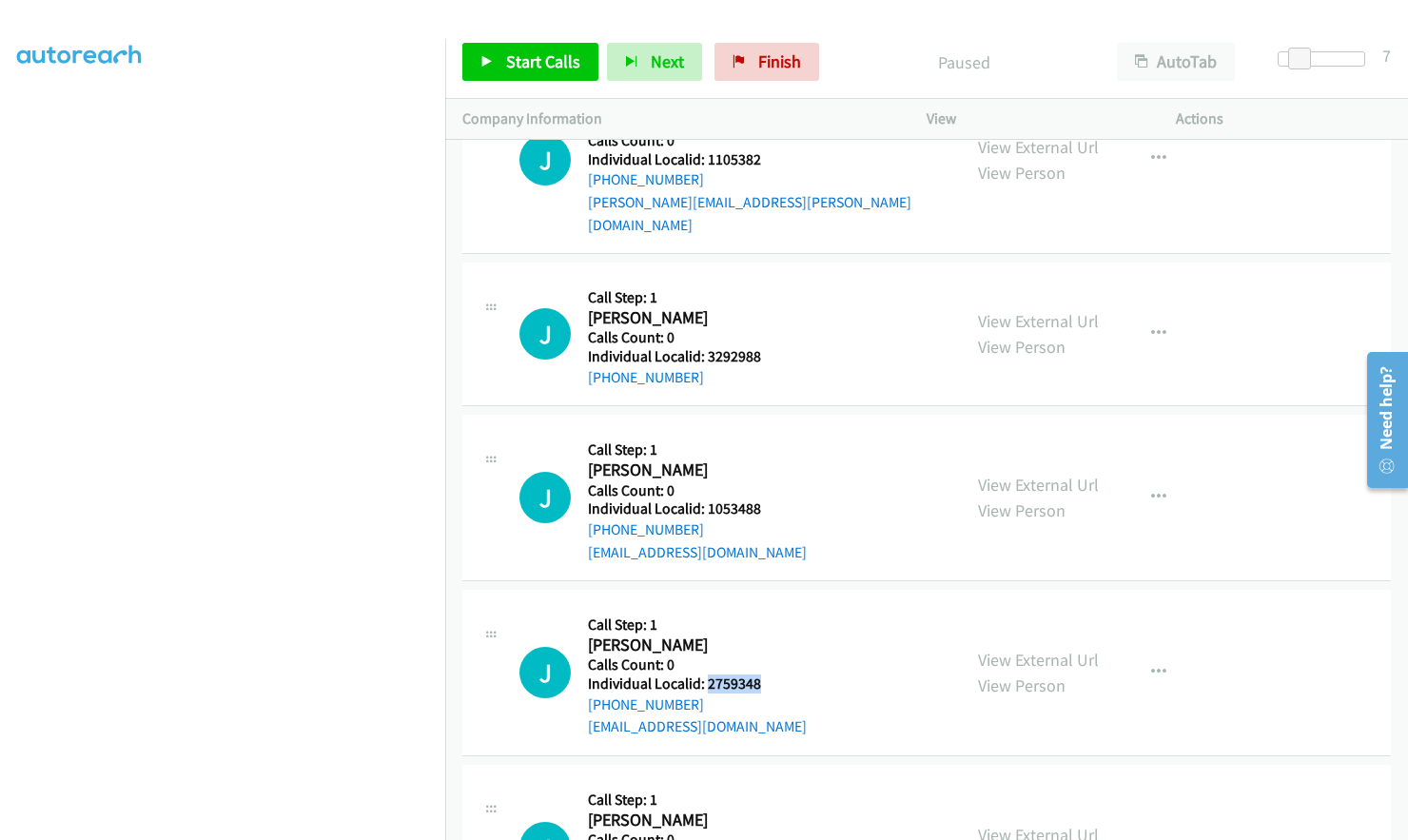 drag, startPoint x: 706, startPoint y: 663, endPoint x: 772, endPoint y: 661, distance: 66.030296 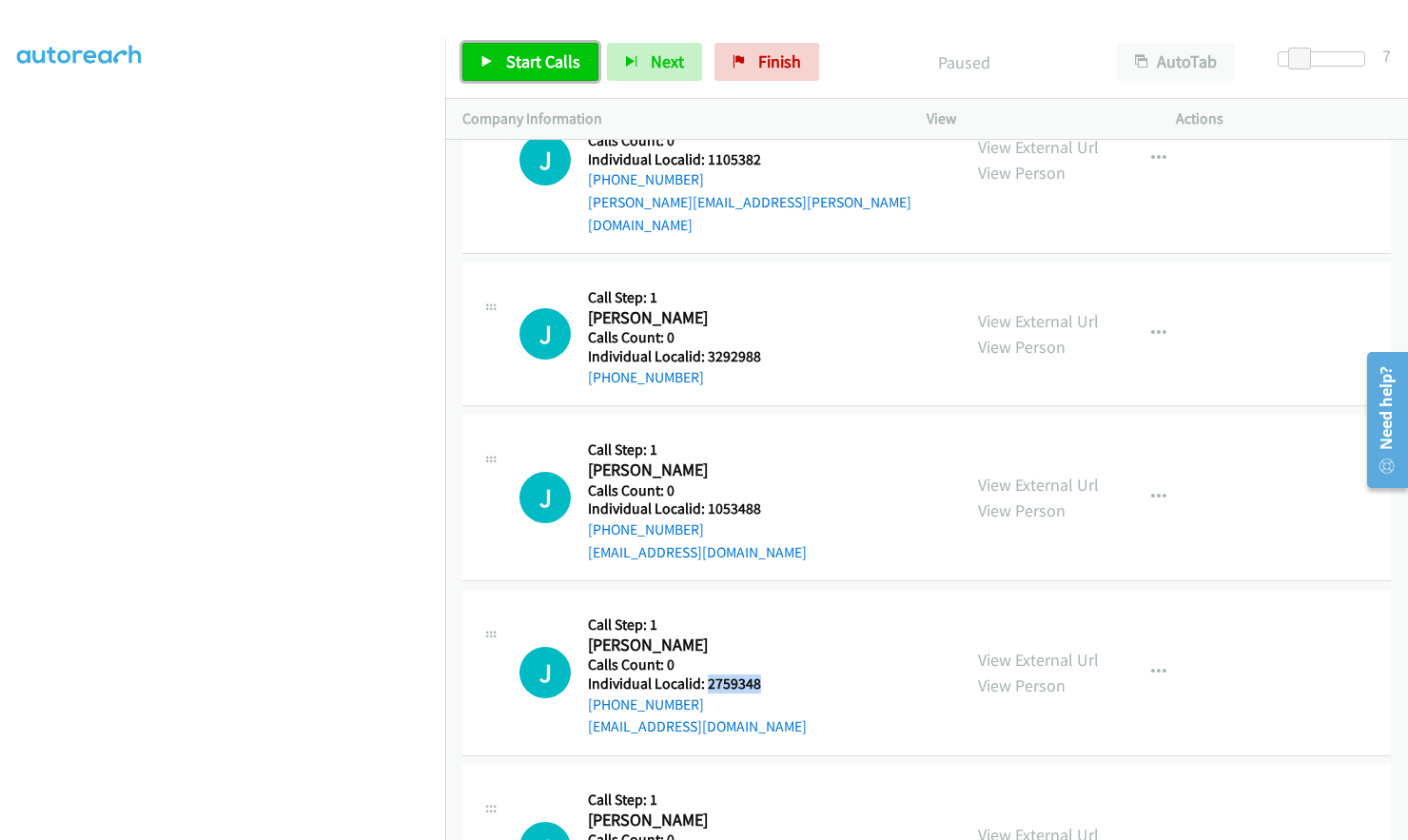 click on "Start Calls" at bounding box center [543, 61] 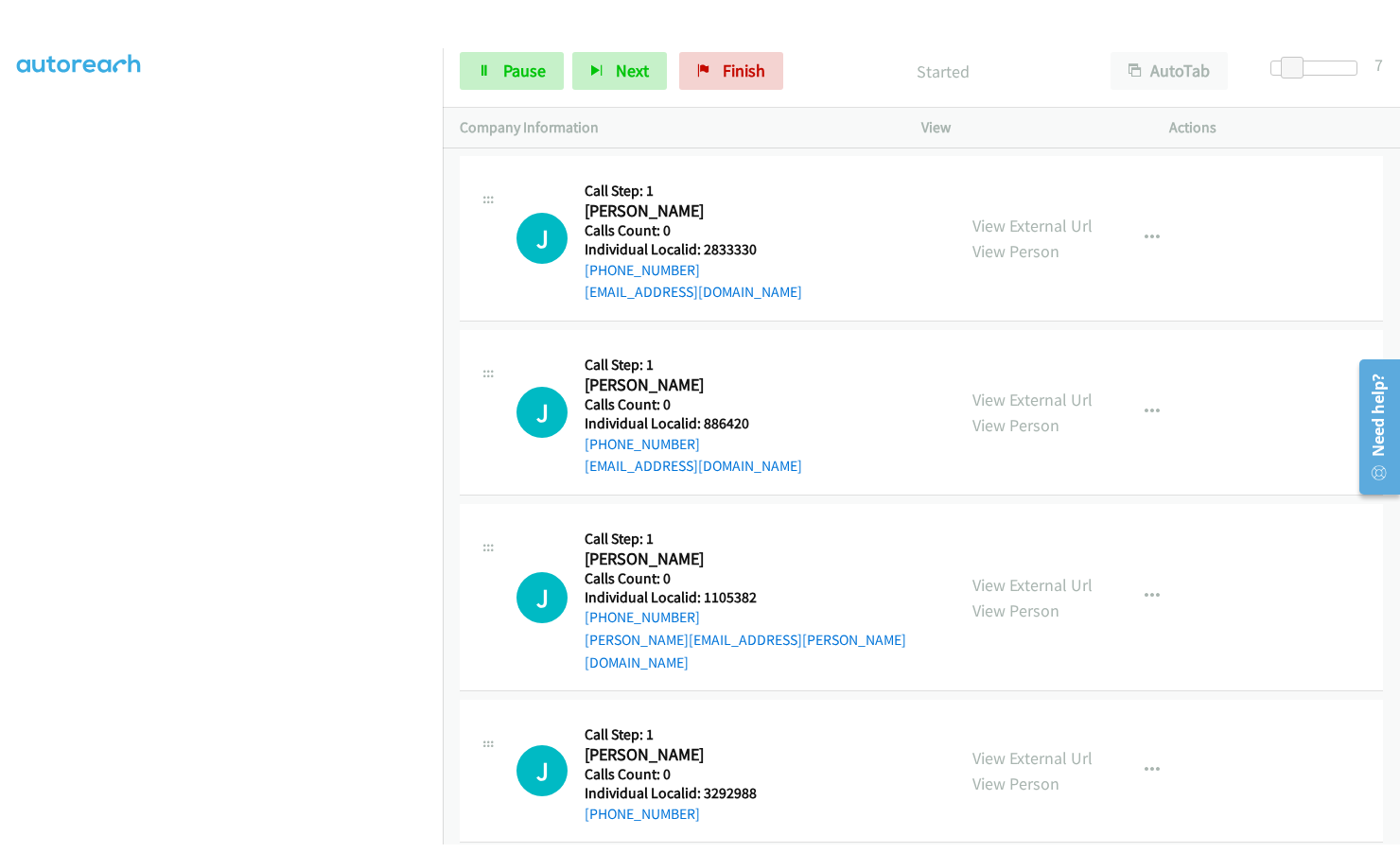 scroll, scrollTop: 5506, scrollLeft: 0, axis: vertical 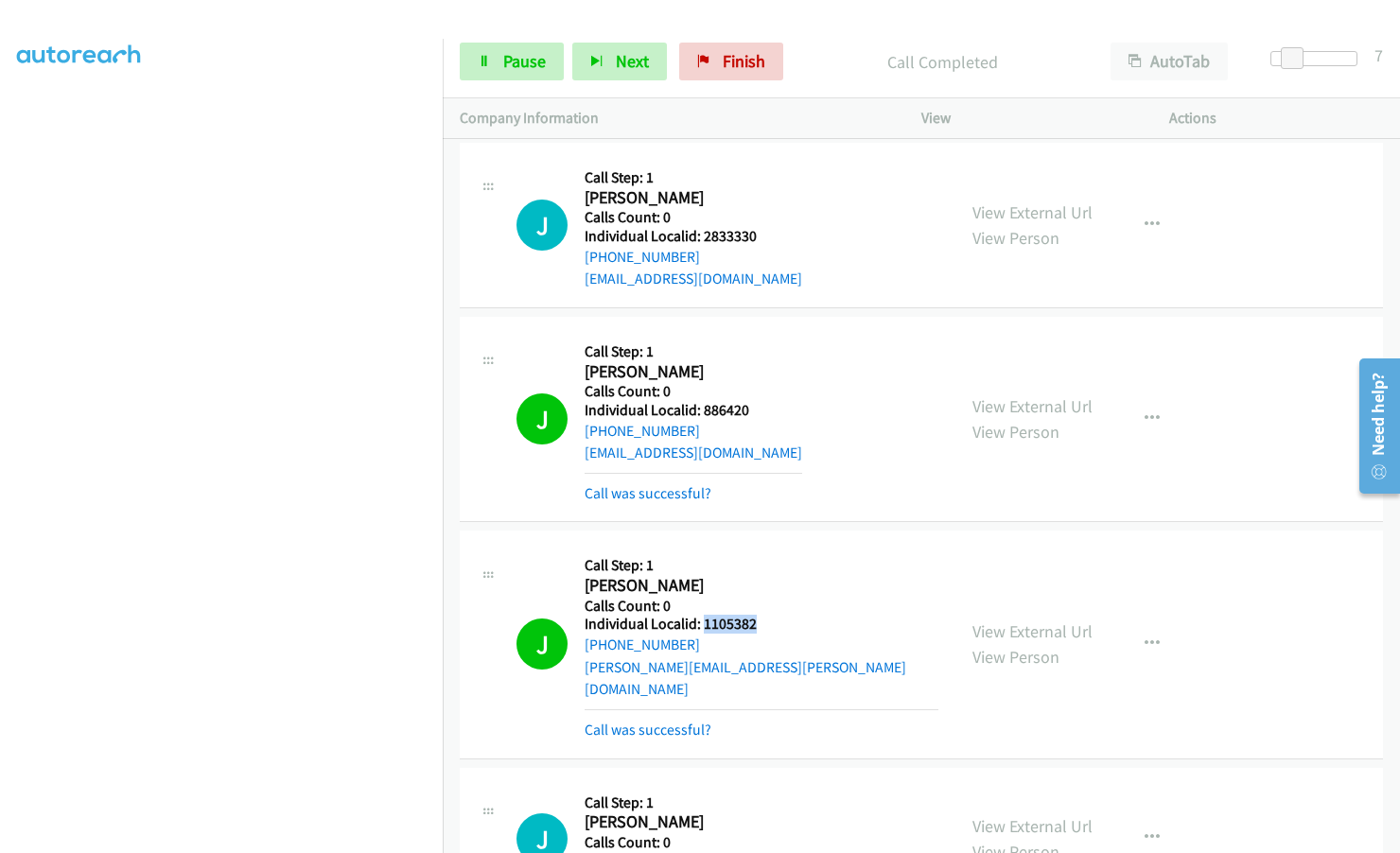 drag, startPoint x: 700, startPoint y: 616, endPoint x: 763, endPoint y: 624, distance: 63.505905 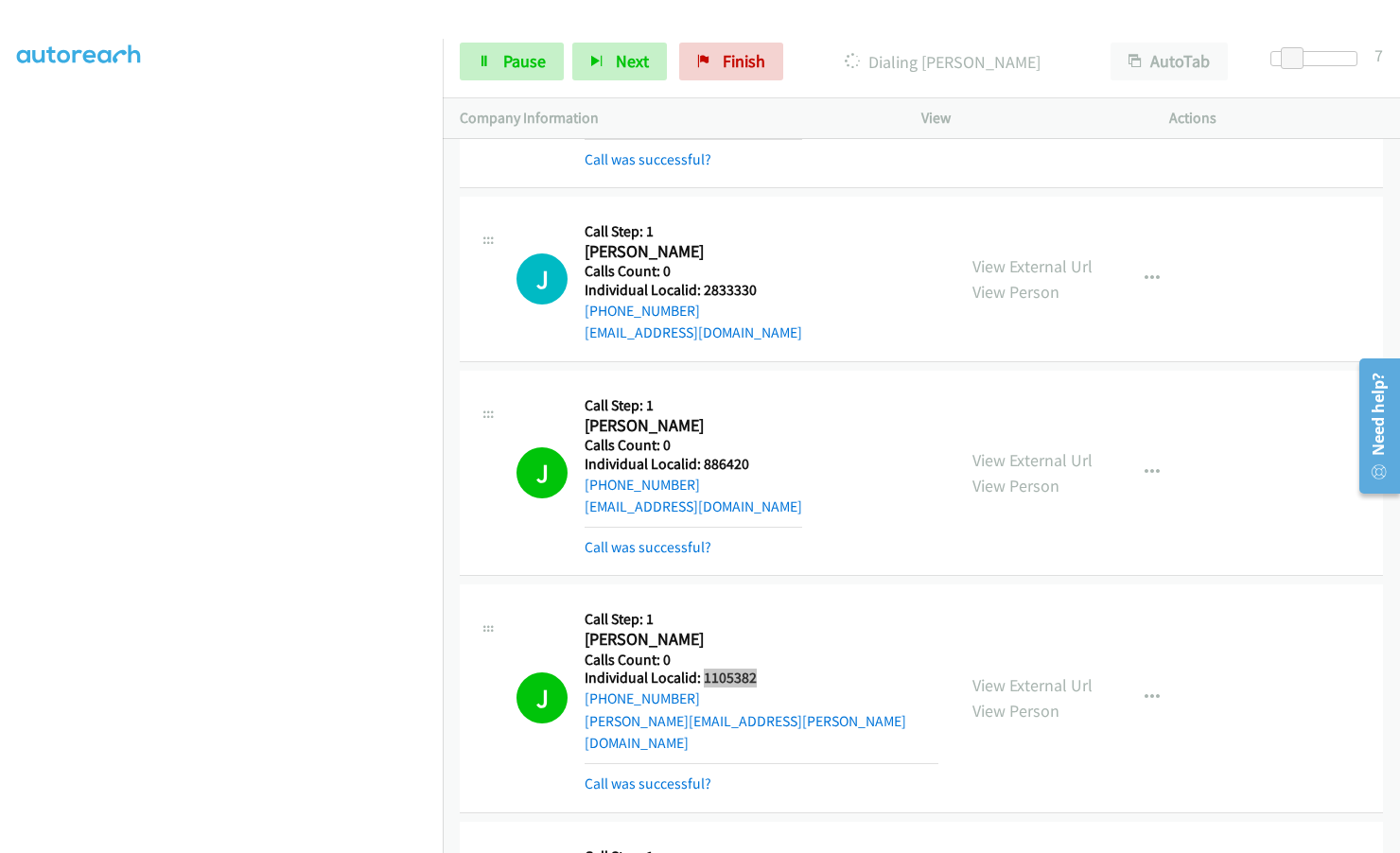 scroll, scrollTop: 5435, scrollLeft: 0, axis: vertical 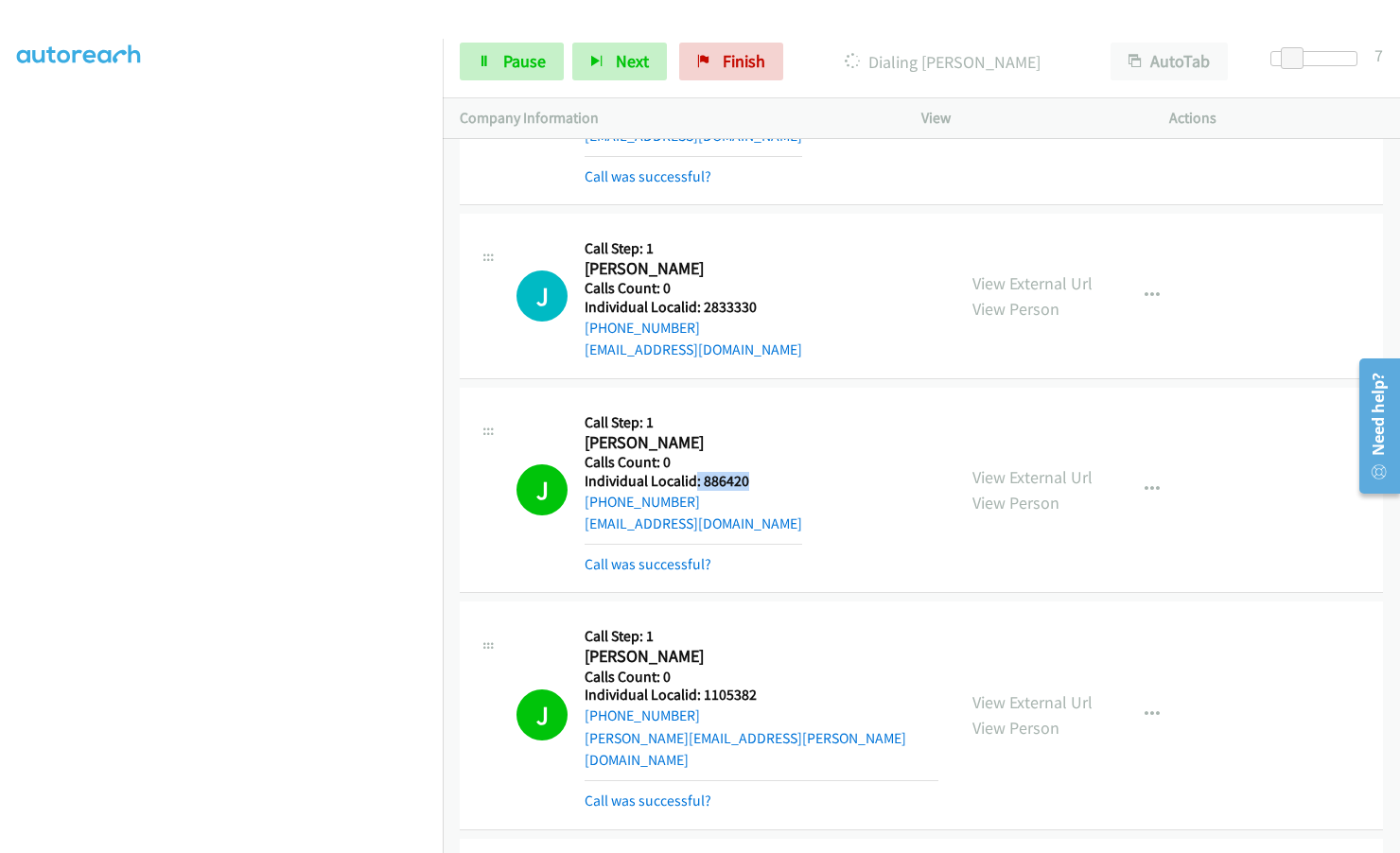drag, startPoint x: 694, startPoint y: 479, endPoint x: 755, endPoint y: 476, distance: 61.073726 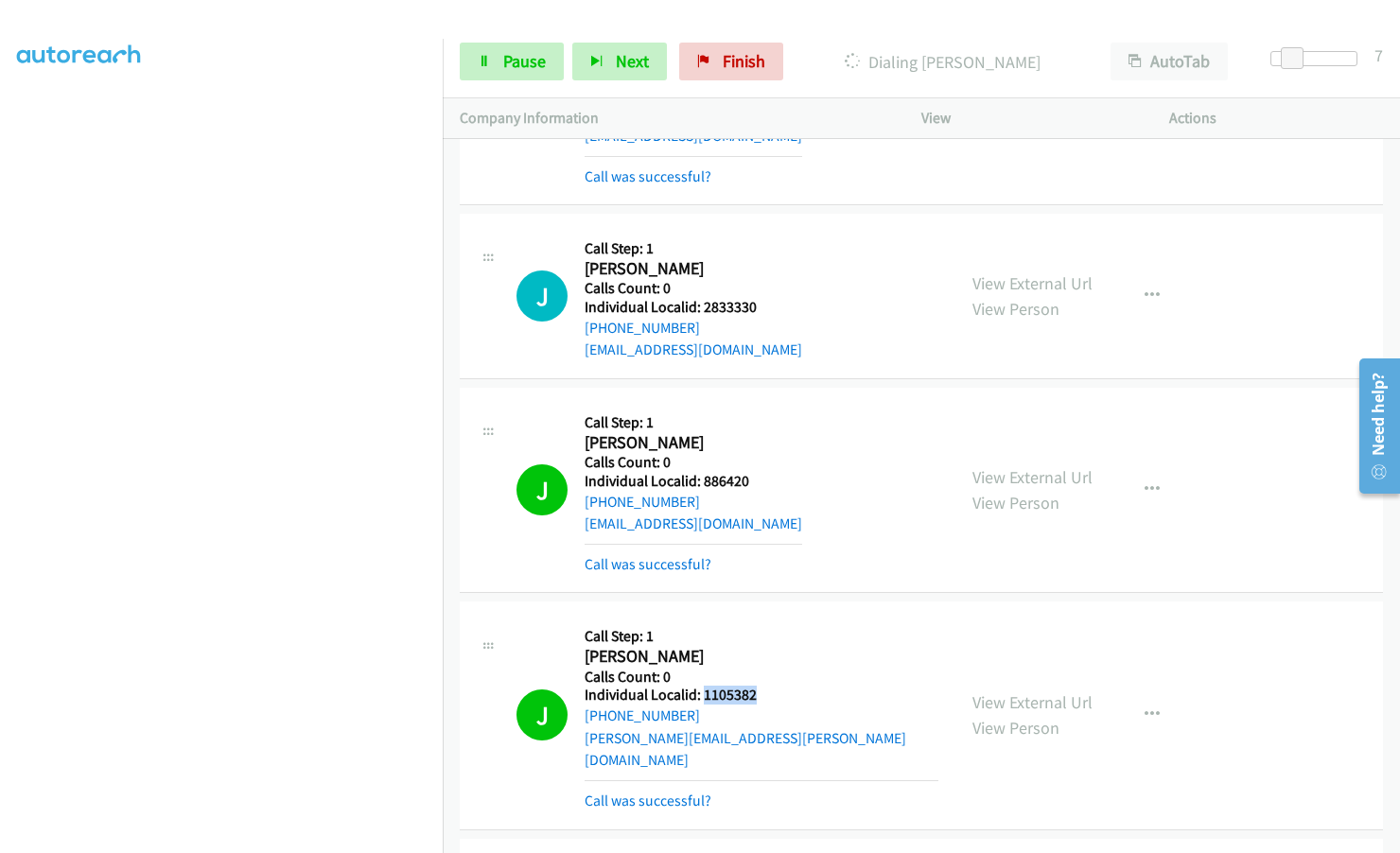 drag, startPoint x: 701, startPoint y: 698, endPoint x: 770, endPoint y: 696, distance: 69.02898 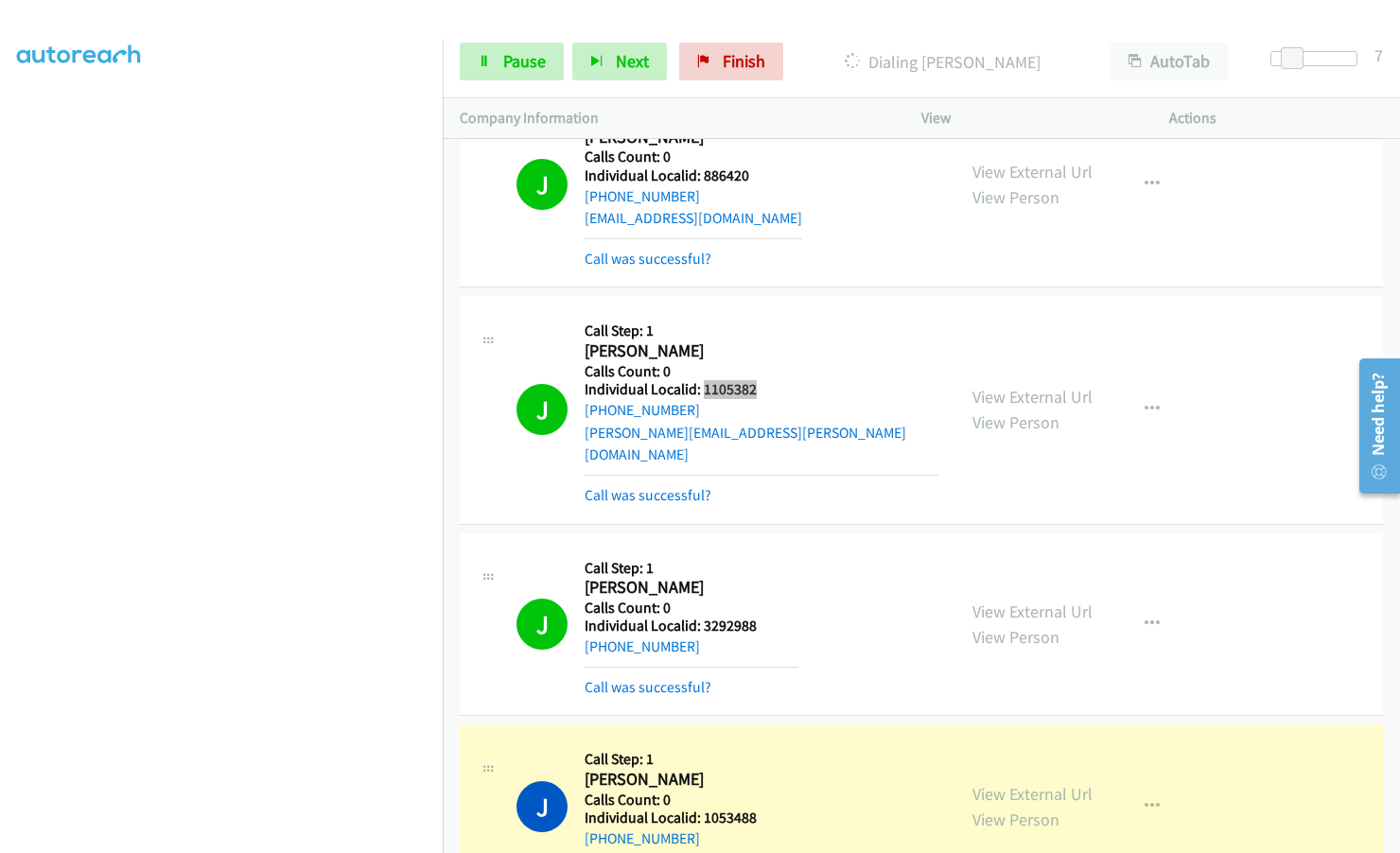 scroll, scrollTop: 5742, scrollLeft: 0, axis: vertical 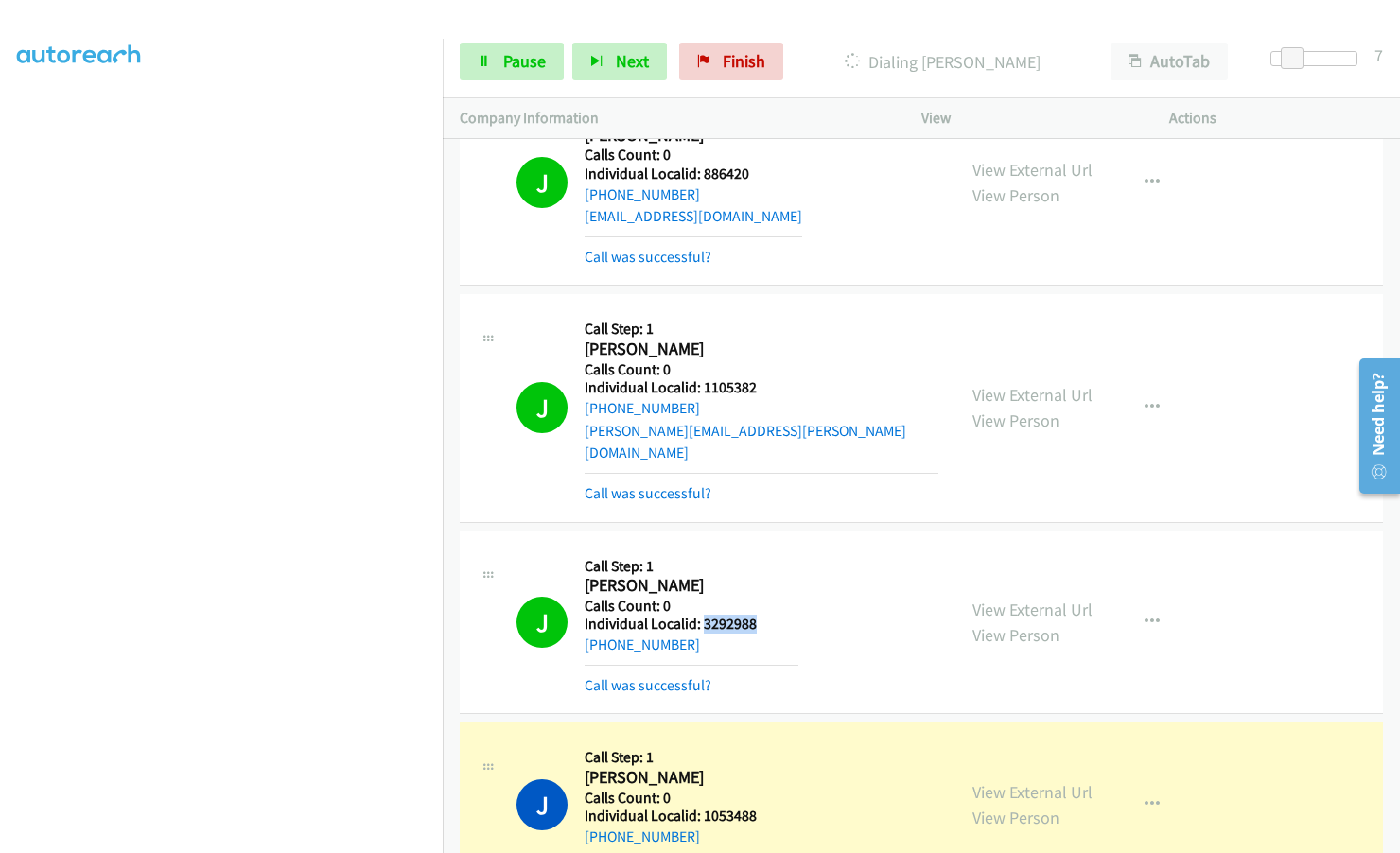 drag, startPoint x: 704, startPoint y: 601, endPoint x: 749, endPoint y: 601, distance: 45 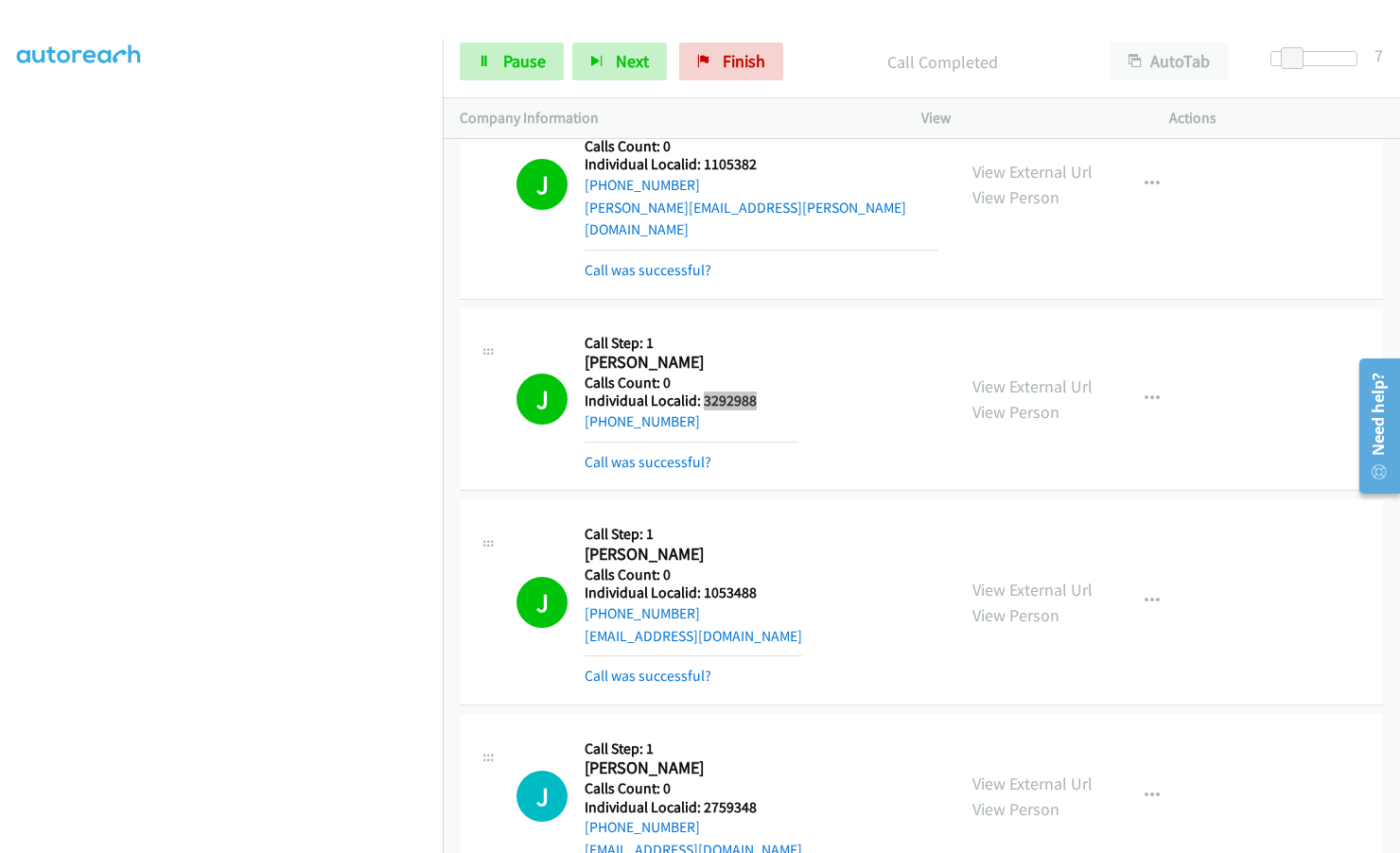 scroll, scrollTop: 6026, scrollLeft: 0, axis: vertical 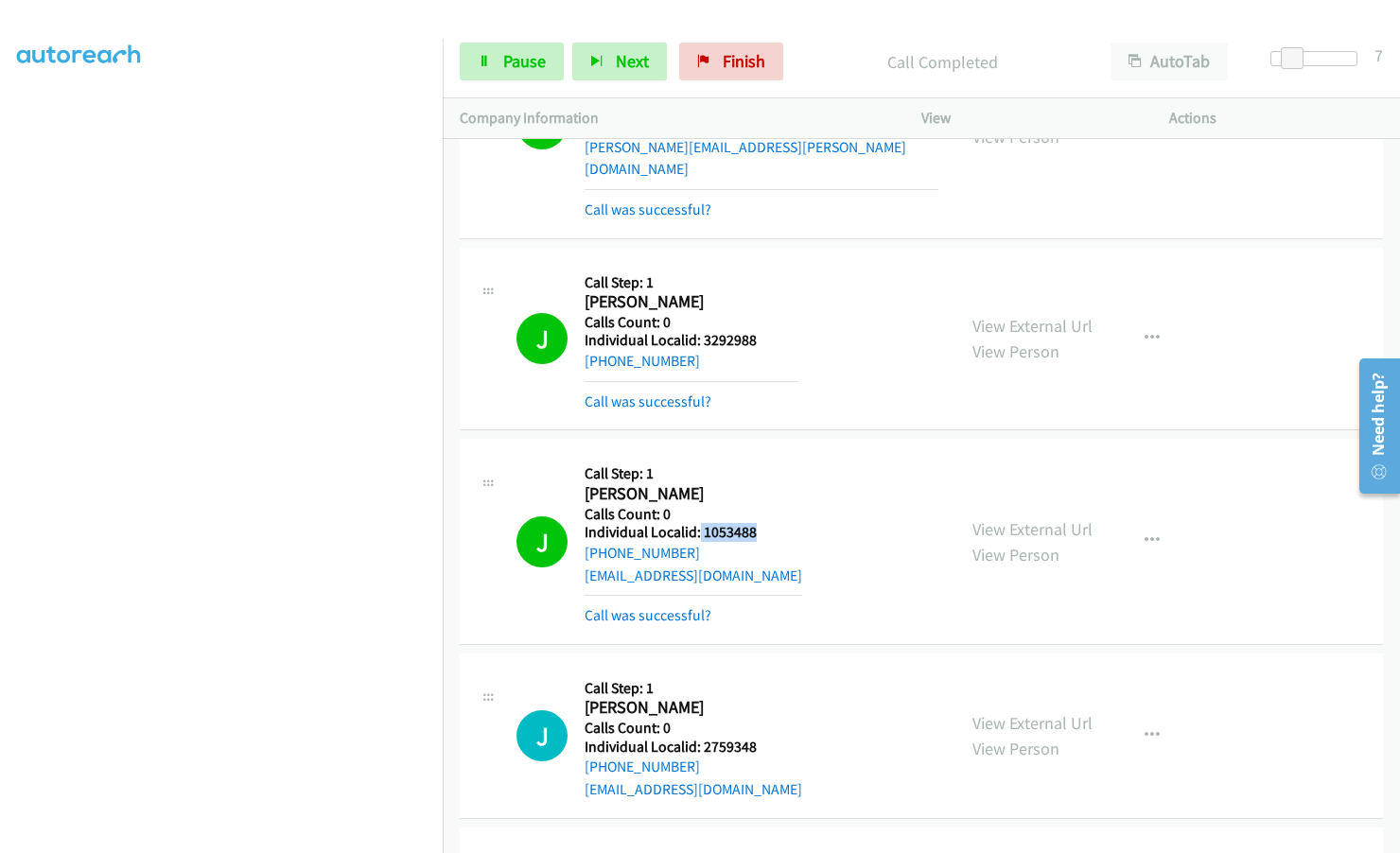 drag, startPoint x: 698, startPoint y: 507, endPoint x: 761, endPoint y: 507, distance: 63 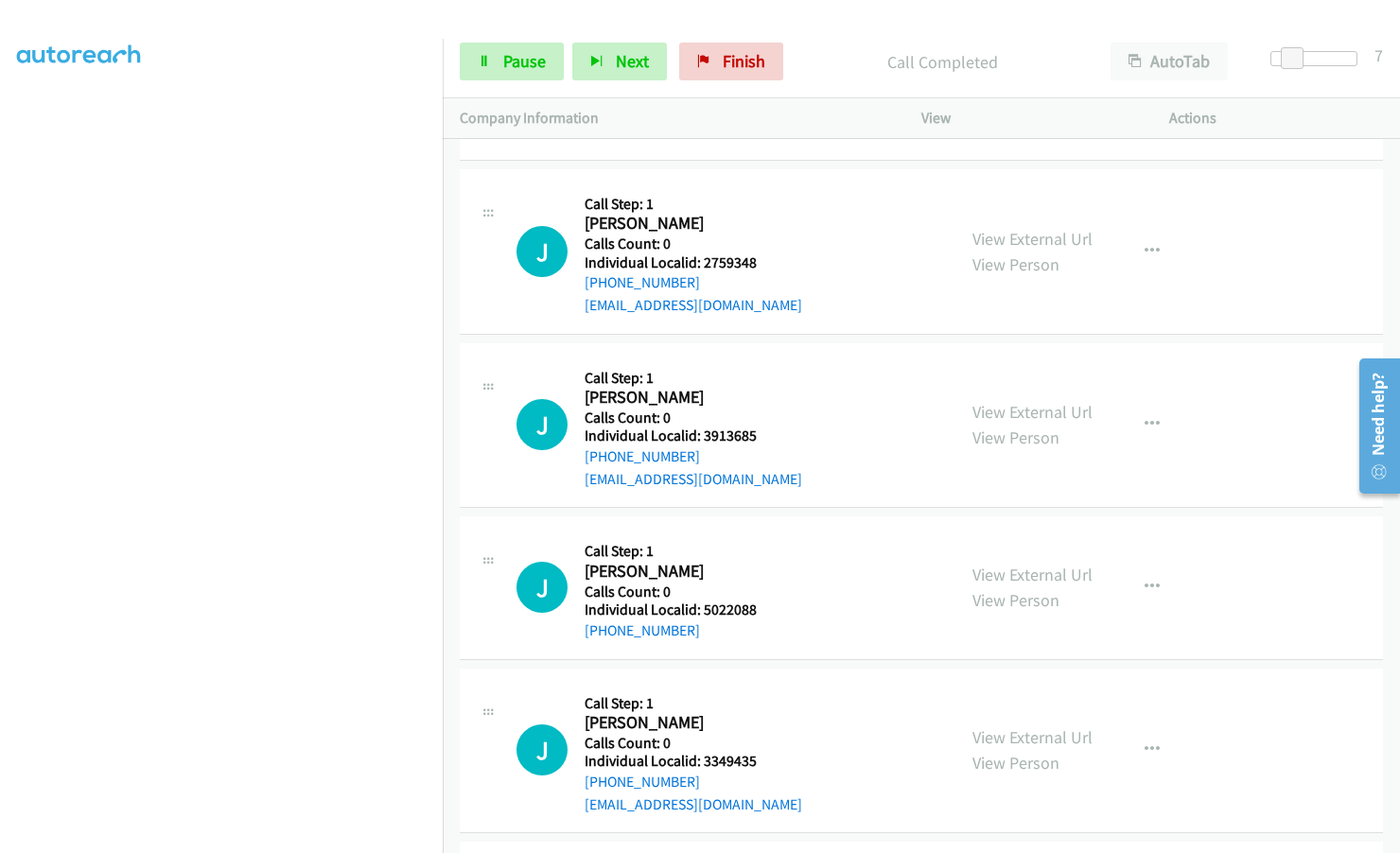 scroll, scrollTop: 6522, scrollLeft: 0, axis: vertical 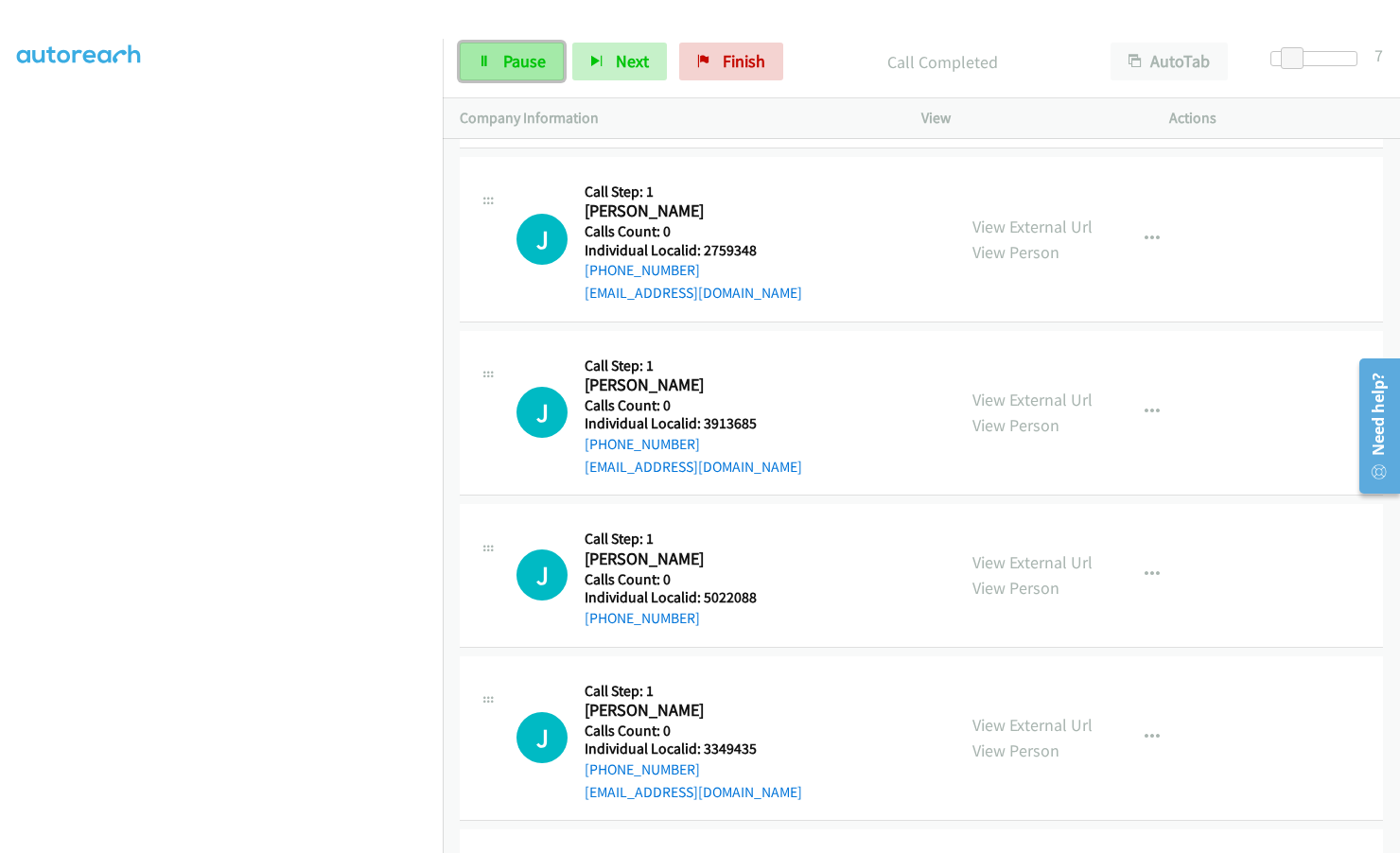 click on "Pause" at bounding box center (524, 61) 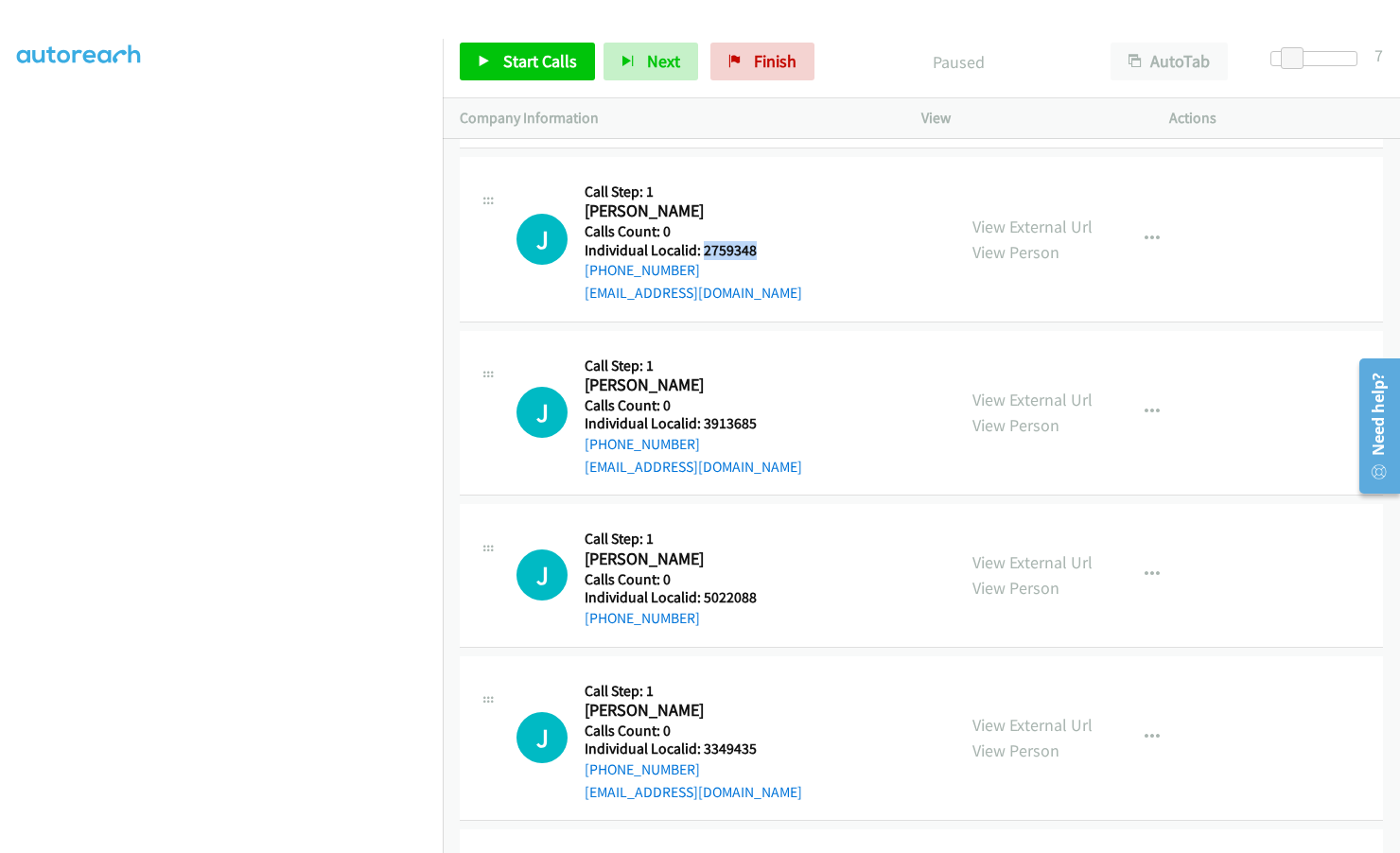 drag, startPoint x: 701, startPoint y: 224, endPoint x: 764, endPoint y: 228, distance: 63.12686 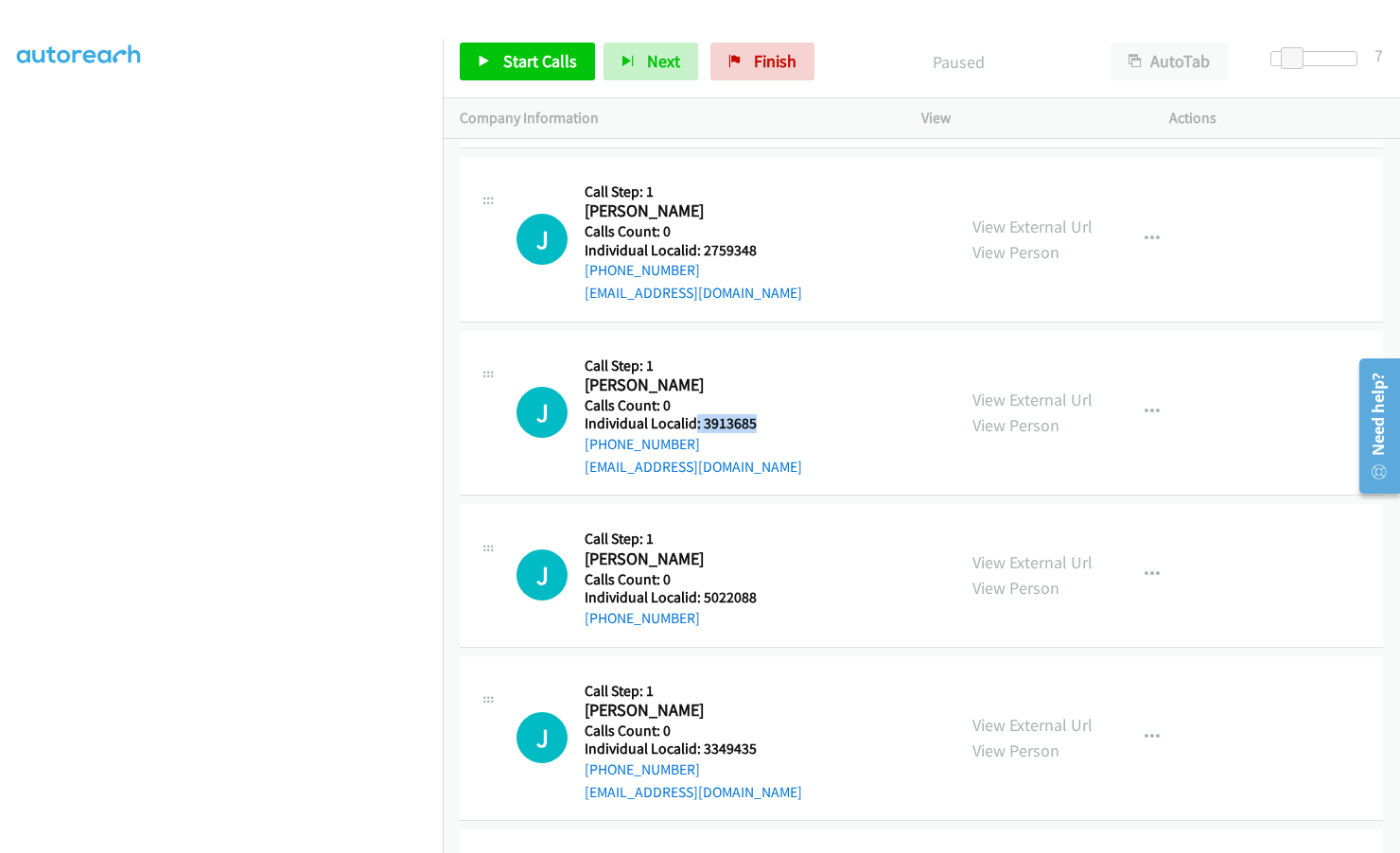 drag, startPoint x: 695, startPoint y: 406, endPoint x: 777, endPoint y: 406, distance: 82 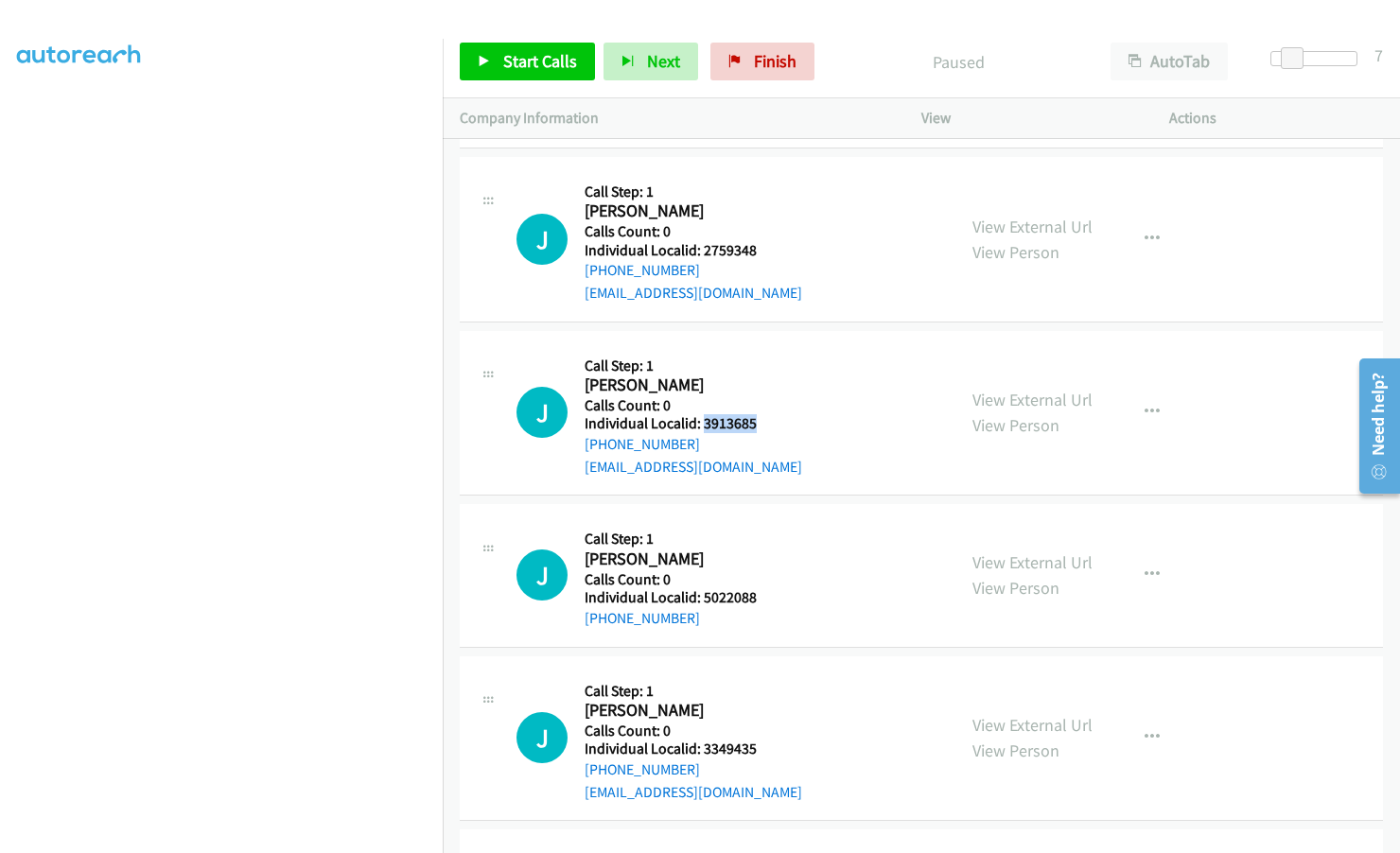 drag, startPoint x: 702, startPoint y: 397, endPoint x: 769, endPoint y: 400, distance: 67.067131 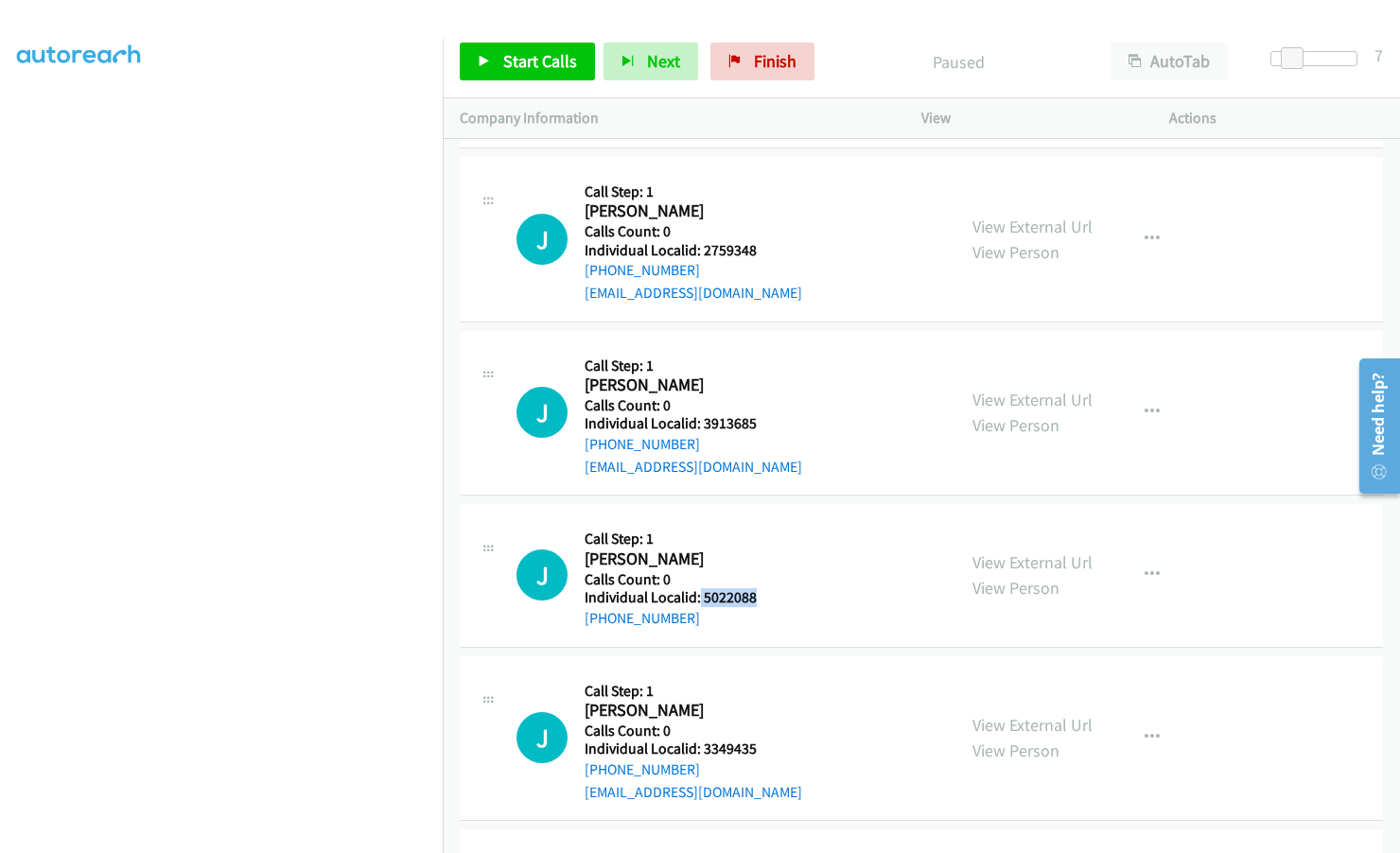 drag, startPoint x: 699, startPoint y: 573, endPoint x: 726, endPoint y: 575, distance: 27.073973 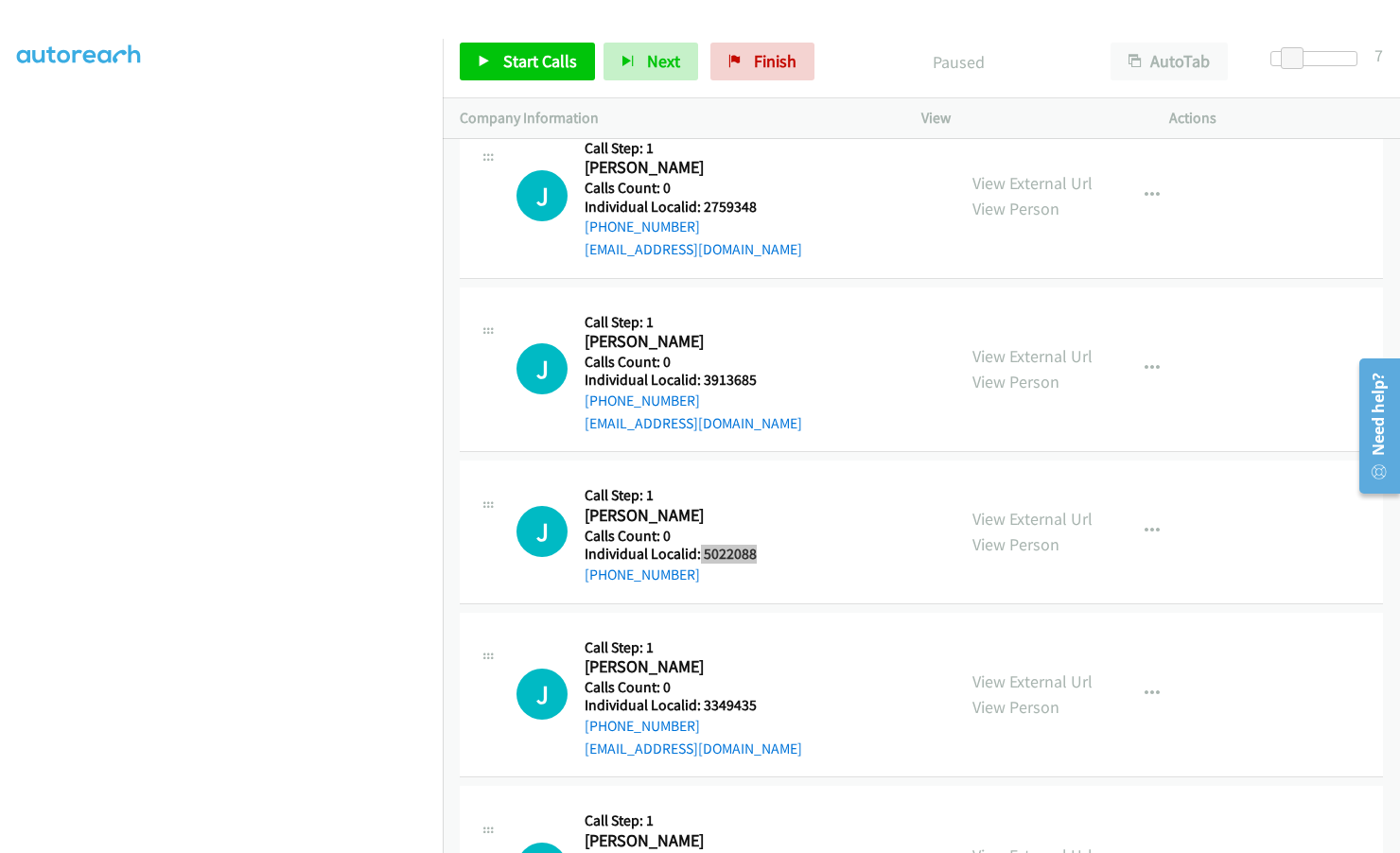 scroll, scrollTop: 6570, scrollLeft: 0, axis: vertical 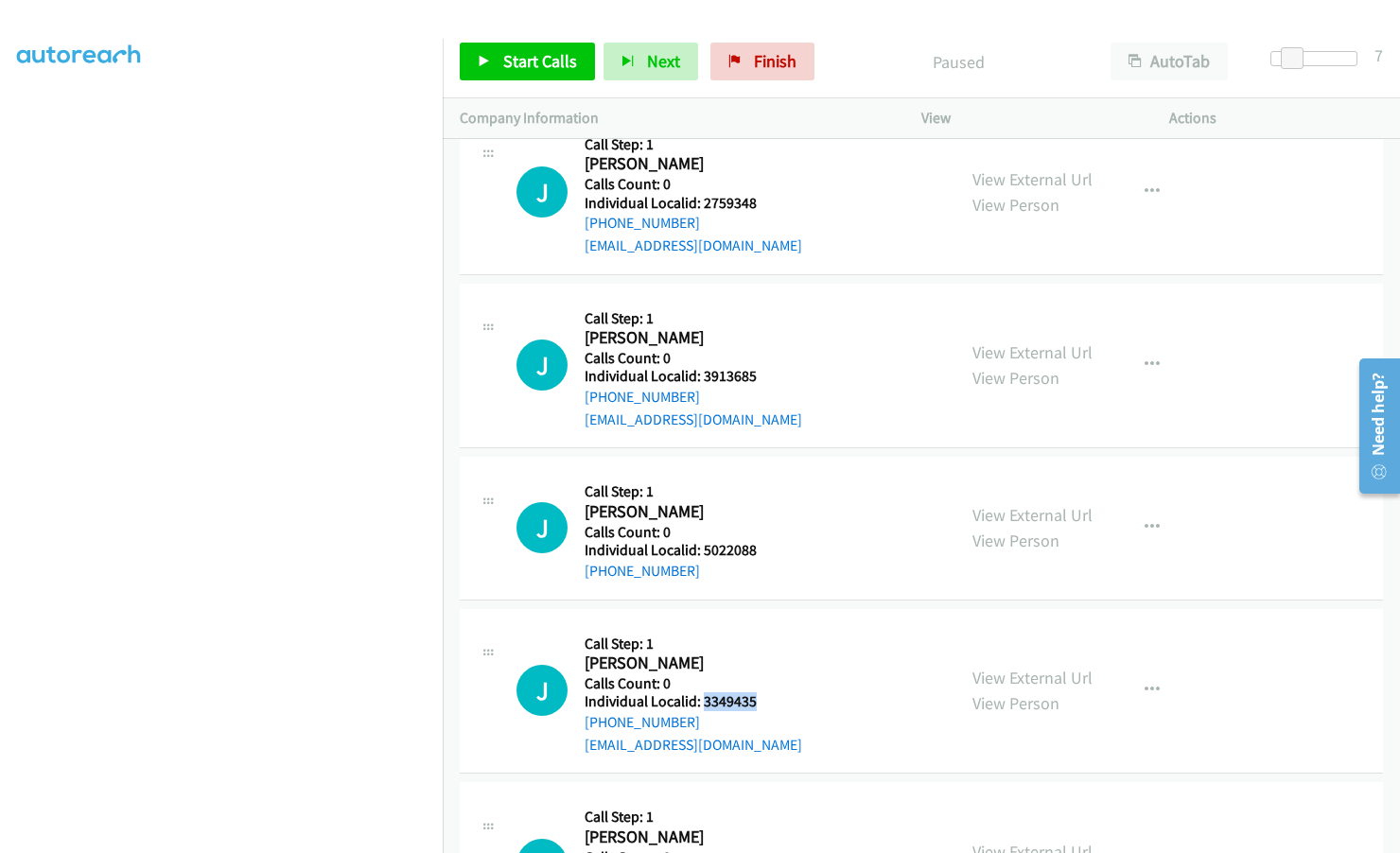 drag, startPoint x: 703, startPoint y: 678, endPoint x: 766, endPoint y: 677, distance: 63.00794 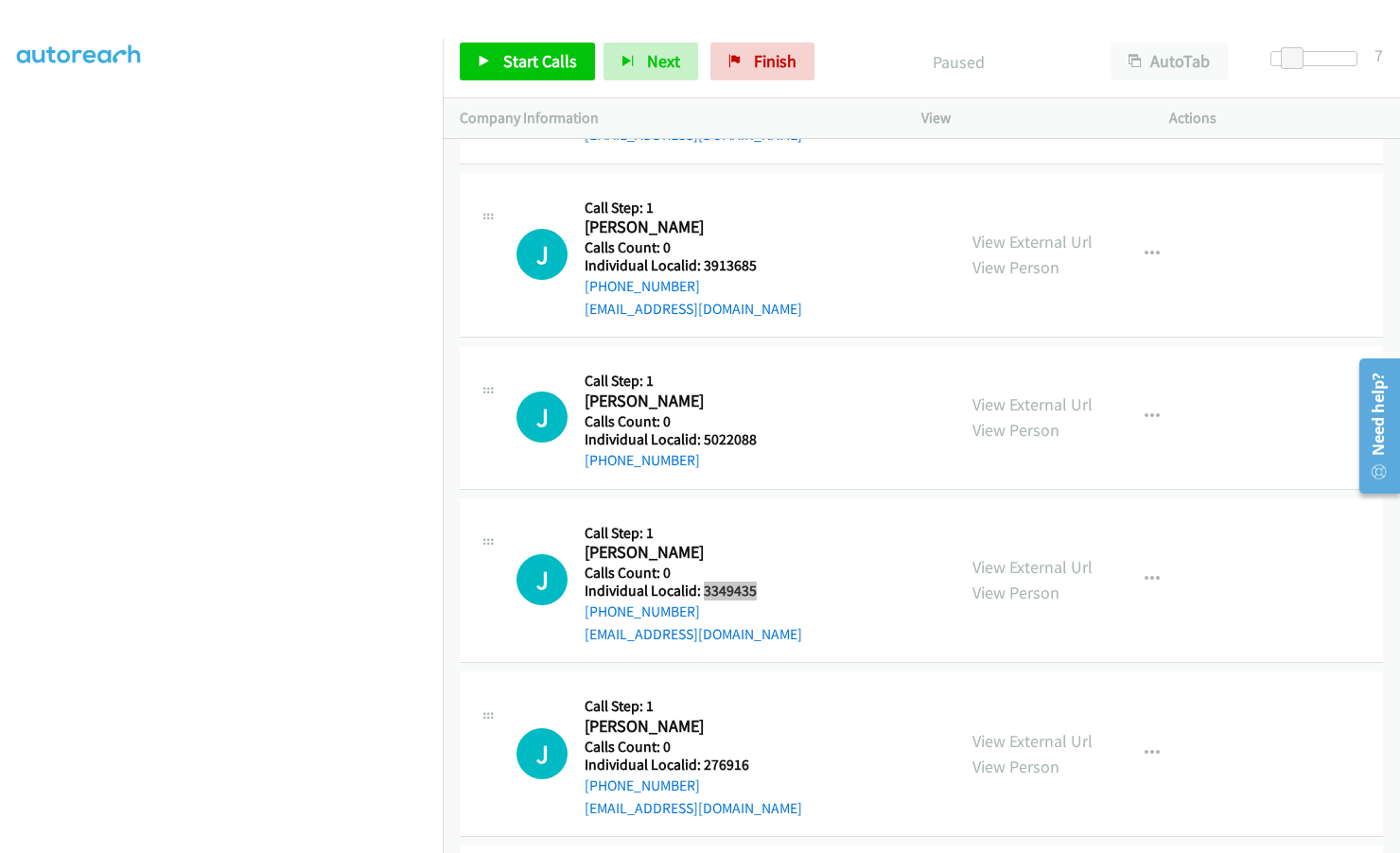 scroll, scrollTop: 6759, scrollLeft: 0, axis: vertical 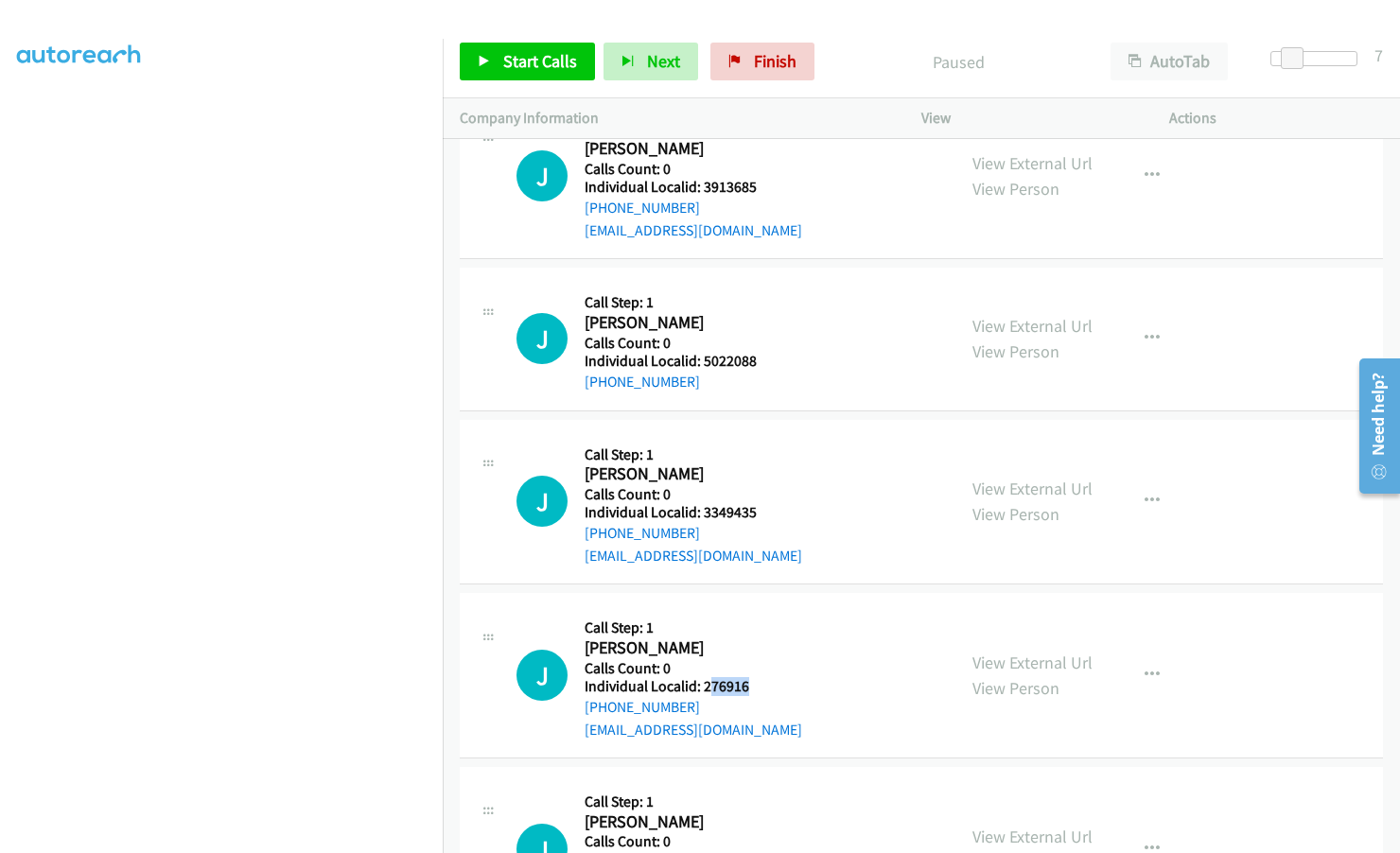 drag, startPoint x: 708, startPoint y: 664, endPoint x: 734, endPoint y: 652, distance: 28.635642 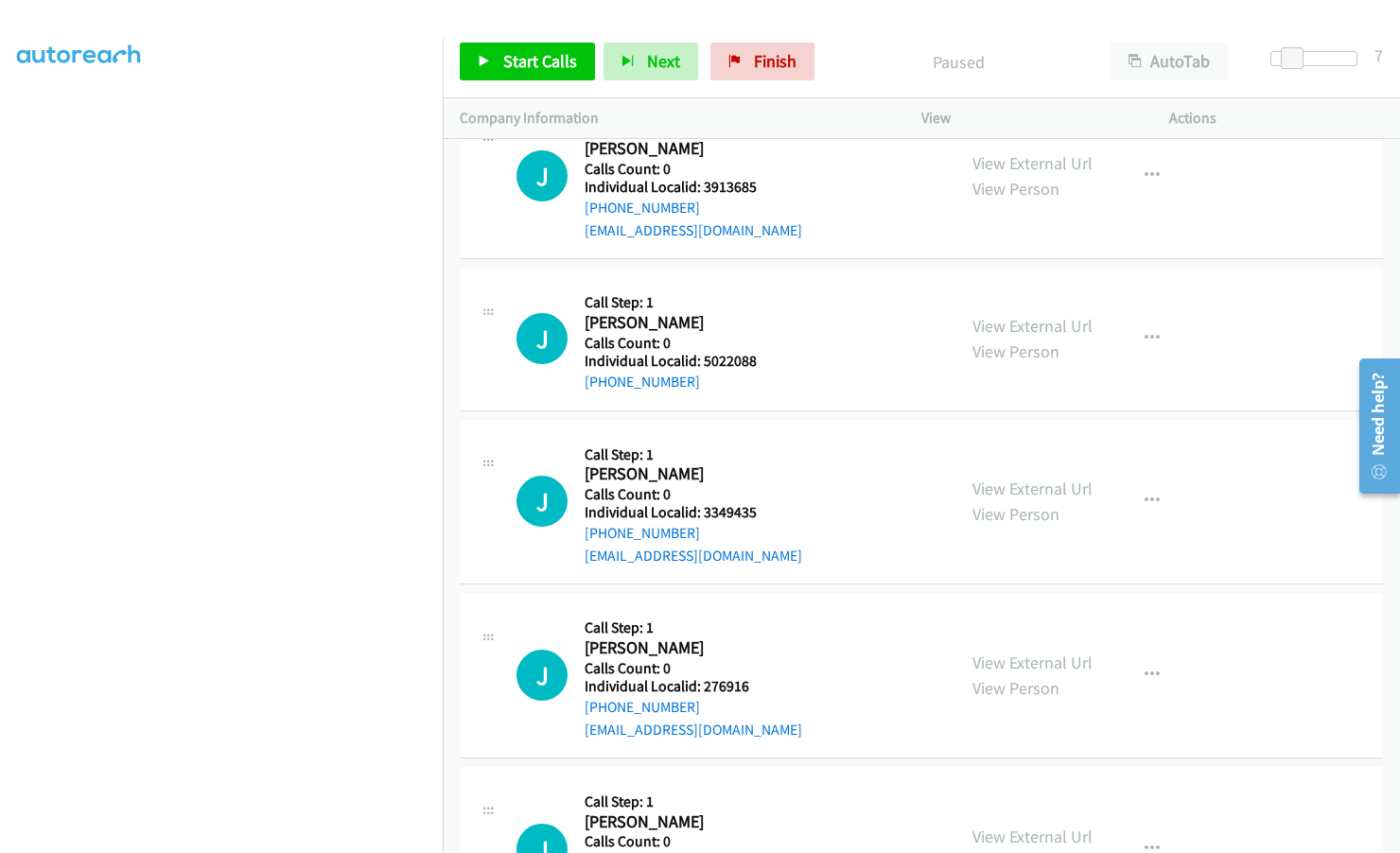 click on "Jerry Lapat" at bounding box center (693, 648) 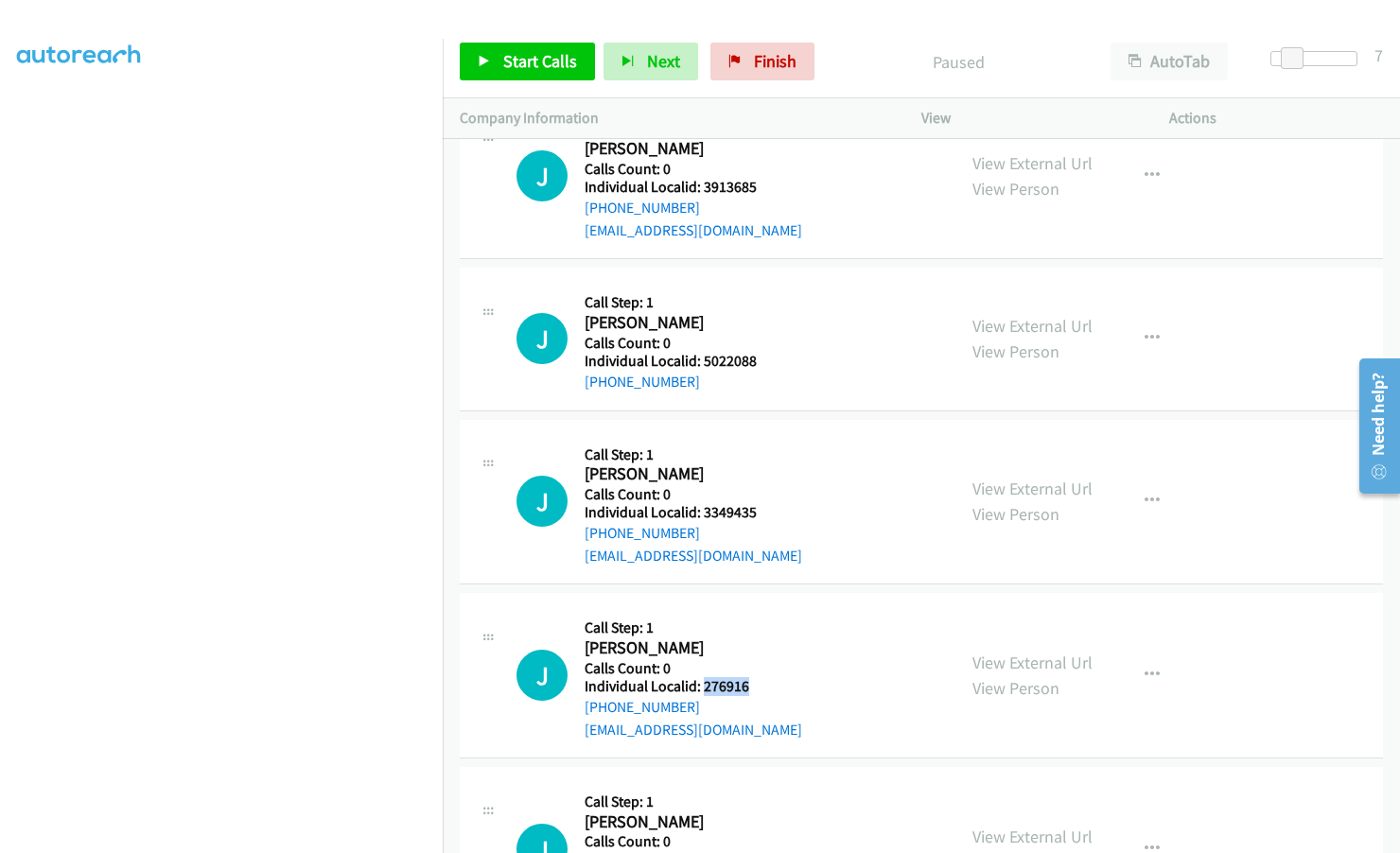 drag, startPoint x: 702, startPoint y: 663, endPoint x: 760, endPoint y: 663, distance: 58 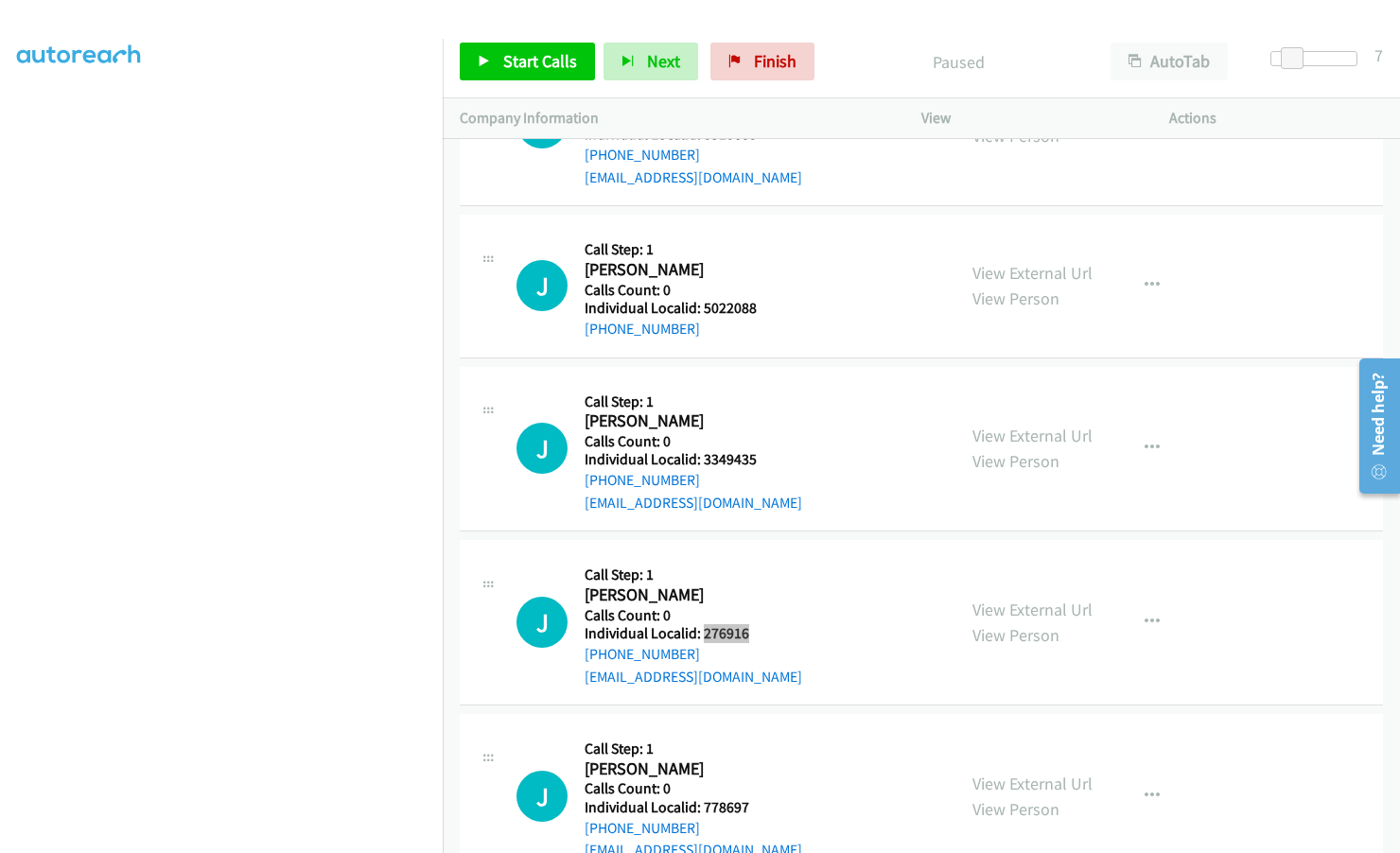 scroll, scrollTop: 6948, scrollLeft: 0, axis: vertical 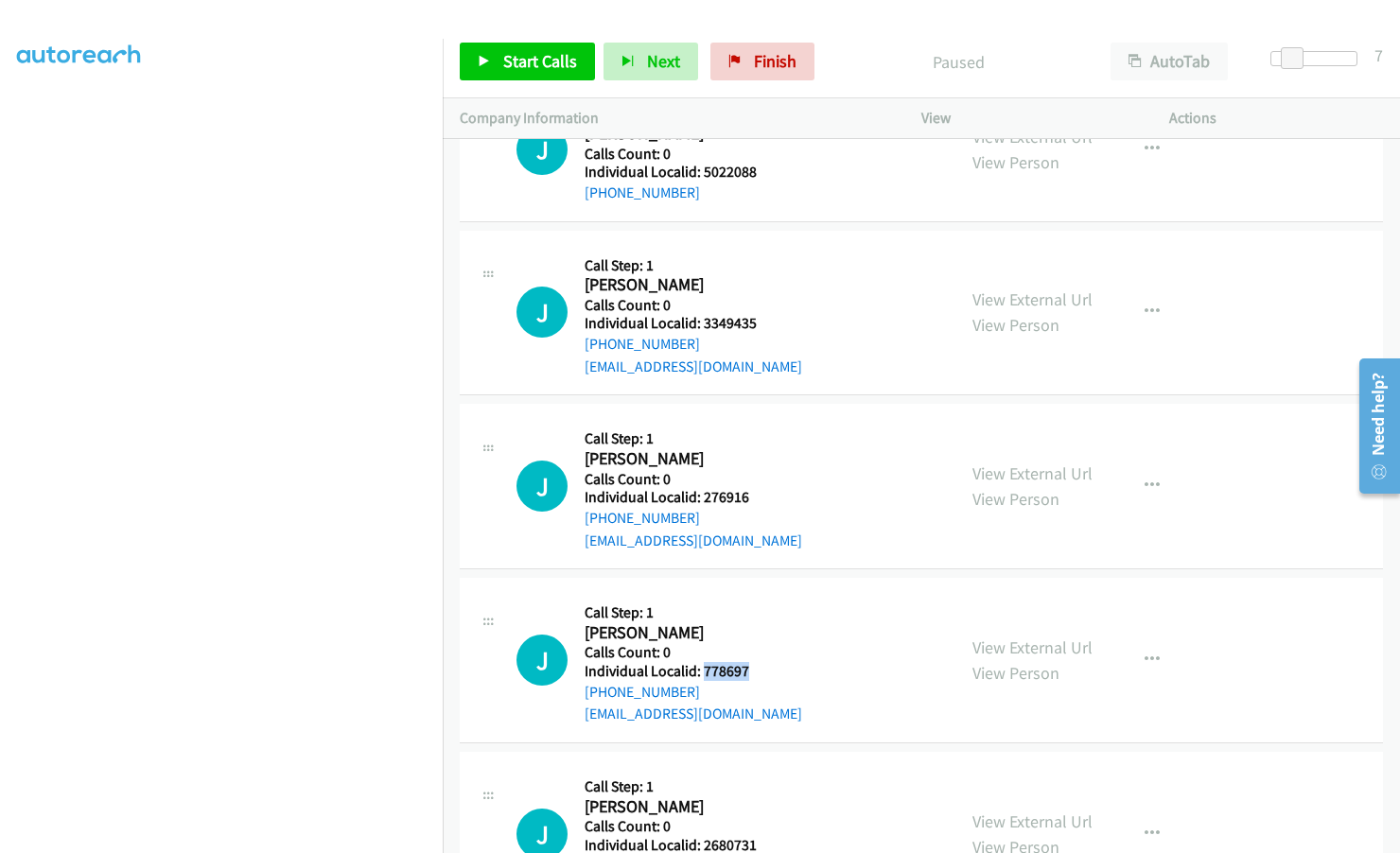 drag, startPoint x: 703, startPoint y: 644, endPoint x: 759, endPoint y: 648, distance: 56.142675 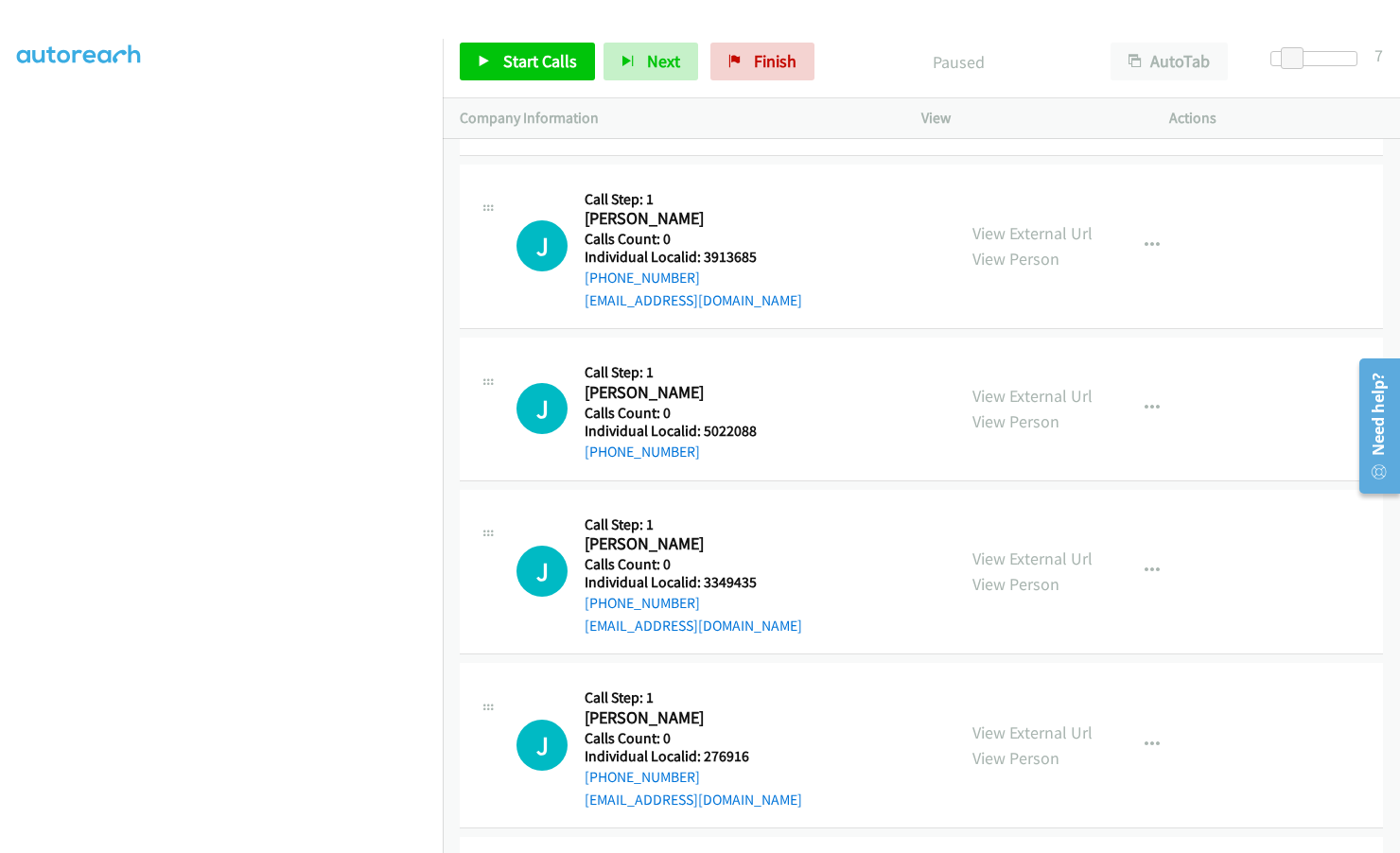 scroll, scrollTop: 6688, scrollLeft: 0, axis: vertical 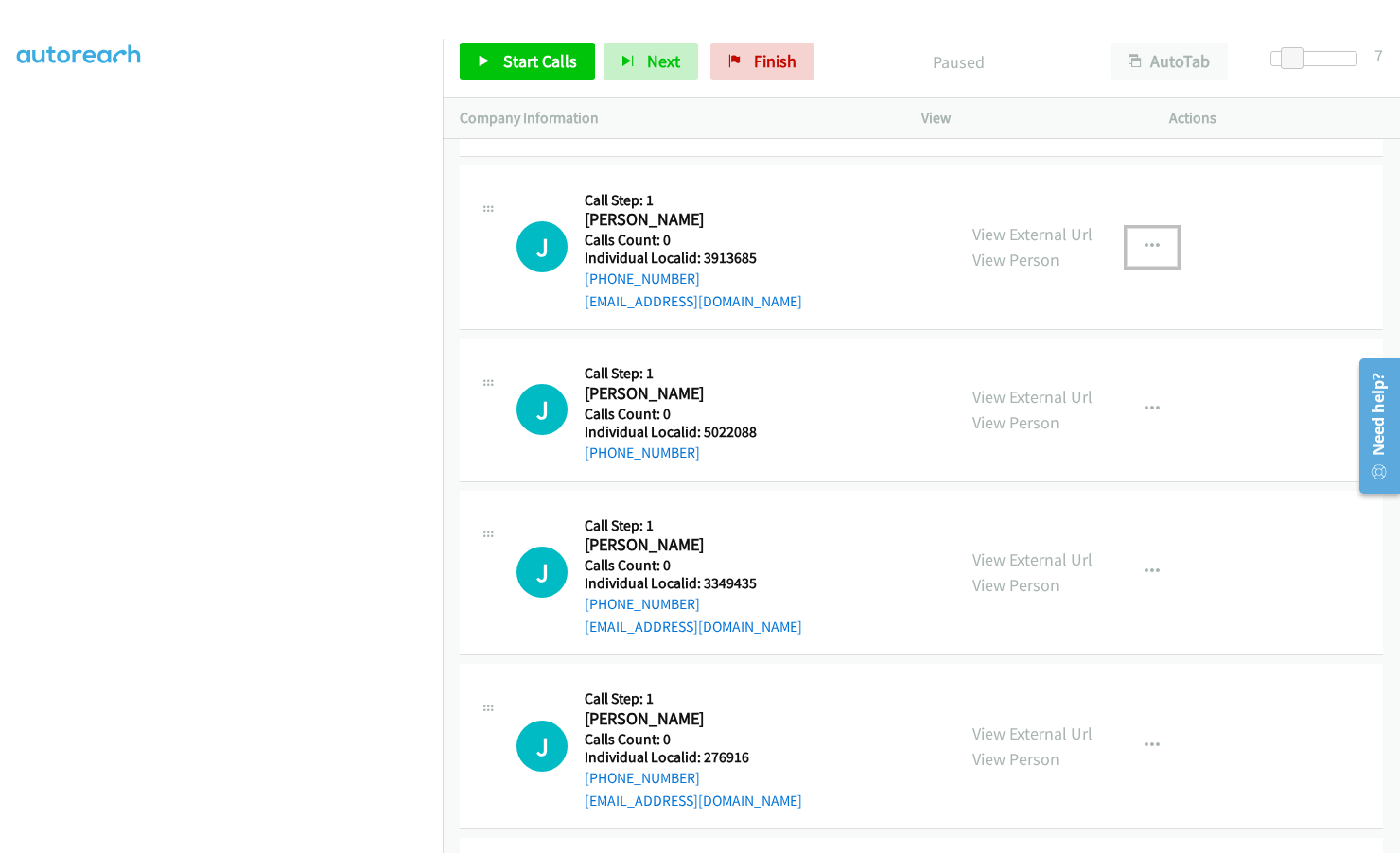 click at bounding box center (1152, 247) 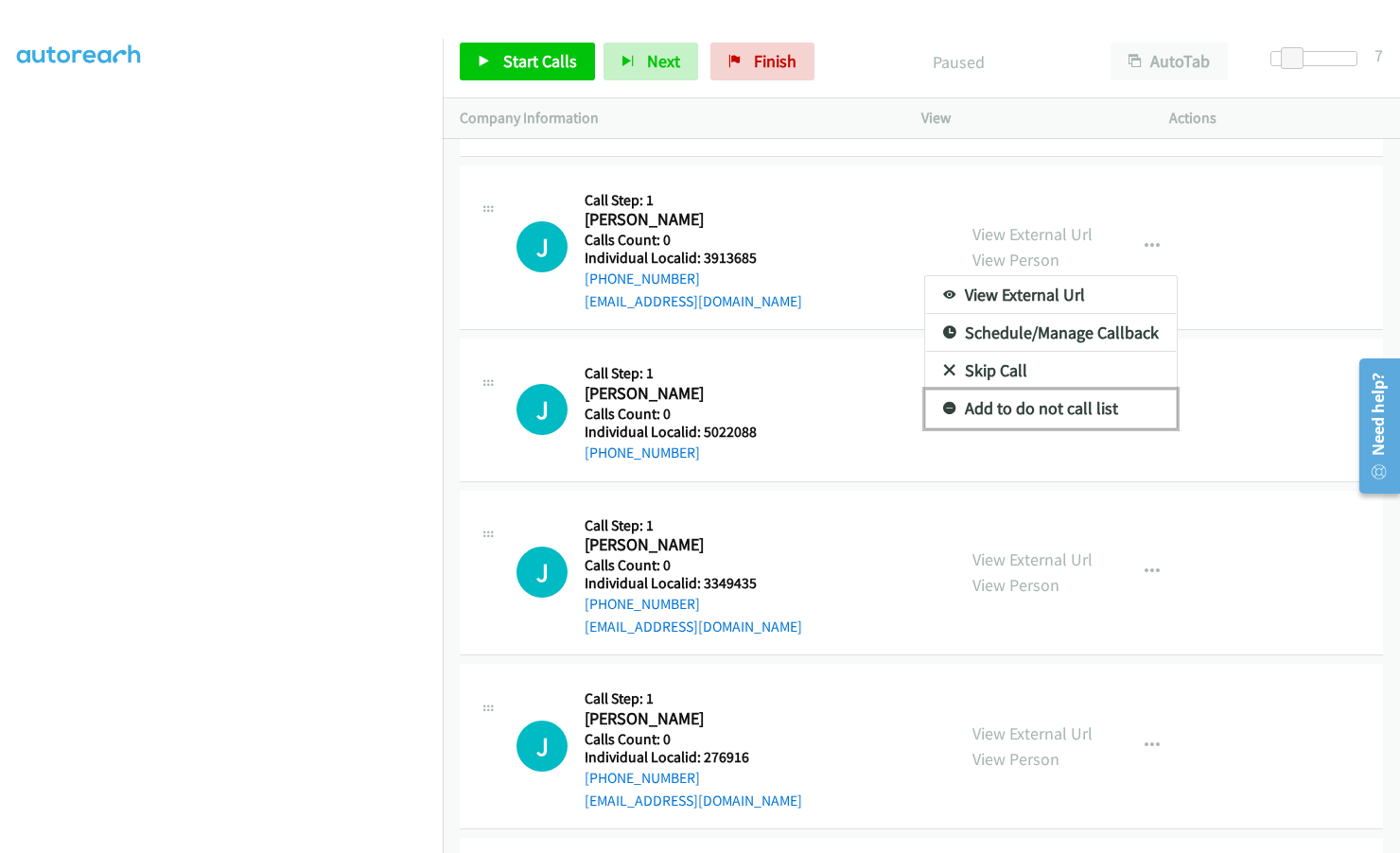 click at bounding box center [950, 409] 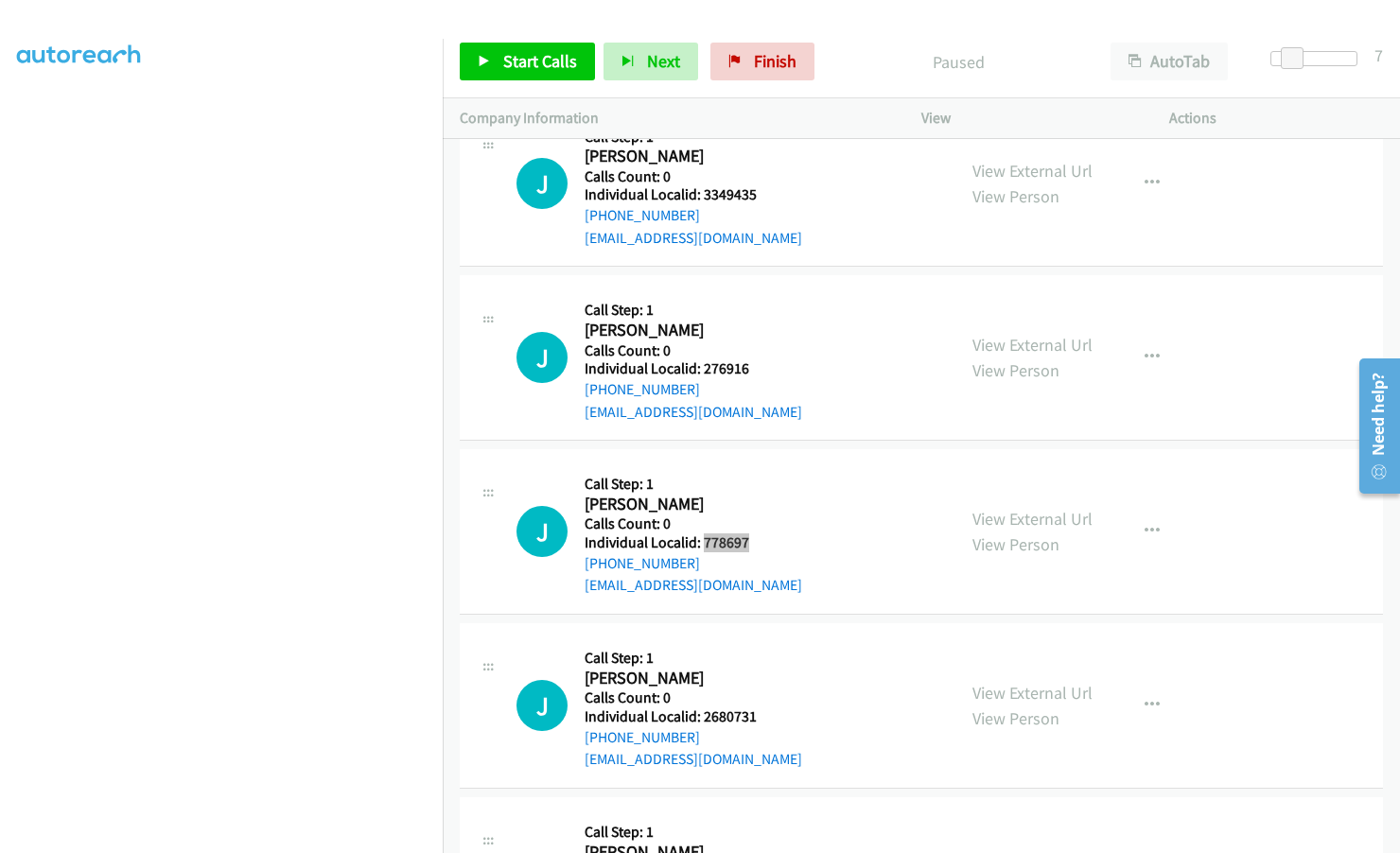 scroll, scrollTop: 7113, scrollLeft: 0, axis: vertical 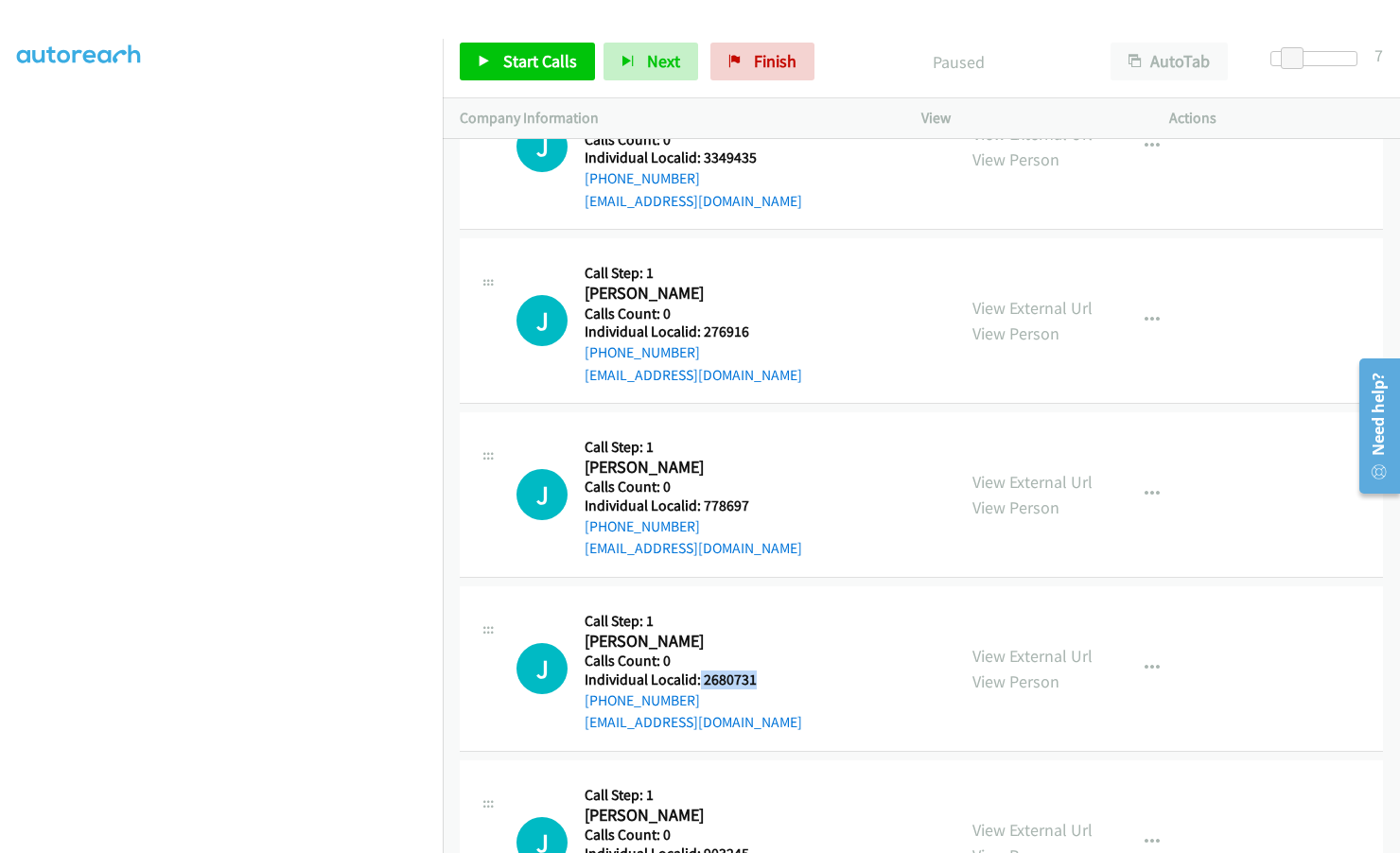 drag, startPoint x: 699, startPoint y: 655, endPoint x: 777, endPoint y: 654, distance: 78.00641 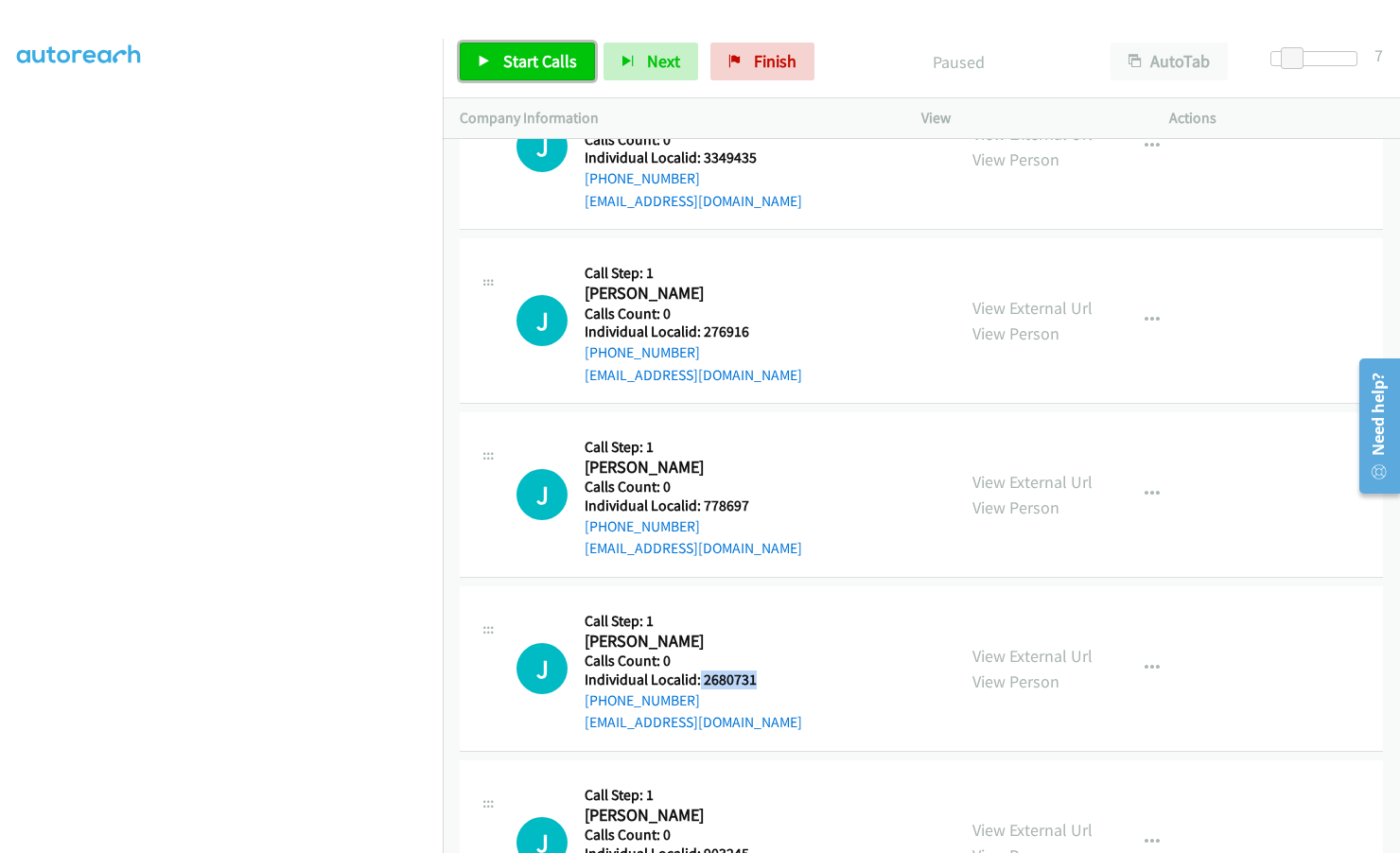 click on "Start Calls" at bounding box center (540, 61) 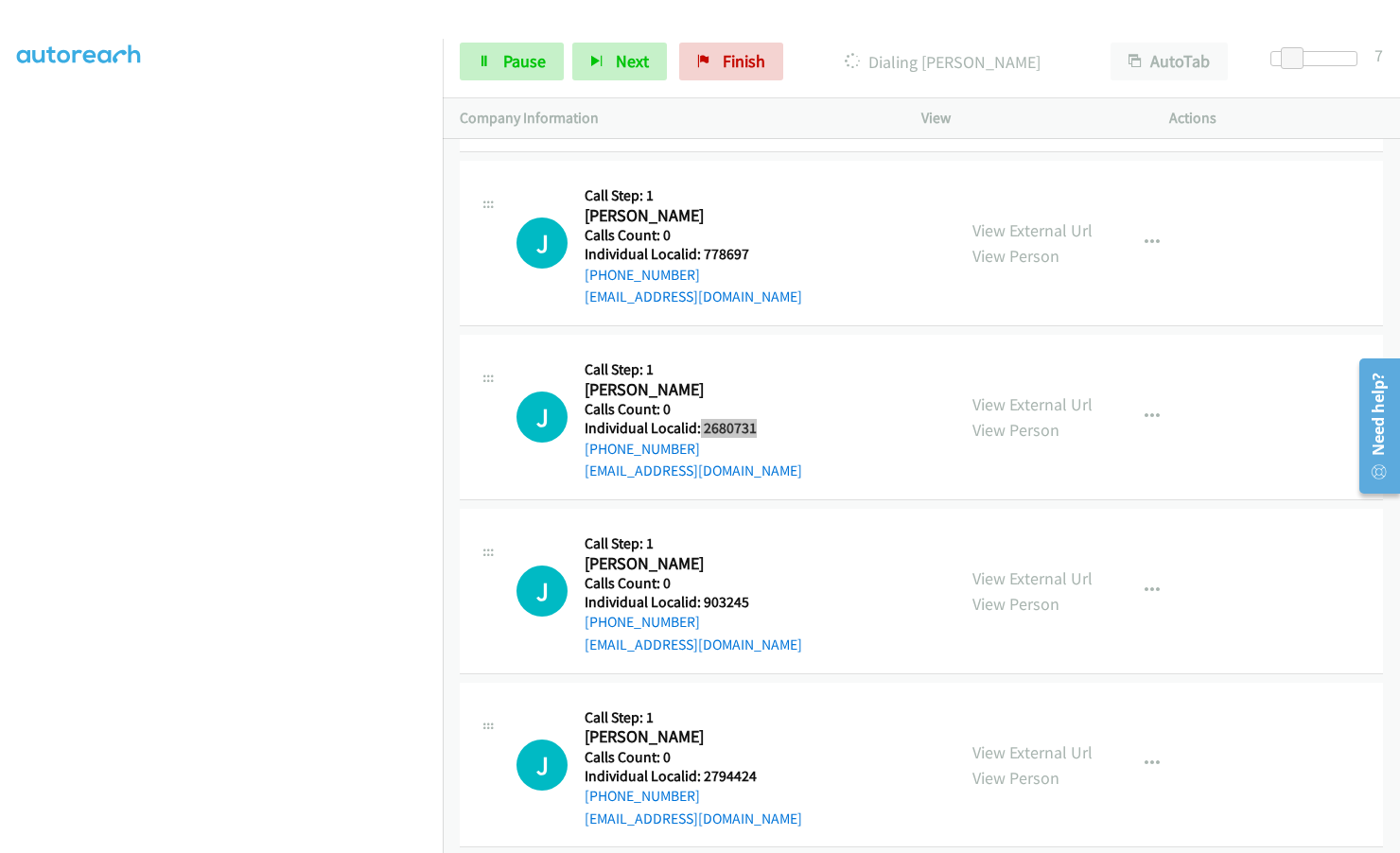 scroll, scrollTop: 7397, scrollLeft: 0, axis: vertical 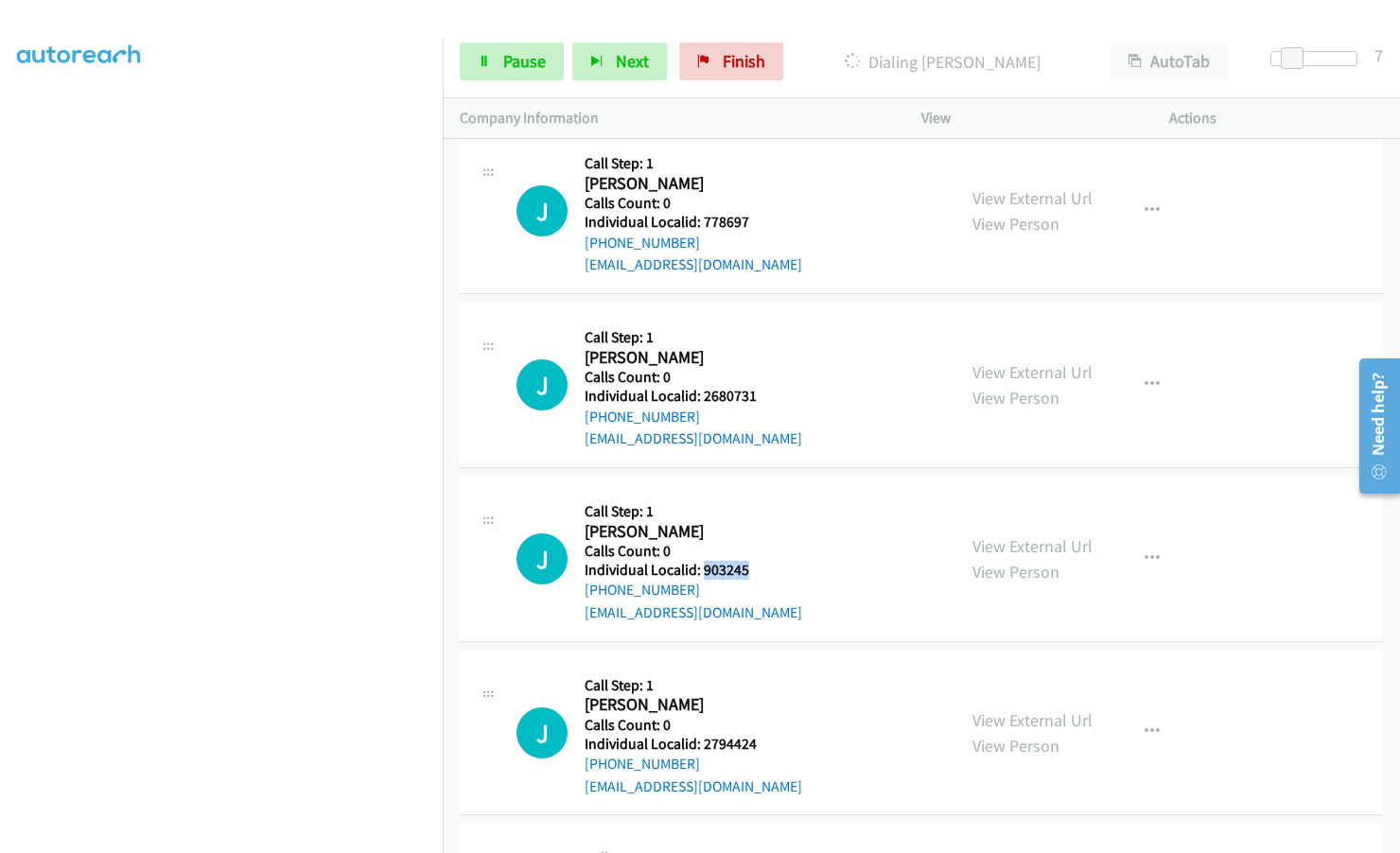 drag, startPoint x: 700, startPoint y: 546, endPoint x: 773, endPoint y: 548, distance: 73.02739 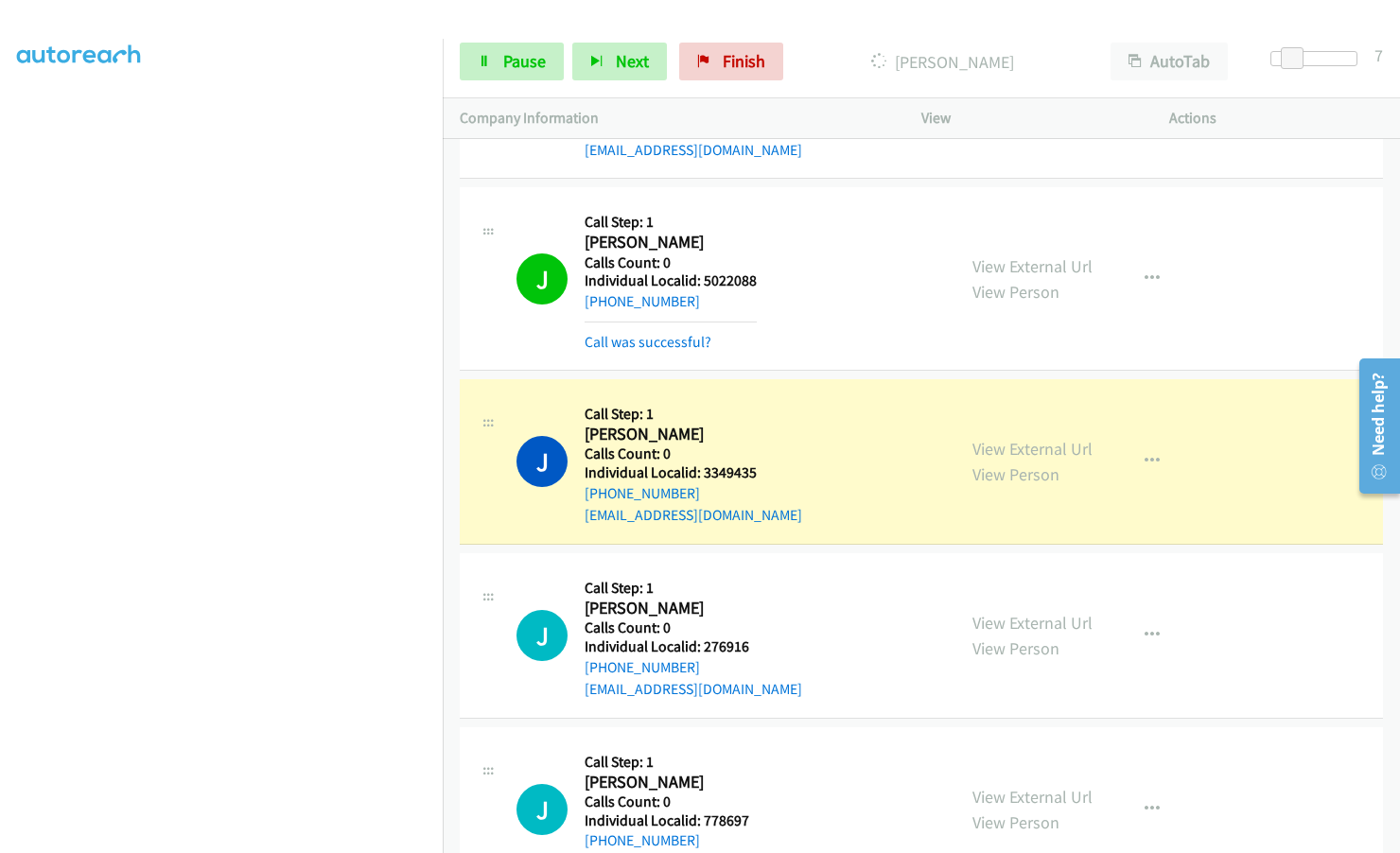 scroll, scrollTop: 6823, scrollLeft: 0, axis: vertical 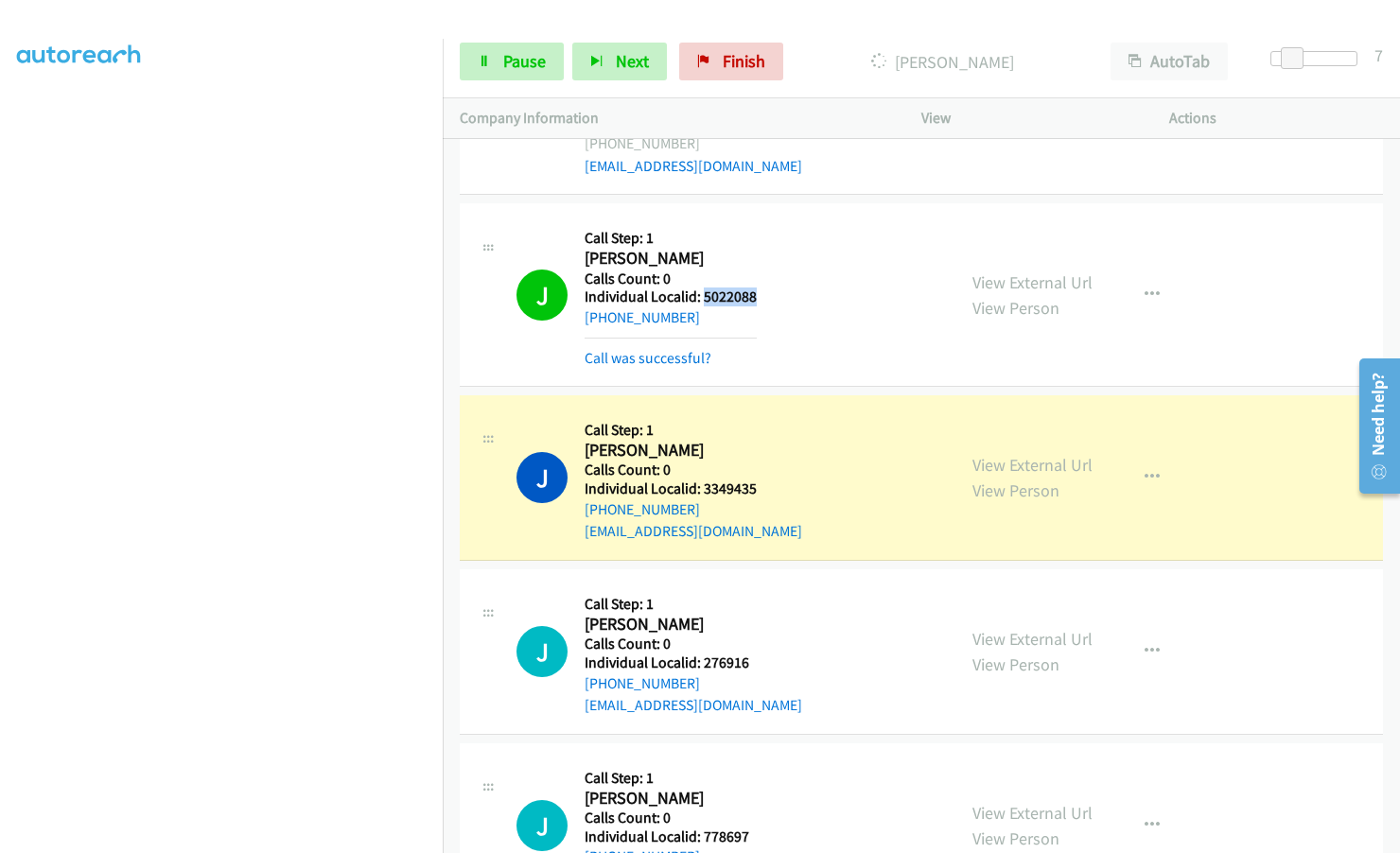 drag, startPoint x: 702, startPoint y: 271, endPoint x: 764, endPoint y: 274, distance: 62.072538 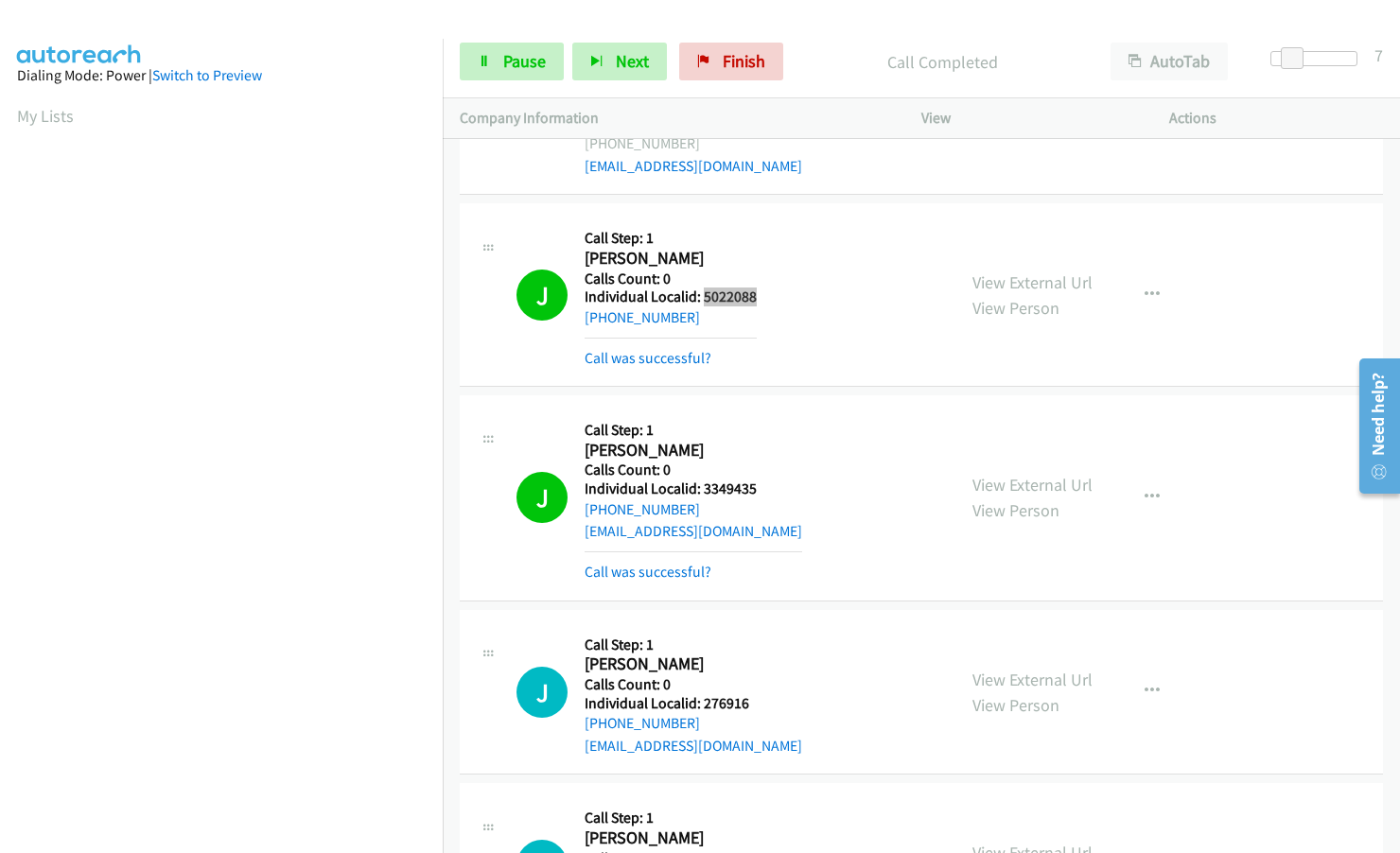 scroll, scrollTop: 207, scrollLeft: 0, axis: vertical 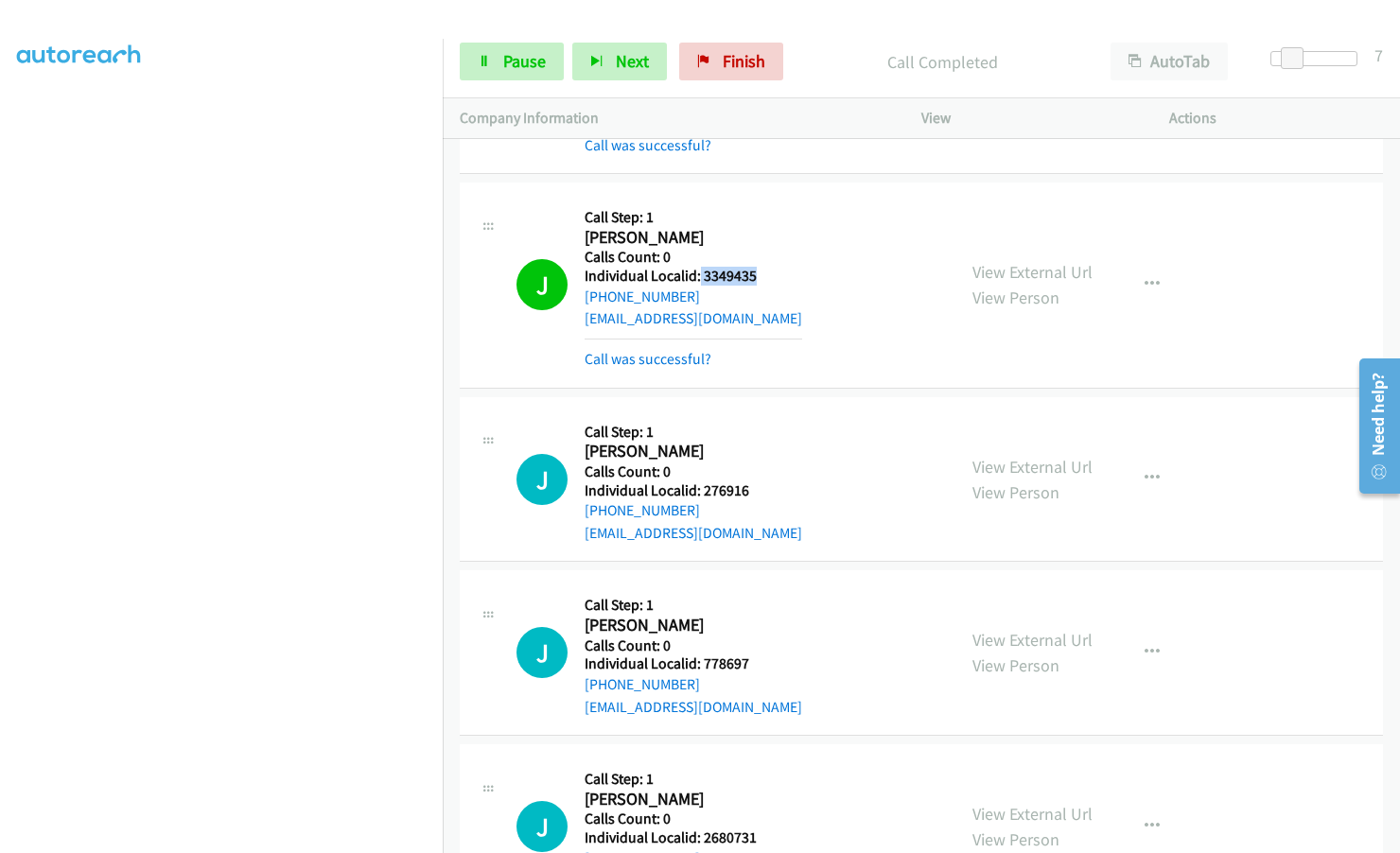 drag, startPoint x: 704, startPoint y: 249, endPoint x: 764, endPoint y: 253, distance: 60.133186 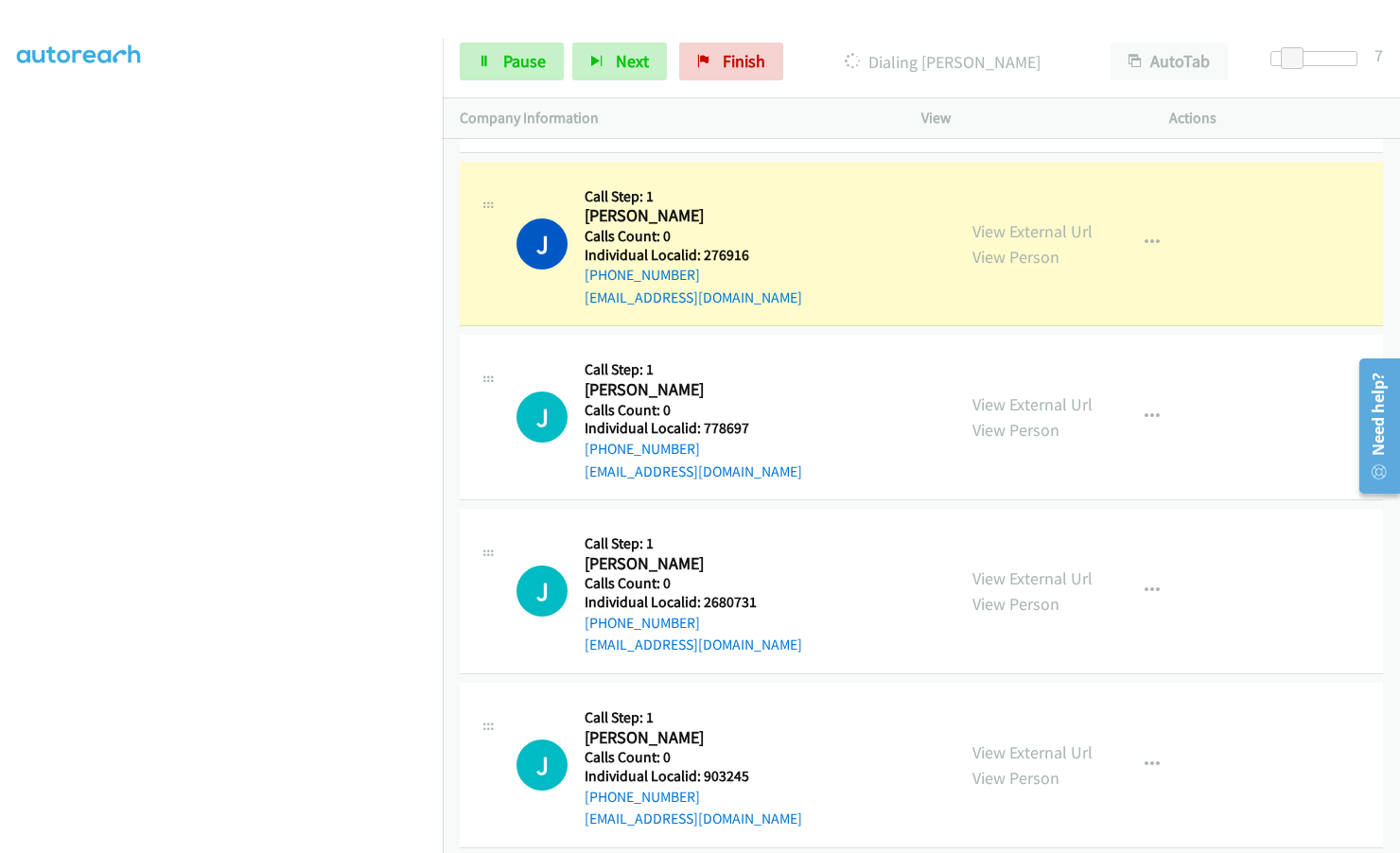 scroll, scrollTop: 7272, scrollLeft: 0, axis: vertical 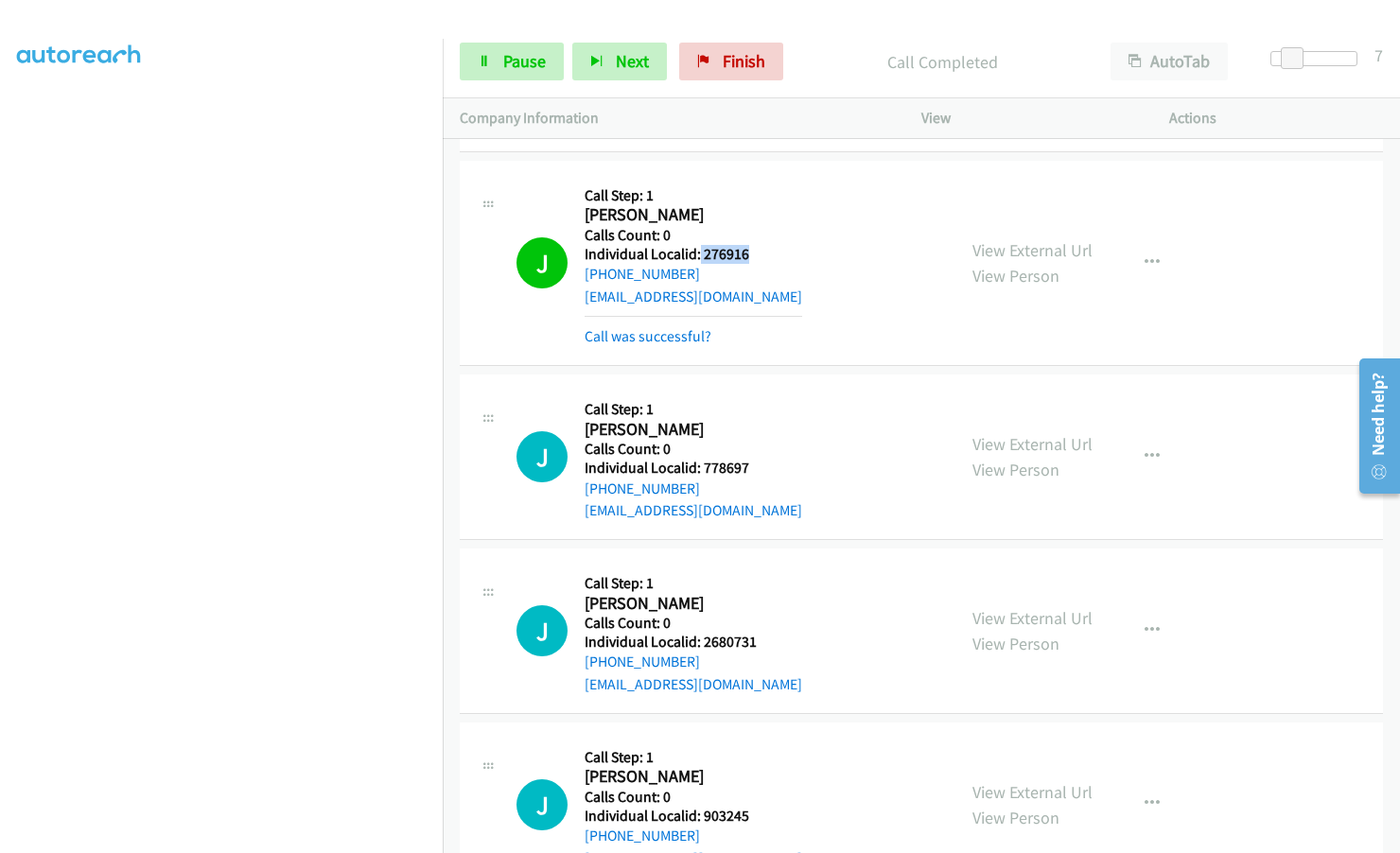 drag, startPoint x: 699, startPoint y: 229, endPoint x: 754, endPoint y: 229, distance: 55 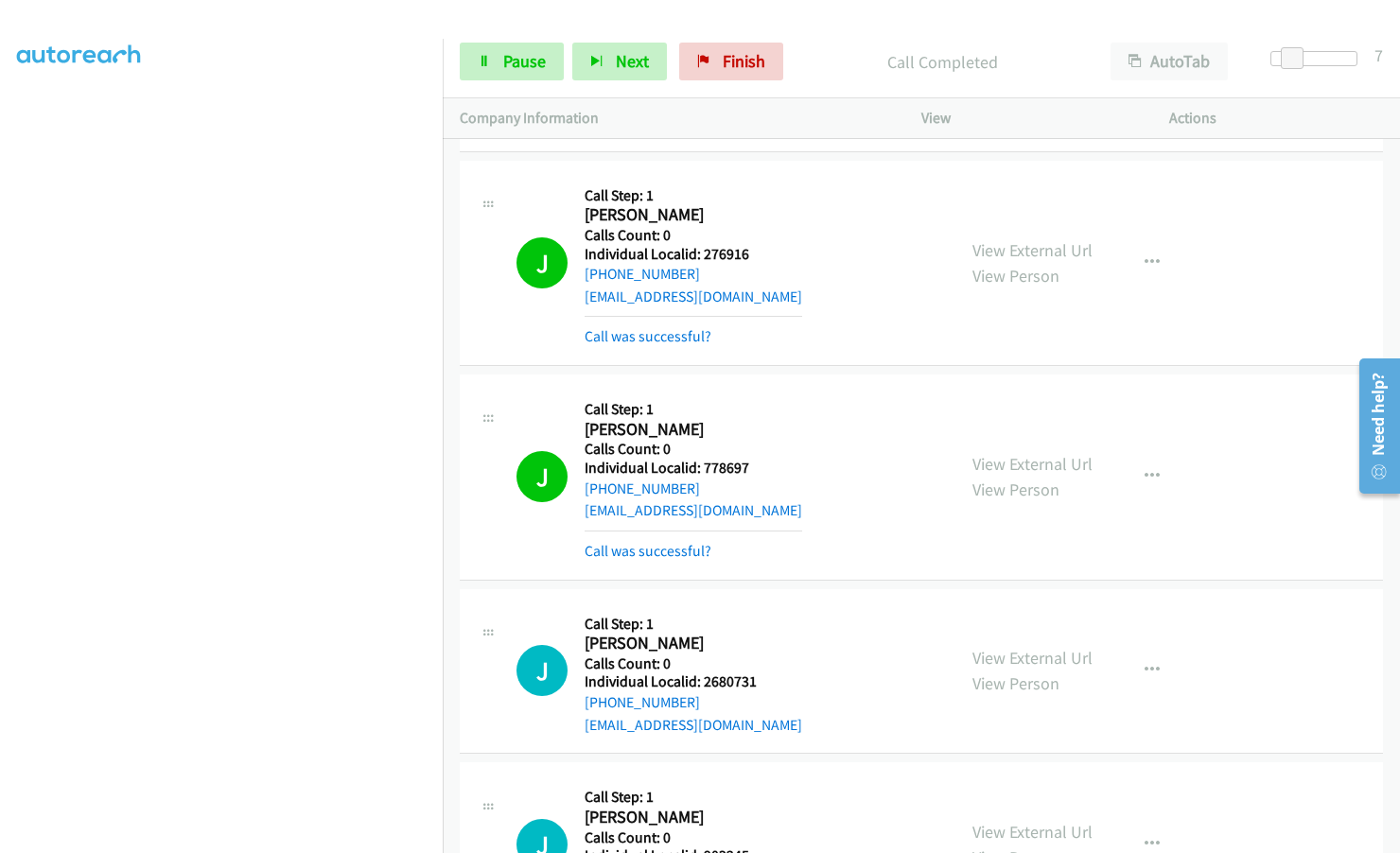 click on "Dialing Mode: Power
|
Switch to Preview
My Lists" at bounding box center [221, 368] 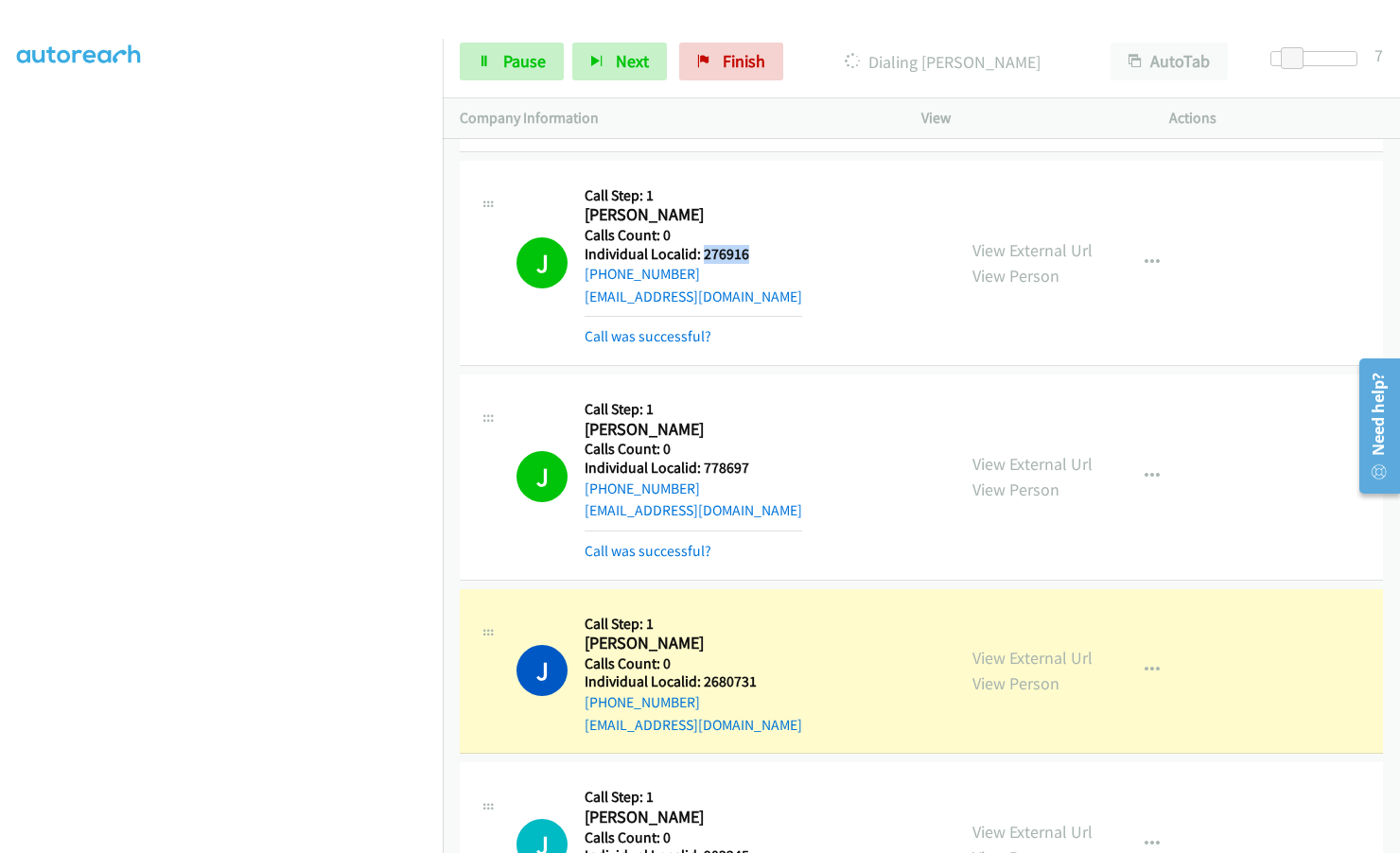 drag, startPoint x: 702, startPoint y: 227, endPoint x: 761, endPoint y: 231, distance: 59.1354 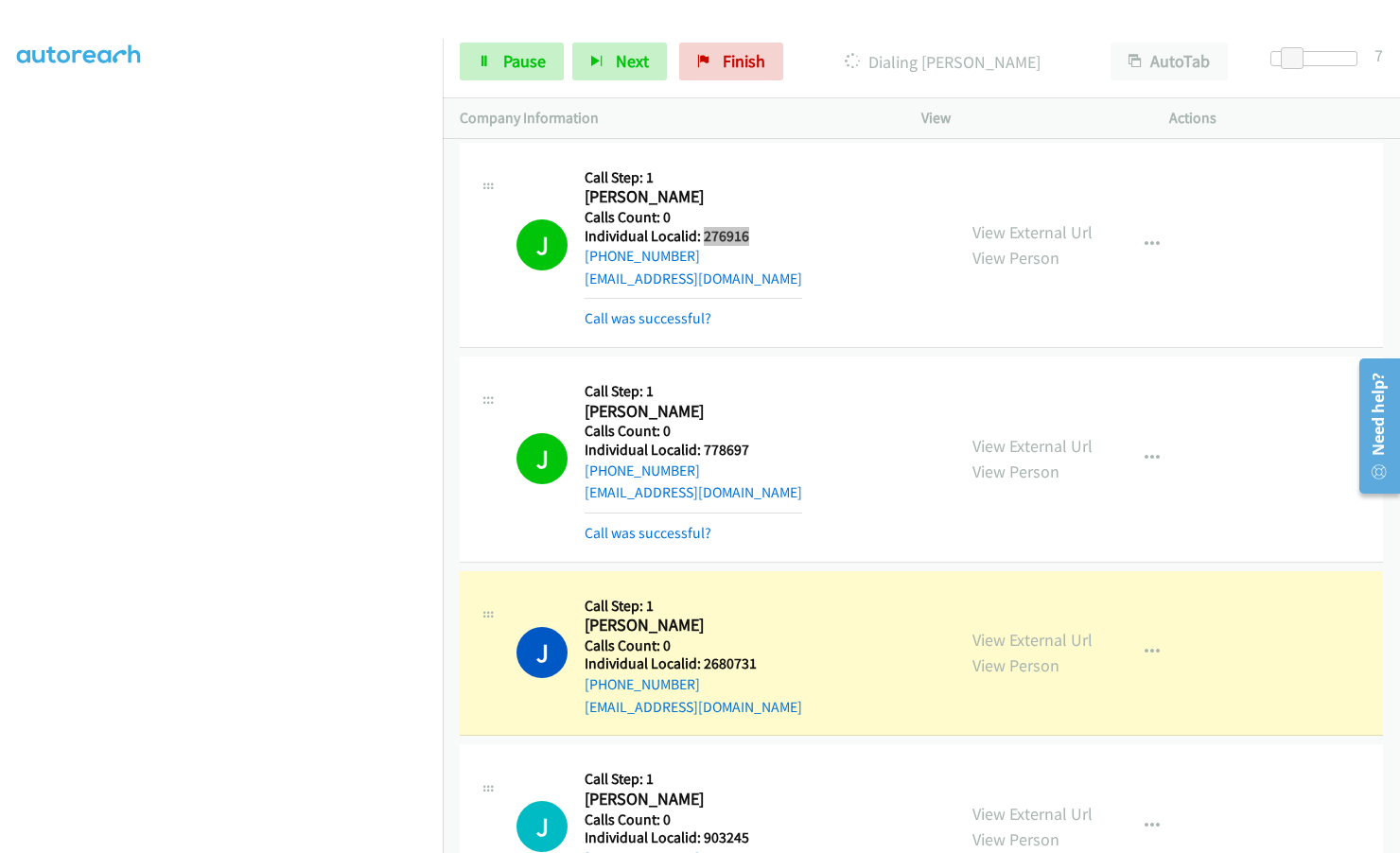 scroll, scrollTop: 7296, scrollLeft: 0, axis: vertical 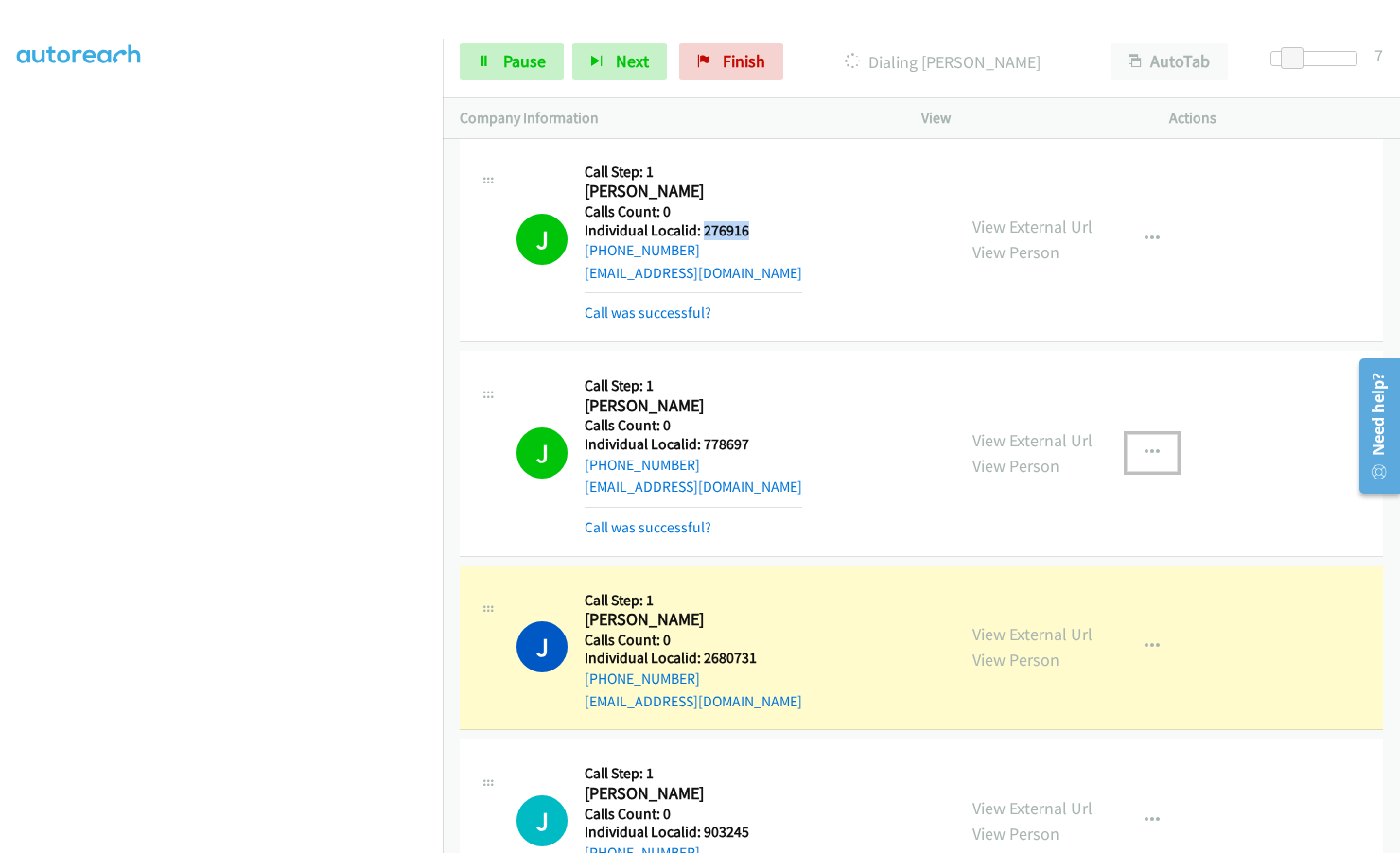 click at bounding box center (1152, 453) 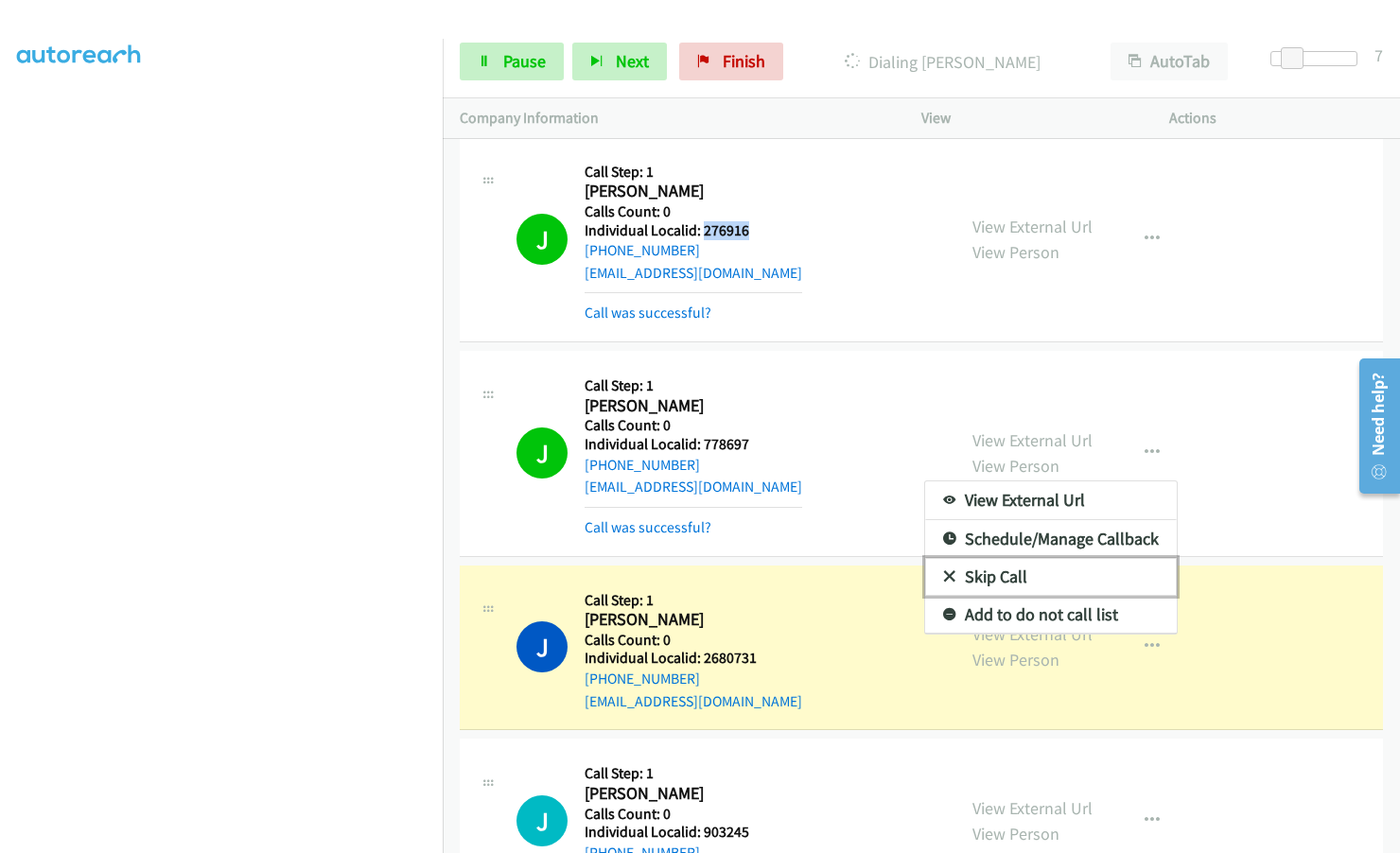 click at bounding box center (950, 578) 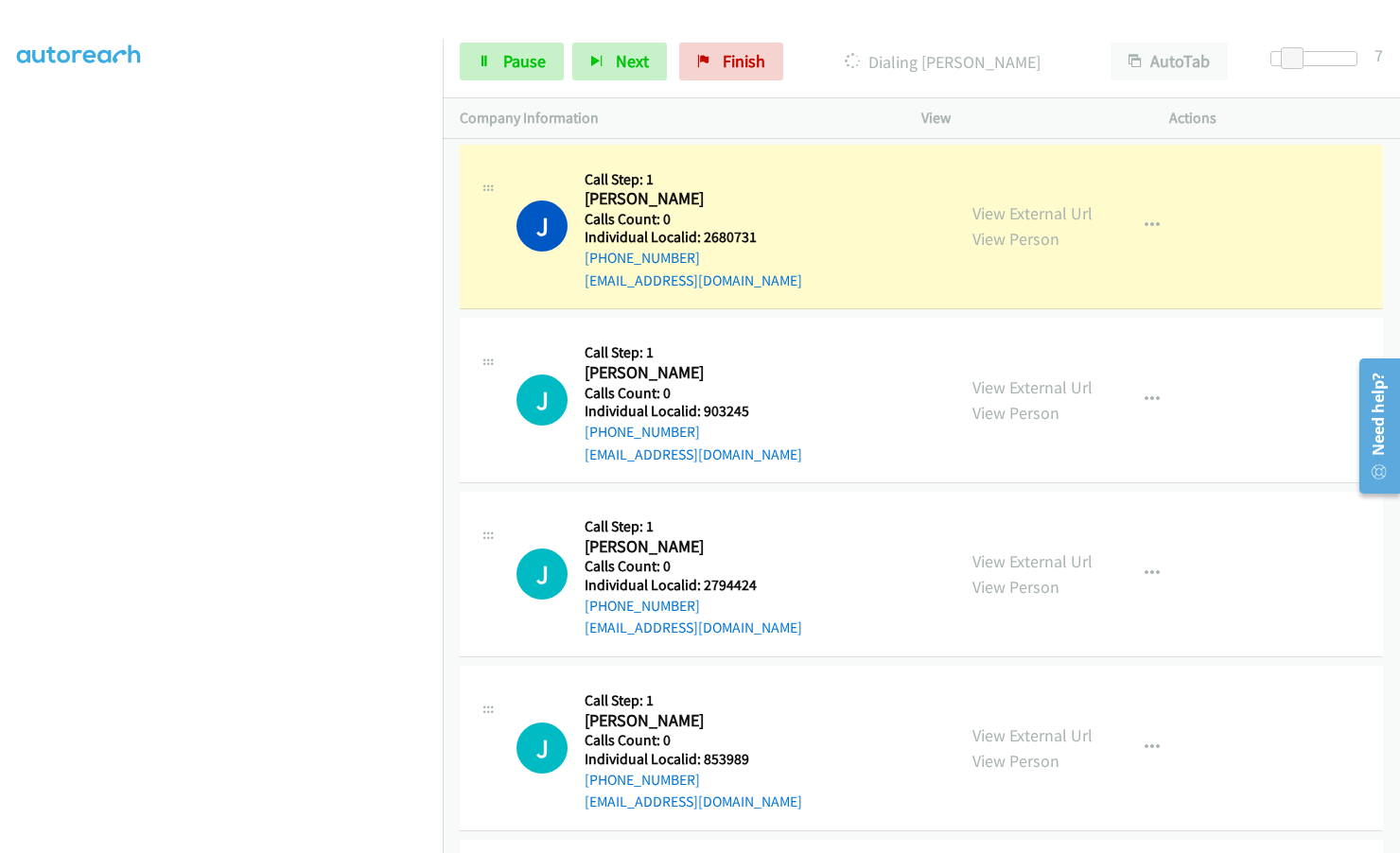 scroll, scrollTop: 7721, scrollLeft: 0, axis: vertical 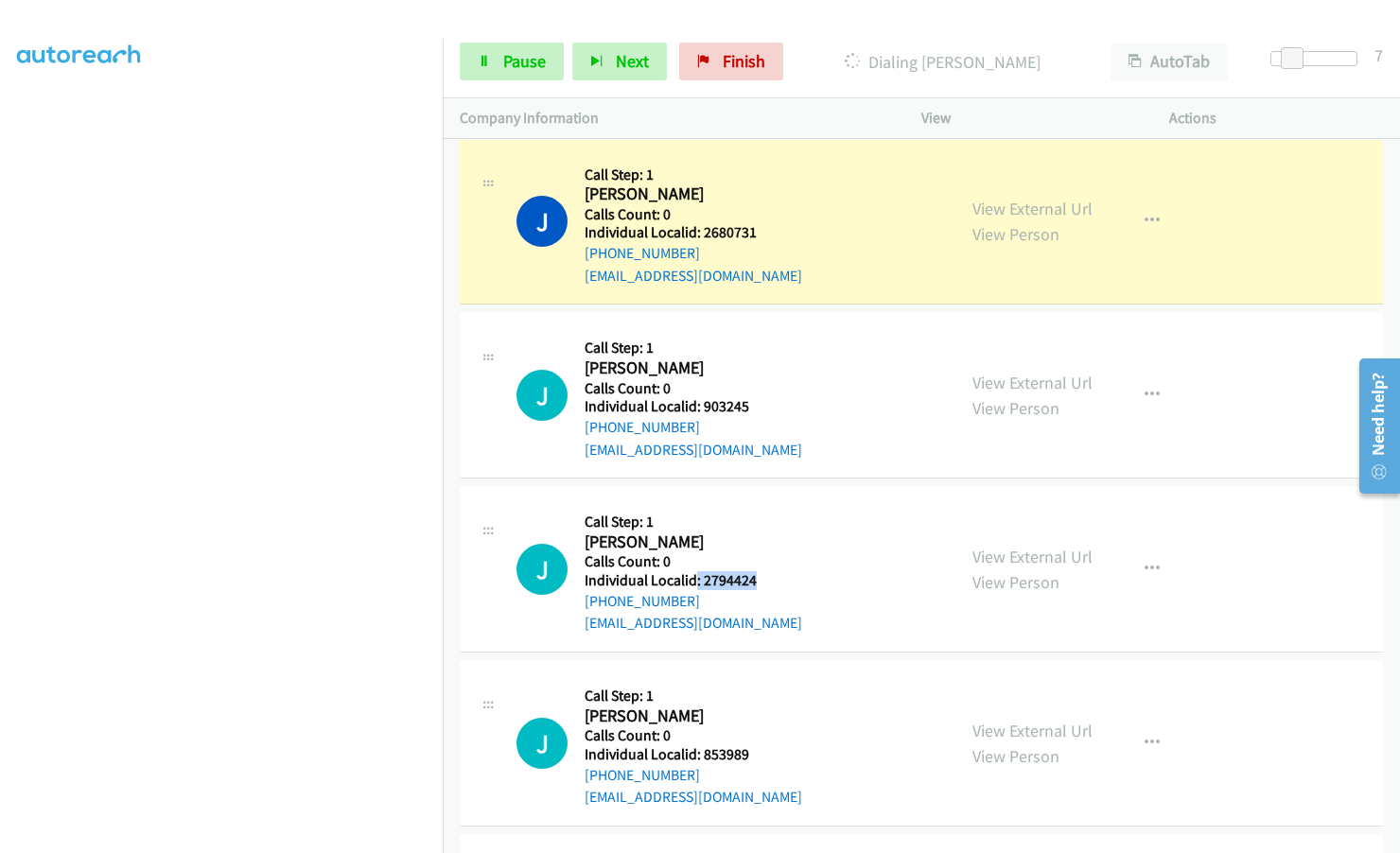 drag, startPoint x: 694, startPoint y: 559, endPoint x: 773, endPoint y: 557, distance: 79.02531 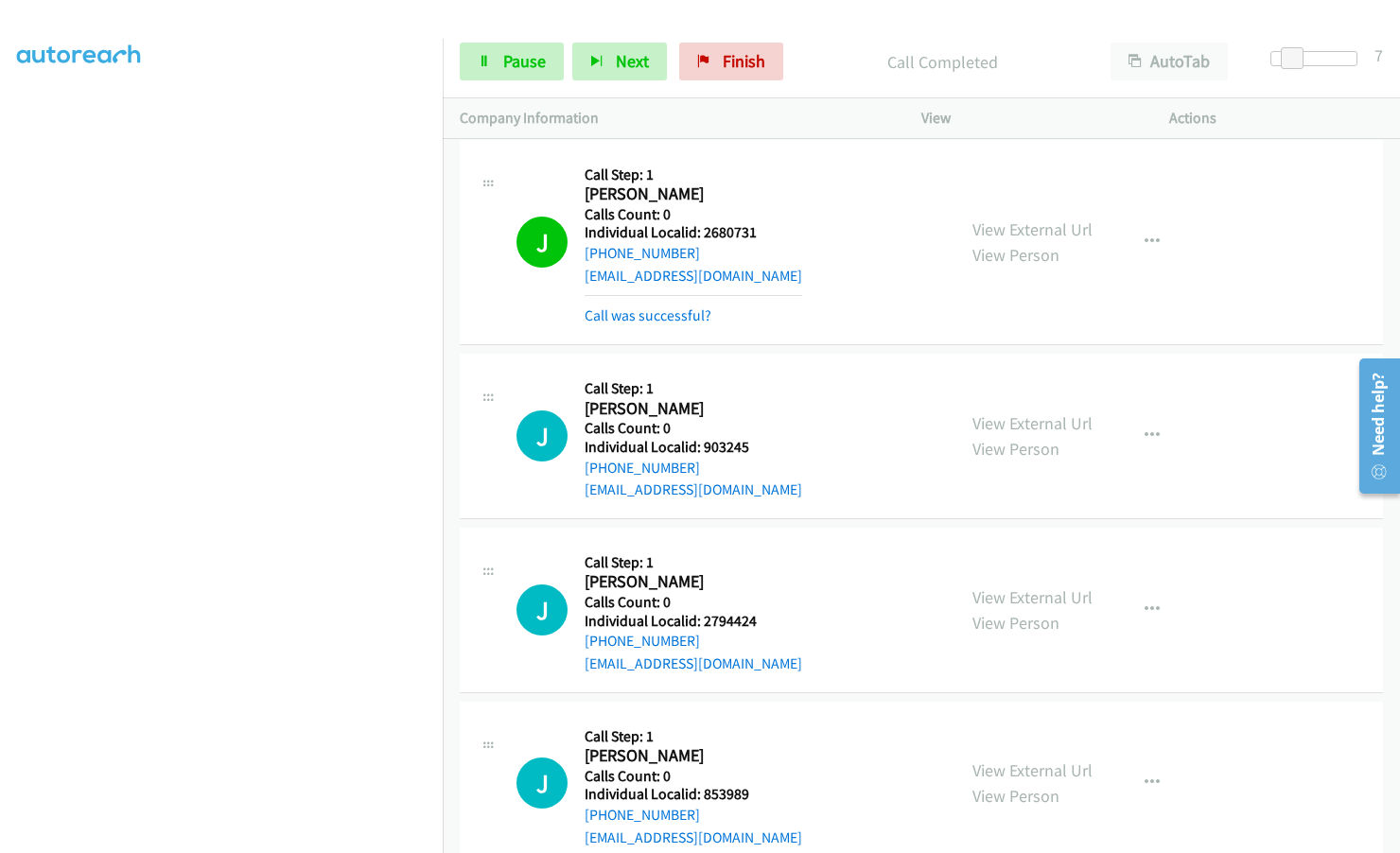 click on "Call Completed" at bounding box center [942, 61] 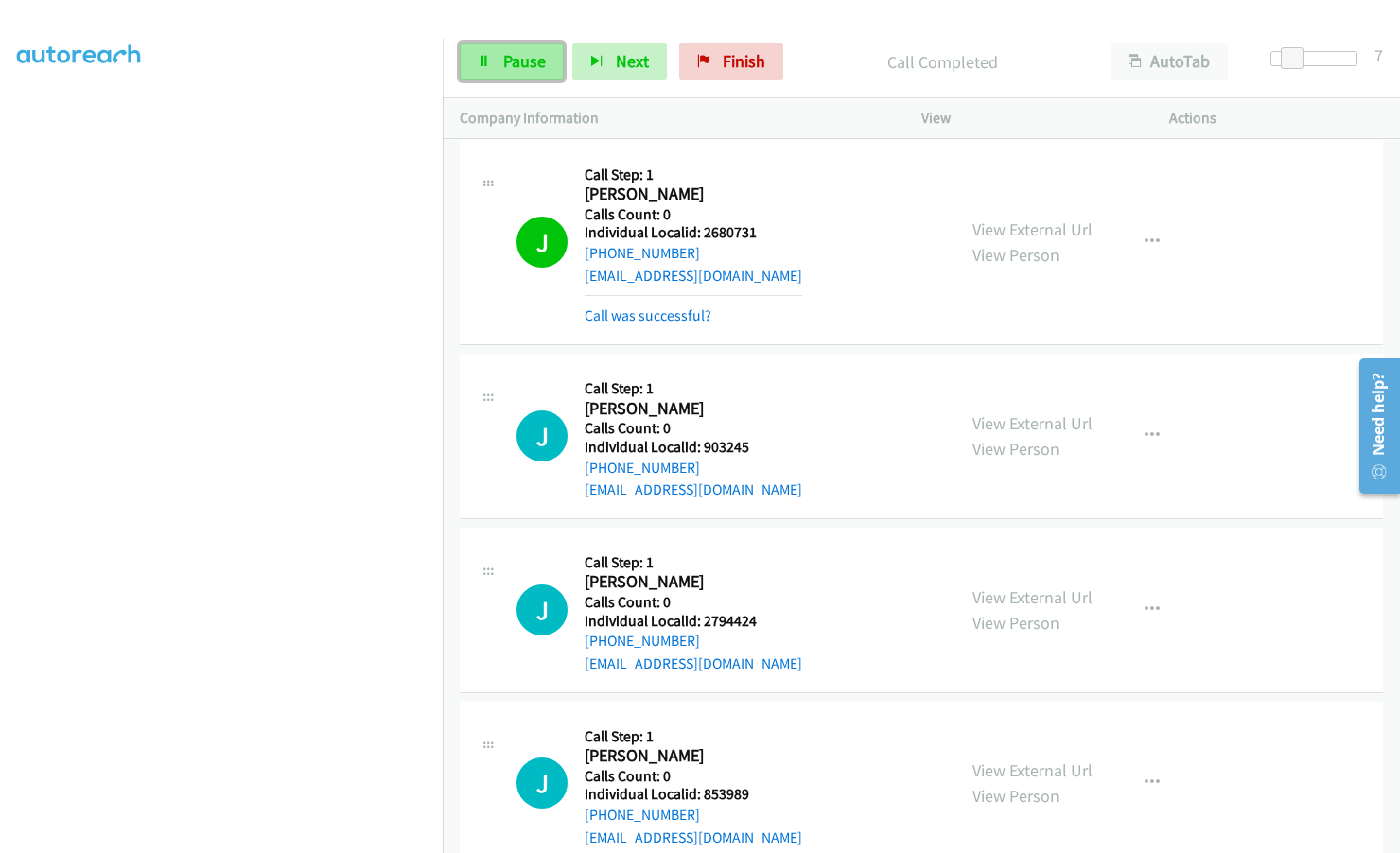 click on "Pause" at bounding box center [512, 61] 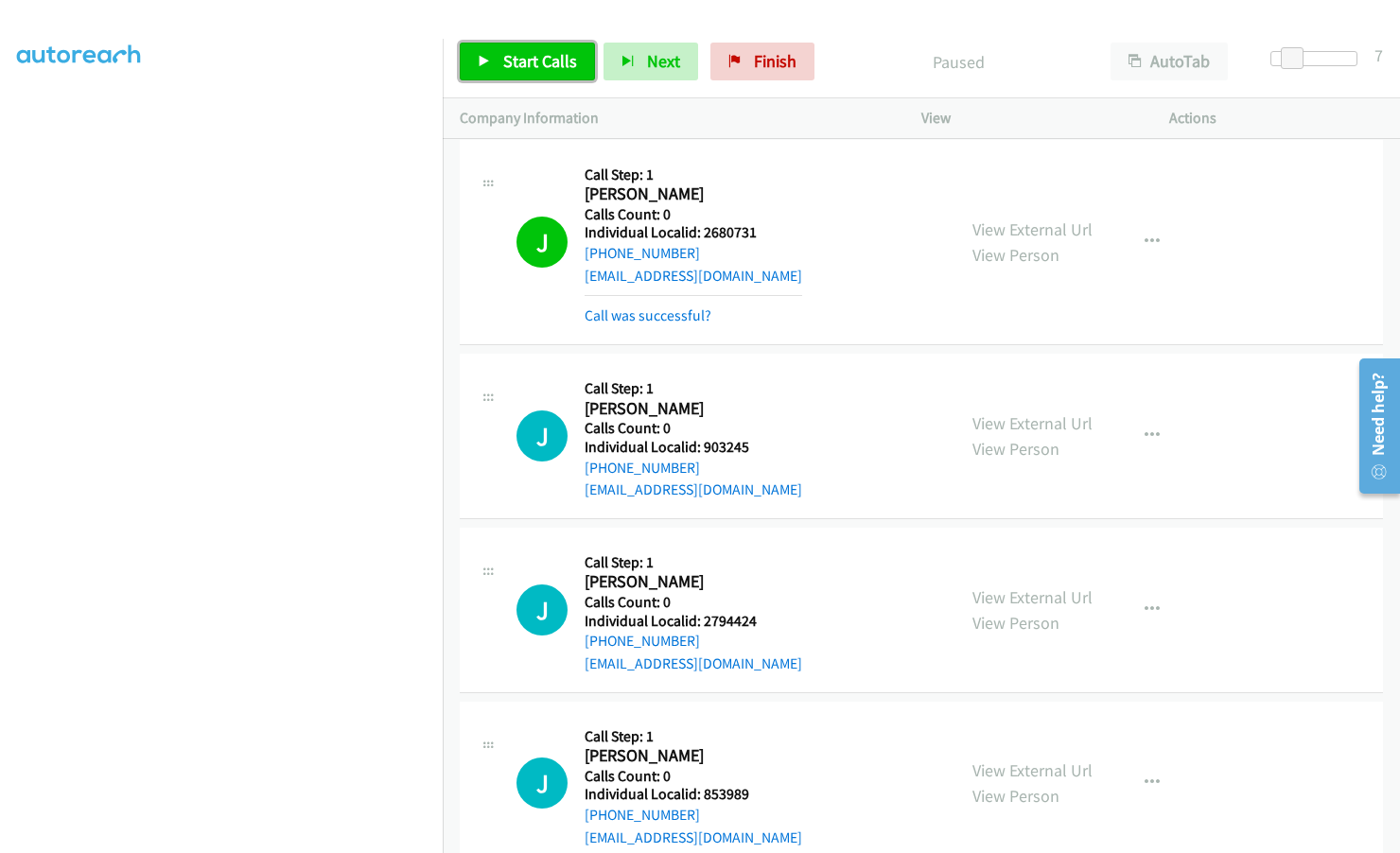 click on "Start Calls" at bounding box center (527, 61) 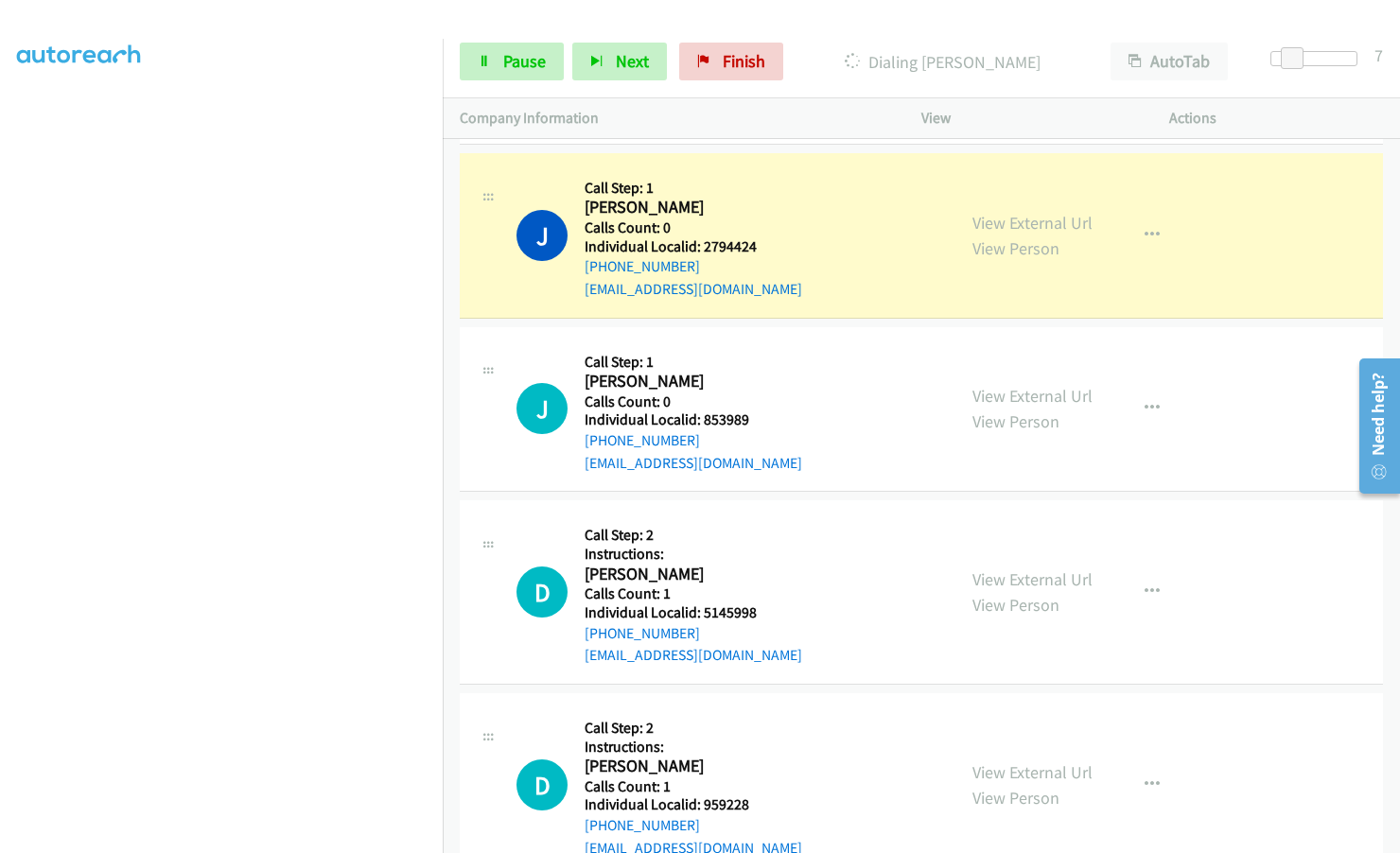 scroll, scrollTop: 8100, scrollLeft: 0, axis: vertical 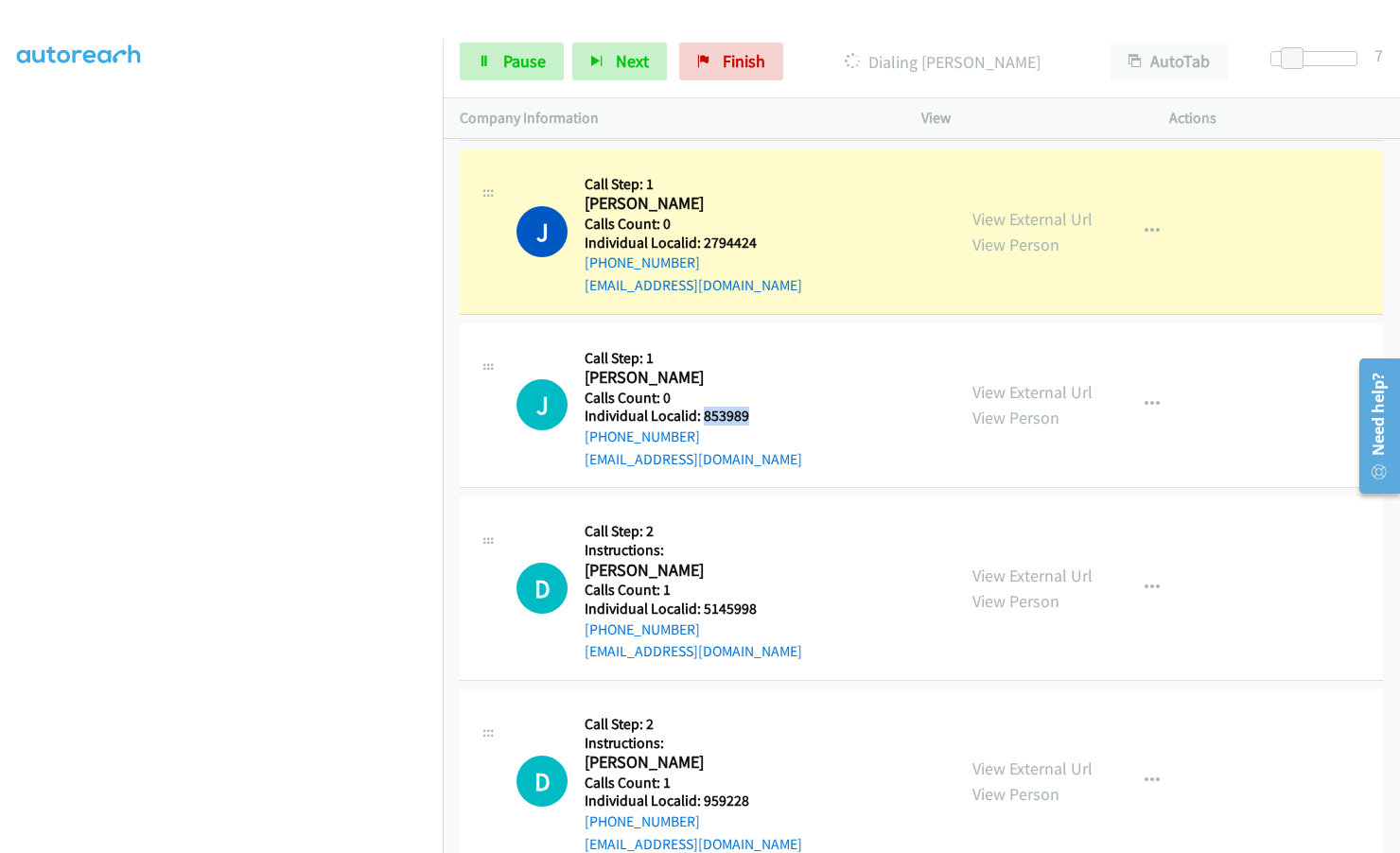 drag, startPoint x: 701, startPoint y: 395, endPoint x: 758, endPoint y: 395, distance: 57 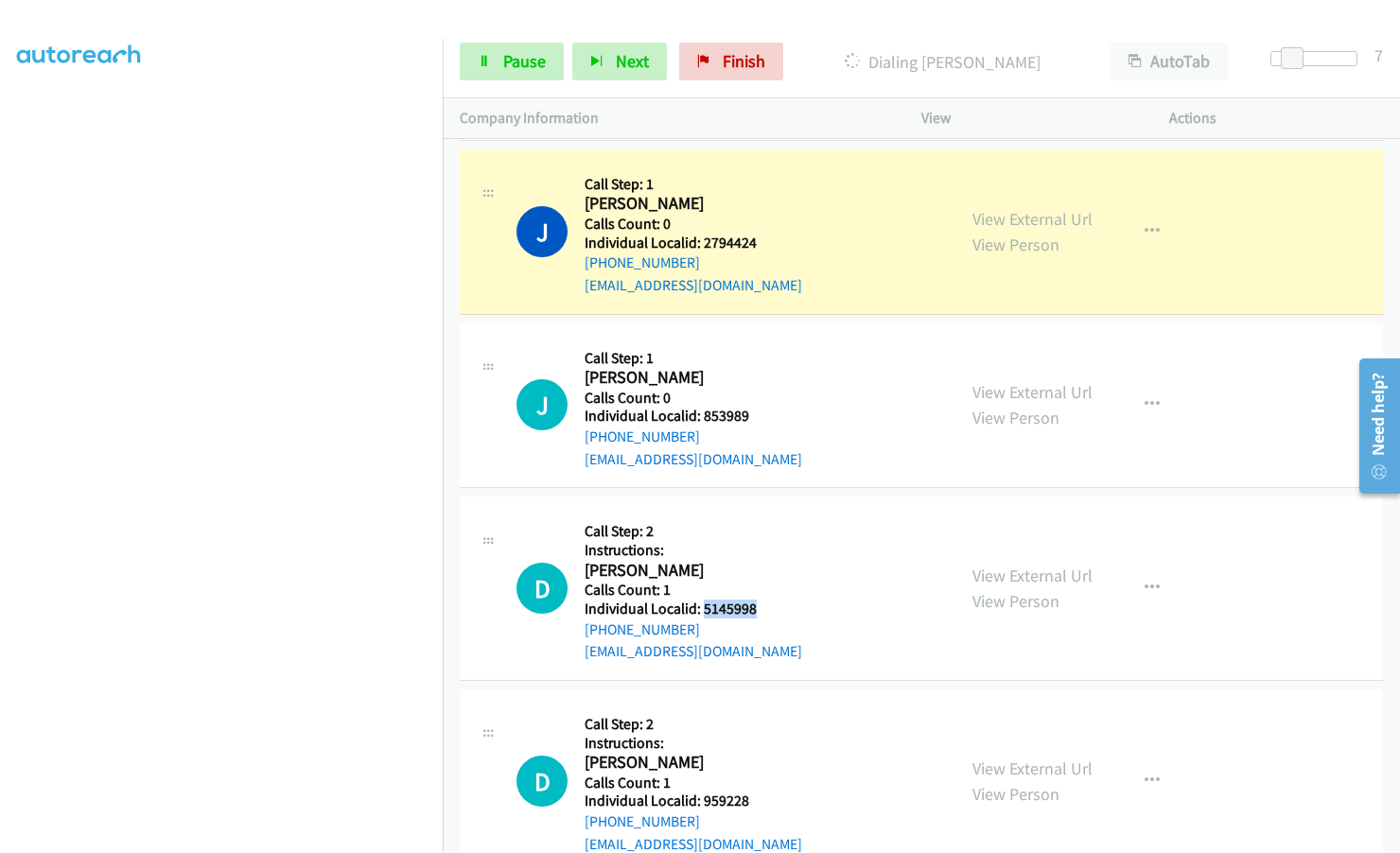 drag, startPoint x: 702, startPoint y: 583, endPoint x: 784, endPoint y: 583, distance: 82 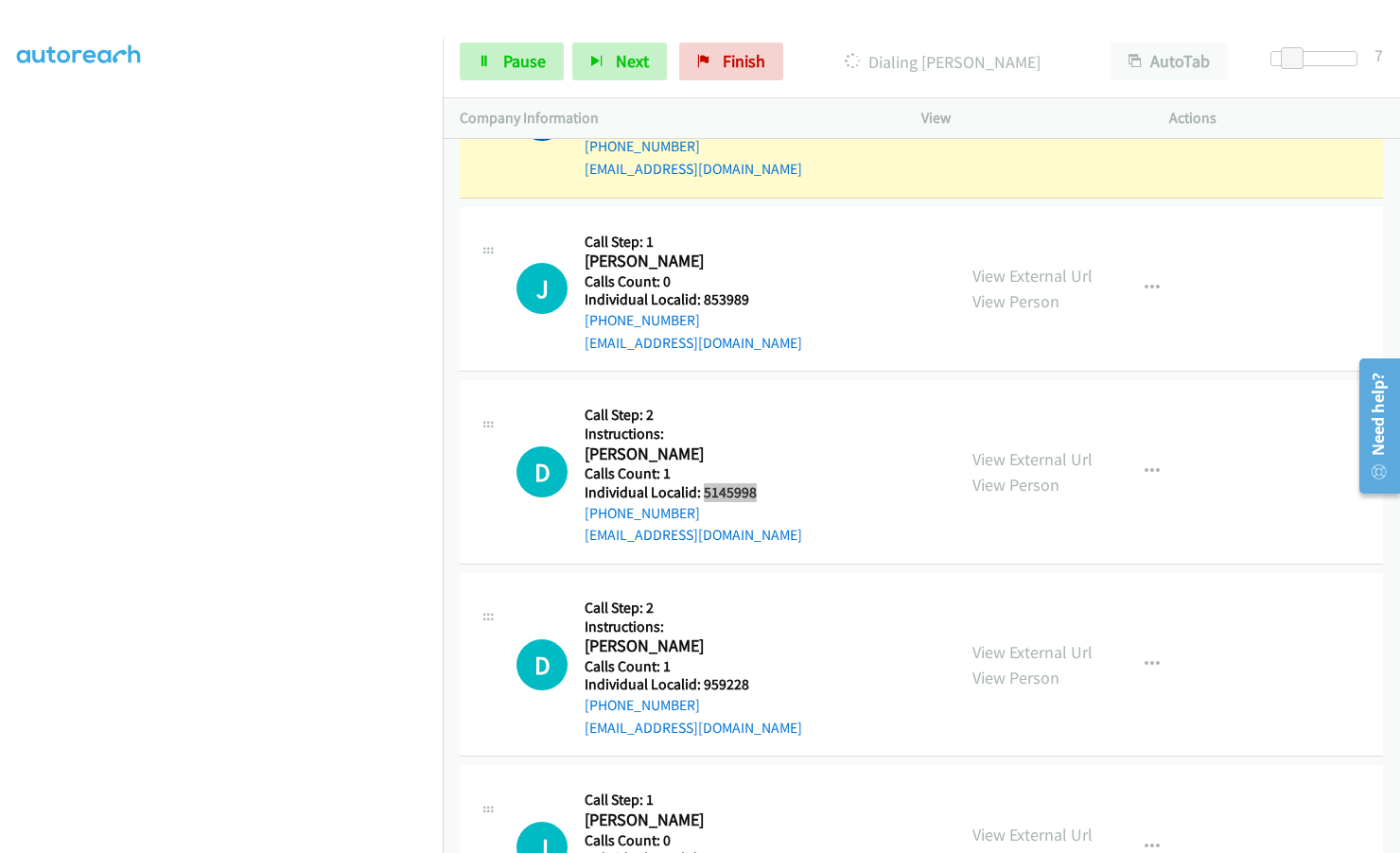 scroll, scrollTop: 8242, scrollLeft: 0, axis: vertical 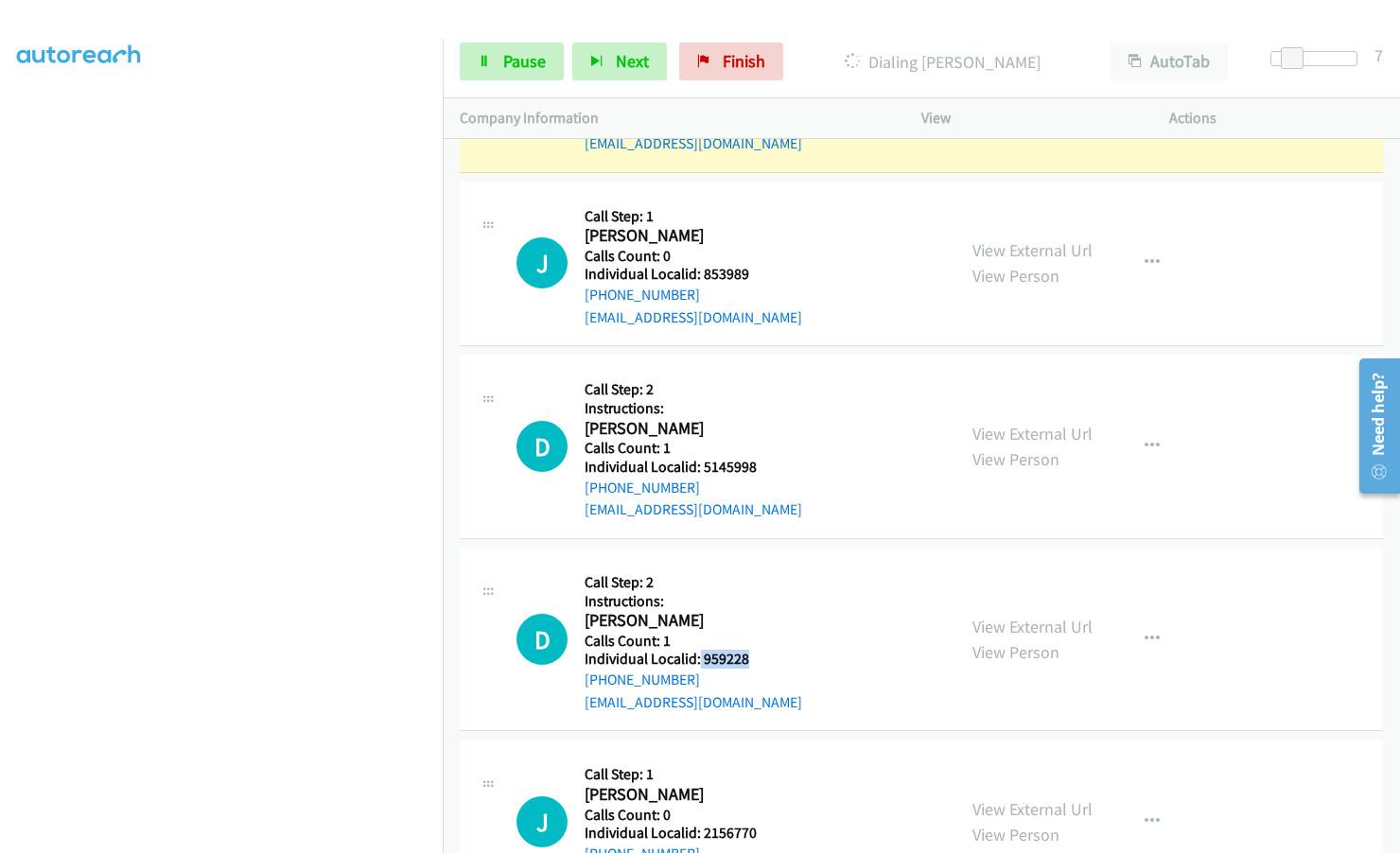 drag, startPoint x: 699, startPoint y: 634, endPoint x: 761, endPoint y: 638, distance: 62.128898 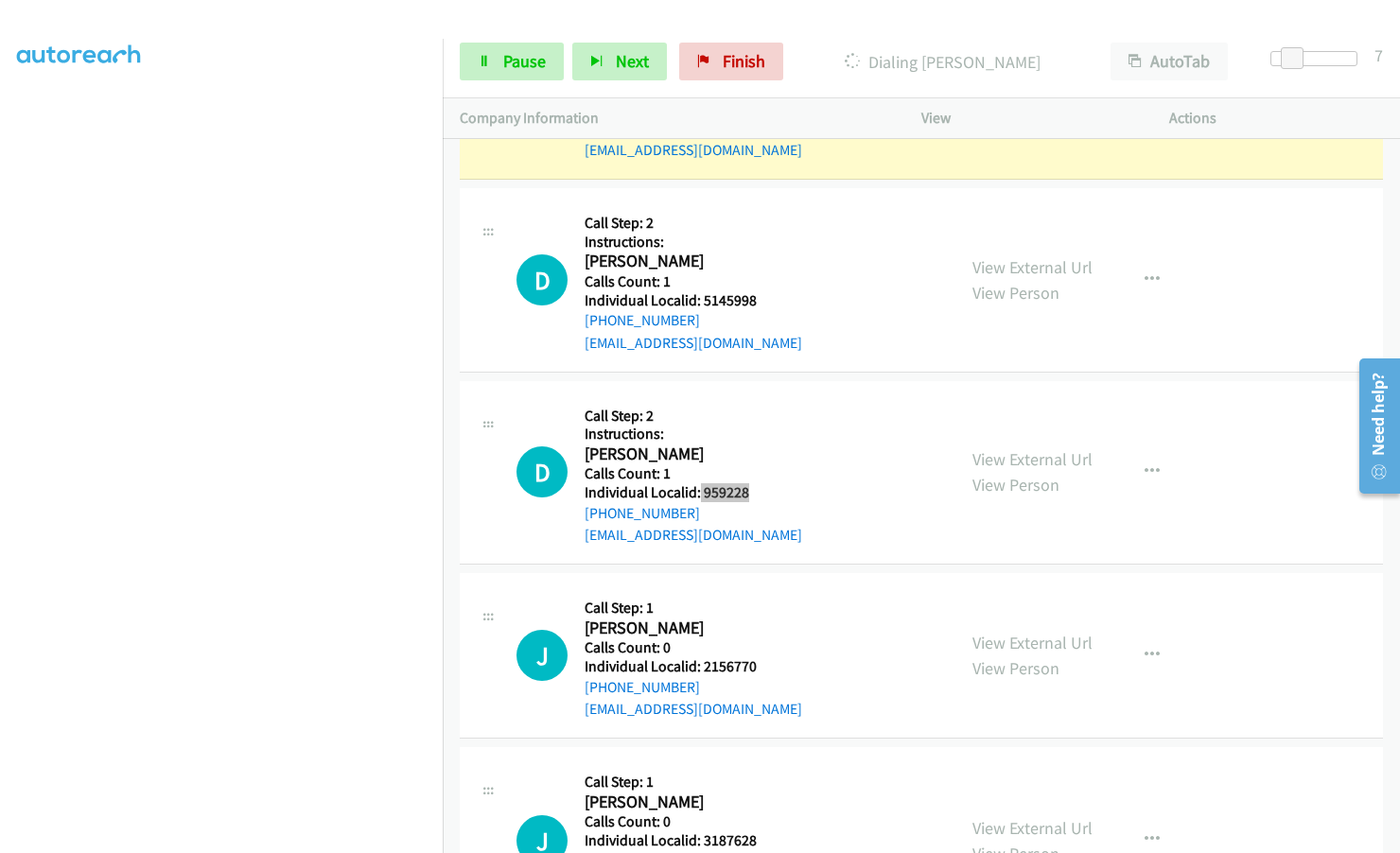 scroll, scrollTop: 8478, scrollLeft: 0, axis: vertical 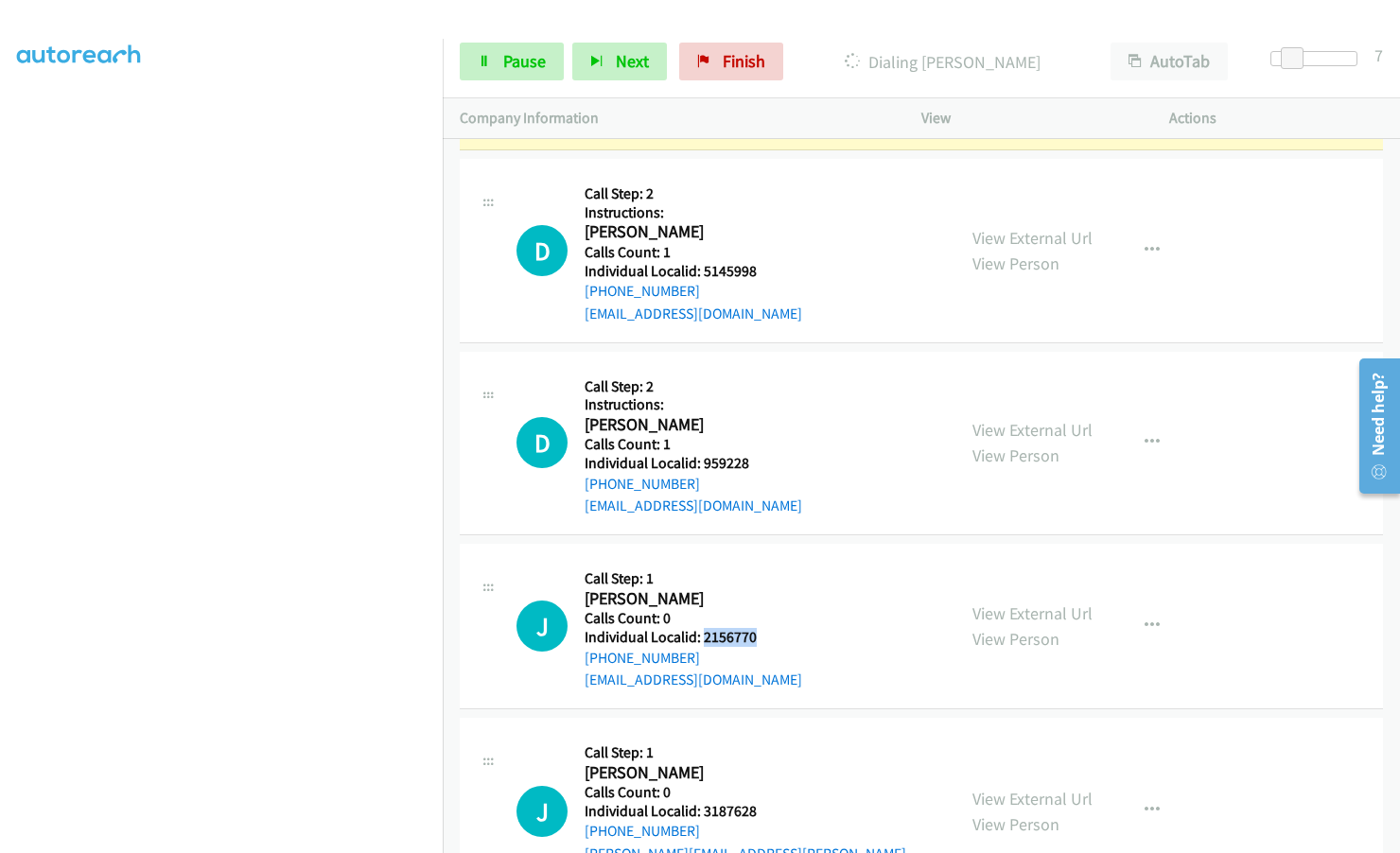 drag, startPoint x: 714, startPoint y: 617, endPoint x: 768, endPoint y: 612, distance: 54.23099 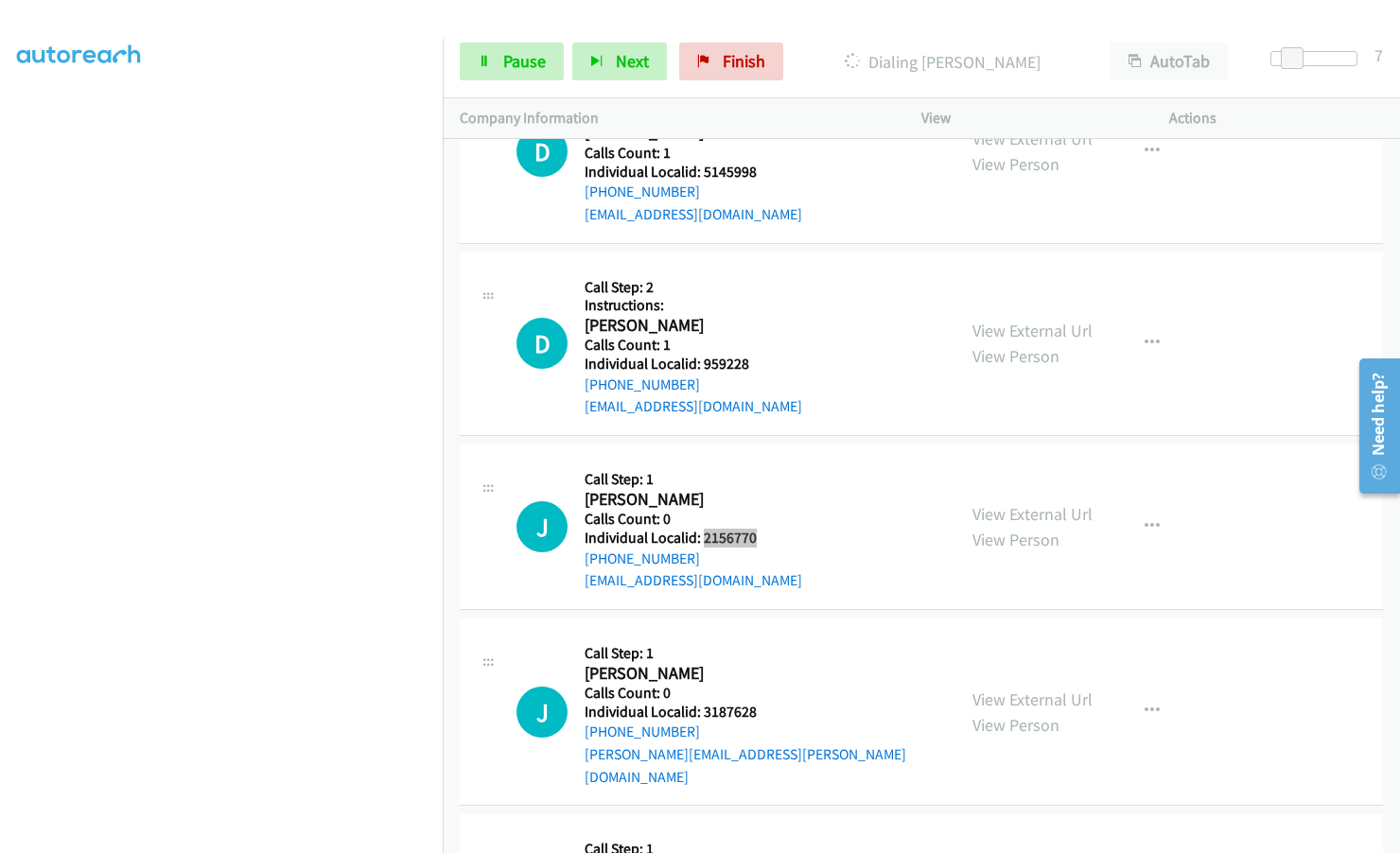scroll, scrollTop: 8596, scrollLeft: 0, axis: vertical 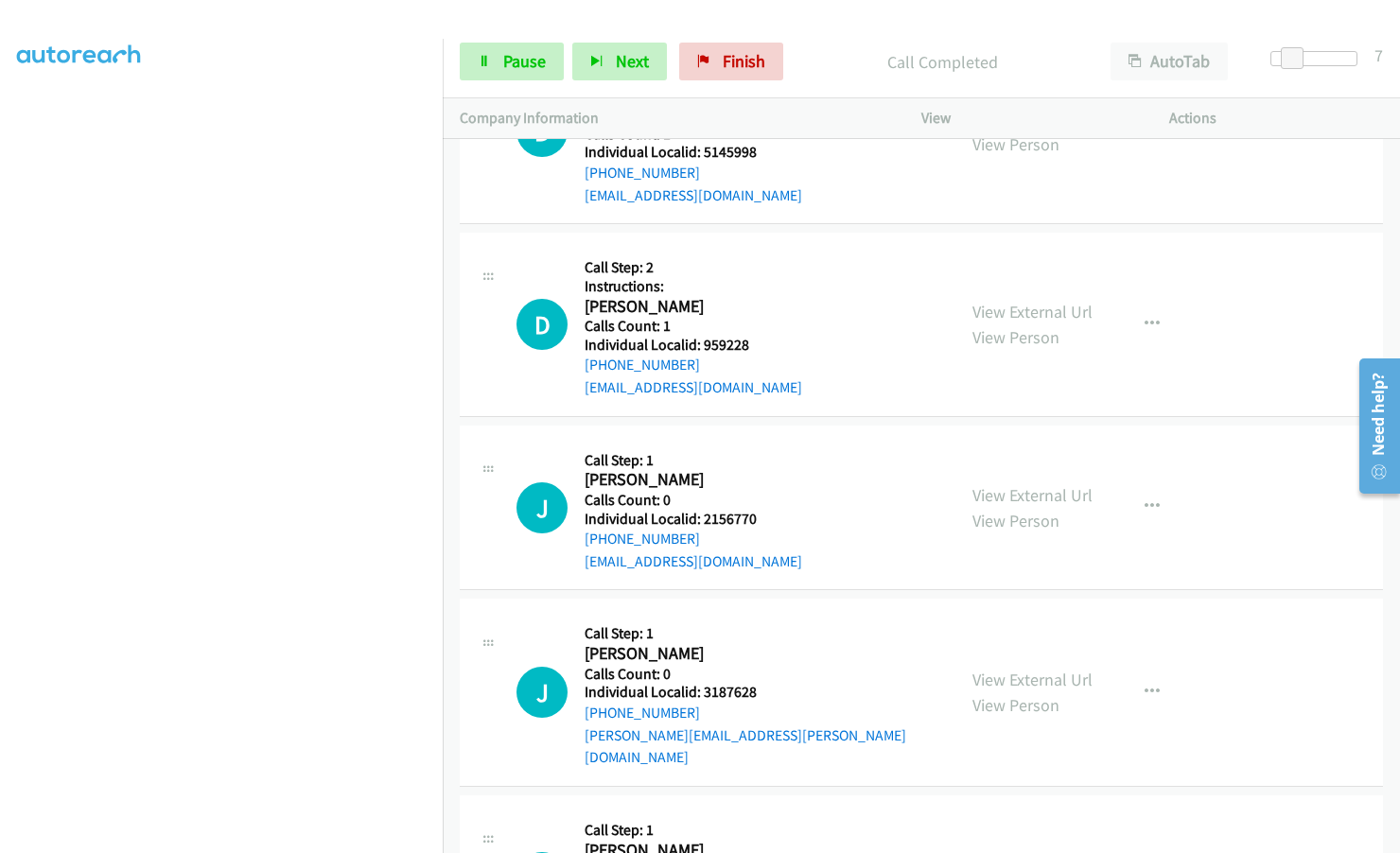 click on "Joe Della Valle" at bounding box center (761, 653) 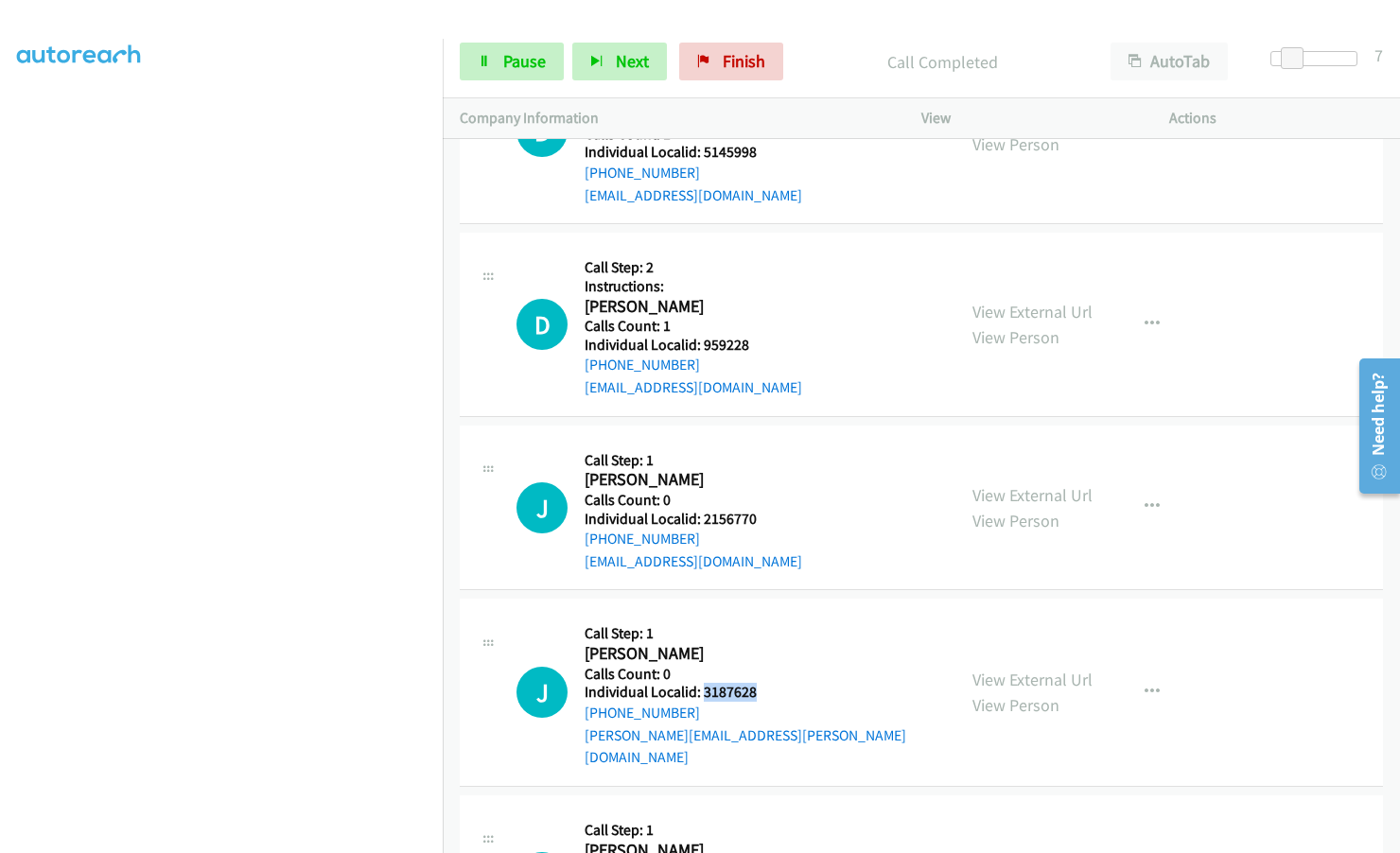 drag, startPoint x: 701, startPoint y: 668, endPoint x: 779, endPoint y: 669, distance: 78.00641 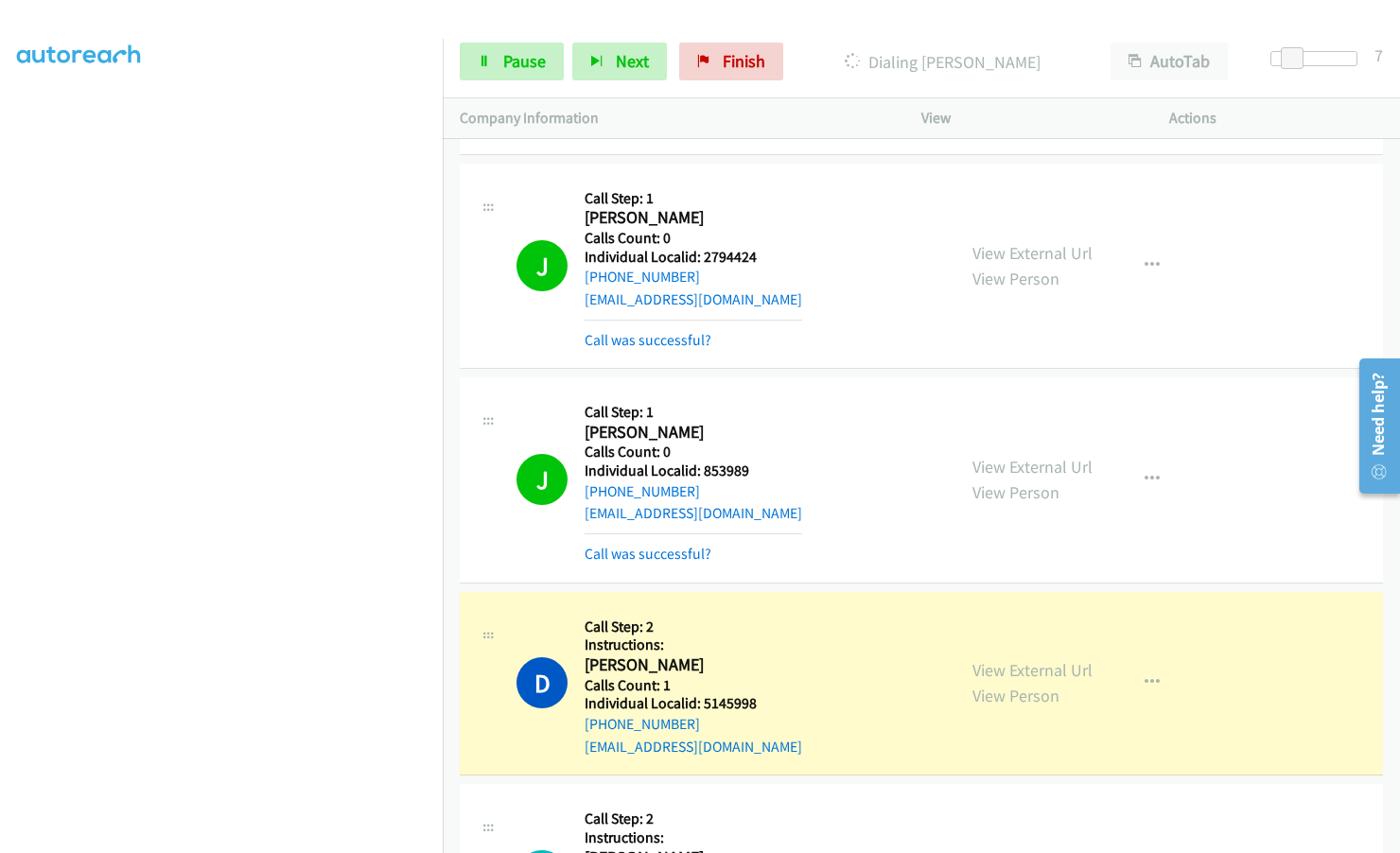 scroll, scrollTop: 8069, scrollLeft: 0, axis: vertical 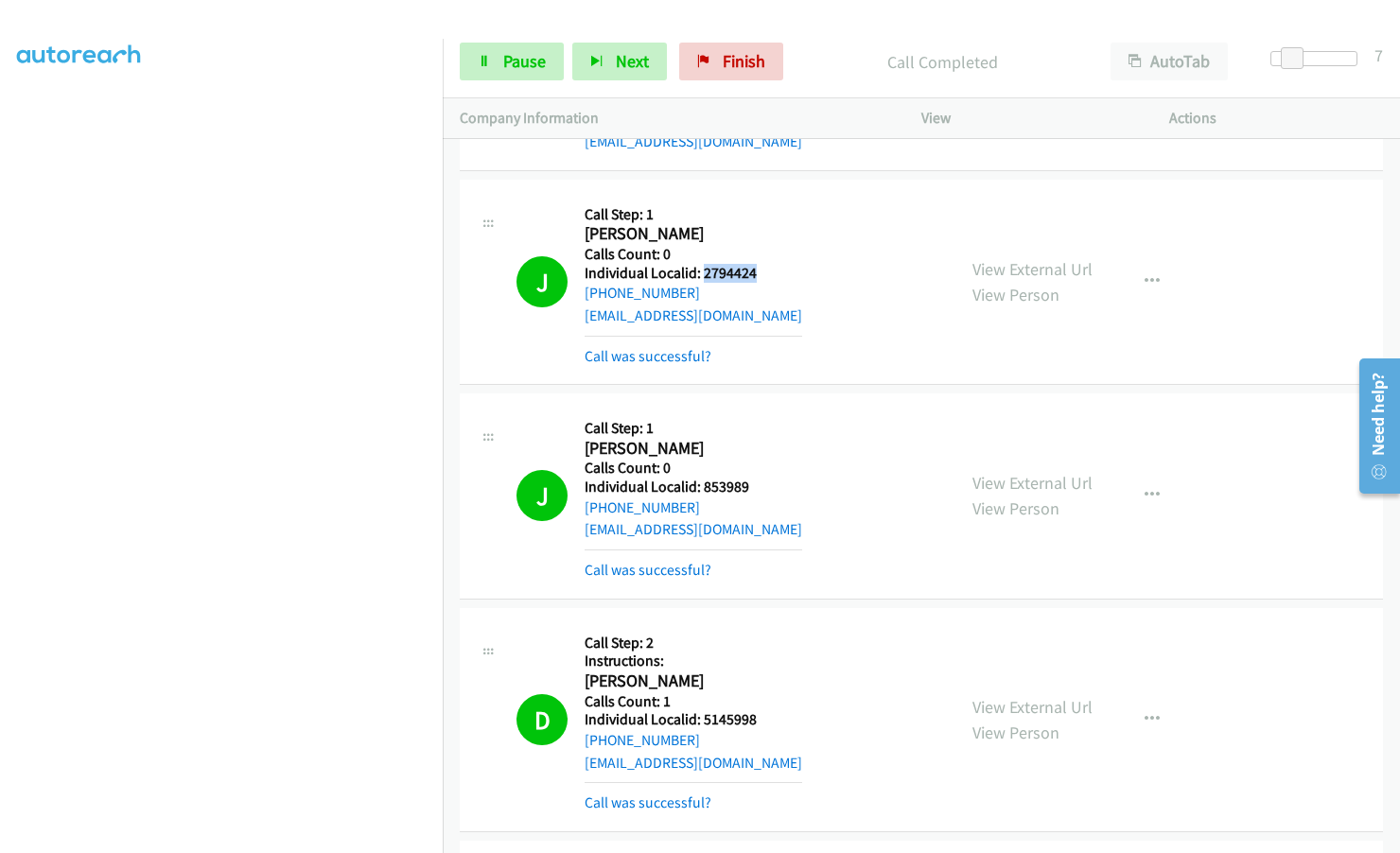 drag, startPoint x: 701, startPoint y: 246, endPoint x: 768, endPoint y: 250, distance: 67.1193 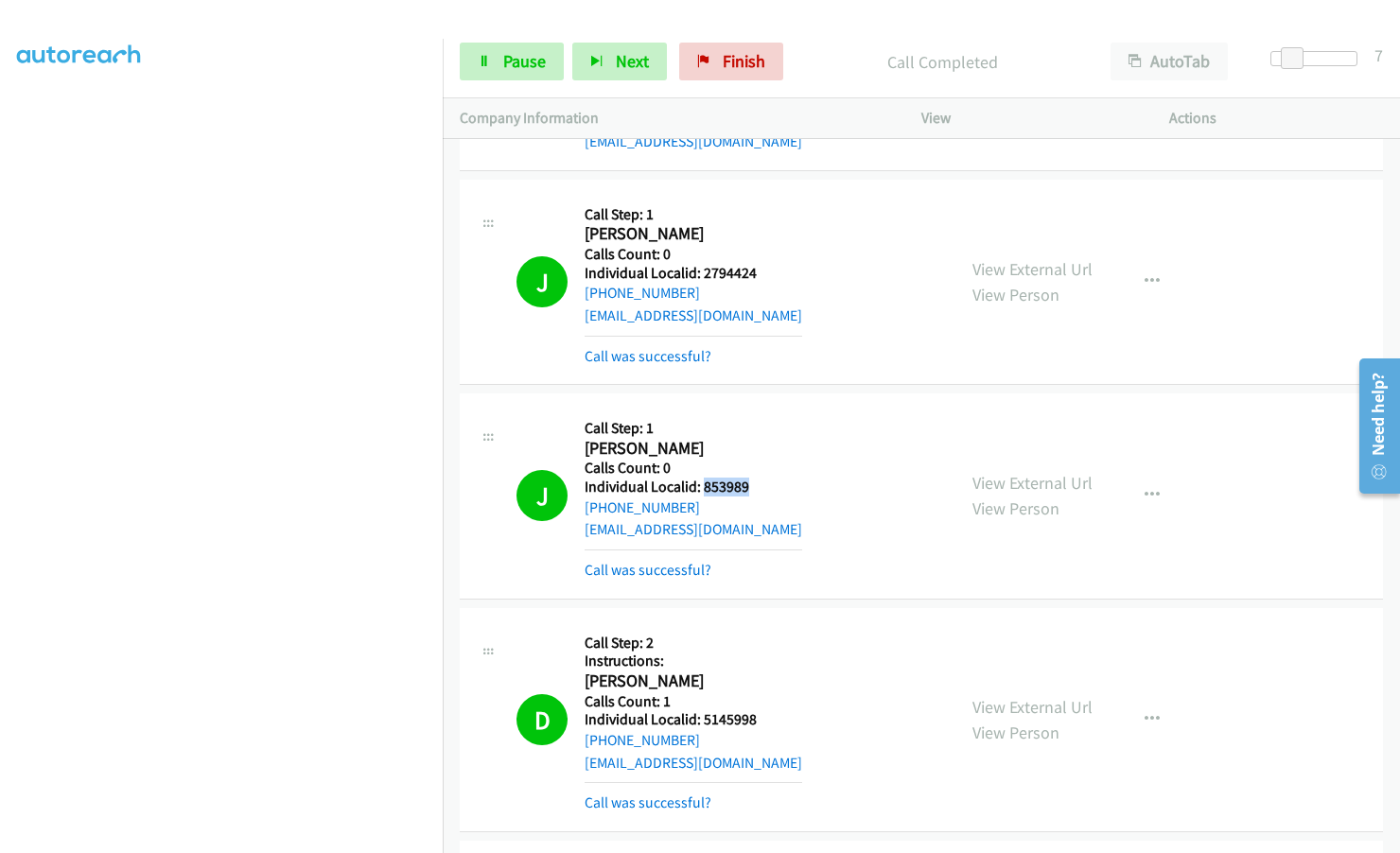 drag, startPoint x: 702, startPoint y: 461, endPoint x: 769, endPoint y: 459, distance: 67.029844 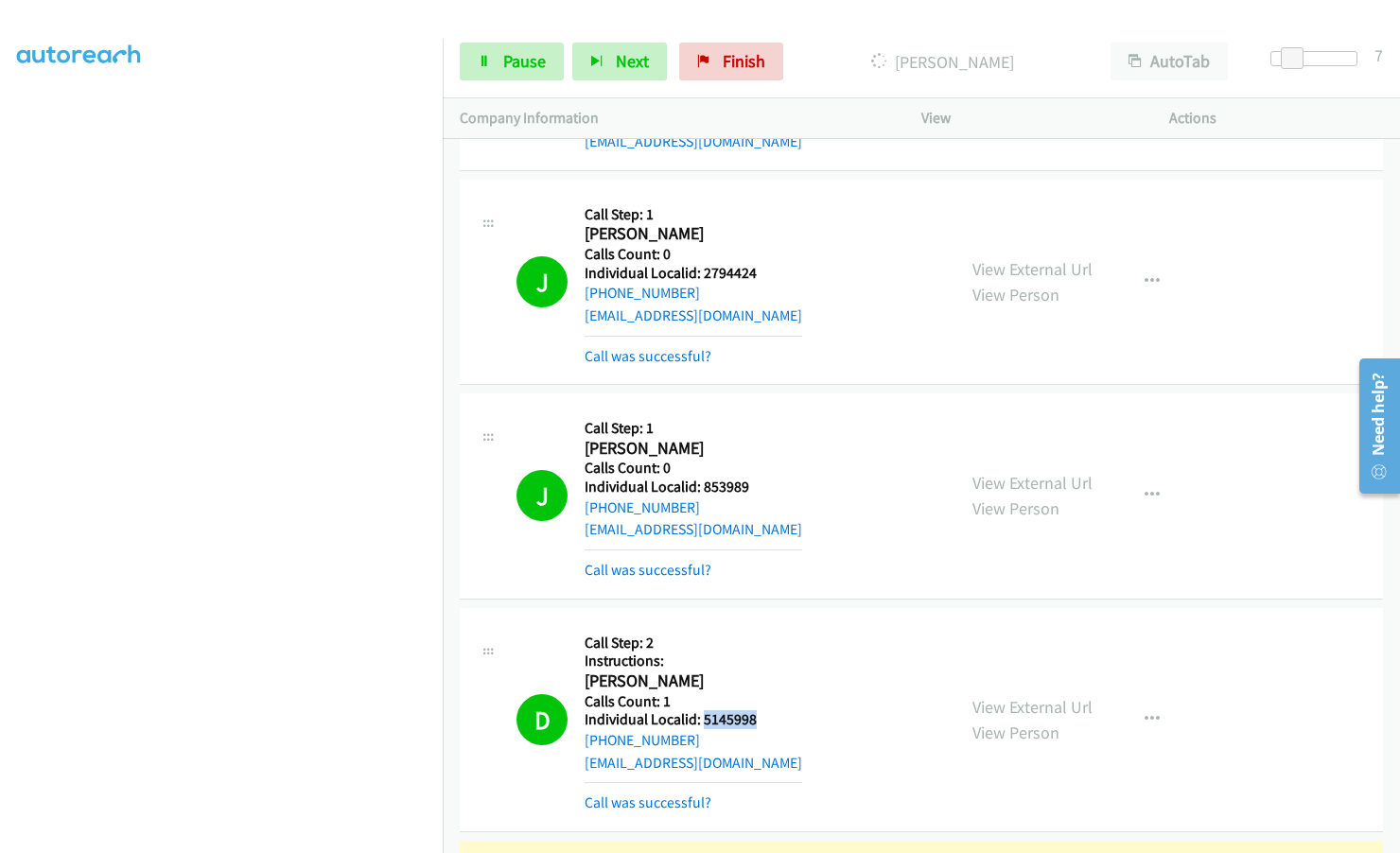 drag, startPoint x: 702, startPoint y: 700, endPoint x: 780, endPoint y: 693, distance: 78.313473 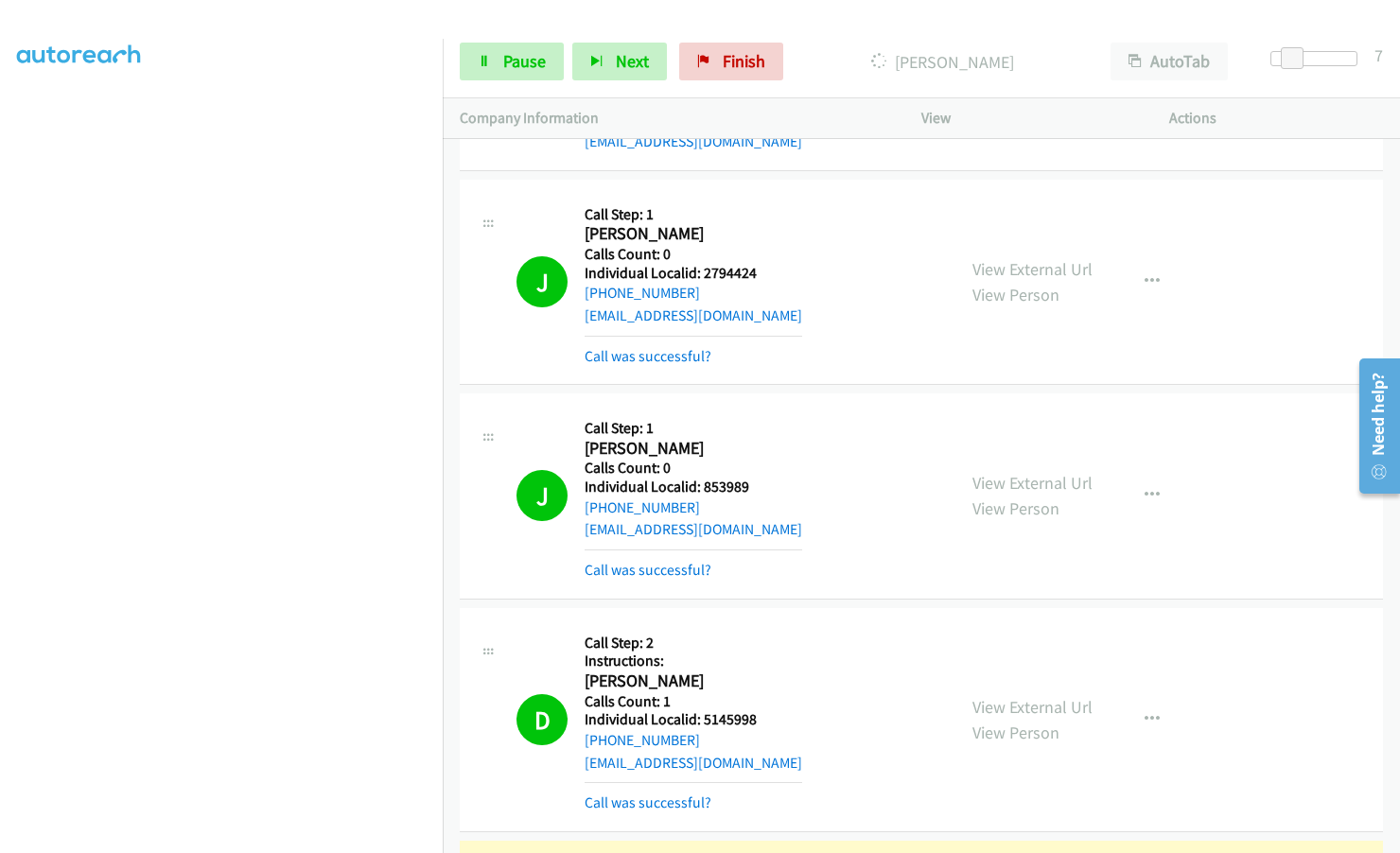 drag, startPoint x: 744, startPoint y: 696, endPoint x: 853, endPoint y: 740, distance: 117.54574 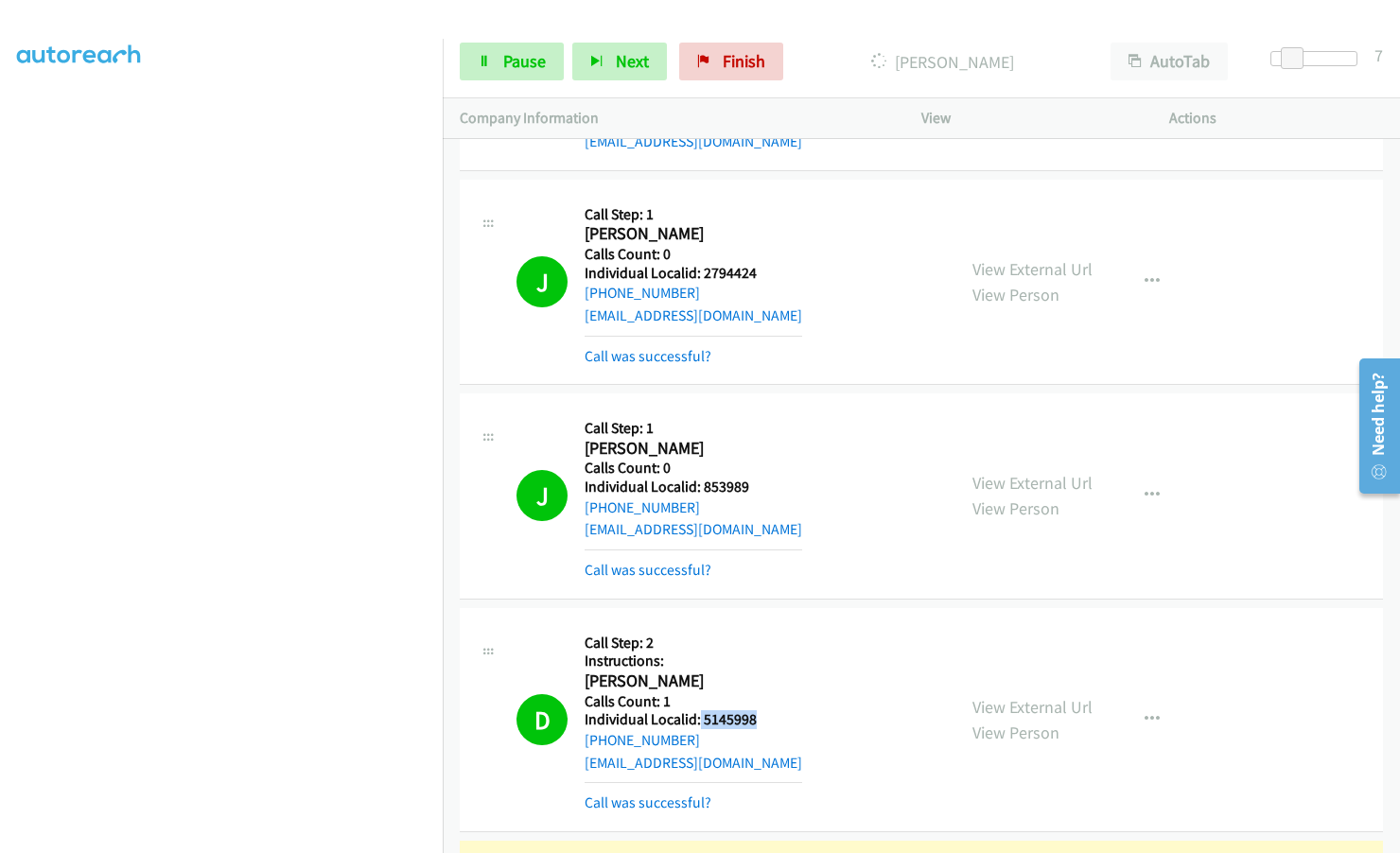 drag, startPoint x: 699, startPoint y: 697, endPoint x: 770, endPoint y: 696, distance: 71.00704 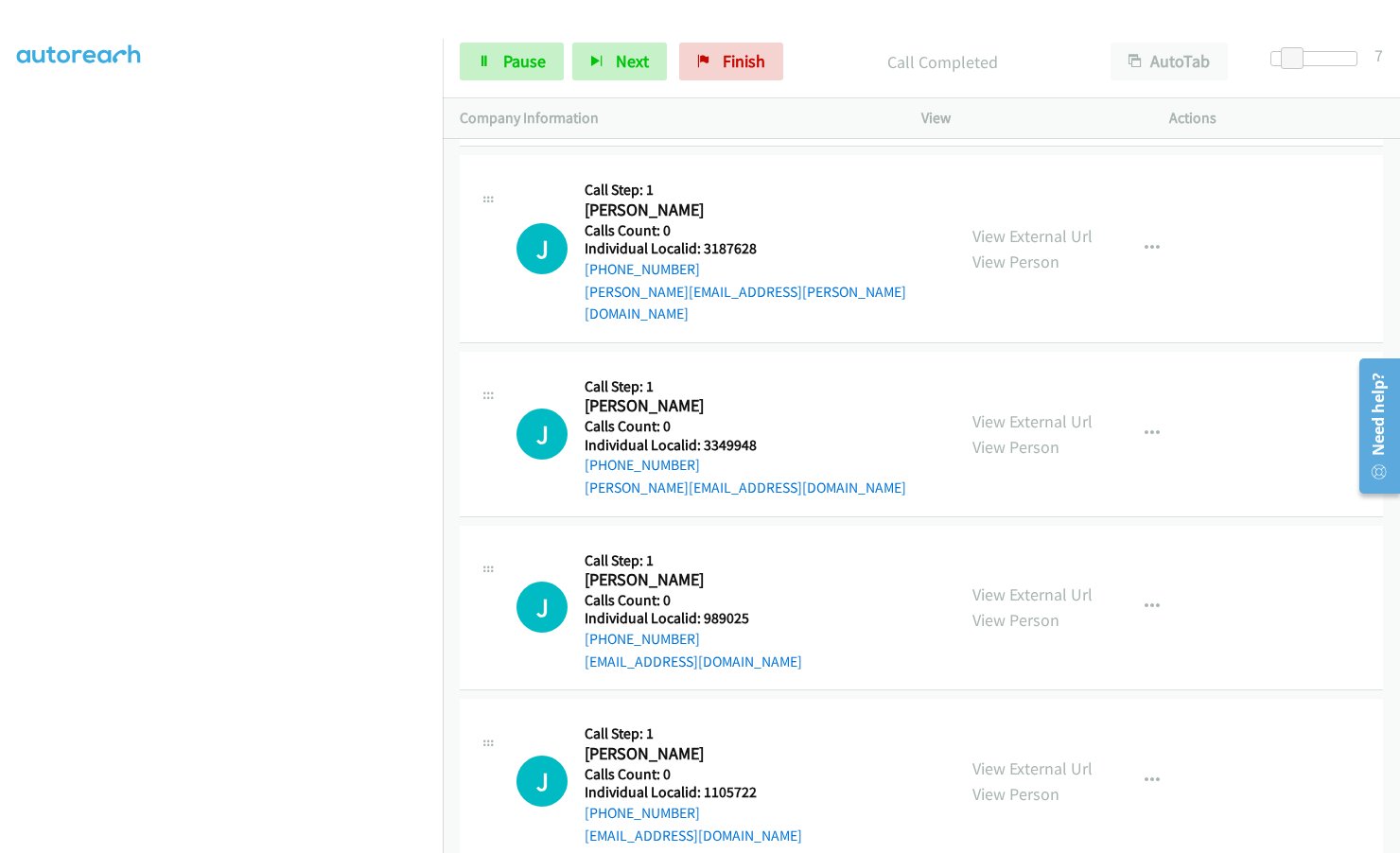 scroll, scrollTop: 9204, scrollLeft: 0, axis: vertical 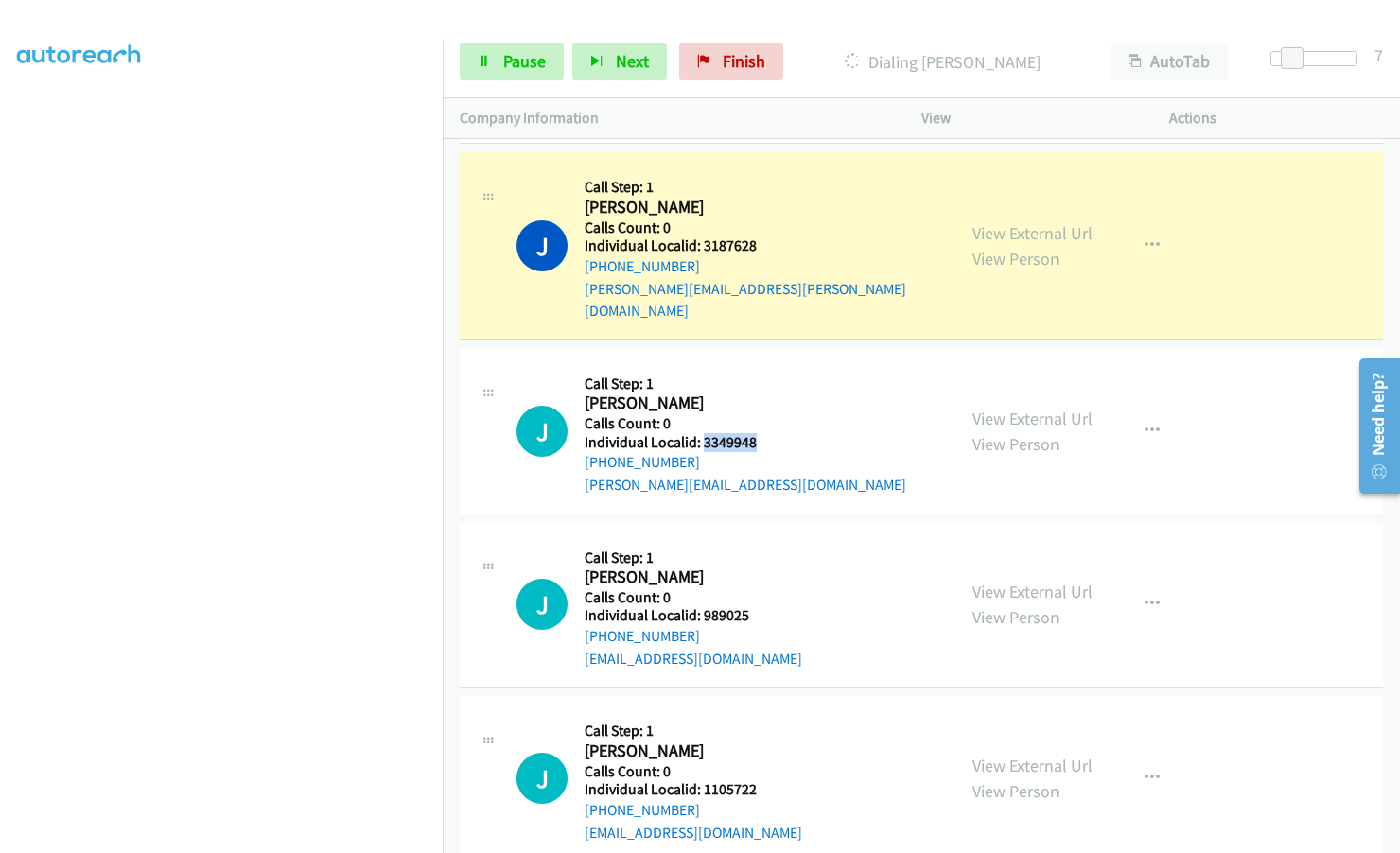 drag, startPoint x: 702, startPoint y: 394, endPoint x: 782, endPoint y: 399, distance: 80.156098 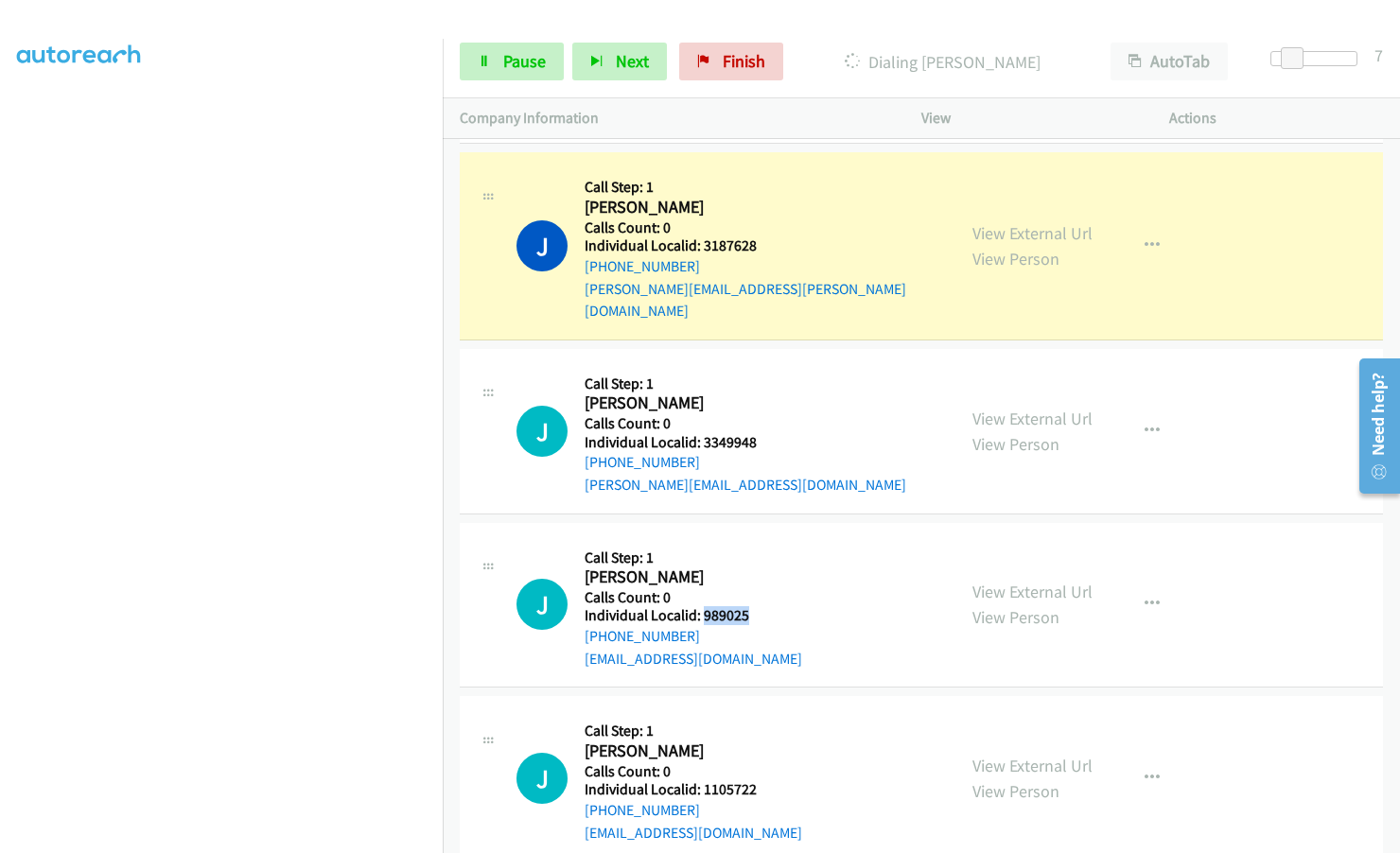 drag, startPoint x: 702, startPoint y: 569, endPoint x: 784, endPoint y: 566, distance: 82.0549 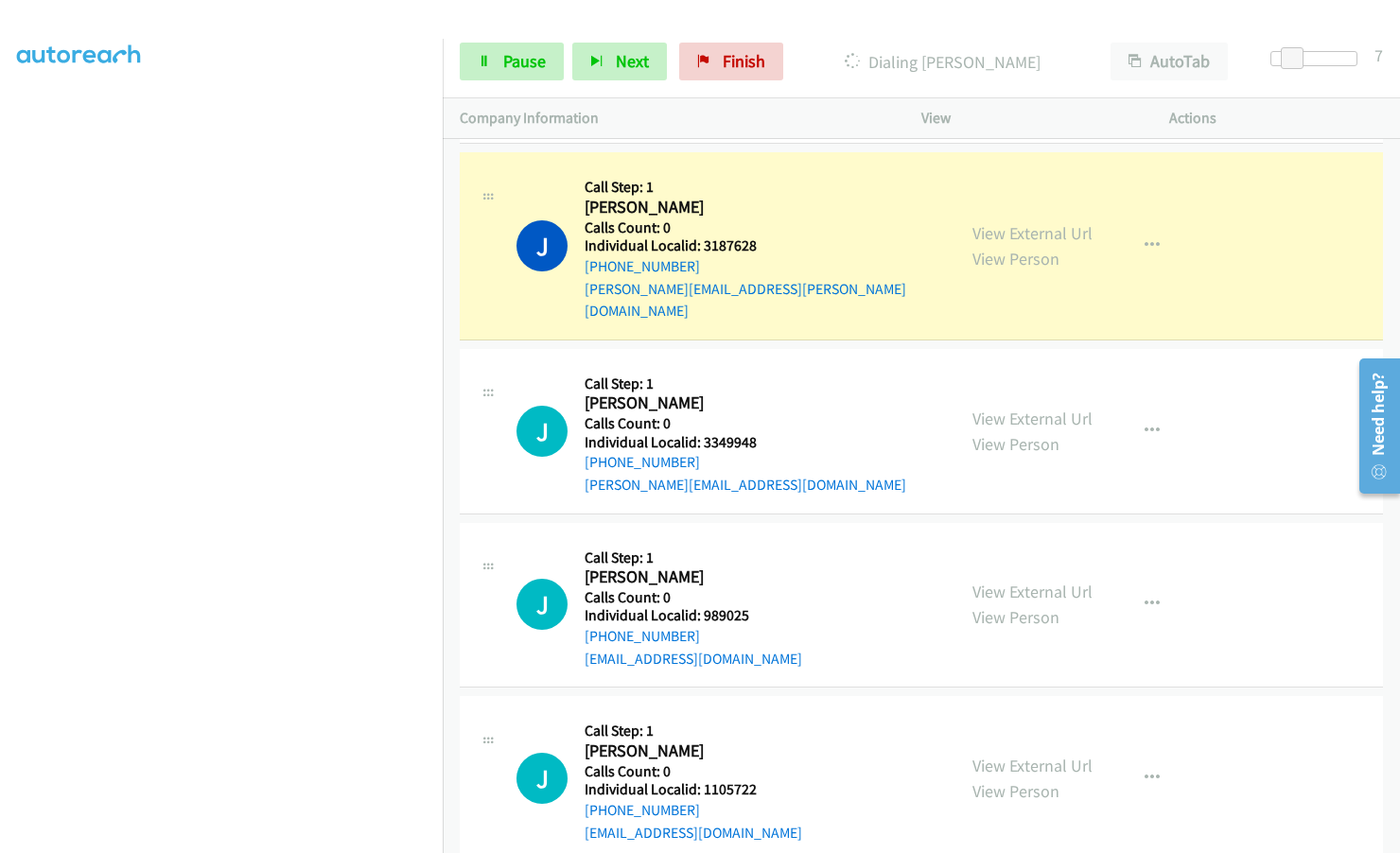 drag, startPoint x: 723, startPoint y: 561, endPoint x: 755, endPoint y: 577, distance: 35.777088 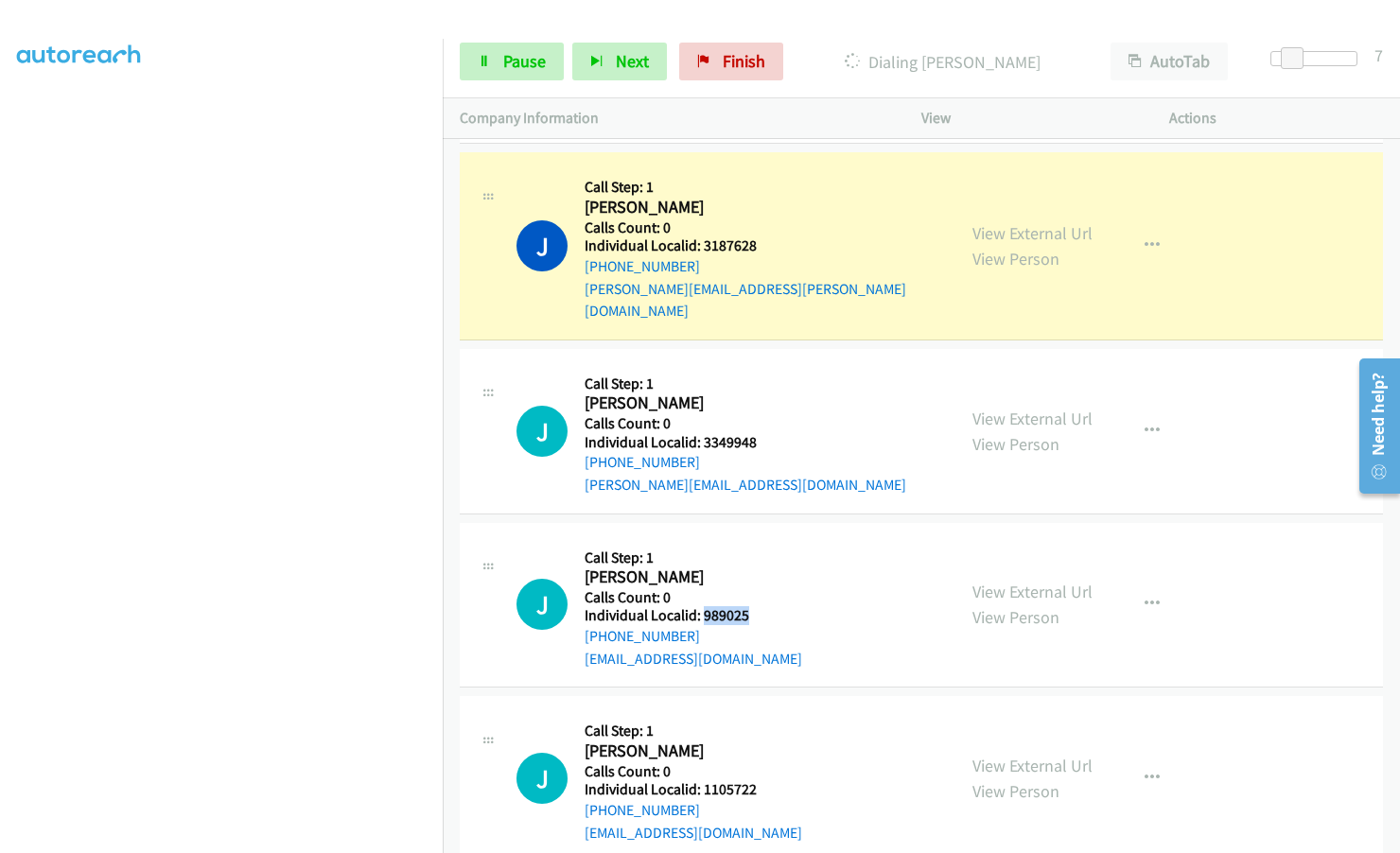 drag, startPoint x: 700, startPoint y: 566, endPoint x: 762, endPoint y: 566, distance: 62 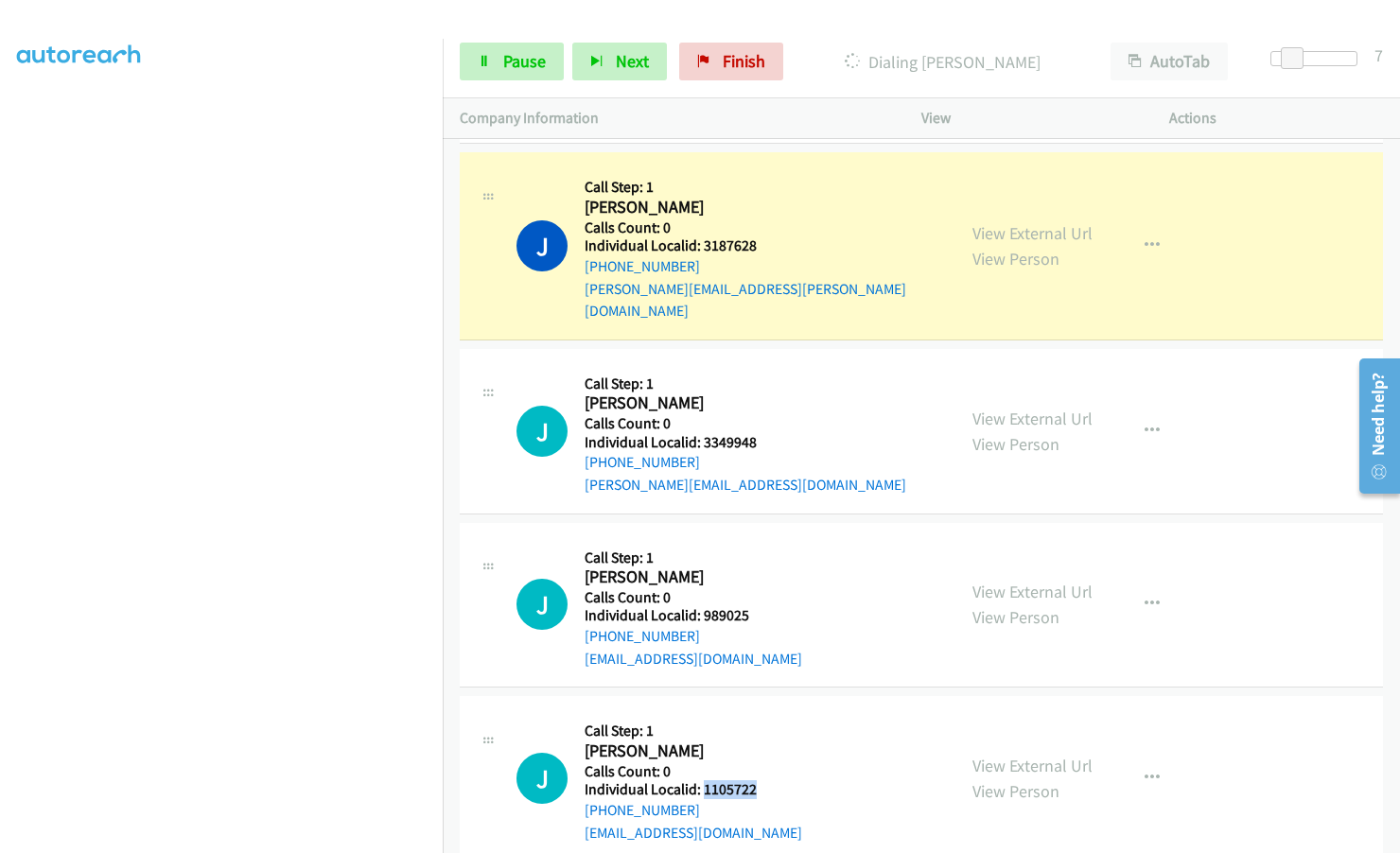 drag, startPoint x: 705, startPoint y: 744, endPoint x: 766, endPoint y: 740, distance: 61.131007 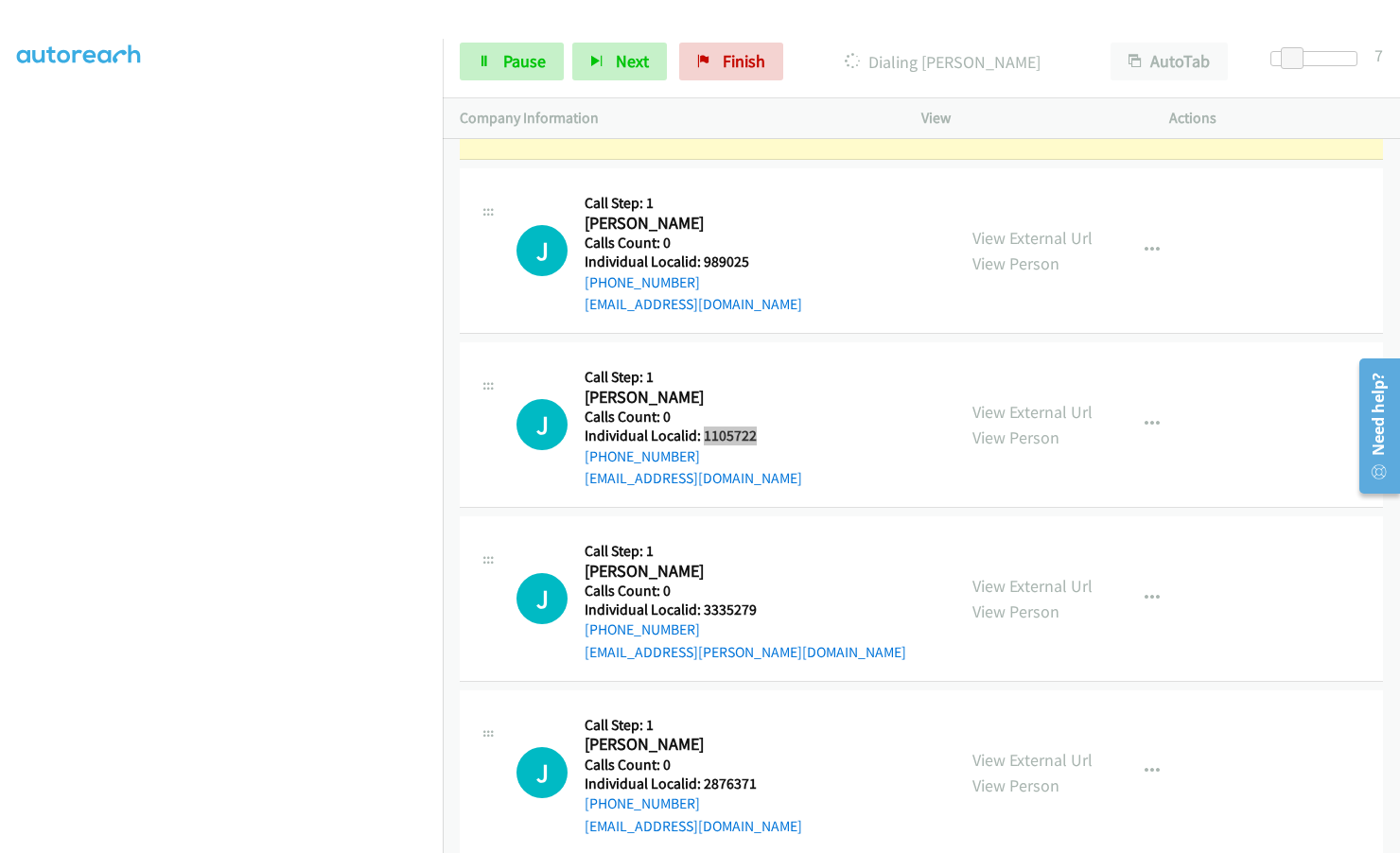 scroll, scrollTop: 9606, scrollLeft: 0, axis: vertical 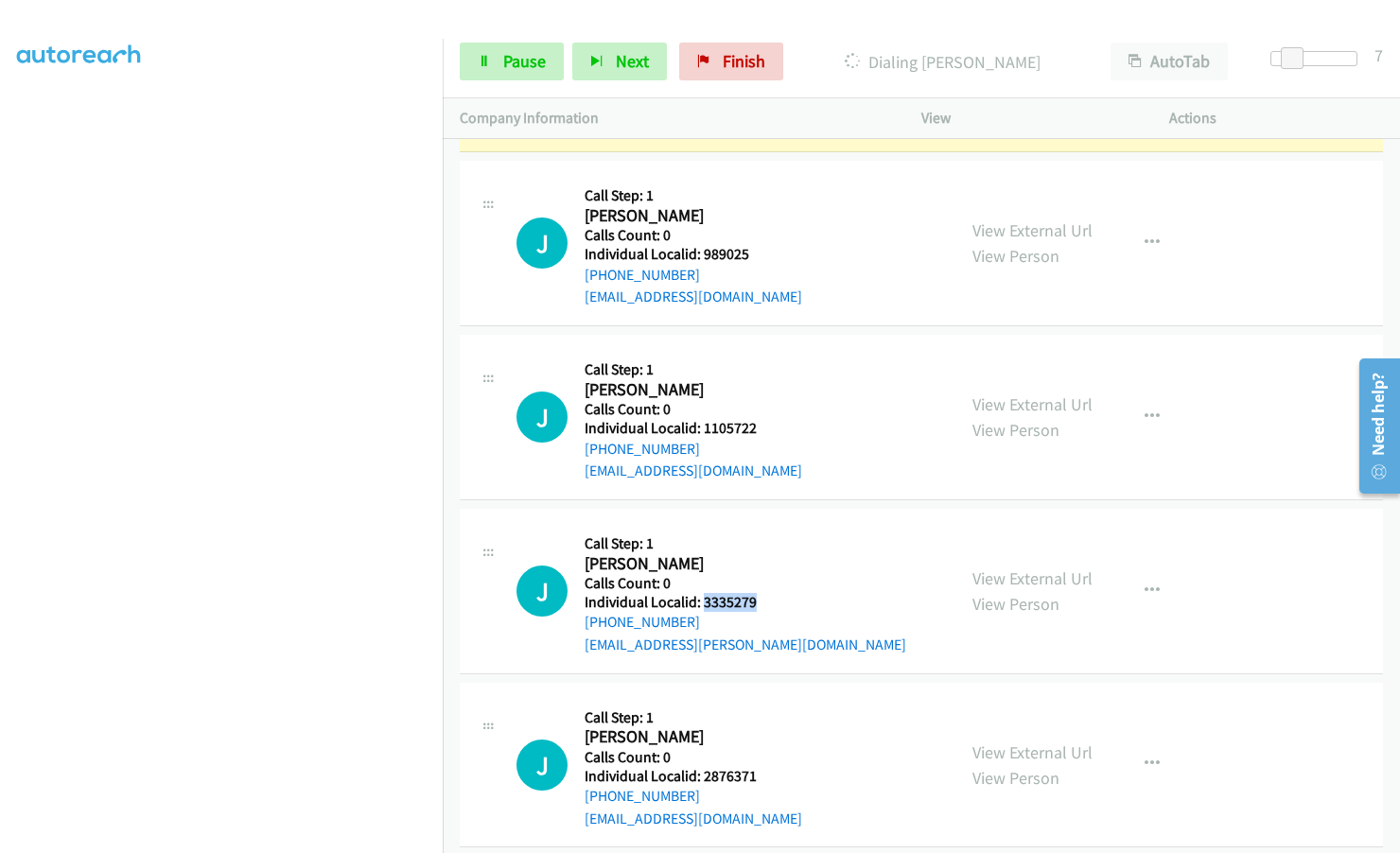 drag, startPoint x: 702, startPoint y: 556, endPoint x: 754, endPoint y: 559, distance: 52.086467 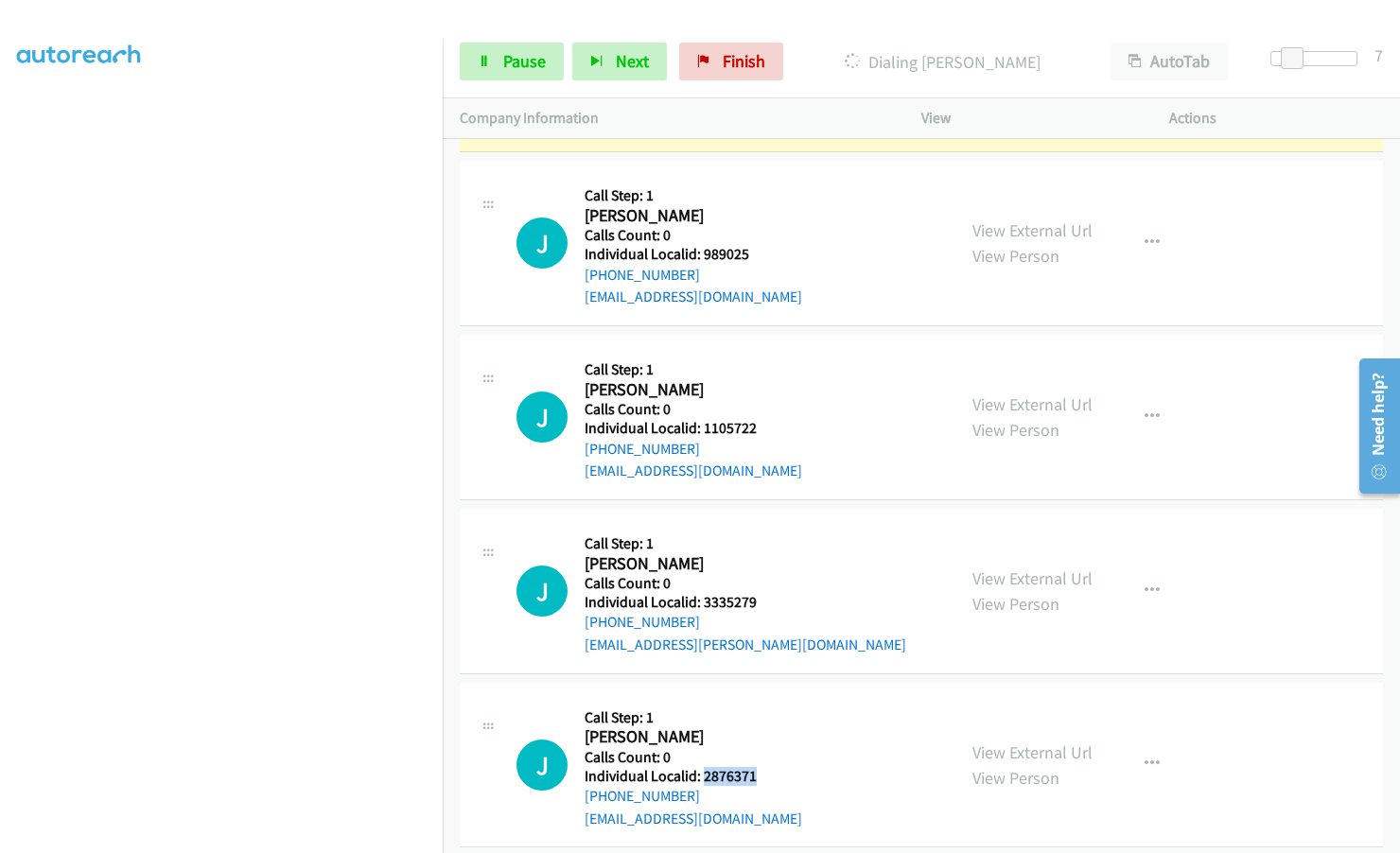 drag, startPoint x: 701, startPoint y: 727, endPoint x: 762, endPoint y: 725, distance: 61.03278 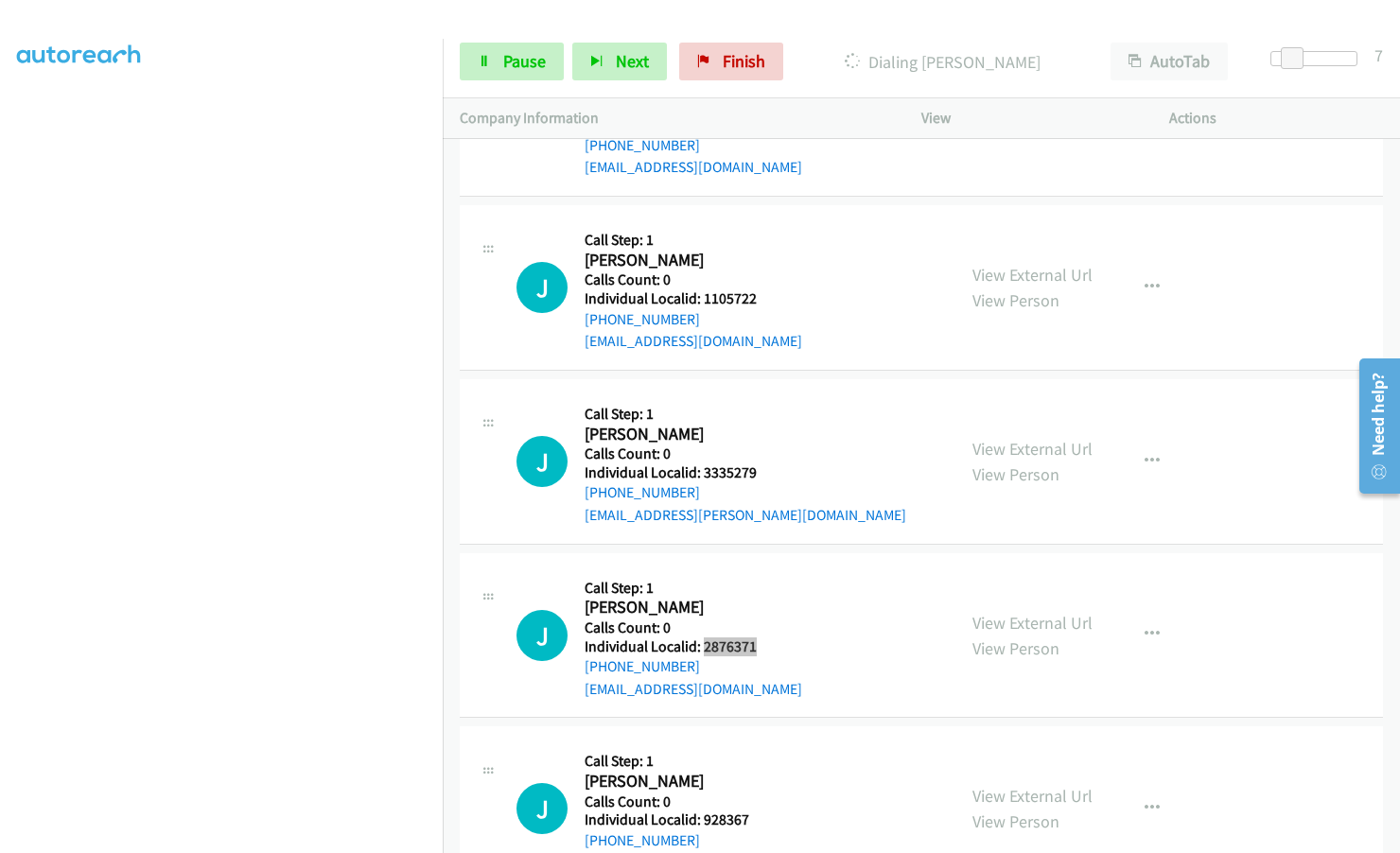 scroll, scrollTop: 9748, scrollLeft: 0, axis: vertical 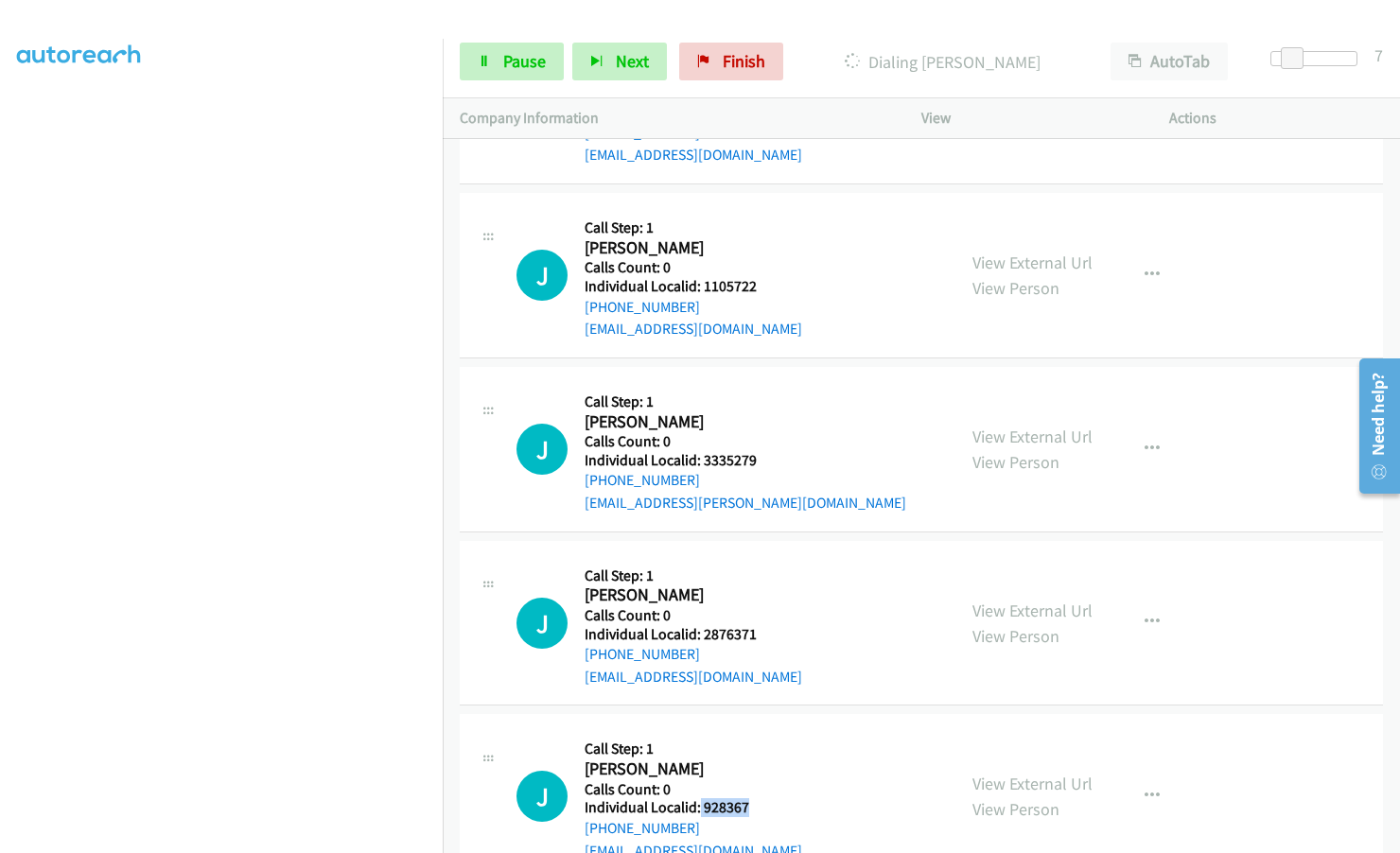 drag, startPoint x: 699, startPoint y: 766, endPoint x: 752, endPoint y: 757, distance: 53.75872 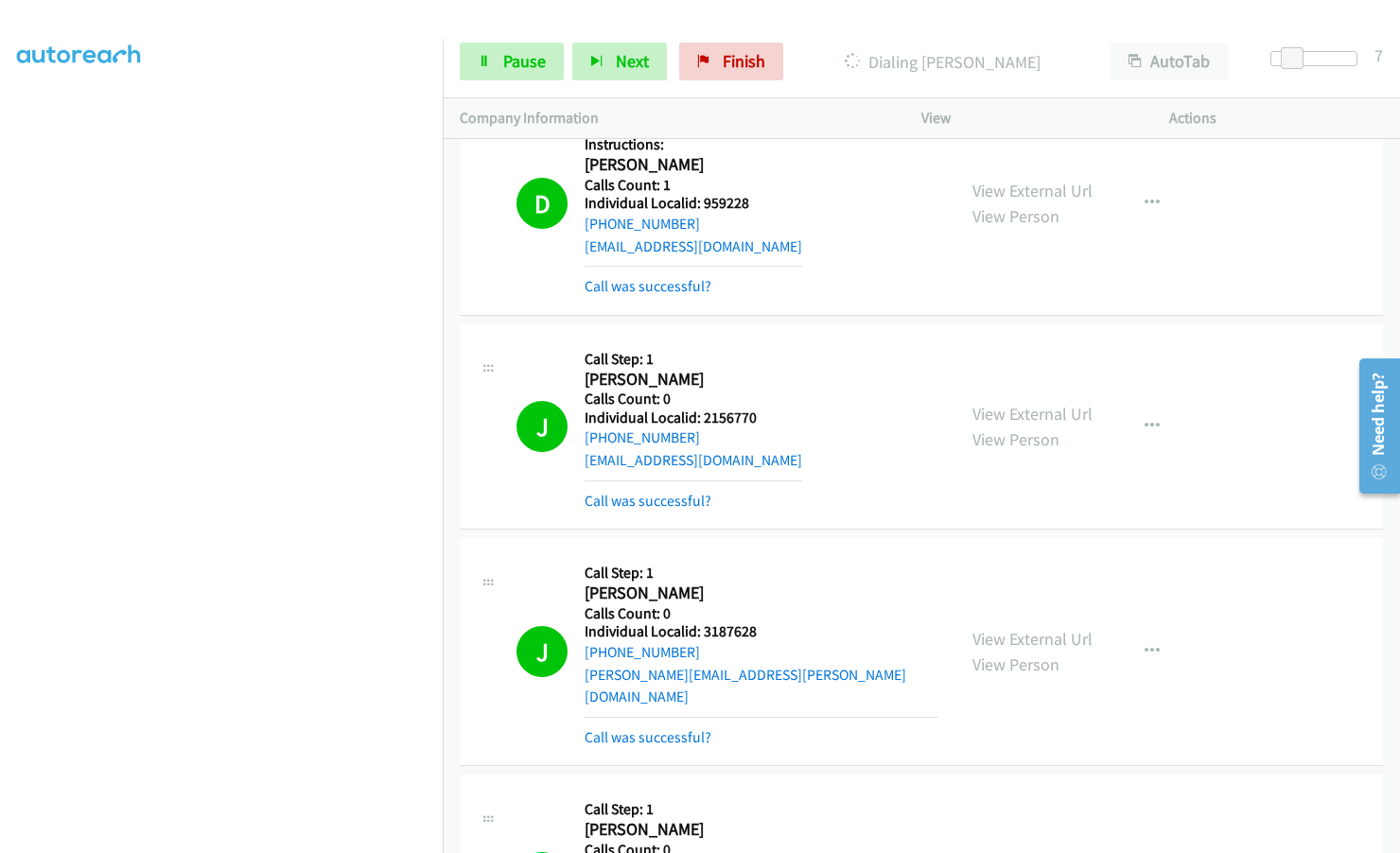scroll, scrollTop: 9056, scrollLeft: 0, axis: vertical 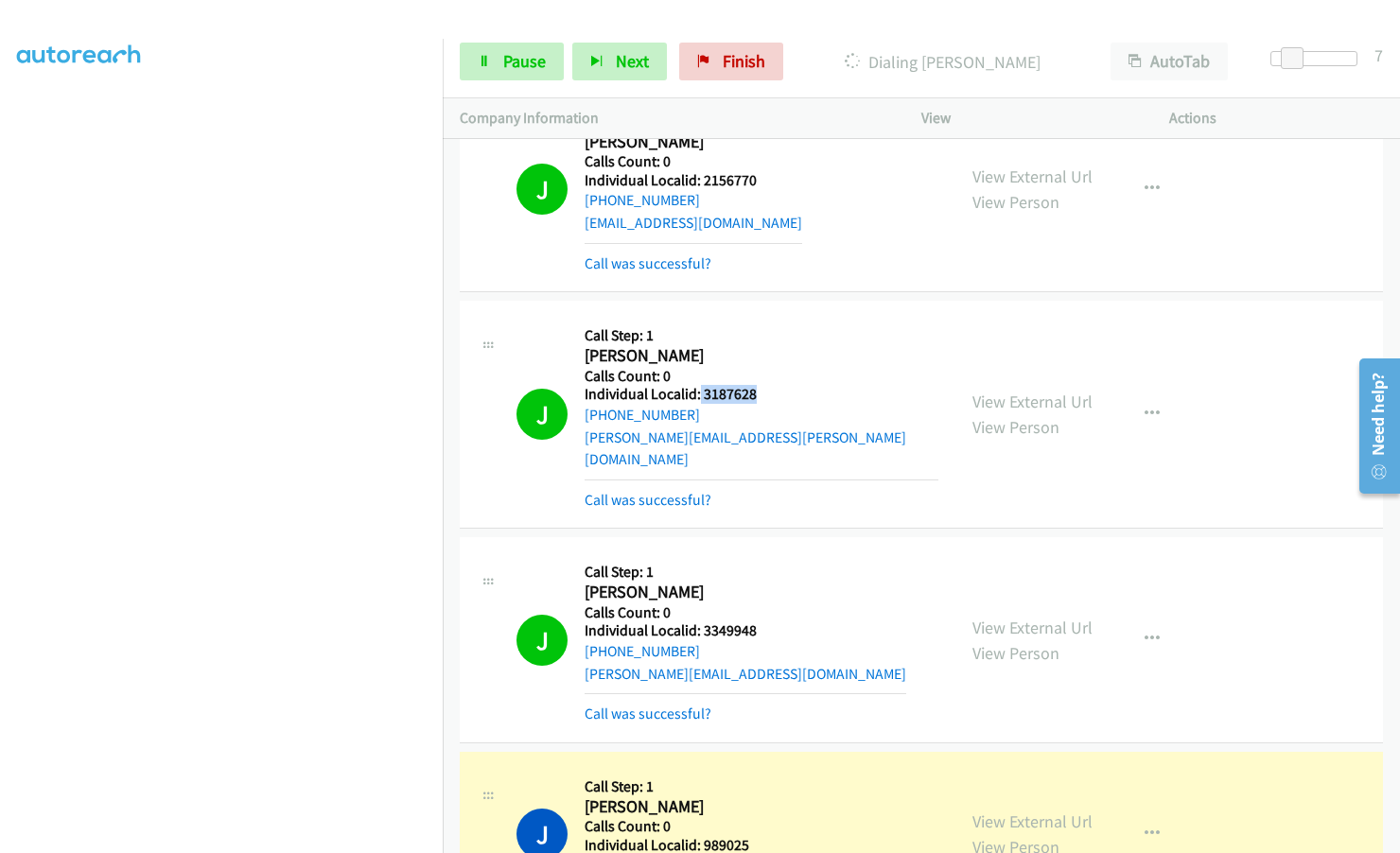 drag, startPoint x: 699, startPoint y: 372, endPoint x: 770, endPoint y: 371, distance: 71.00704 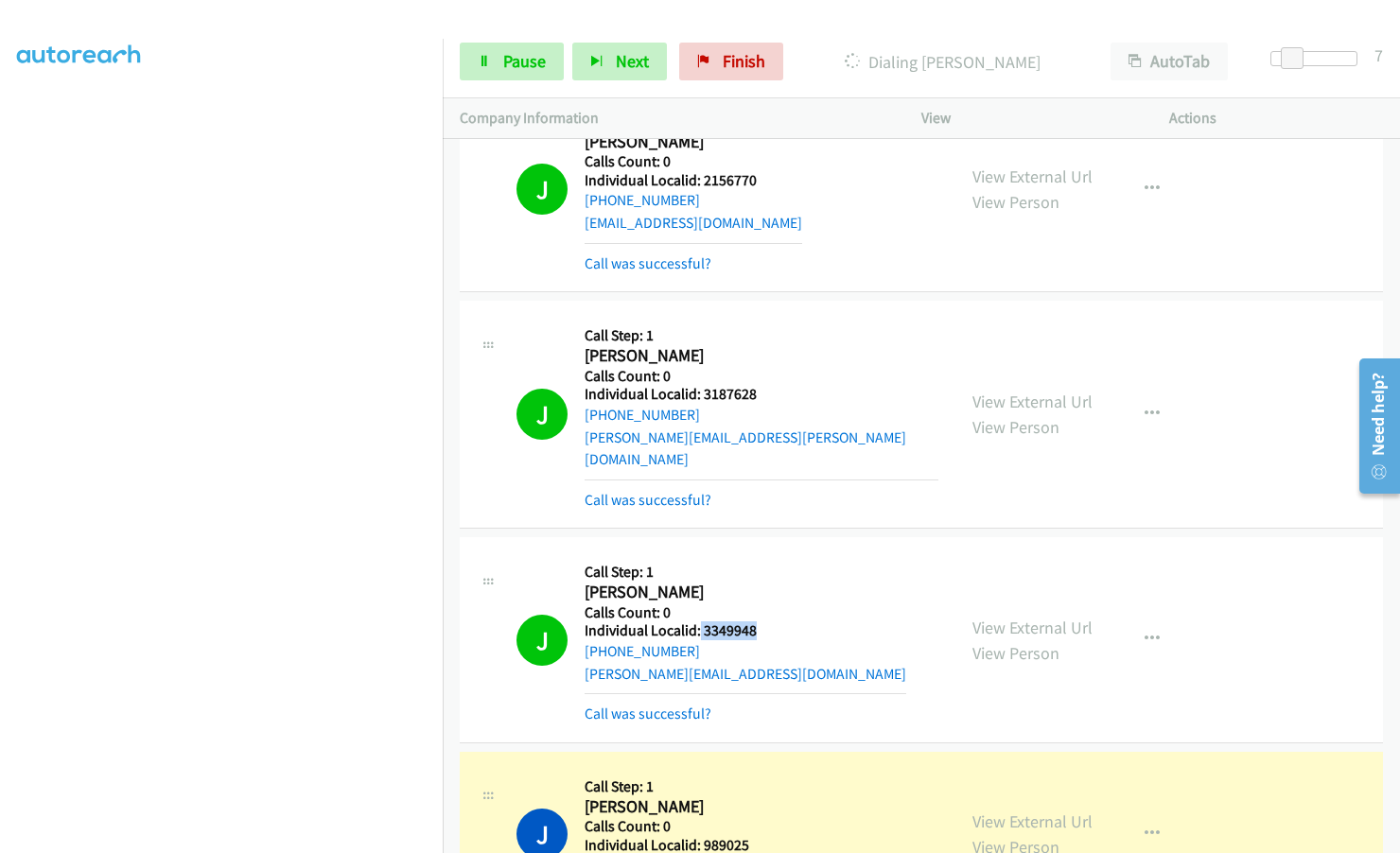 drag, startPoint x: 699, startPoint y: 583, endPoint x: 765, endPoint y: 583, distance: 66 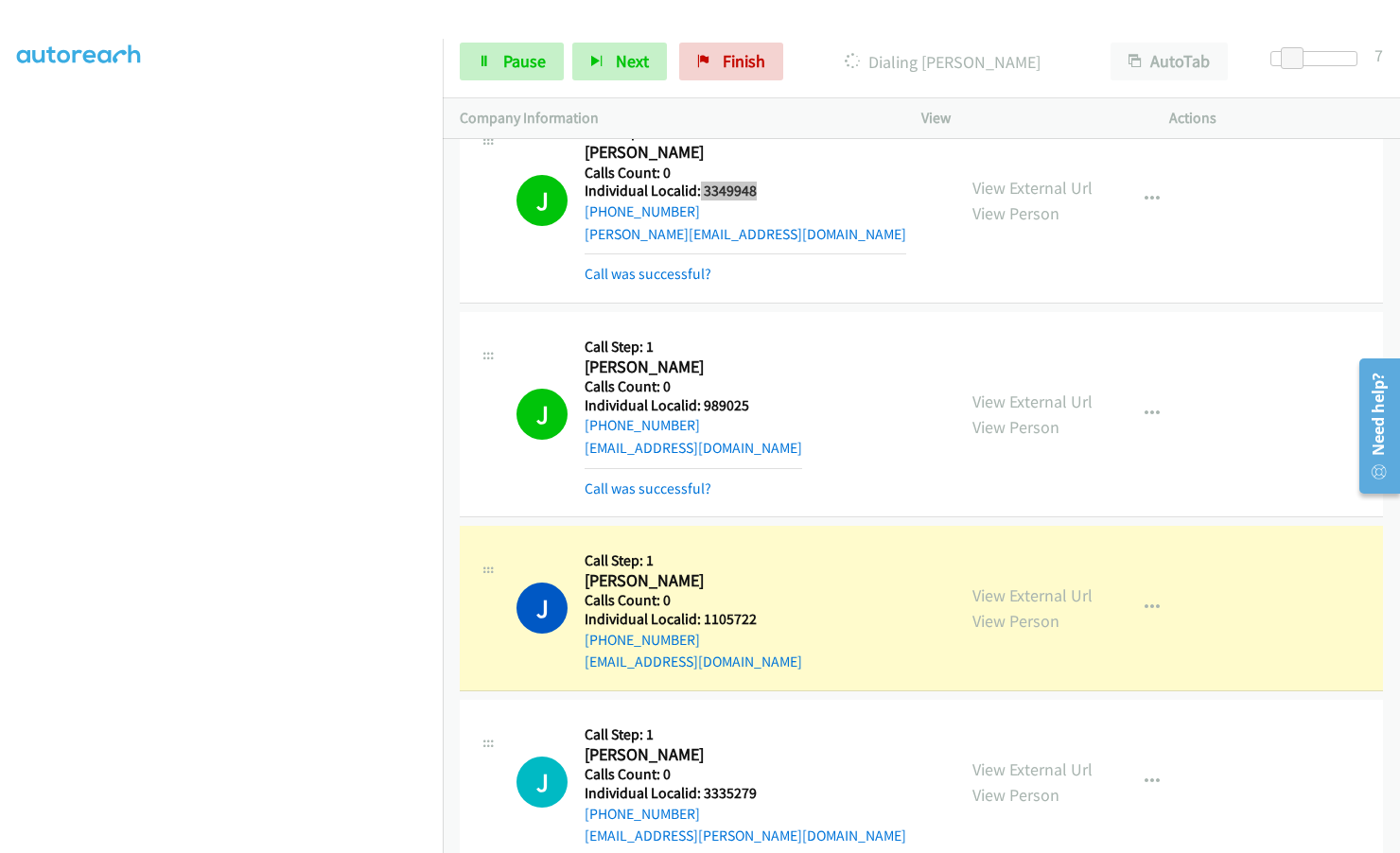scroll, scrollTop: 9505, scrollLeft: 0, axis: vertical 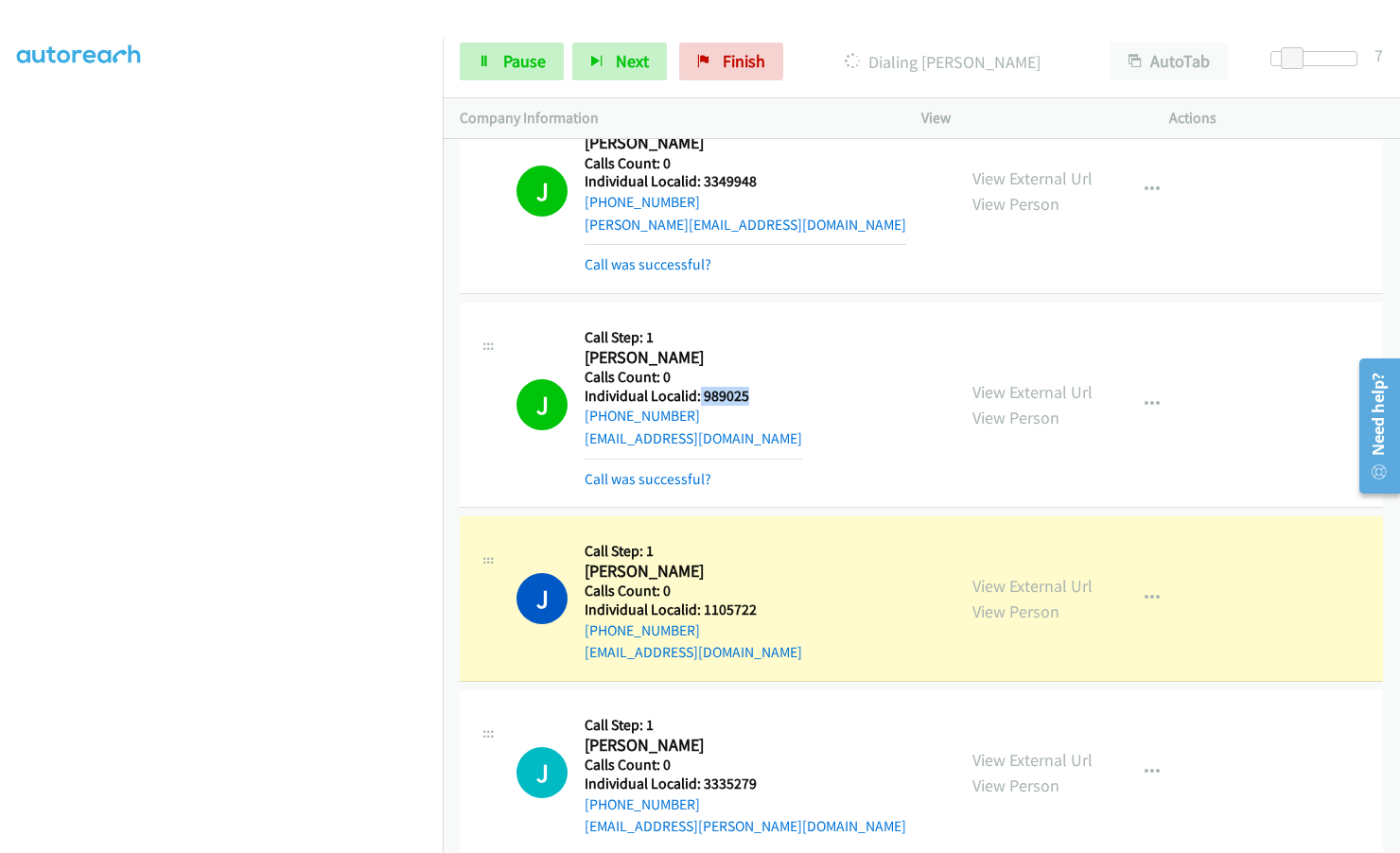 drag, startPoint x: 699, startPoint y: 347, endPoint x: 763, endPoint y: 352, distance: 64.19502 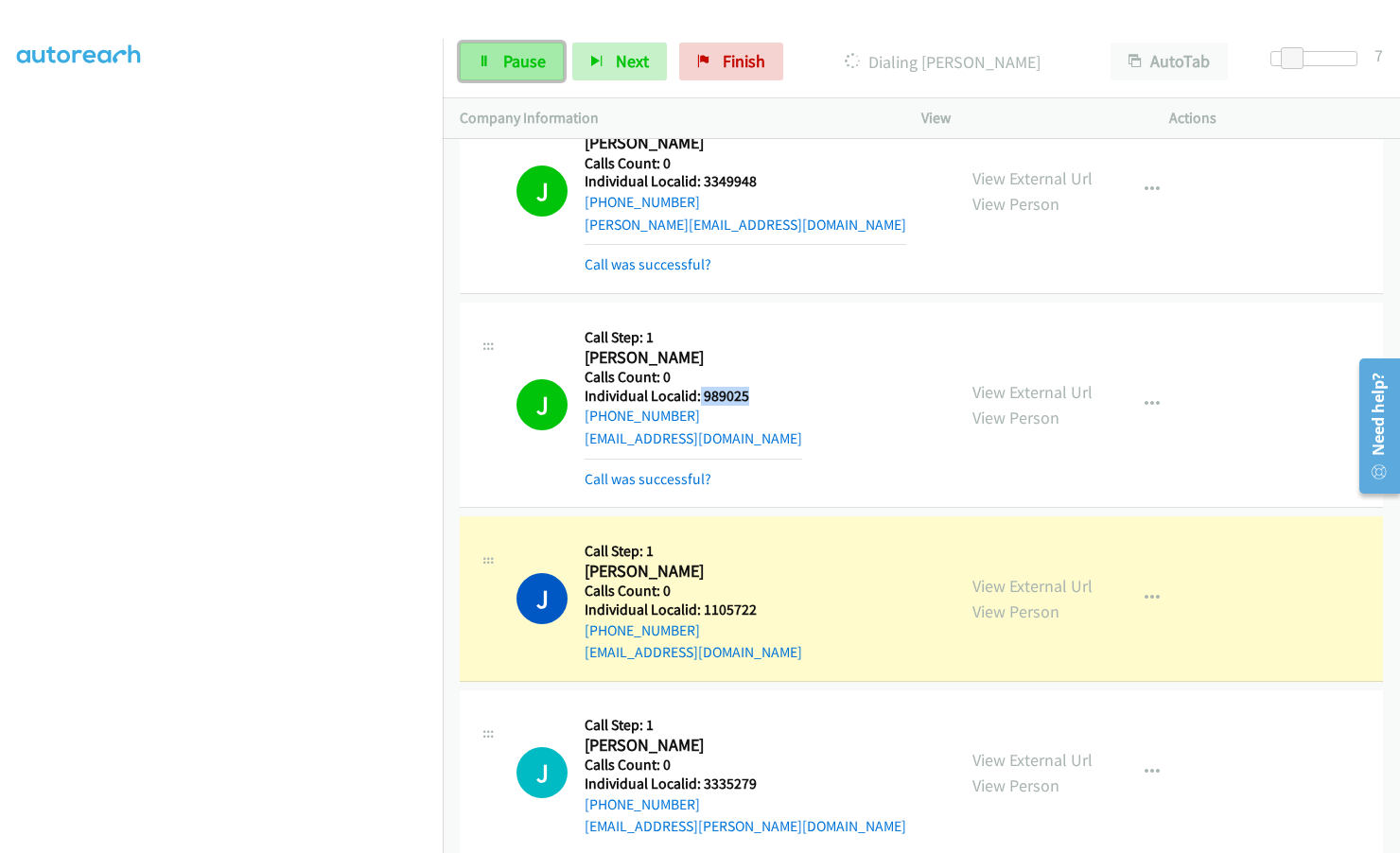 click on "Pause" at bounding box center (524, 61) 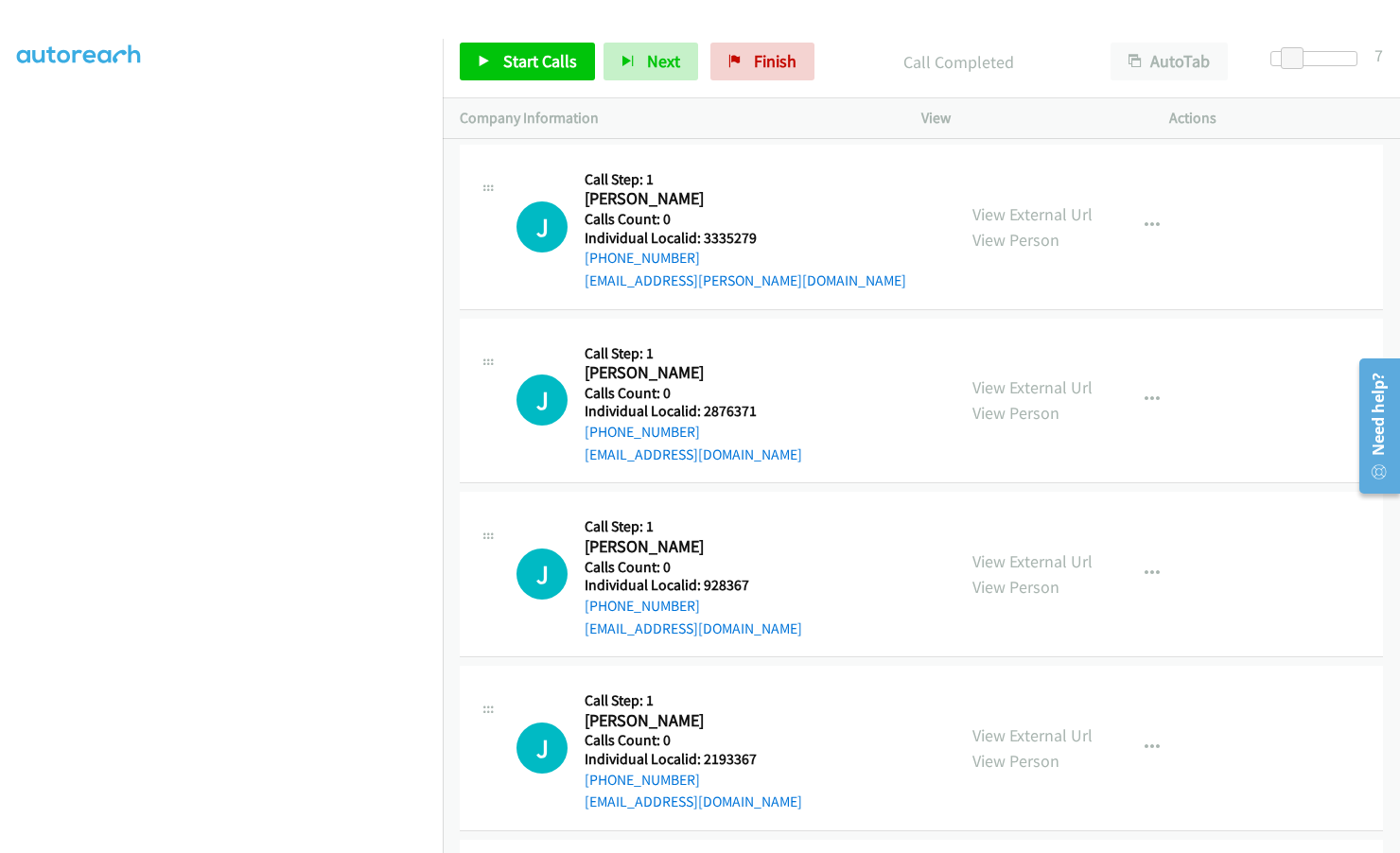 scroll, scrollTop: 10096, scrollLeft: 0, axis: vertical 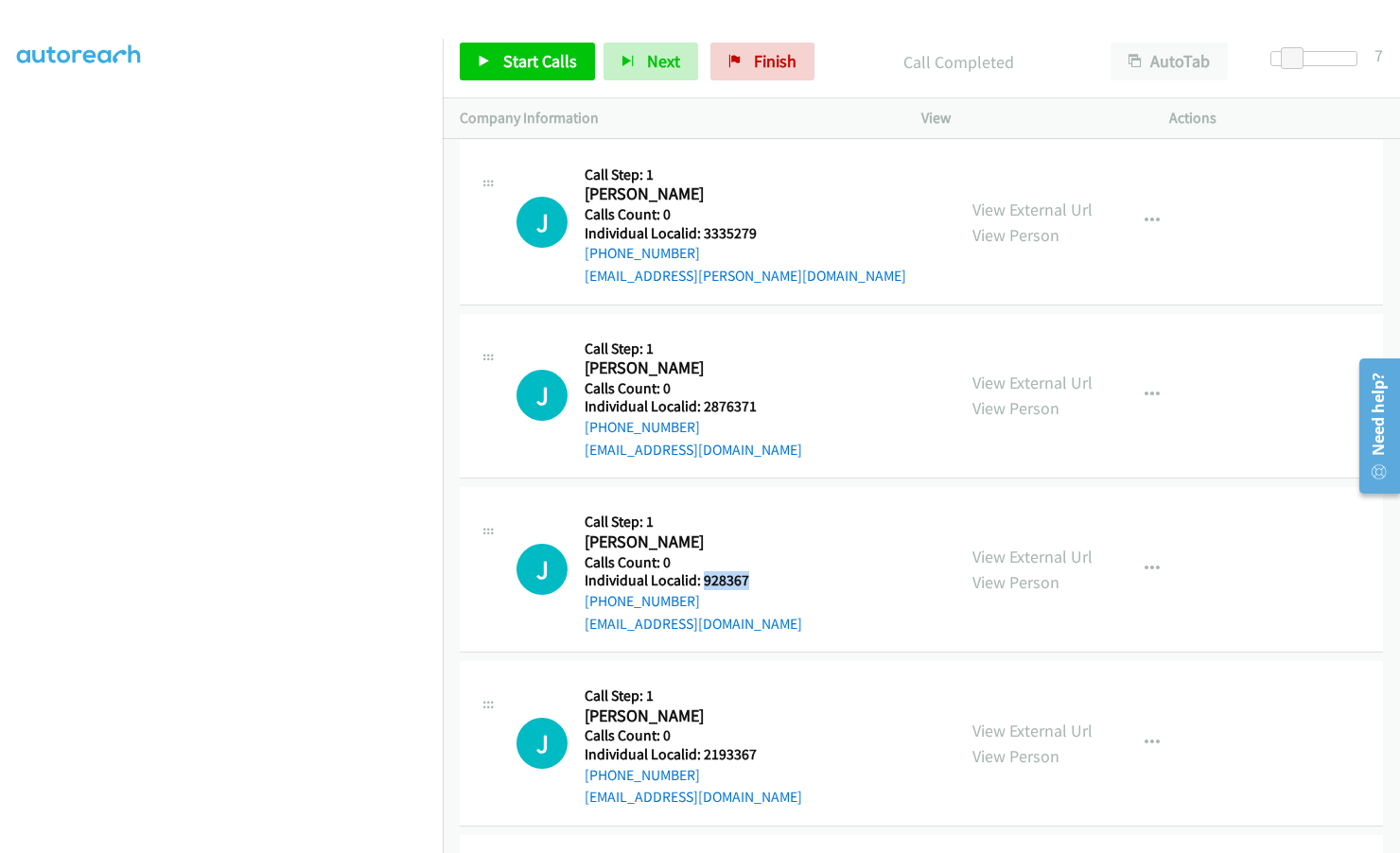 drag, startPoint x: 700, startPoint y: 536, endPoint x: 759, endPoint y: 535, distance: 59.008474 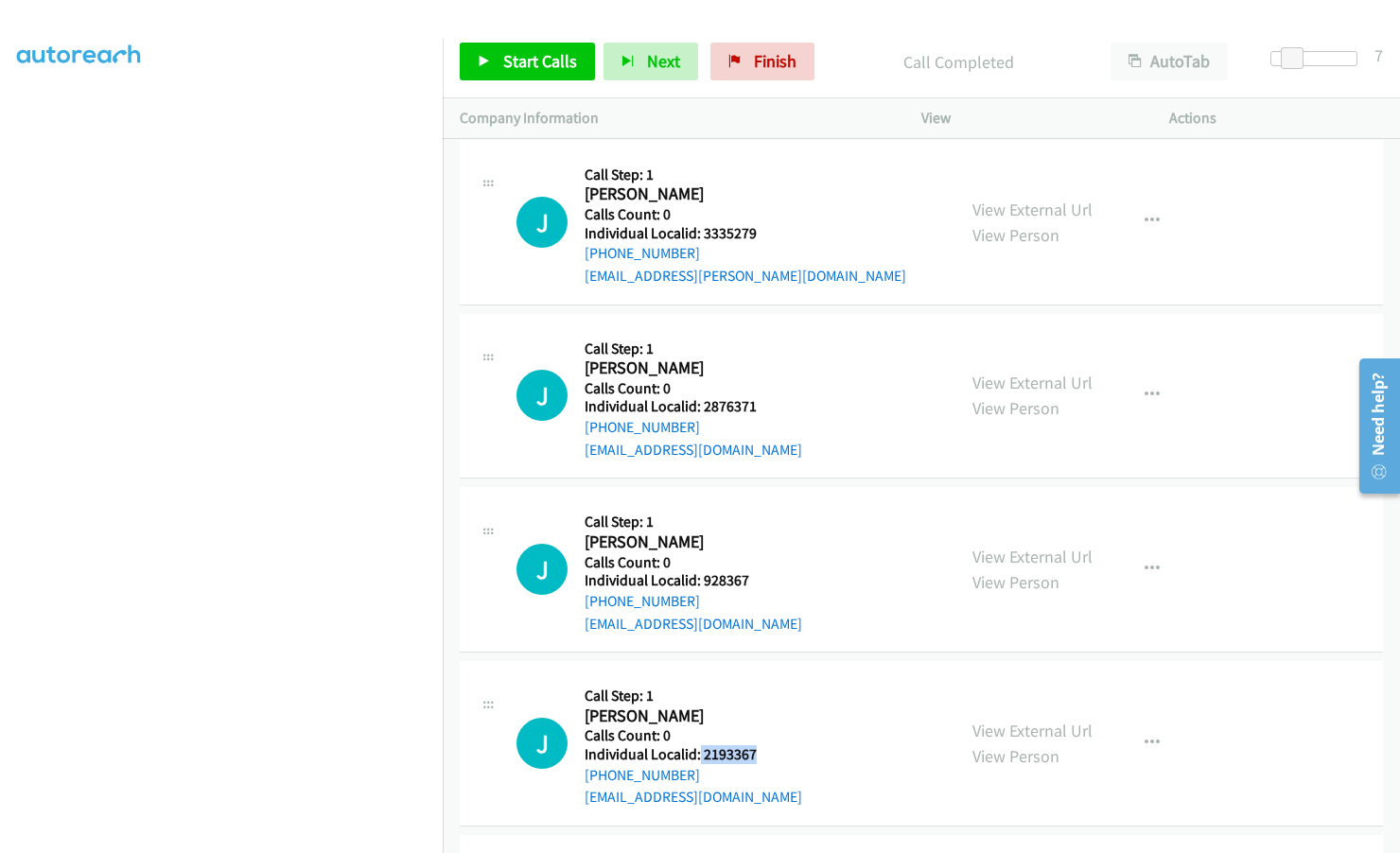 drag, startPoint x: 699, startPoint y: 706, endPoint x: 764, endPoint y: 707, distance: 65.00769 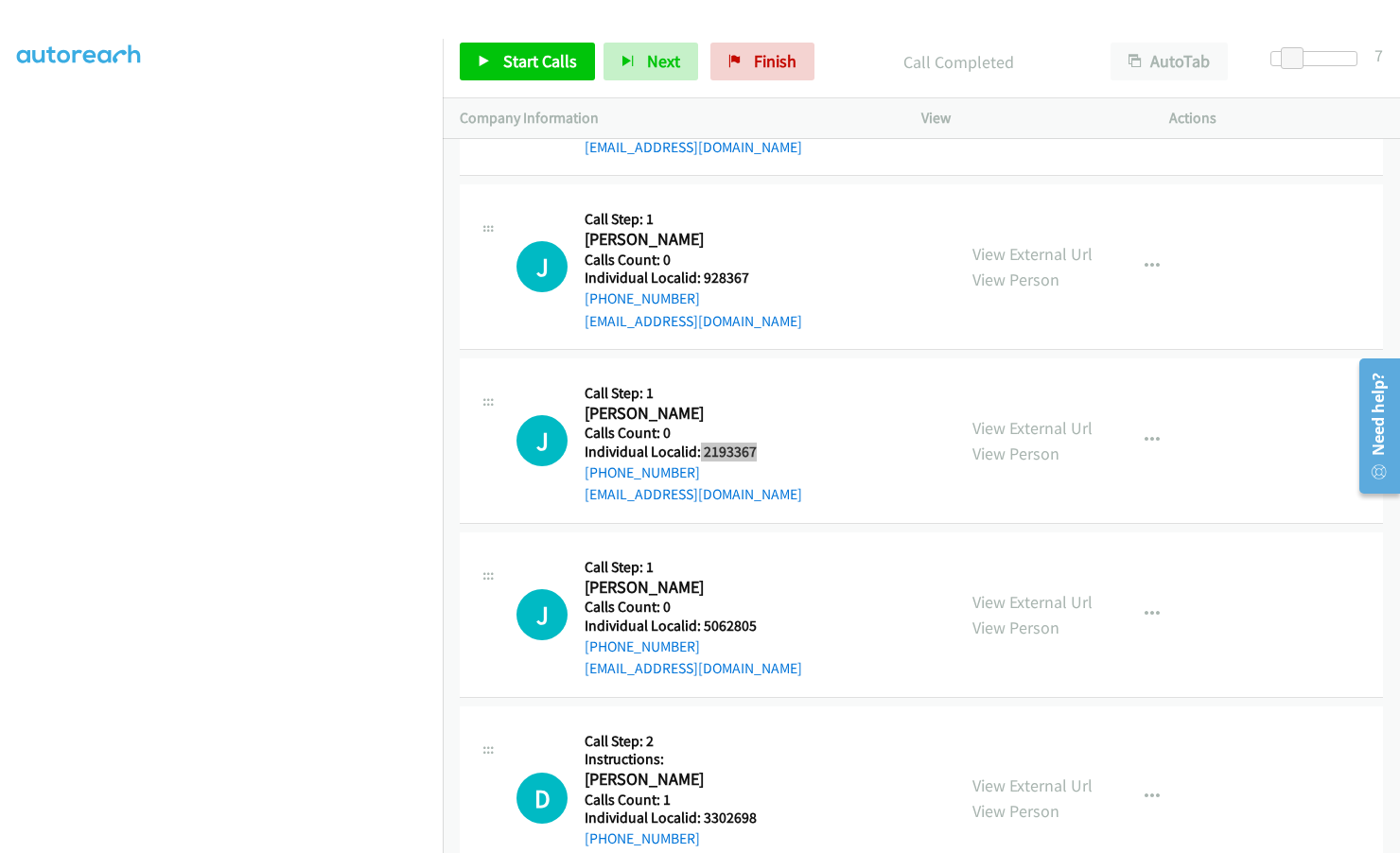 scroll, scrollTop: 10403, scrollLeft: 0, axis: vertical 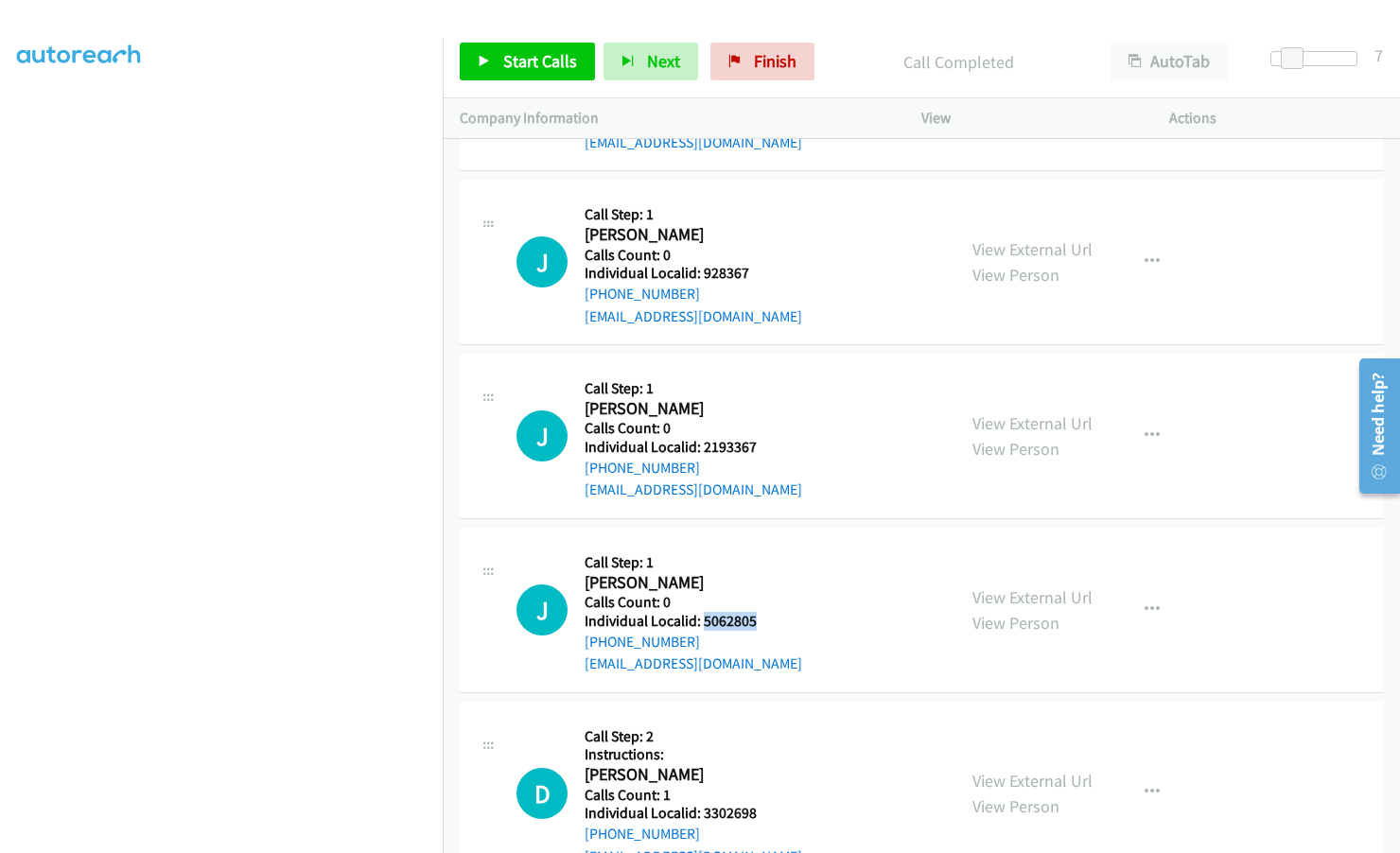 drag, startPoint x: 703, startPoint y: 578, endPoint x: 761, endPoint y: 577, distance: 58.00862 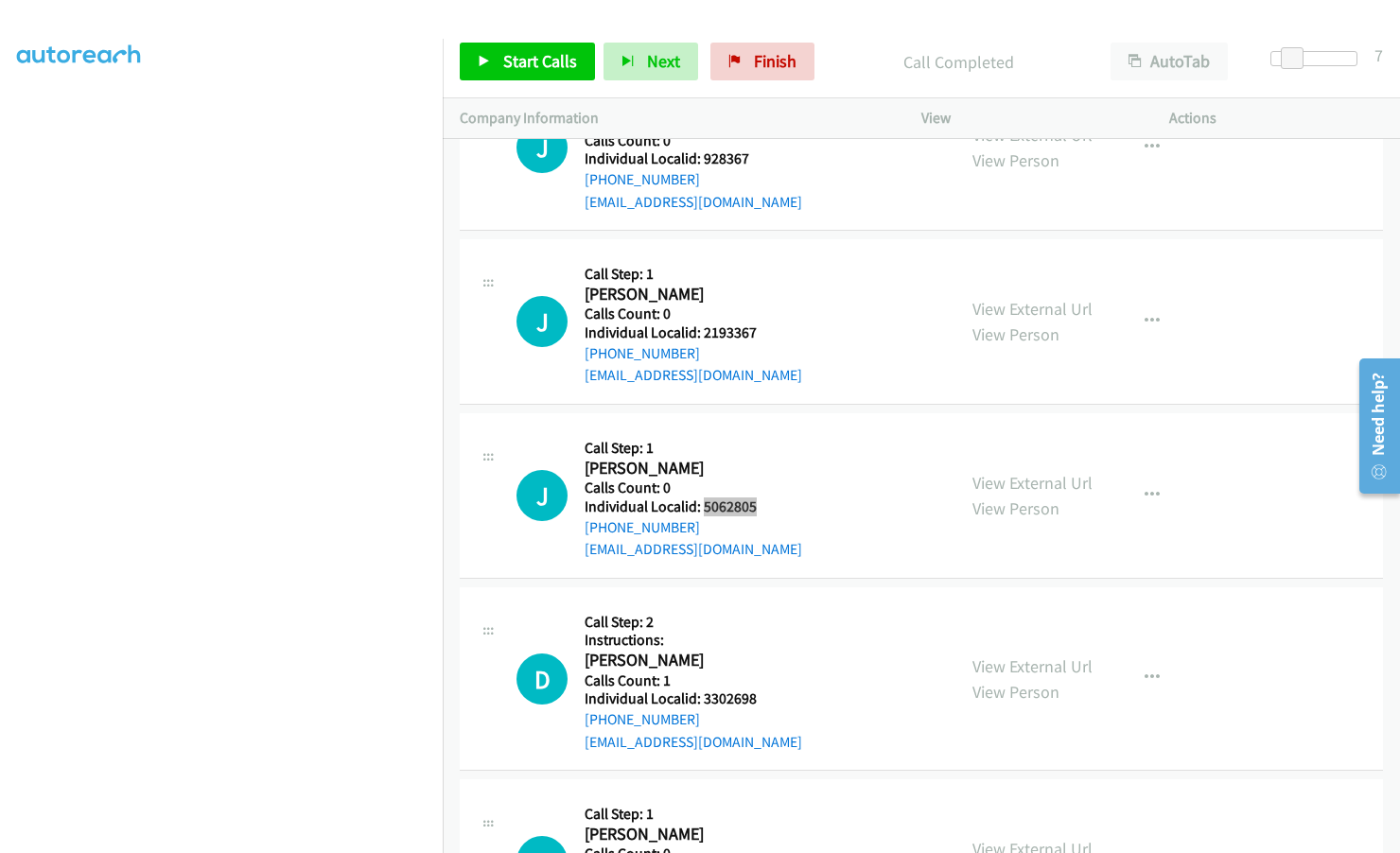 scroll, scrollTop: 10522, scrollLeft: 0, axis: vertical 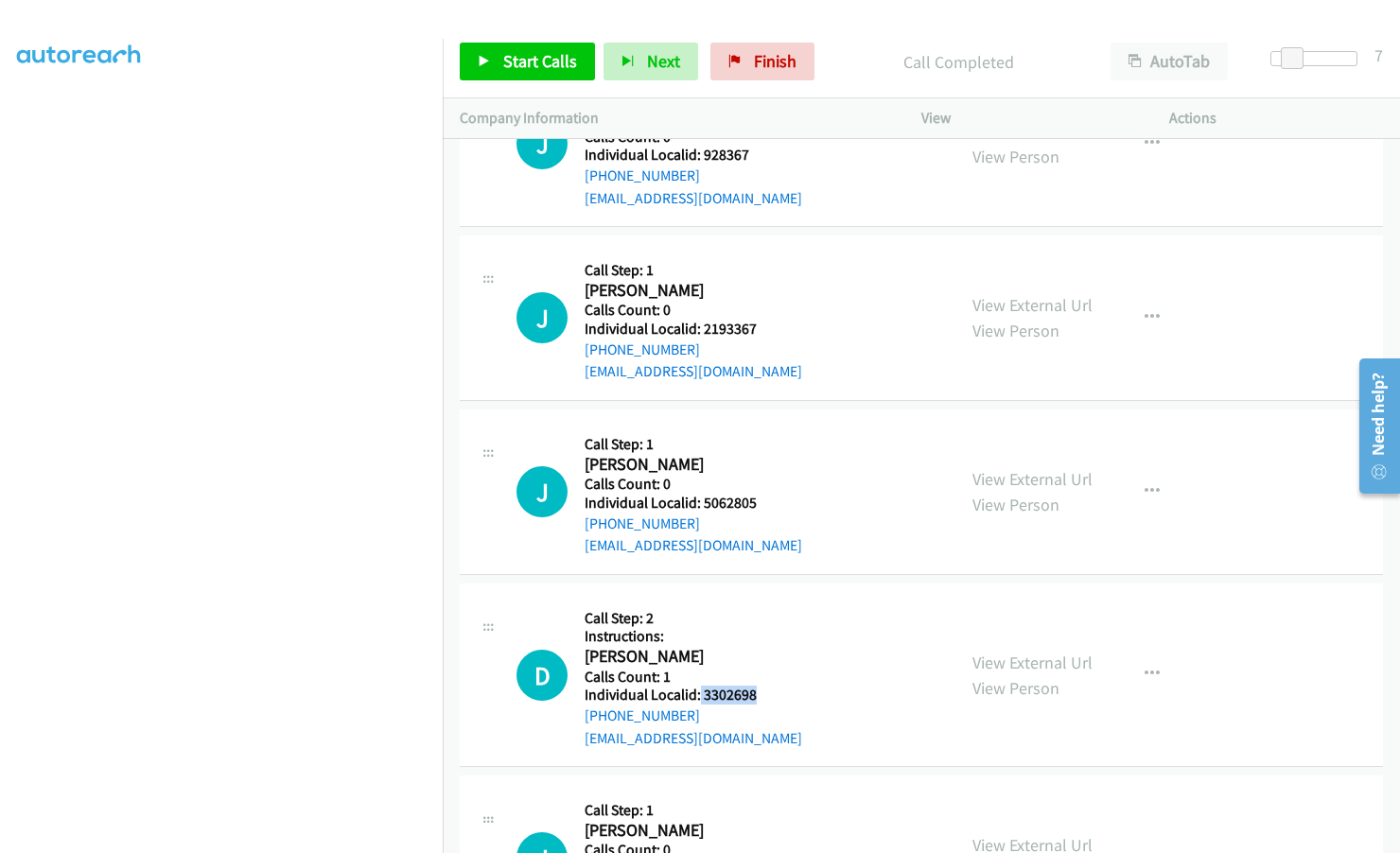 drag, startPoint x: 701, startPoint y: 652, endPoint x: 762, endPoint y: 651, distance: 61.0082 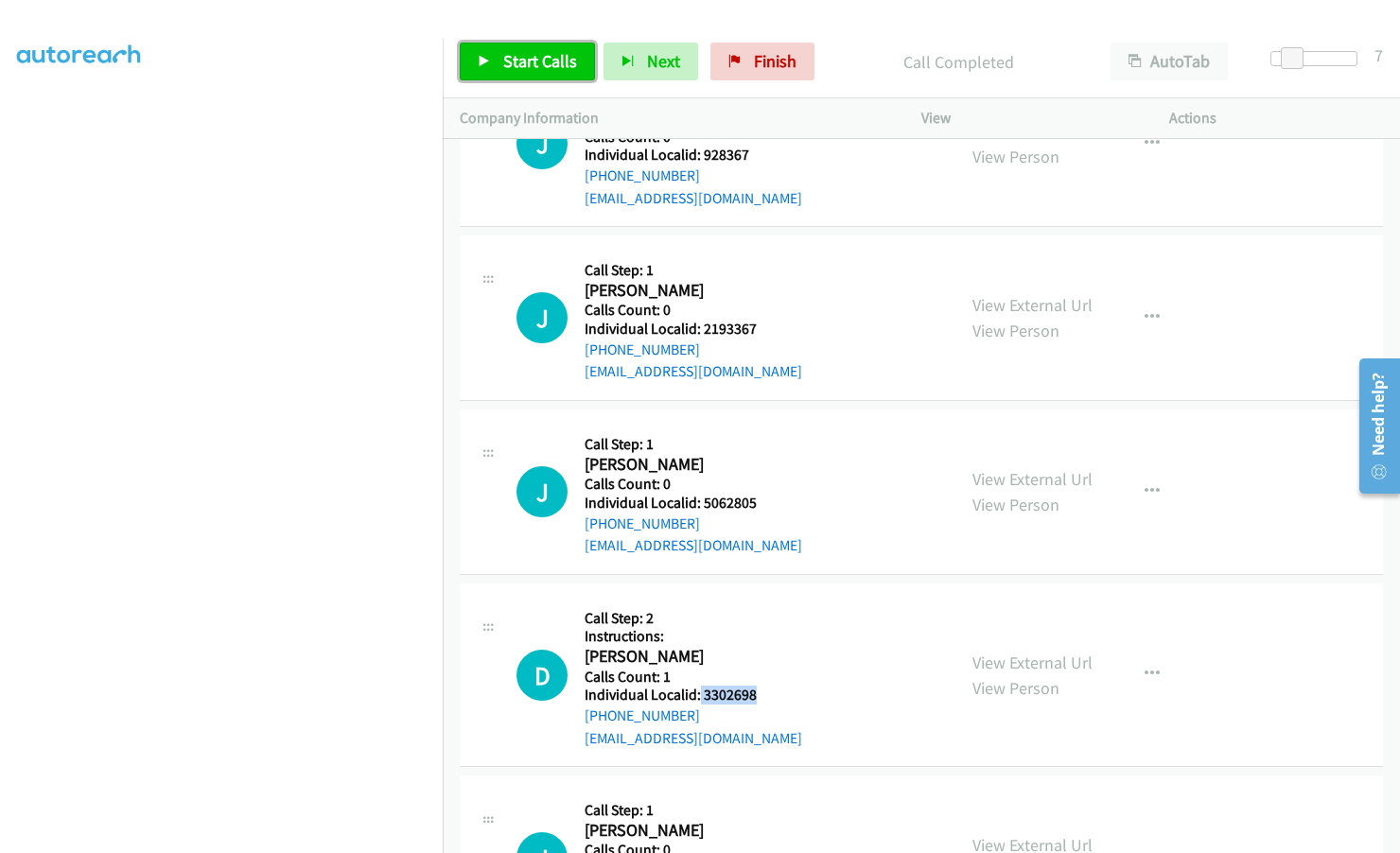 click on "Start Calls" at bounding box center [527, 61] 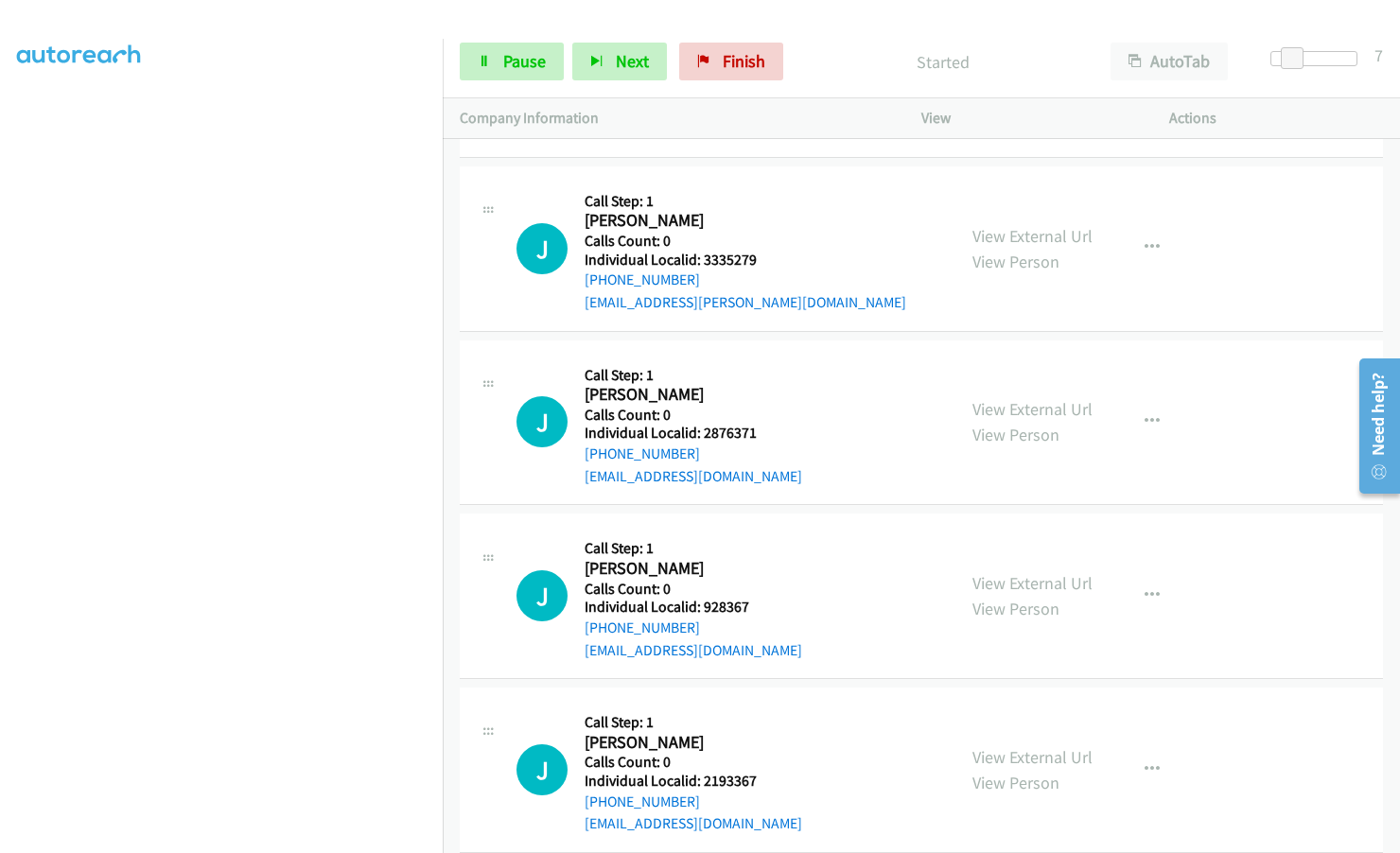 scroll, scrollTop: 10072, scrollLeft: 0, axis: vertical 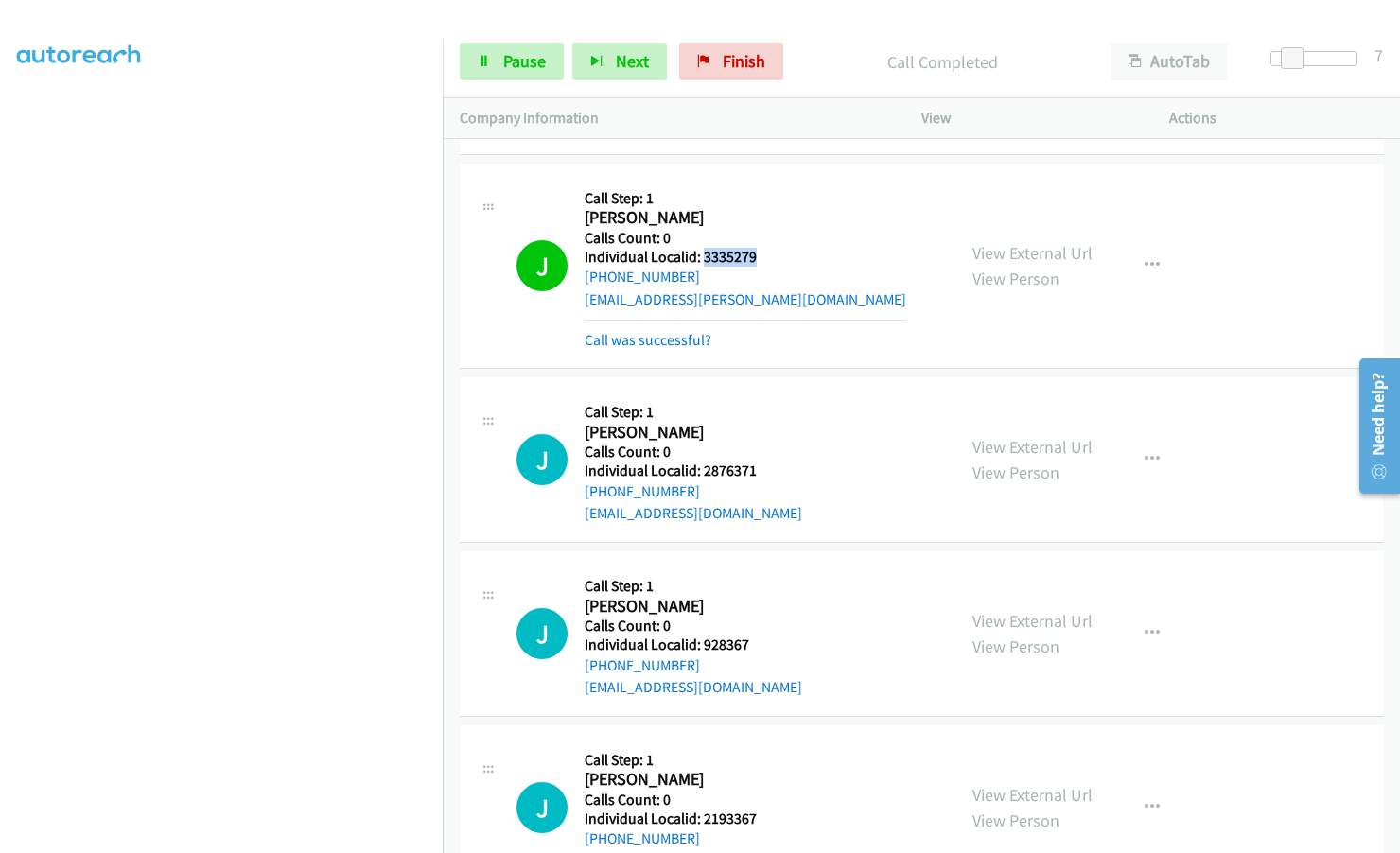 drag, startPoint x: 701, startPoint y: 212, endPoint x: 748, endPoint y: 208, distance: 47.169906 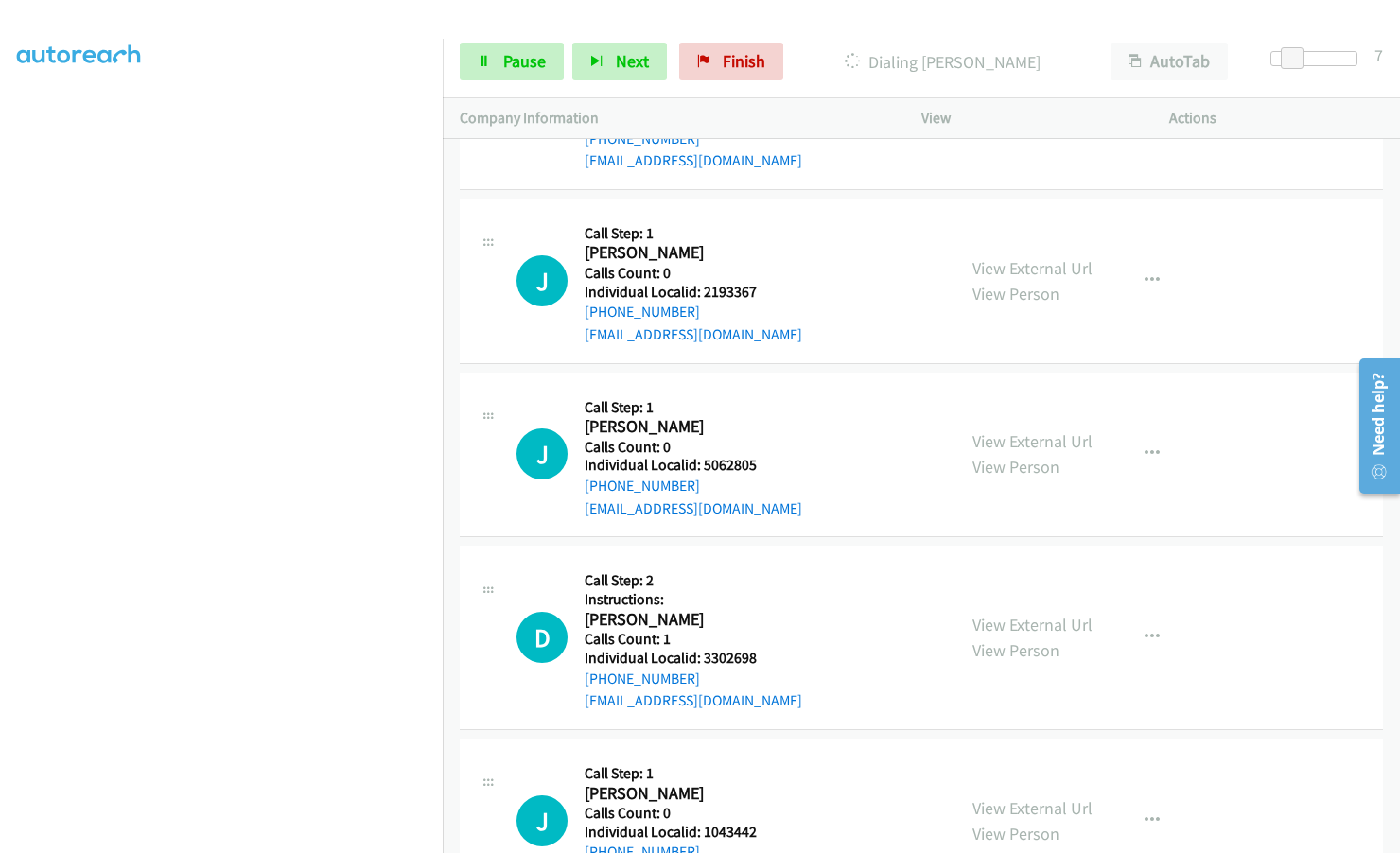 scroll, scrollTop: 10711, scrollLeft: 0, axis: vertical 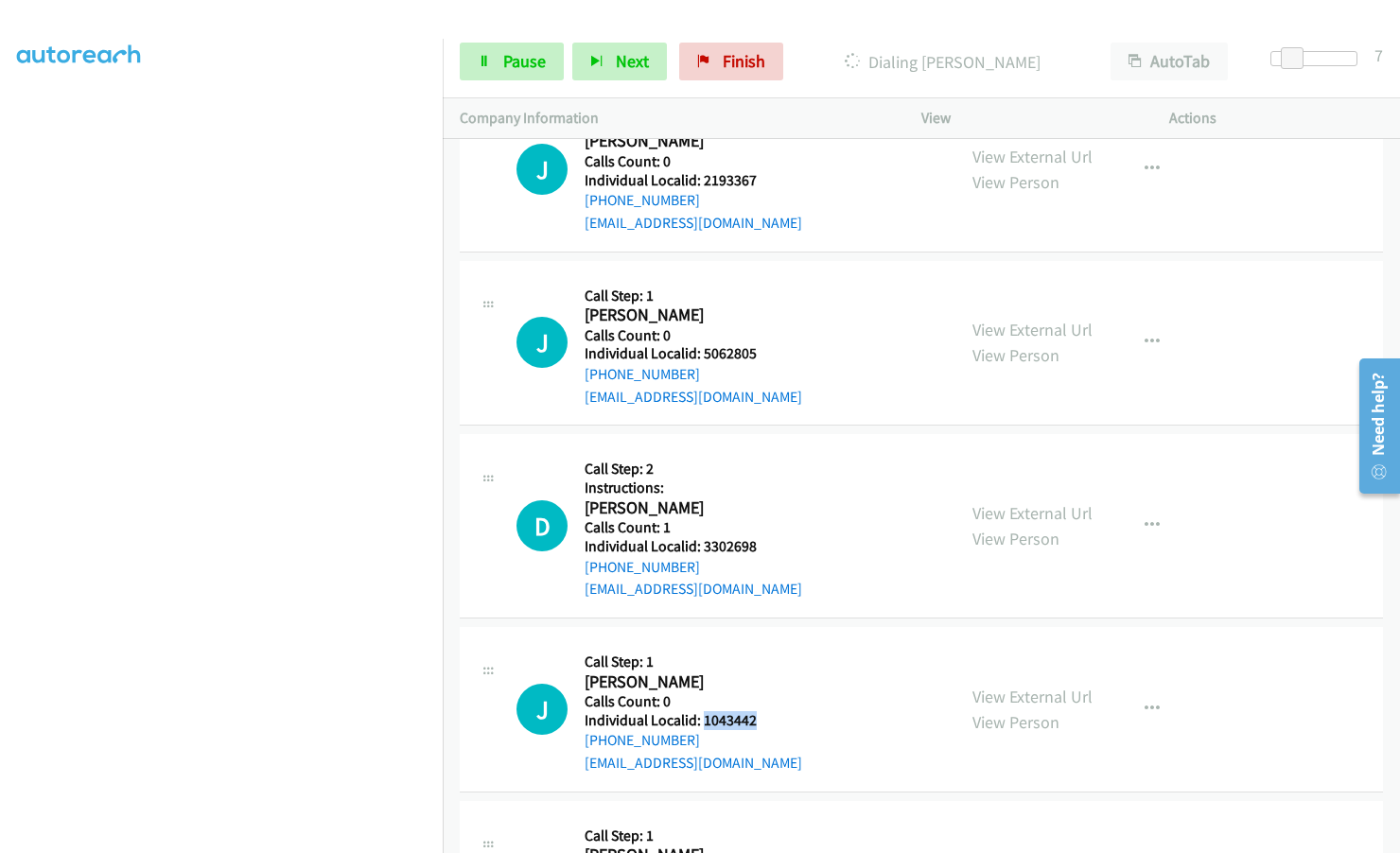 drag, startPoint x: 701, startPoint y: 670, endPoint x: 757, endPoint y: 670, distance: 56 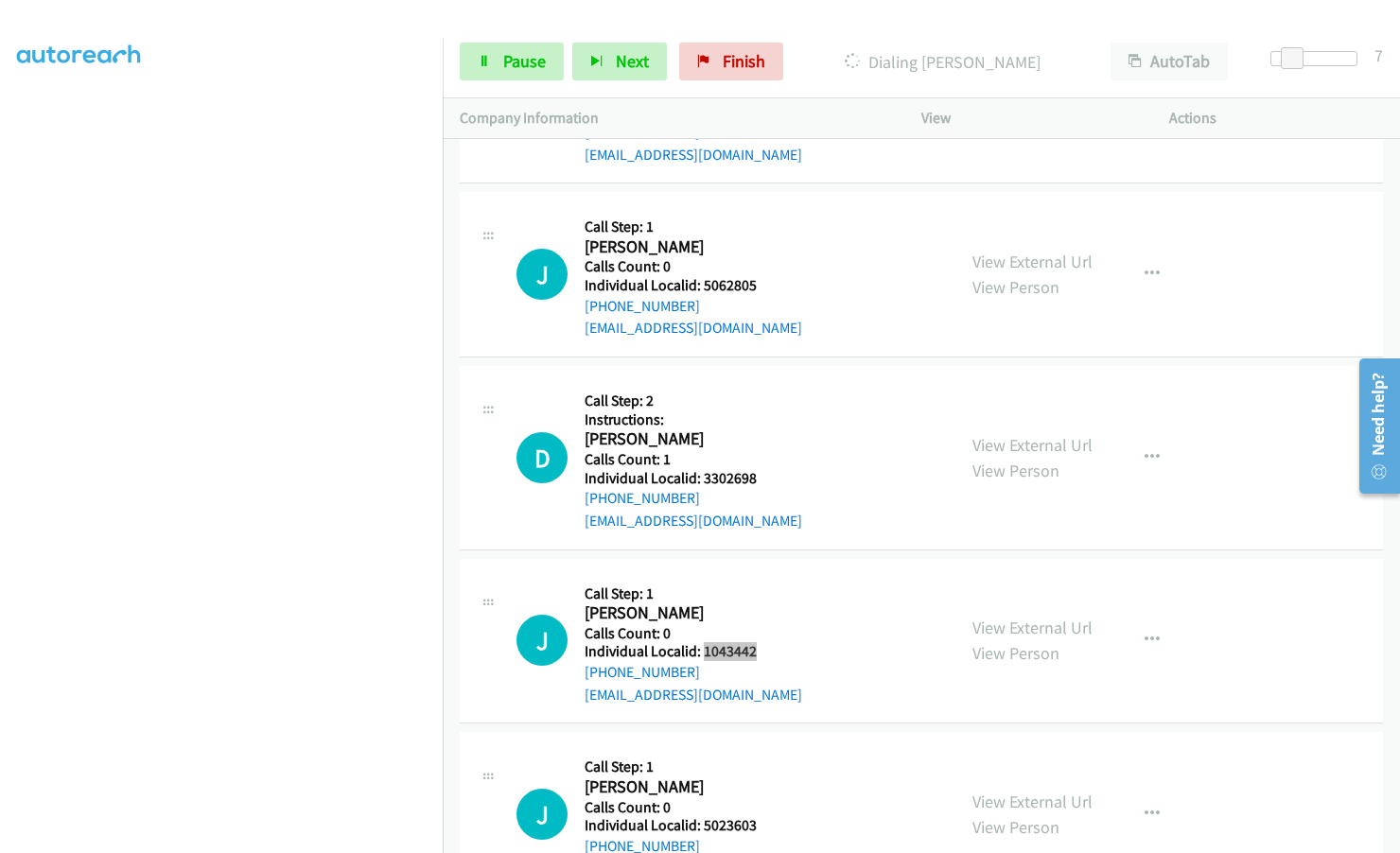 scroll, scrollTop: 10821, scrollLeft: 0, axis: vertical 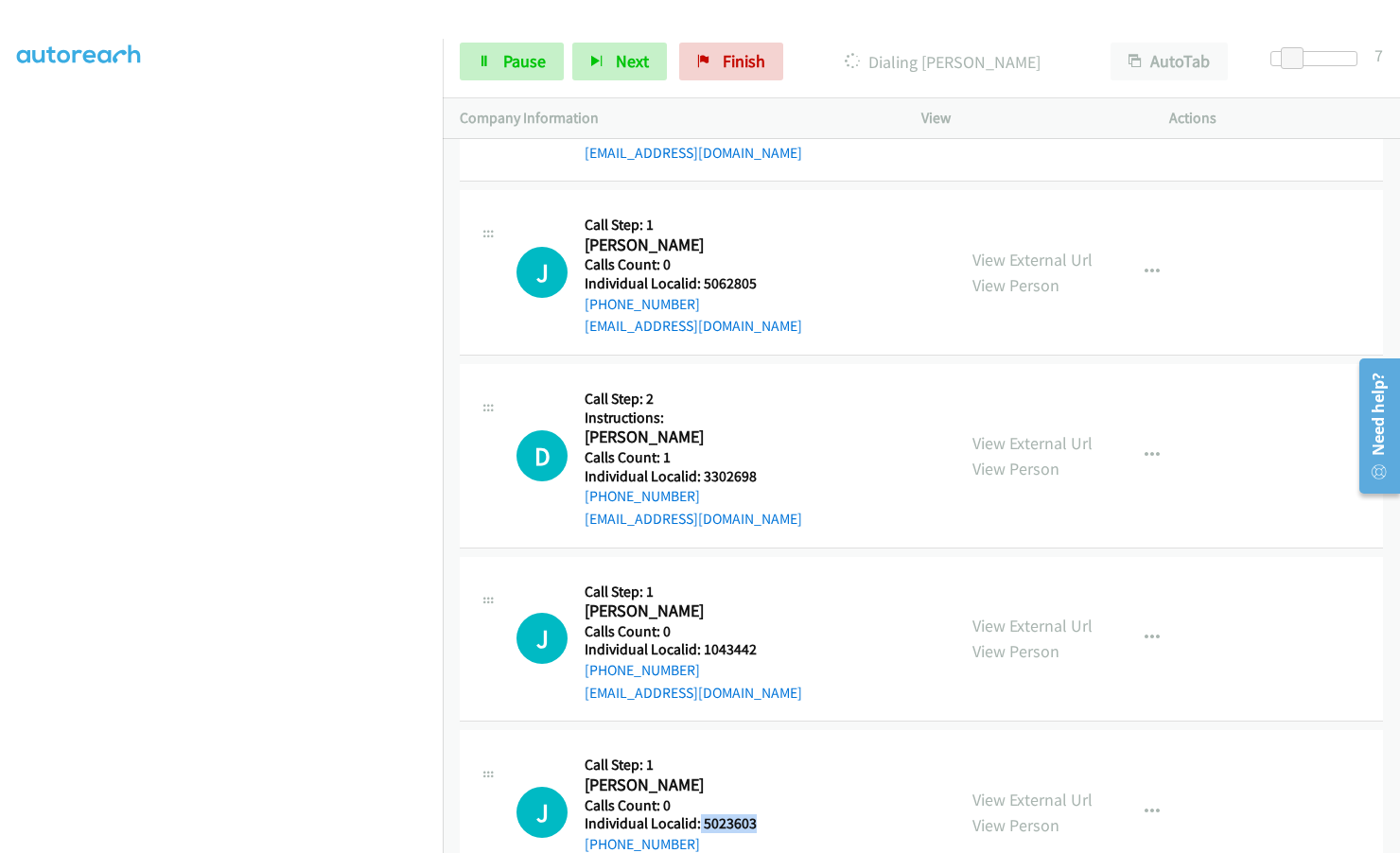 drag, startPoint x: 699, startPoint y: 775, endPoint x: 760, endPoint y: 775, distance: 61 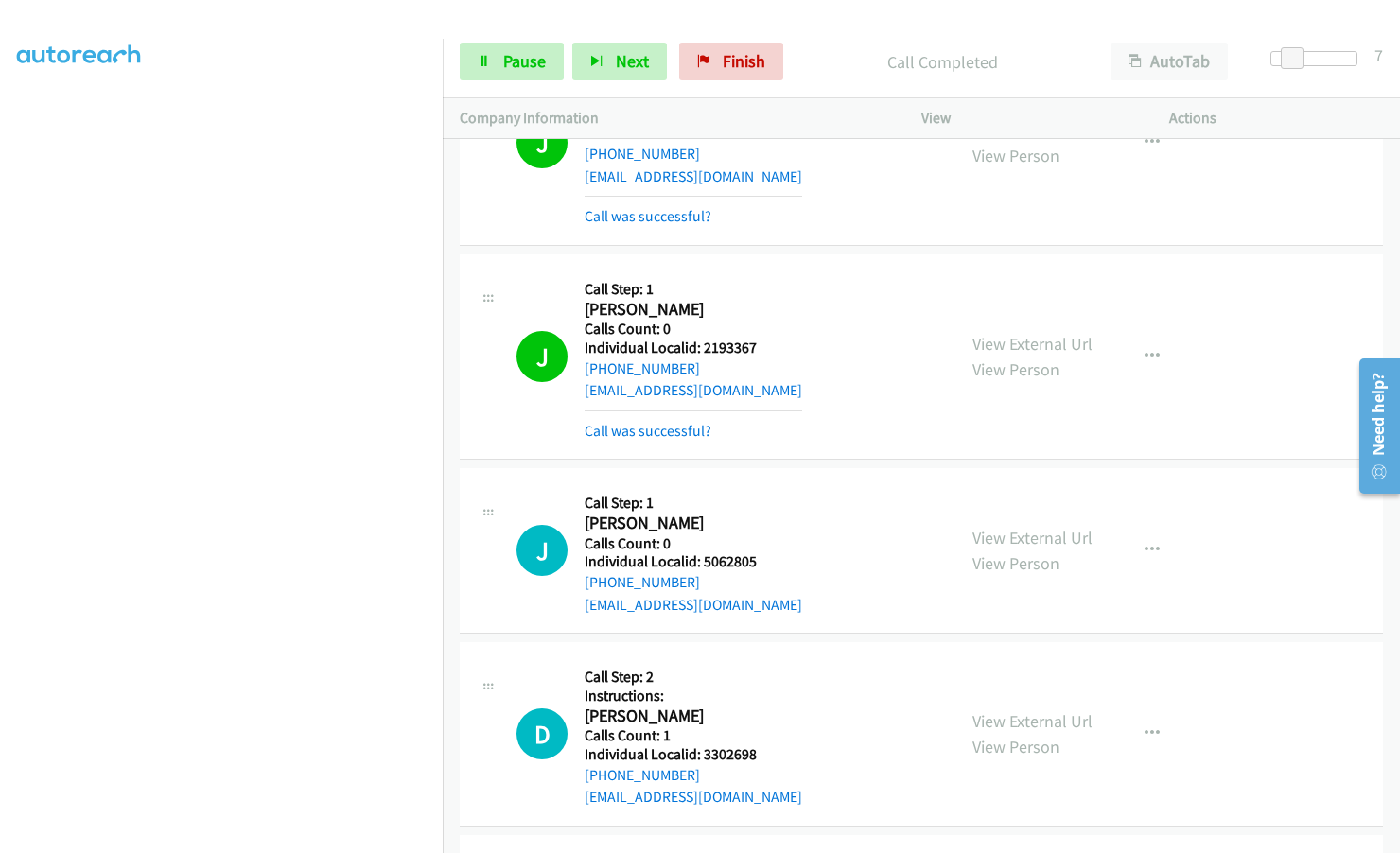 scroll, scrollTop: 10530, scrollLeft: 0, axis: vertical 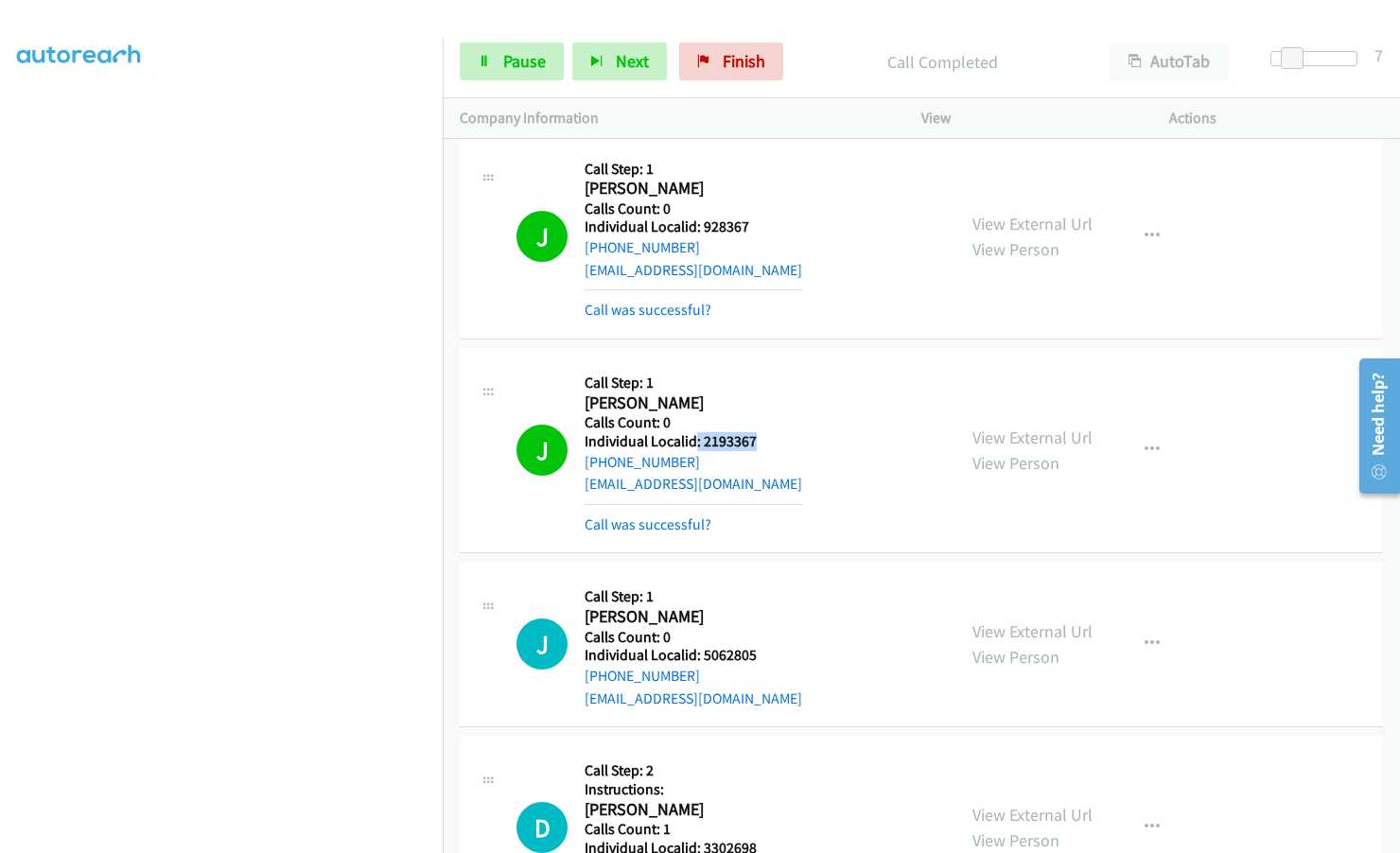 drag, startPoint x: 696, startPoint y: 398, endPoint x: 764, endPoint y: 393, distance: 68.1836 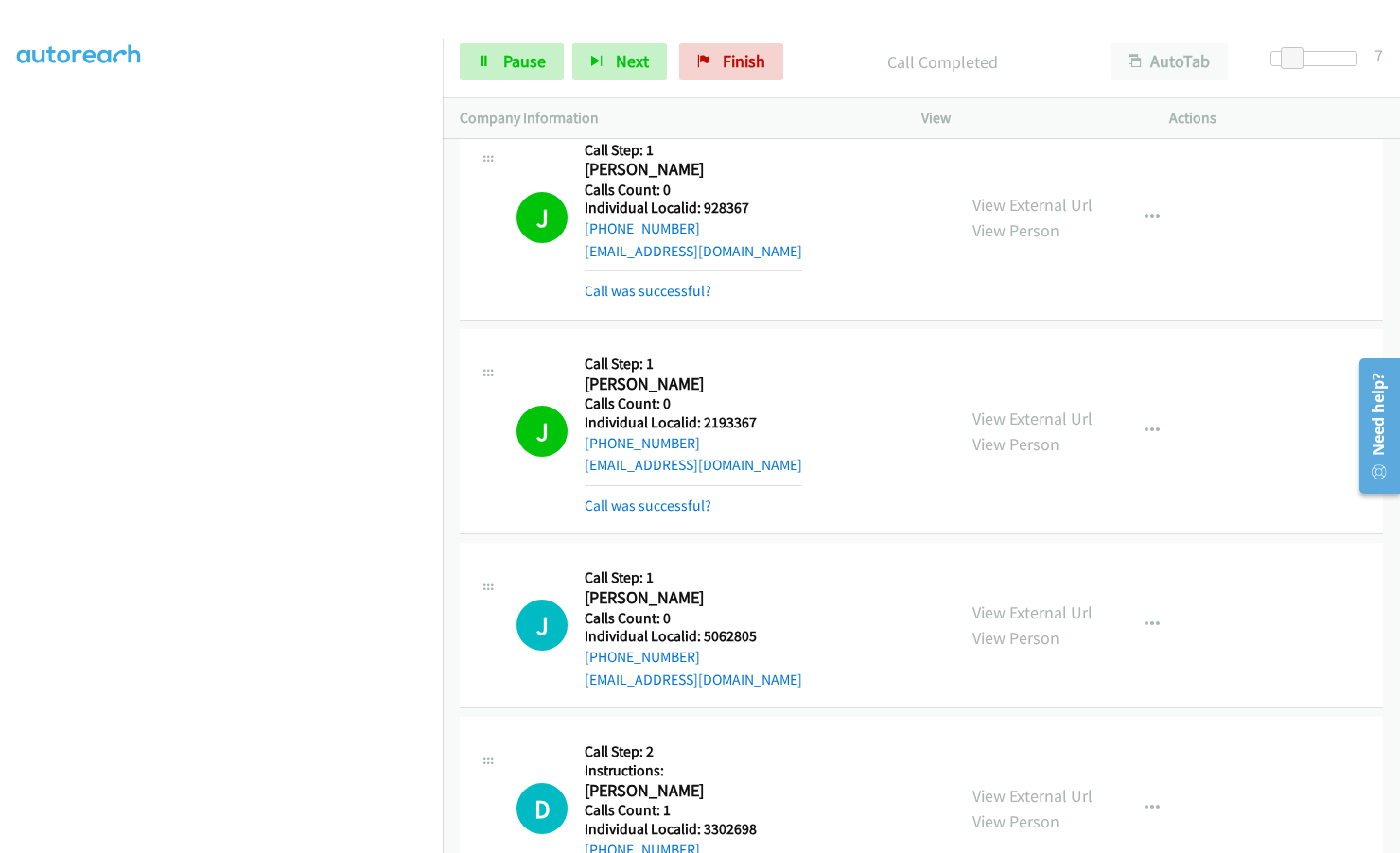scroll, scrollTop: 10554, scrollLeft: 0, axis: vertical 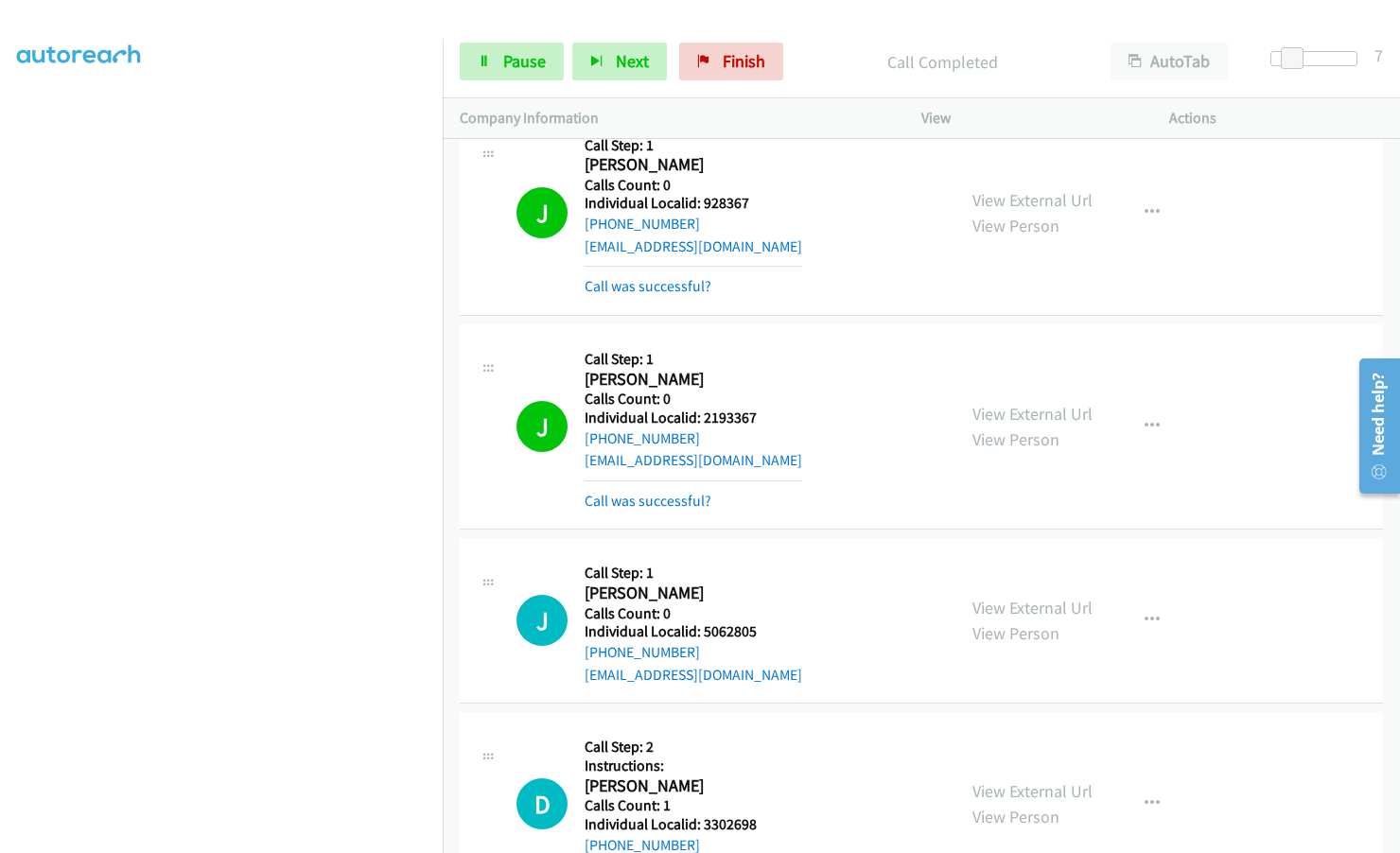 click on "Calls Count: 0" at bounding box center [693, 399] 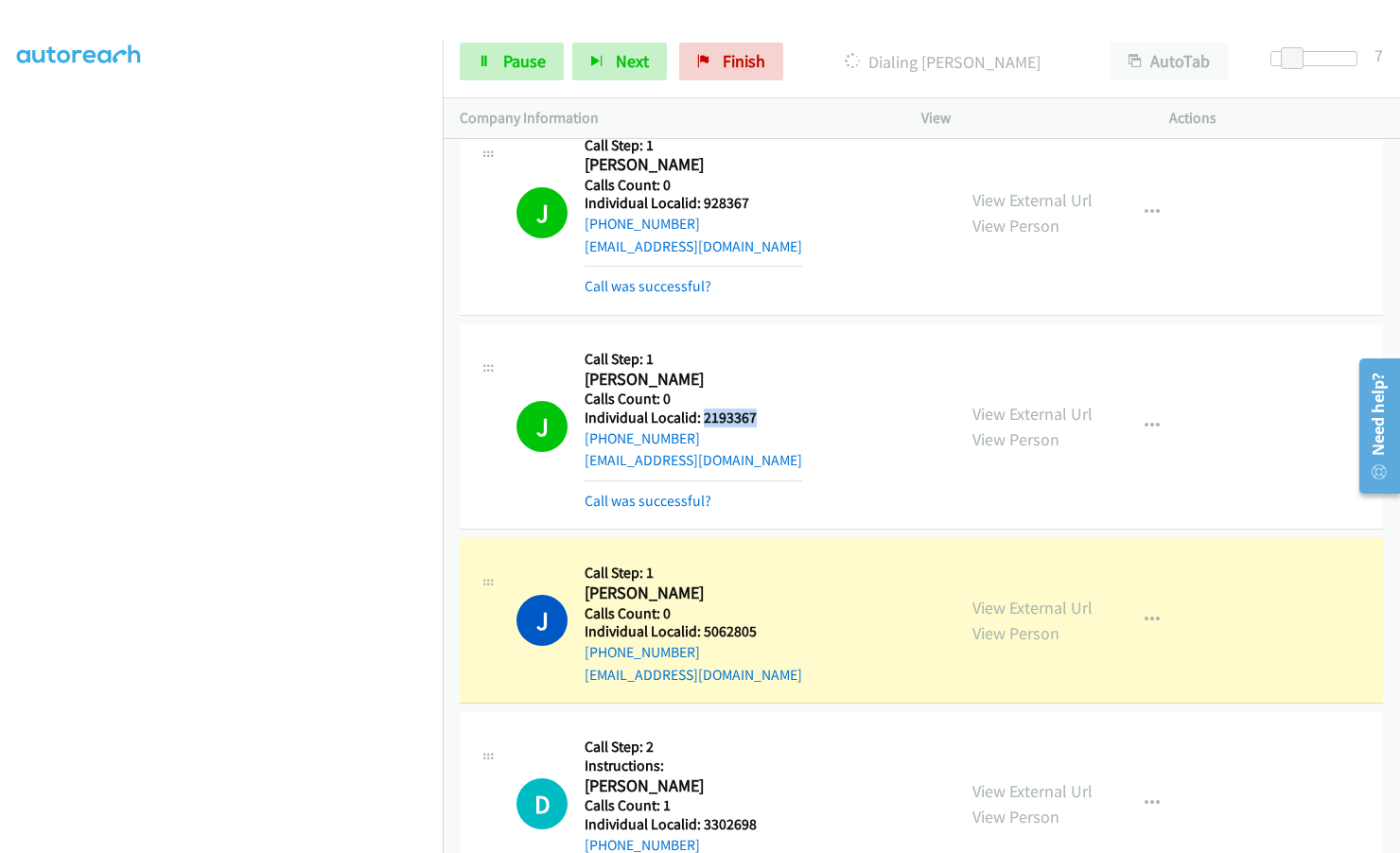 drag, startPoint x: 703, startPoint y: 374, endPoint x: 765, endPoint y: 371, distance: 62.0725 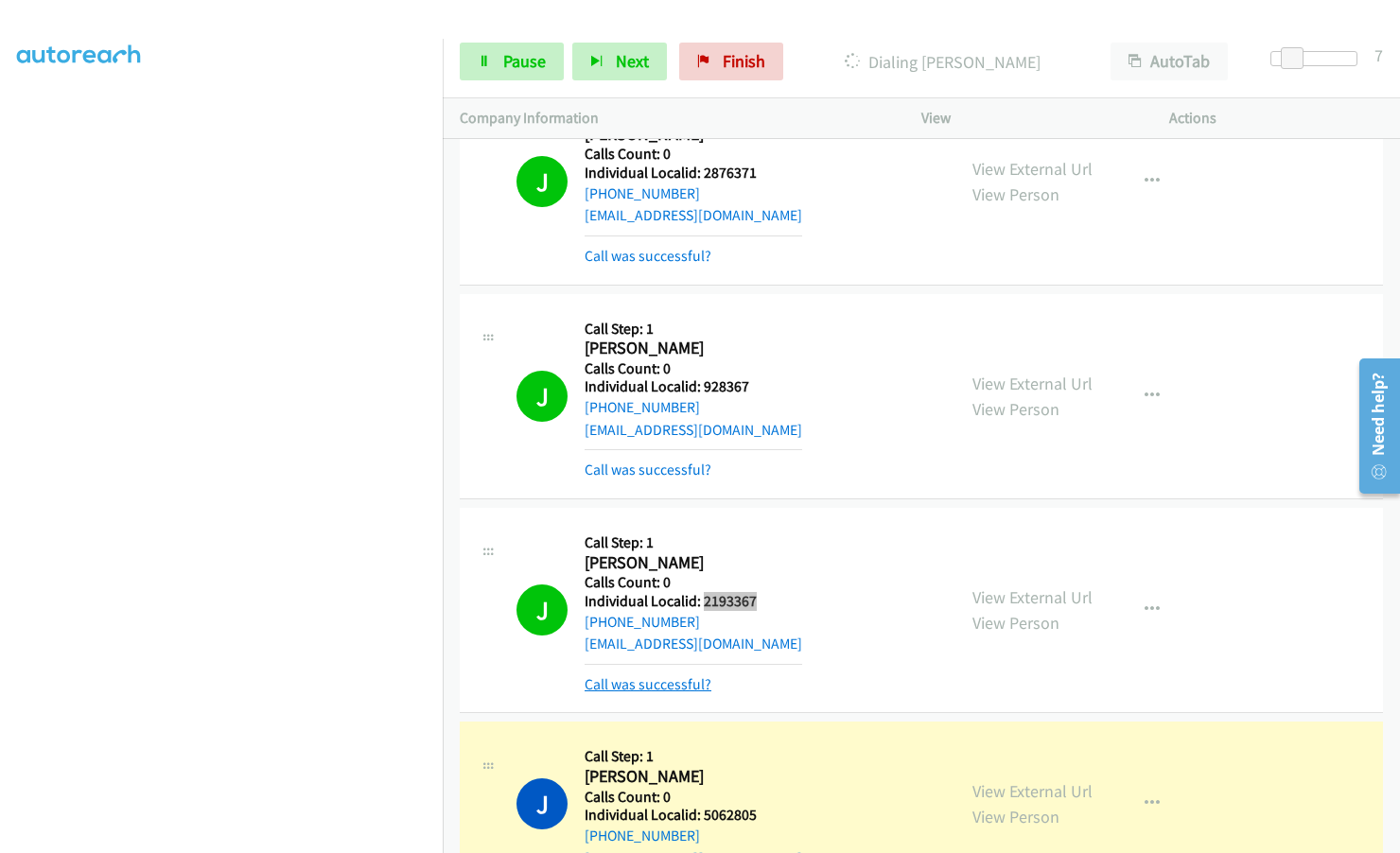 scroll, scrollTop: 10294, scrollLeft: 0, axis: vertical 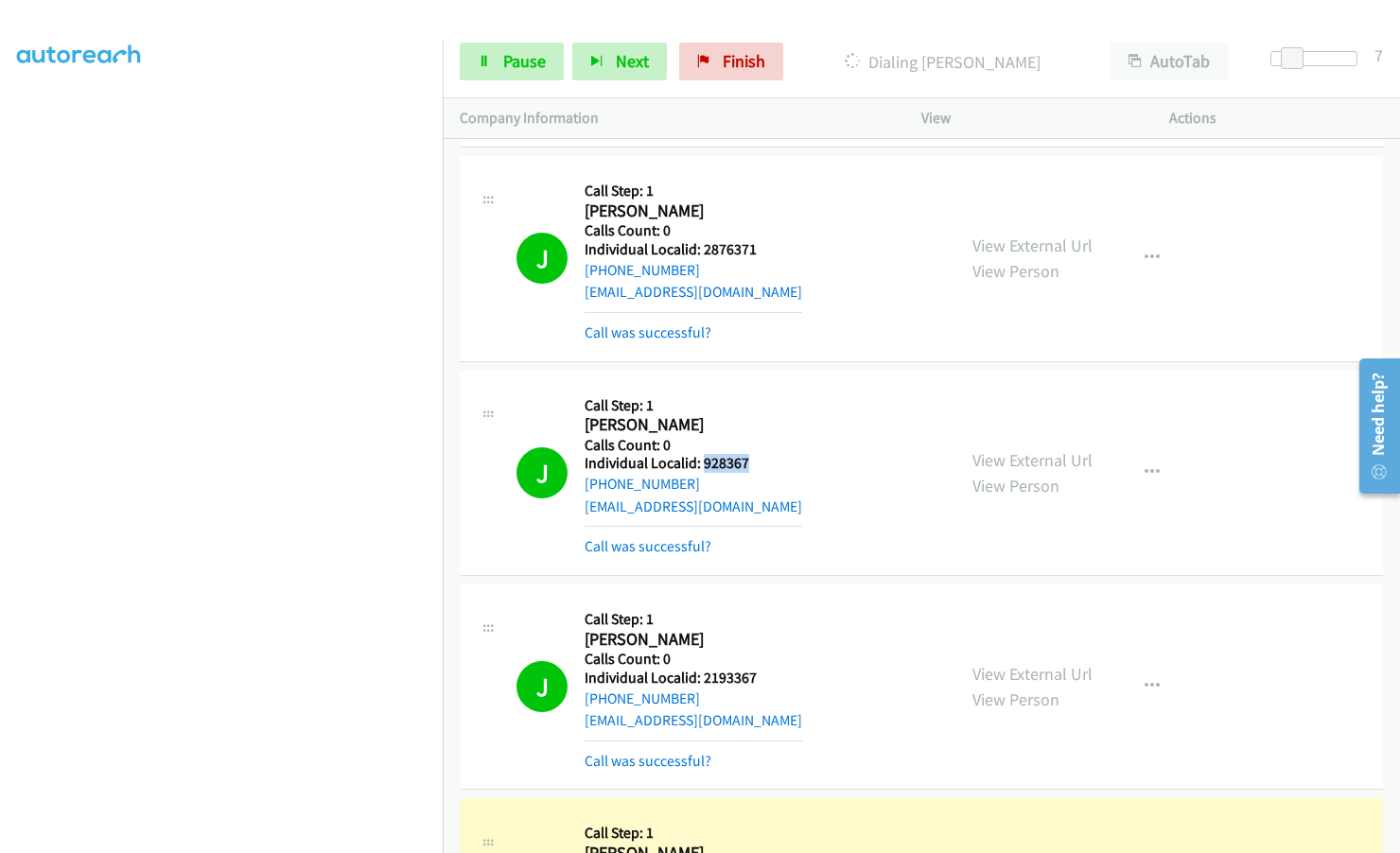 drag, startPoint x: 701, startPoint y: 419, endPoint x: 761, endPoint y: 418, distance: 60.00833 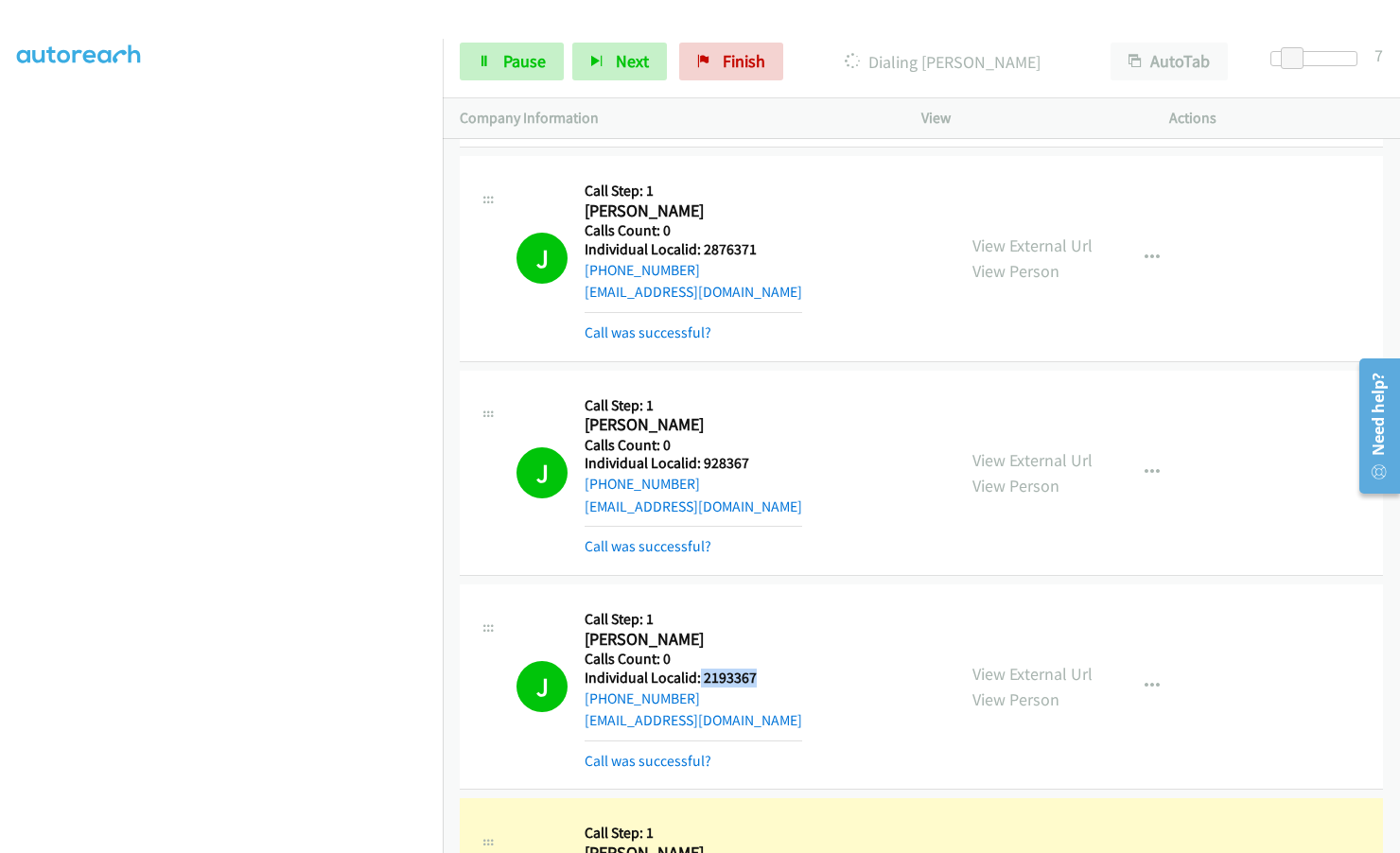 drag, startPoint x: 697, startPoint y: 631, endPoint x: 763, endPoint y: 633, distance: 66.030296 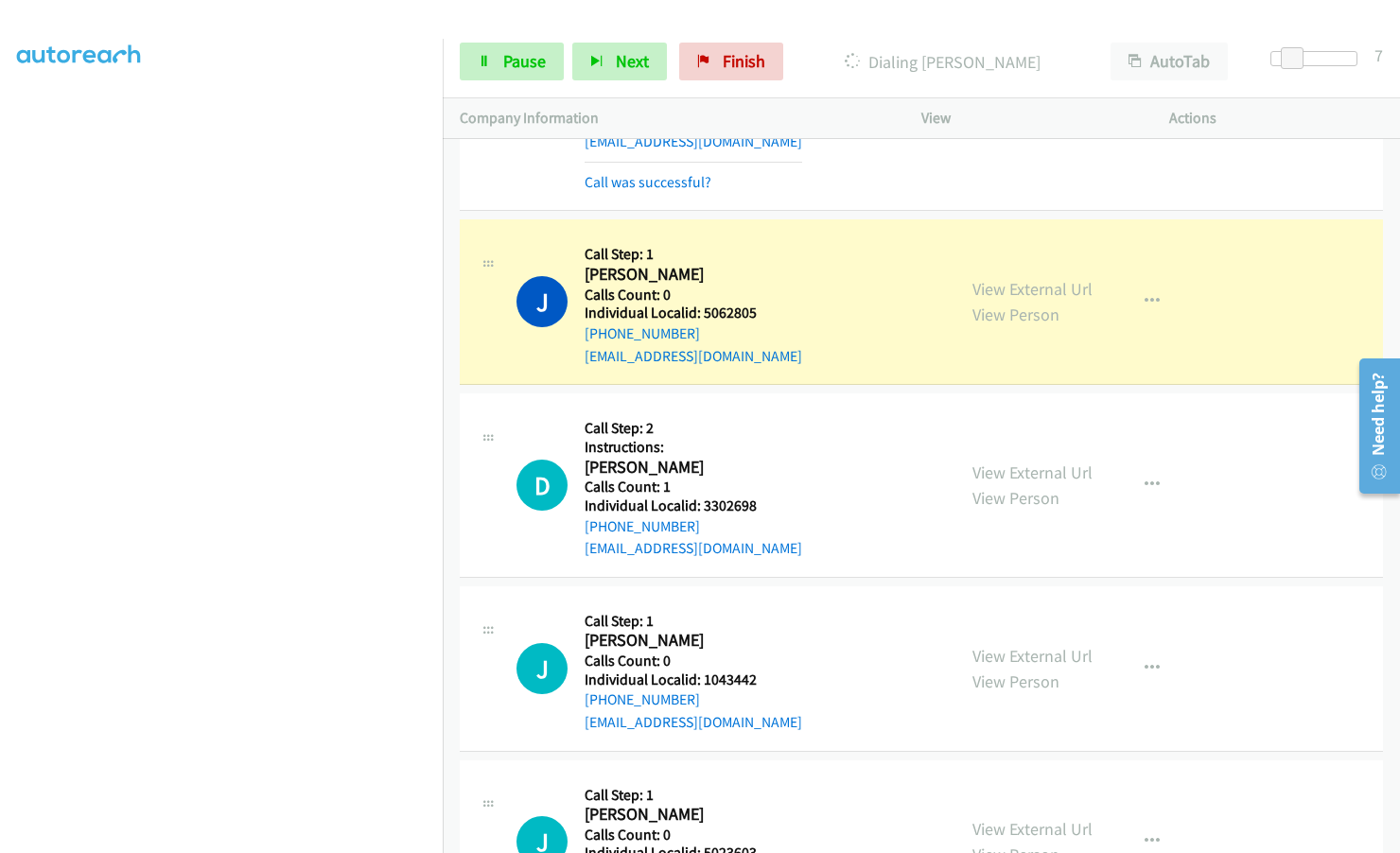 scroll, scrollTop: 10932, scrollLeft: 0, axis: vertical 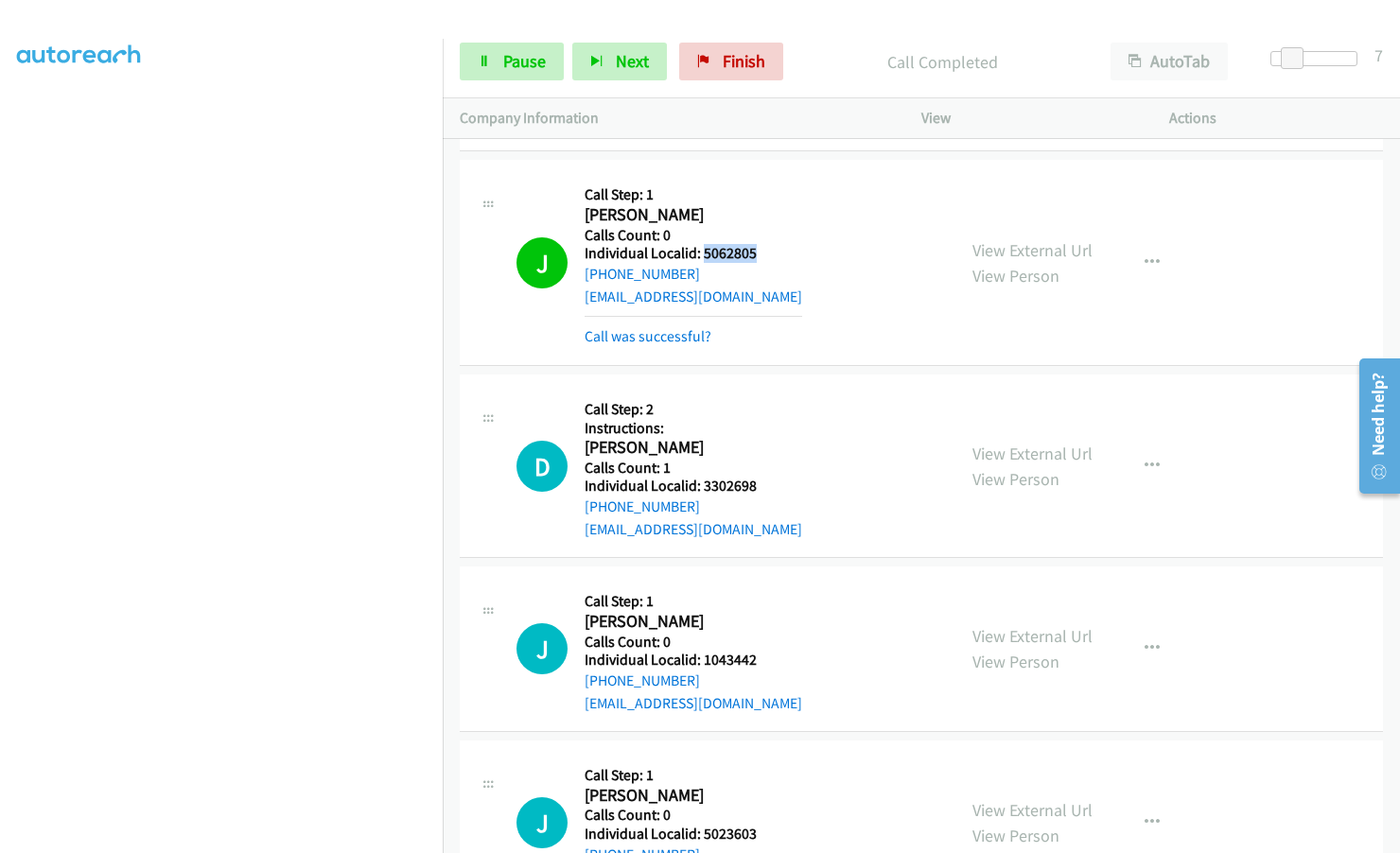 drag, startPoint x: 702, startPoint y: 208, endPoint x: 765, endPoint y: 208, distance: 63 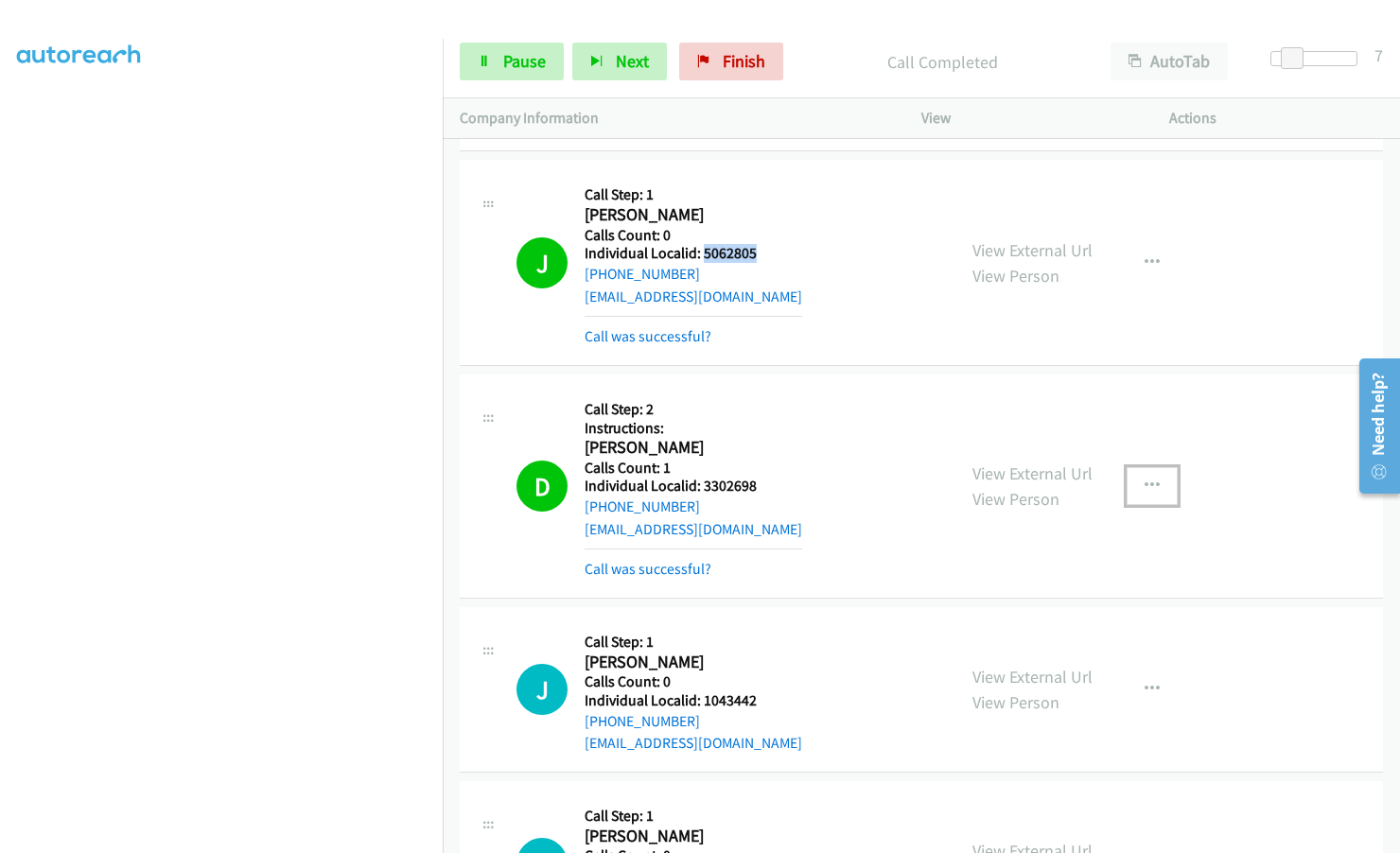 click at bounding box center [1152, 486] 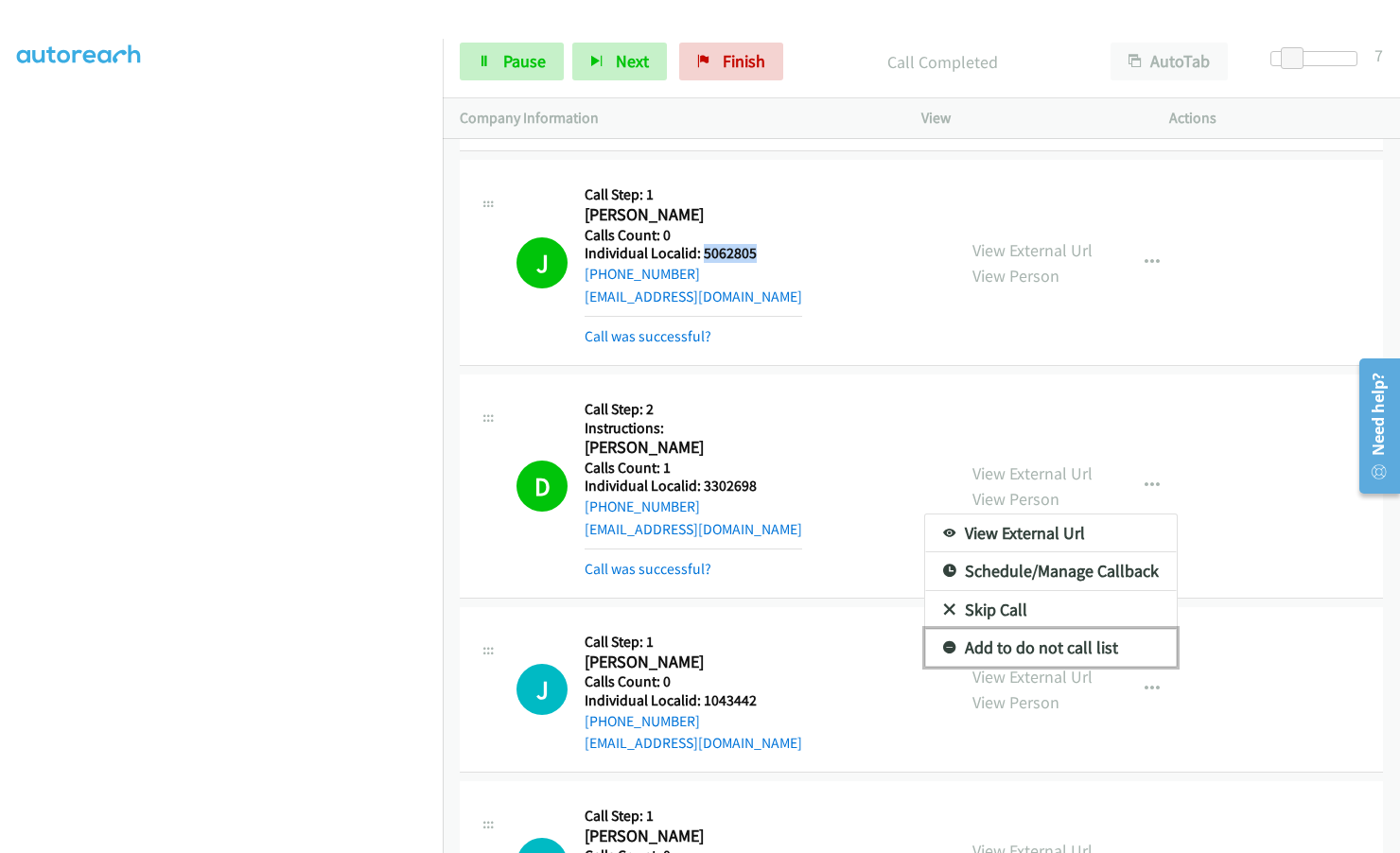 click at bounding box center (950, 649) 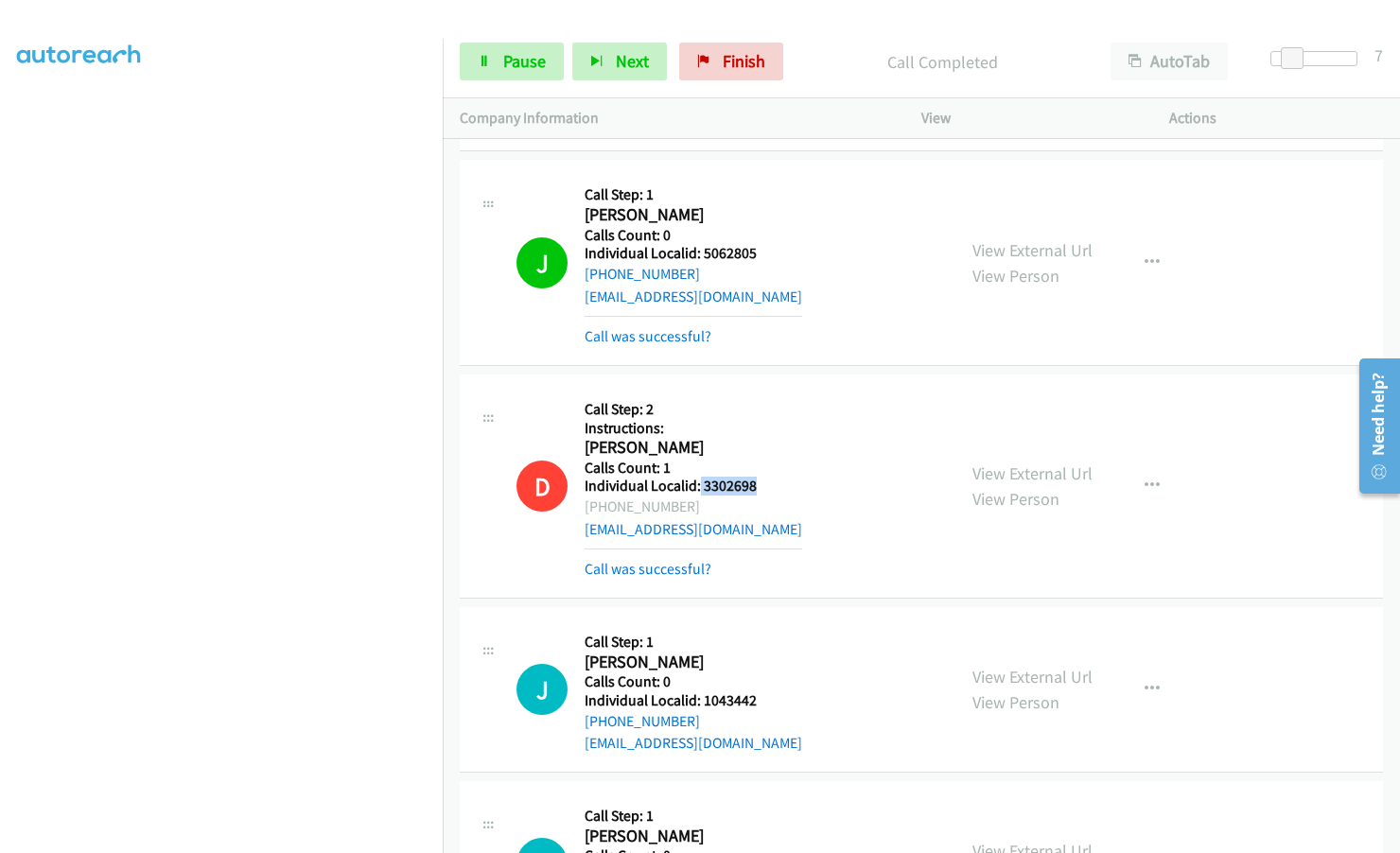 drag, startPoint x: 699, startPoint y: 445, endPoint x: 760, endPoint y: 445, distance: 61 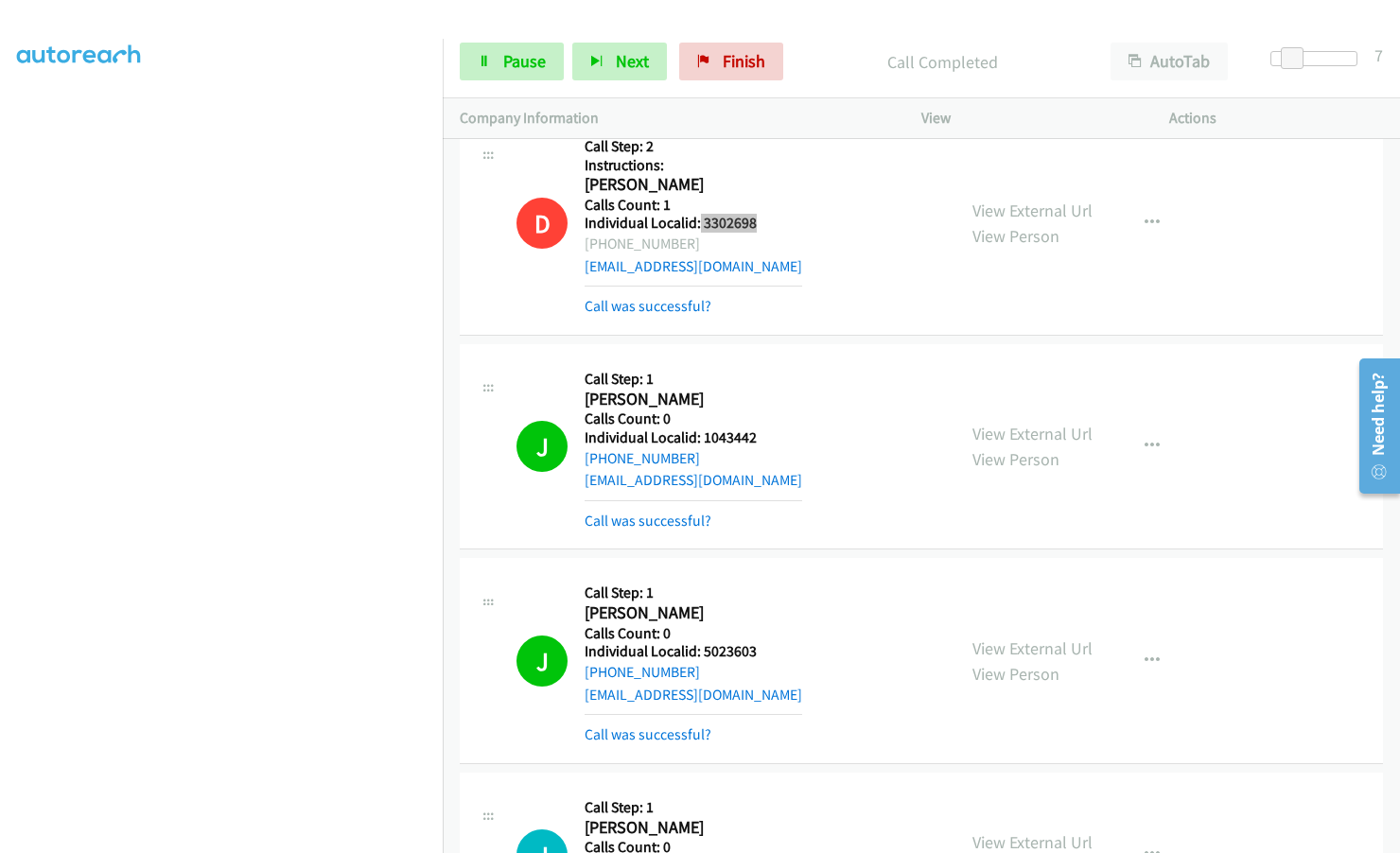 scroll, scrollTop: 11287, scrollLeft: 0, axis: vertical 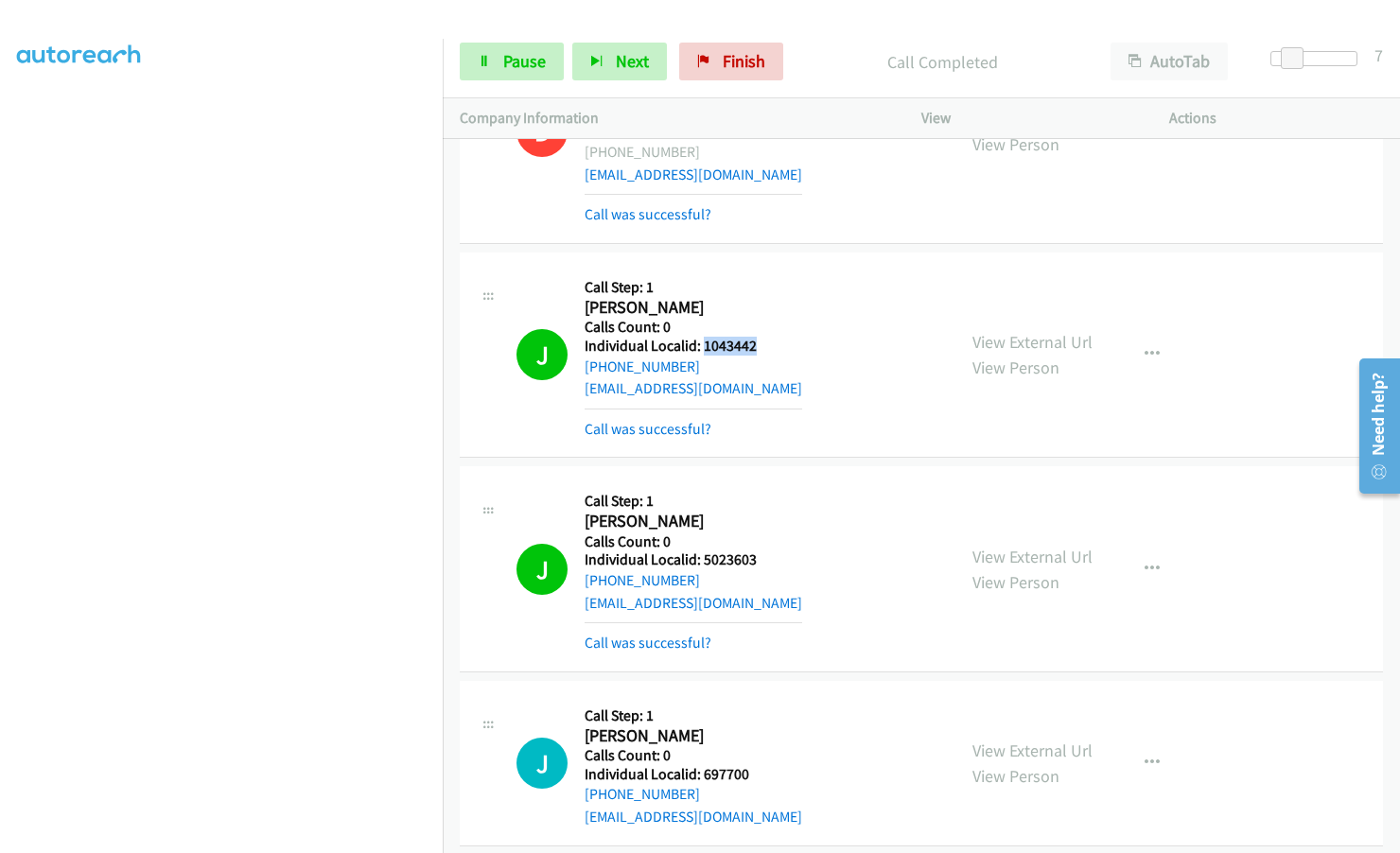 drag, startPoint x: 701, startPoint y: 298, endPoint x: 765, endPoint y: 298, distance: 64 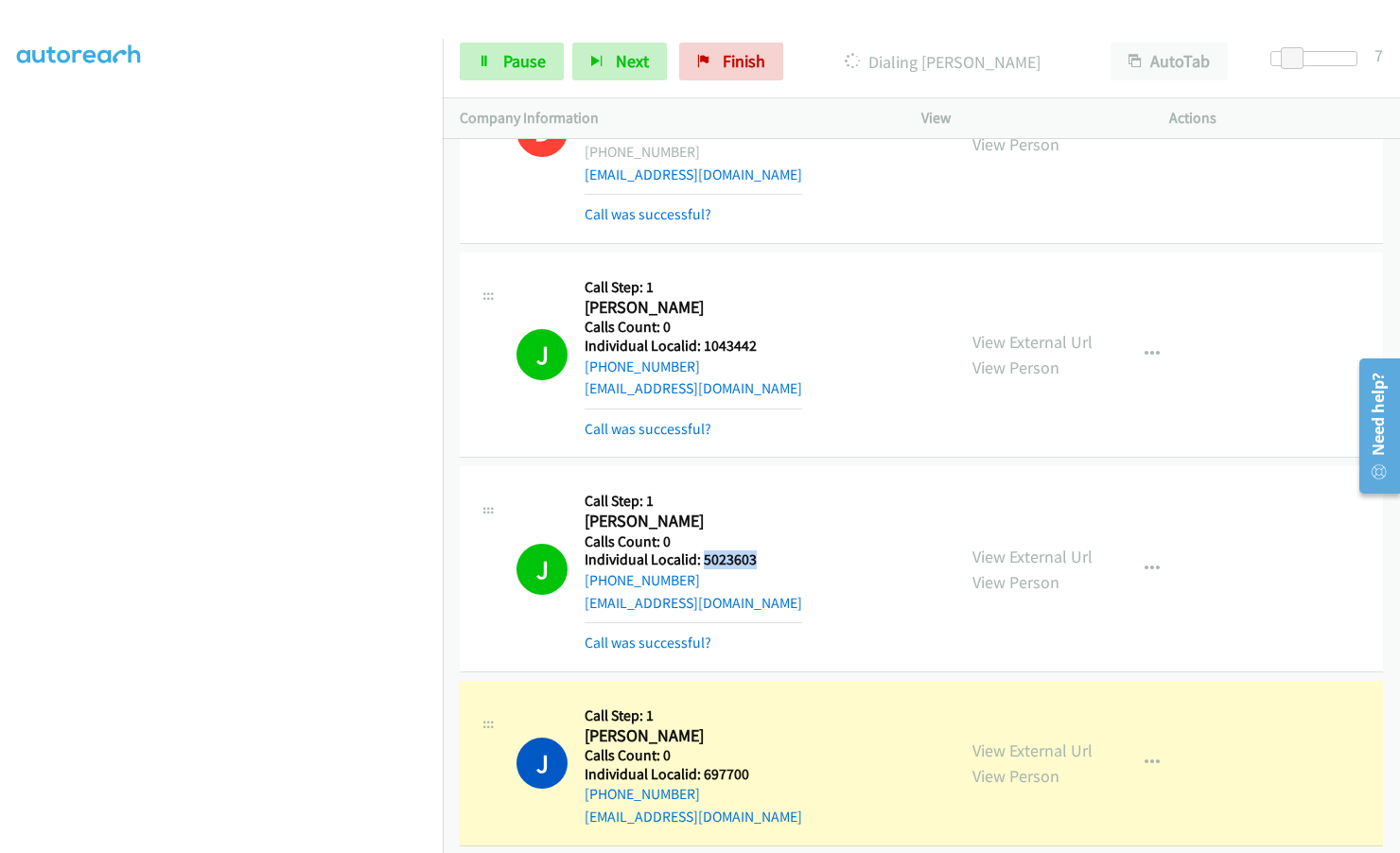 drag, startPoint x: 702, startPoint y: 519, endPoint x: 771, endPoint y: 514, distance: 69.180922 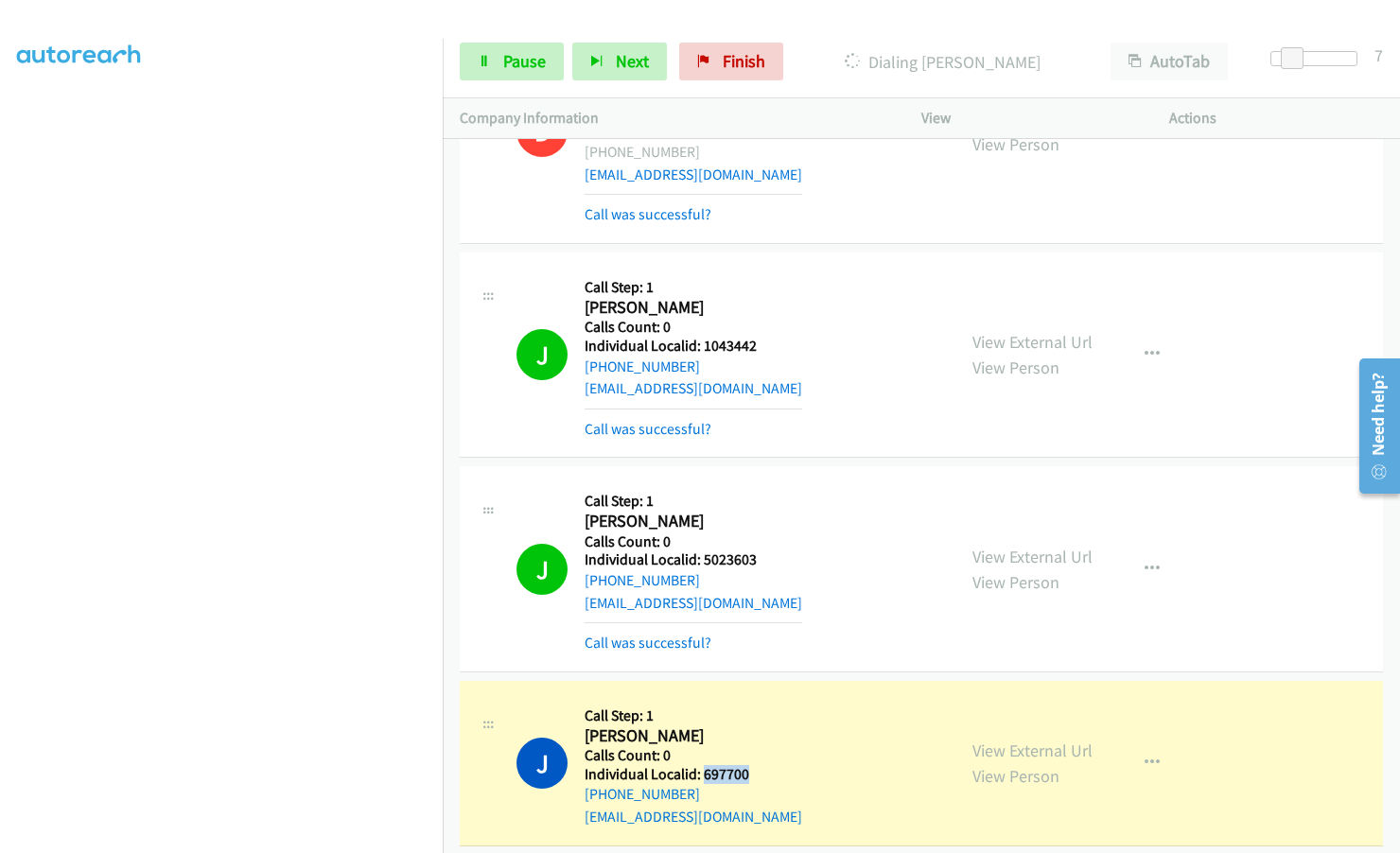 drag, startPoint x: 703, startPoint y: 726, endPoint x: 762, endPoint y: 726, distance: 59 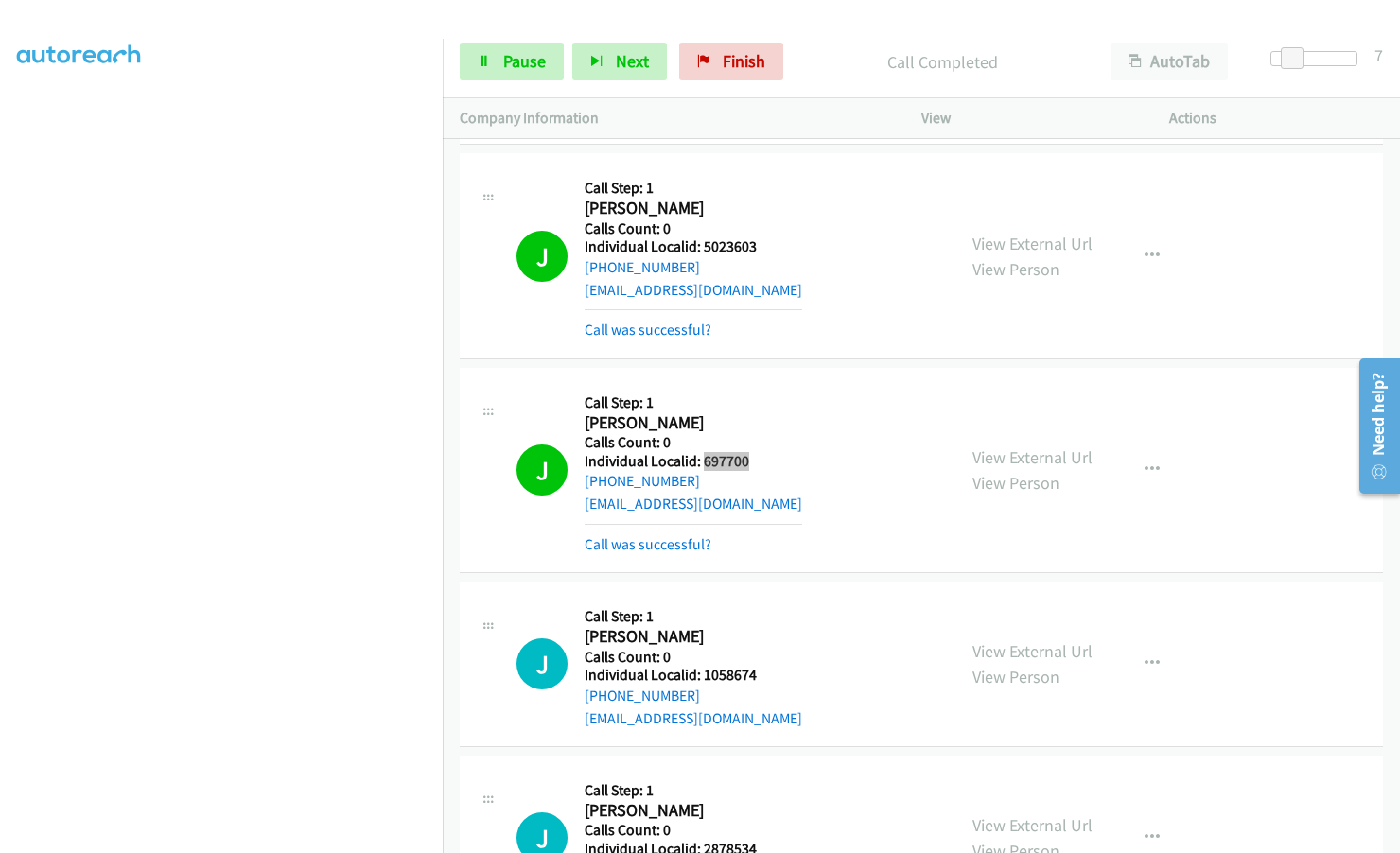 scroll, scrollTop: 11641, scrollLeft: 0, axis: vertical 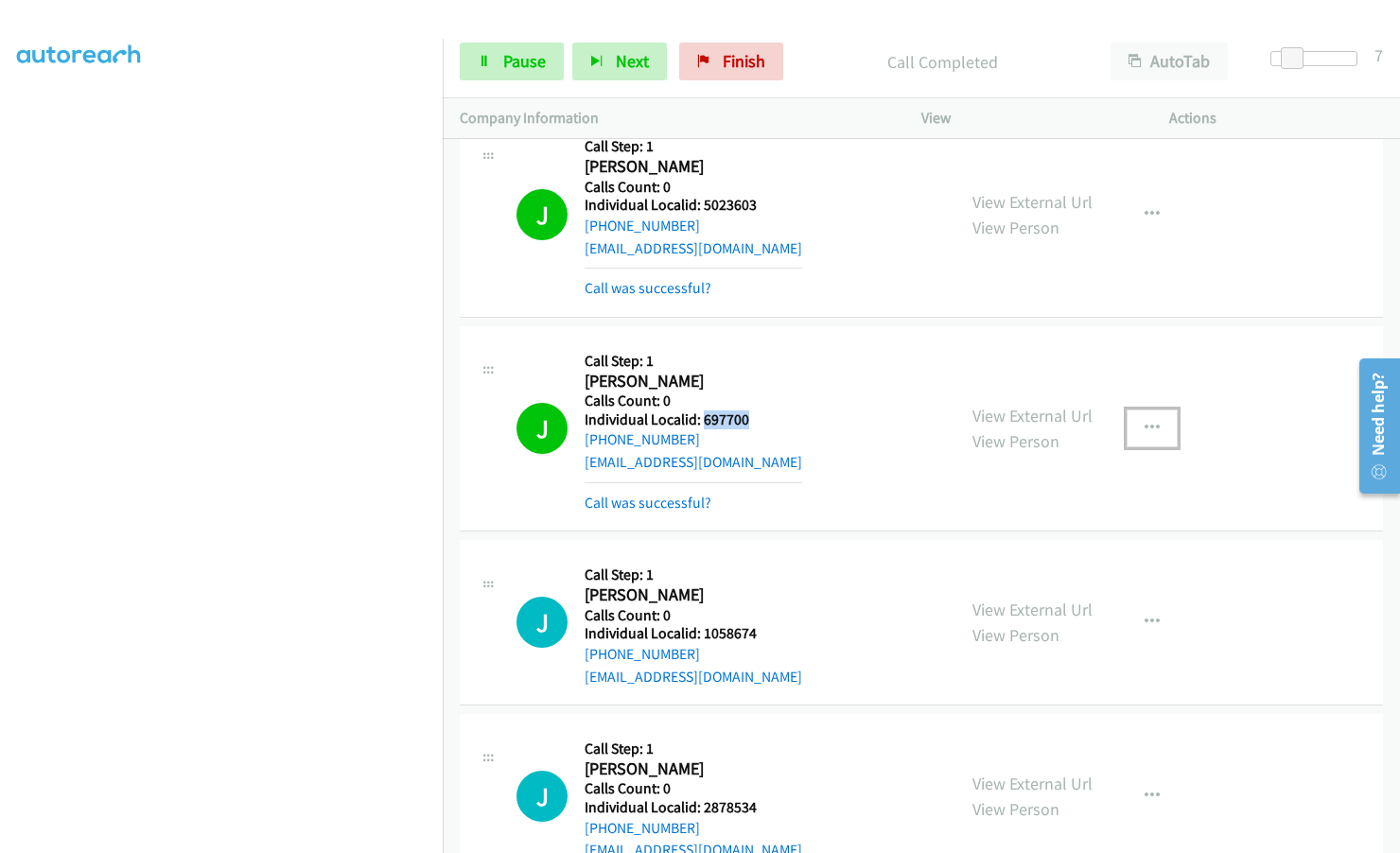 click at bounding box center [1152, 428] 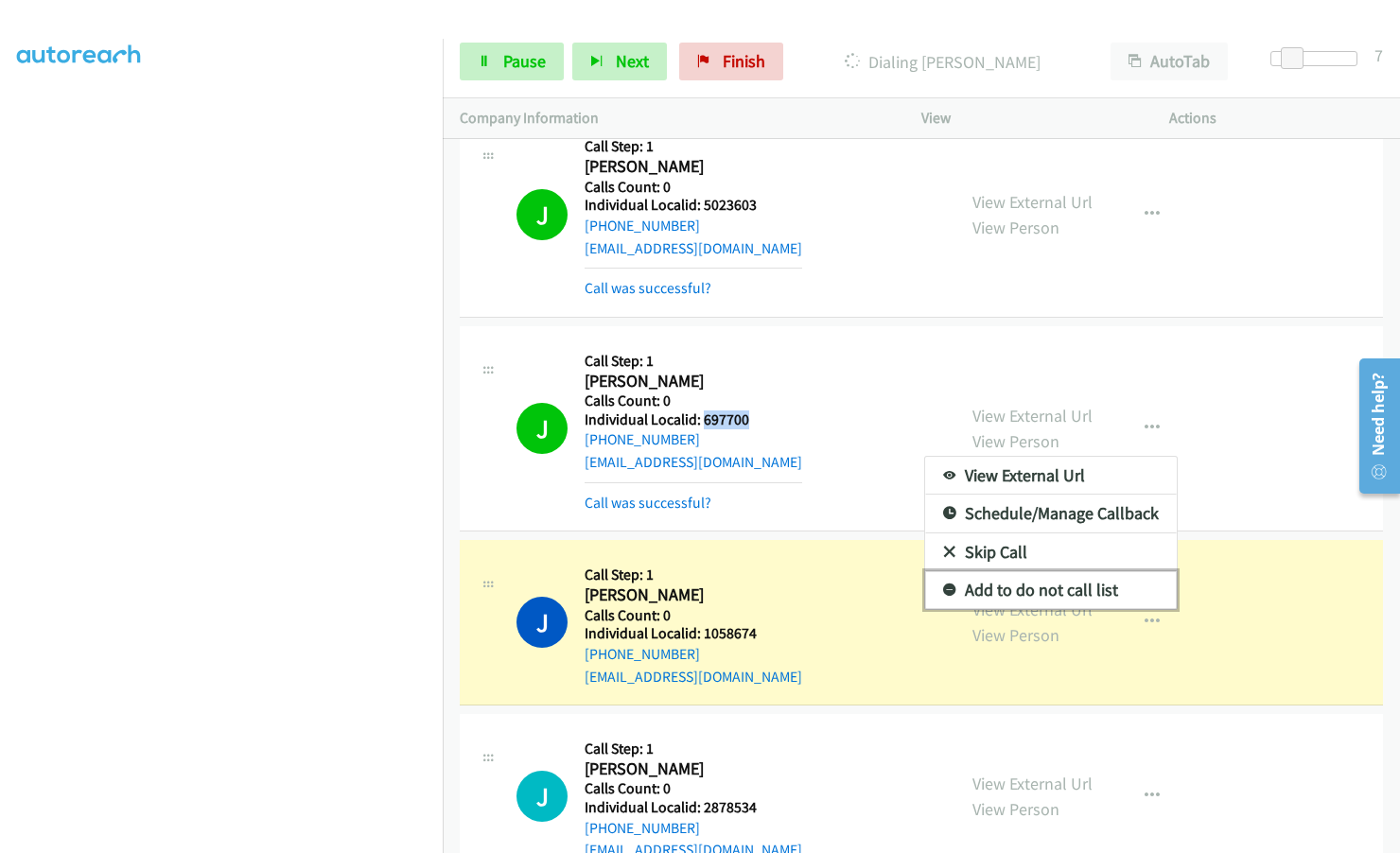 click at bounding box center [950, 591] 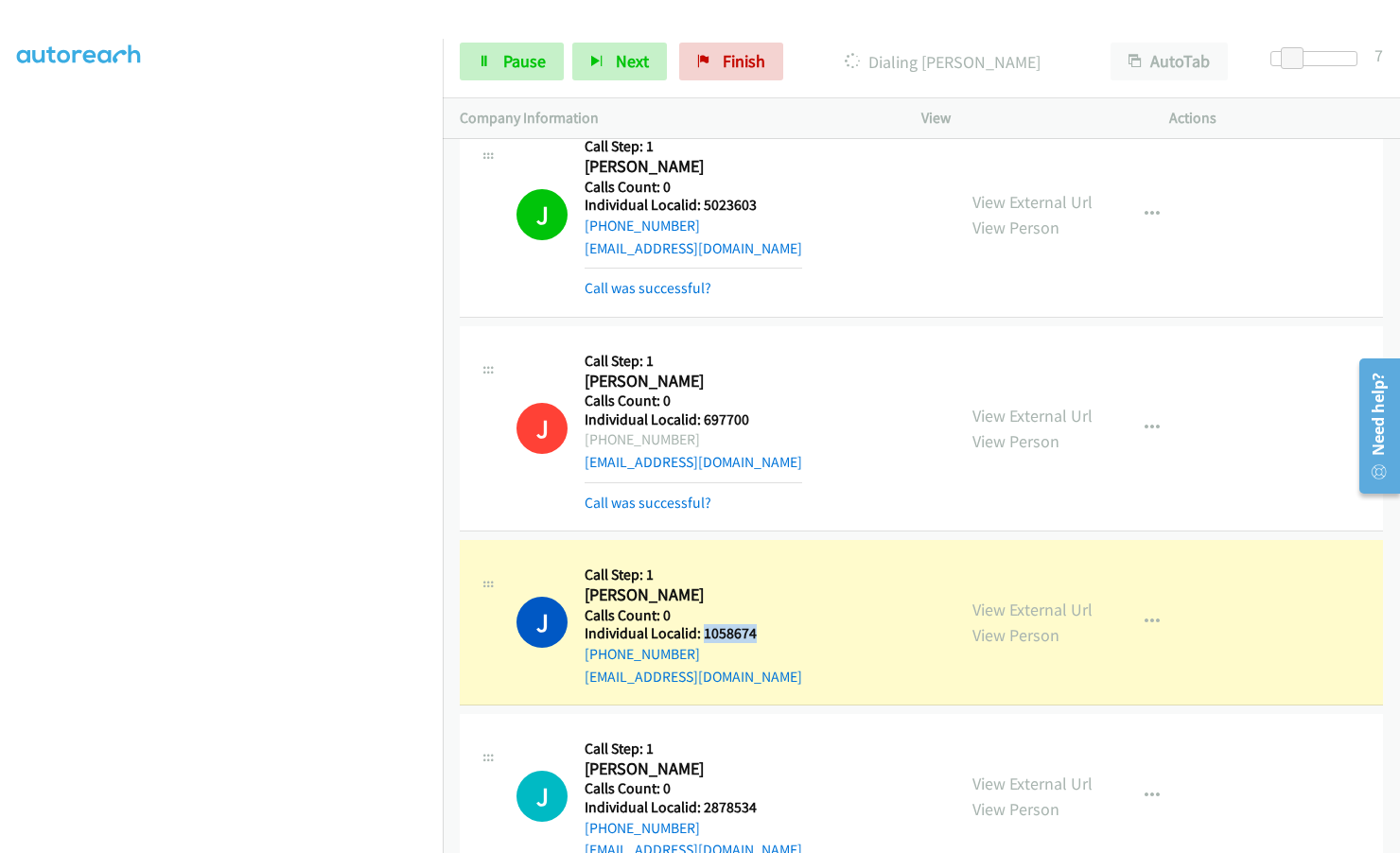 drag, startPoint x: 700, startPoint y: 587, endPoint x: 766, endPoint y: 588, distance: 66.00758 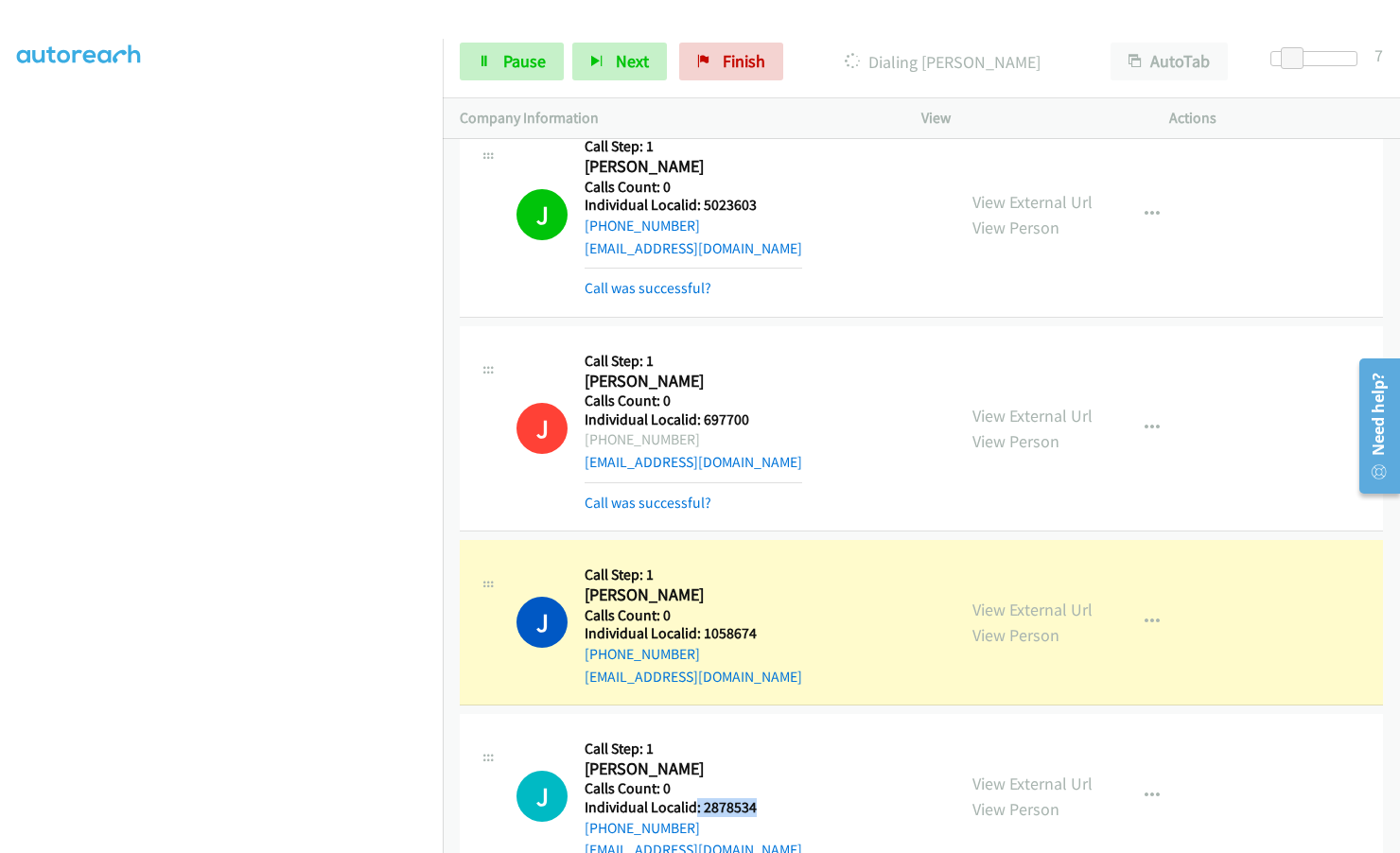 drag, startPoint x: 696, startPoint y: 760, endPoint x: 772, endPoint y: 757, distance: 76.05919 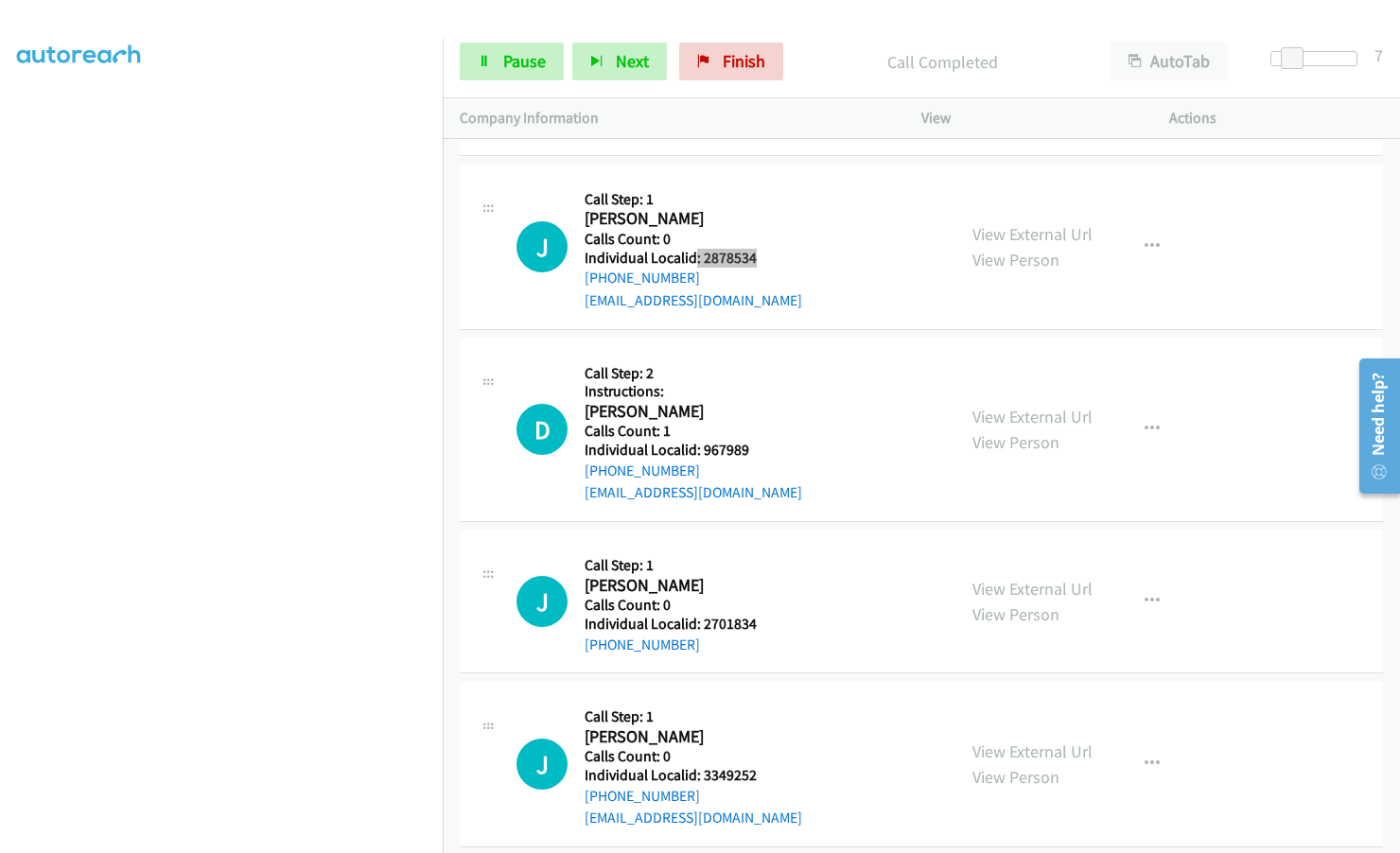 scroll, scrollTop: 12232, scrollLeft: 0, axis: vertical 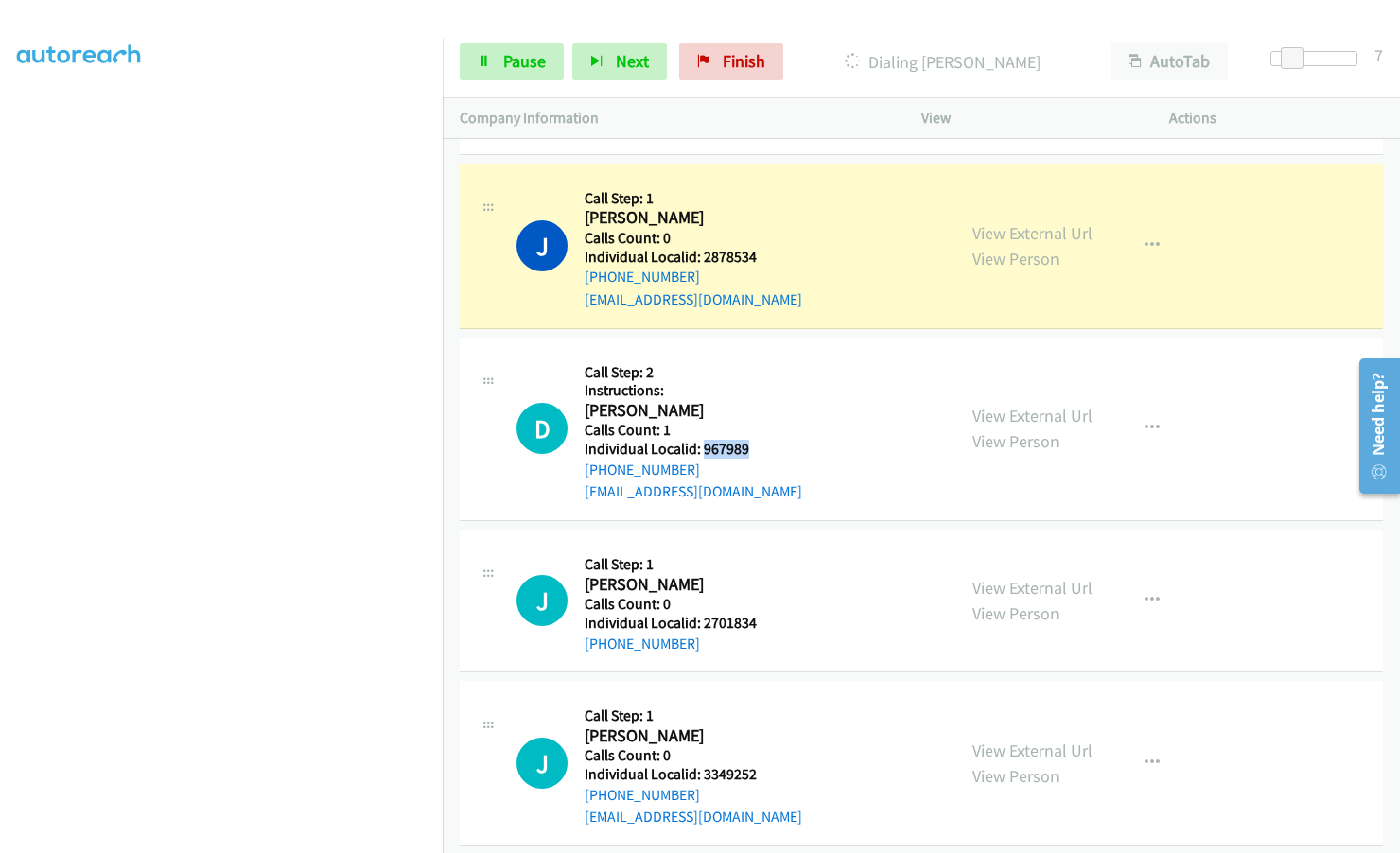 drag, startPoint x: 701, startPoint y: 399, endPoint x: 763, endPoint y: 404, distance: 62.201286 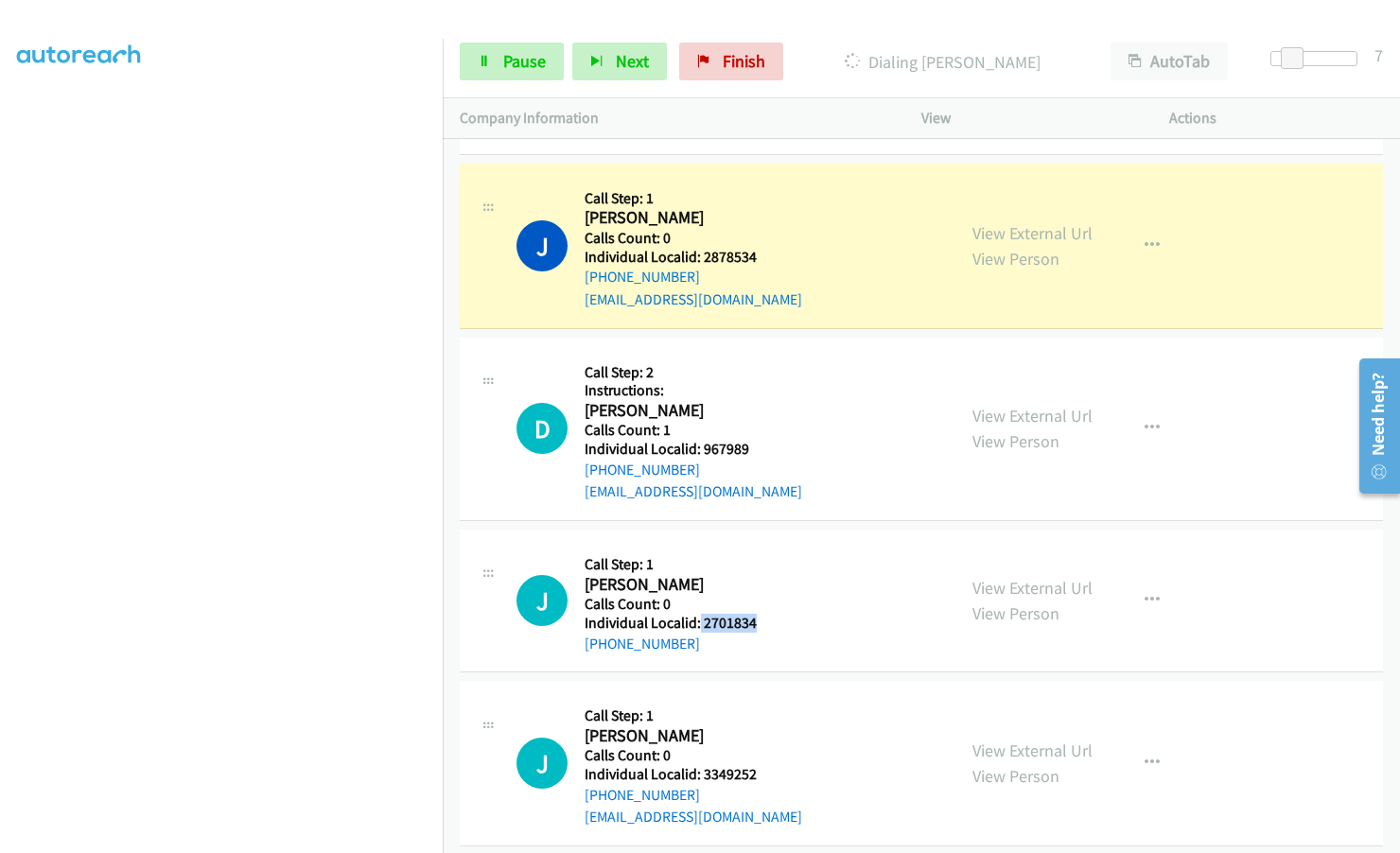 drag, startPoint x: 698, startPoint y: 578, endPoint x: 764, endPoint y: 575, distance: 66.068147 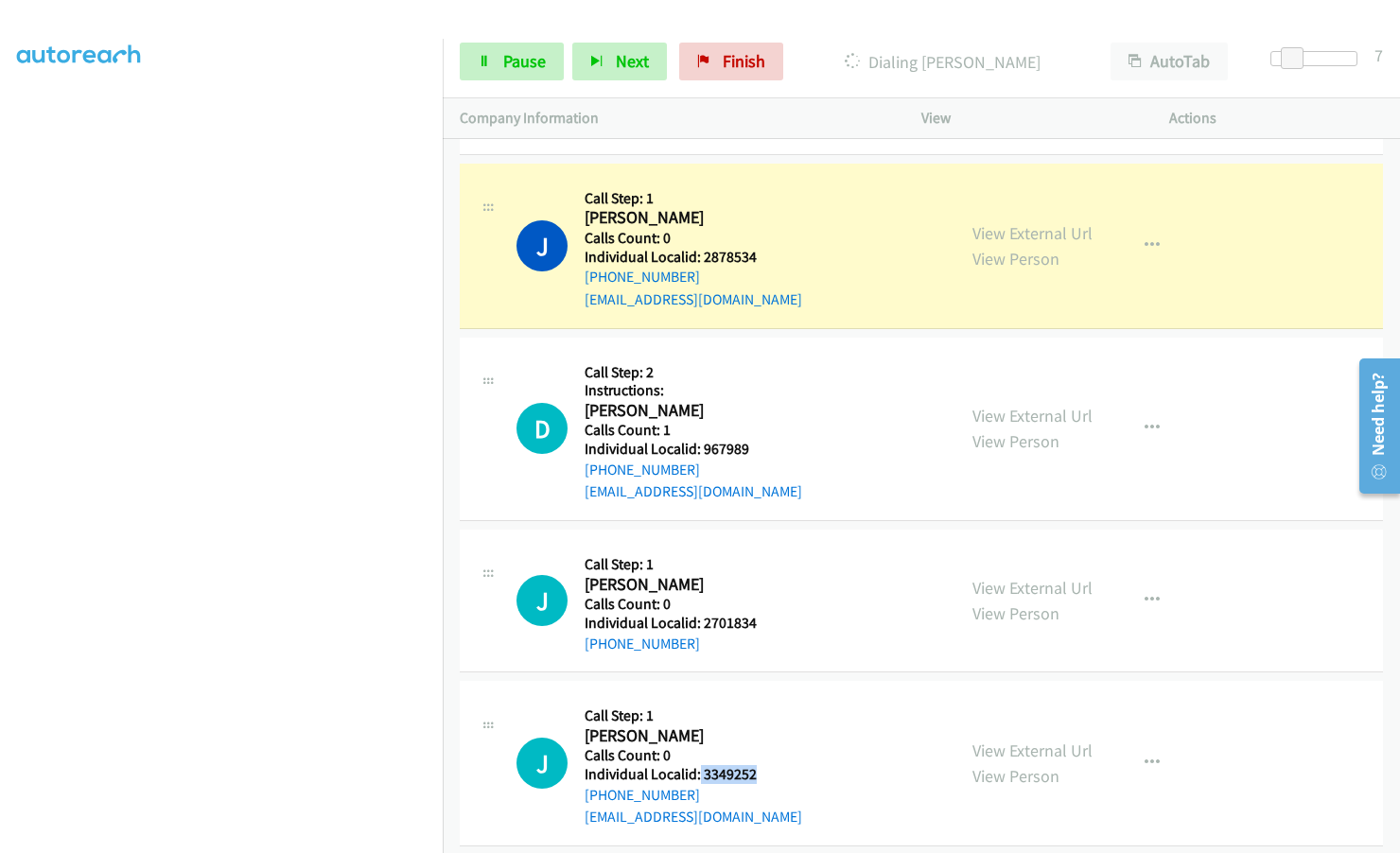 drag, startPoint x: 698, startPoint y: 730, endPoint x: 769, endPoint y: 728, distance: 71.028163 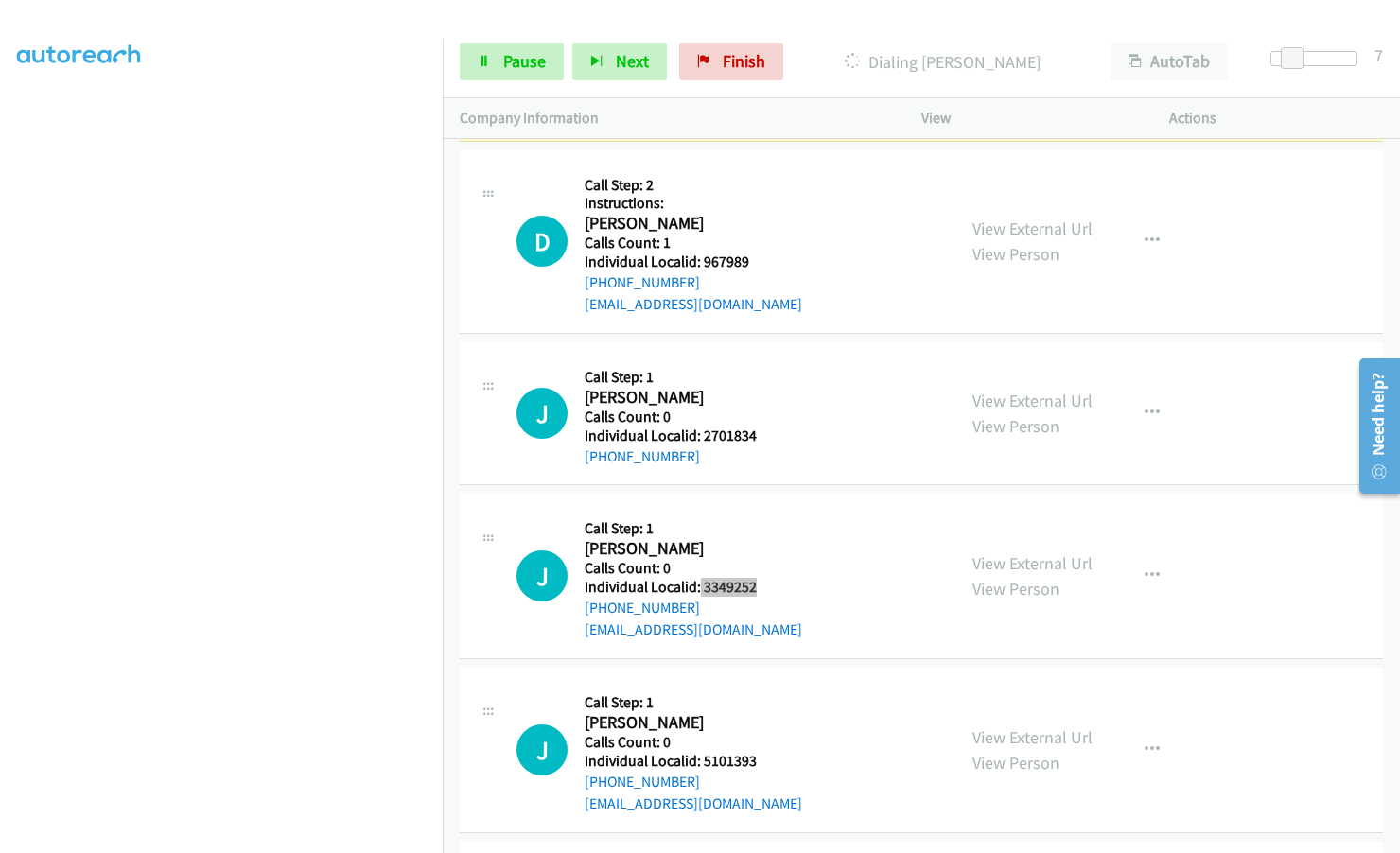 scroll, scrollTop: 12421, scrollLeft: 0, axis: vertical 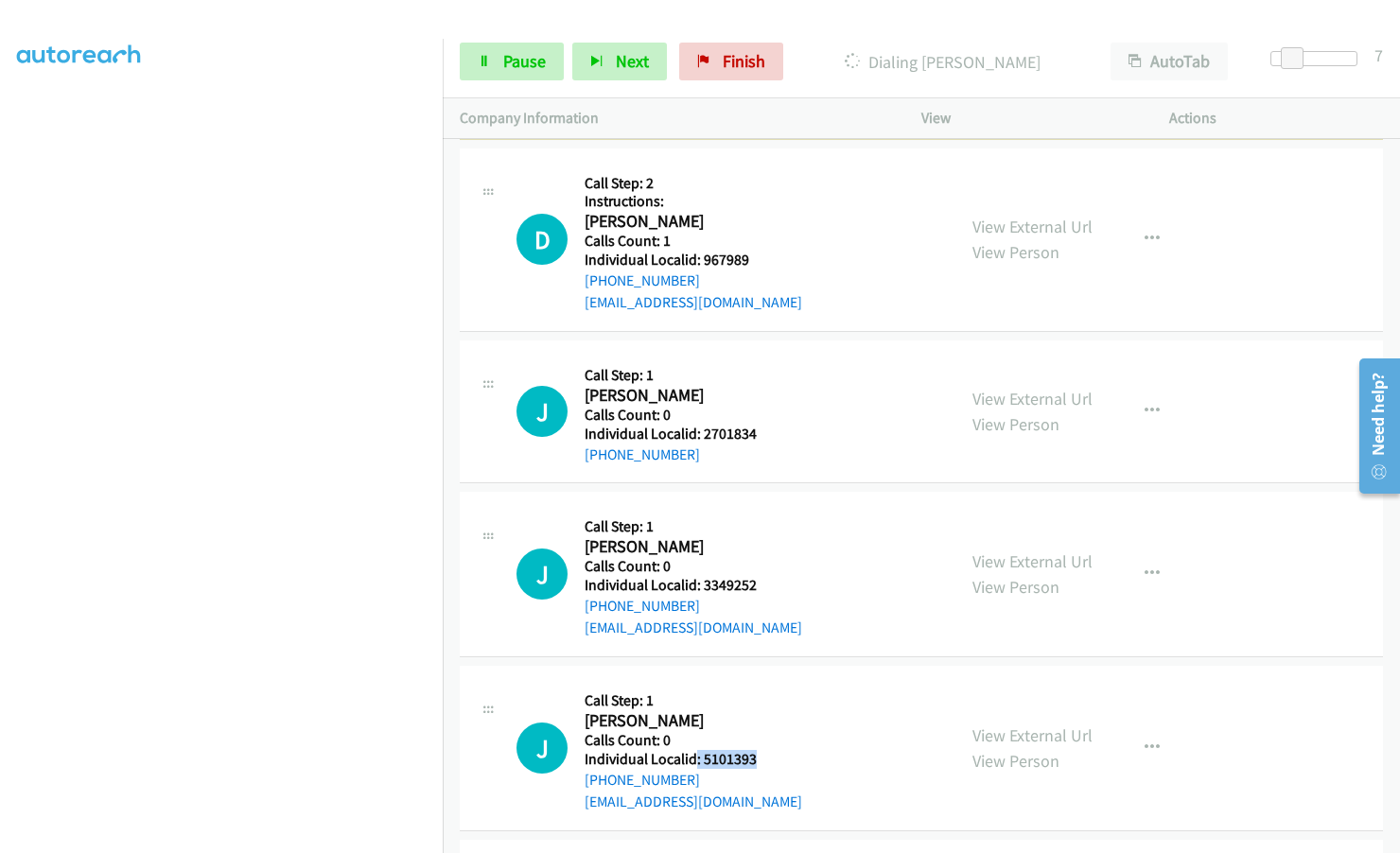 drag, startPoint x: 696, startPoint y: 712, endPoint x: 774, endPoint y: 716, distance: 78.1025 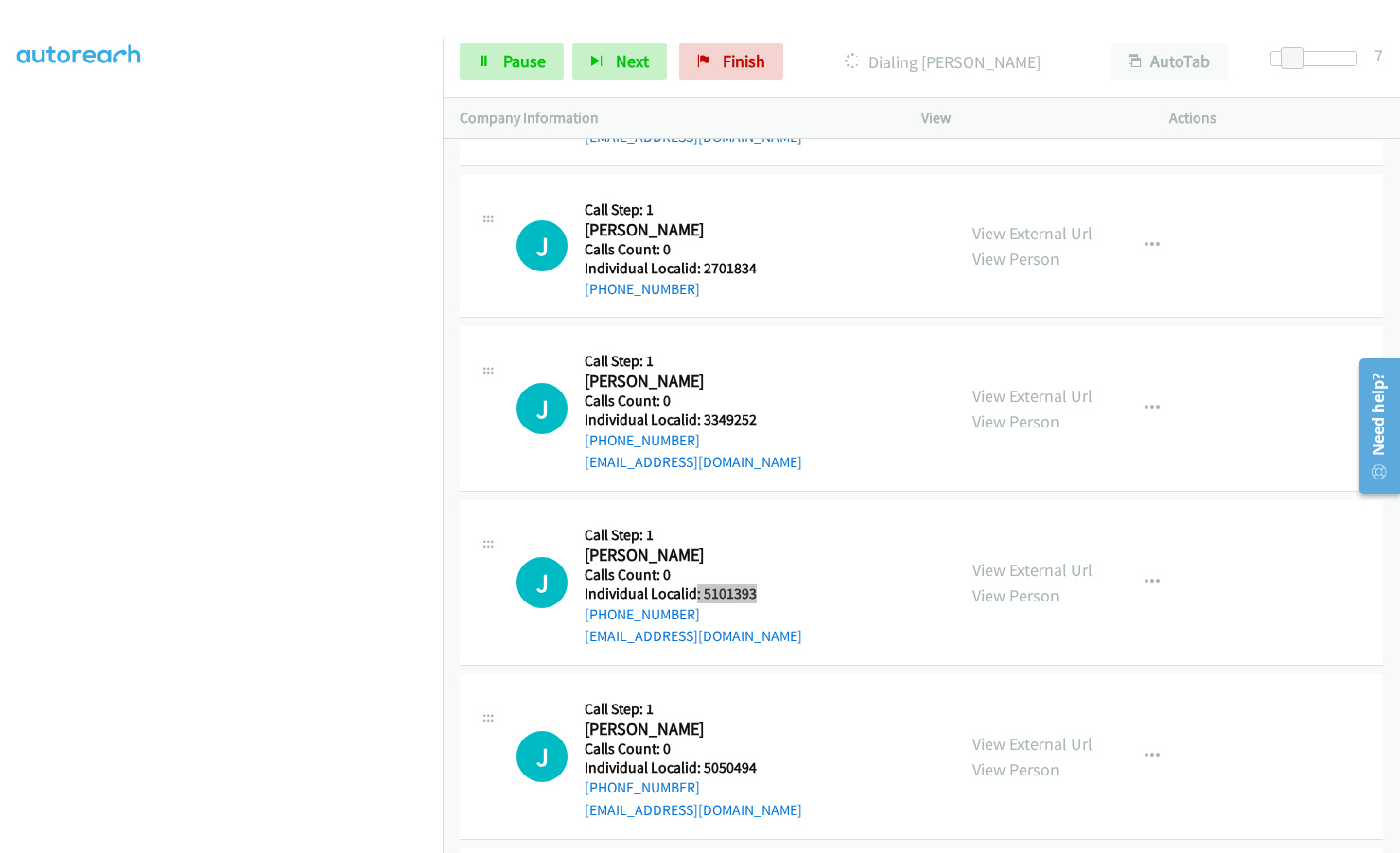 scroll, scrollTop: 12628, scrollLeft: 0, axis: vertical 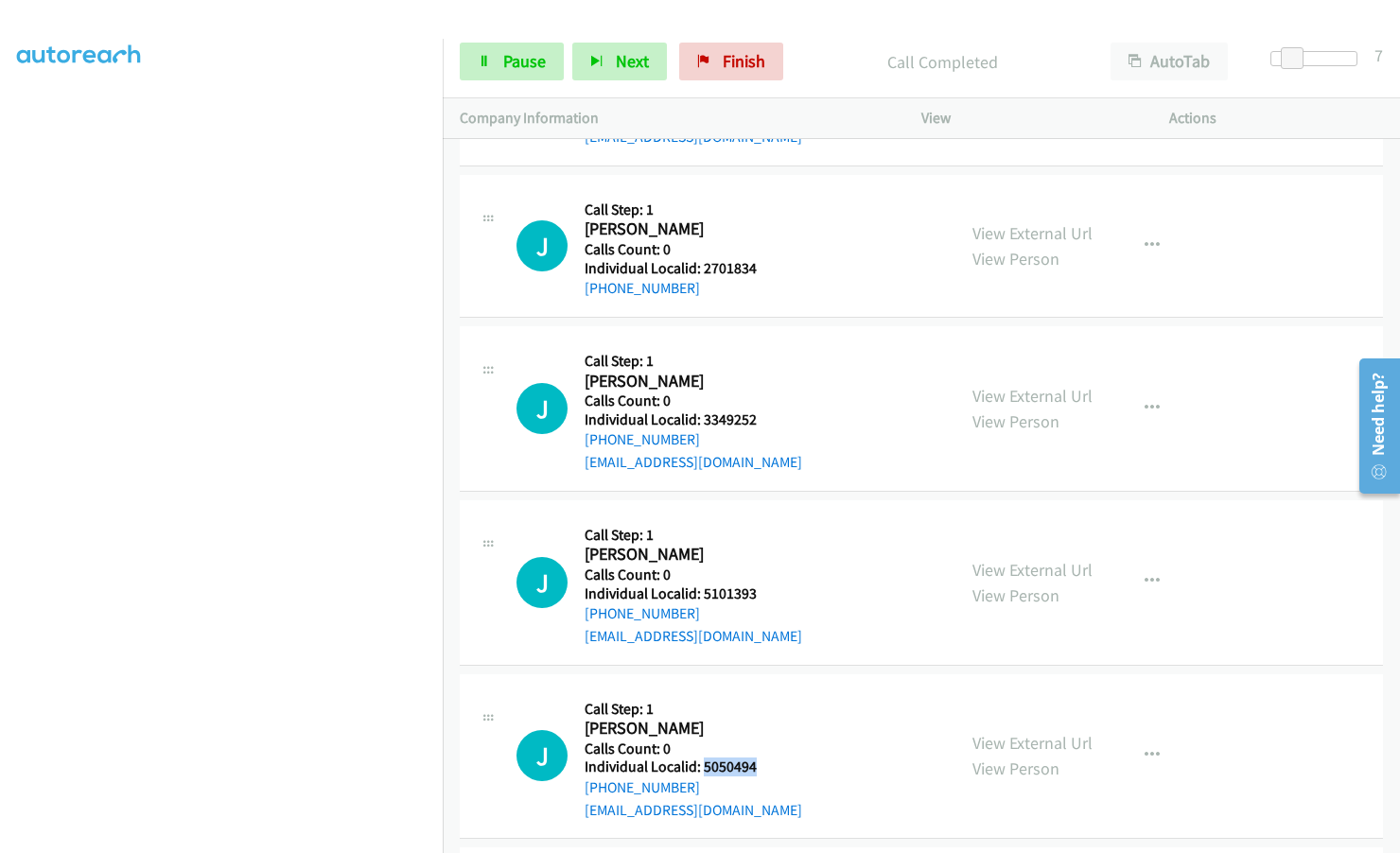 drag, startPoint x: 701, startPoint y: 721, endPoint x: 765, endPoint y: 720, distance: 64.007812 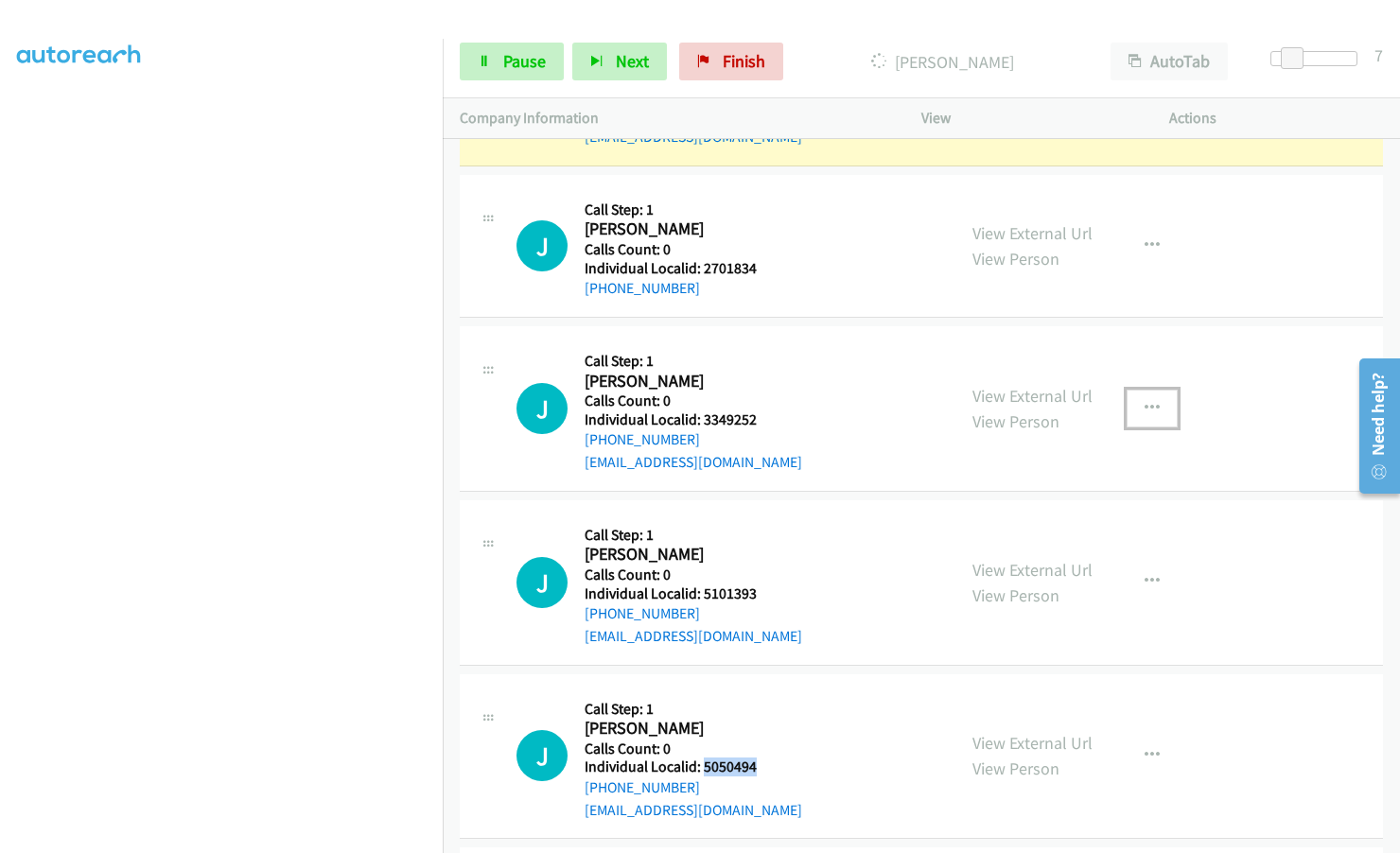 click at bounding box center (1152, 409) 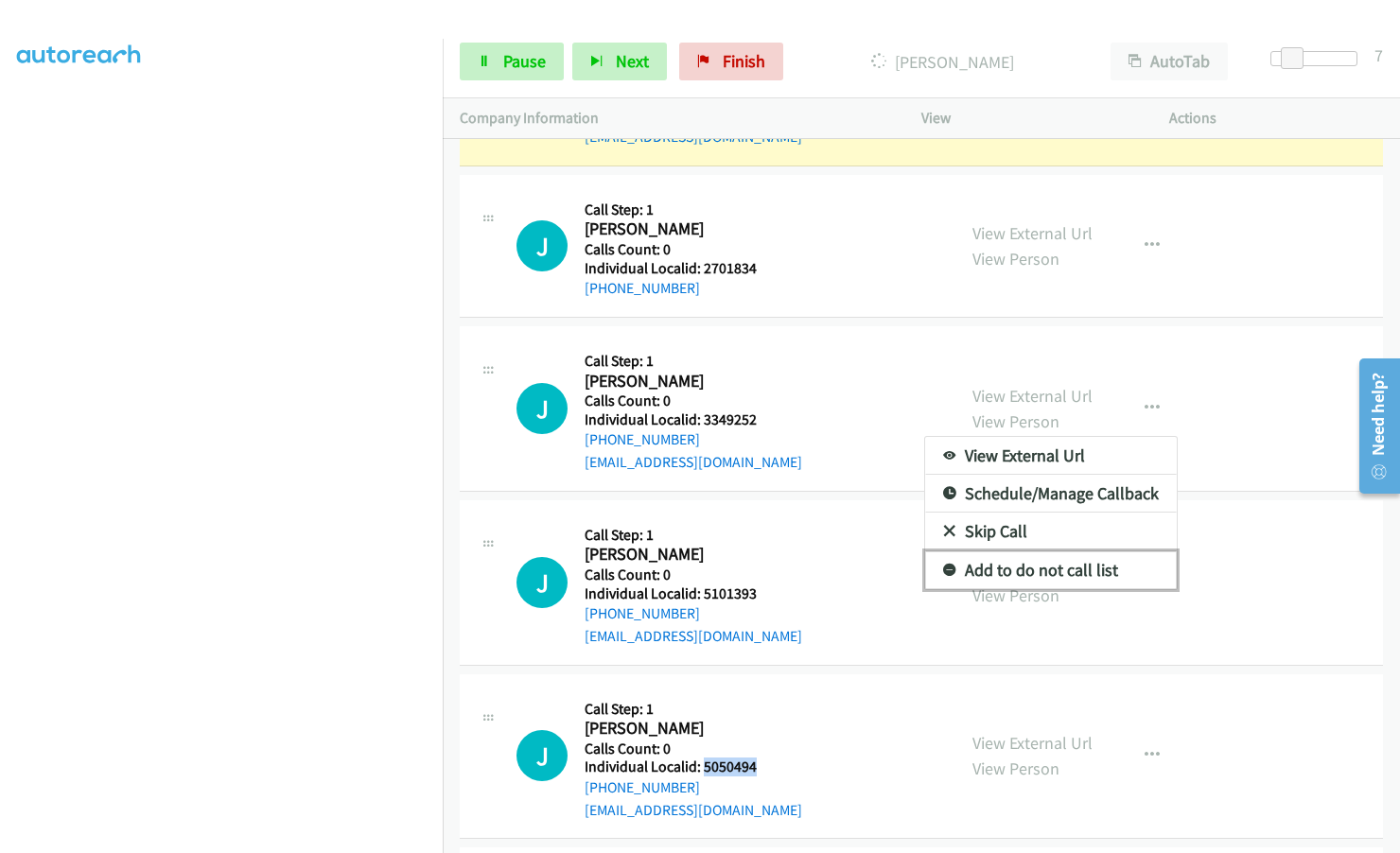 click at bounding box center [950, 571] 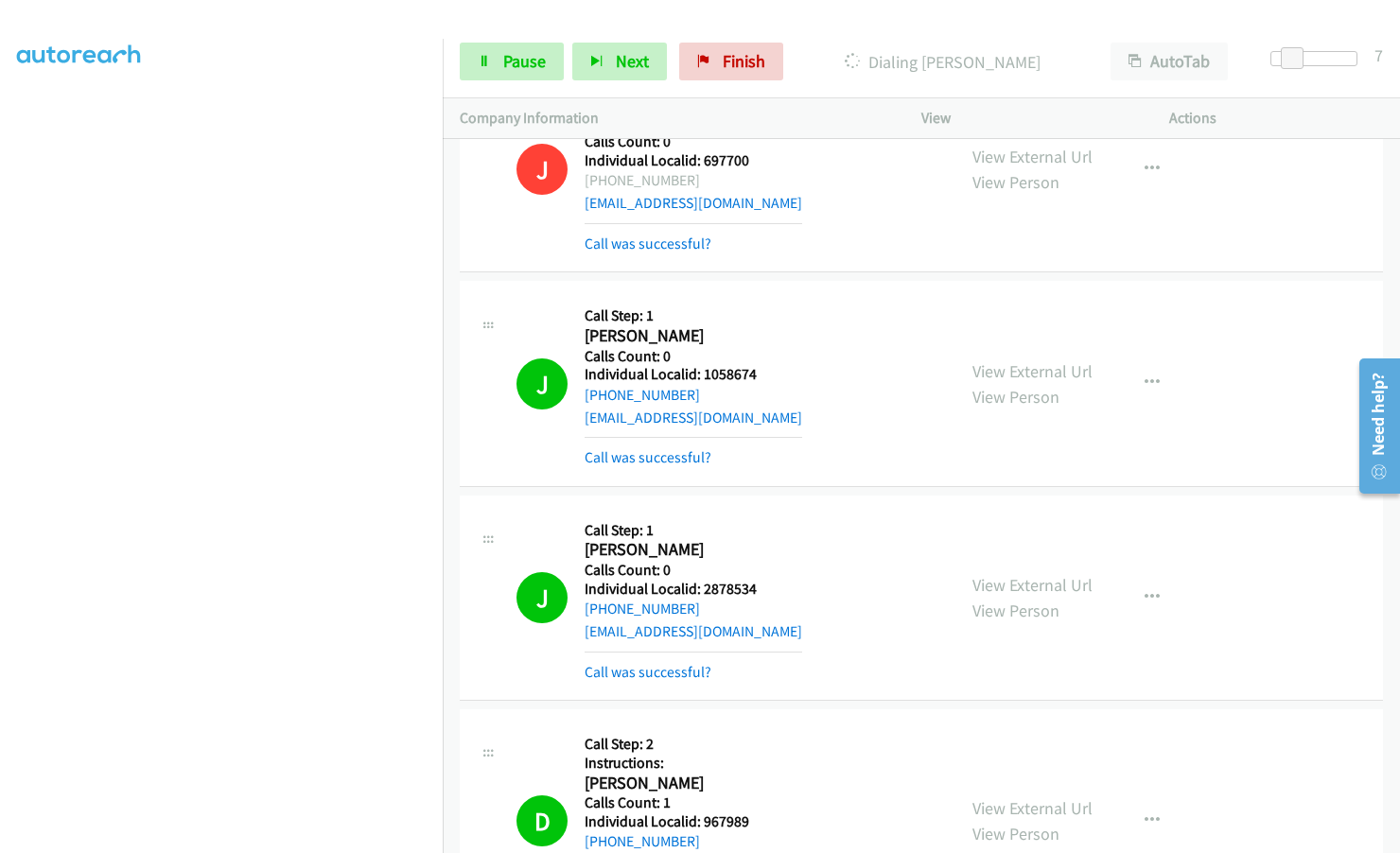 scroll, scrollTop: 11911, scrollLeft: 0, axis: vertical 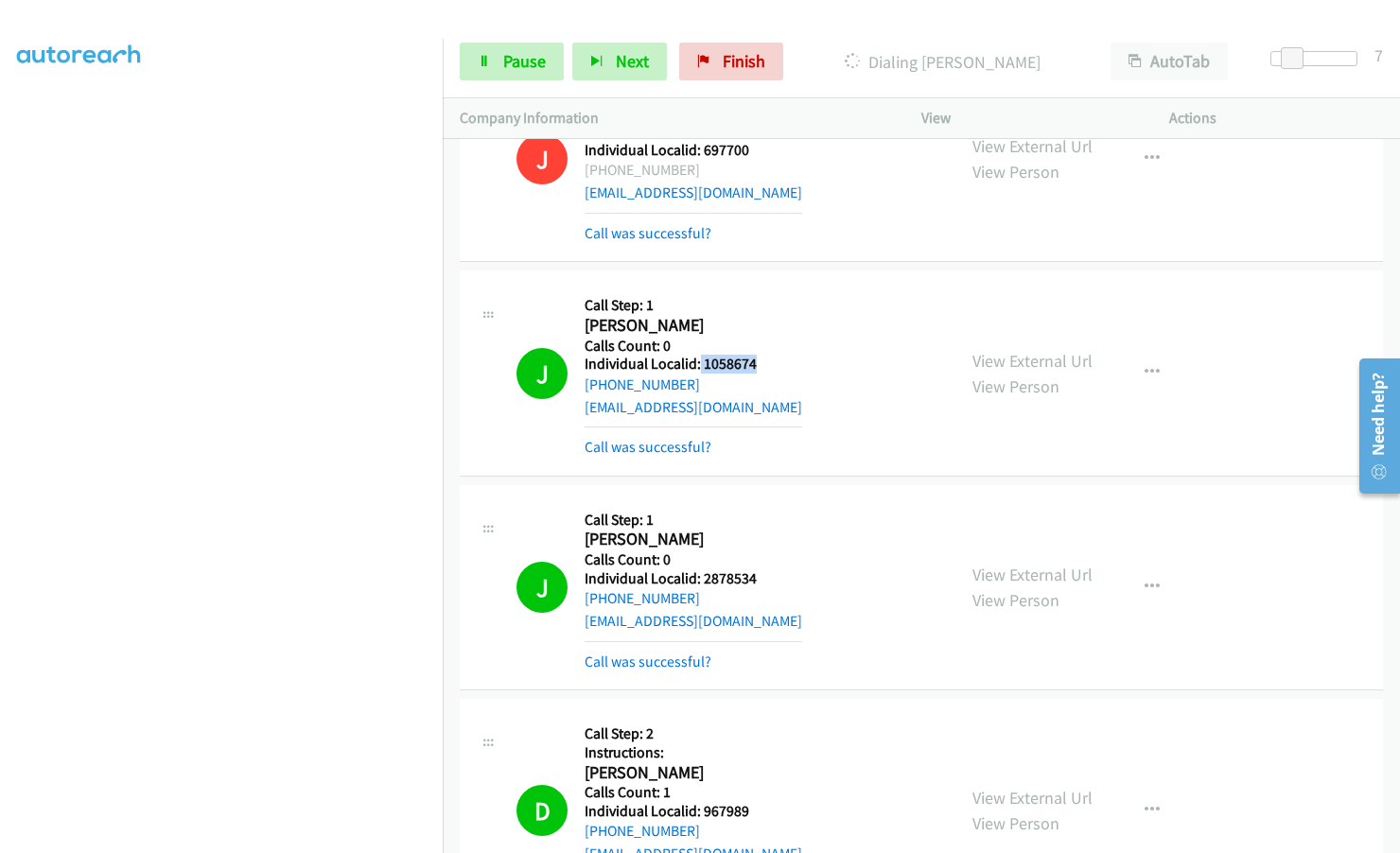 drag, startPoint x: 707, startPoint y: 319, endPoint x: 757, endPoint y: 319, distance: 50 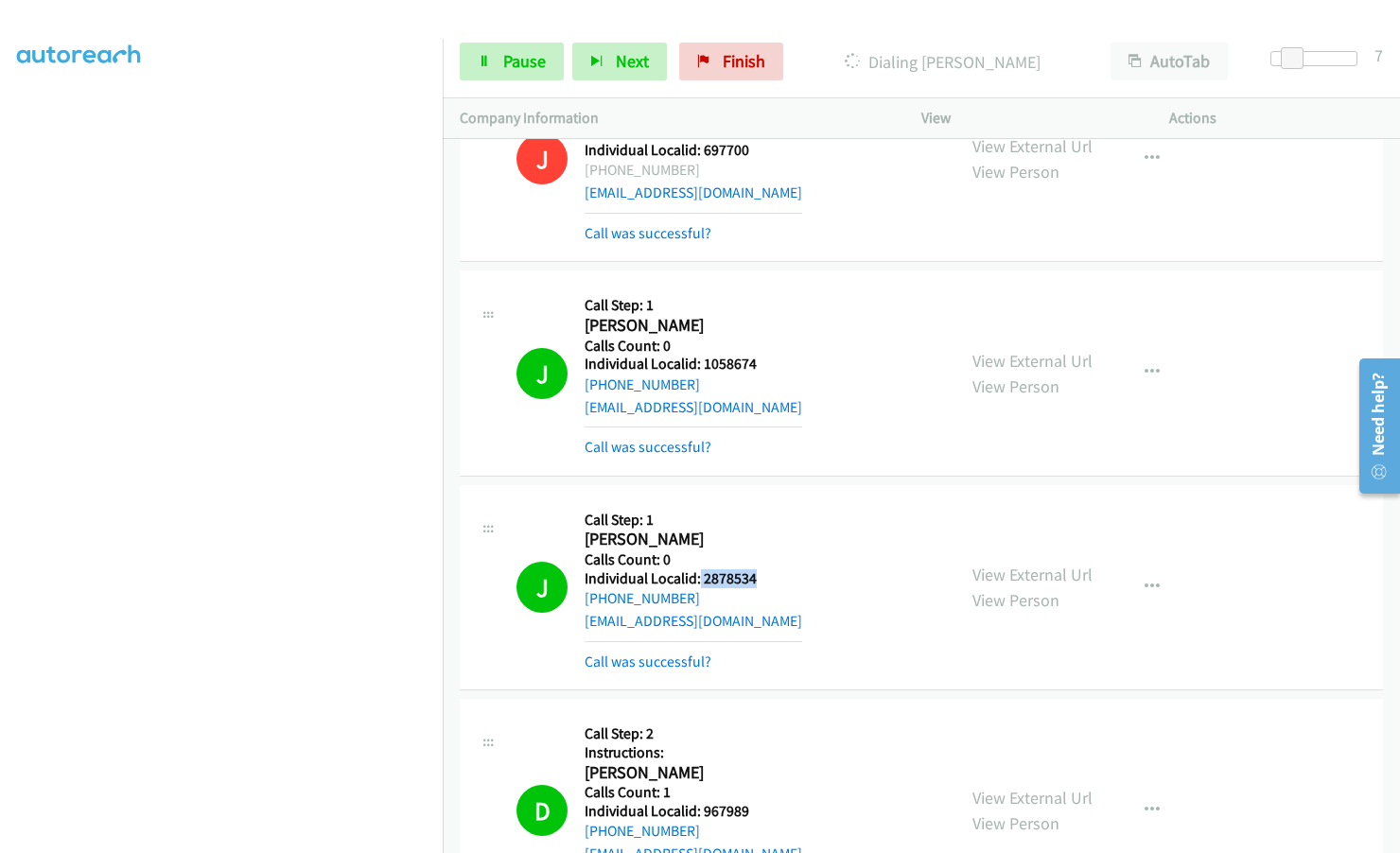 drag, startPoint x: 698, startPoint y: 531, endPoint x: 766, endPoint y: 530, distance: 68.00735 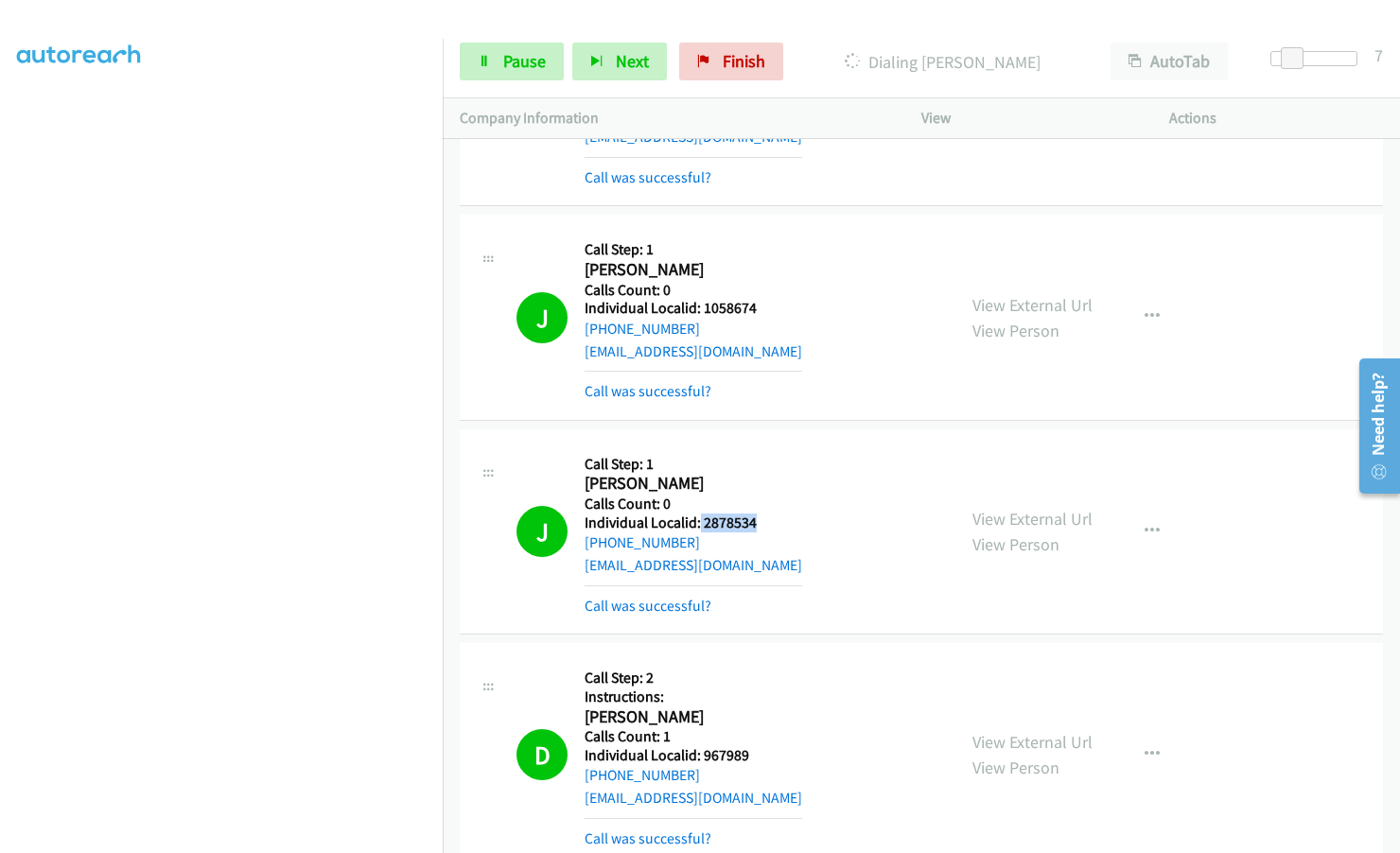 scroll, scrollTop: 12147, scrollLeft: 0, axis: vertical 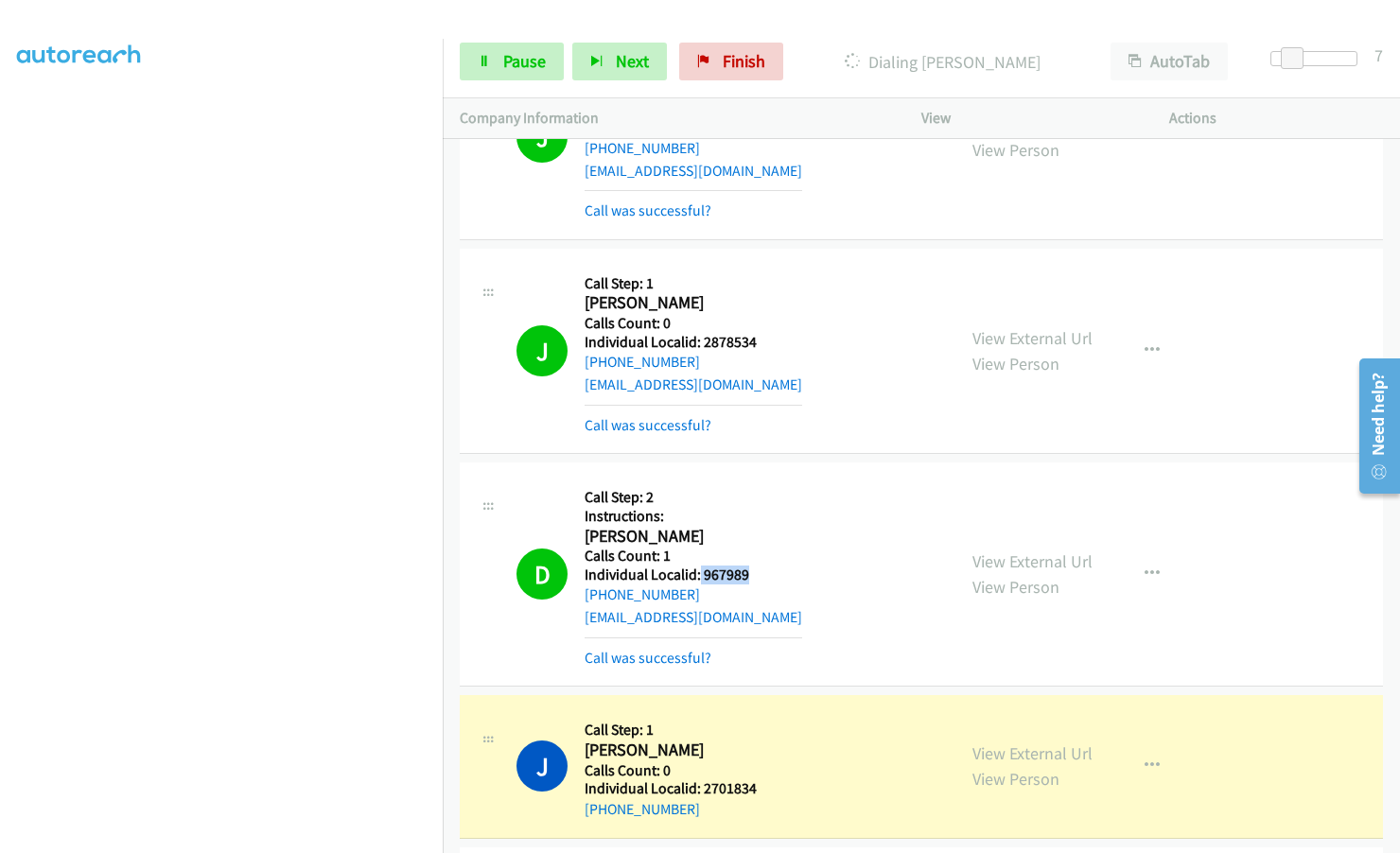 drag, startPoint x: 699, startPoint y: 531, endPoint x: 755, endPoint y: 531, distance: 56 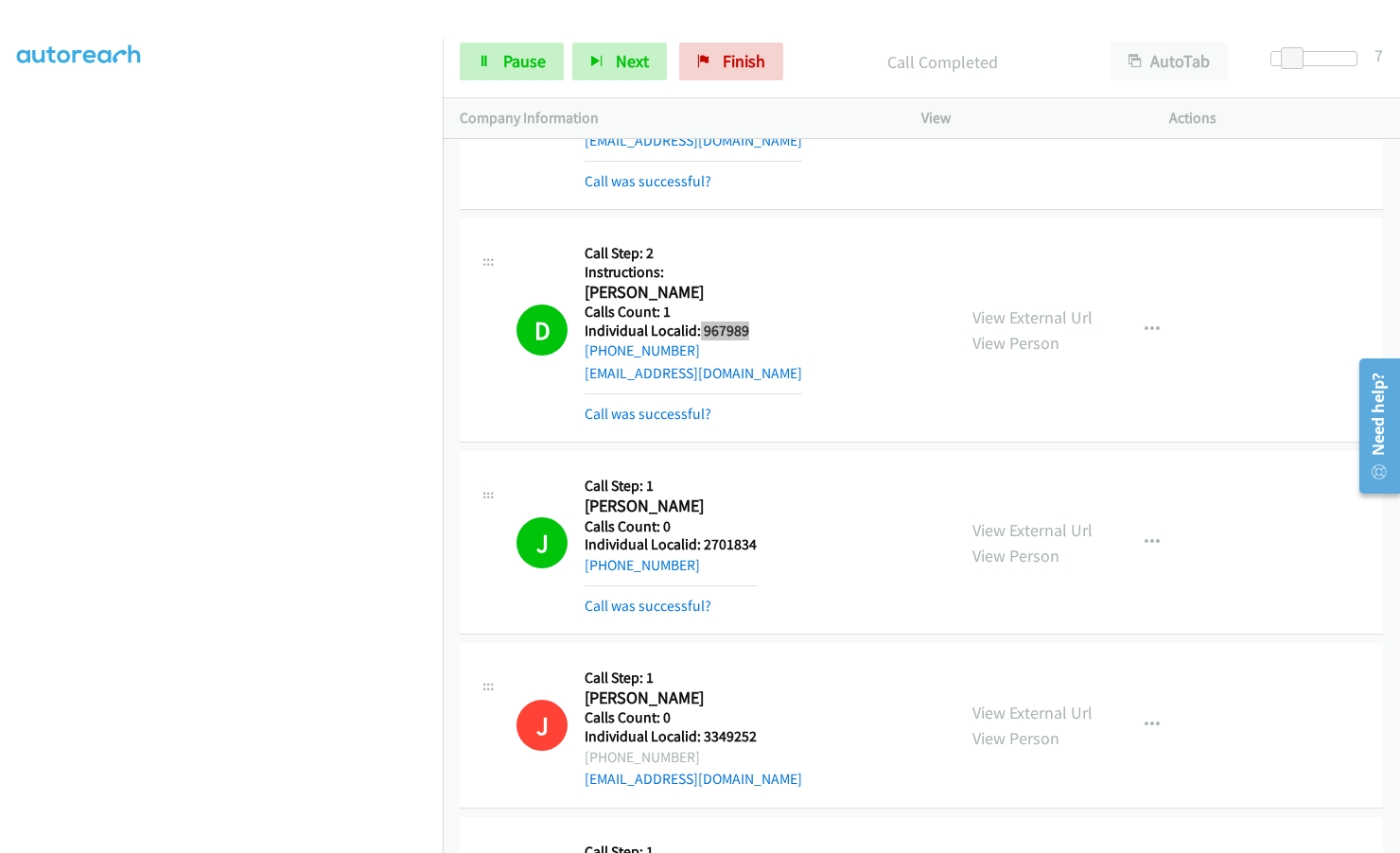 scroll, scrollTop: 12478, scrollLeft: 0, axis: vertical 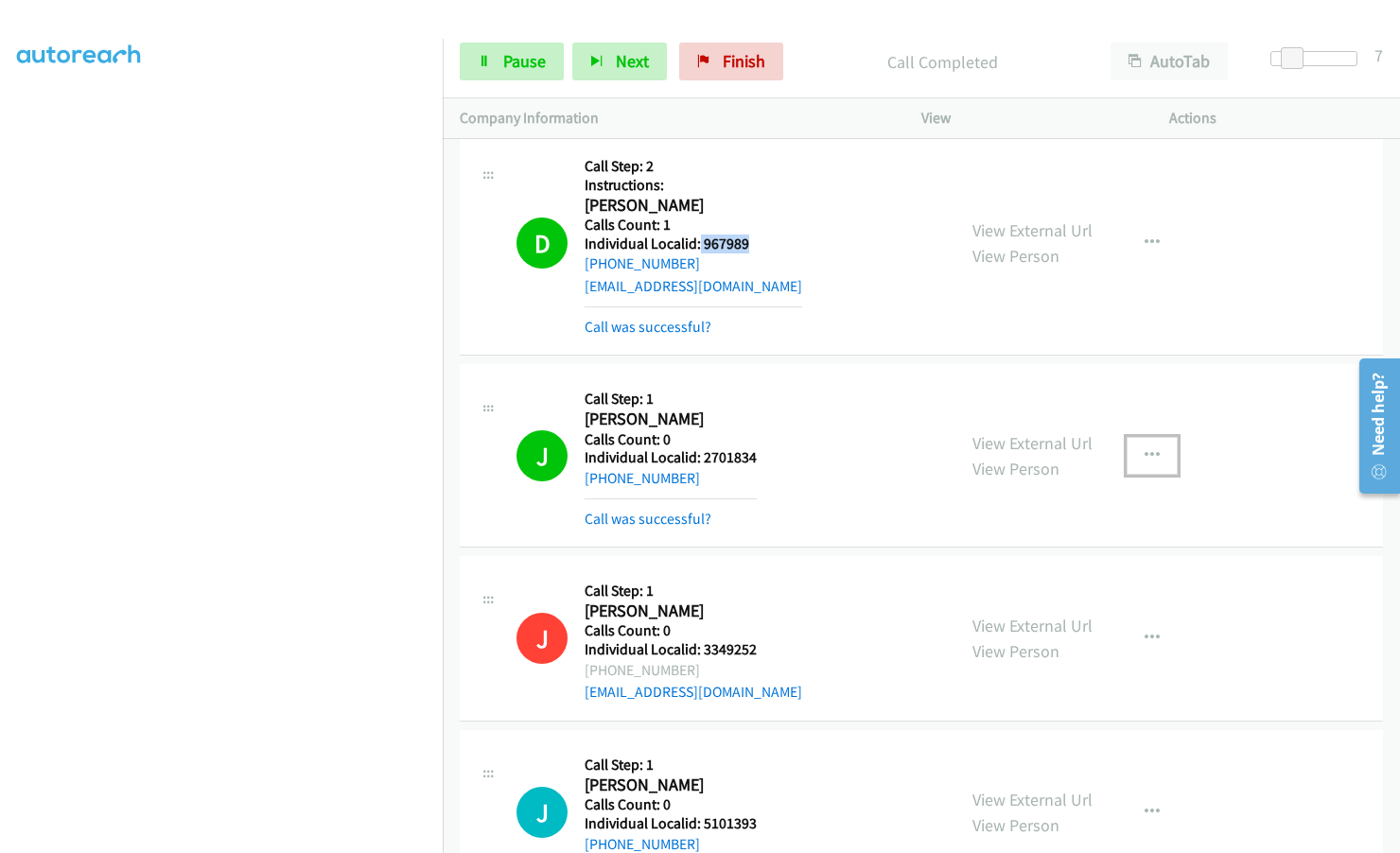 click at bounding box center [1152, 456] 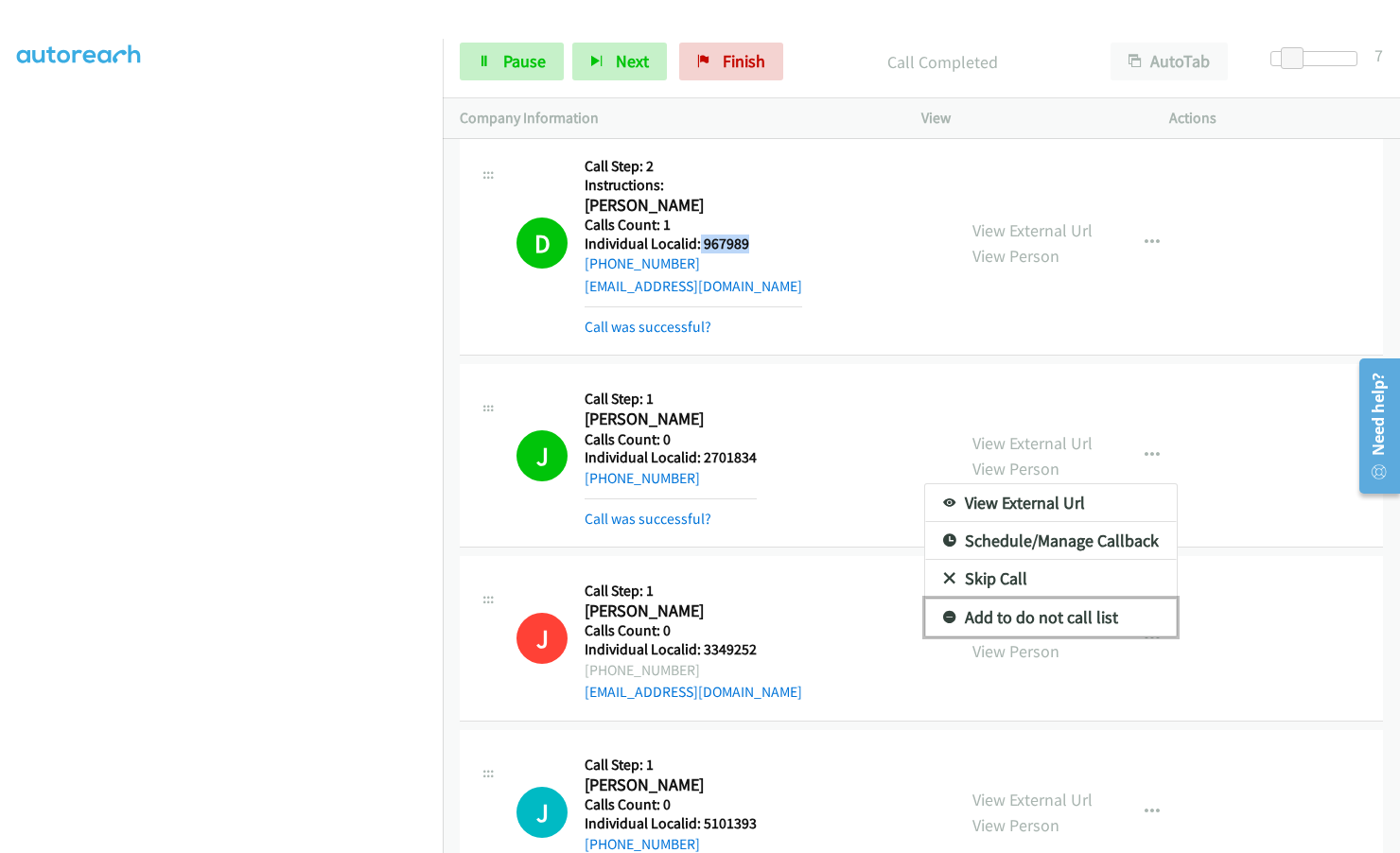 click at bounding box center (950, 618) 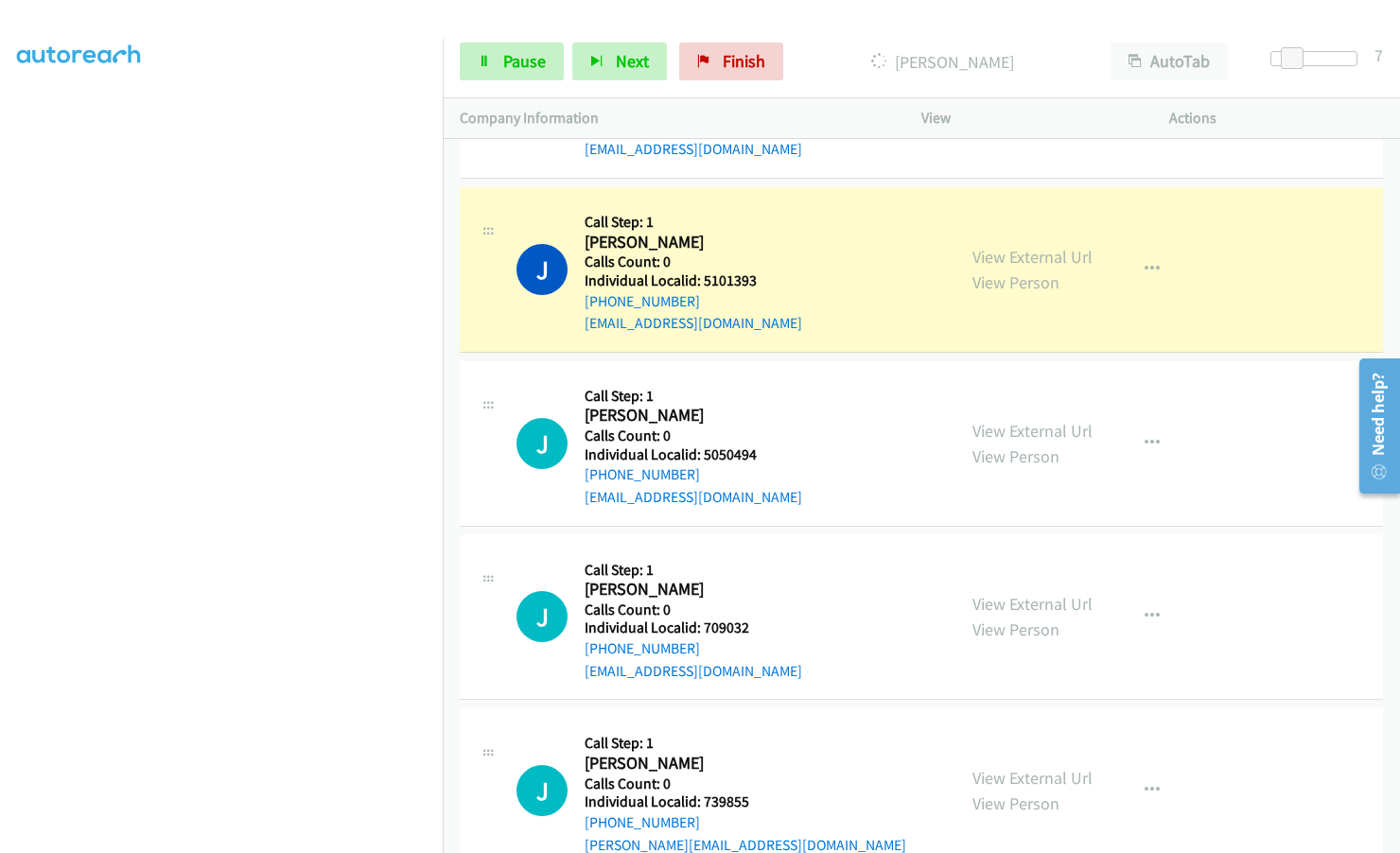 scroll, scrollTop: 13046, scrollLeft: 0, axis: vertical 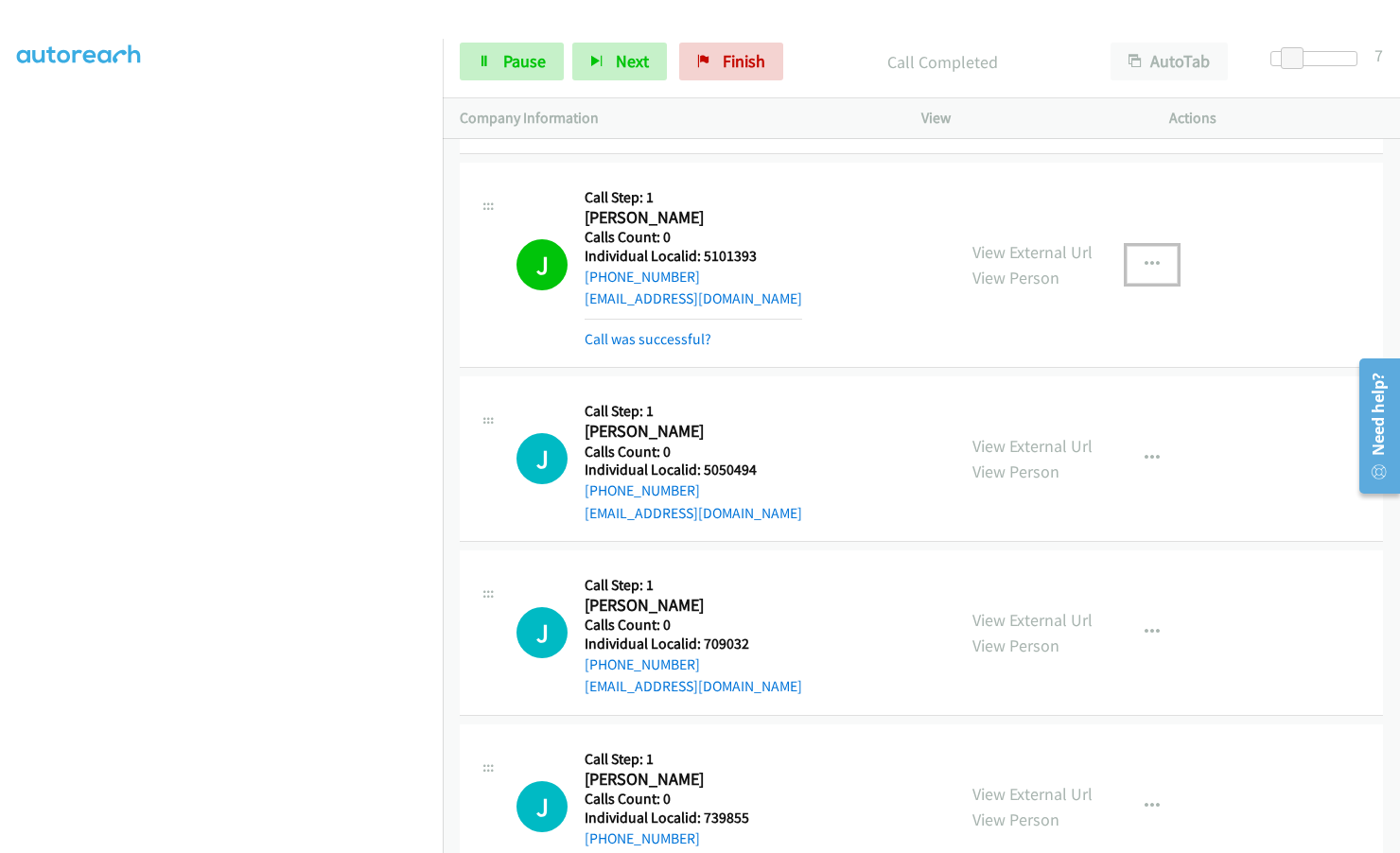 click at bounding box center [1152, 265] 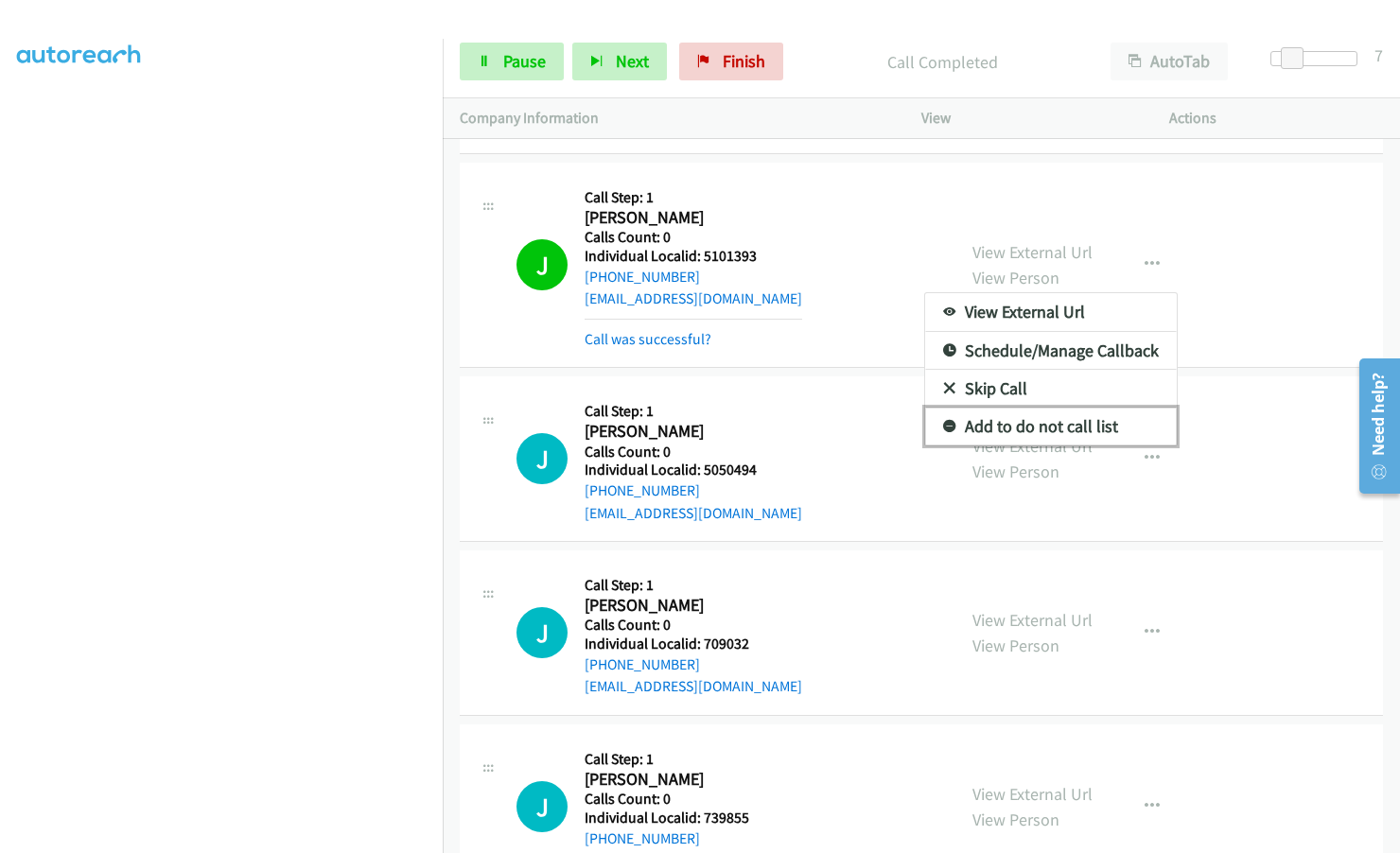 click on "Add to do not call list" at bounding box center [1051, 426] 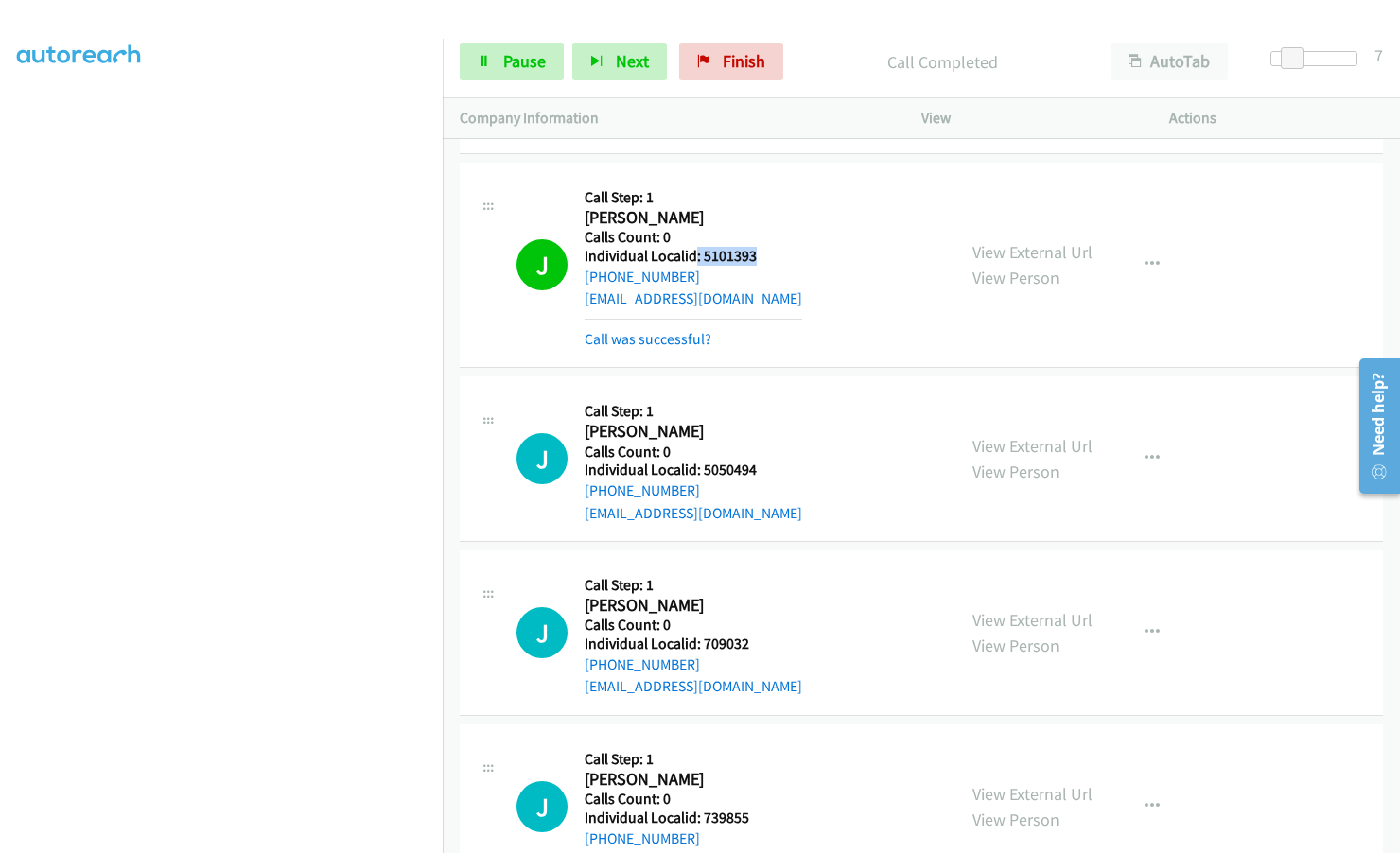drag, startPoint x: 696, startPoint y: 212, endPoint x: 777, endPoint y: 213, distance: 81.00617 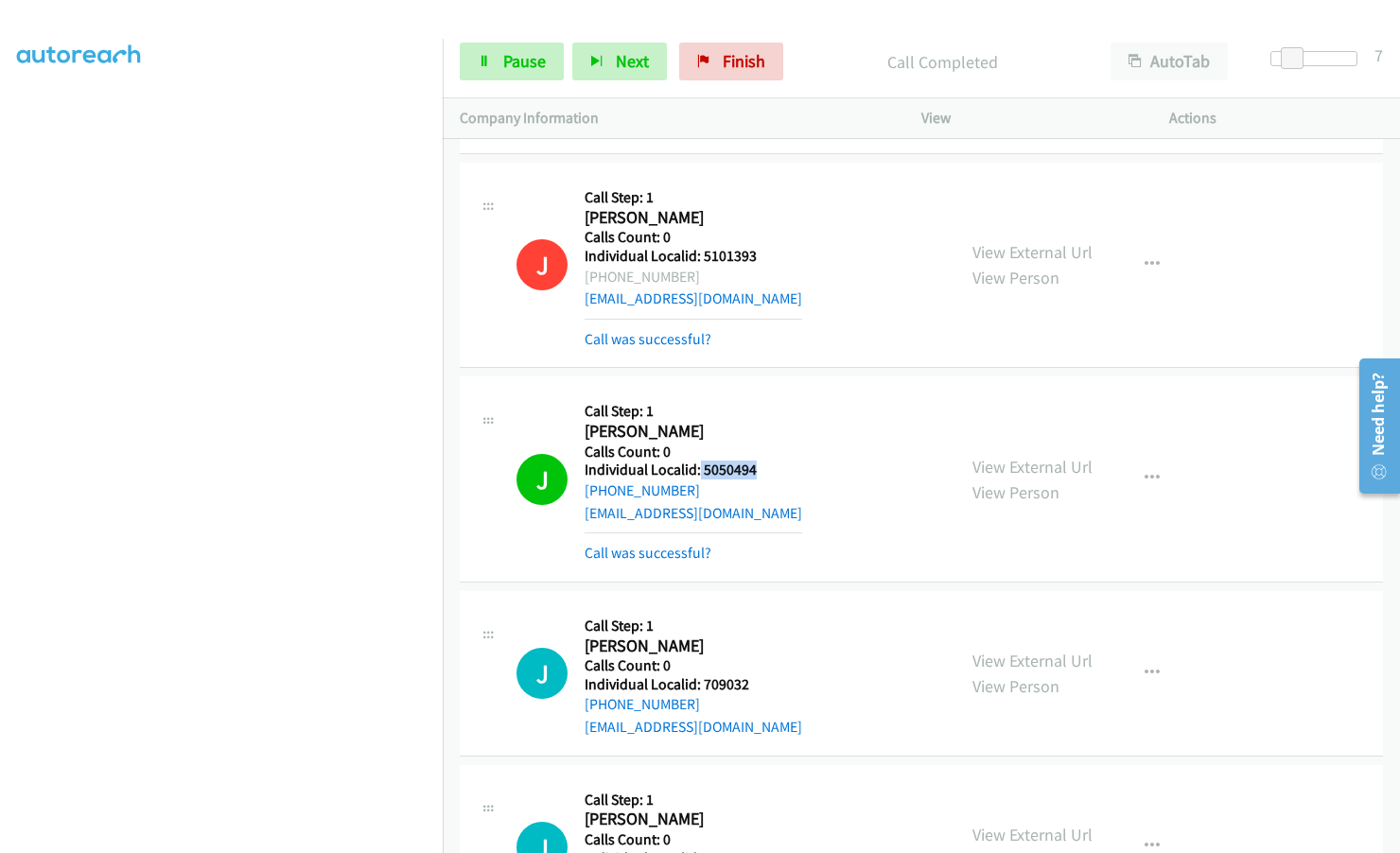 drag, startPoint x: 698, startPoint y: 426, endPoint x: 765, endPoint y: 432, distance: 67.26812 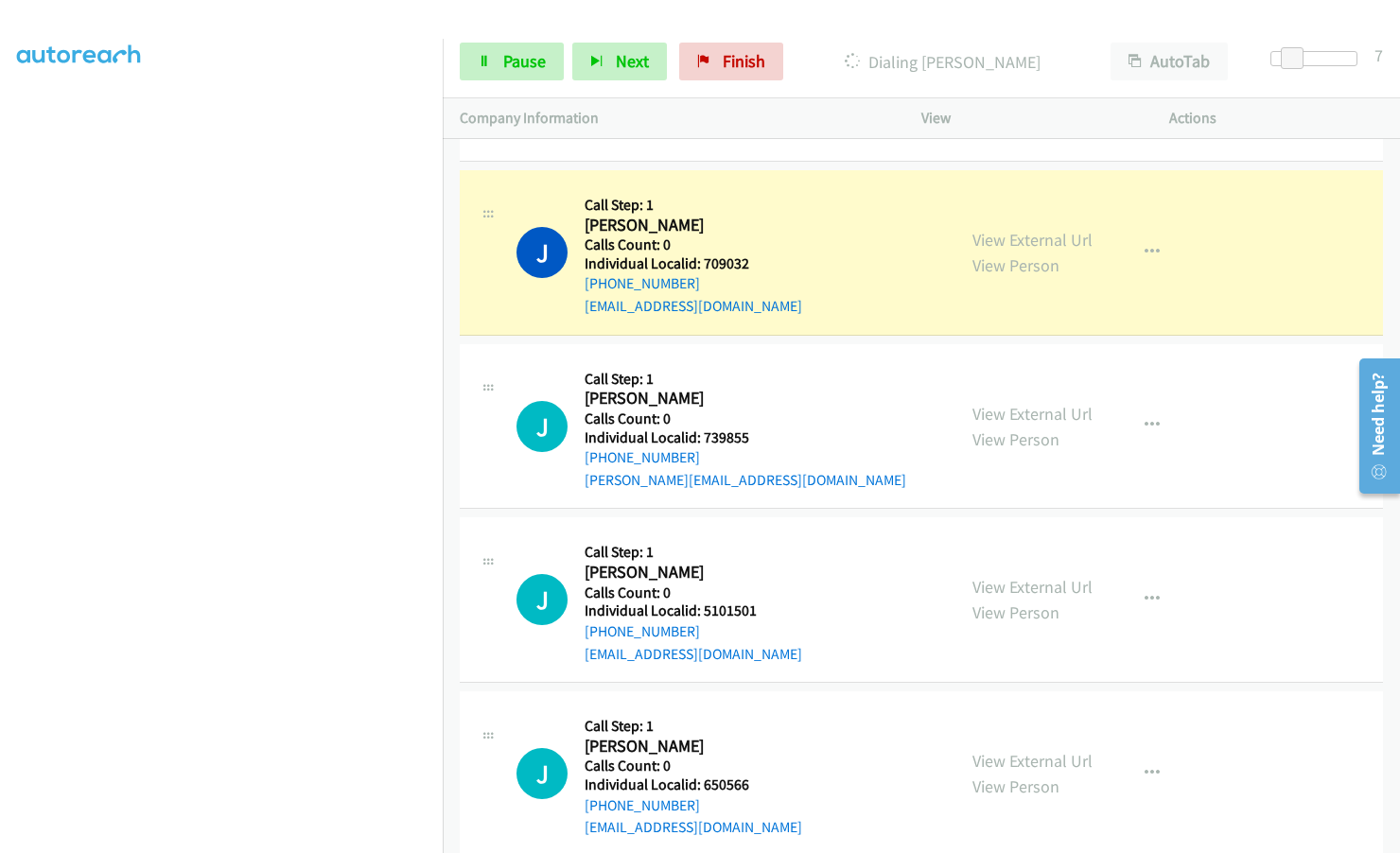 scroll, scrollTop: 13471, scrollLeft: 0, axis: vertical 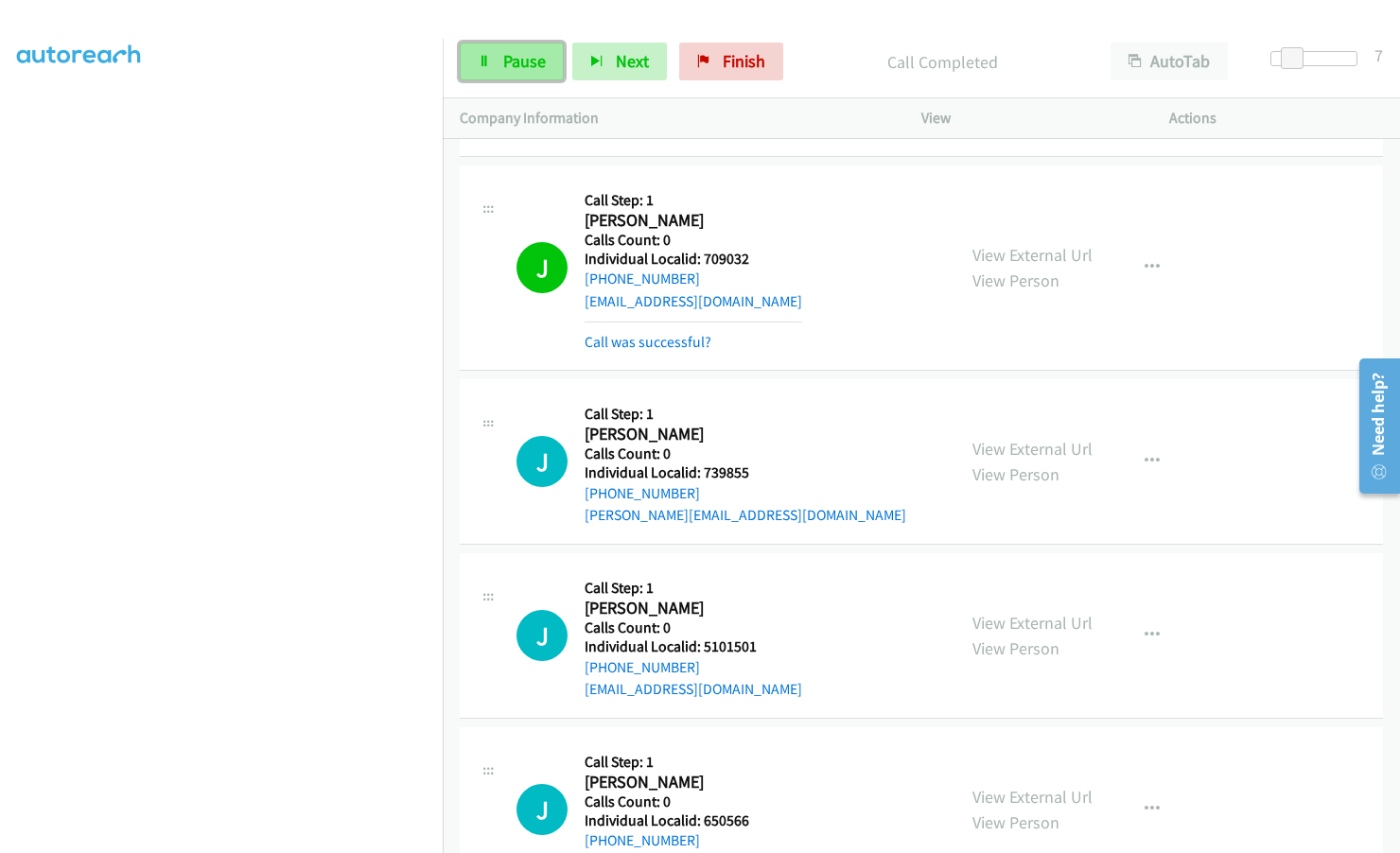 click on "Pause" at bounding box center (524, 61) 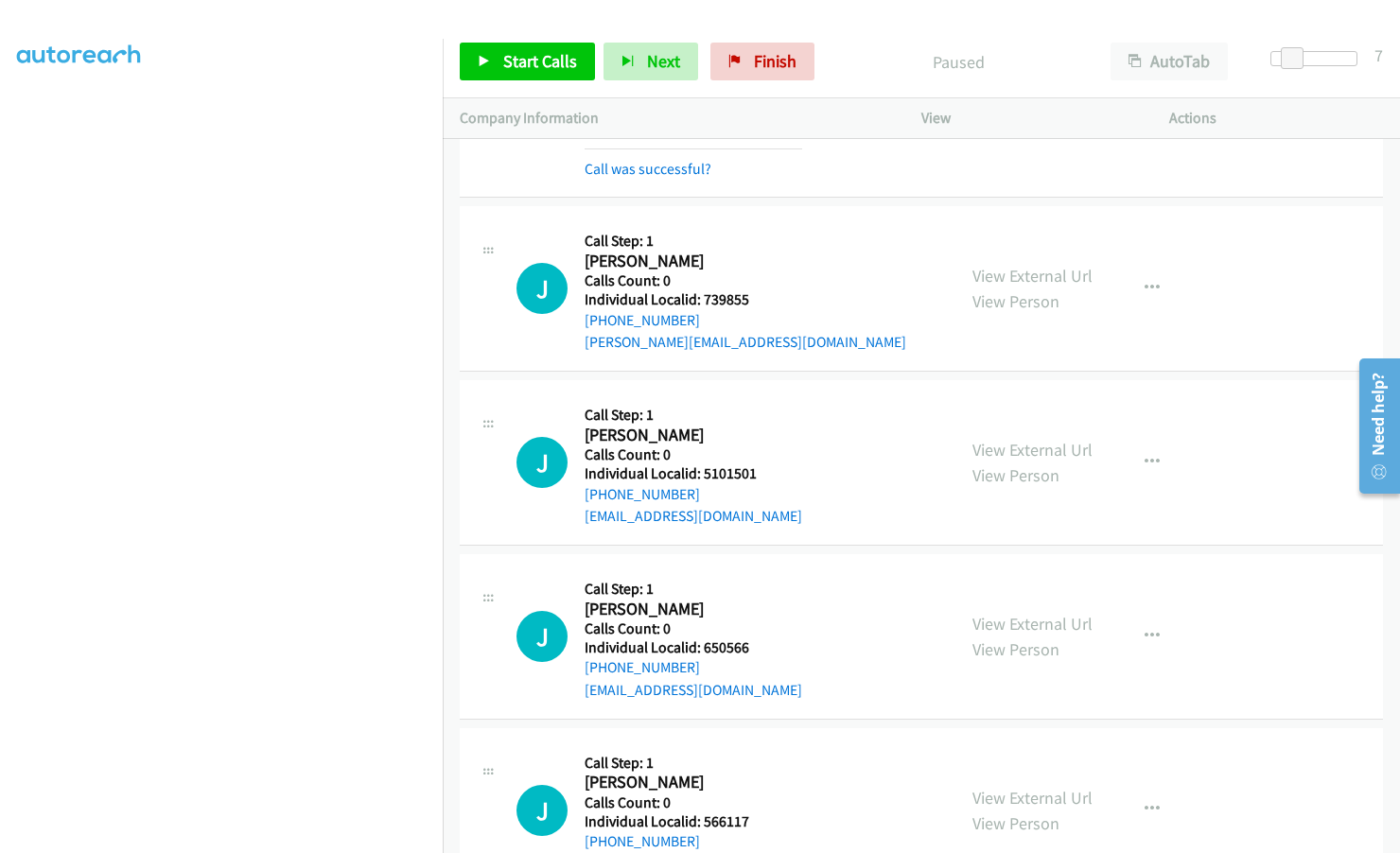 scroll, scrollTop: 13660, scrollLeft: 0, axis: vertical 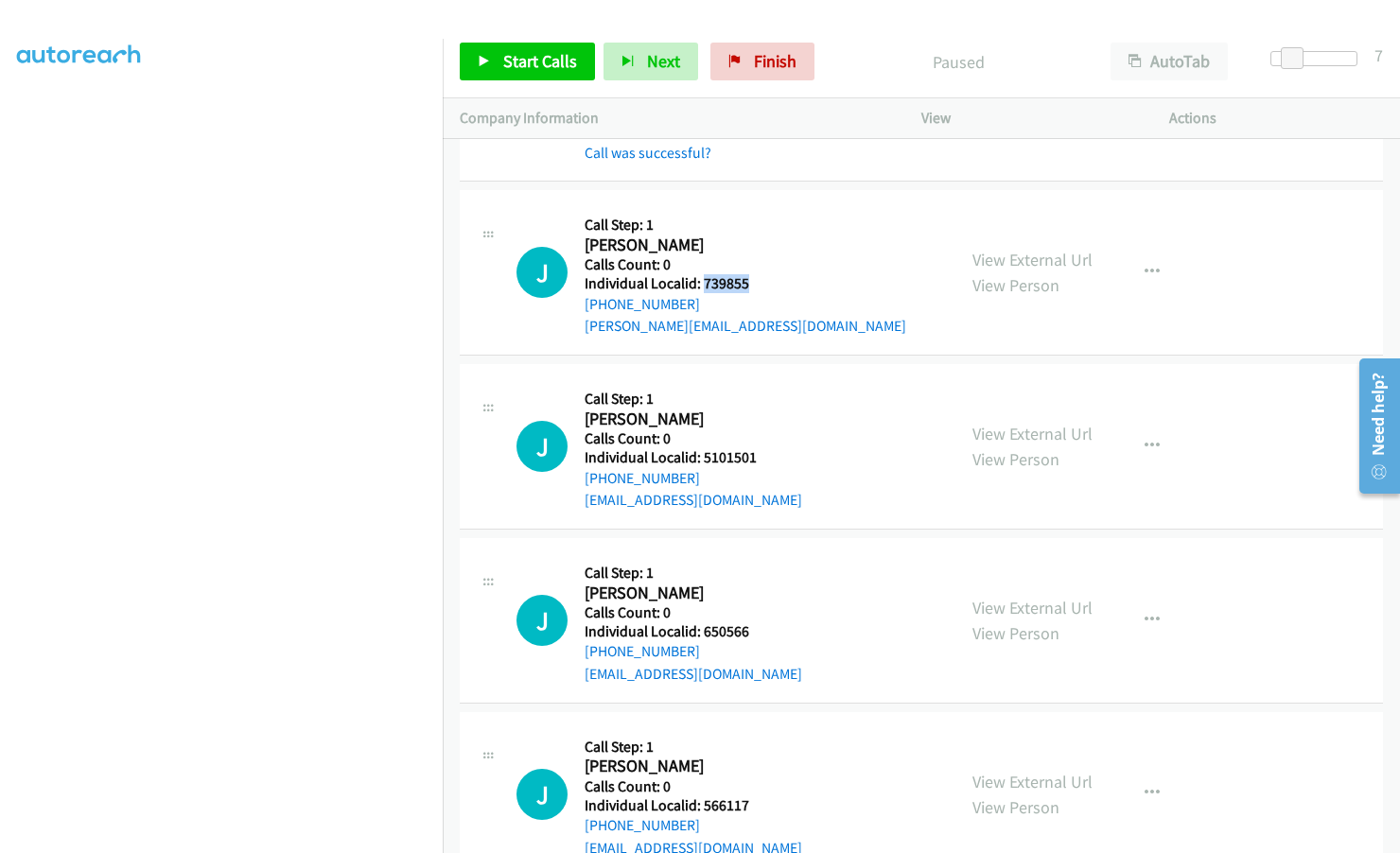 drag, startPoint x: 702, startPoint y: 238, endPoint x: 761, endPoint y: 236, distance: 59.03389 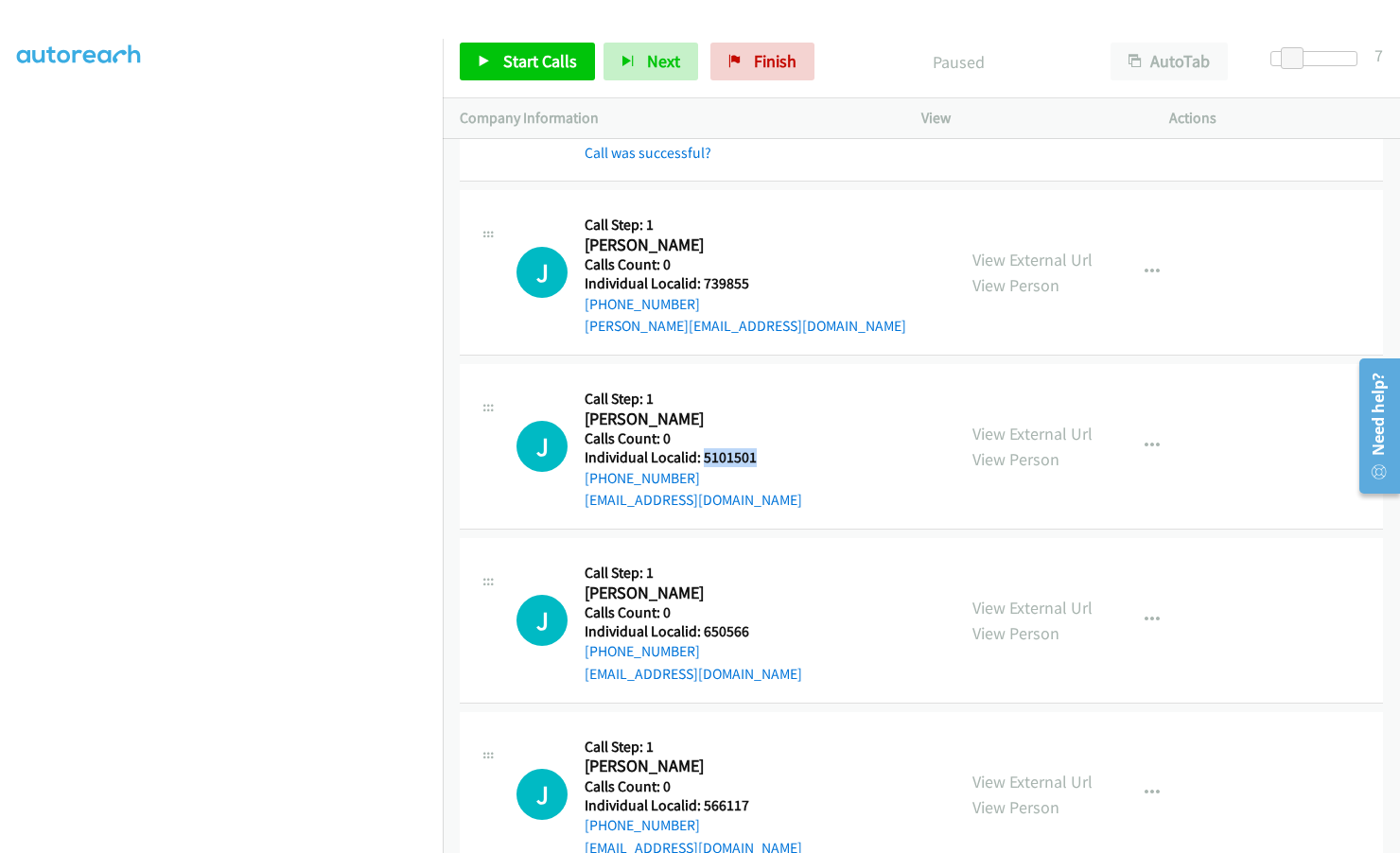 drag, startPoint x: 716, startPoint y: 409, endPoint x: 760, endPoint y: 410, distance: 44.011362 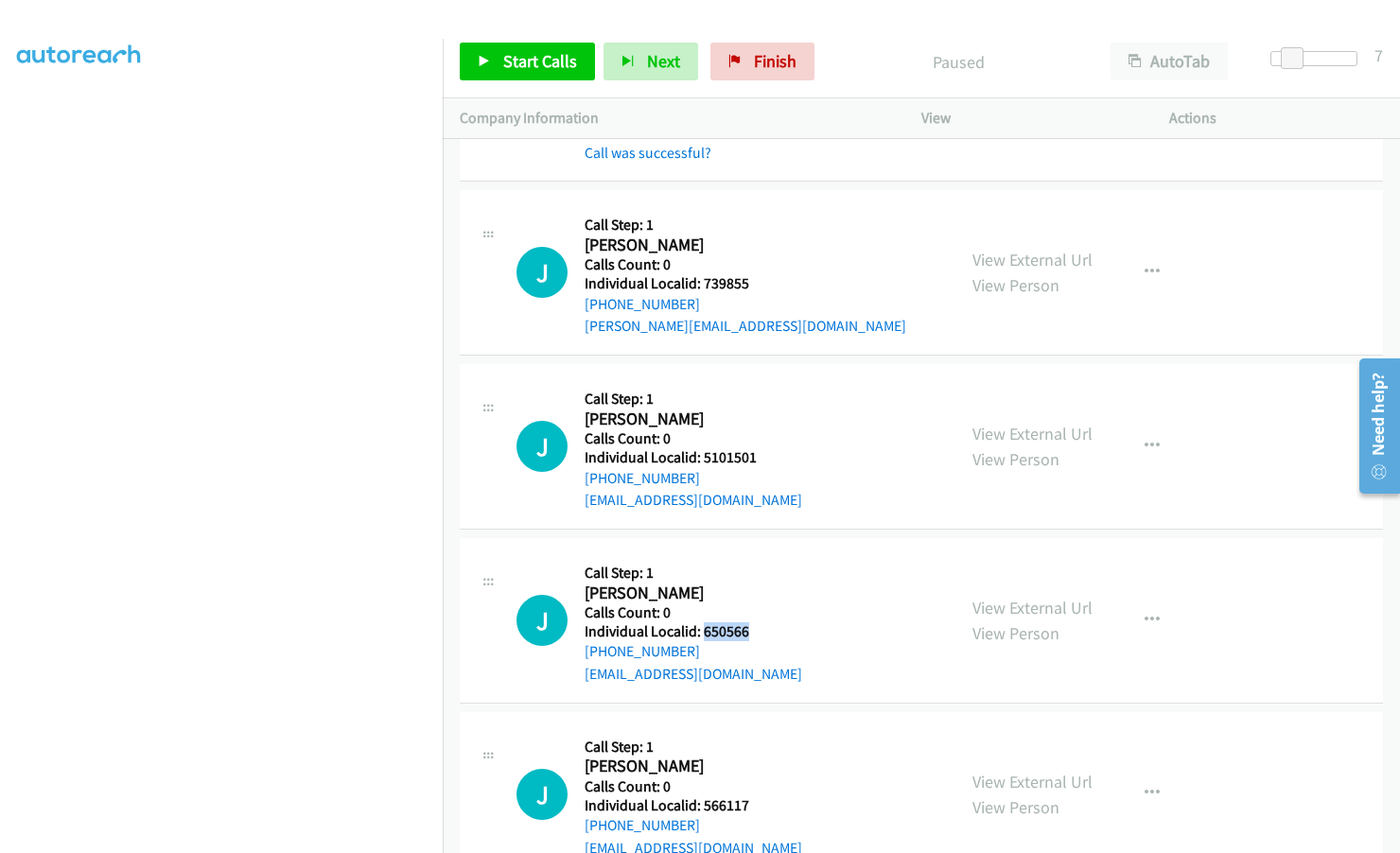 drag, startPoint x: 701, startPoint y: 583, endPoint x: 758, endPoint y: 586, distance: 57.078893 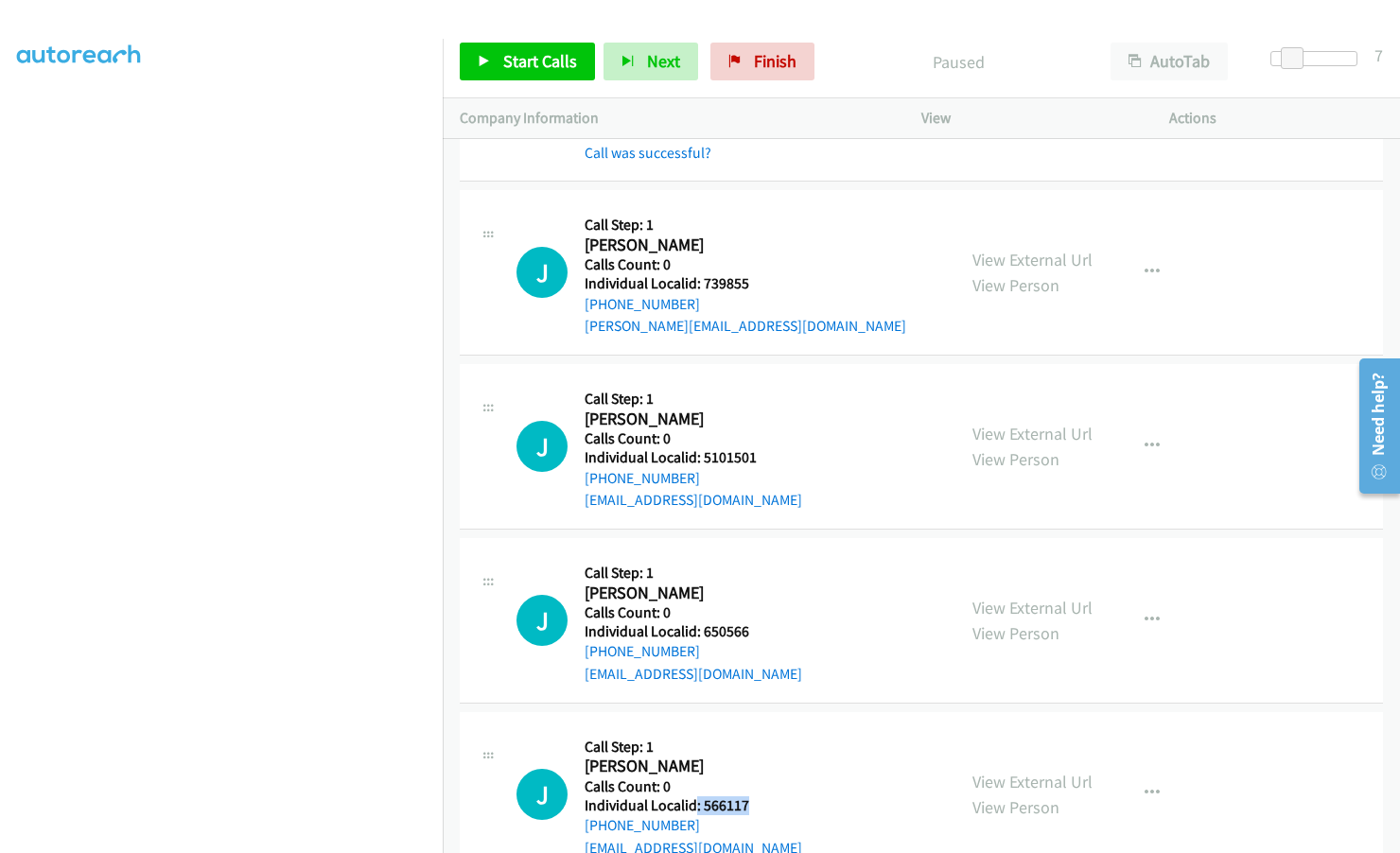 drag, startPoint x: 696, startPoint y: 753, endPoint x: 749, endPoint y: 757, distance: 53.15073 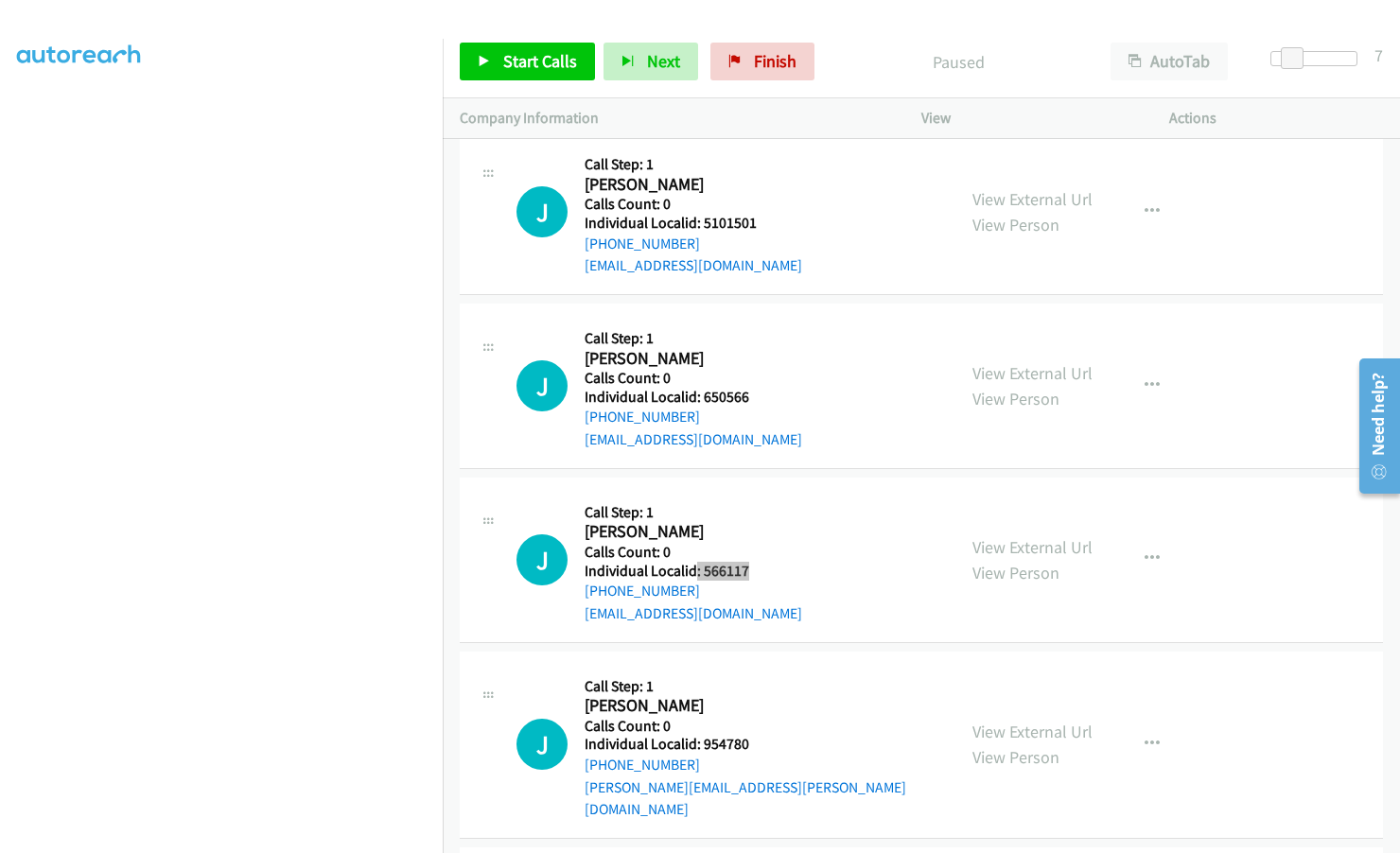 scroll, scrollTop: 13920, scrollLeft: 0, axis: vertical 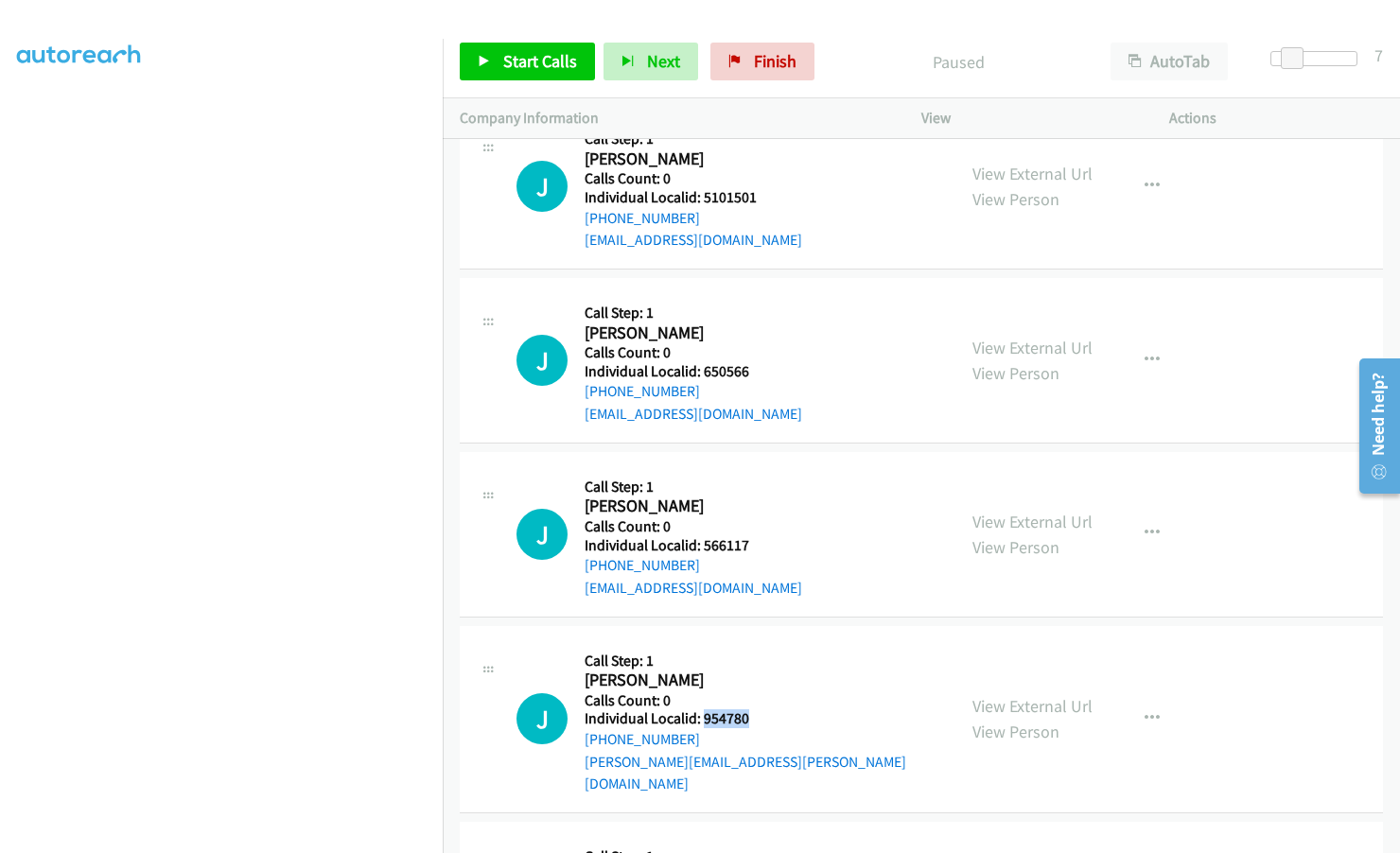 drag, startPoint x: 702, startPoint y: 675, endPoint x: 748, endPoint y: 674, distance: 46.010868 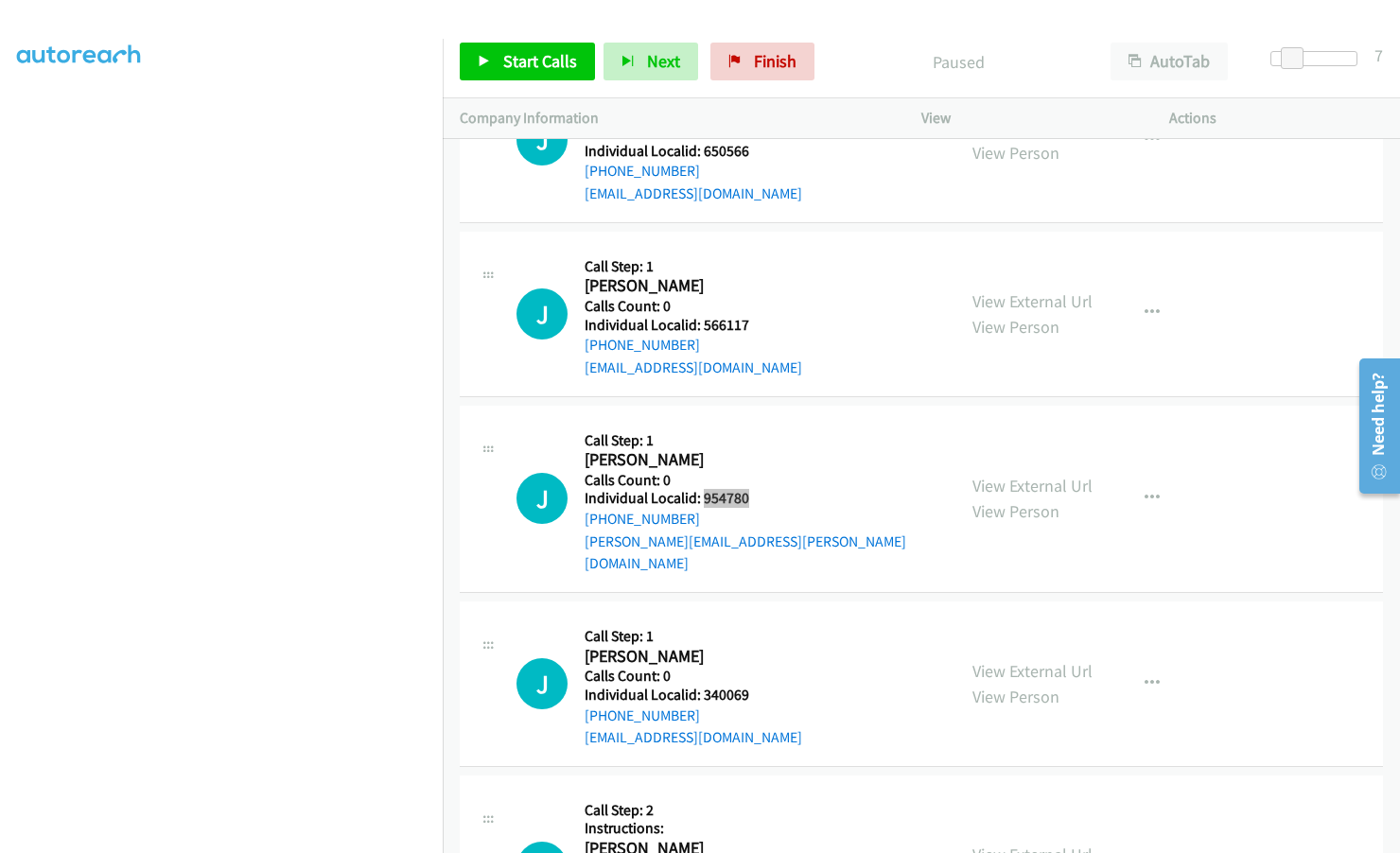 scroll, scrollTop: 14180, scrollLeft: 0, axis: vertical 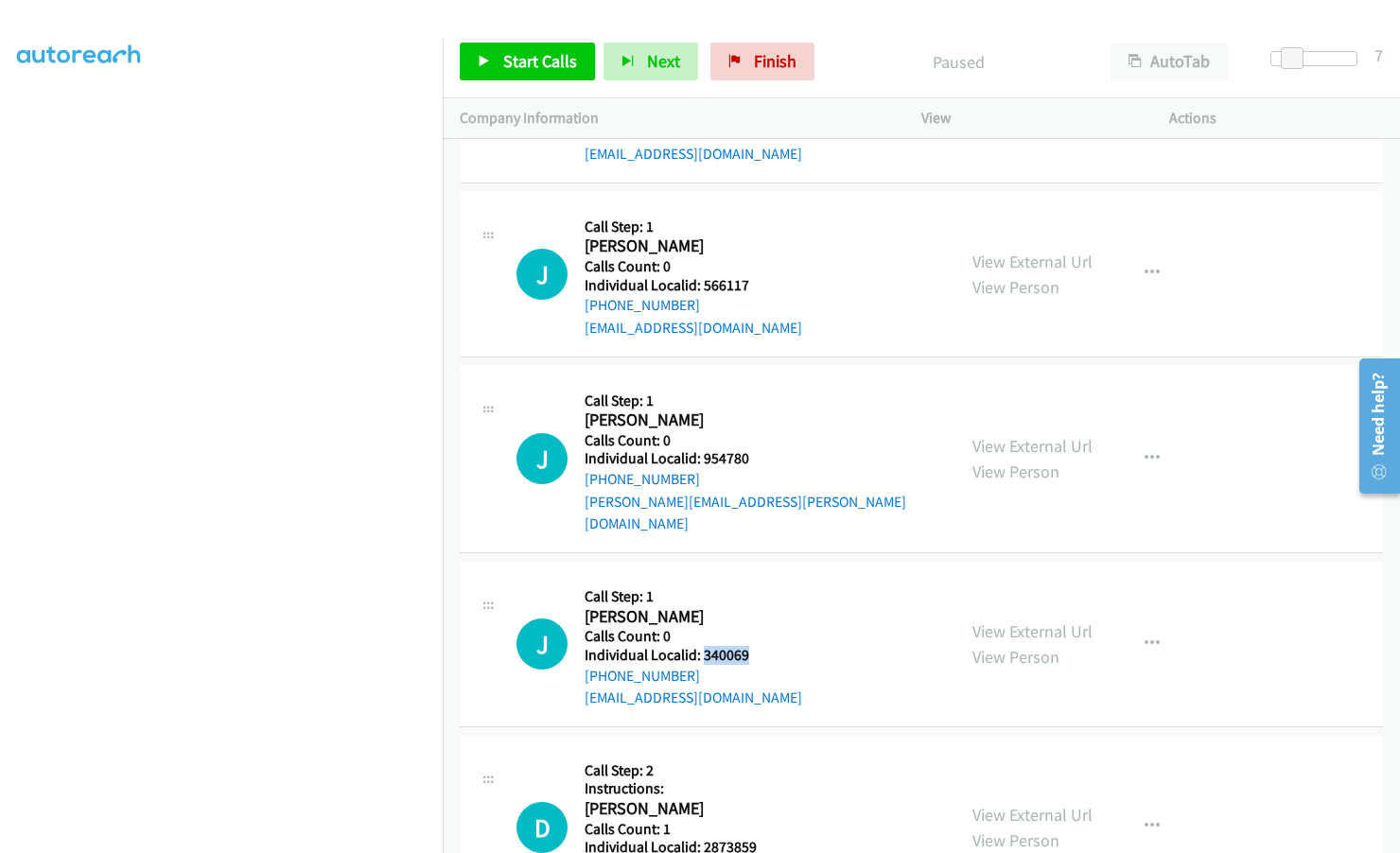 drag, startPoint x: 700, startPoint y: 583, endPoint x: 752, endPoint y: 589, distance: 52.345009 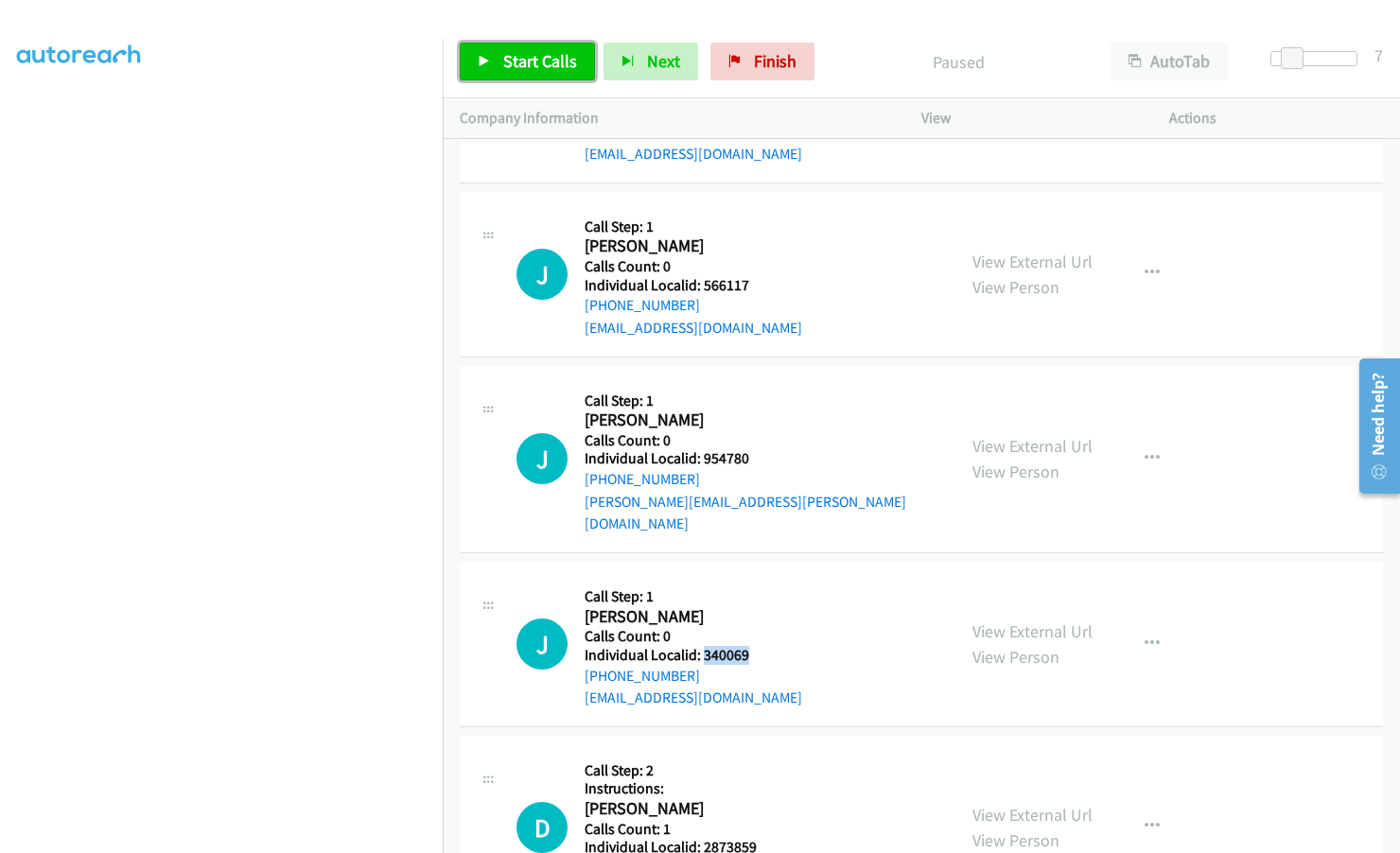 click on "Start Calls" at bounding box center (540, 61) 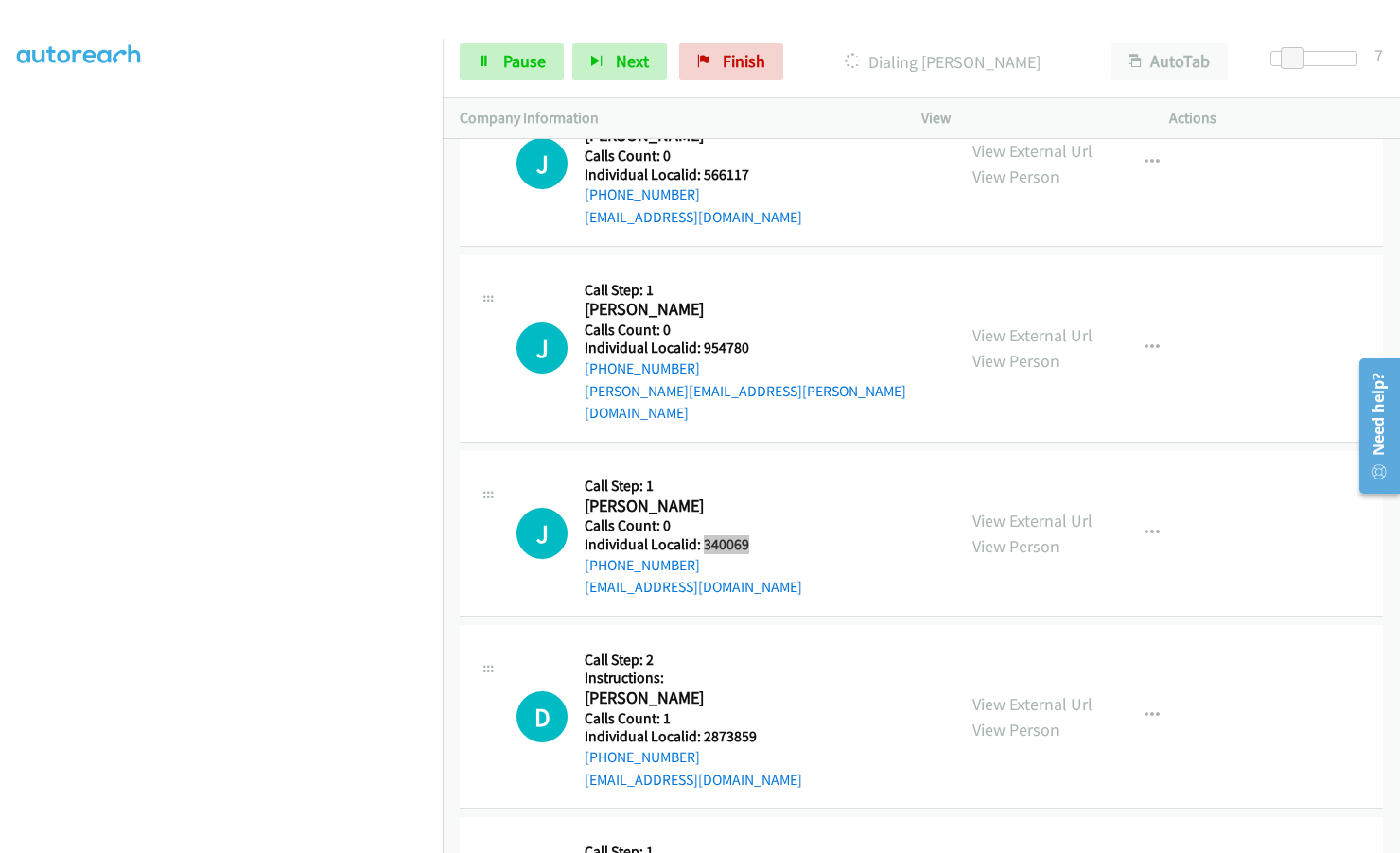 scroll, scrollTop: 14393, scrollLeft: 0, axis: vertical 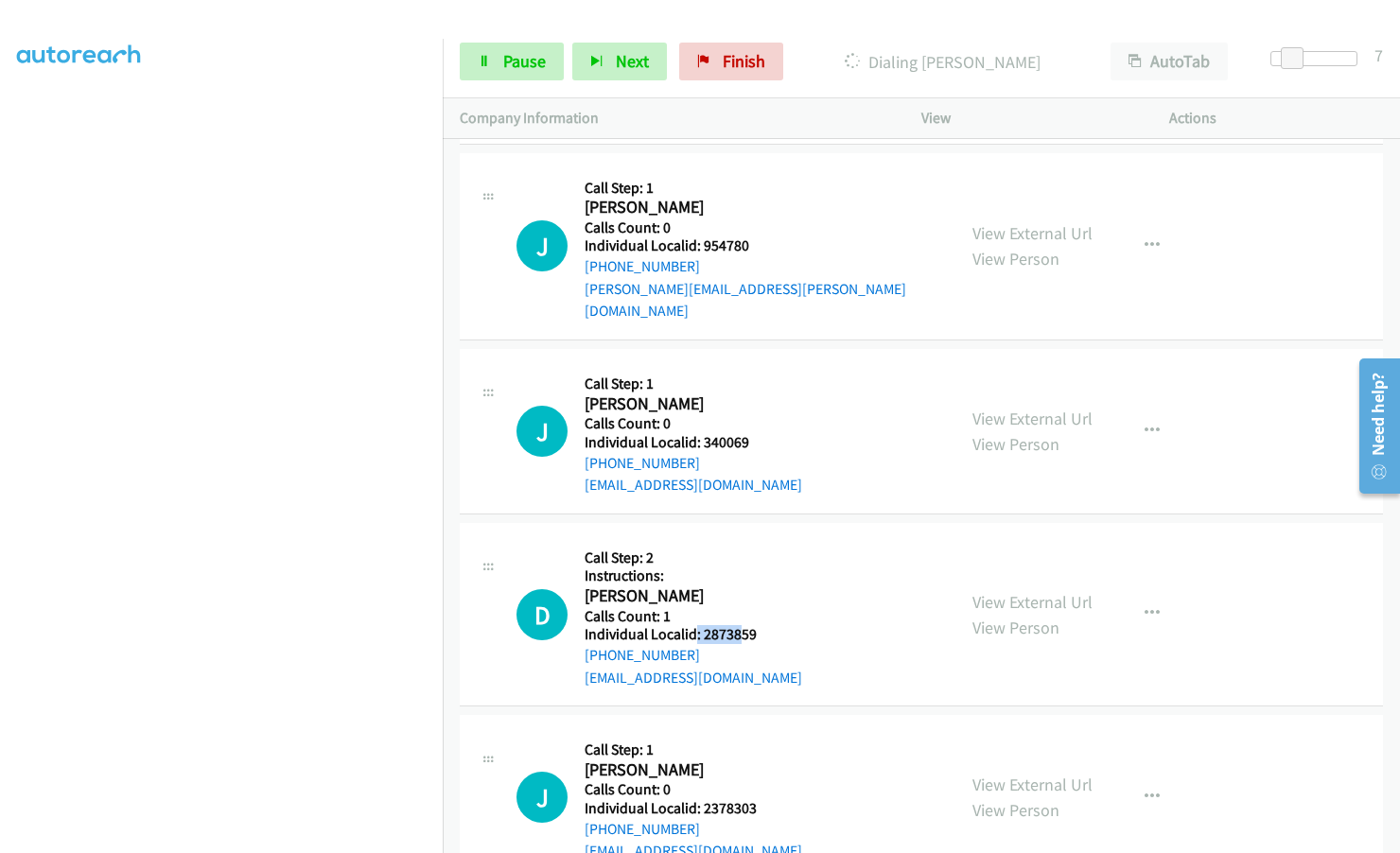 drag, startPoint x: 696, startPoint y: 566, endPoint x: 735, endPoint y: 570, distance: 39.204592 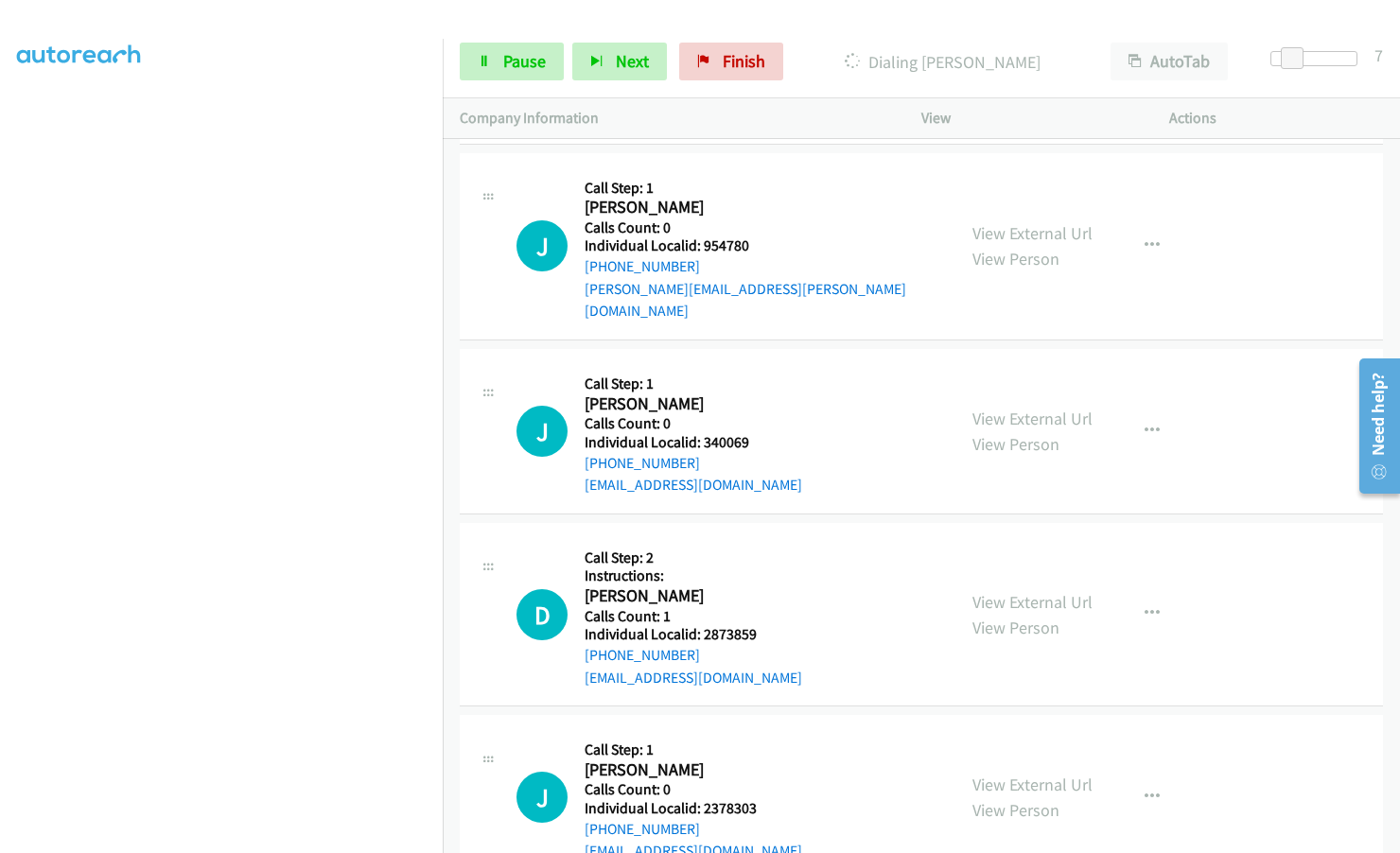 click on "Doug Kawtoski" at bounding box center (693, 596) 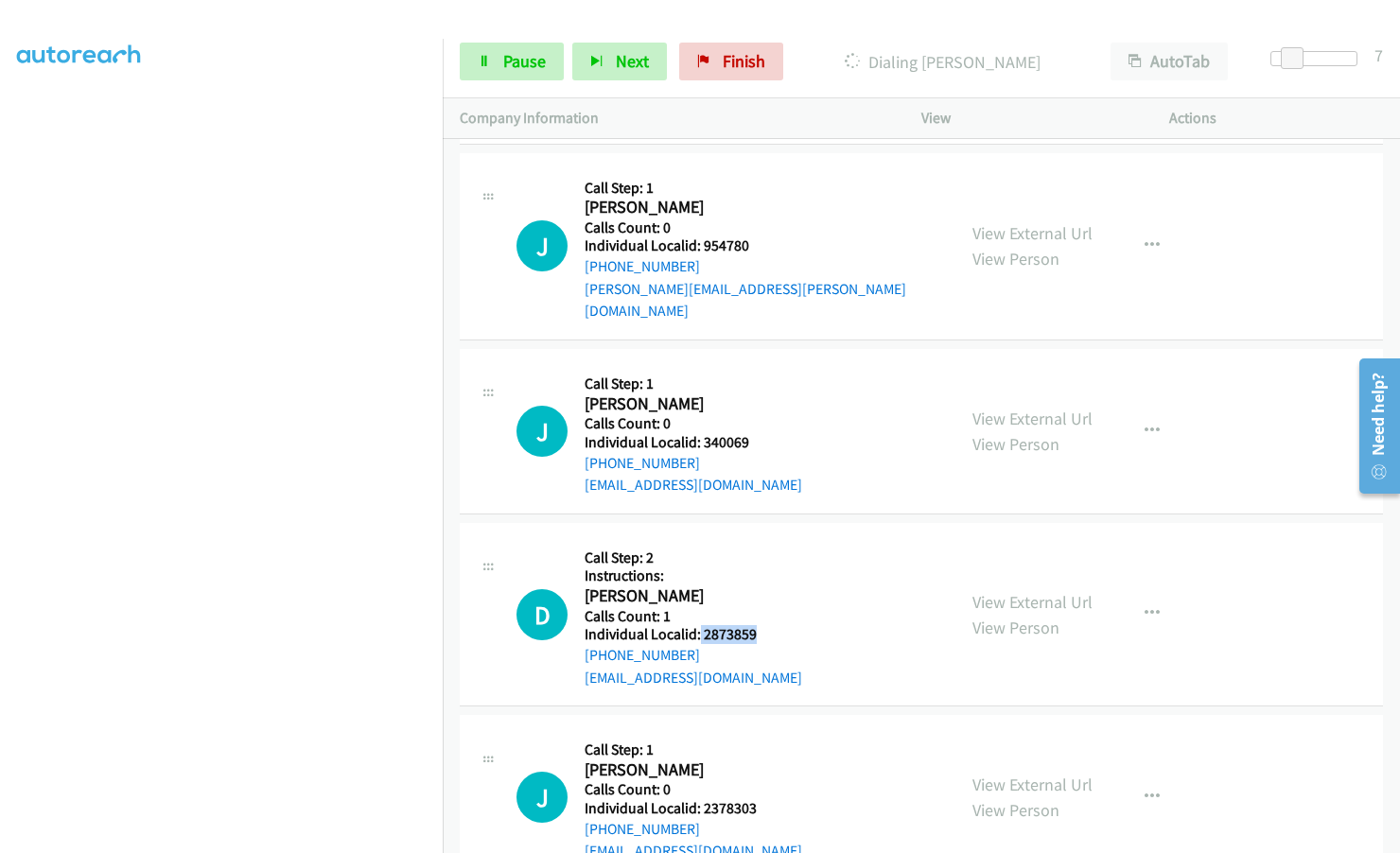 drag, startPoint x: 699, startPoint y: 563, endPoint x: 761, endPoint y: 567, distance: 62.128898 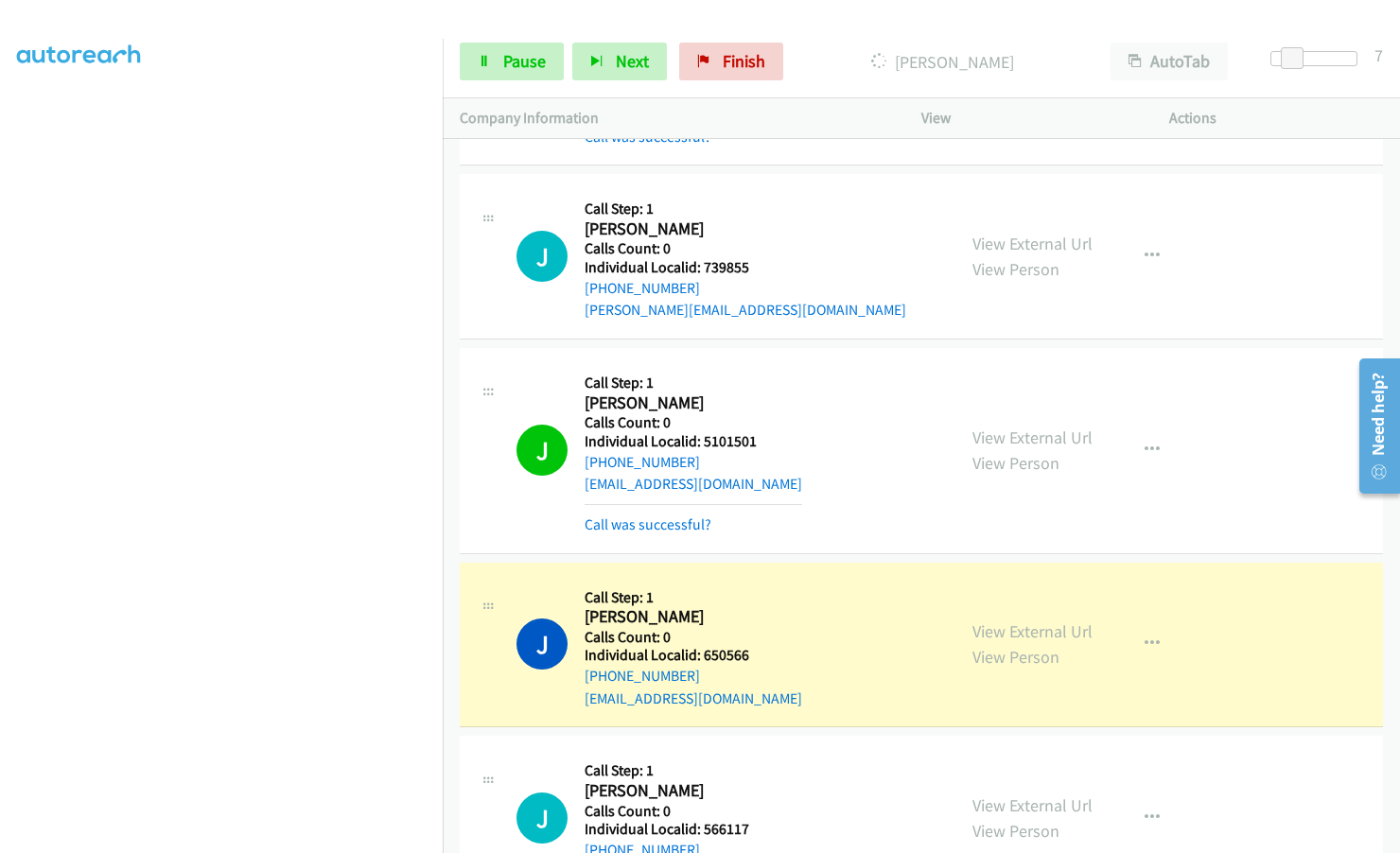 scroll, scrollTop: 13653, scrollLeft: 0, axis: vertical 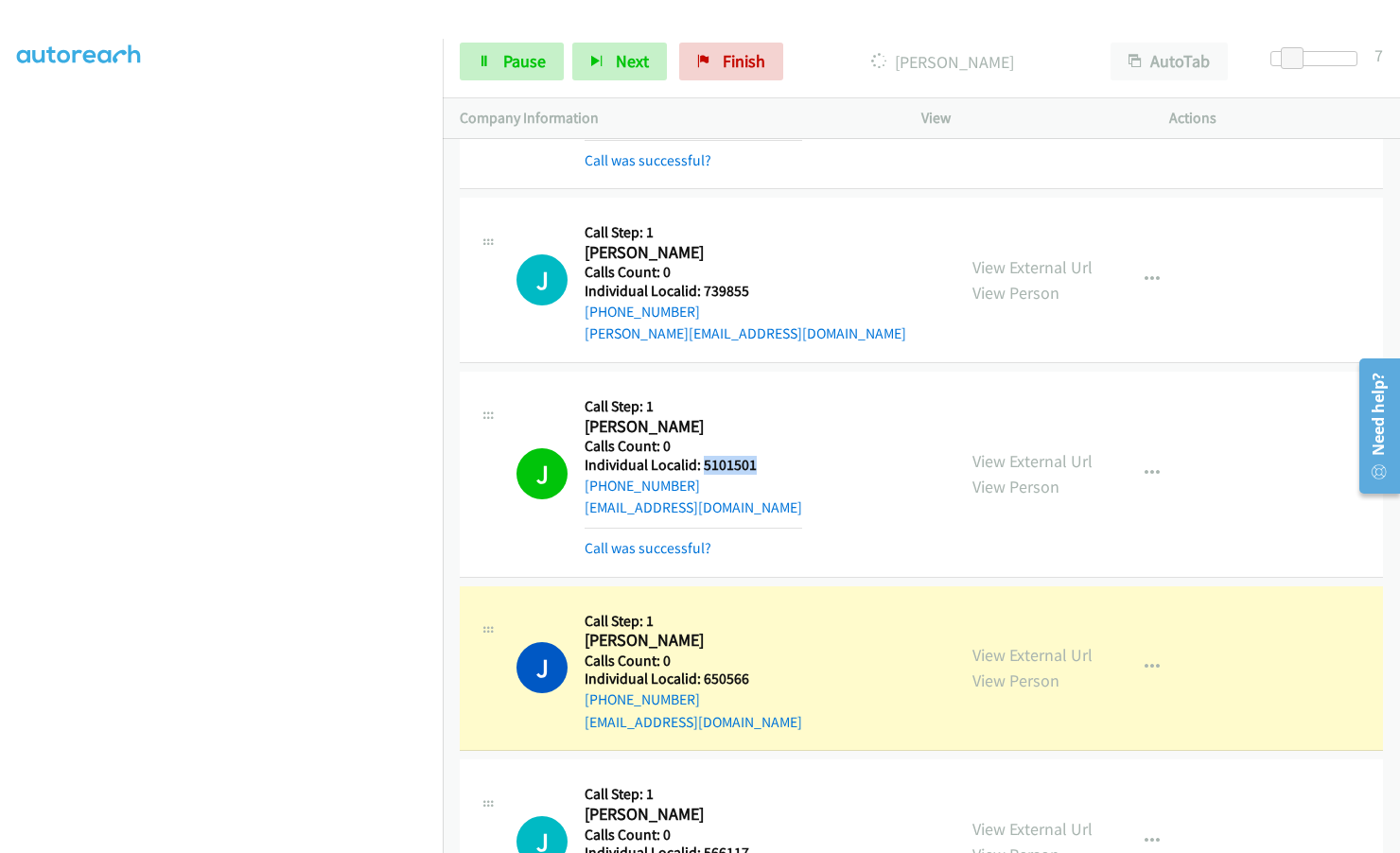 drag, startPoint x: 703, startPoint y: 421, endPoint x: 770, endPoint y: 422, distance: 67.00746 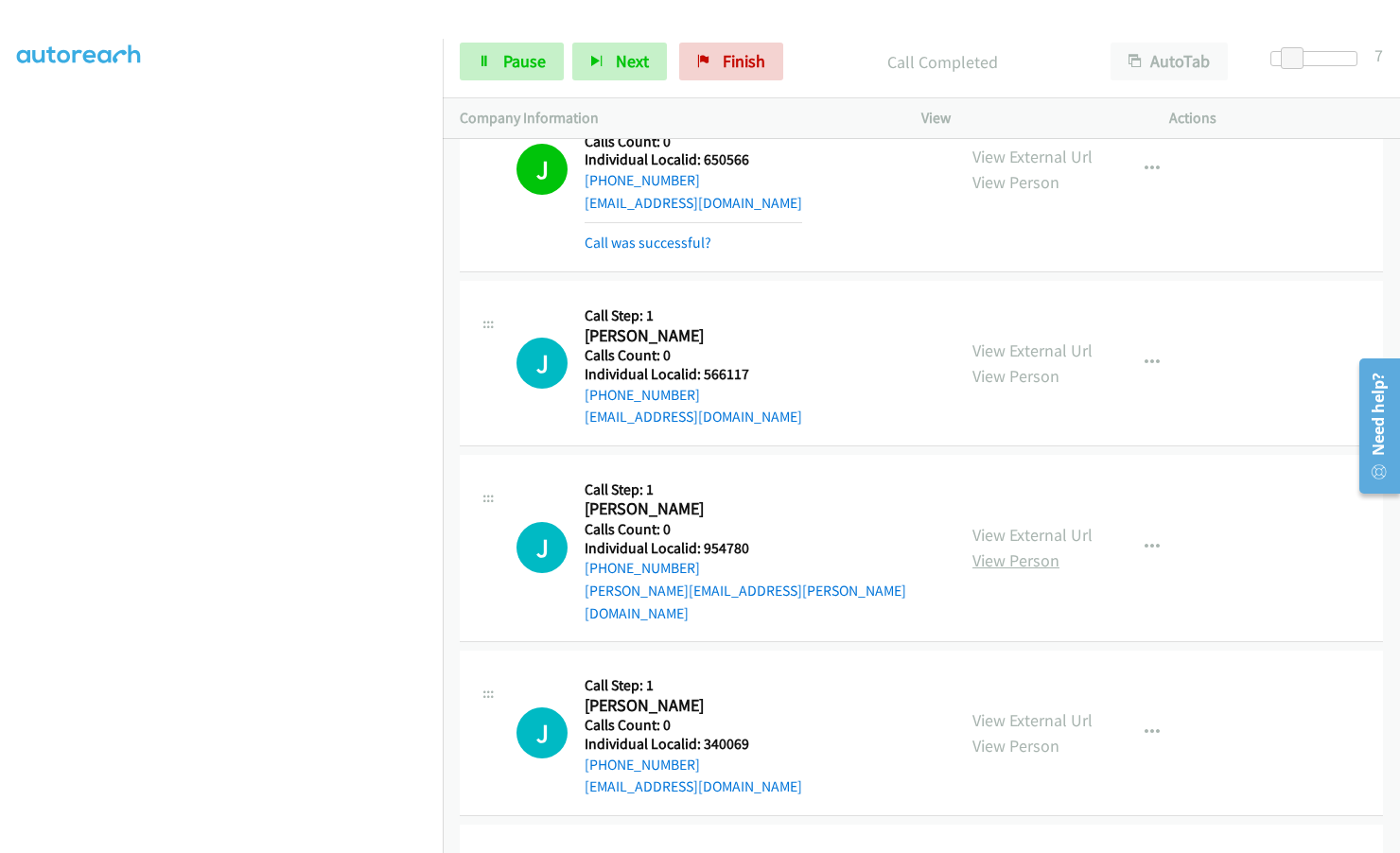 scroll, scrollTop: 14173, scrollLeft: 0, axis: vertical 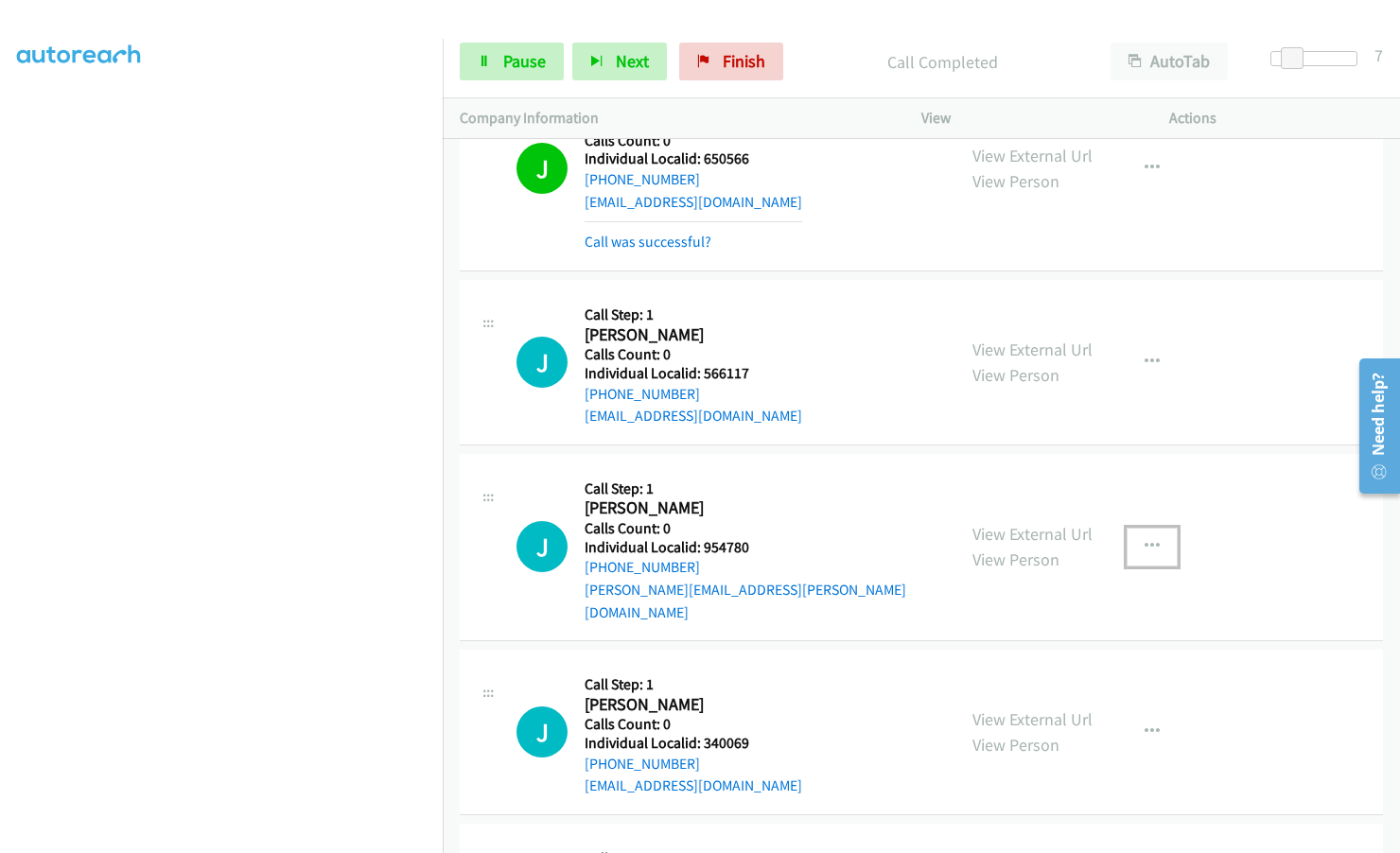 click at bounding box center [1152, 547] 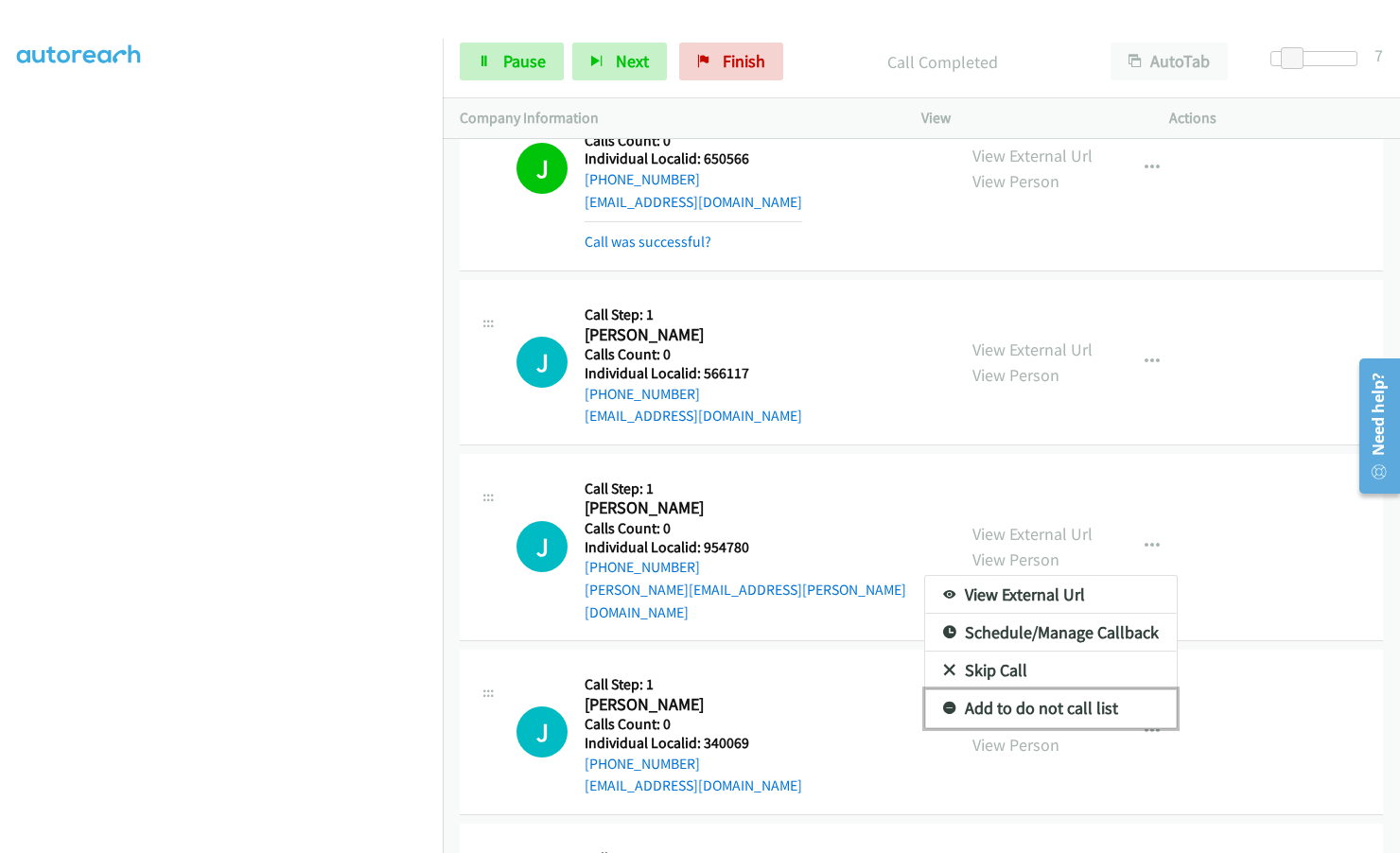 click at bounding box center (950, 709) 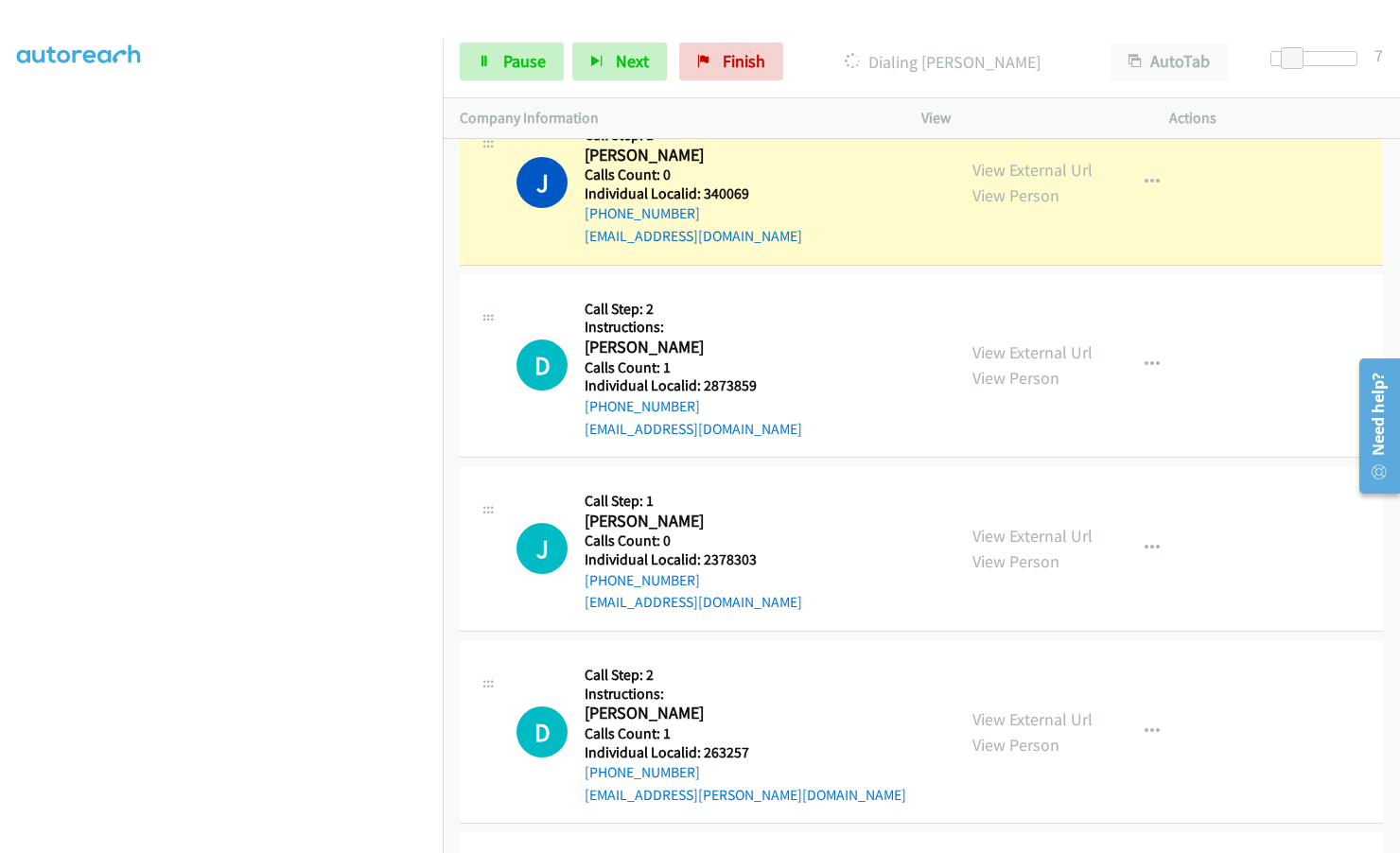 scroll, scrollTop: 14764, scrollLeft: 0, axis: vertical 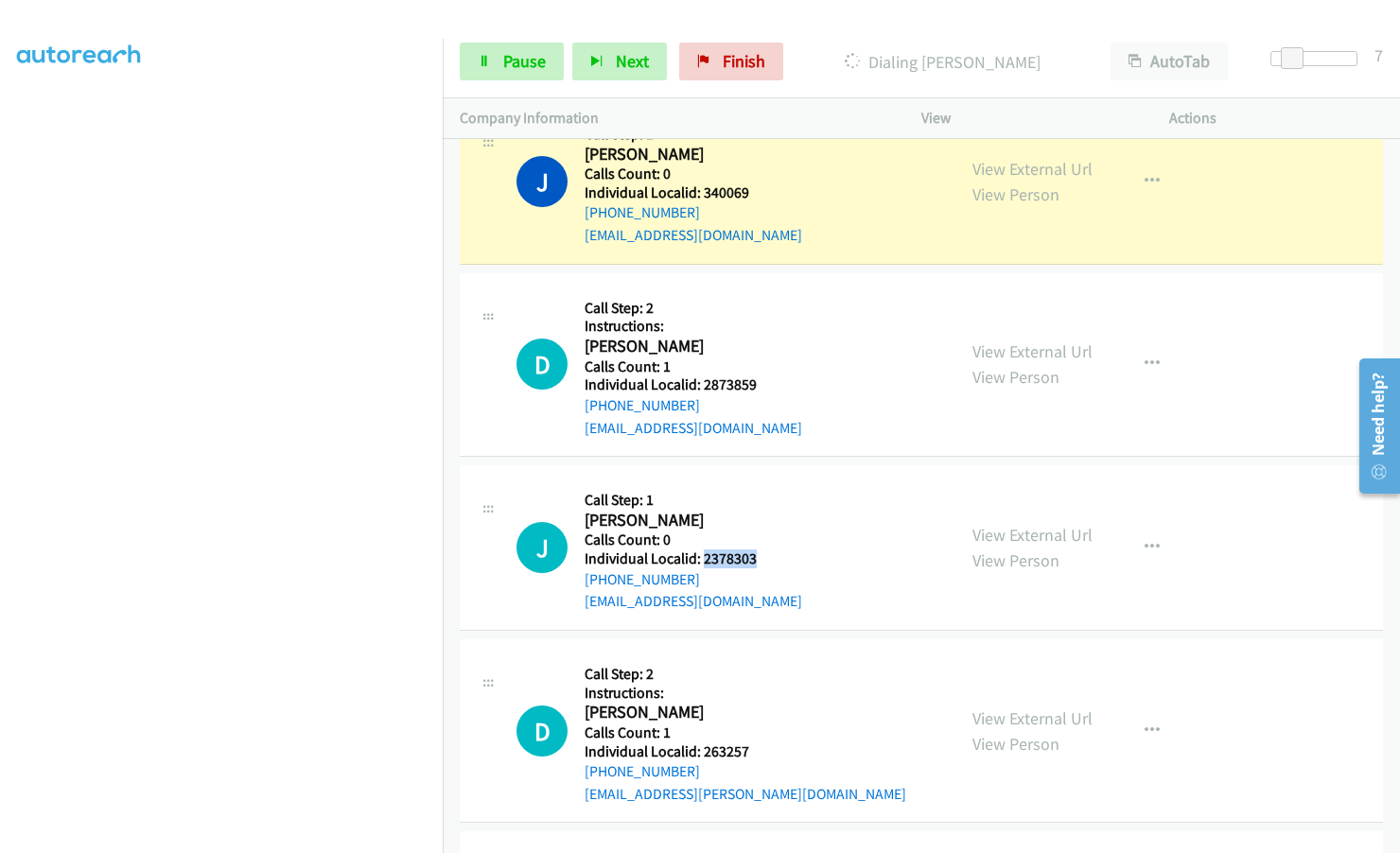 drag, startPoint x: 702, startPoint y: 495, endPoint x: 761, endPoint y: 493, distance: 59.03389 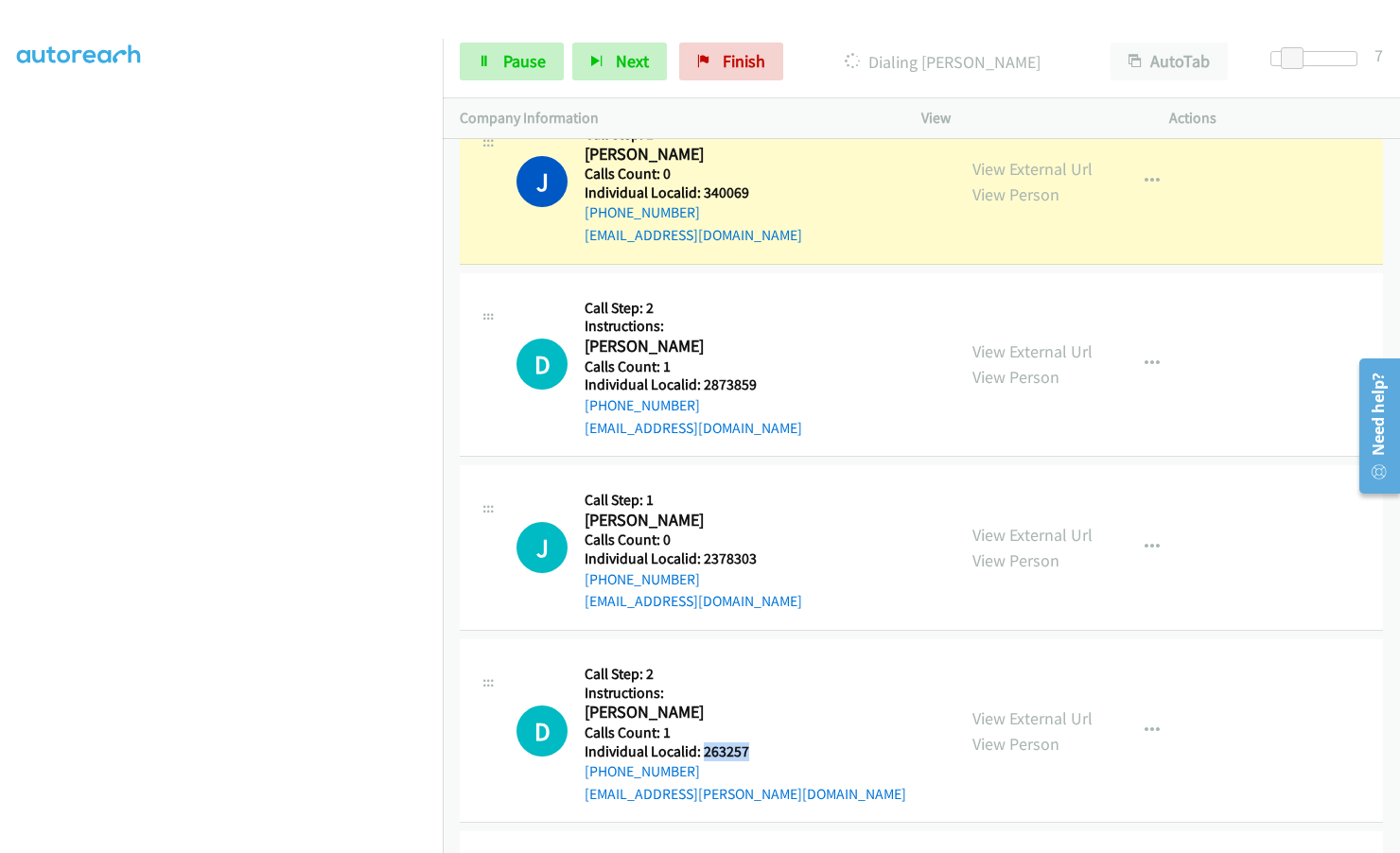 drag, startPoint x: 701, startPoint y: 683, endPoint x: 755, endPoint y: 681, distance: 54.037024 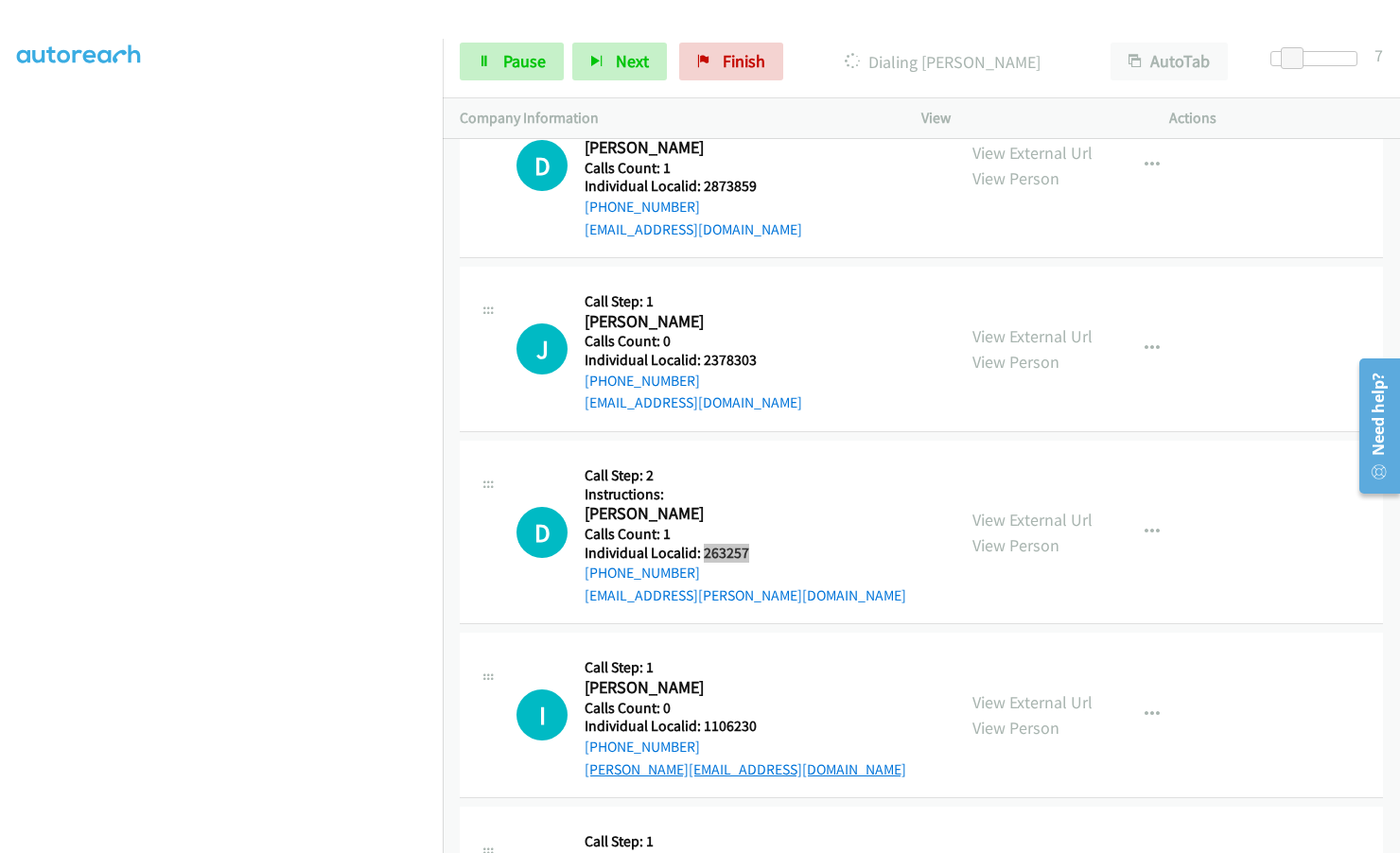 scroll, scrollTop: 15024, scrollLeft: 0, axis: vertical 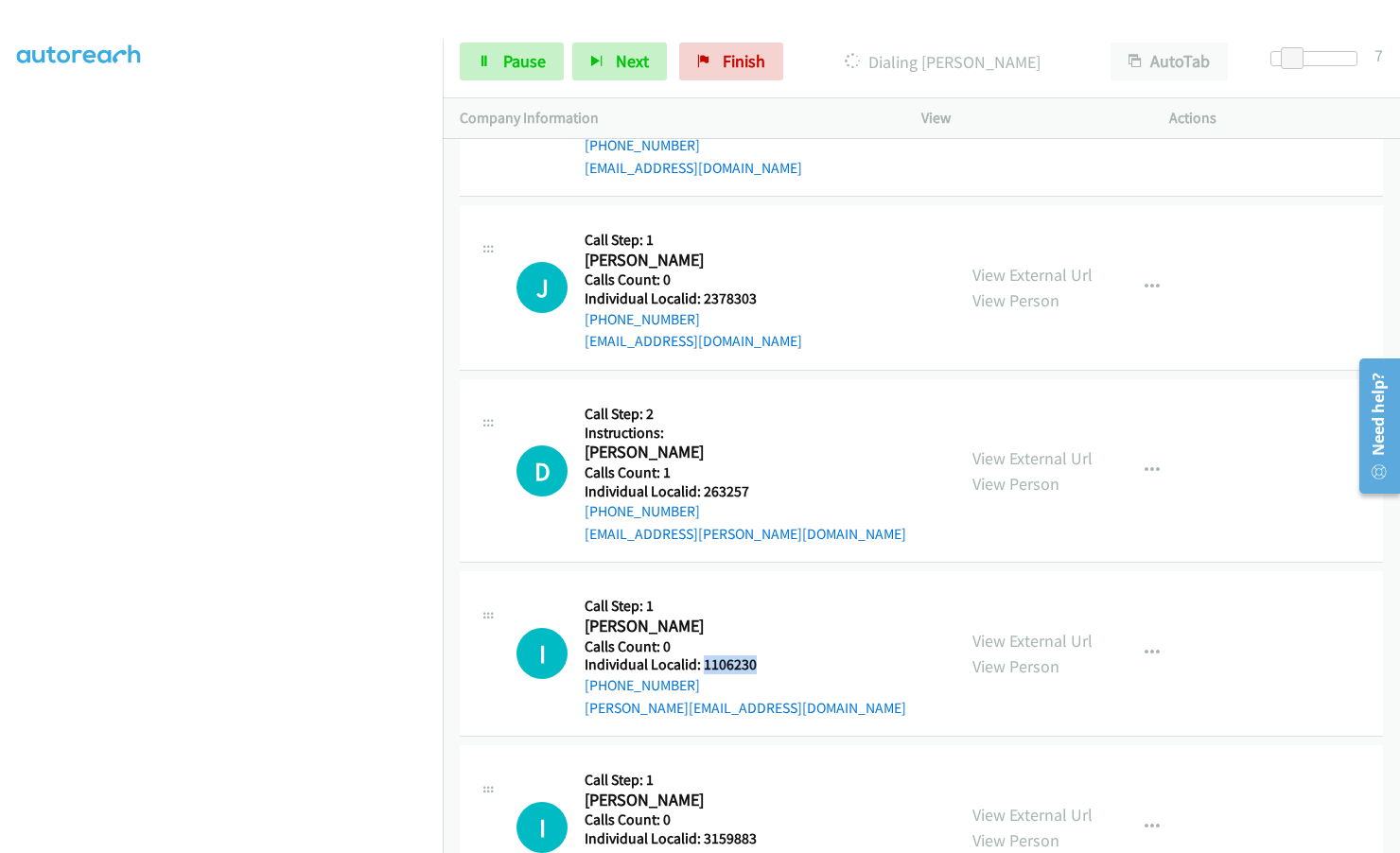drag, startPoint x: 702, startPoint y: 601, endPoint x: 761, endPoint y: 593, distance: 59.539903 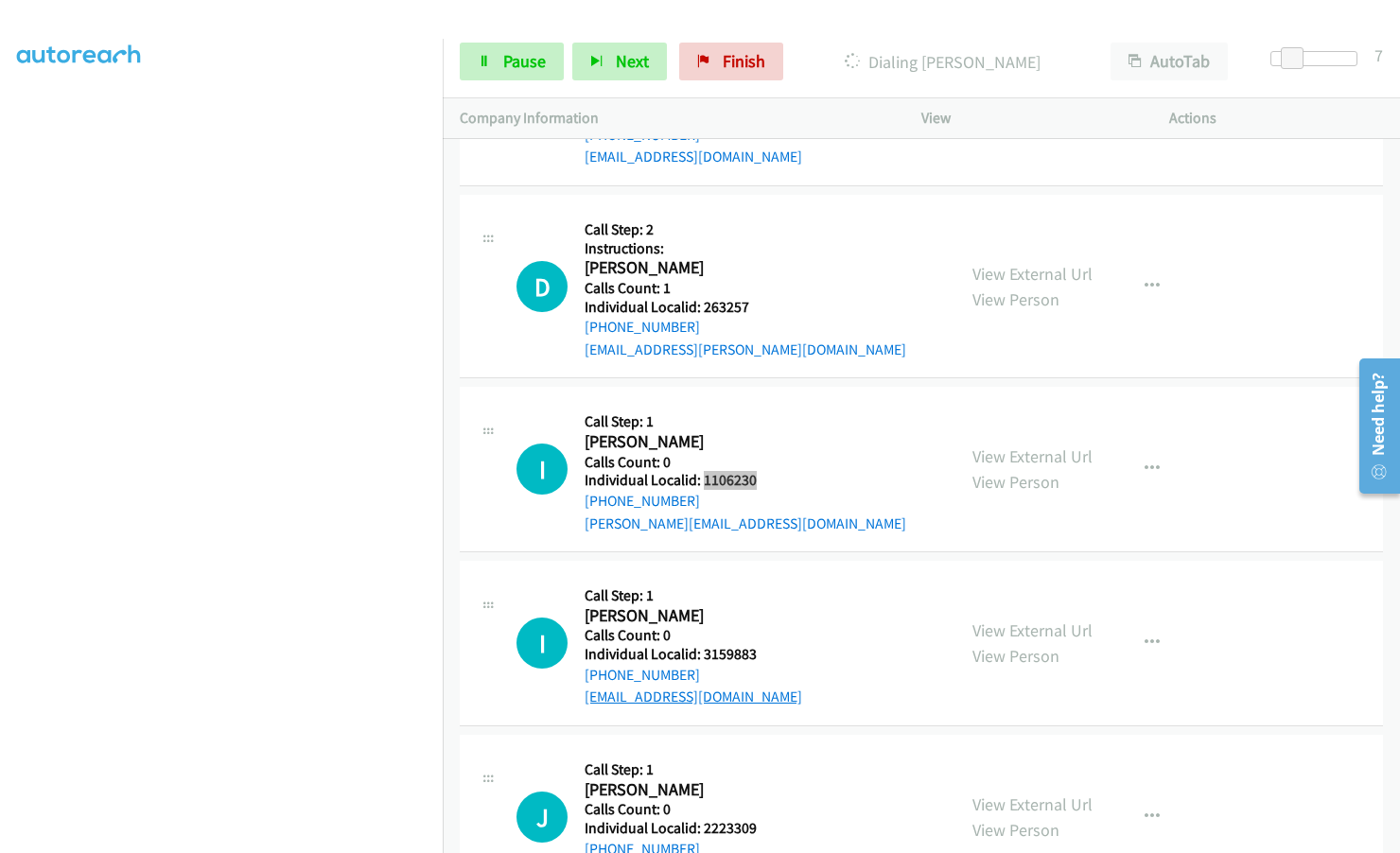 scroll, scrollTop: 15237, scrollLeft: 0, axis: vertical 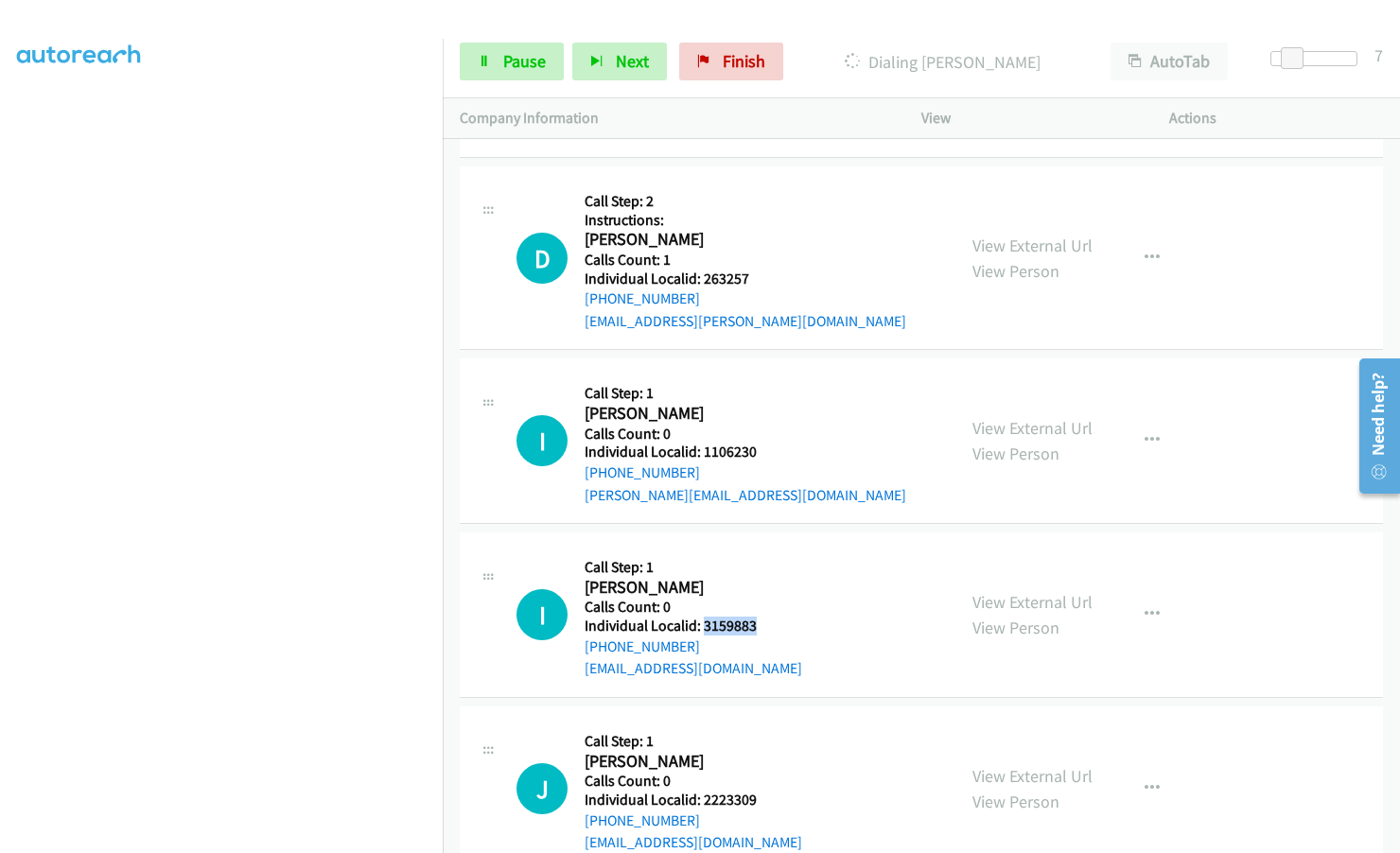 drag, startPoint x: 701, startPoint y: 561, endPoint x: 764, endPoint y: 558, distance: 63.07139 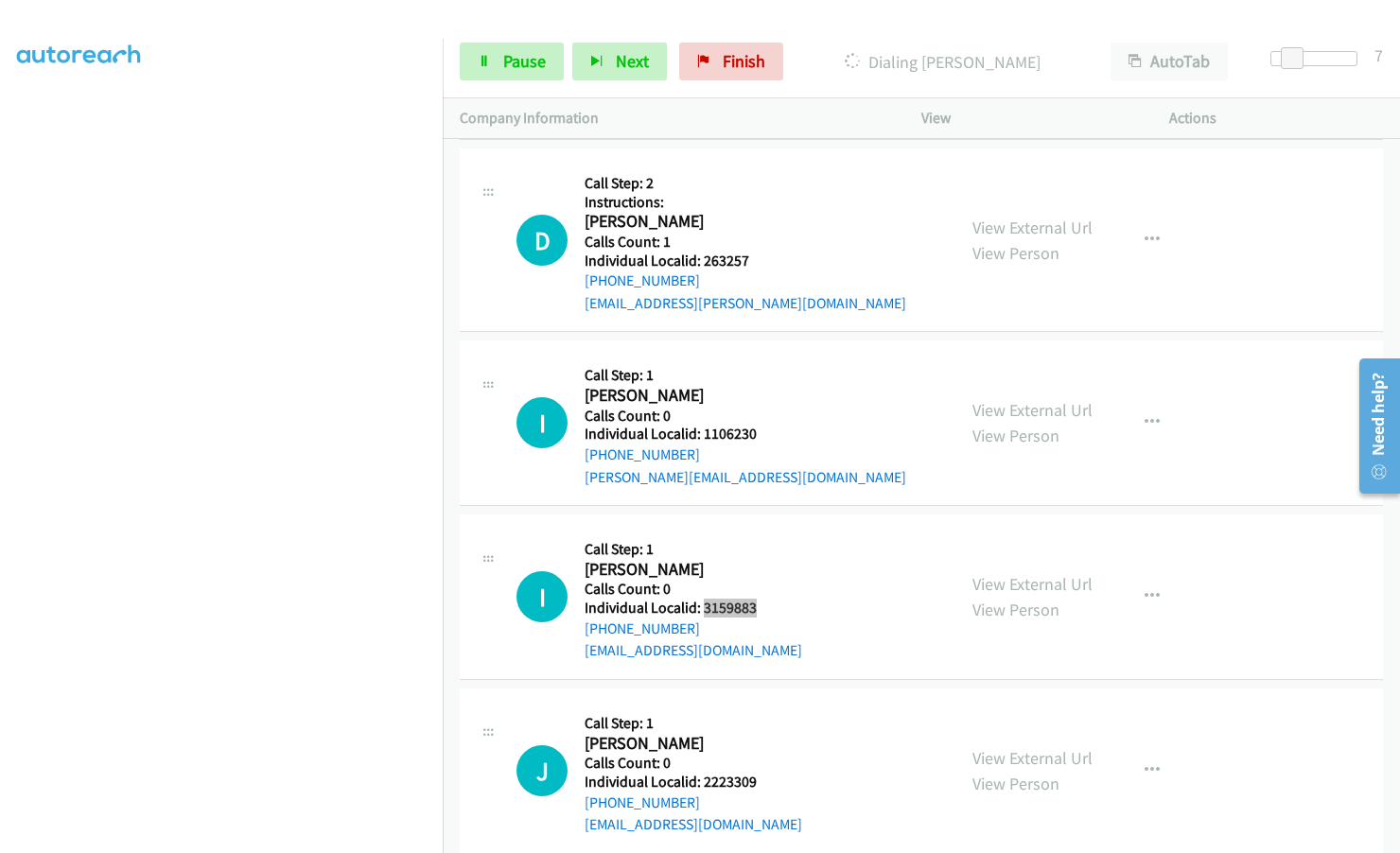 scroll, scrollTop: 15260, scrollLeft: 0, axis: vertical 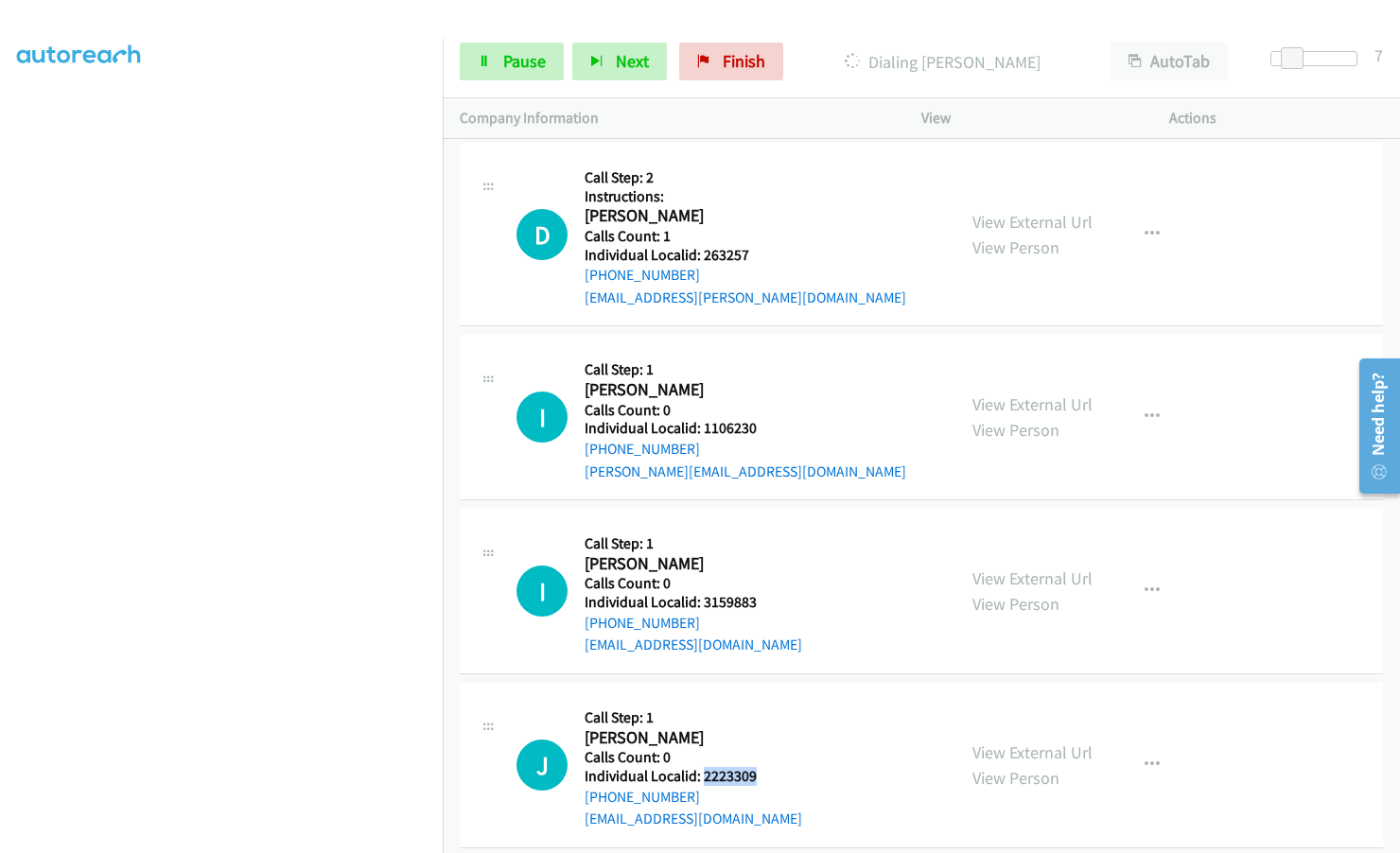 drag, startPoint x: 701, startPoint y: 705, endPoint x: 776, endPoint y: 708, distance: 75.059976 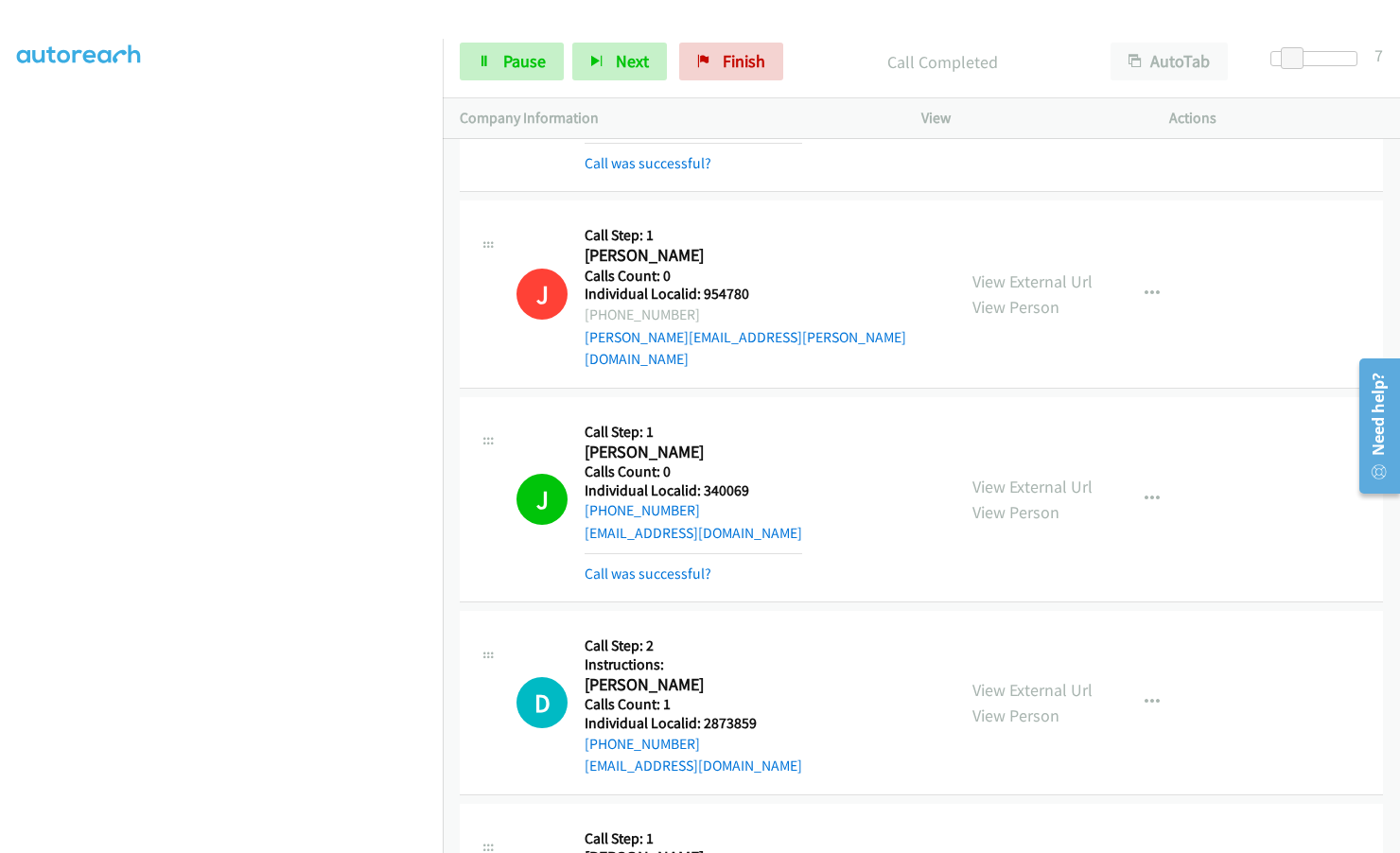 scroll, scrollTop: 14450, scrollLeft: 0, axis: vertical 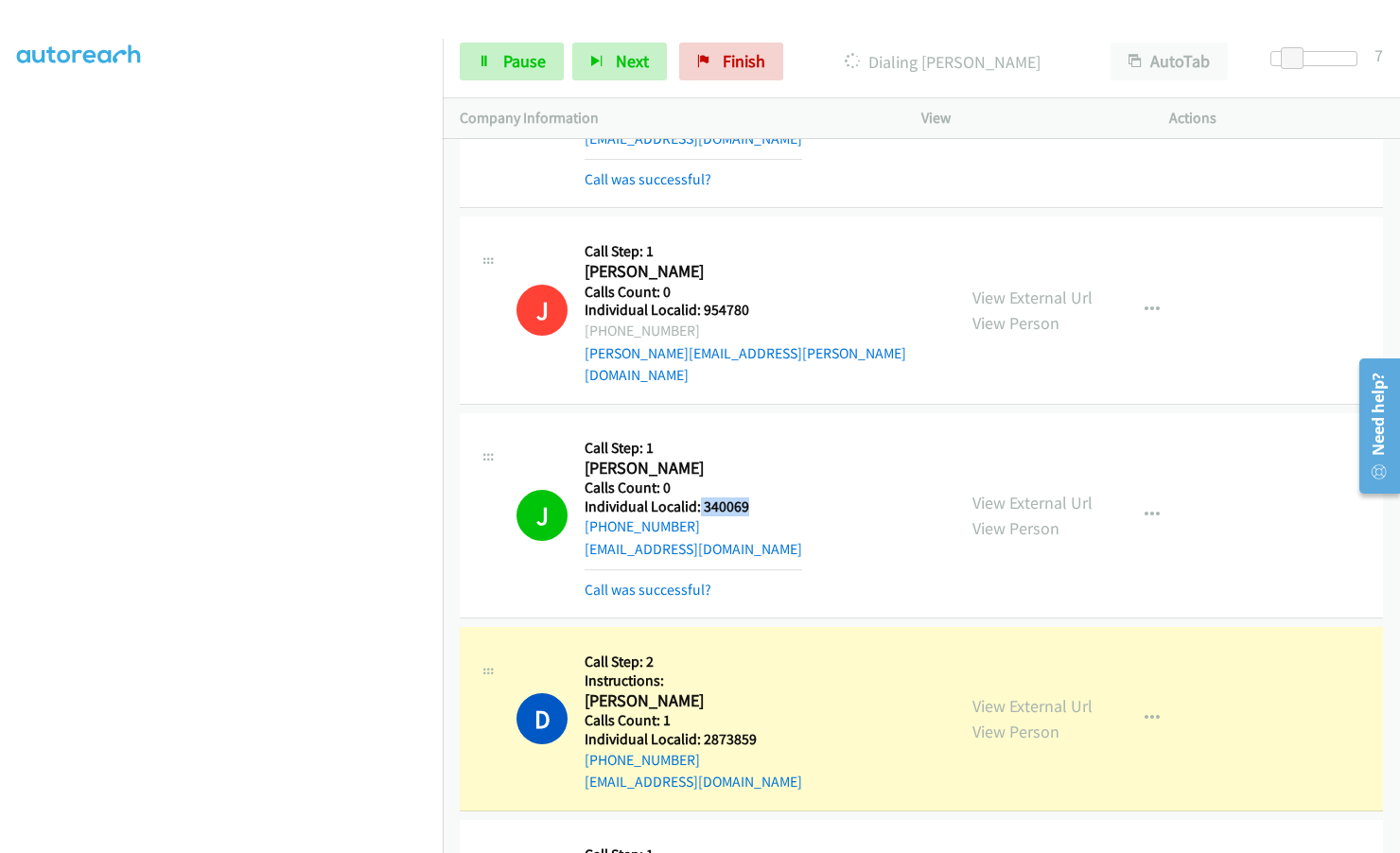 drag, startPoint x: 698, startPoint y: 436, endPoint x: 756, endPoint y: 442, distance: 58.309519 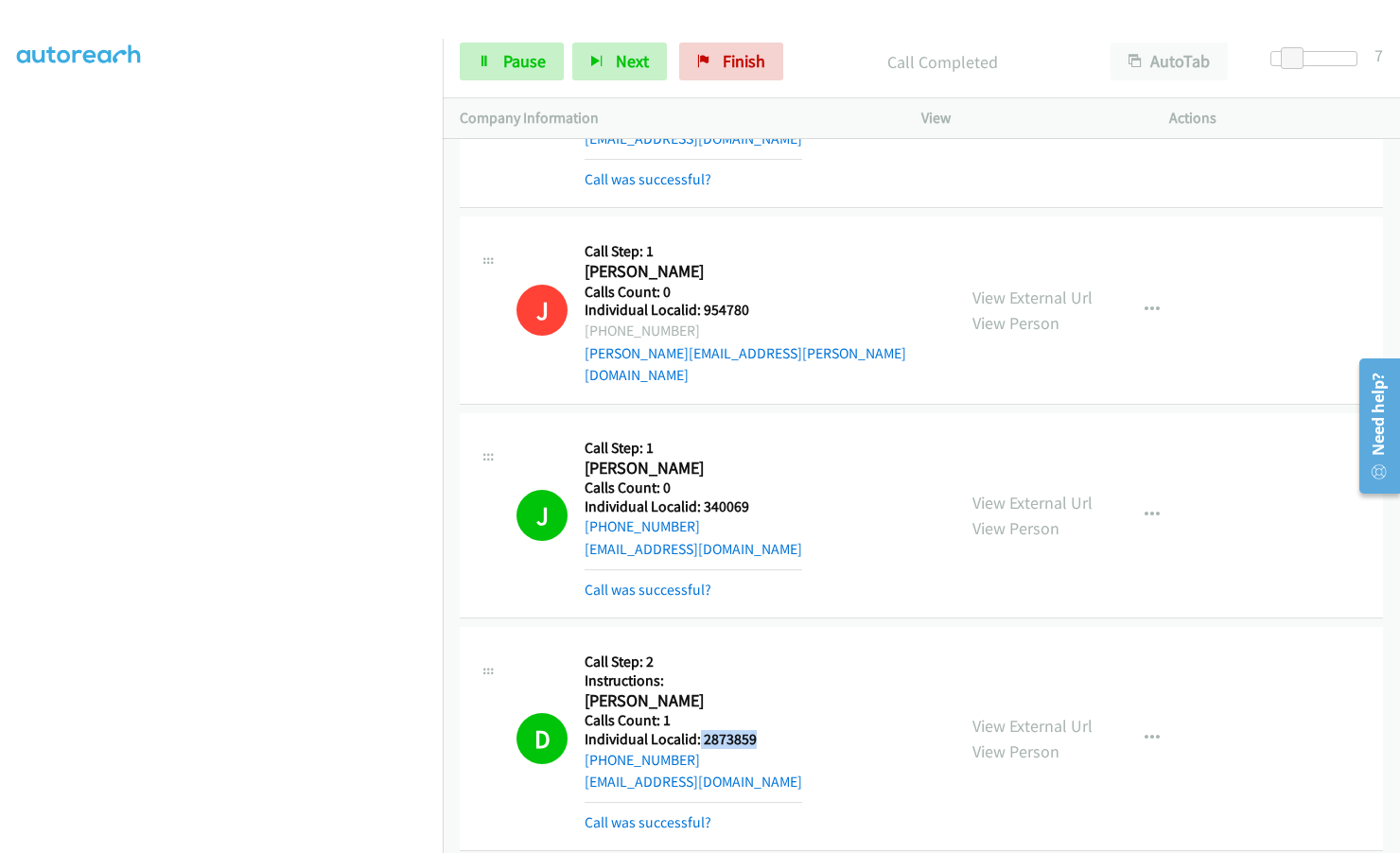 drag, startPoint x: 699, startPoint y: 671, endPoint x: 769, endPoint y: 670, distance: 70.00714 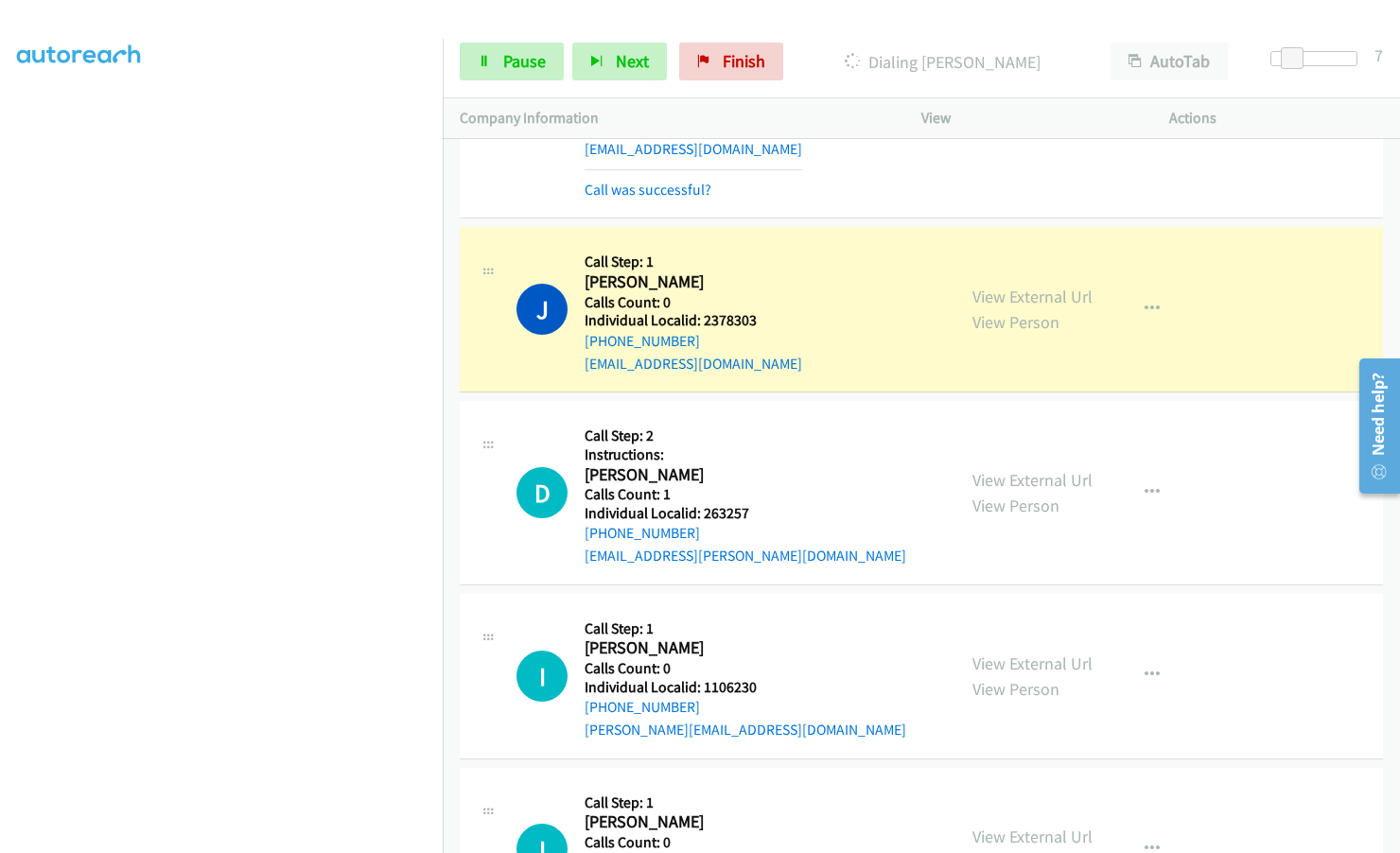 scroll, scrollTop: 15088, scrollLeft: 0, axis: vertical 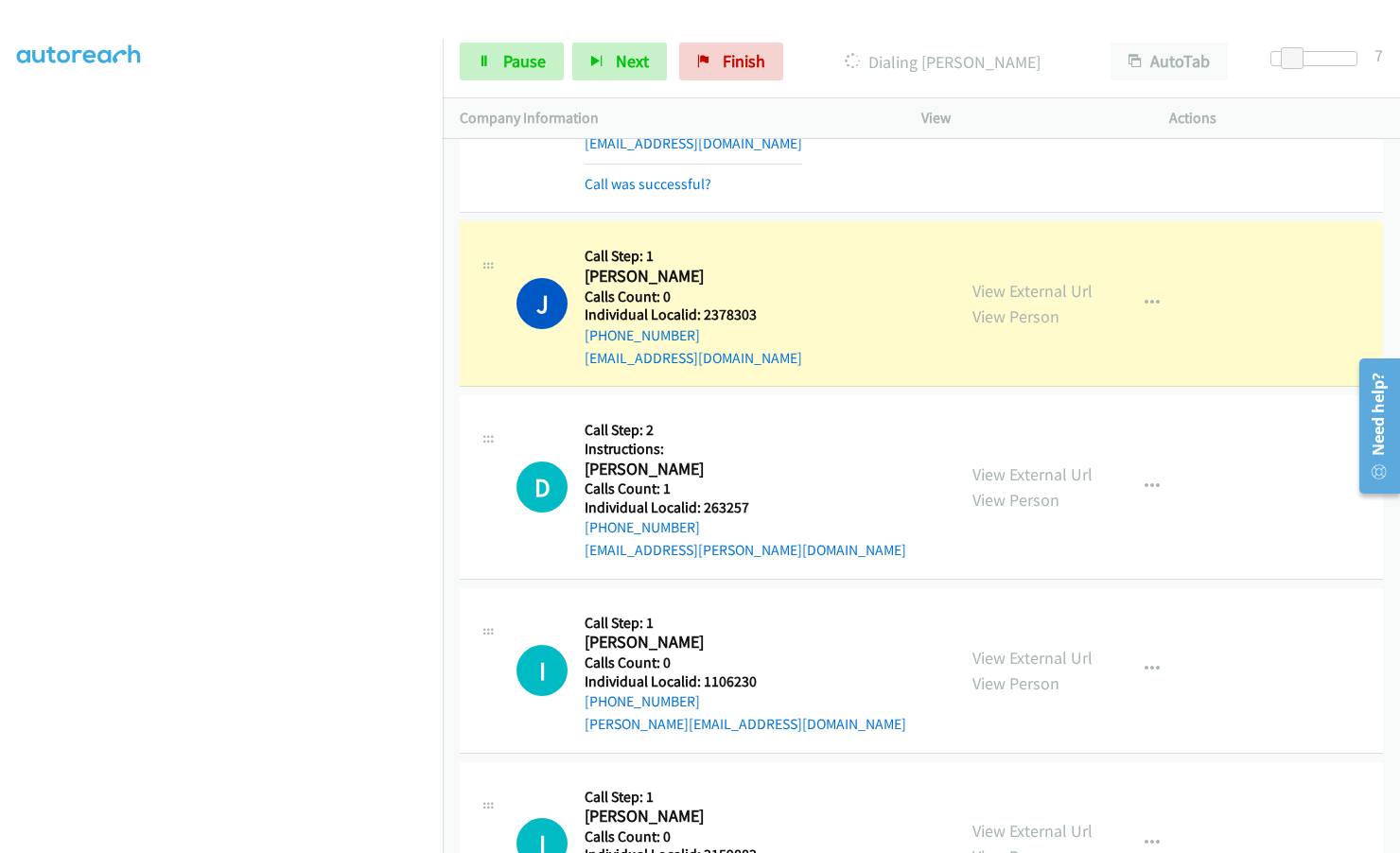 drag, startPoint x: 627, startPoint y: 208, endPoint x: 700, endPoint y: 208, distance: 73 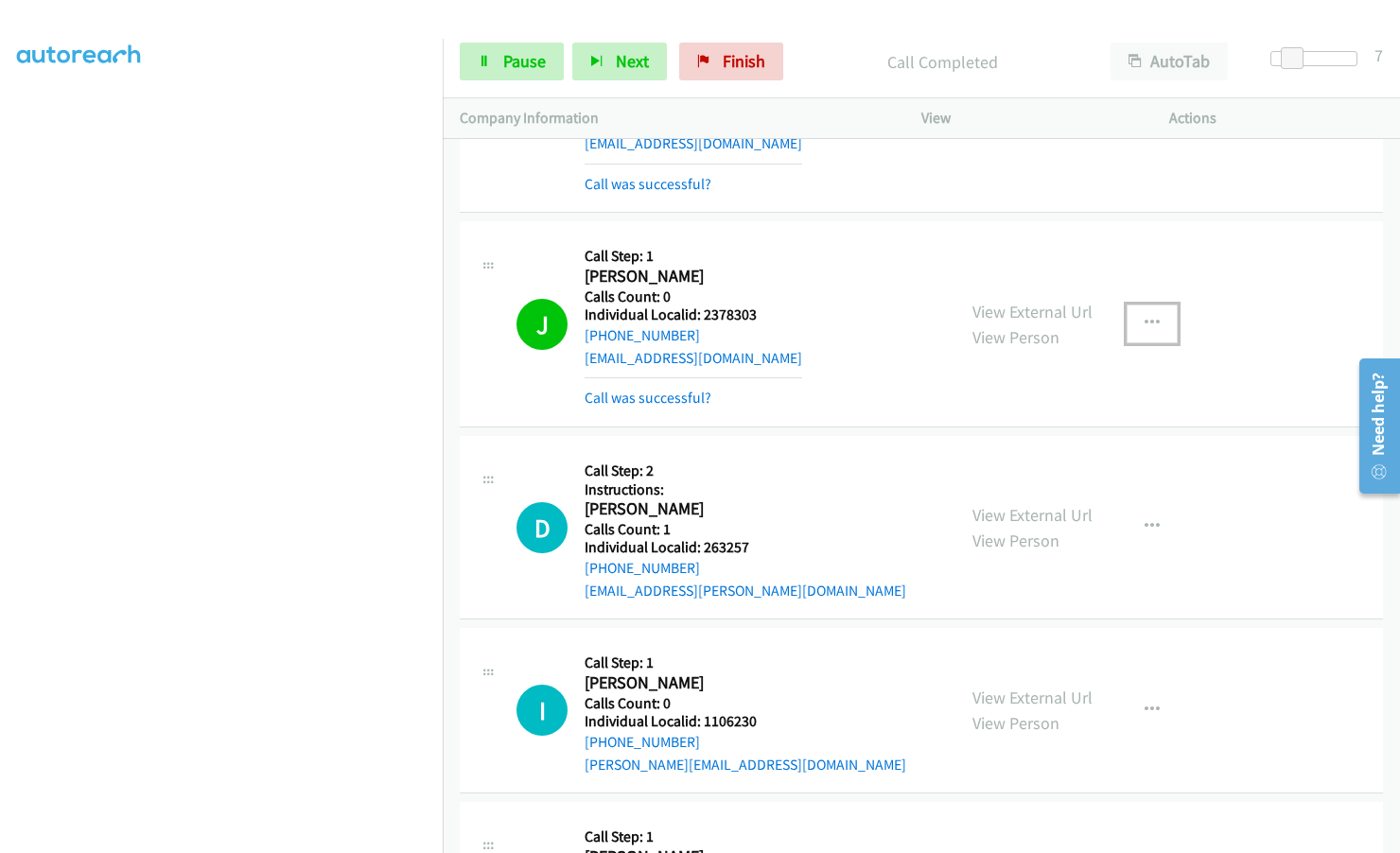 click at bounding box center (1152, 323) 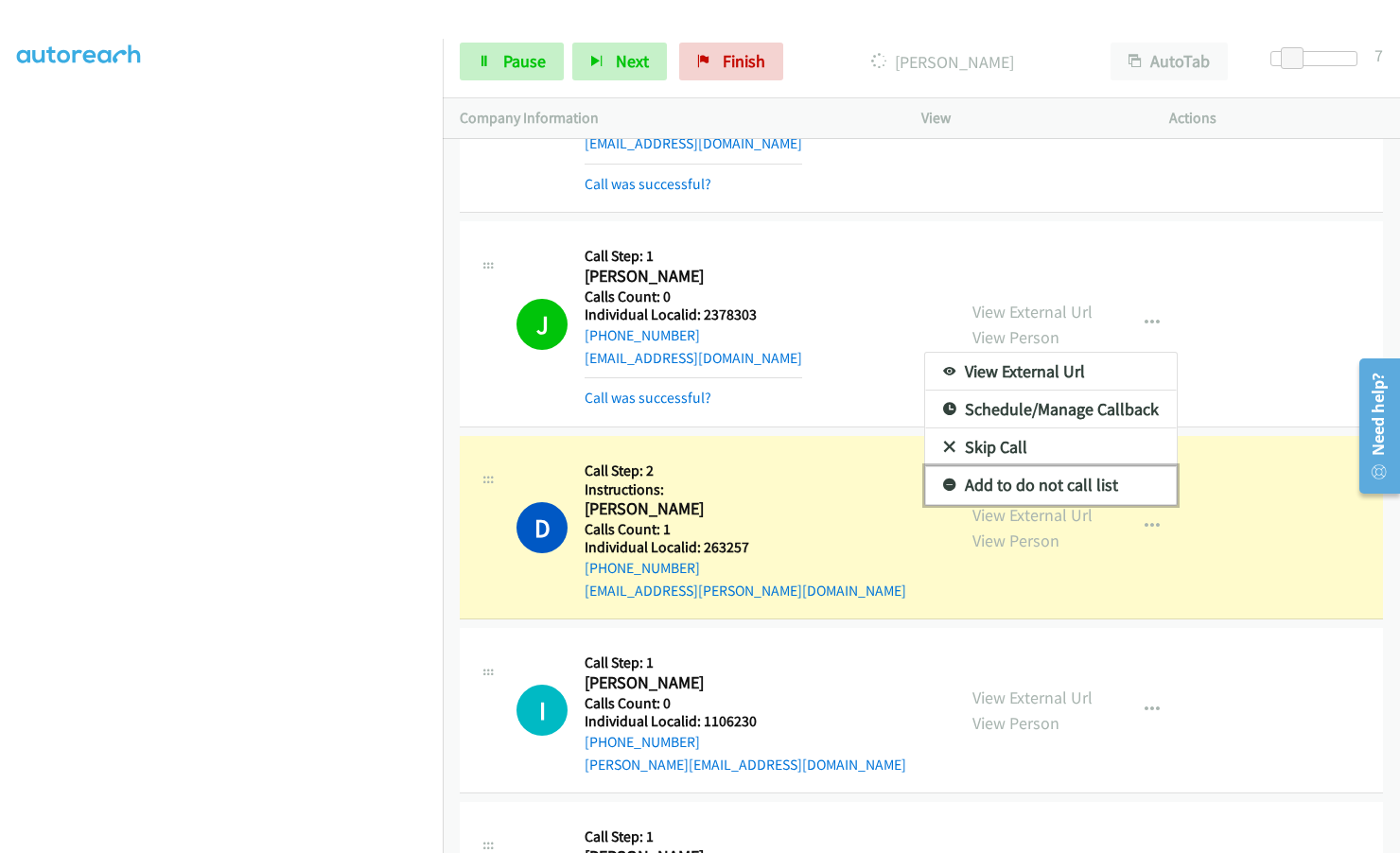 click at bounding box center [950, 486] 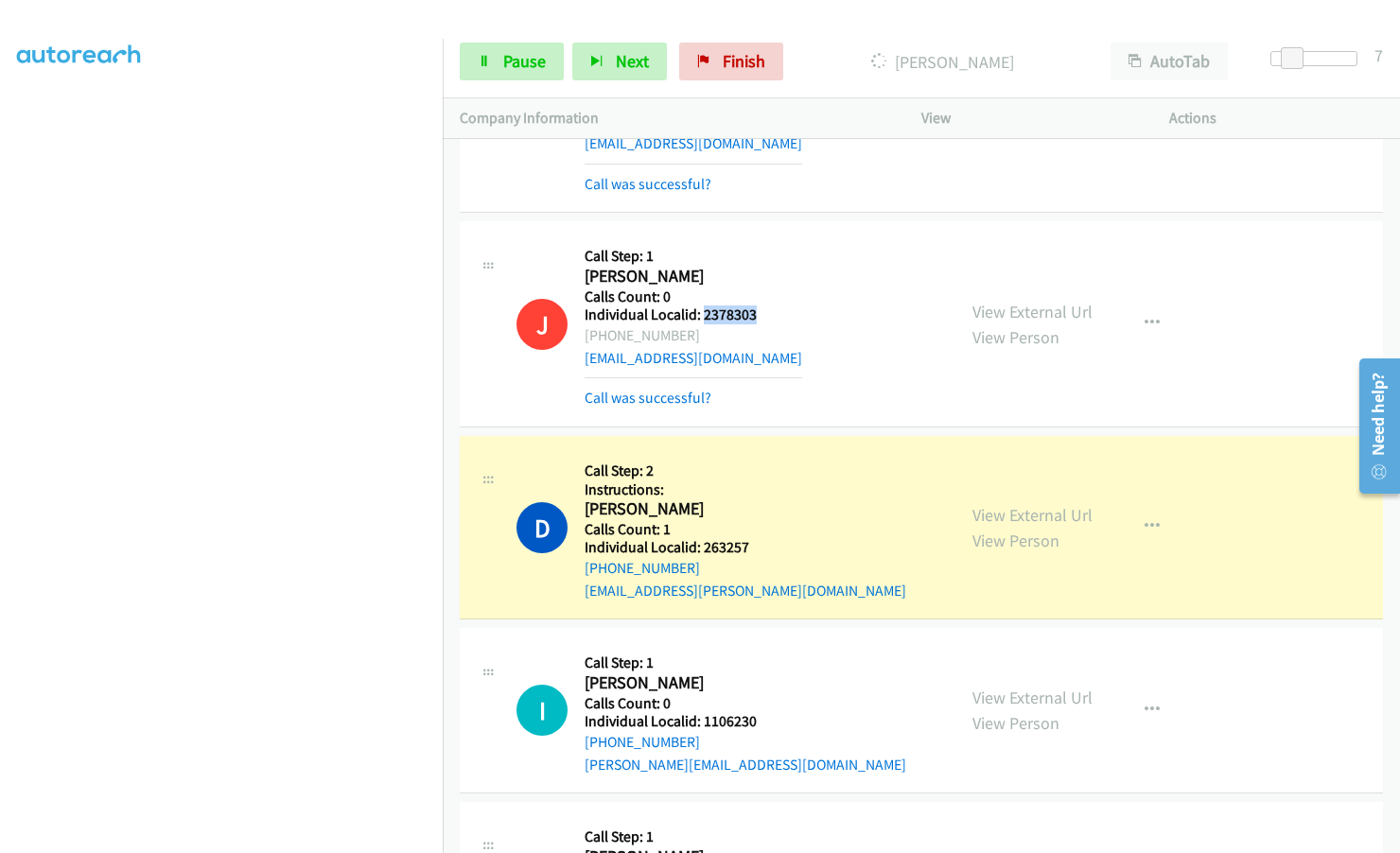 drag, startPoint x: 701, startPoint y: 249, endPoint x: 759, endPoint y: 244, distance: 58.215118 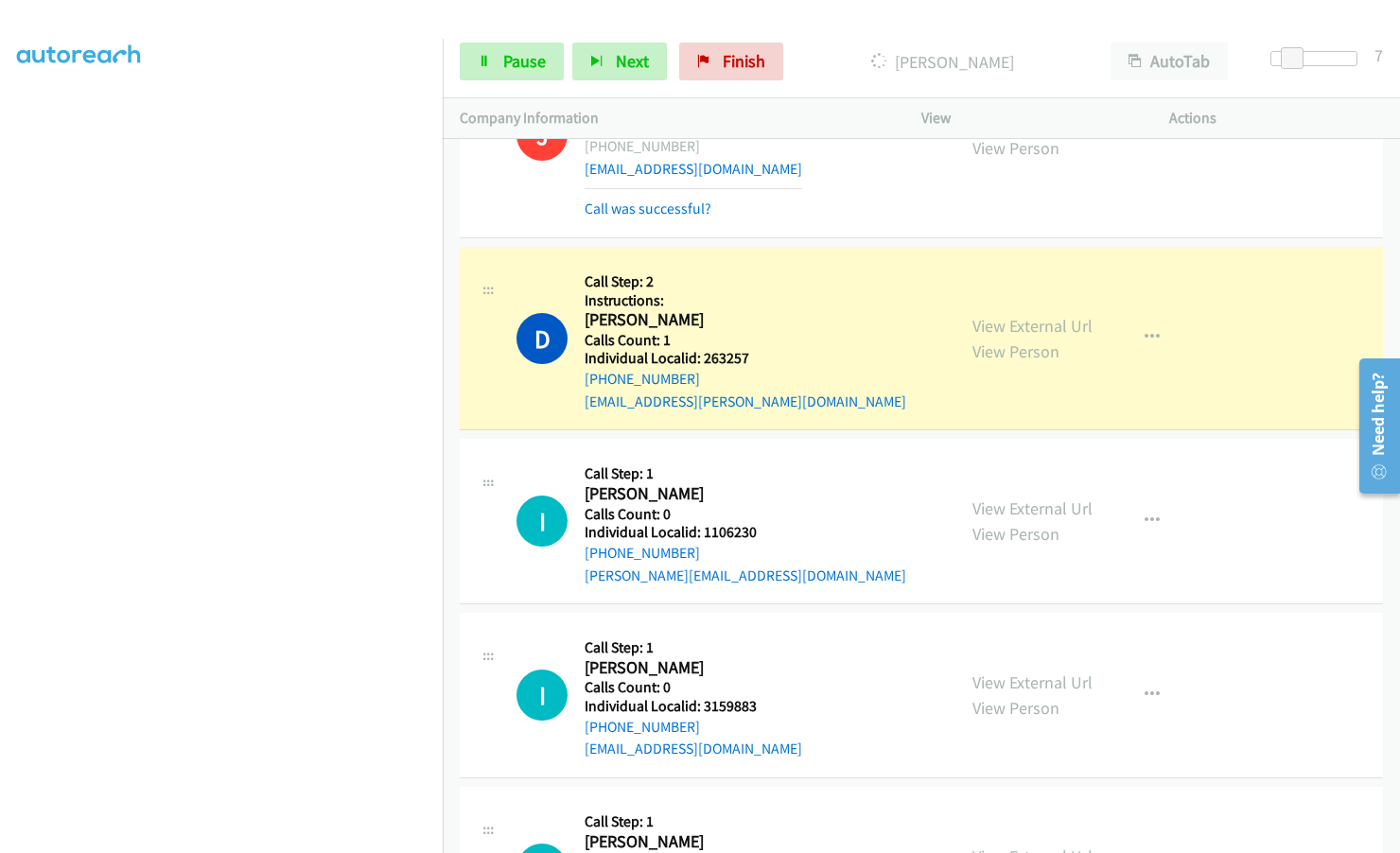 scroll, scrollTop: 15301, scrollLeft: 0, axis: vertical 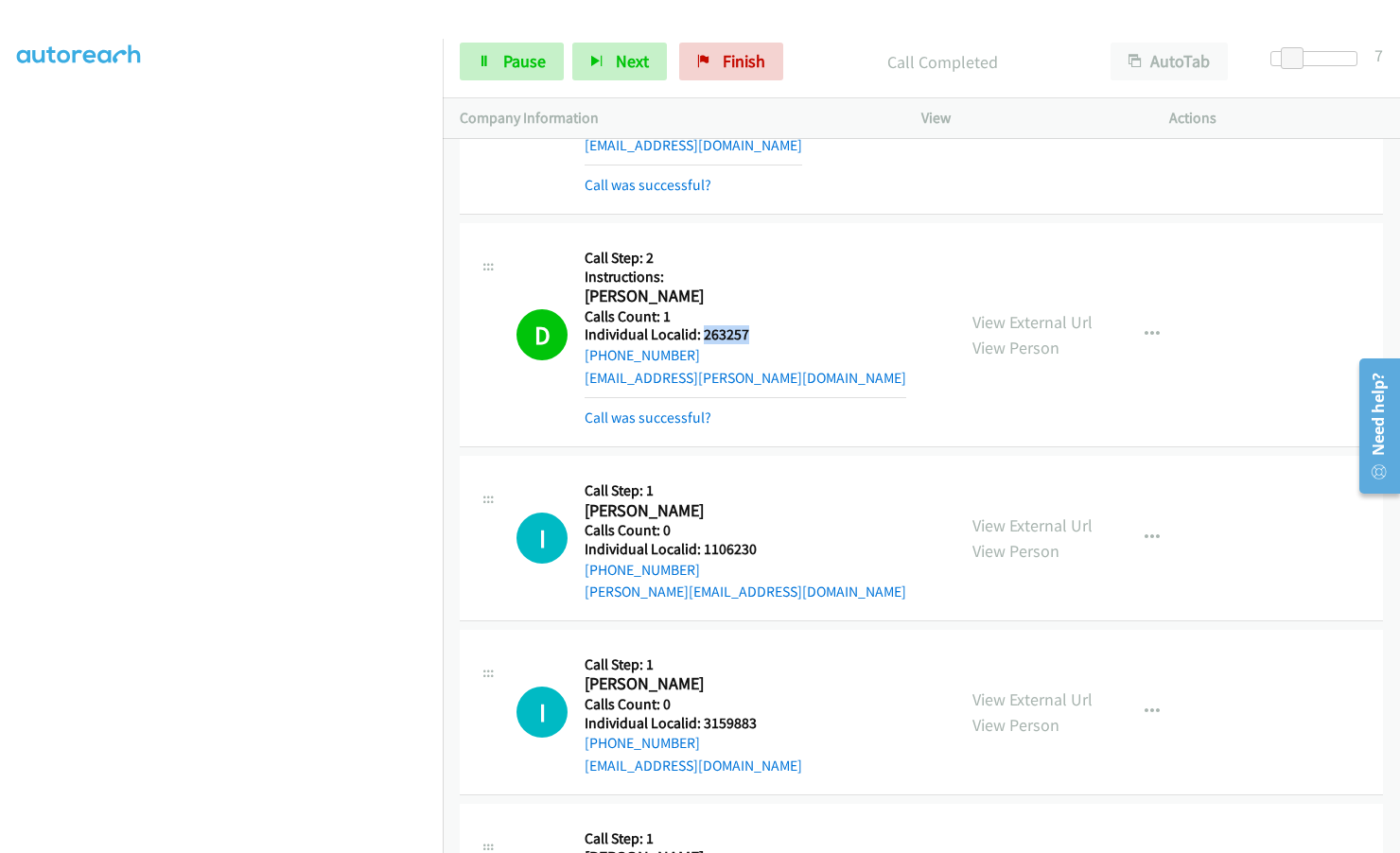 drag, startPoint x: 701, startPoint y: 269, endPoint x: 759, endPoint y: 267, distance: 58.03447 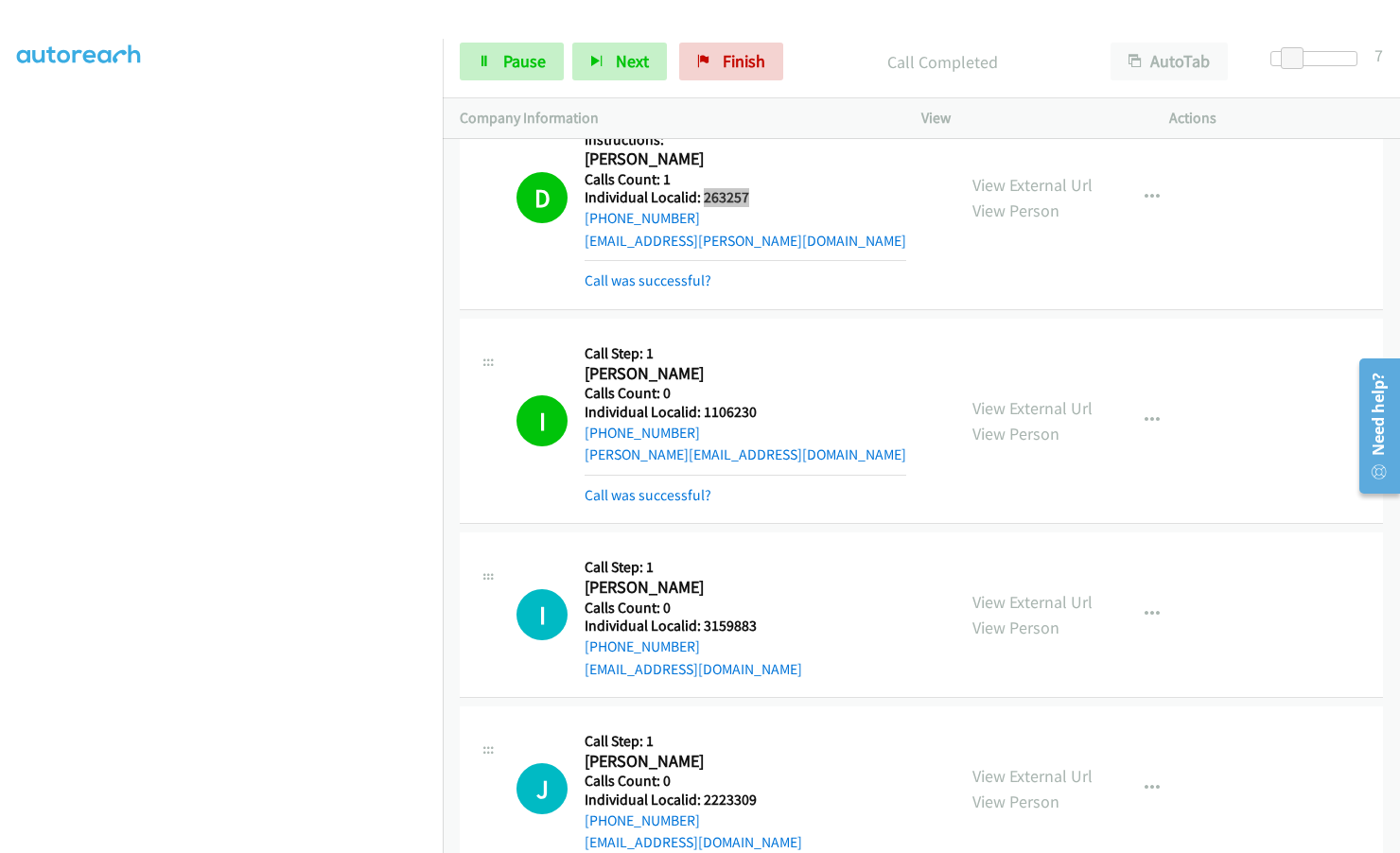 scroll, scrollTop: 15436, scrollLeft: 0, axis: vertical 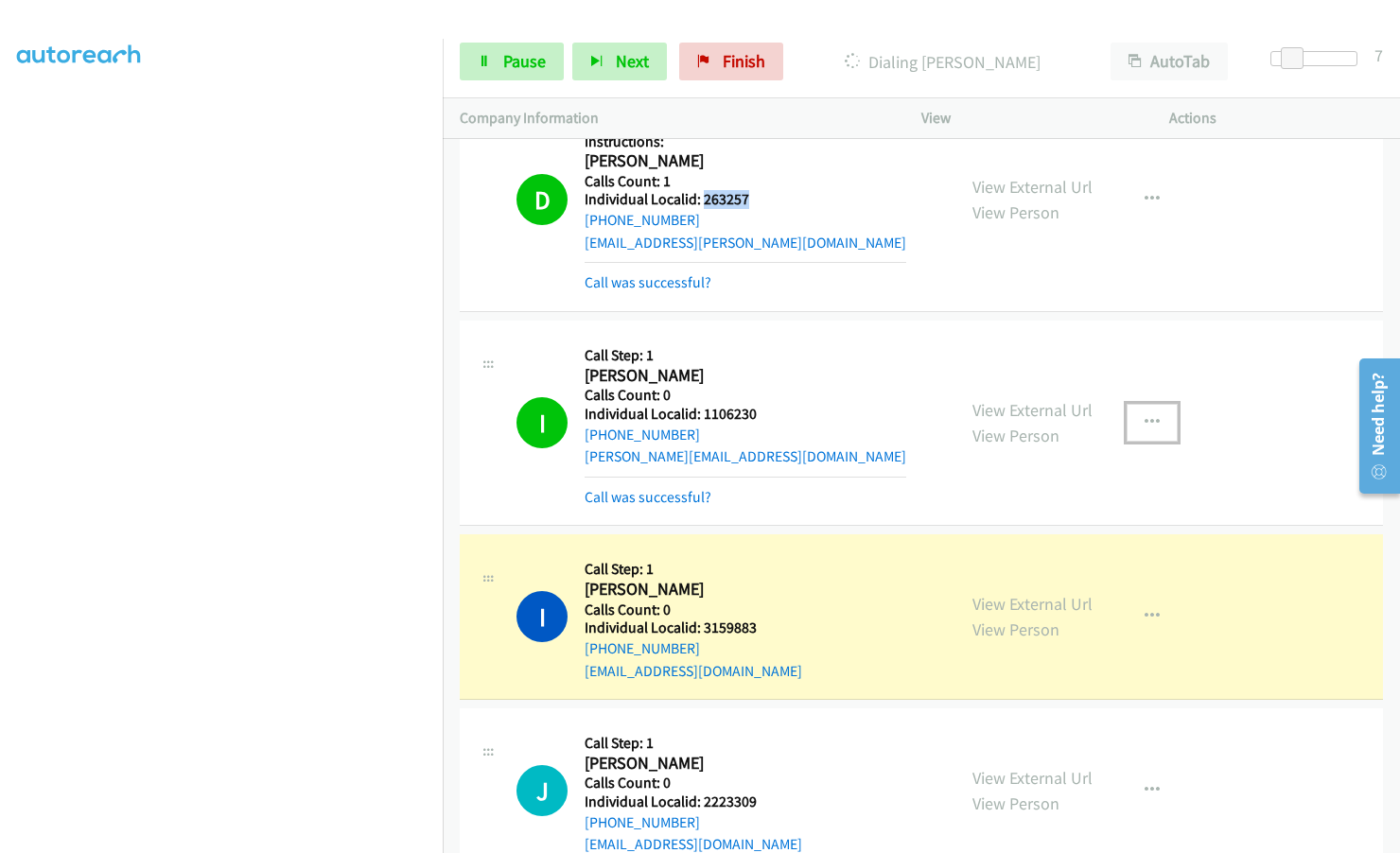 click at bounding box center (1152, 423) 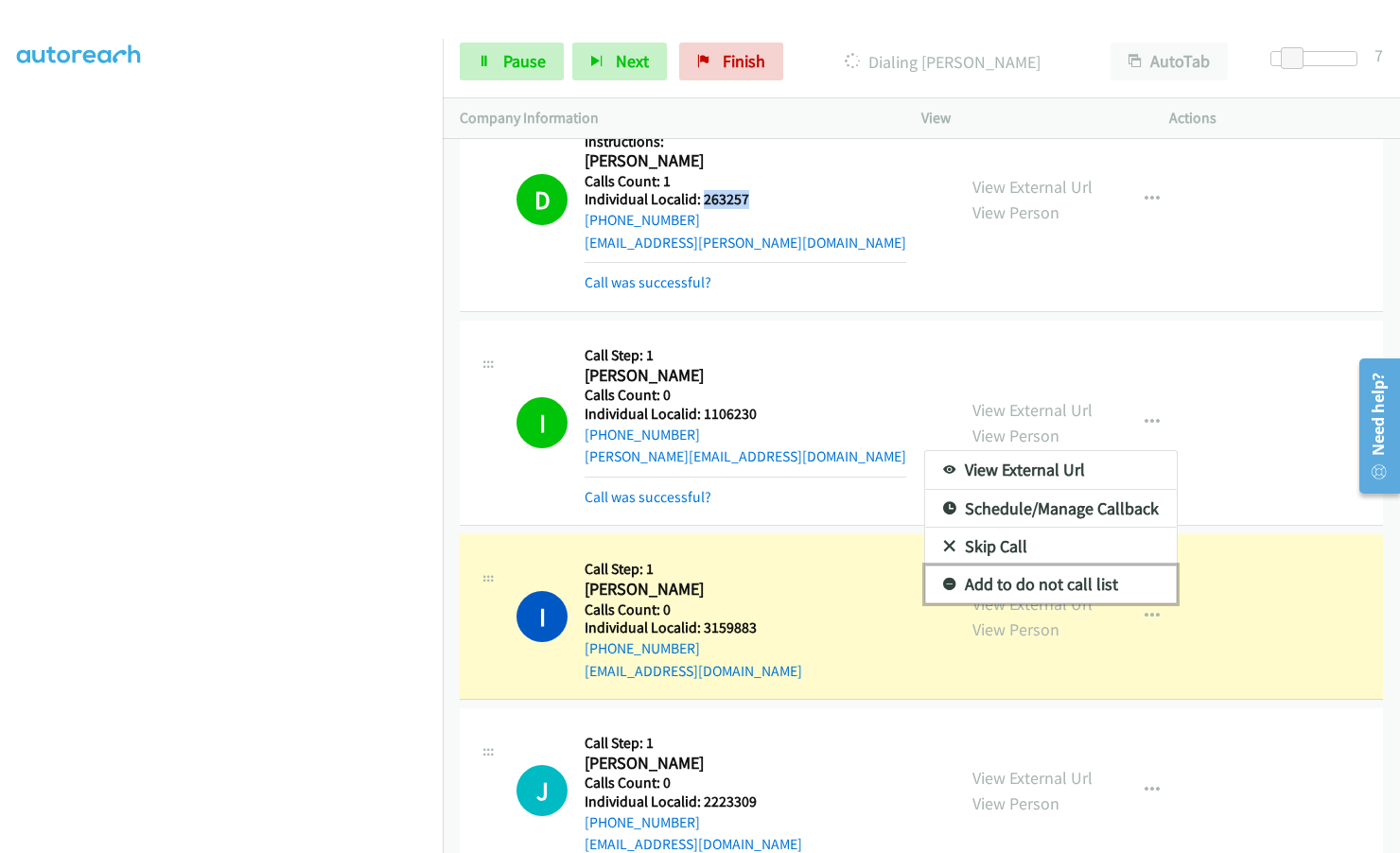 click at bounding box center [950, 585] 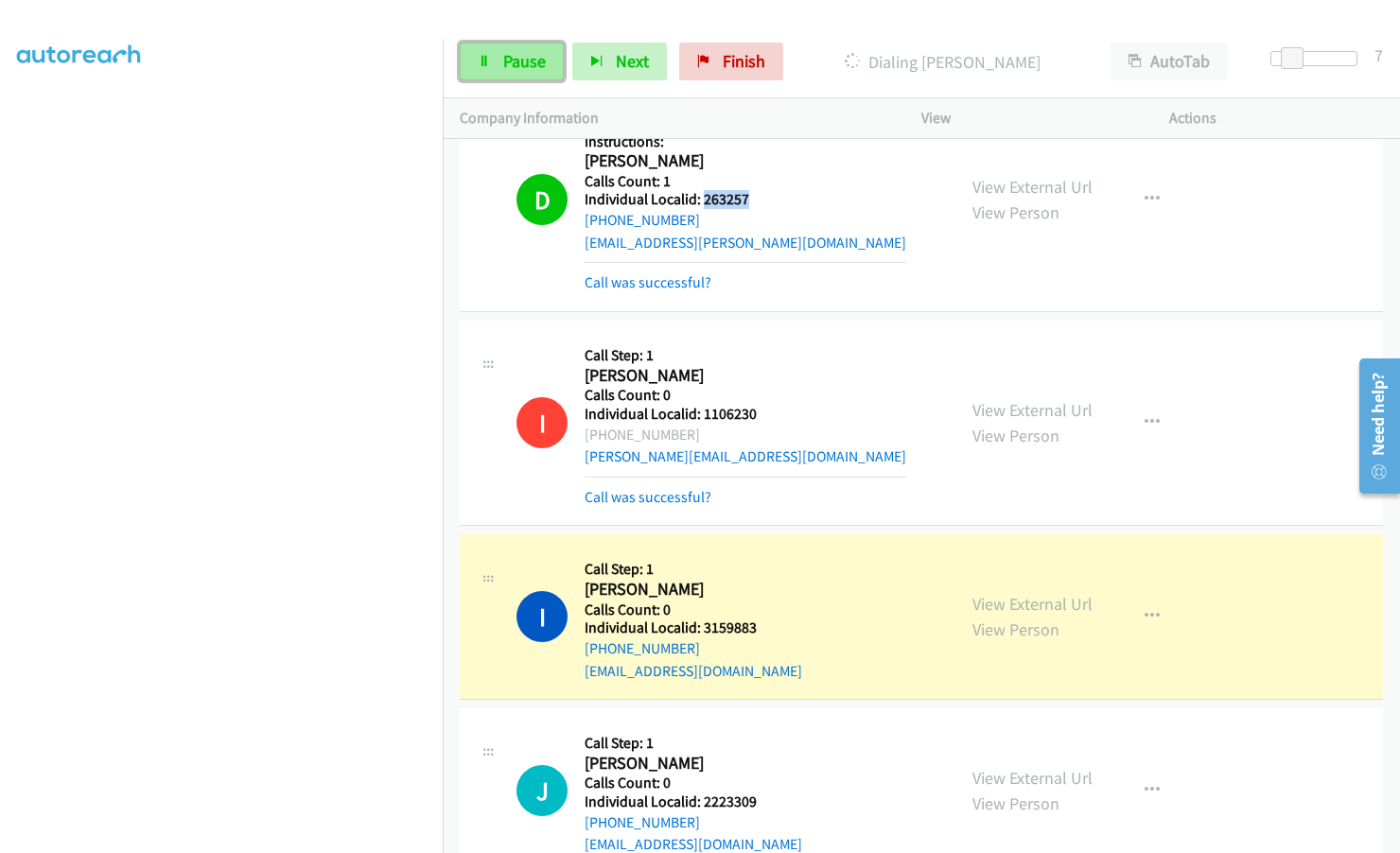click on "Pause" at bounding box center (524, 61) 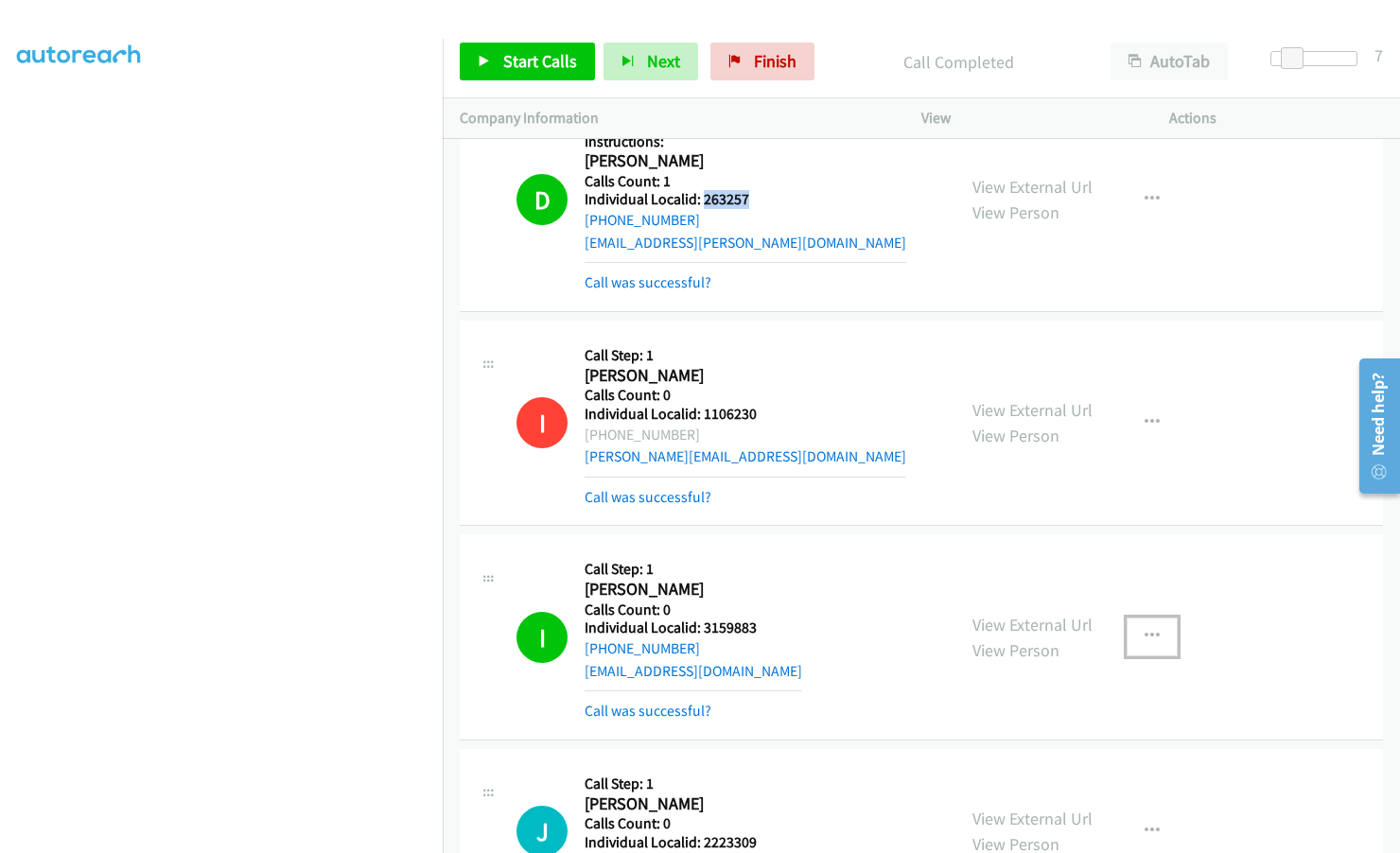 click at bounding box center [1152, 636] 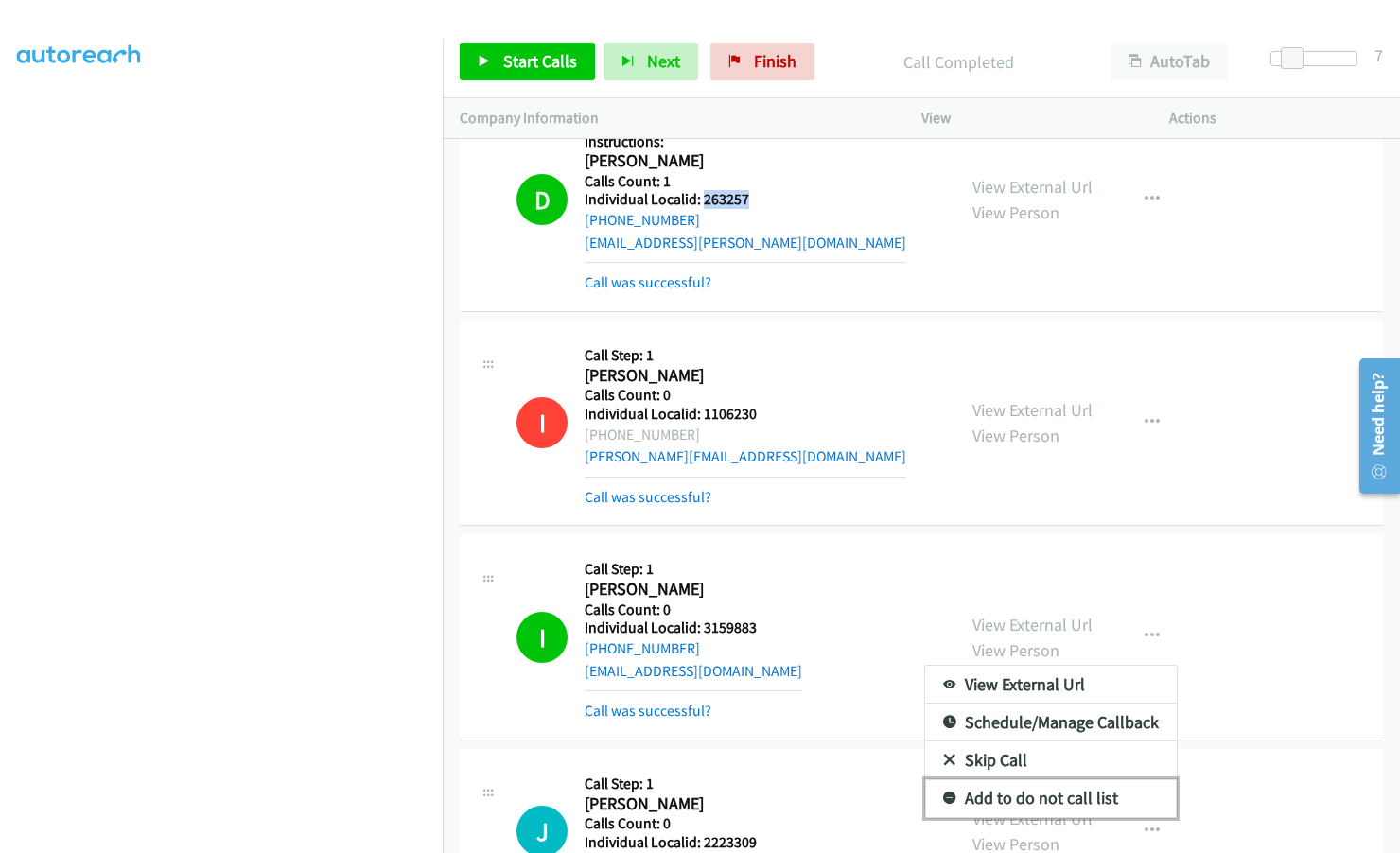 click at bounding box center (950, 799) 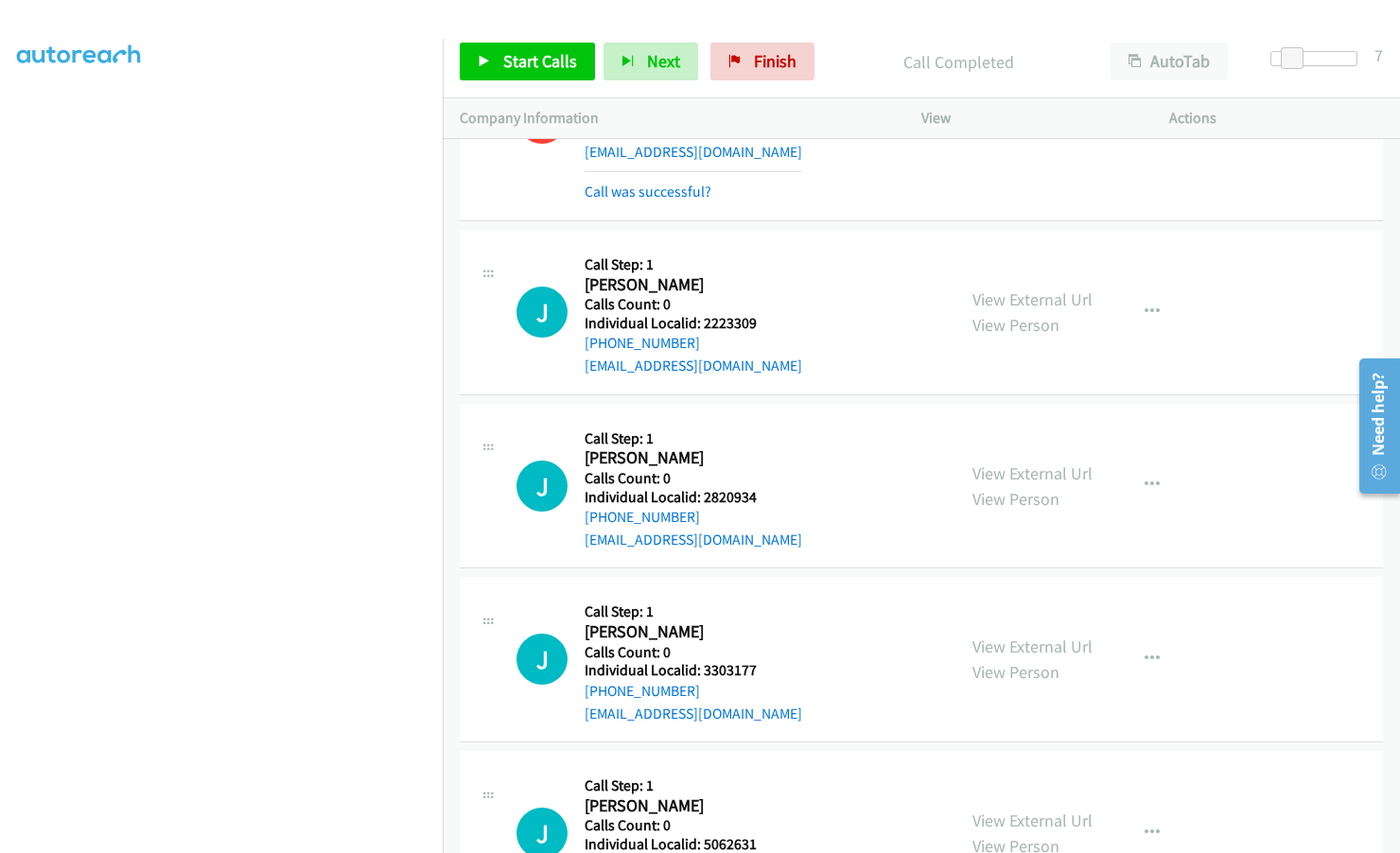 scroll, scrollTop: 15980, scrollLeft: 0, axis: vertical 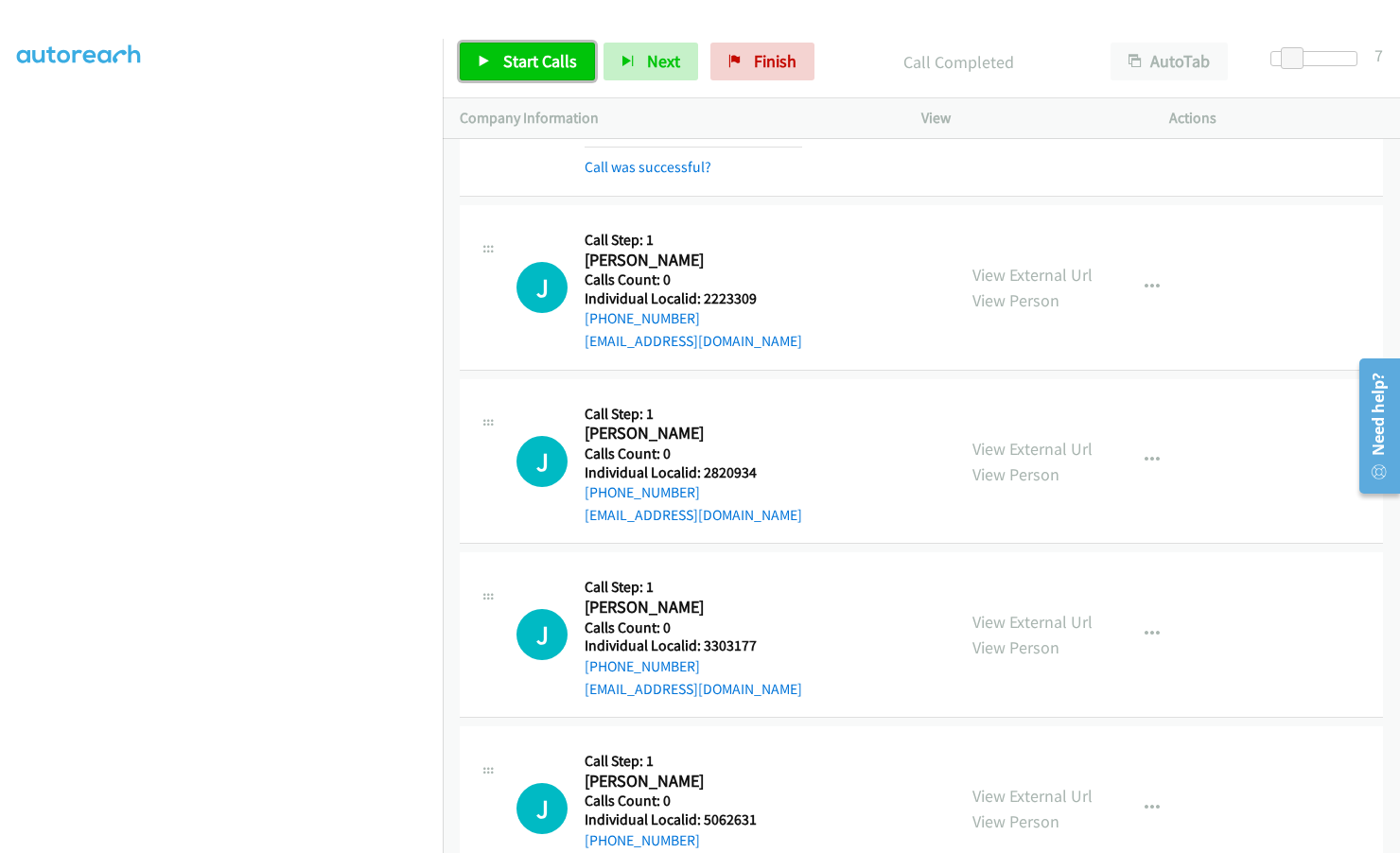 click on "Start Calls" at bounding box center [540, 61] 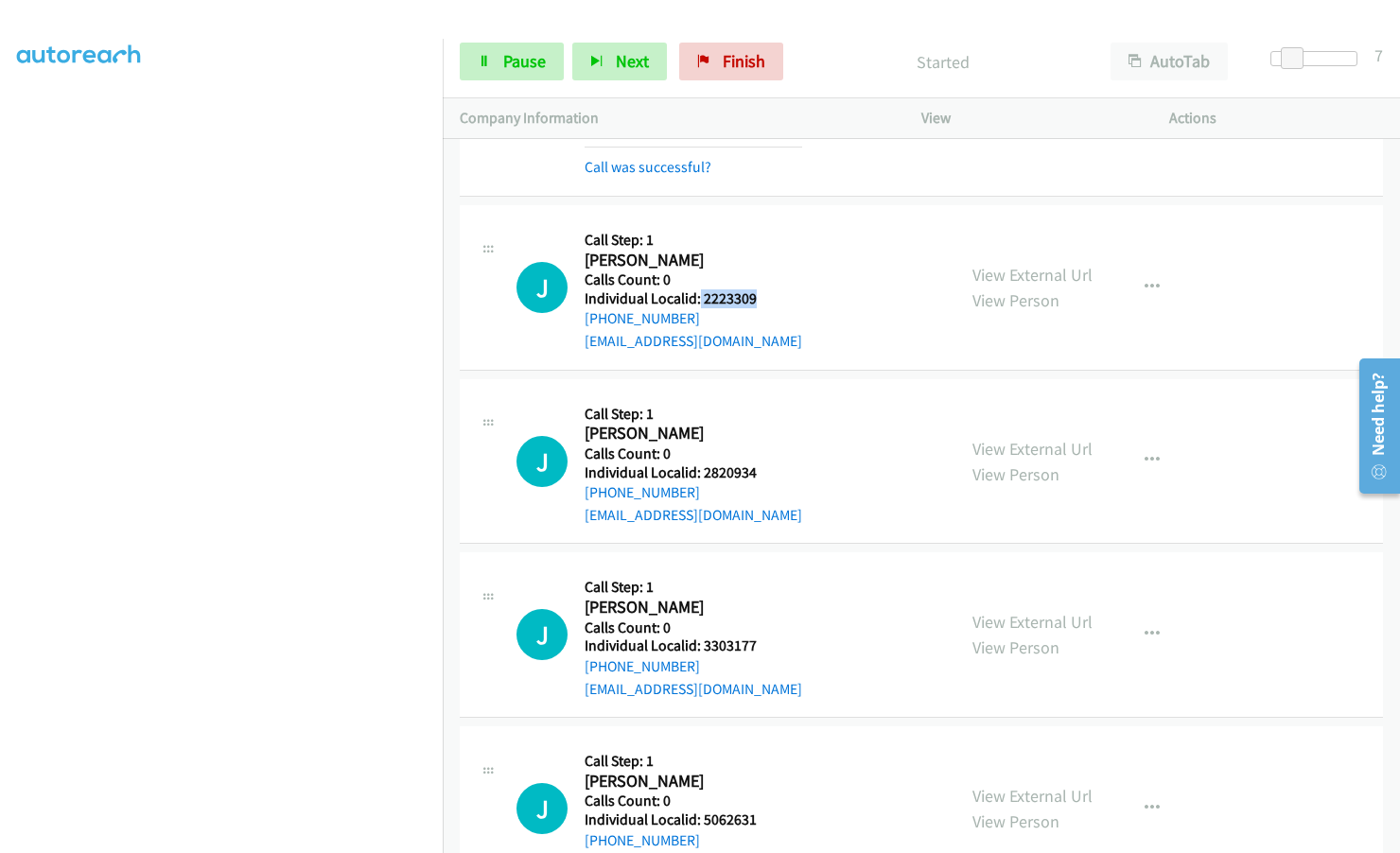drag, startPoint x: 699, startPoint y: 232, endPoint x: 759, endPoint y: 231, distance: 60.008333 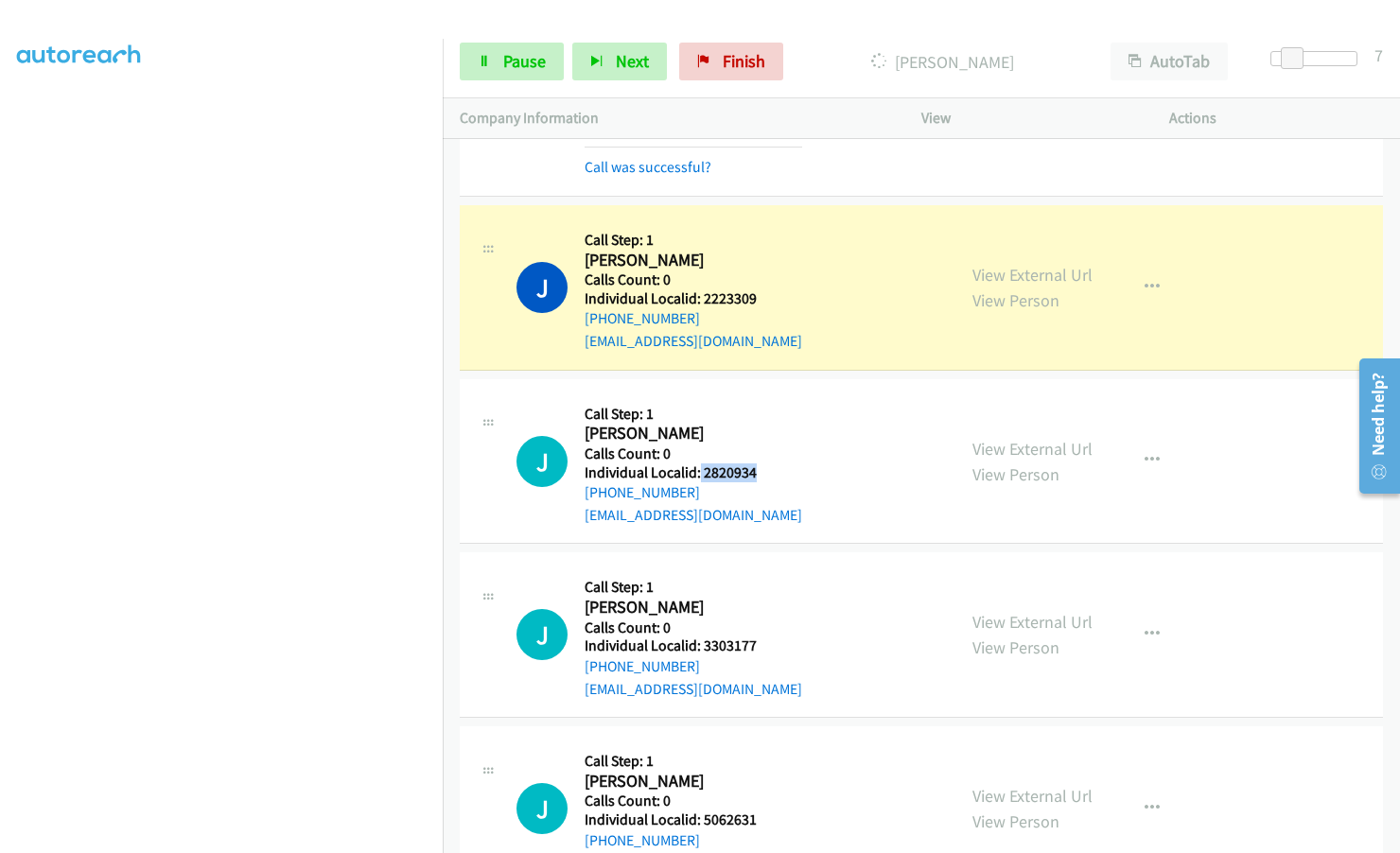 drag, startPoint x: 698, startPoint y: 400, endPoint x: 766, endPoint y: 404, distance: 68.11755 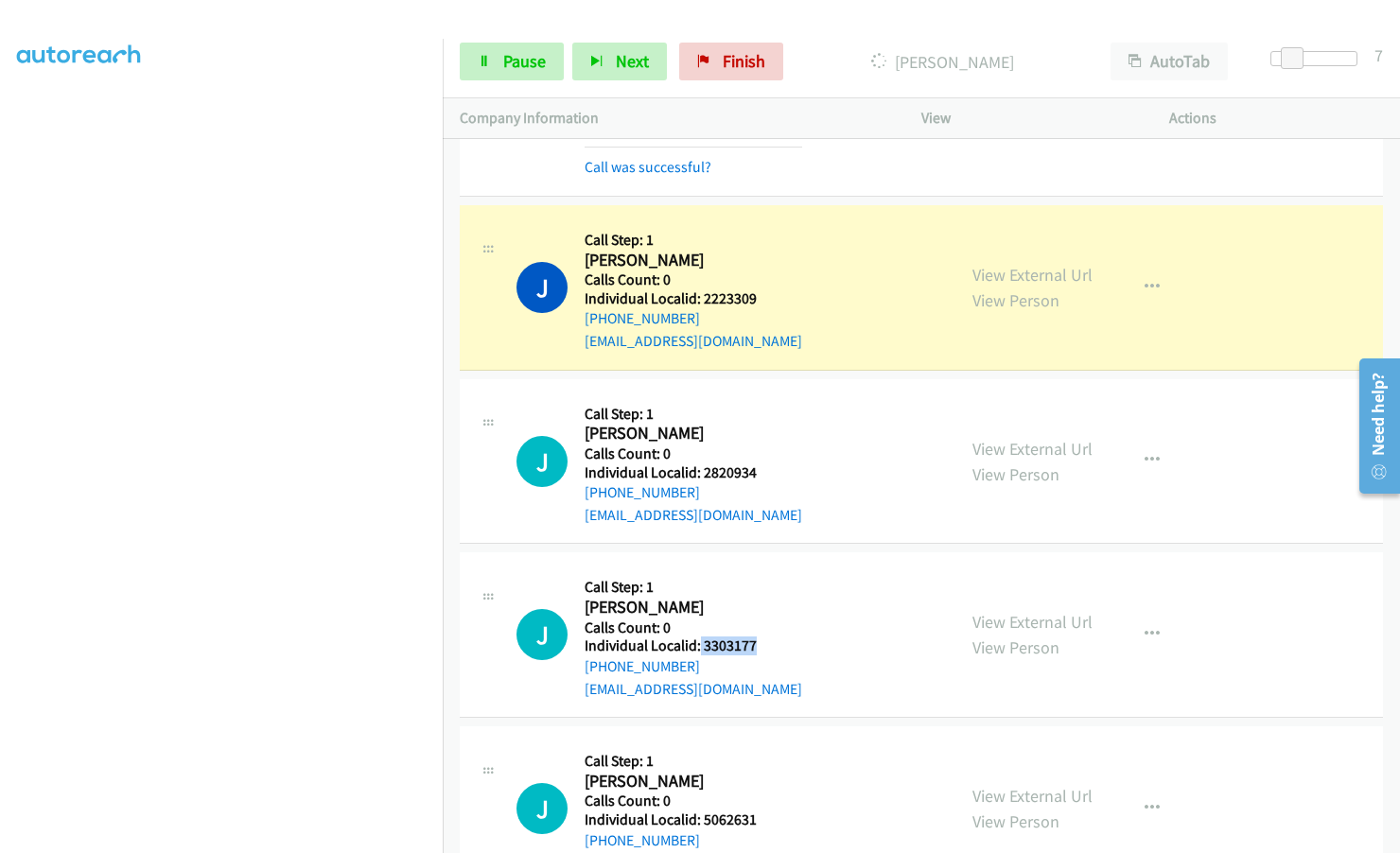 drag, startPoint x: 724, startPoint y: 575, endPoint x: 761, endPoint y: 577, distance: 37.05401 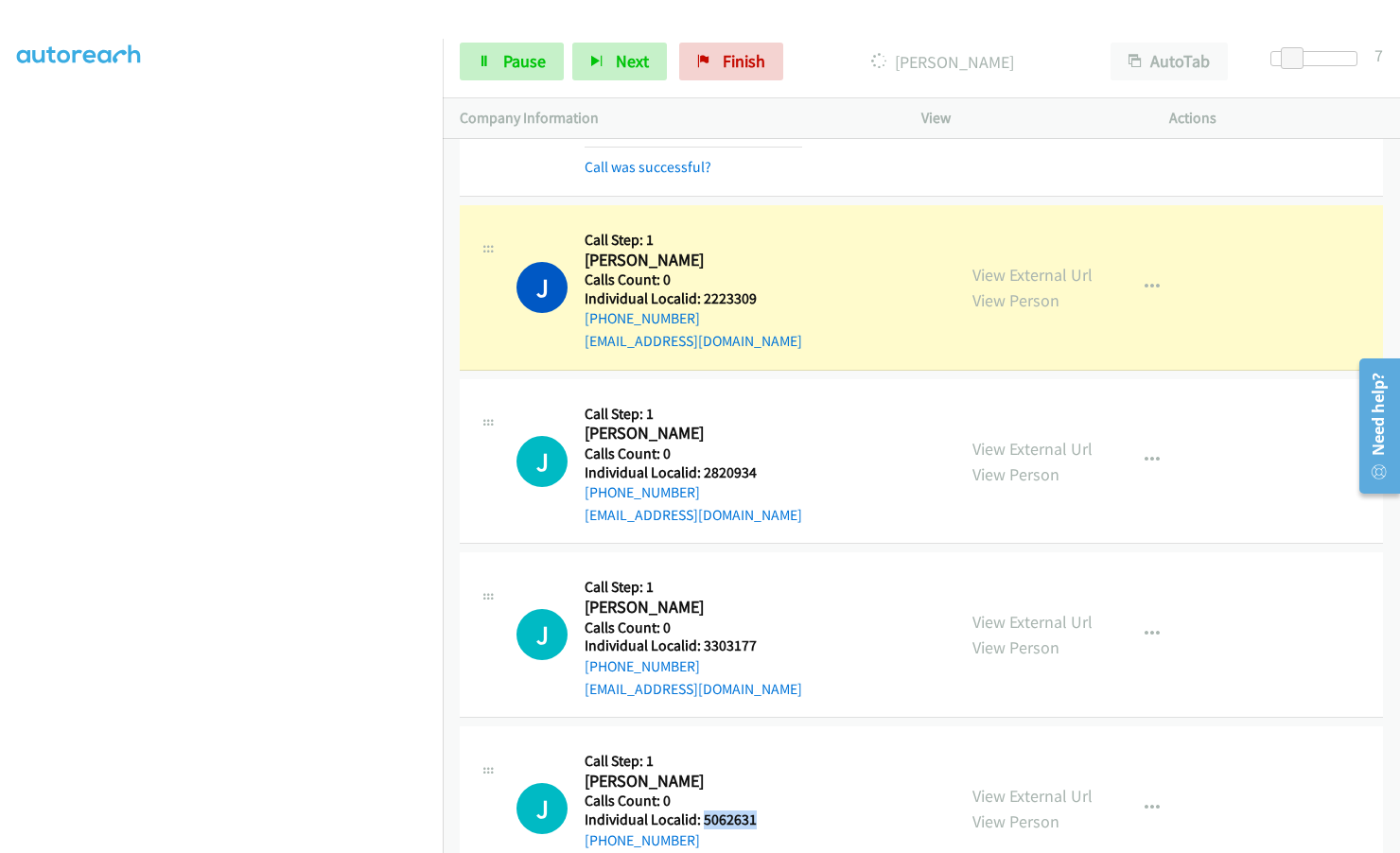 drag, startPoint x: 703, startPoint y: 754, endPoint x: 765, endPoint y: 750, distance: 62.1289 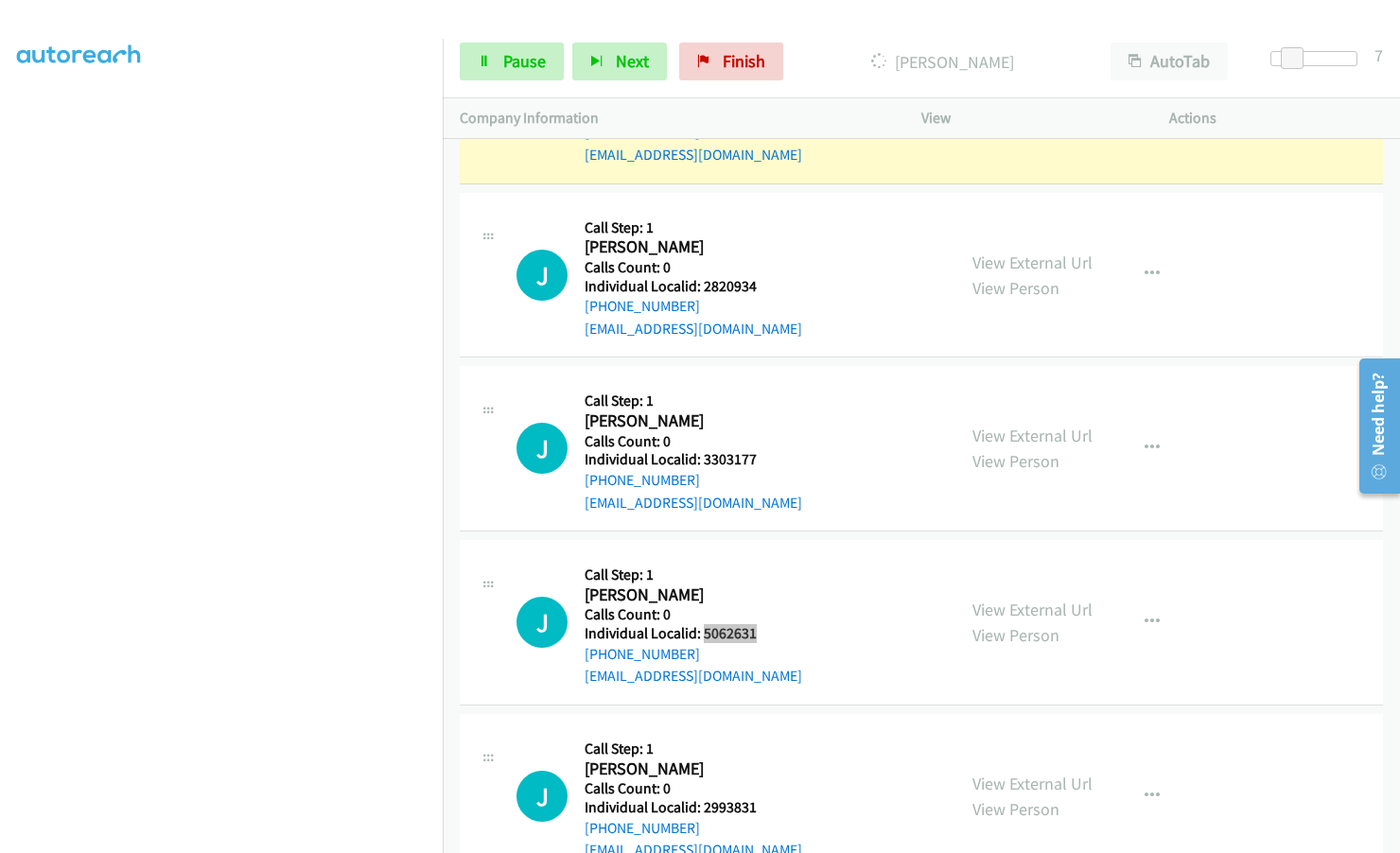 scroll, scrollTop: 16169, scrollLeft: 0, axis: vertical 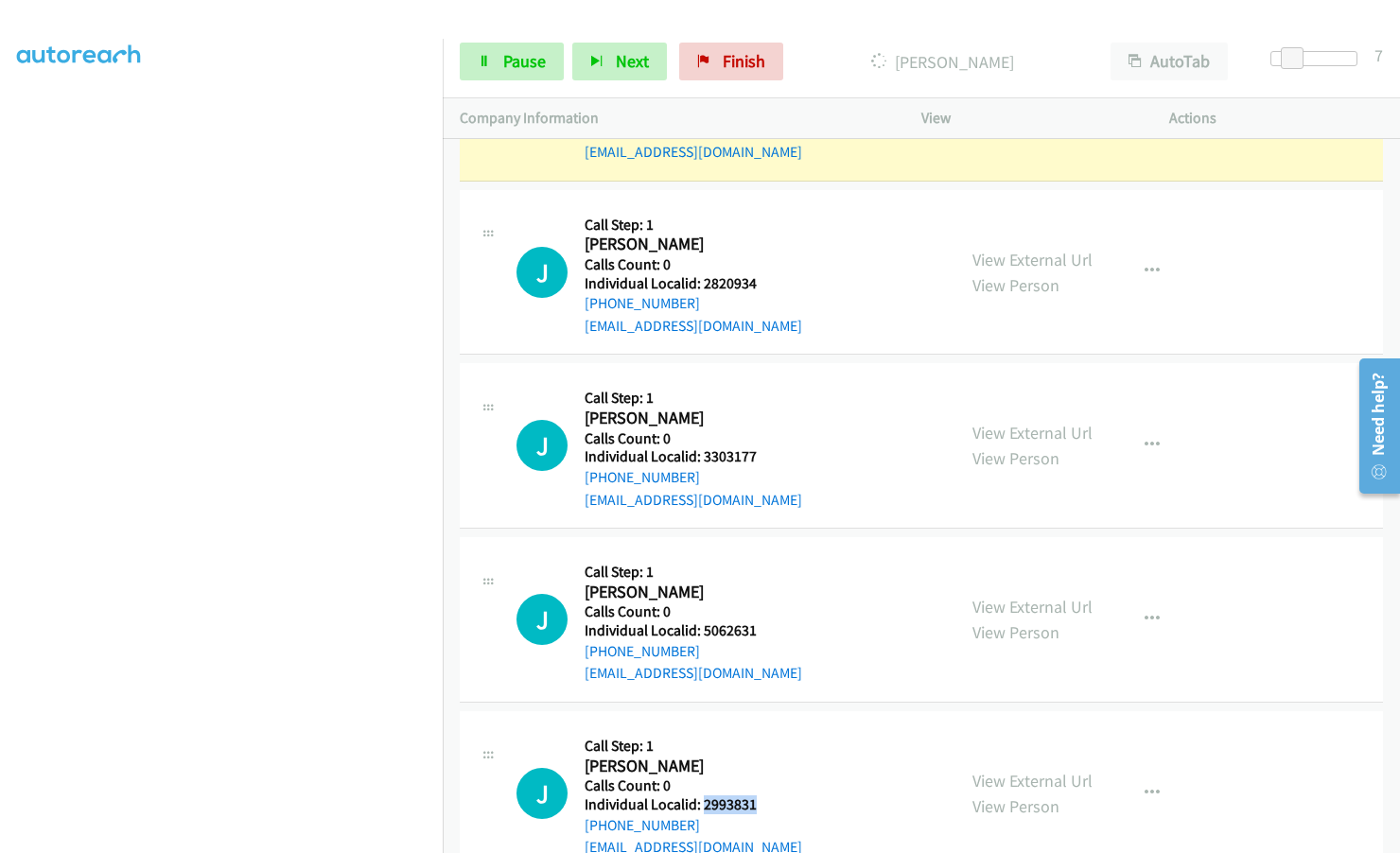 drag, startPoint x: 703, startPoint y: 738, endPoint x: 759, endPoint y: 735, distance: 56.0803 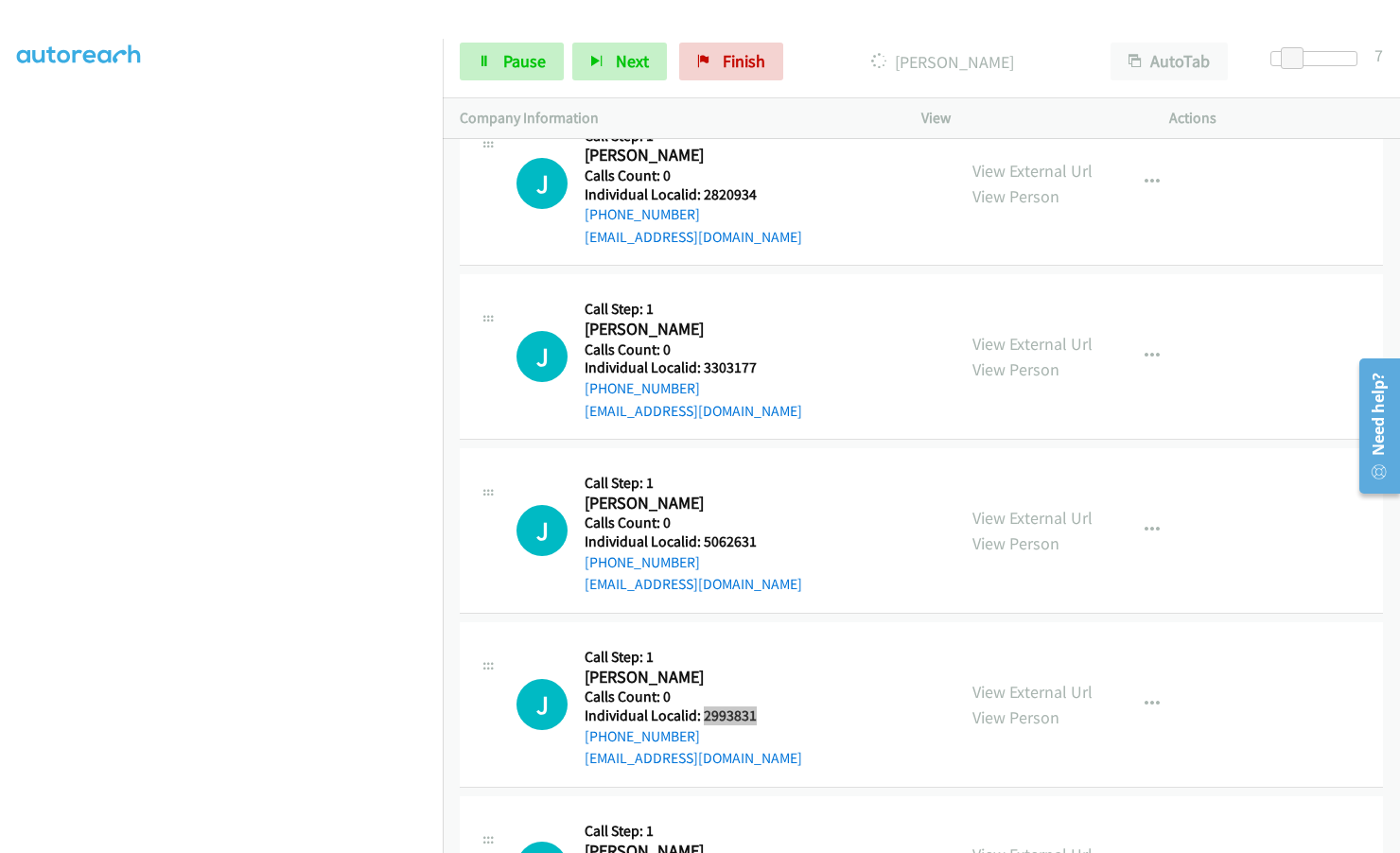 scroll, scrollTop: 16264, scrollLeft: 0, axis: vertical 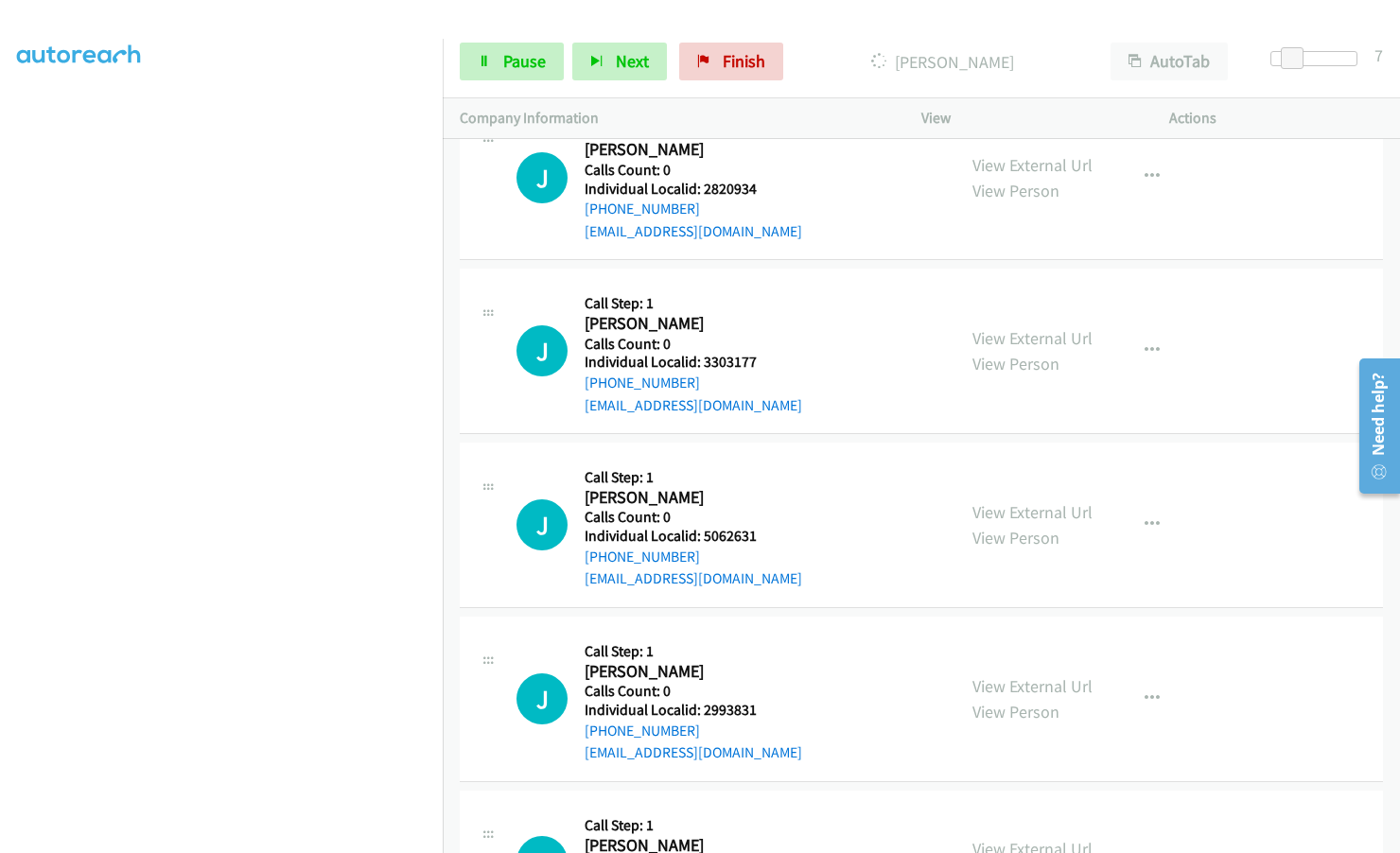 drag, startPoint x: 712, startPoint y: 813, endPoint x: 758, endPoint y: 812, distance: 46.010868 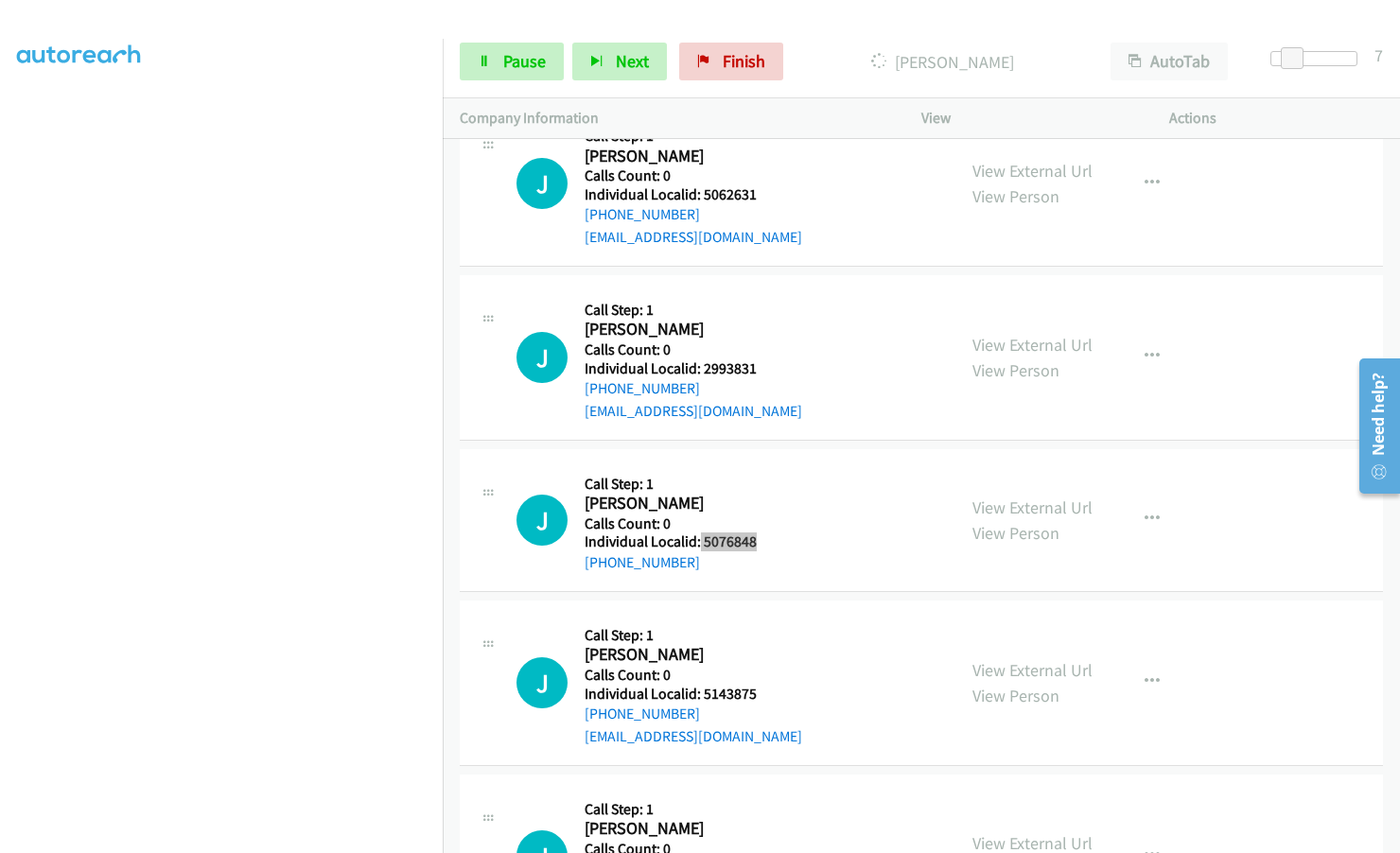 scroll, scrollTop: 16659, scrollLeft: 0, axis: vertical 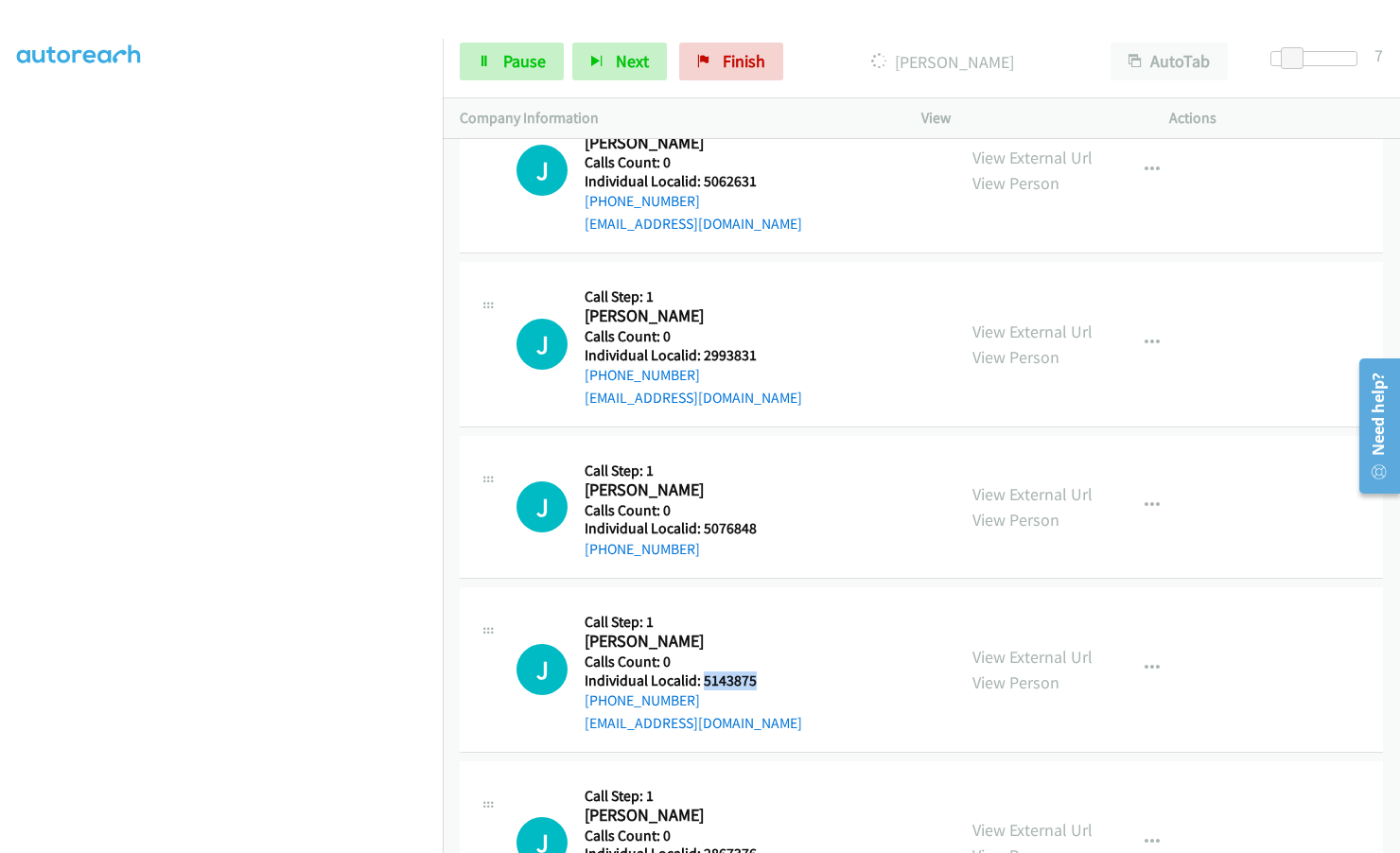 drag, startPoint x: 703, startPoint y: 609, endPoint x: 766, endPoint y: 608, distance: 63.00794 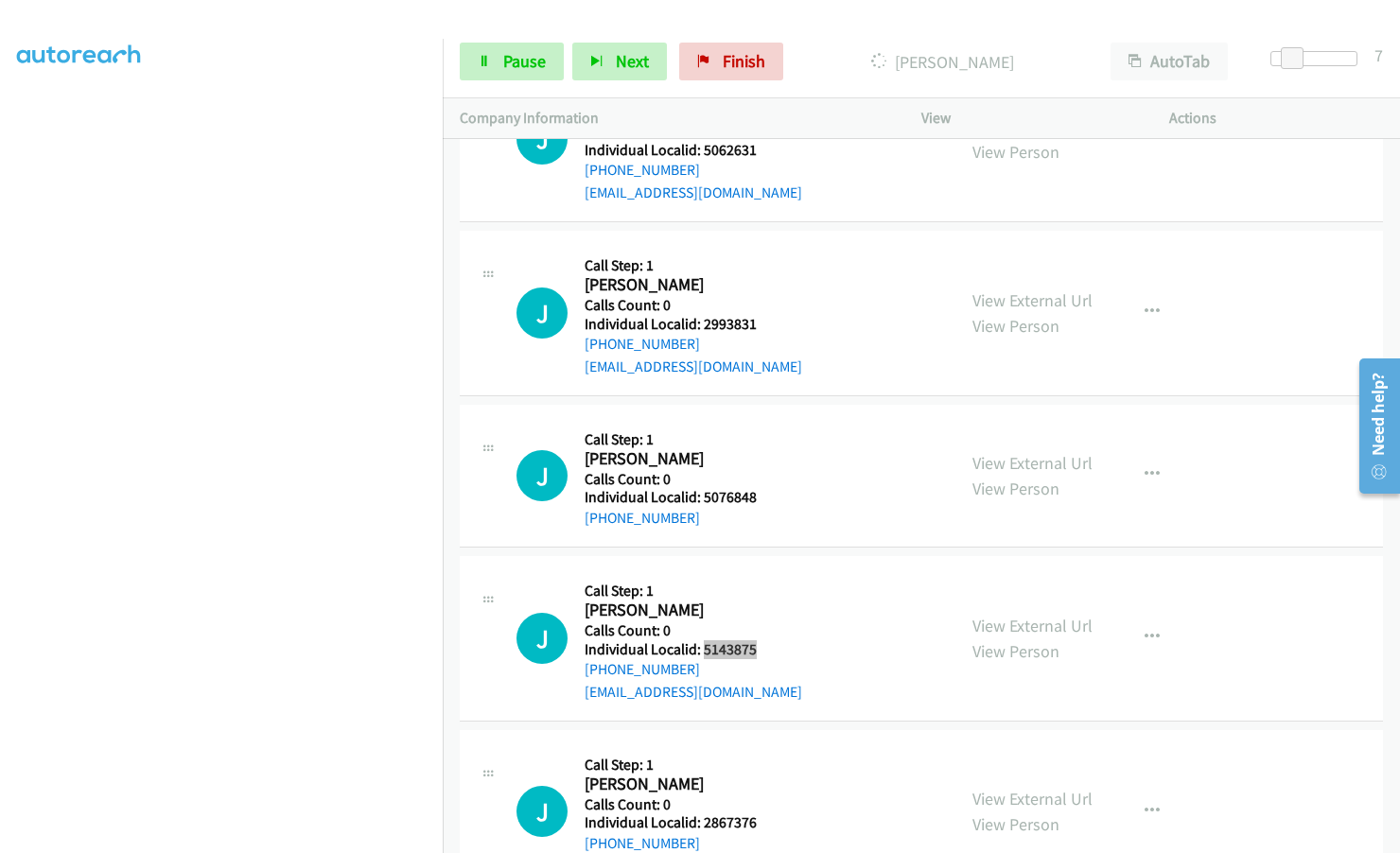 scroll, scrollTop: 16730, scrollLeft: 0, axis: vertical 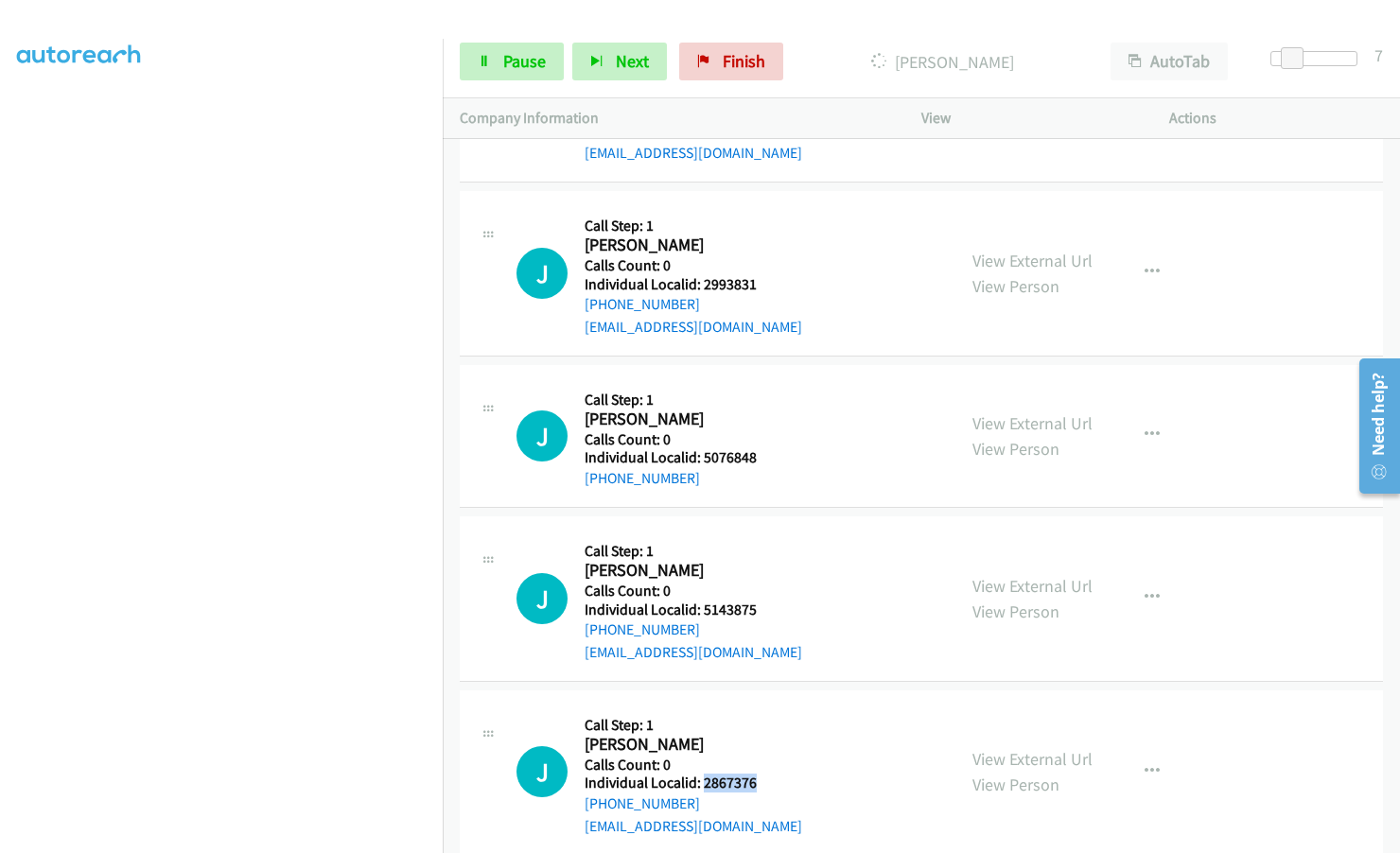 drag, startPoint x: 700, startPoint y: 717, endPoint x: 760, endPoint y: 712, distance: 60.208 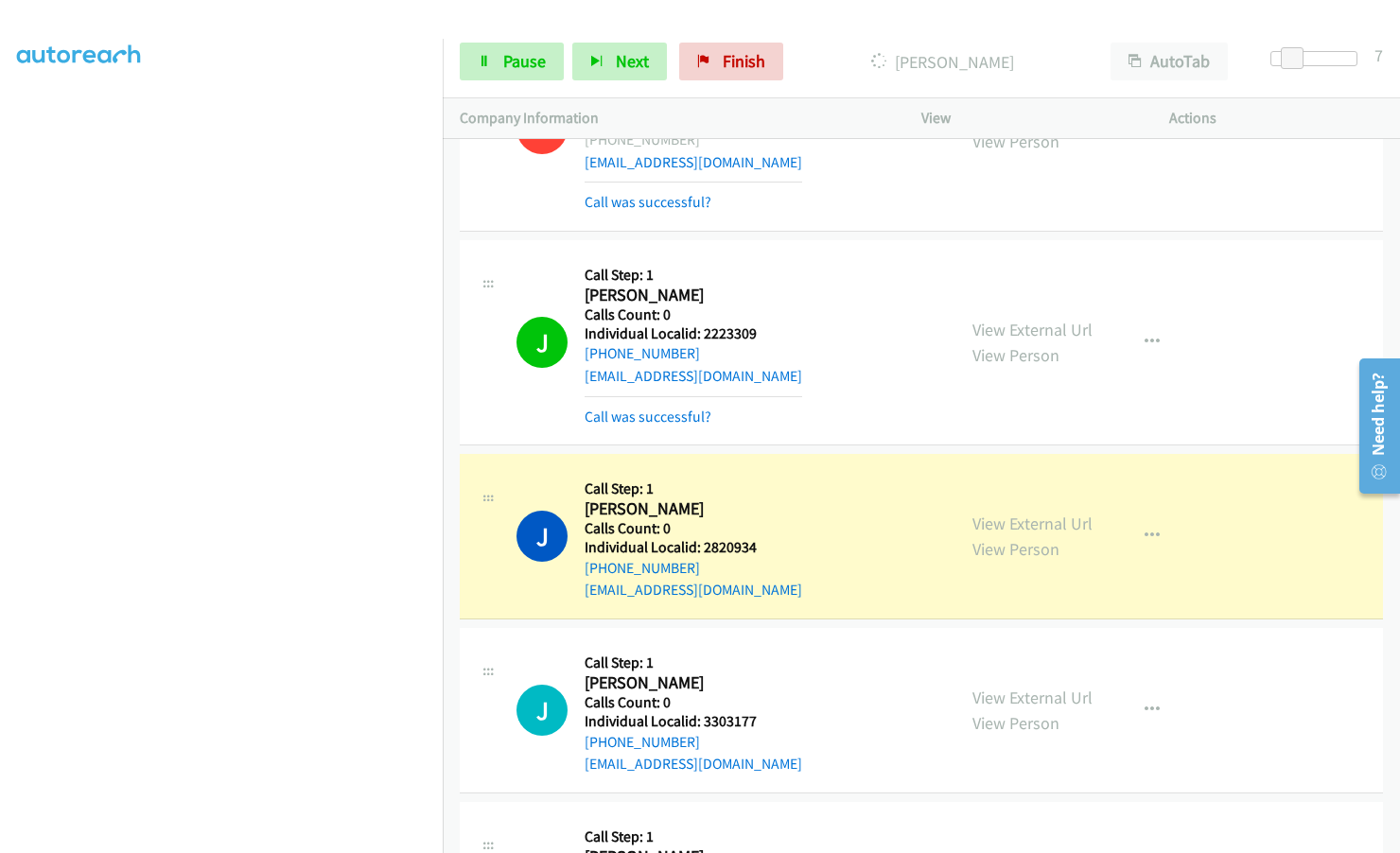 scroll, scrollTop: 15950, scrollLeft: 0, axis: vertical 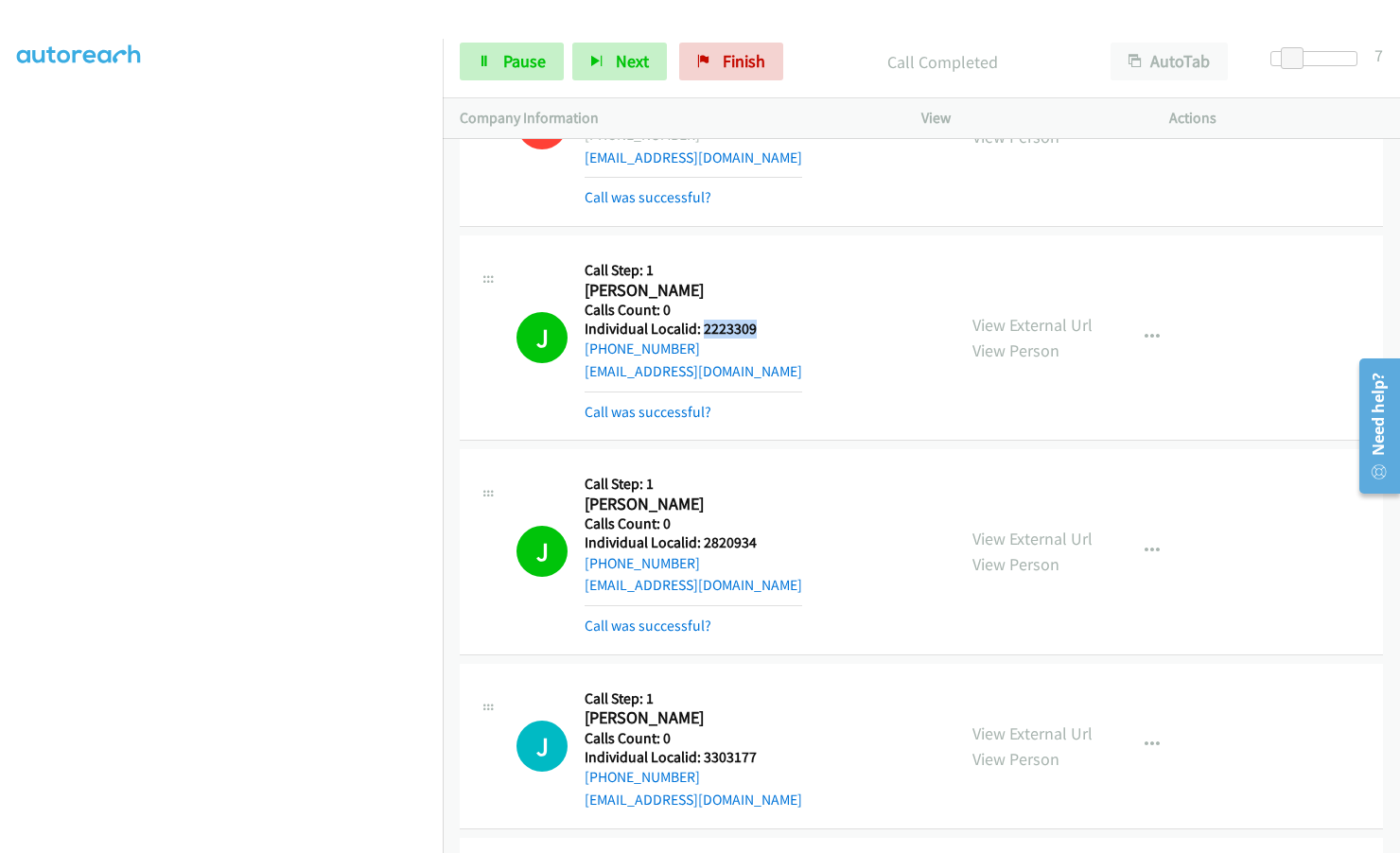 drag, startPoint x: 702, startPoint y: 259, endPoint x: 755, endPoint y: 259, distance: 53 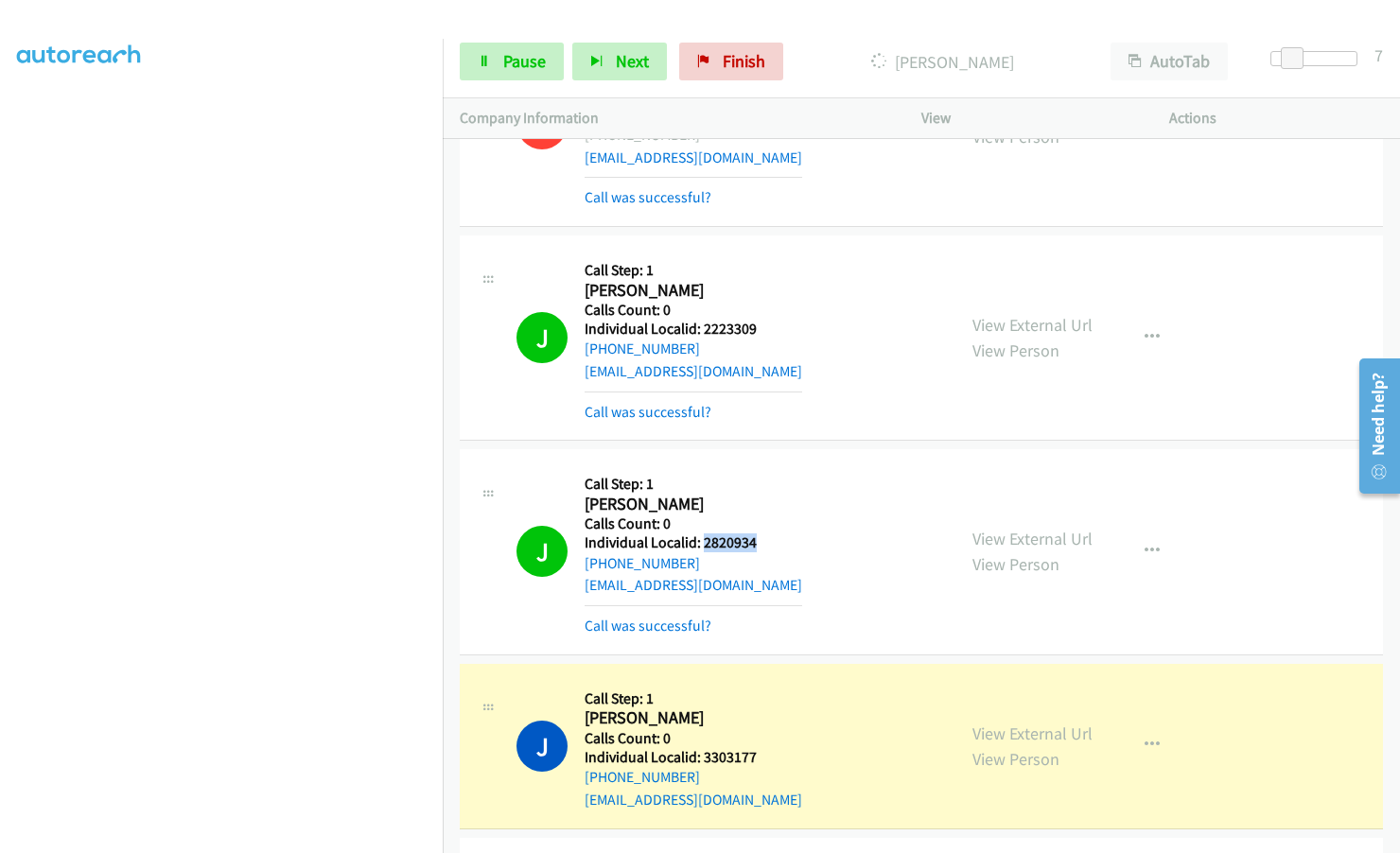 drag, startPoint x: 702, startPoint y: 473, endPoint x: 761, endPoint y: 473, distance: 59 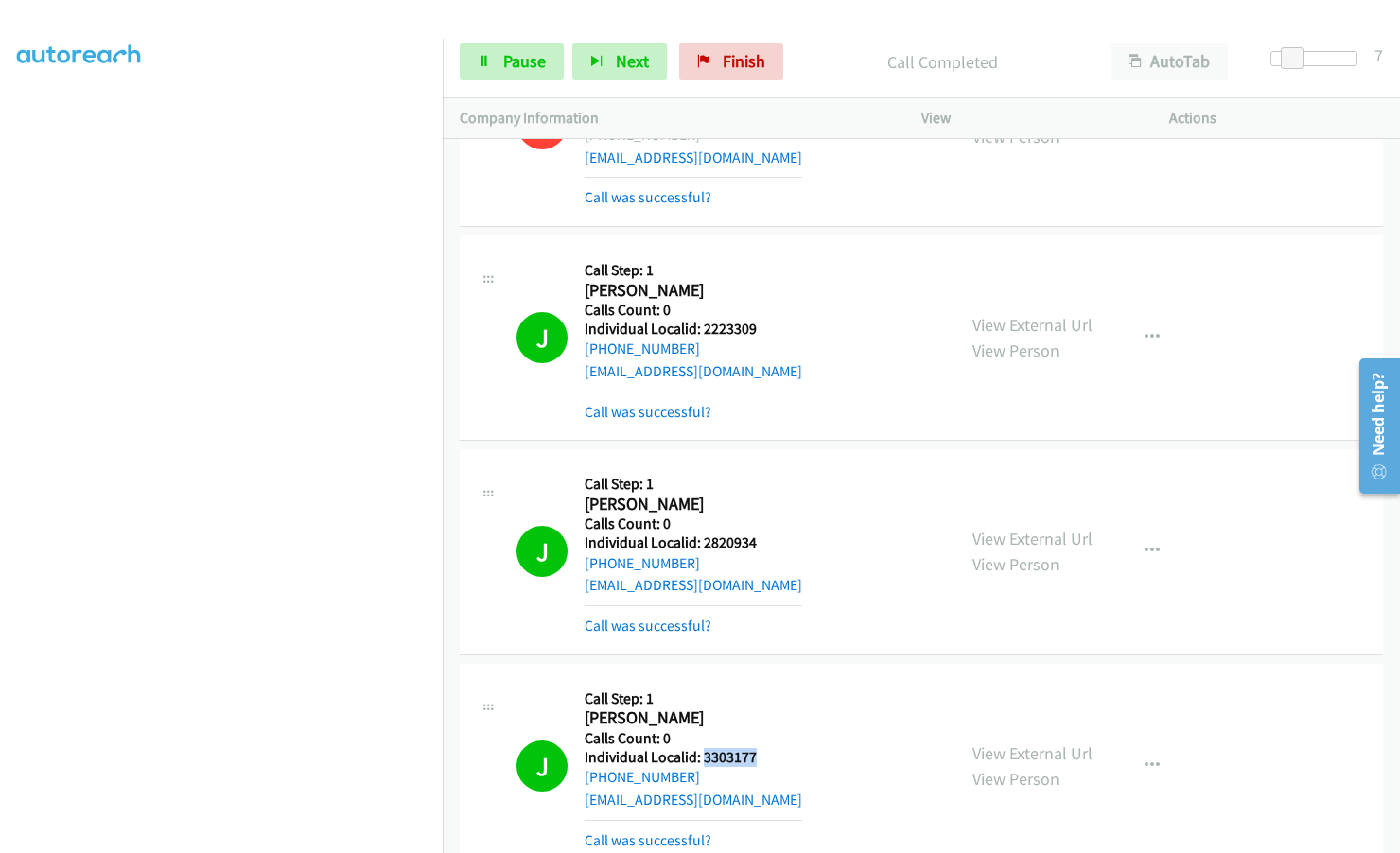 drag, startPoint x: 702, startPoint y: 690, endPoint x: 753, endPoint y: 688, distance: 51.039201 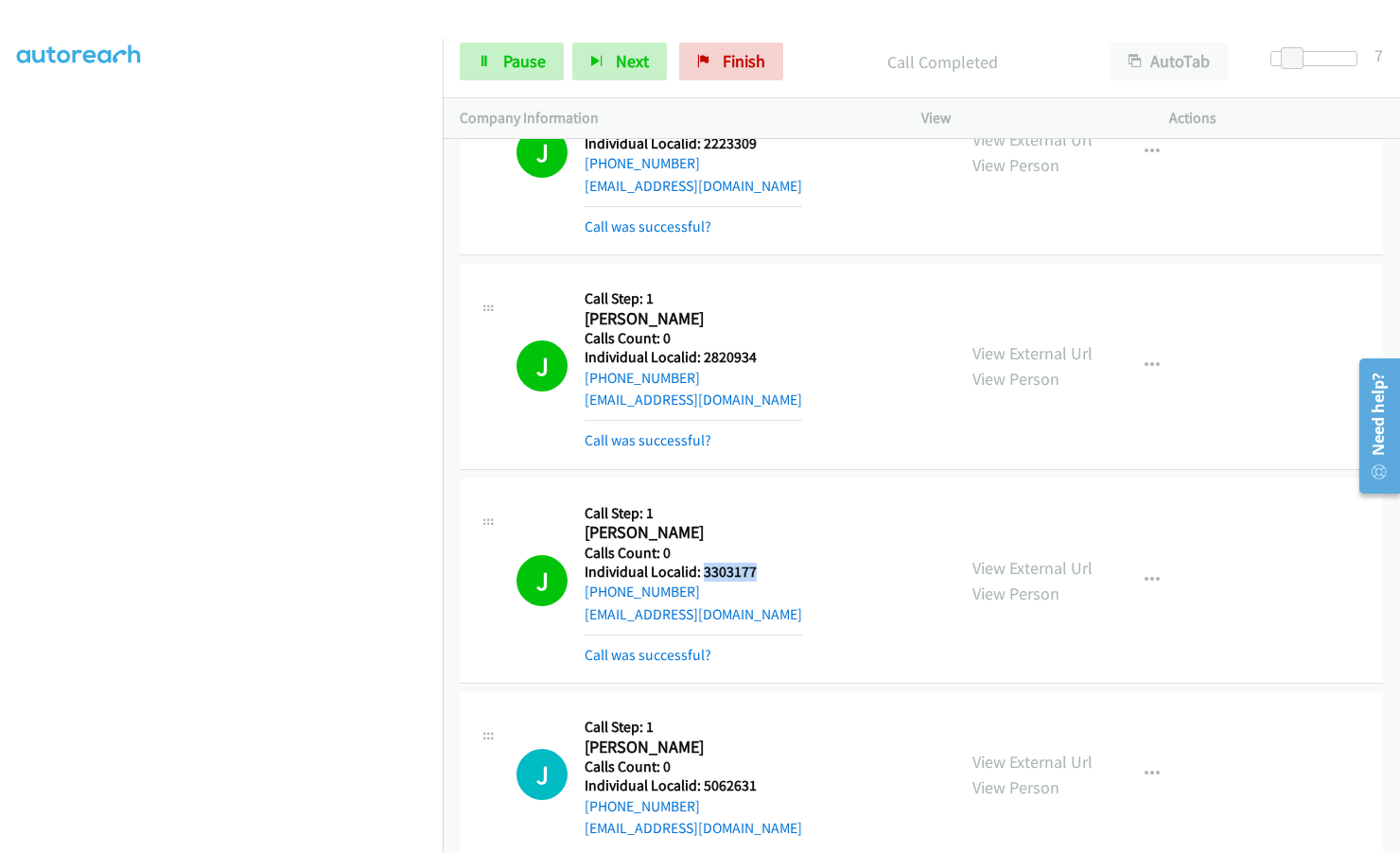 scroll, scrollTop: 16139, scrollLeft: 0, axis: vertical 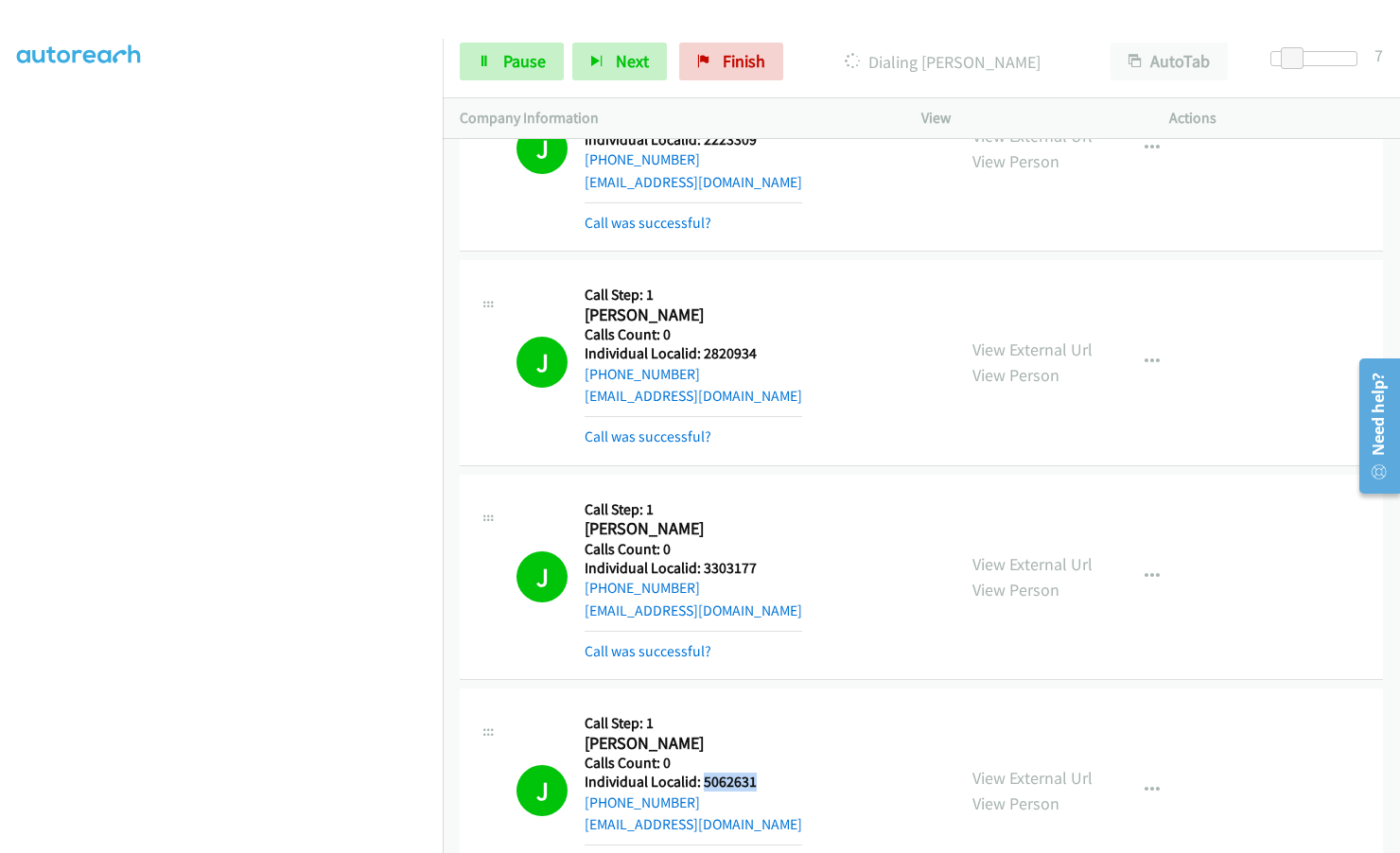 drag, startPoint x: 702, startPoint y: 716, endPoint x: 766, endPoint y: 719, distance: 64.07027 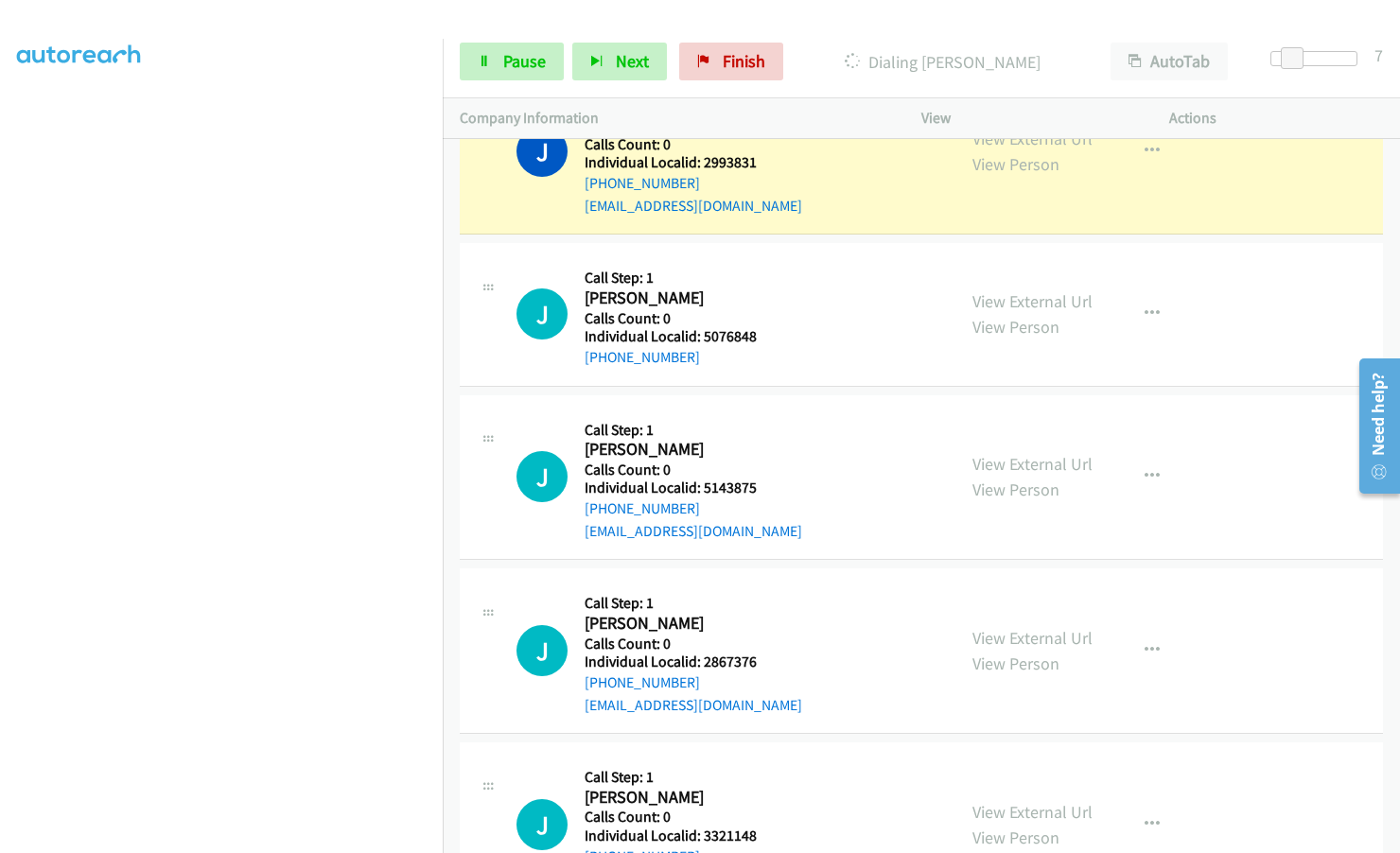 scroll, scrollTop: 16990, scrollLeft: 0, axis: vertical 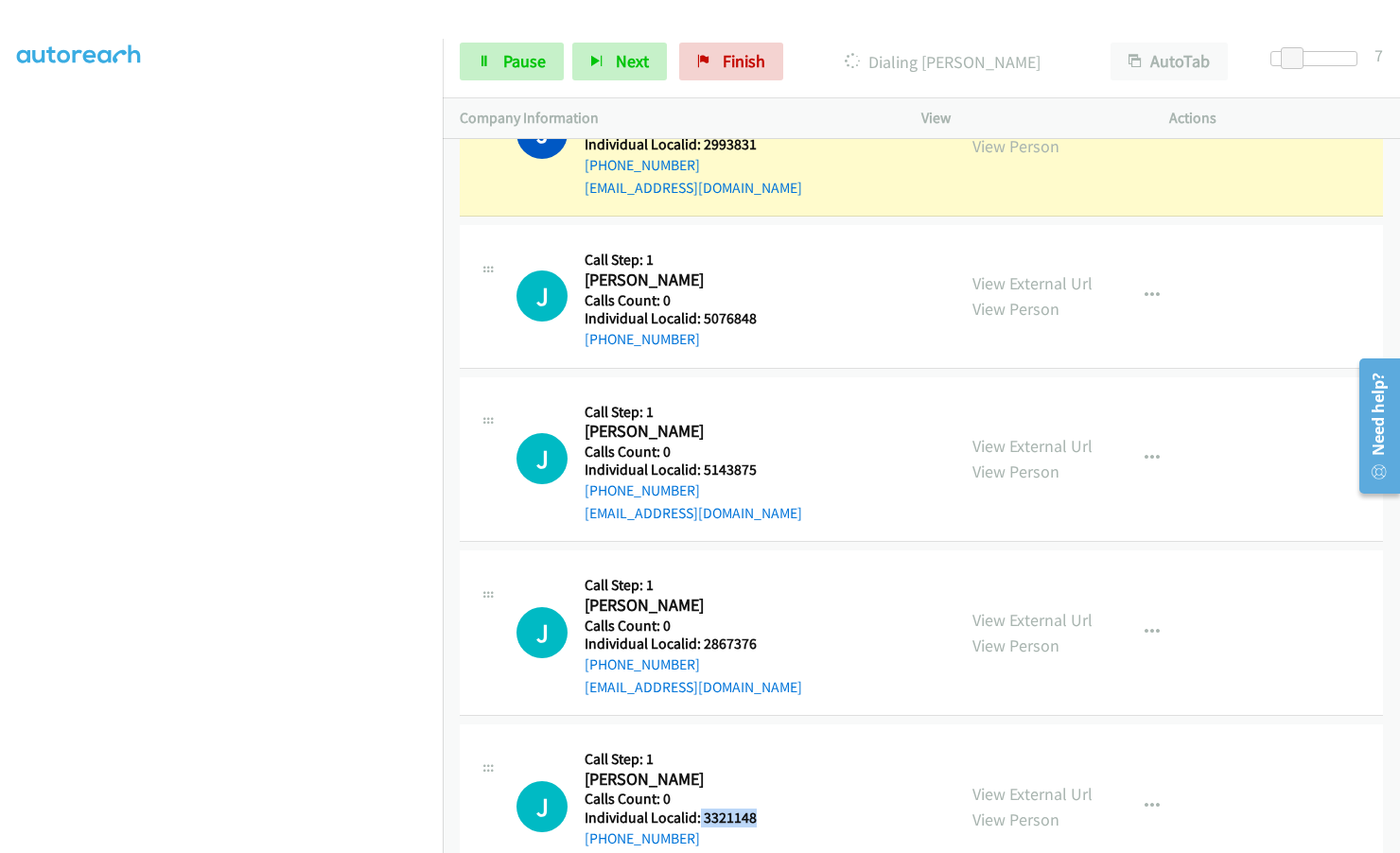 drag, startPoint x: 697, startPoint y: 748, endPoint x: 759, endPoint y: 750, distance: 62.03225 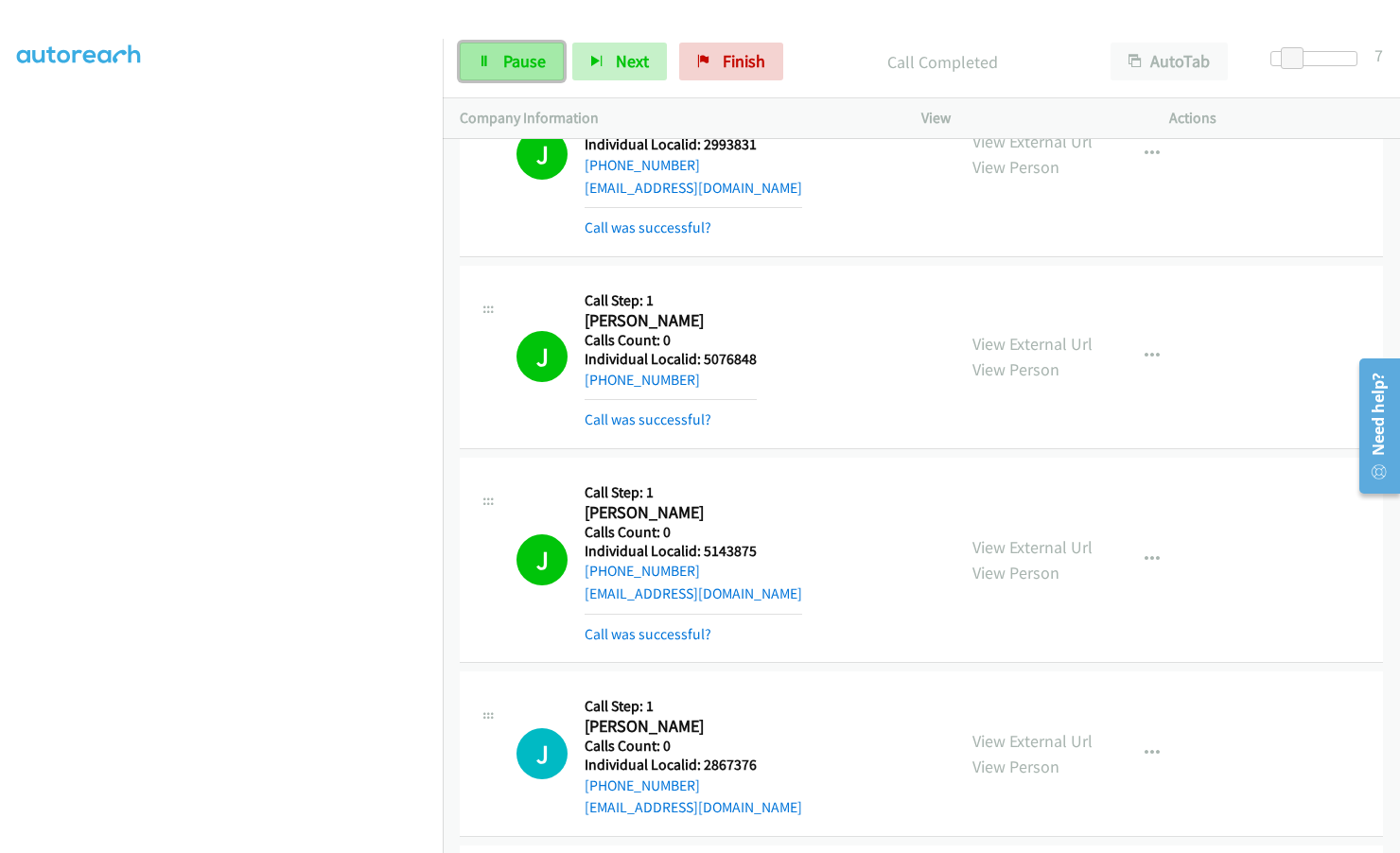 click on "Pause" at bounding box center [524, 61] 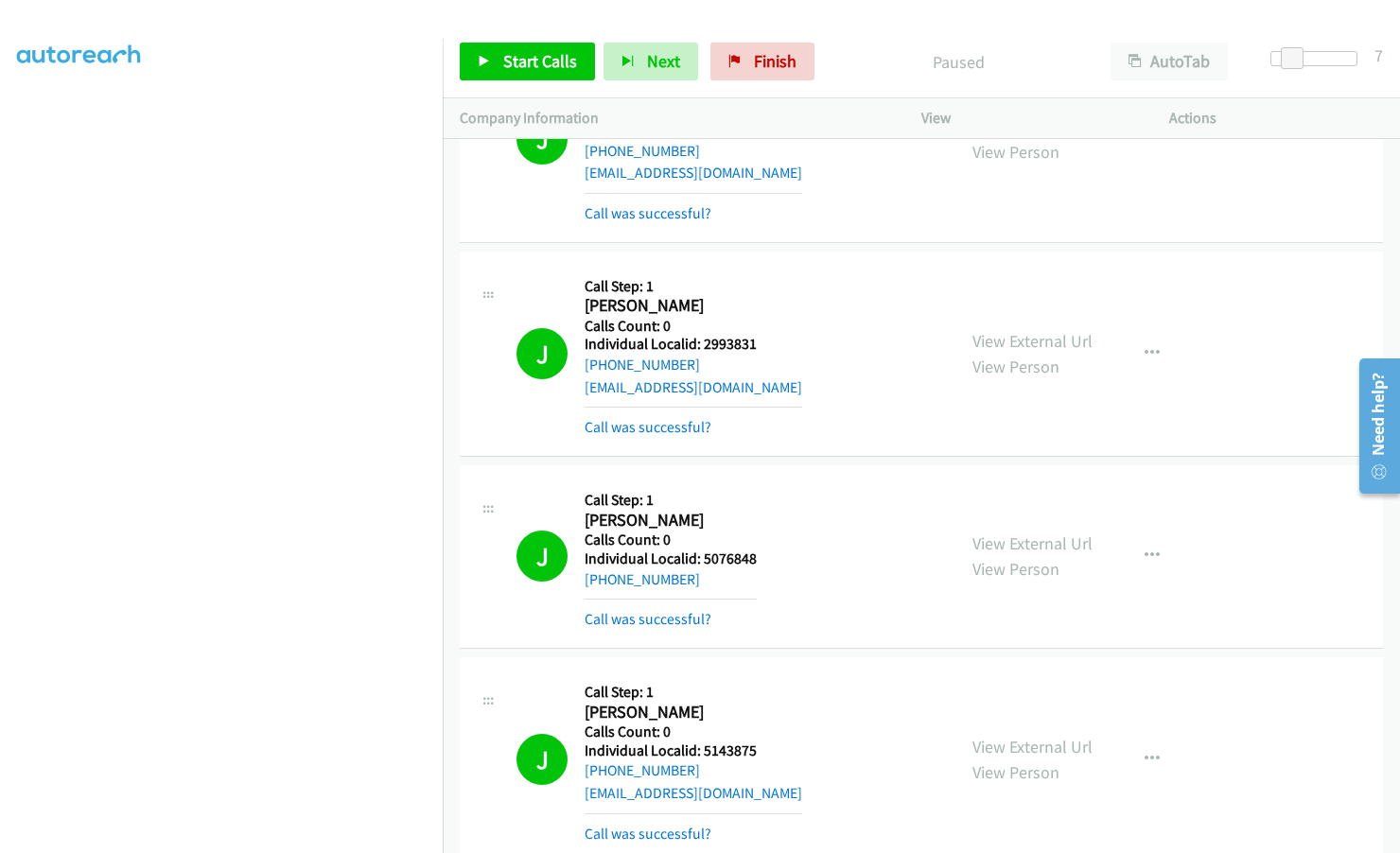 scroll, scrollTop: 16730, scrollLeft: 0, axis: vertical 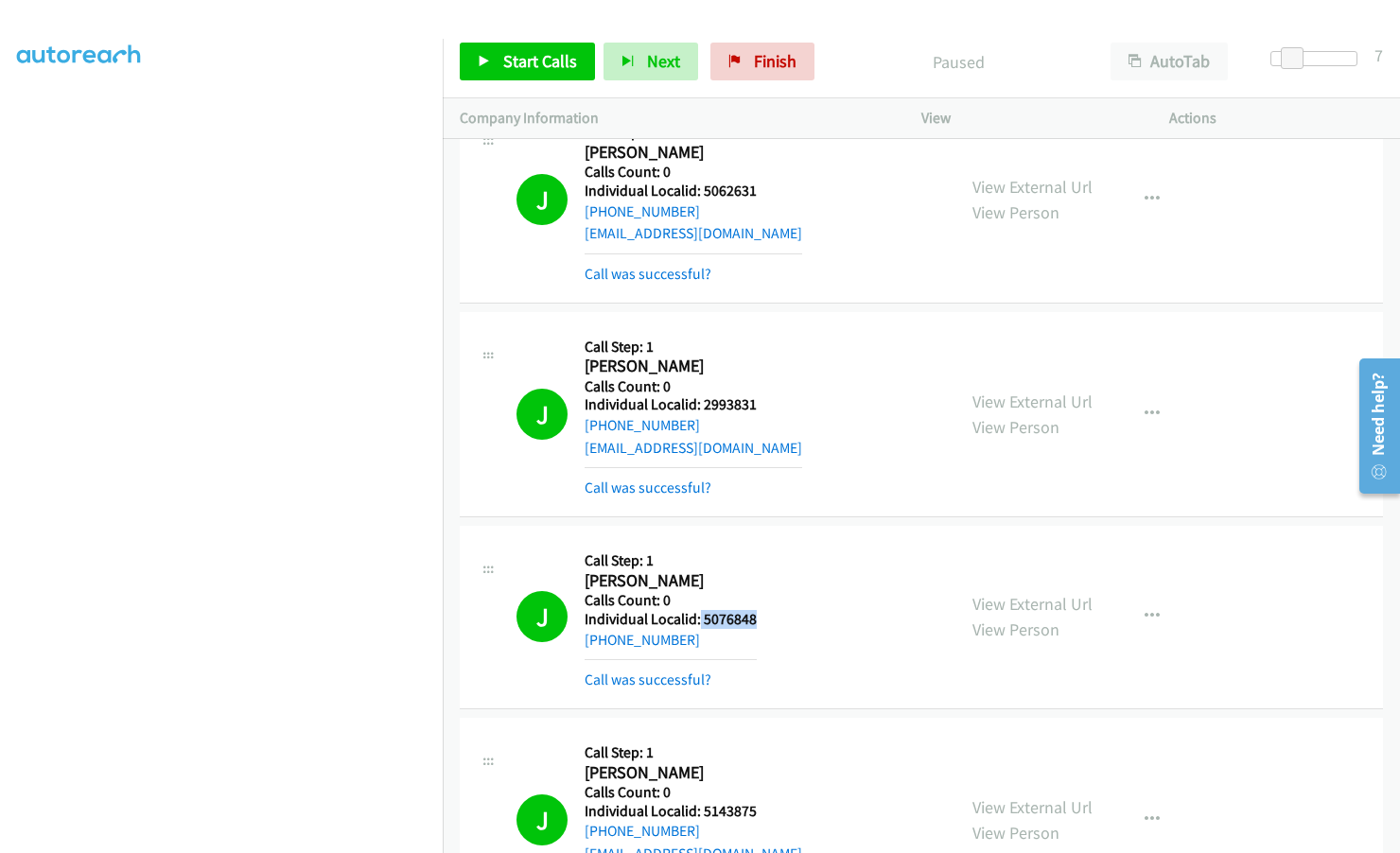 drag, startPoint x: 698, startPoint y: 550, endPoint x: 771, endPoint y: 548, distance: 73.02739 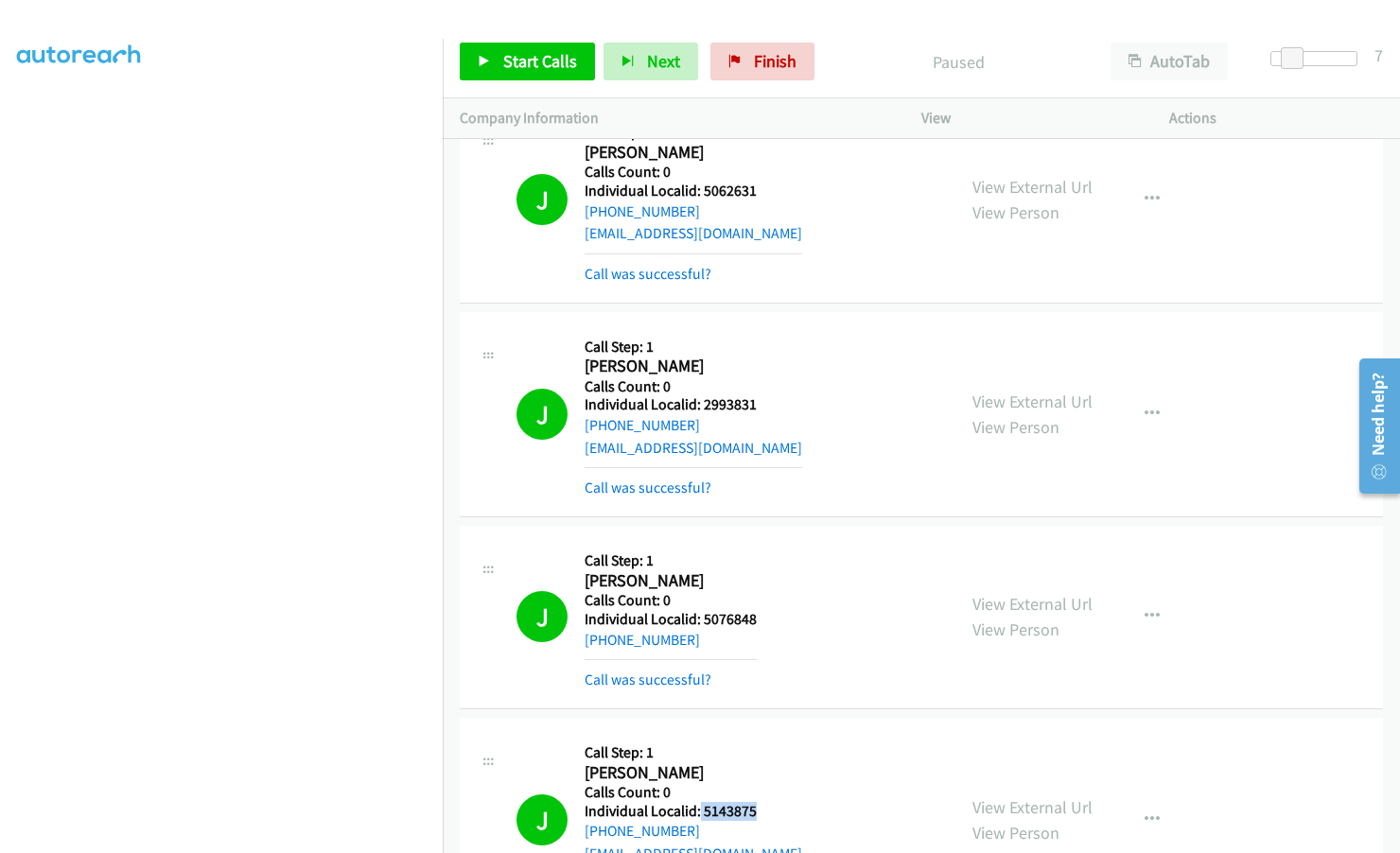 drag, startPoint x: 712, startPoint y: 740, endPoint x: 762, endPoint y: 741, distance: 50.009999 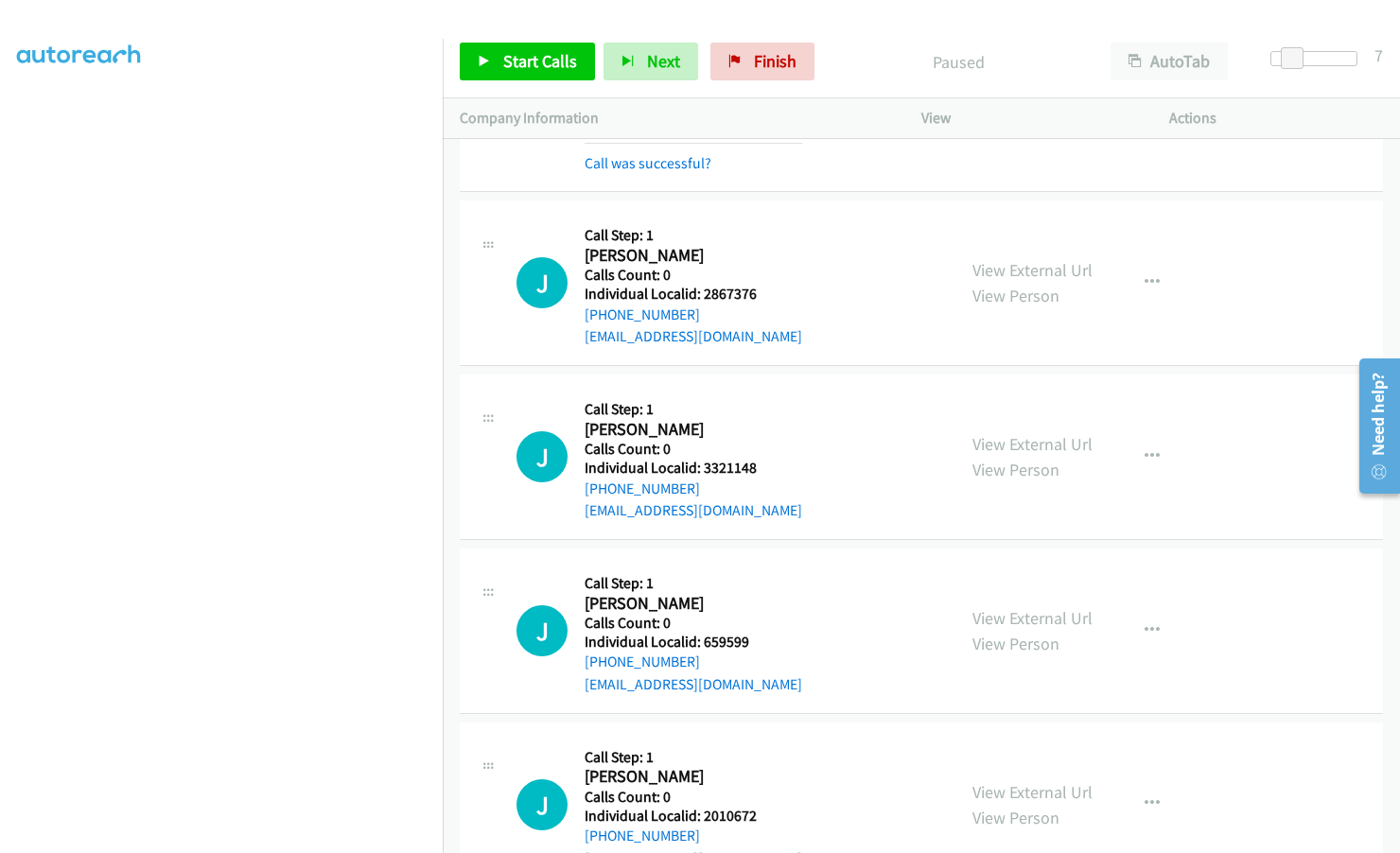 scroll, scrollTop: 17463, scrollLeft: 0, axis: vertical 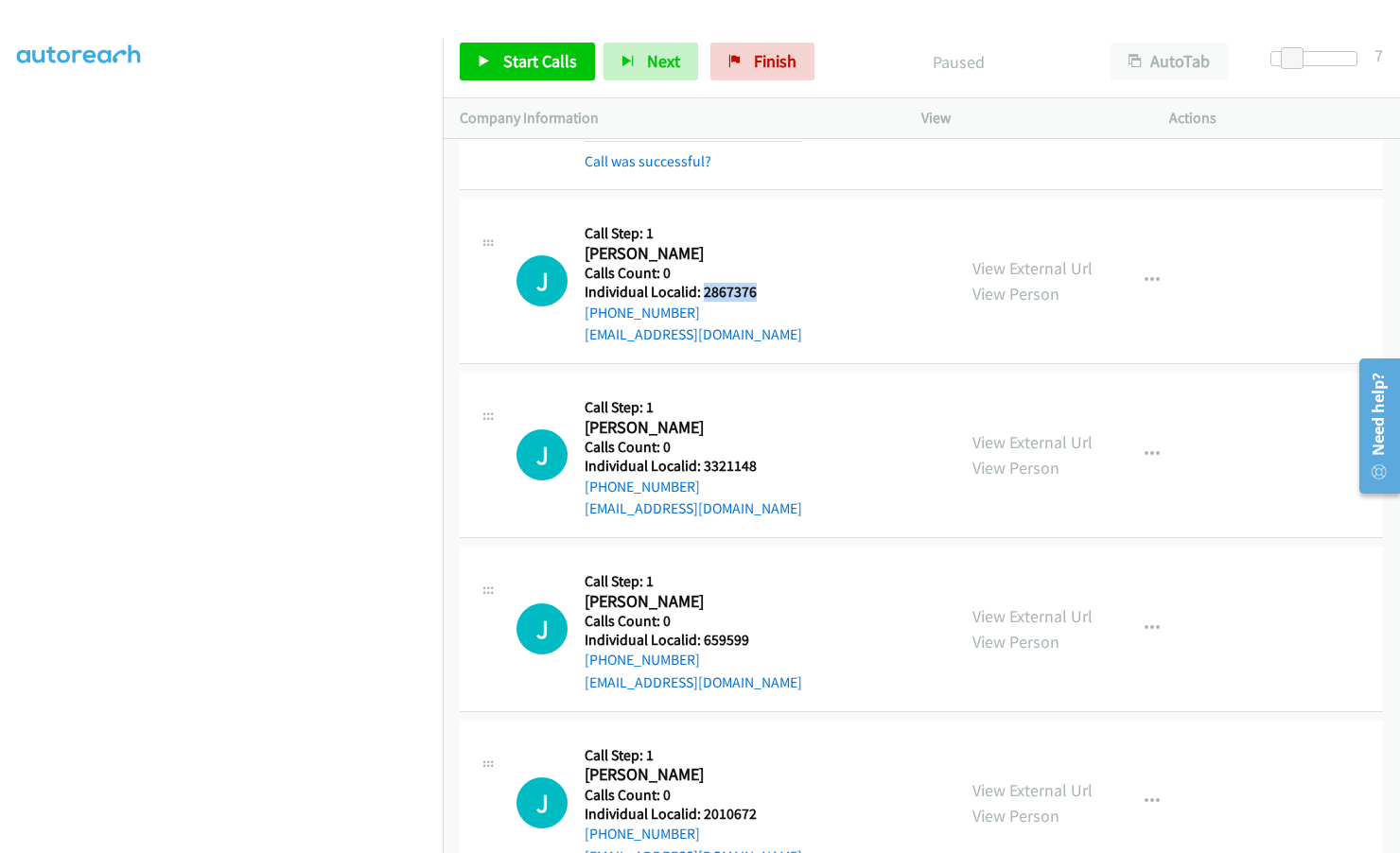 drag, startPoint x: 704, startPoint y: 227, endPoint x: 768, endPoint y: 225, distance: 64.0312 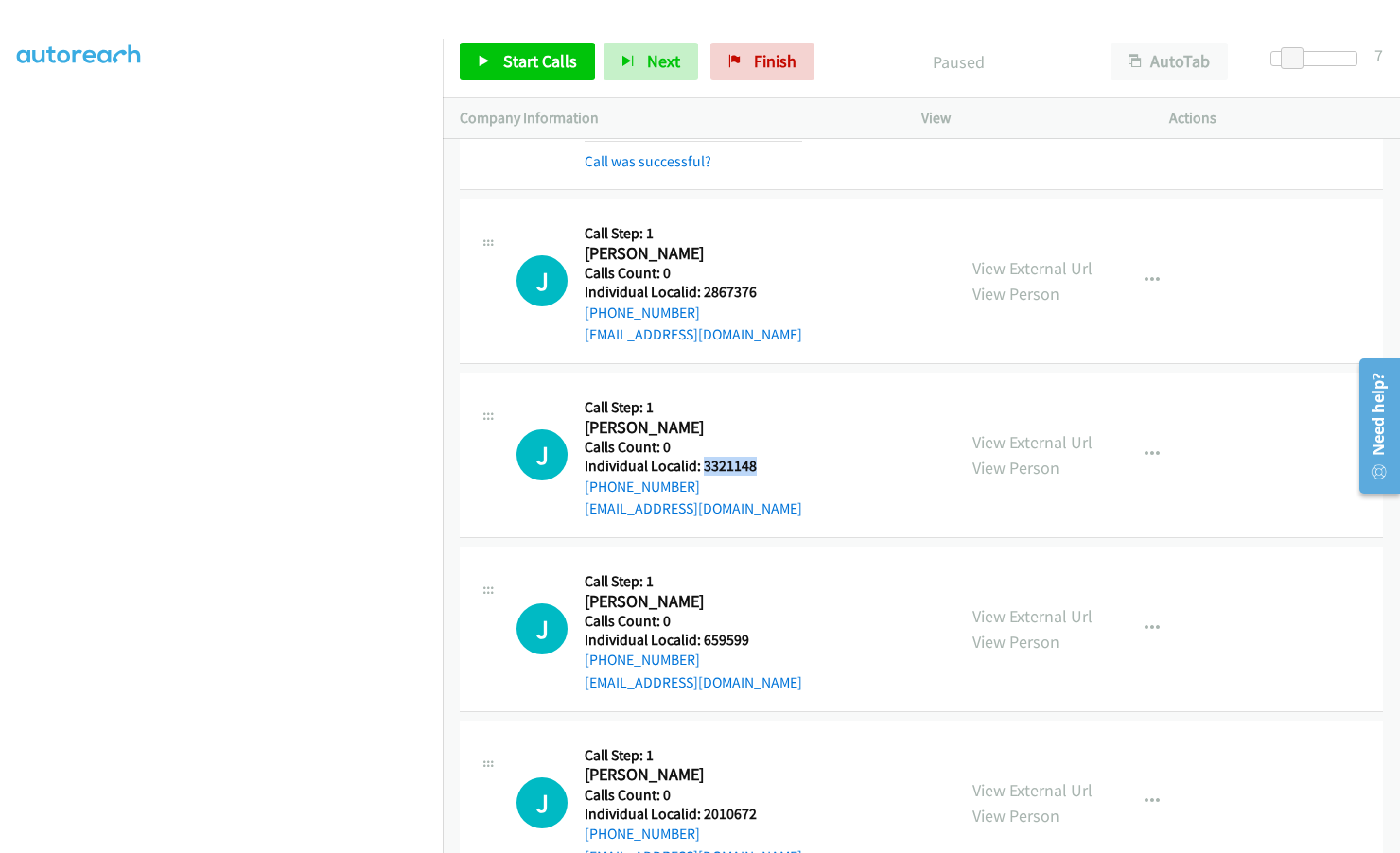 drag, startPoint x: 700, startPoint y: 401, endPoint x: 756, endPoint y: 400, distance: 56.008928 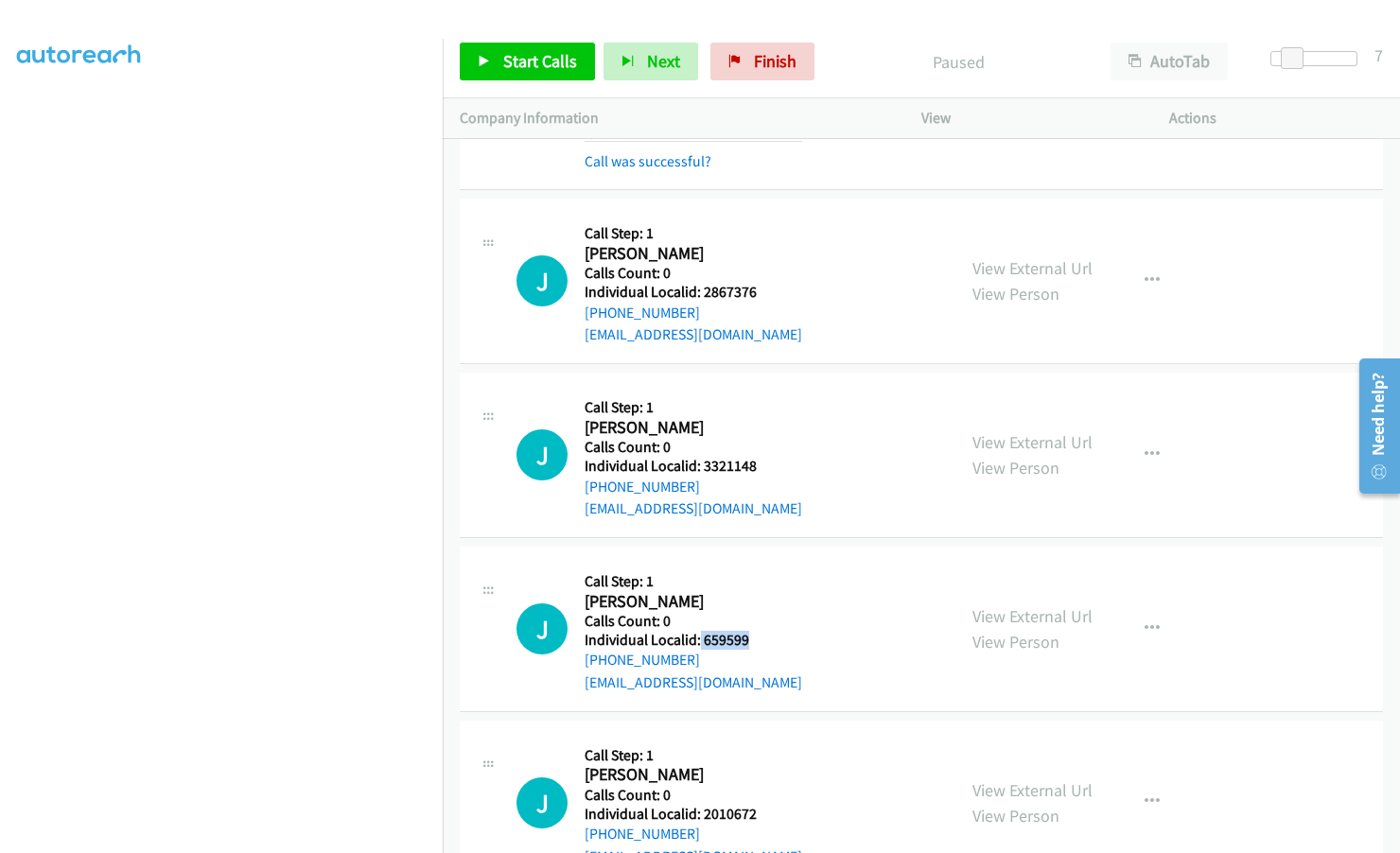 drag, startPoint x: 713, startPoint y: 574, endPoint x: 759, endPoint y: 574, distance: 46 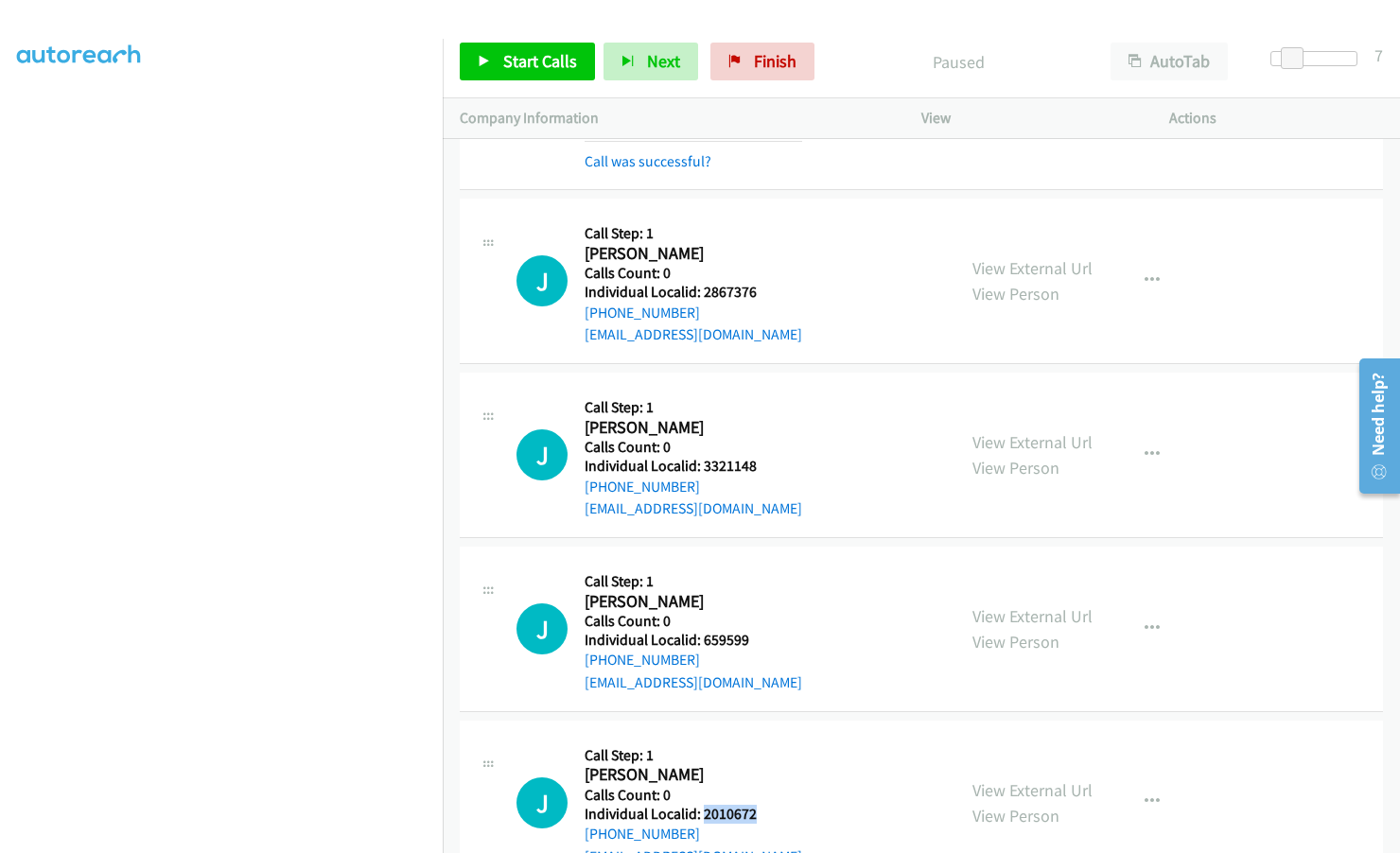 drag, startPoint x: 702, startPoint y: 746, endPoint x: 762, endPoint y: 746, distance: 60 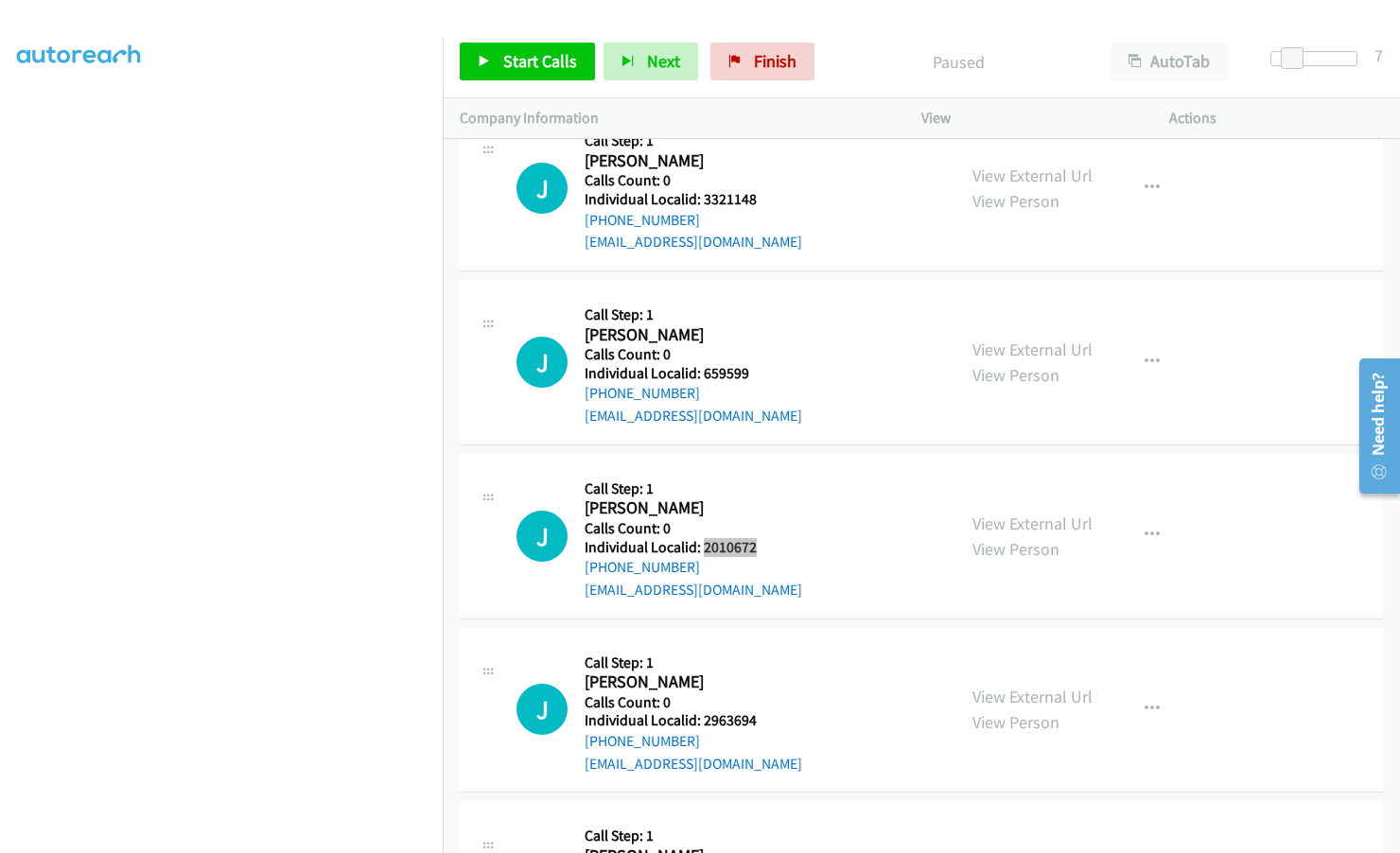 scroll, scrollTop: 17770, scrollLeft: 0, axis: vertical 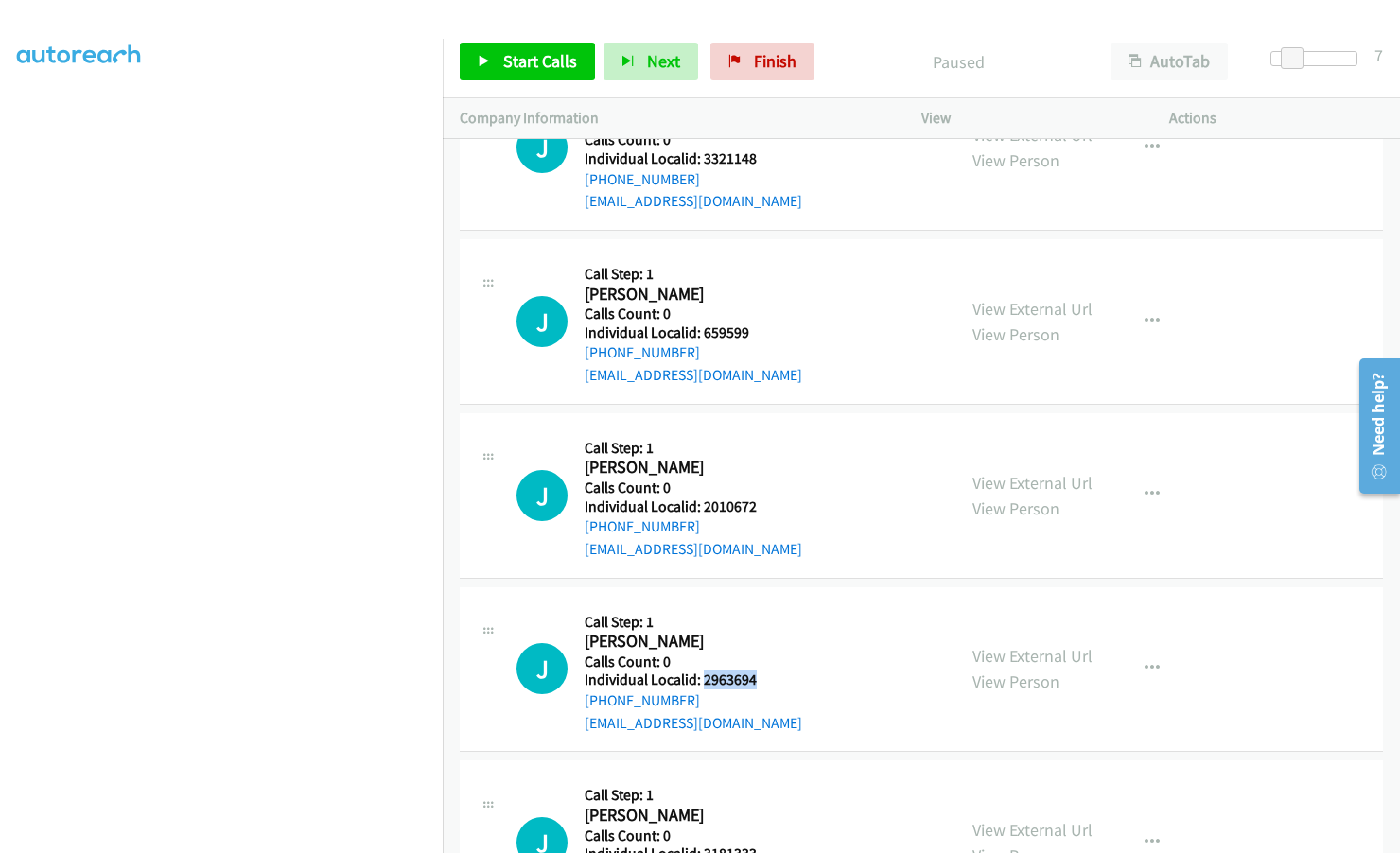 drag, startPoint x: 702, startPoint y: 609, endPoint x: 763, endPoint y: 613, distance: 61.13101 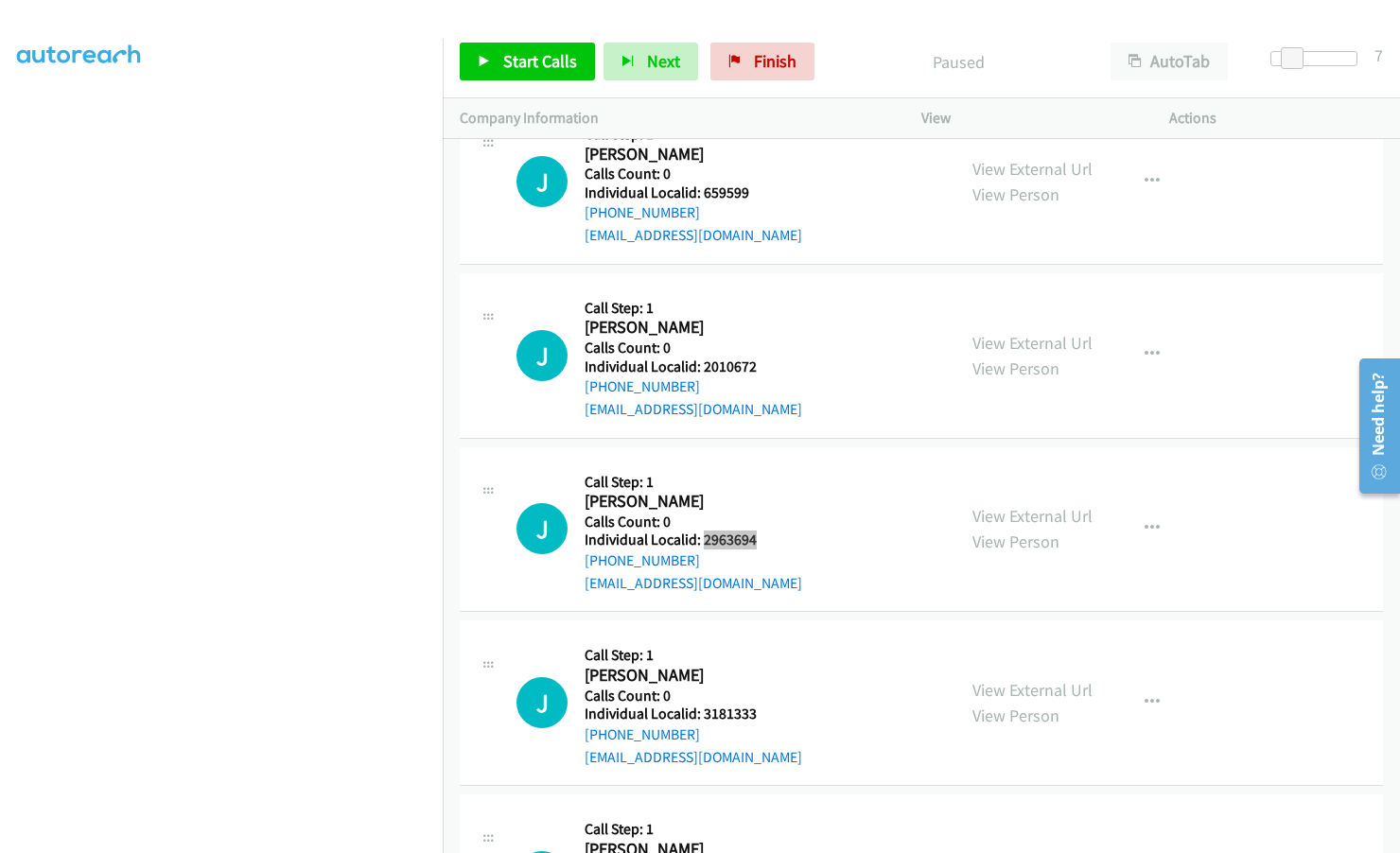 scroll, scrollTop: 17912, scrollLeft: 0, axis: vertical 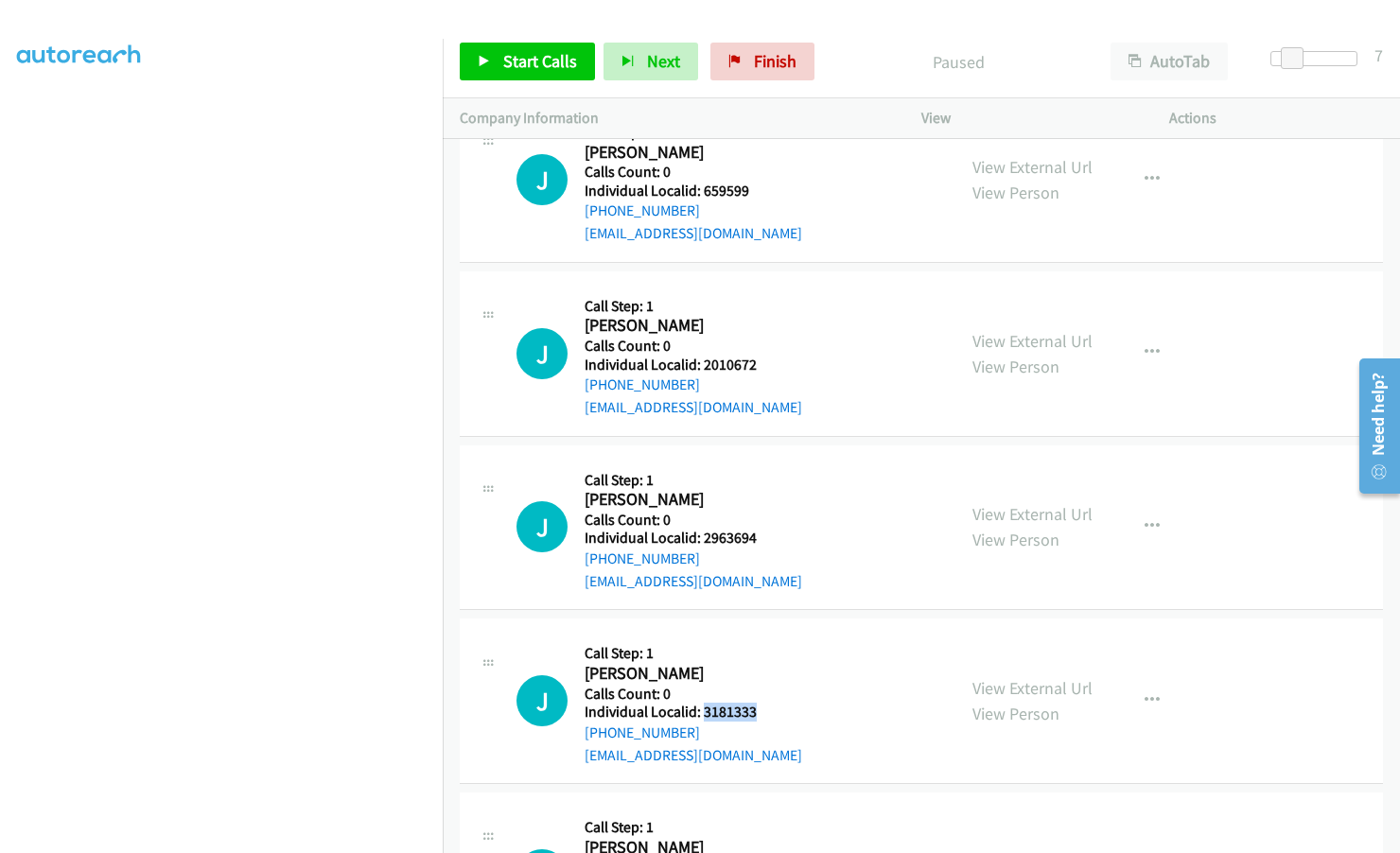 drag, startPoint x: 702, startPoint y: 643, endPoint x: 760, endPoint y: 643, distance: 58 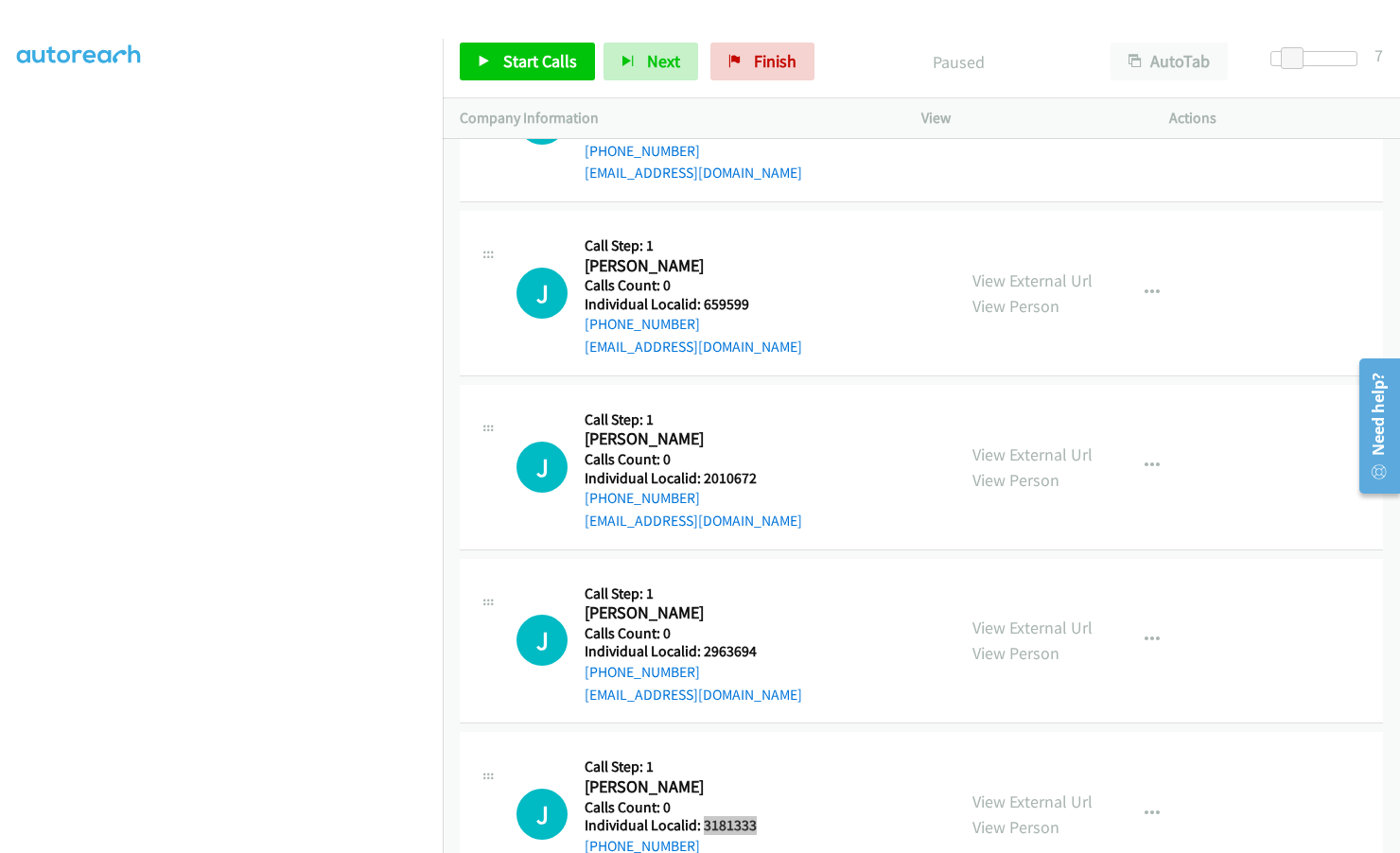 scroll, scrollTop: 17794, scrollLeft: 0, axis: vertical 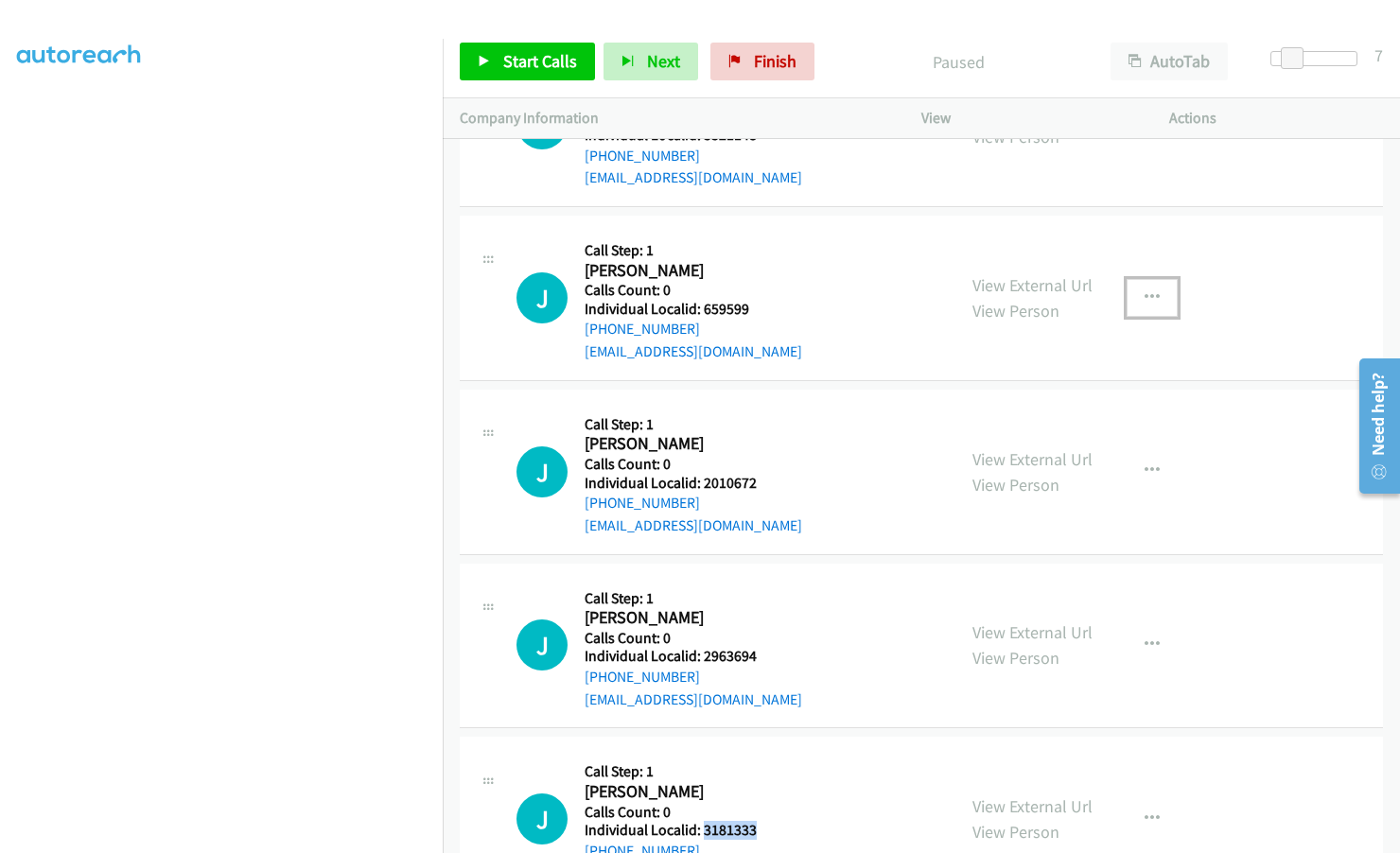 click at bounding box center (1152, 298) 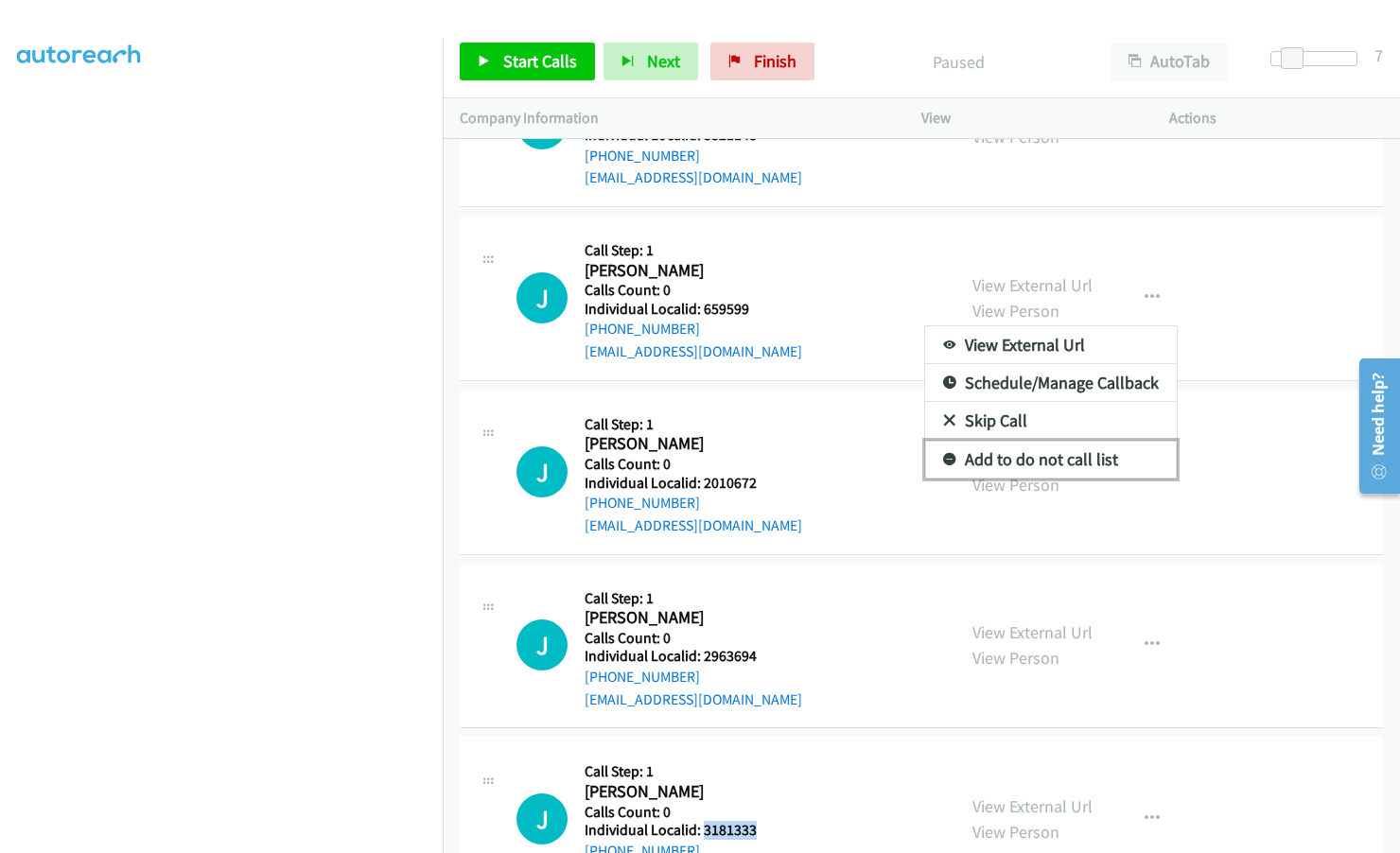 click at bounding box center [950, 461] 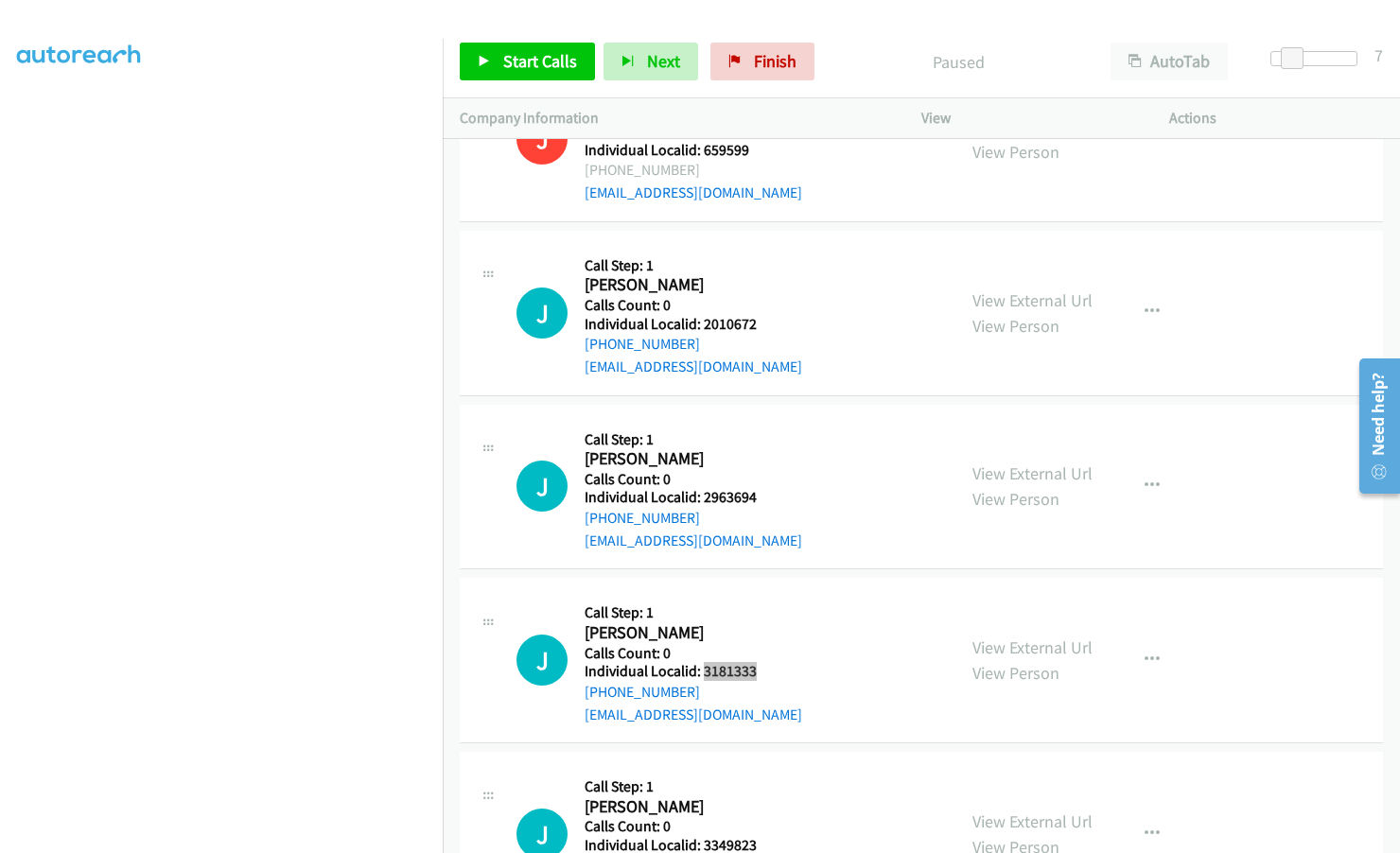 scroll, scrollTop: 18030, scrollLeft: 0, axis: vertical 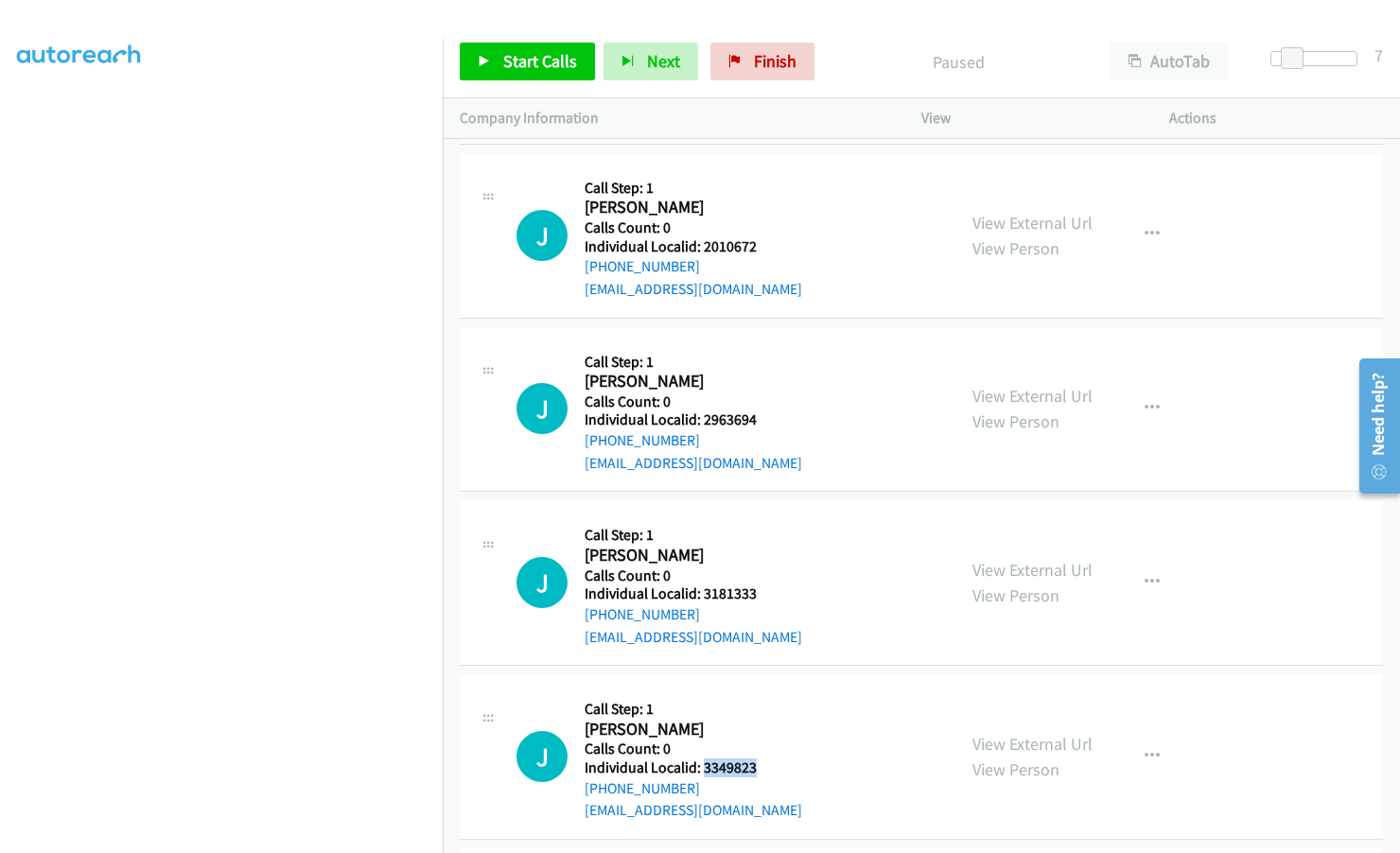 drag, startPoint x: 700, startPoint y: 699, endPoint x: 758, endPoint y: 700, distance: 58.00862 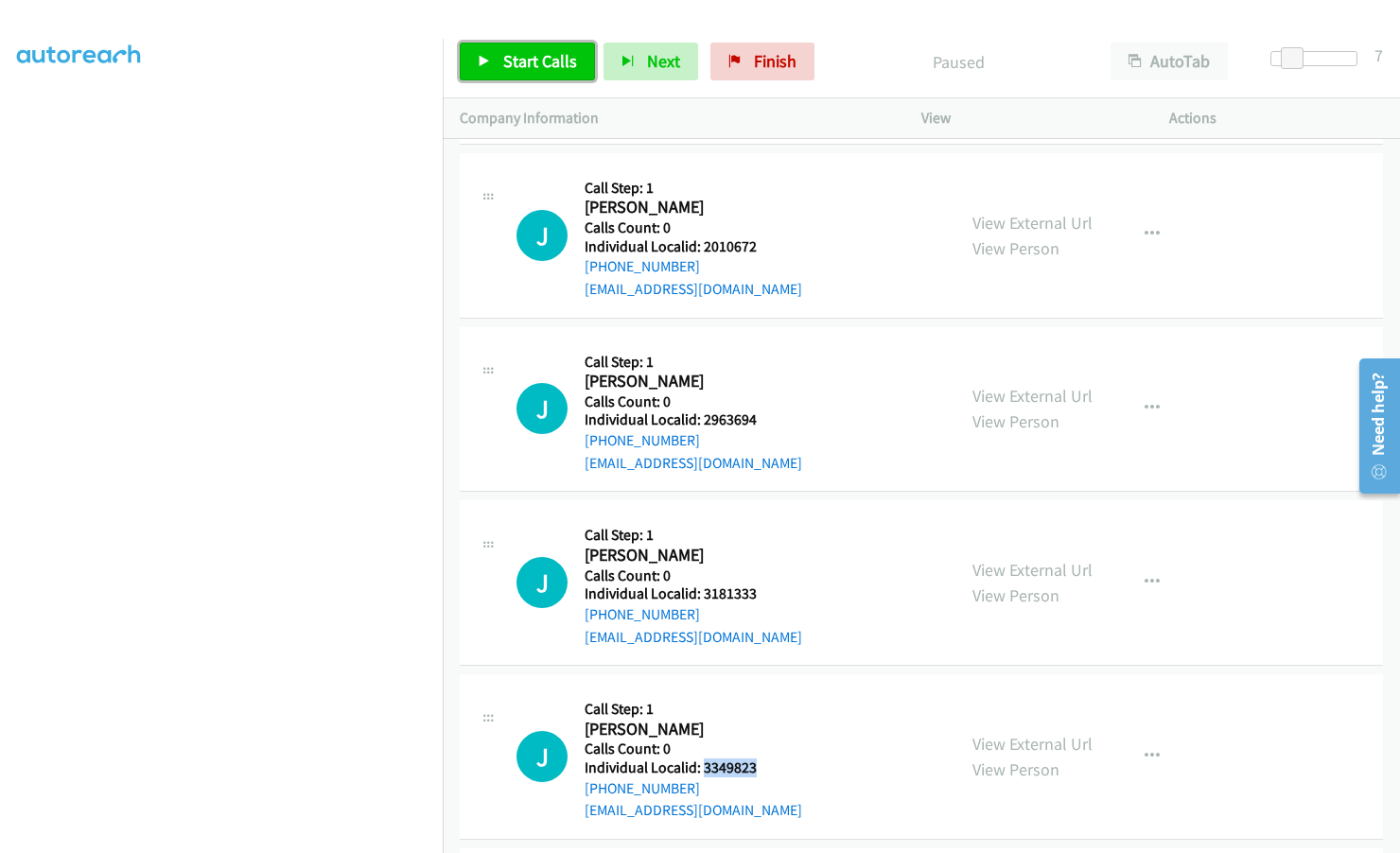 click on "Start Calls" at bounding box center (527, 61) 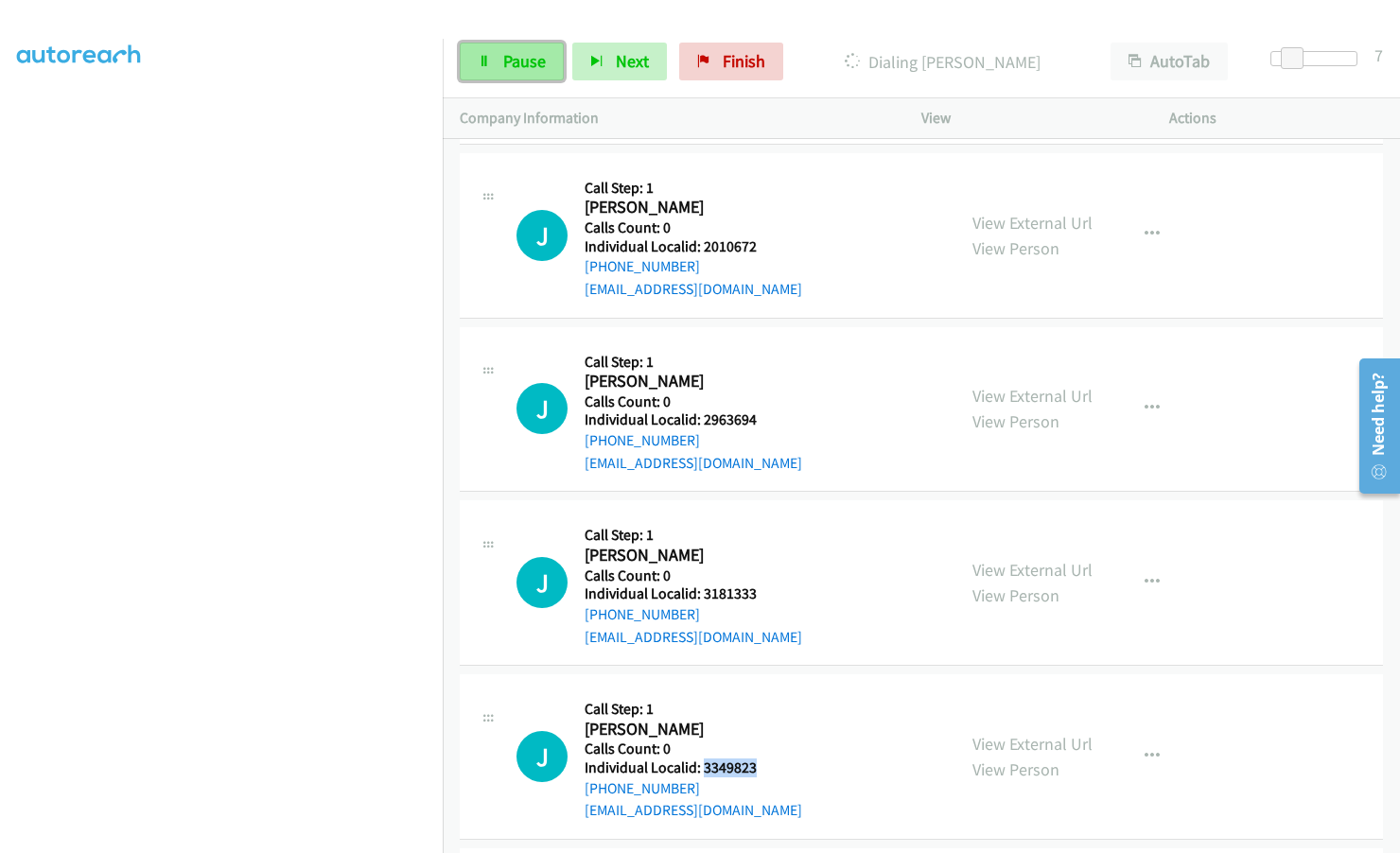 click on "Pause" at bounding box center (524, 61) 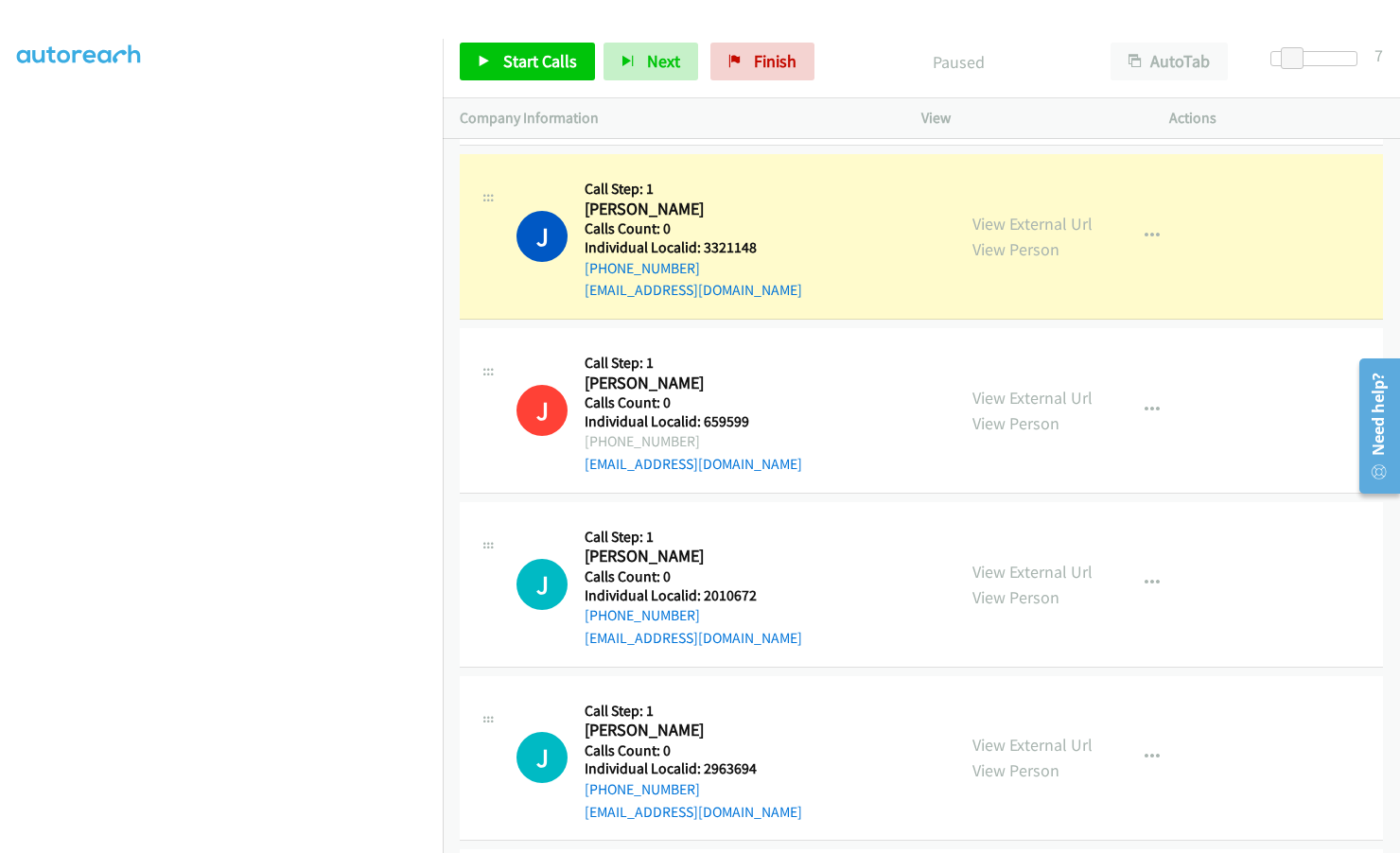 scroll, scrollTop: 17628, scrollLeft: 0, axis: vertical 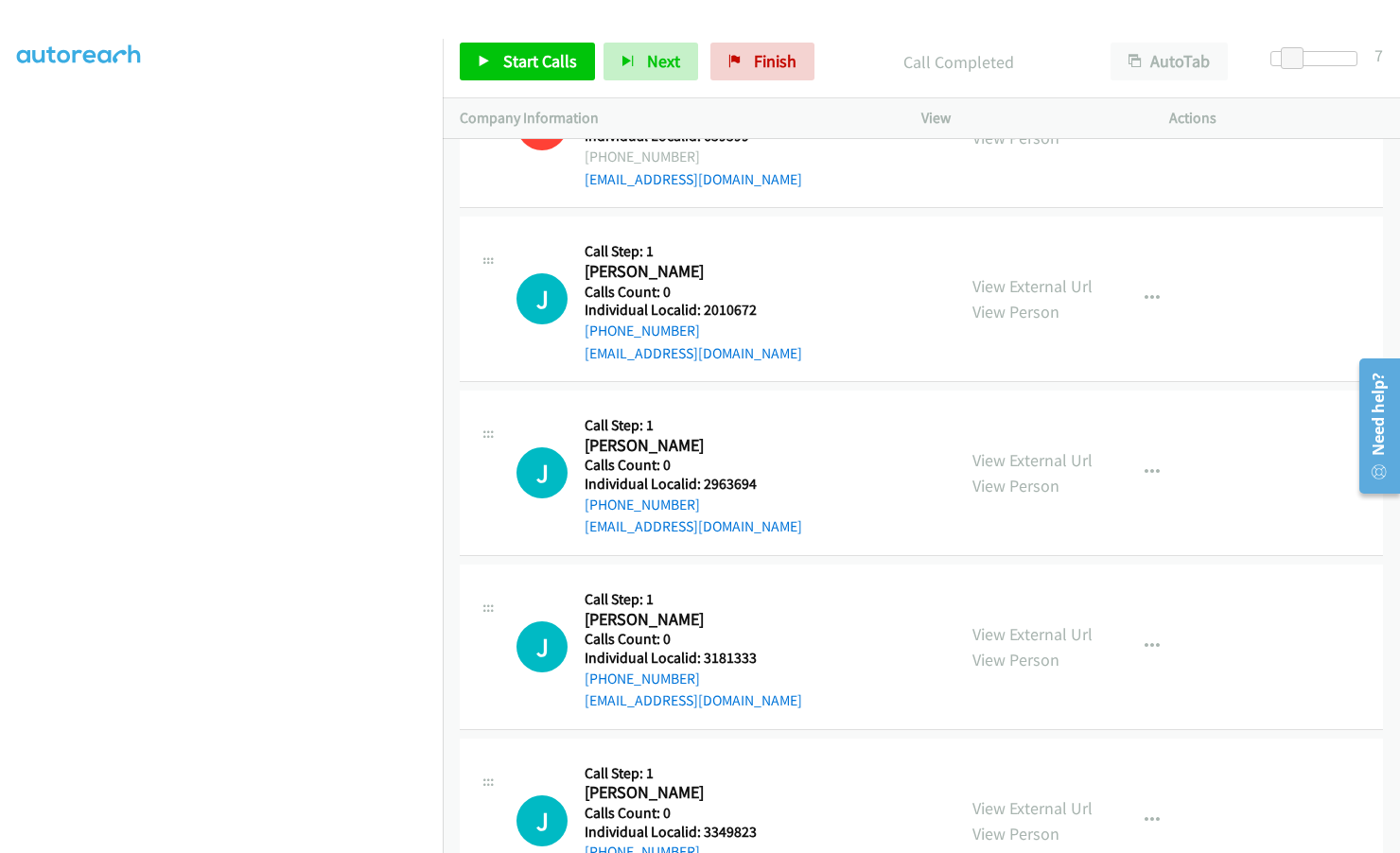 drag, startPoint x: 739, startPoint y: 764, endPoint x: 861, endPoint y: 473, distance: 315.53922 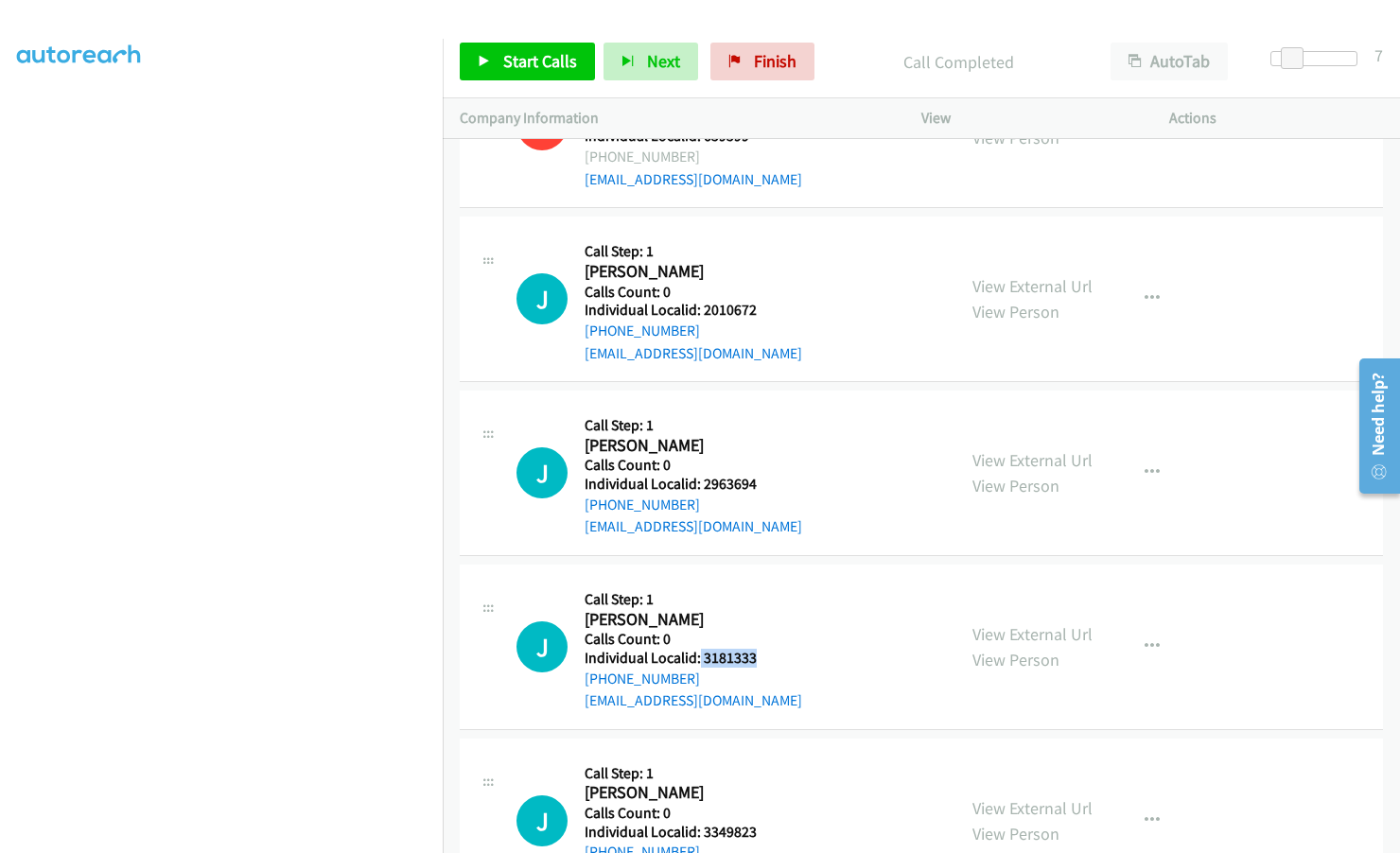 drag, startPoint x: 698, startPoint y: 587, endPoint x: 770, endPoint y: 587, distance: 72 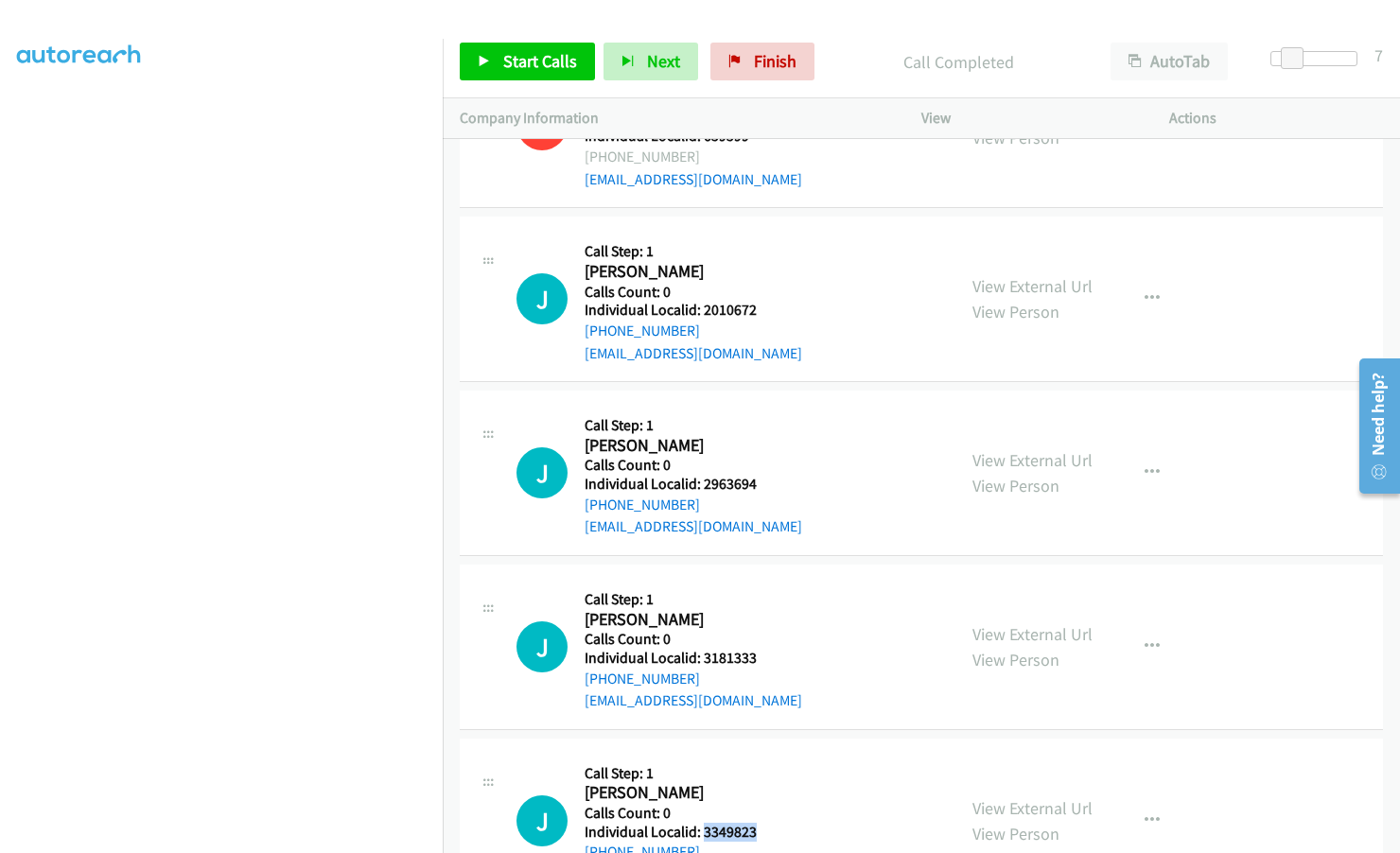 drag, startPoint x: 703, startPoint y: 767, endPoint x: 761, endPoint y: 767, distance: 58 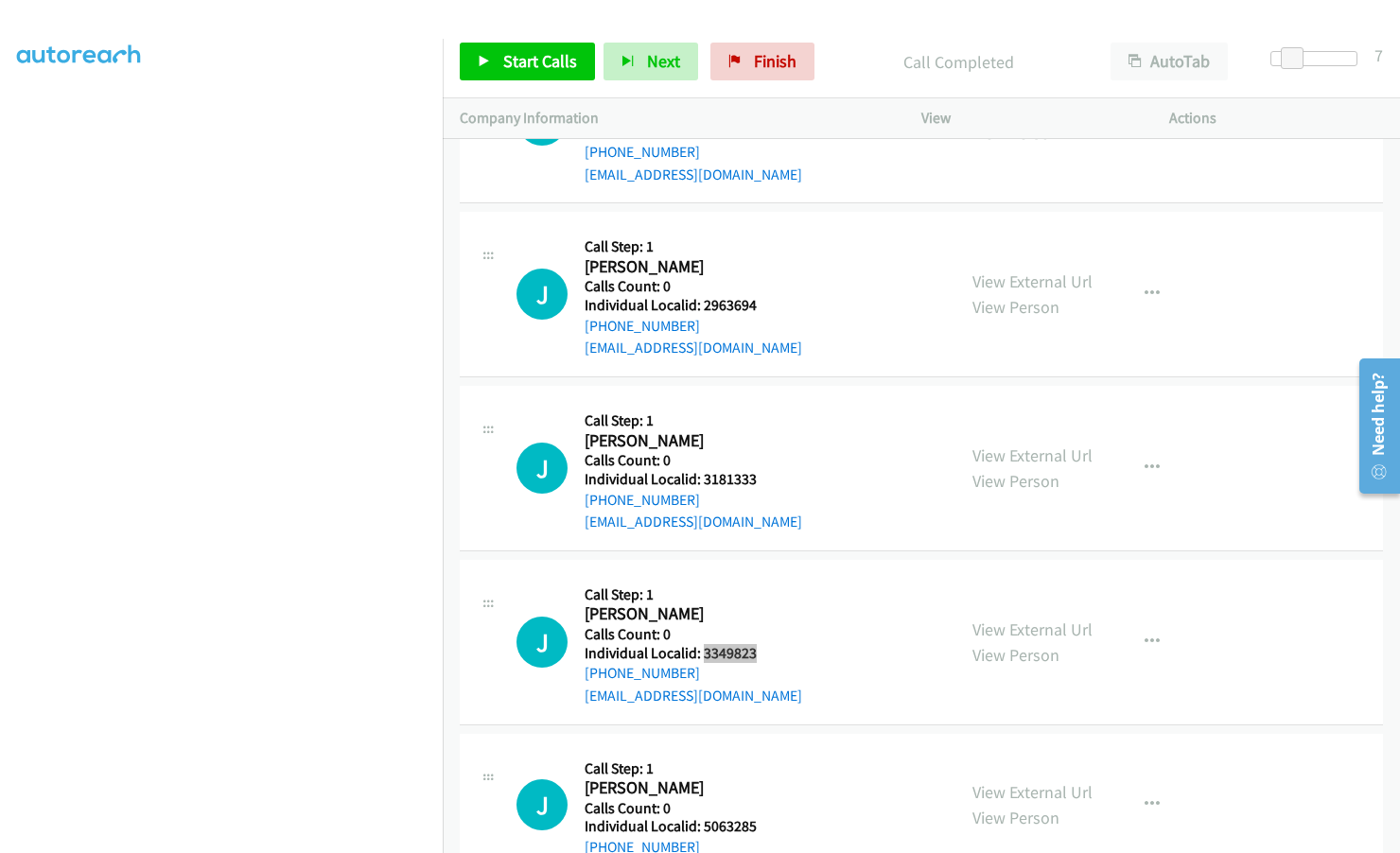 scroll, scrollTop: 18196, scrollLeft: 0, axis: vertical 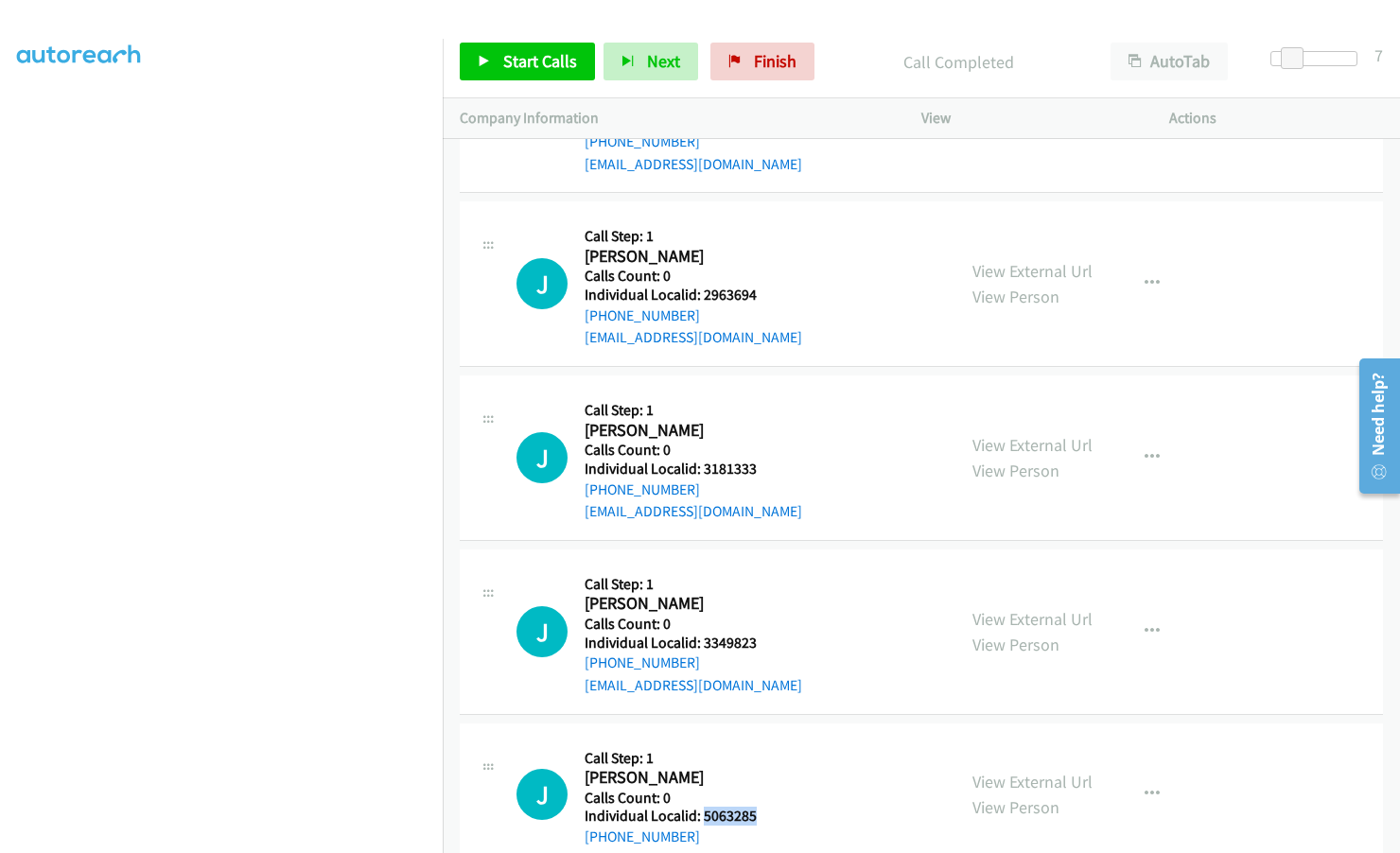 drag, startPoint x: 703, startPoint y: 747, endPoint x: 769, endPoint y: 749, distance: 66.030296 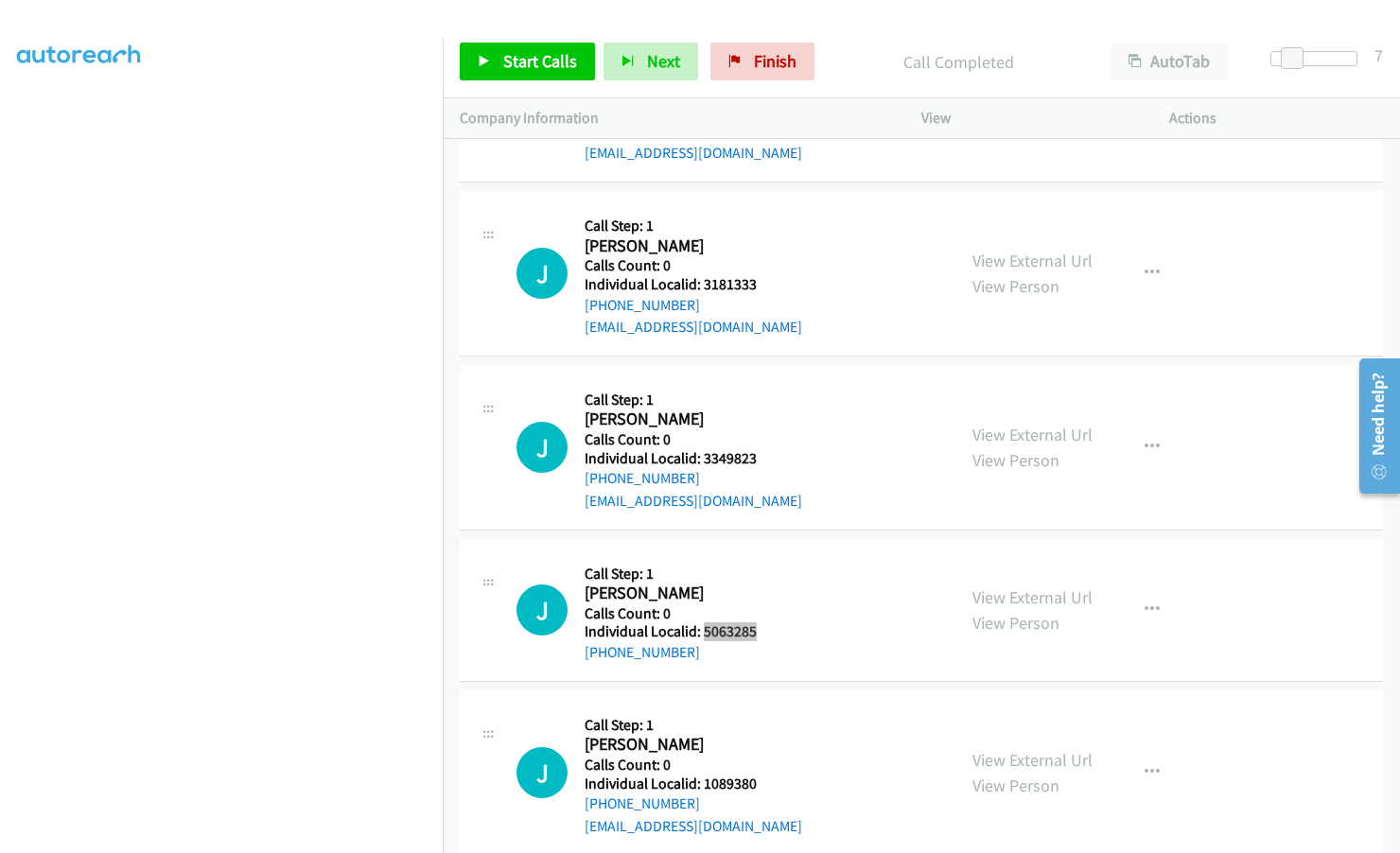 scroll, scrollTop: 18432, scrollLeft: 0, axis: vertical 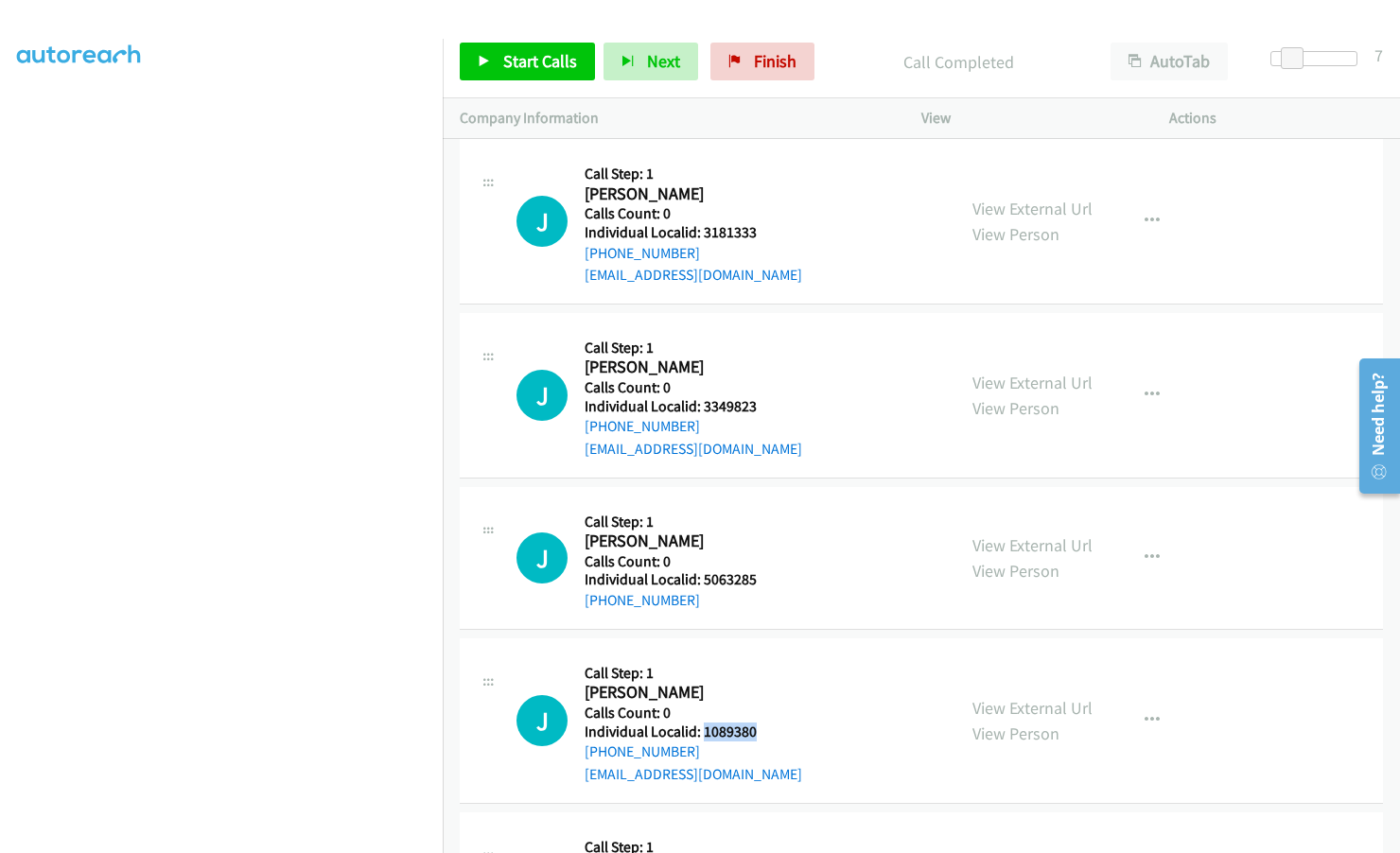 drag, startPoint x: 700, startPoint y: 667, endPoint x: 768, endPoint y: 661, distance: 68.264193 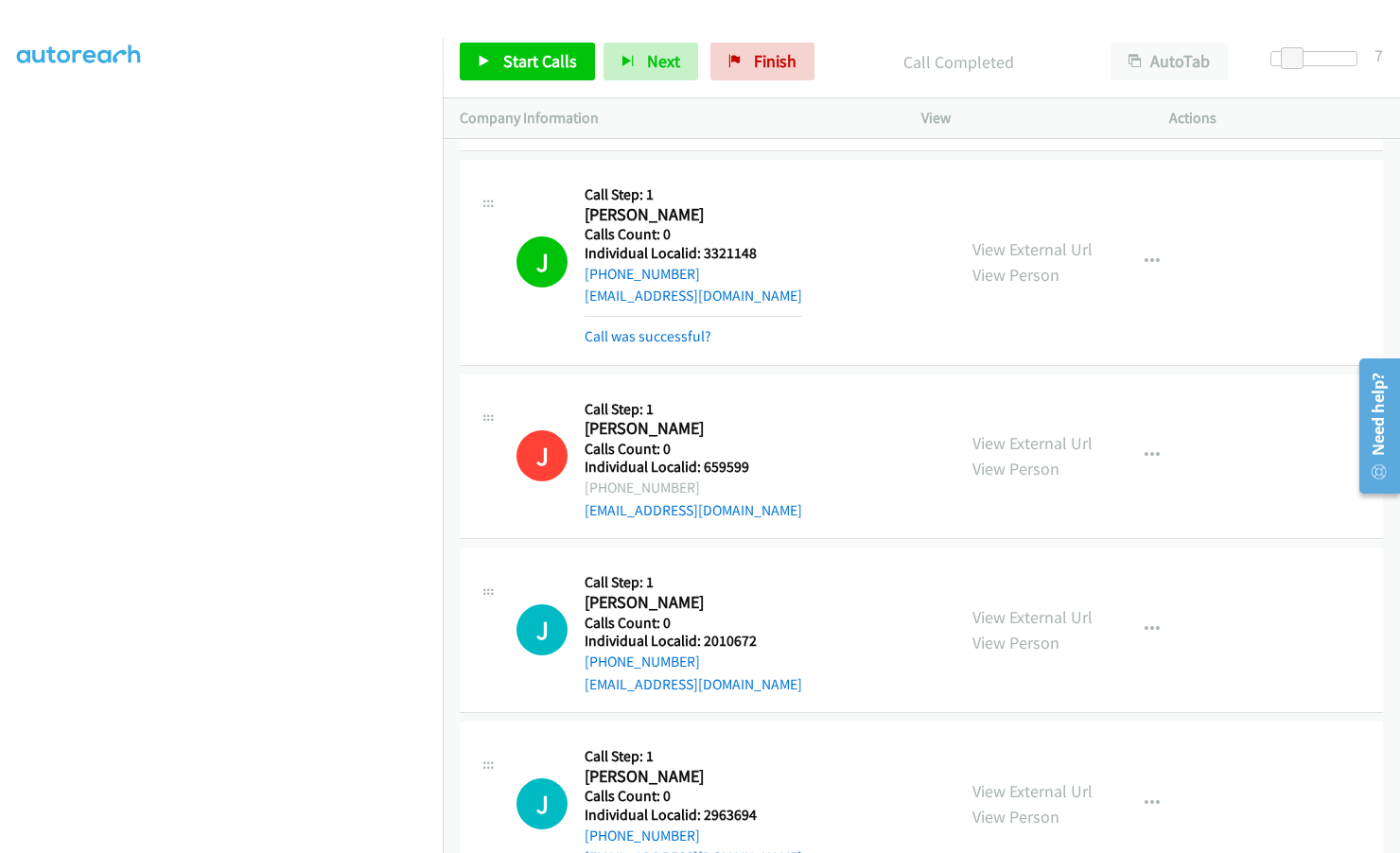 scroll, scrollTop: 17723, scrollLeft: 0, axis: vertical 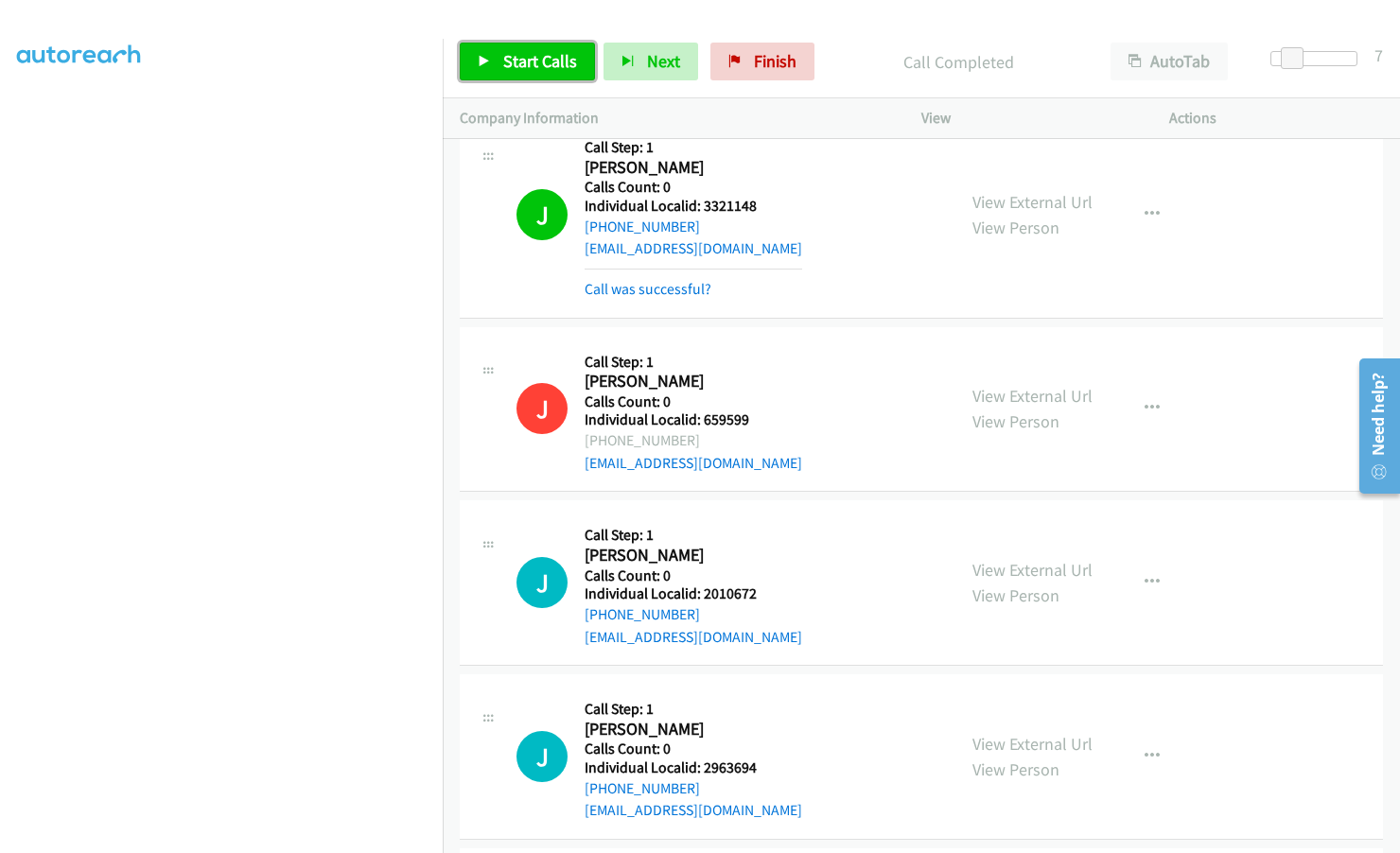 click on "Start Calls" at bounding box center (527, 61) 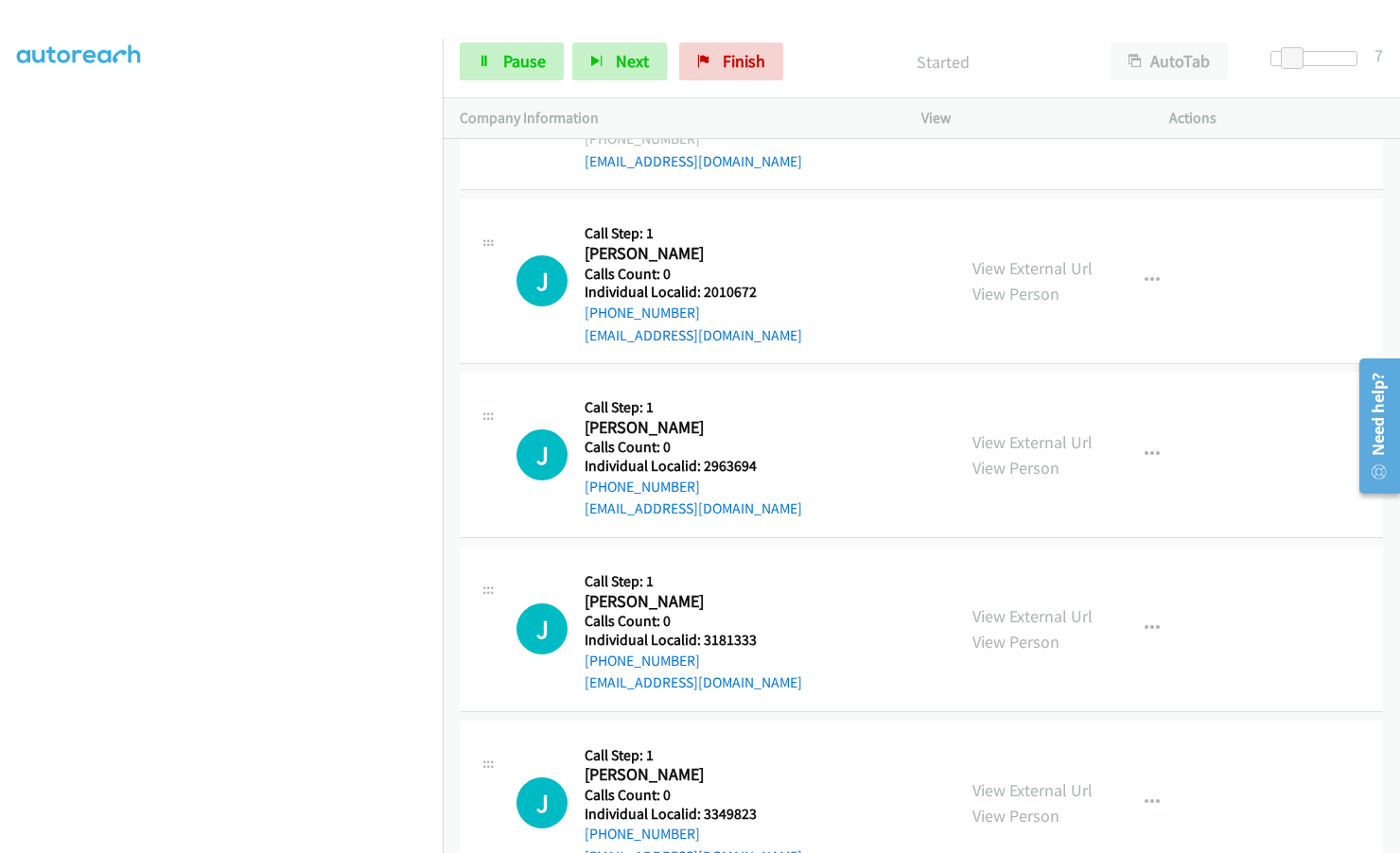 scroll, scrollTop: 18030, scrollLeft: 0, axis: vertical 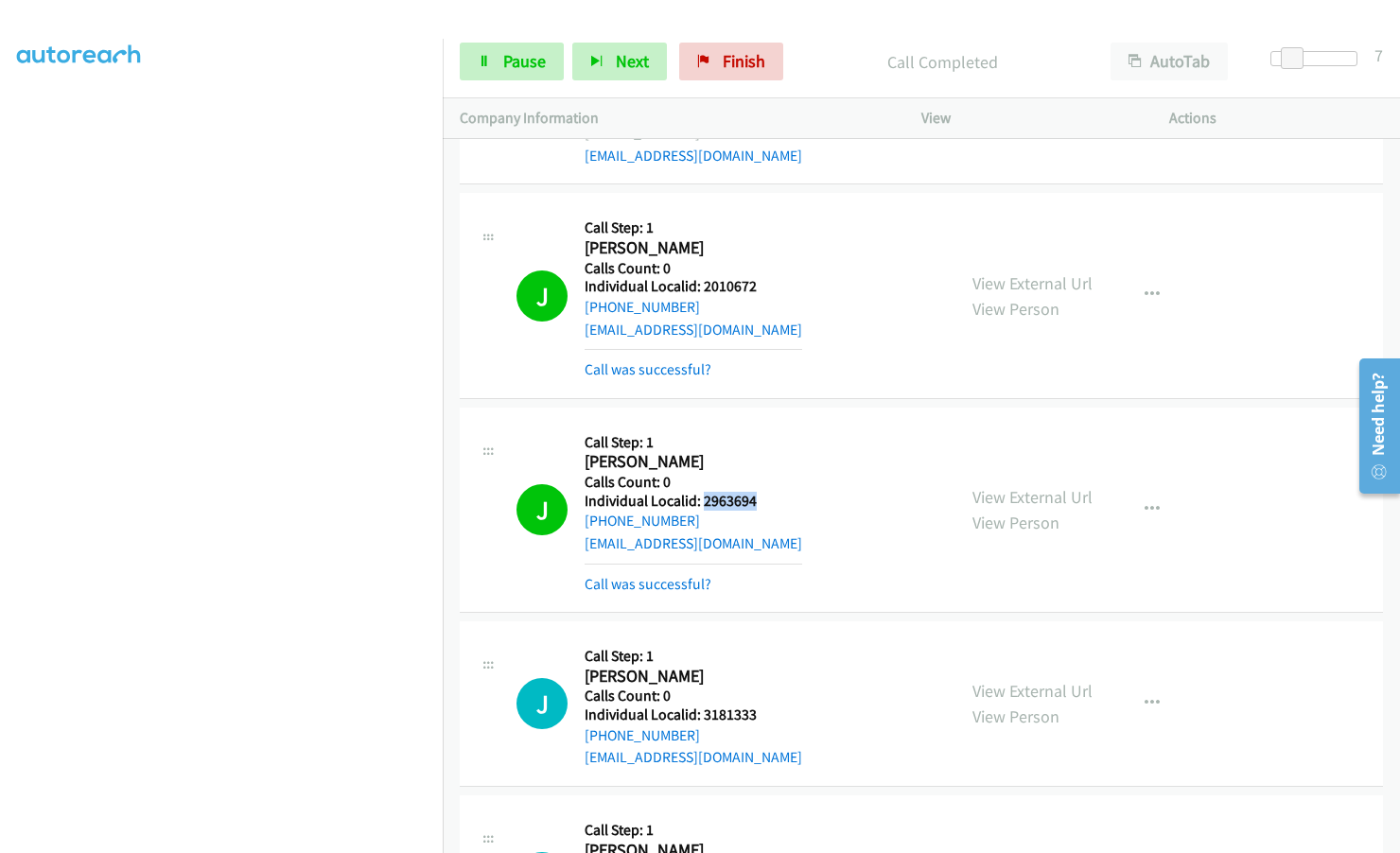 drag, startPoint x: 701, startPoint y: 433, endPoint x: 764, endPoint y: 434, distance: 63.00794 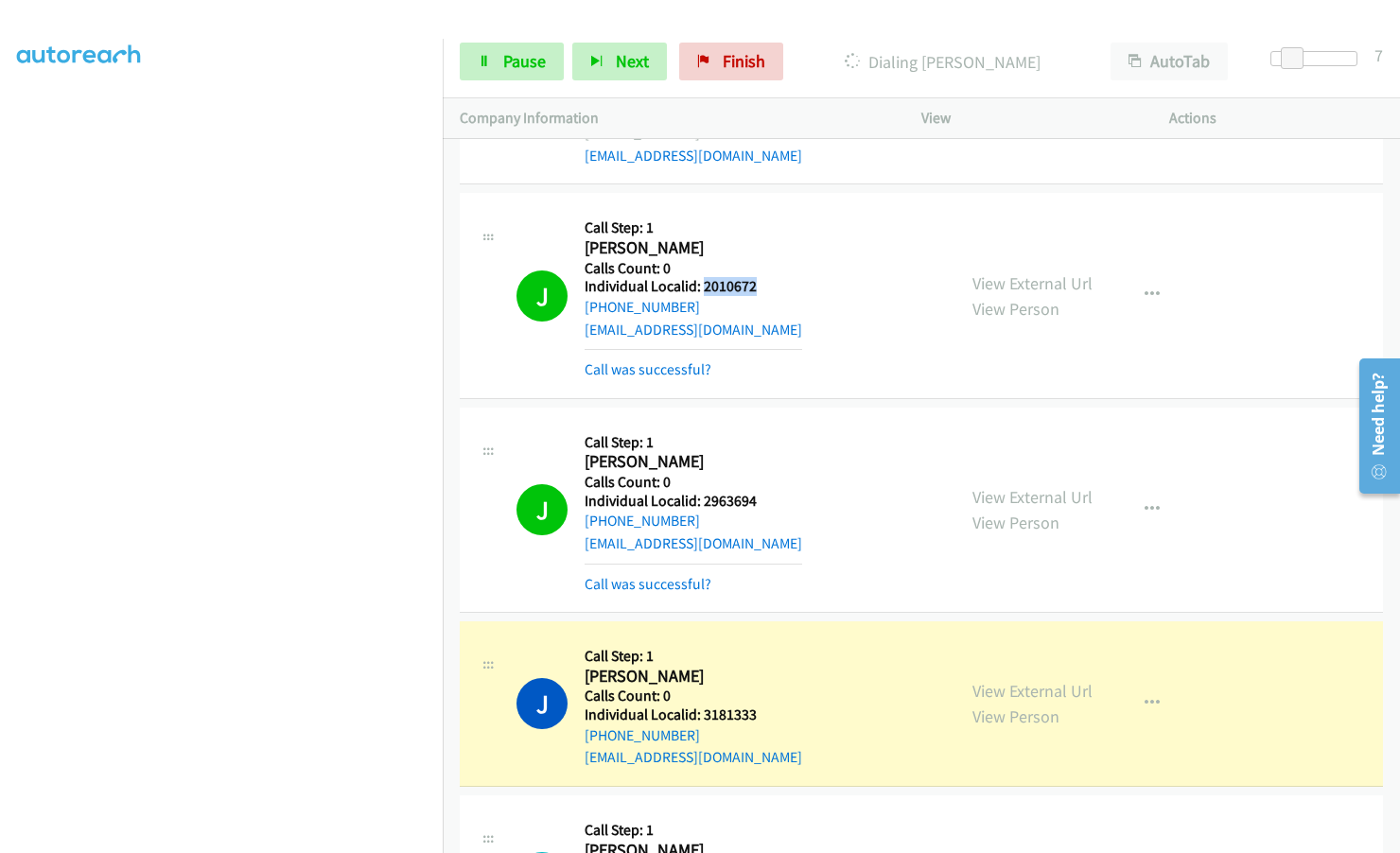 drag, startPoint x: 701, startPoint y: 217, endPoint x: 773, endPoint y: 214, distance: 72.06247 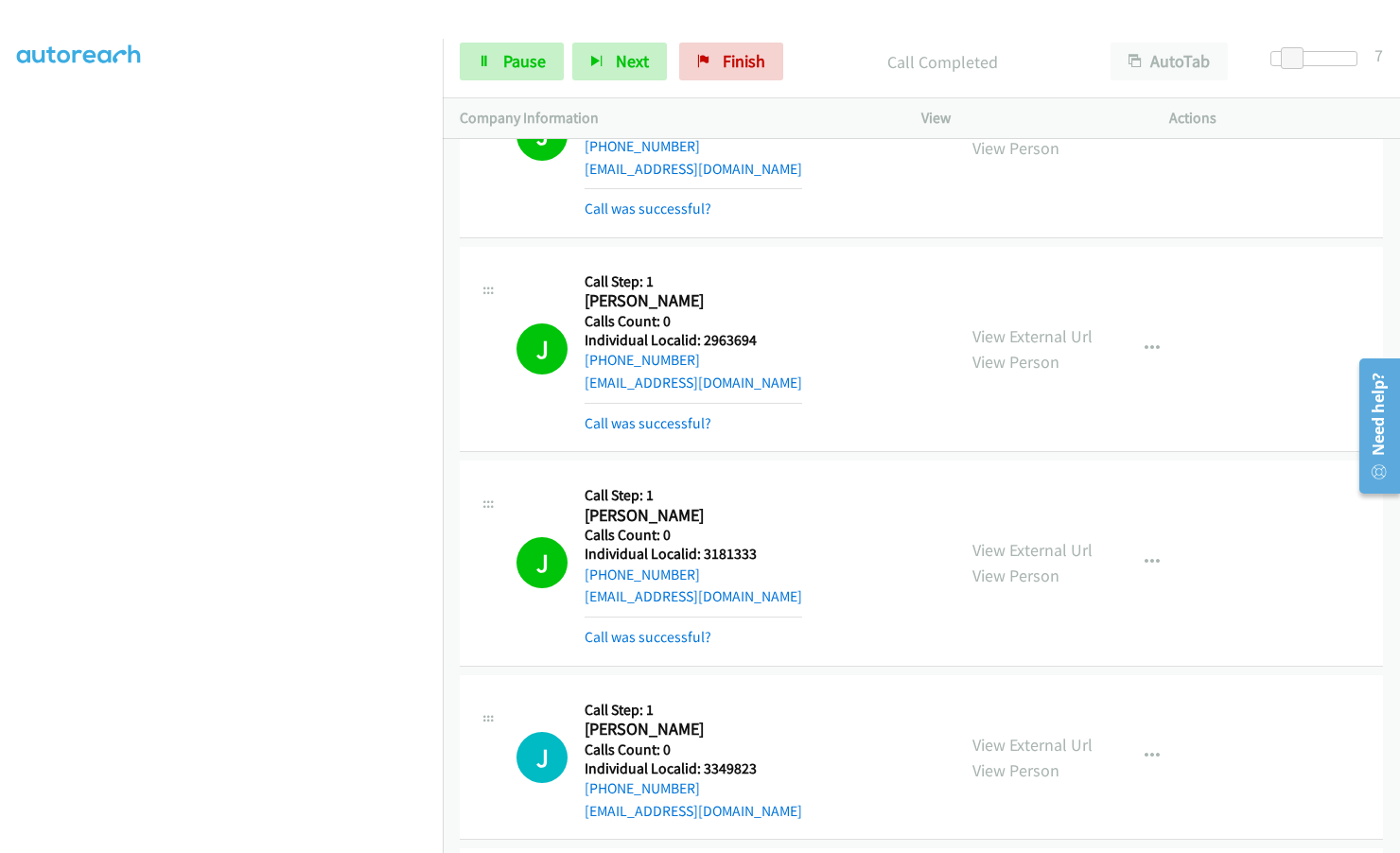 scroll, scrollTop: 18196, scrollLeft: 0, axis: vertical 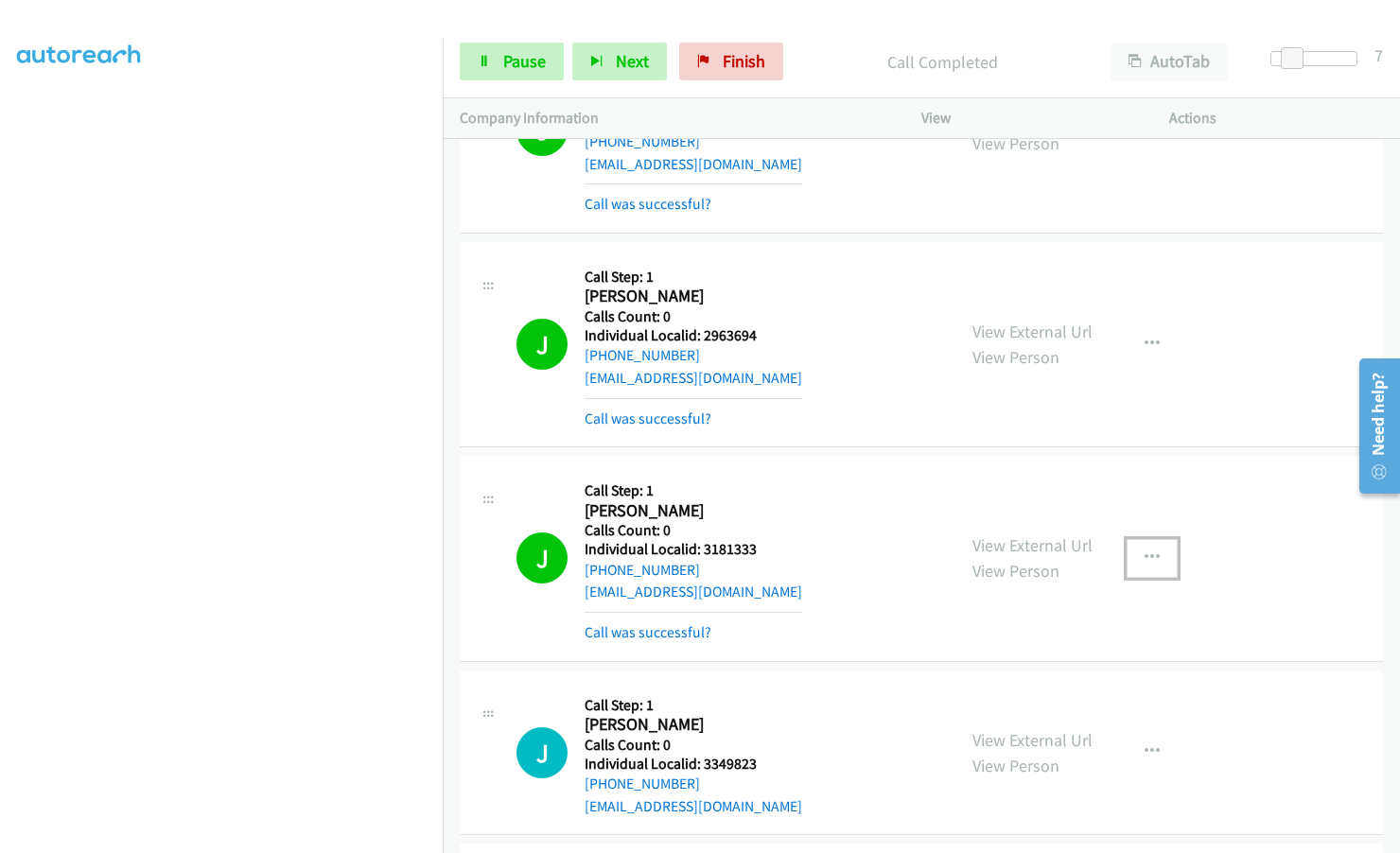 click at bounding box center [1152, 558] 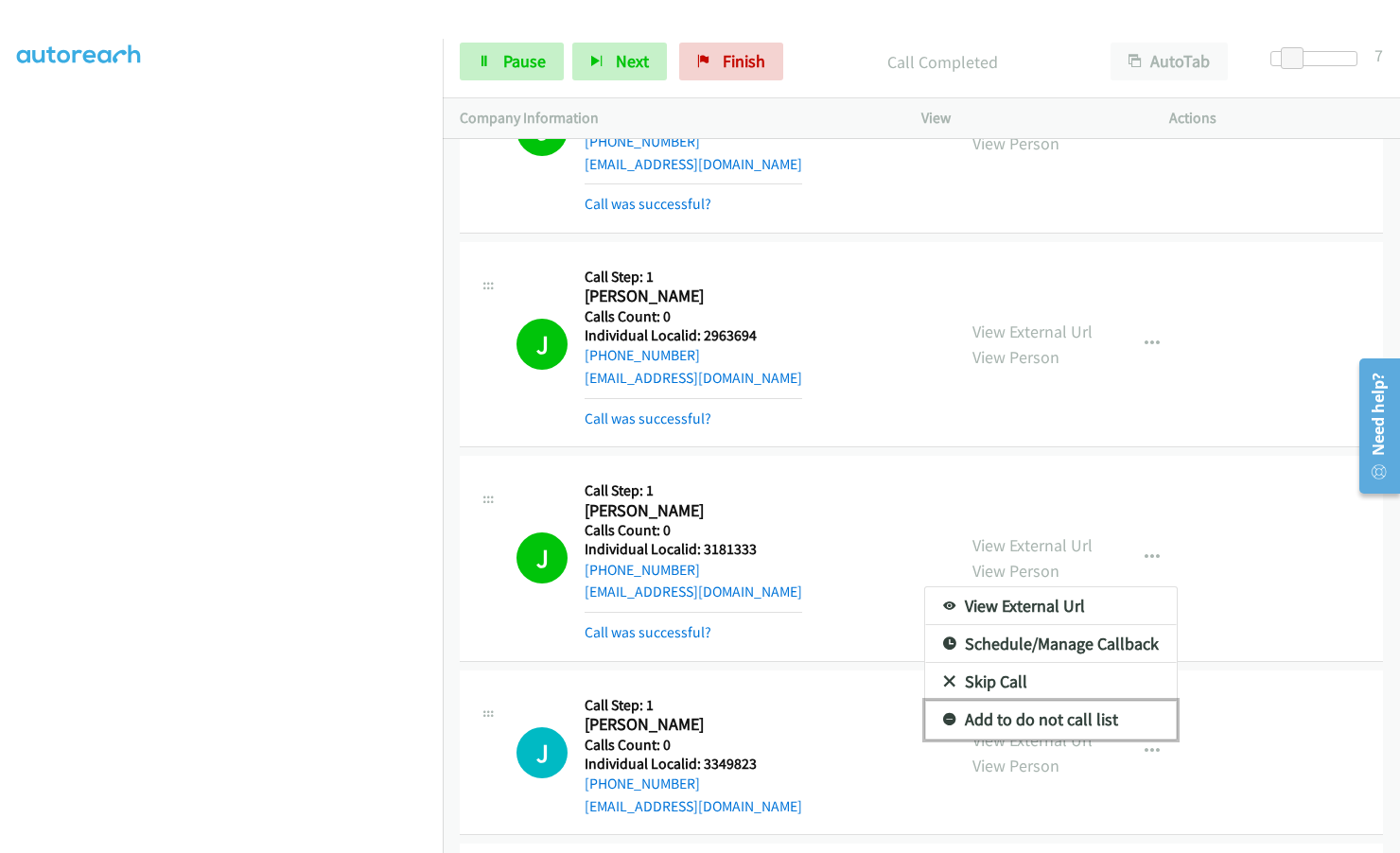 click at bounding box center [950, 721] 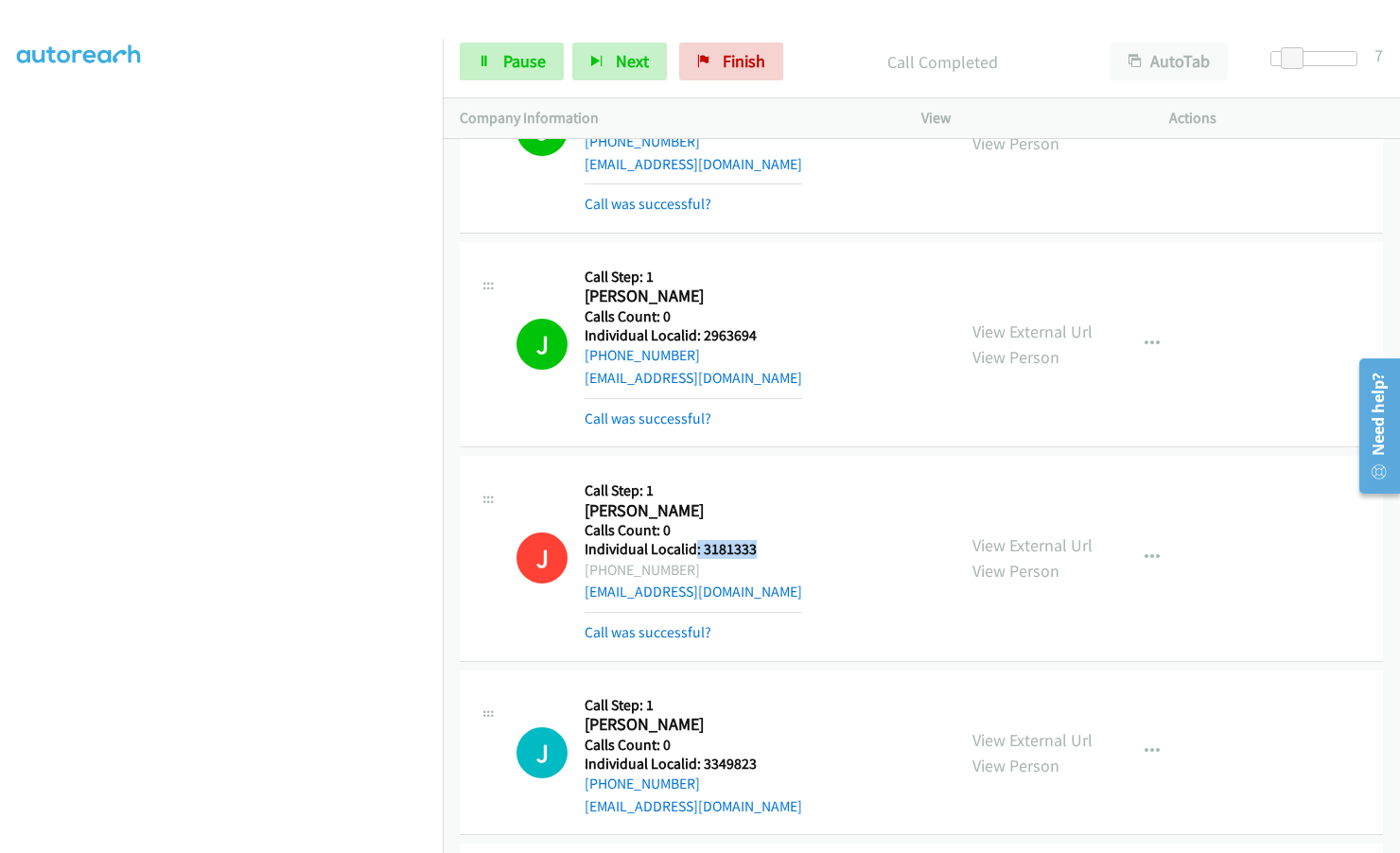 drag, startPoint x: 696, startPoint y: 485, endPoint x: 767, endPoint y: 484, distance: 71.00704 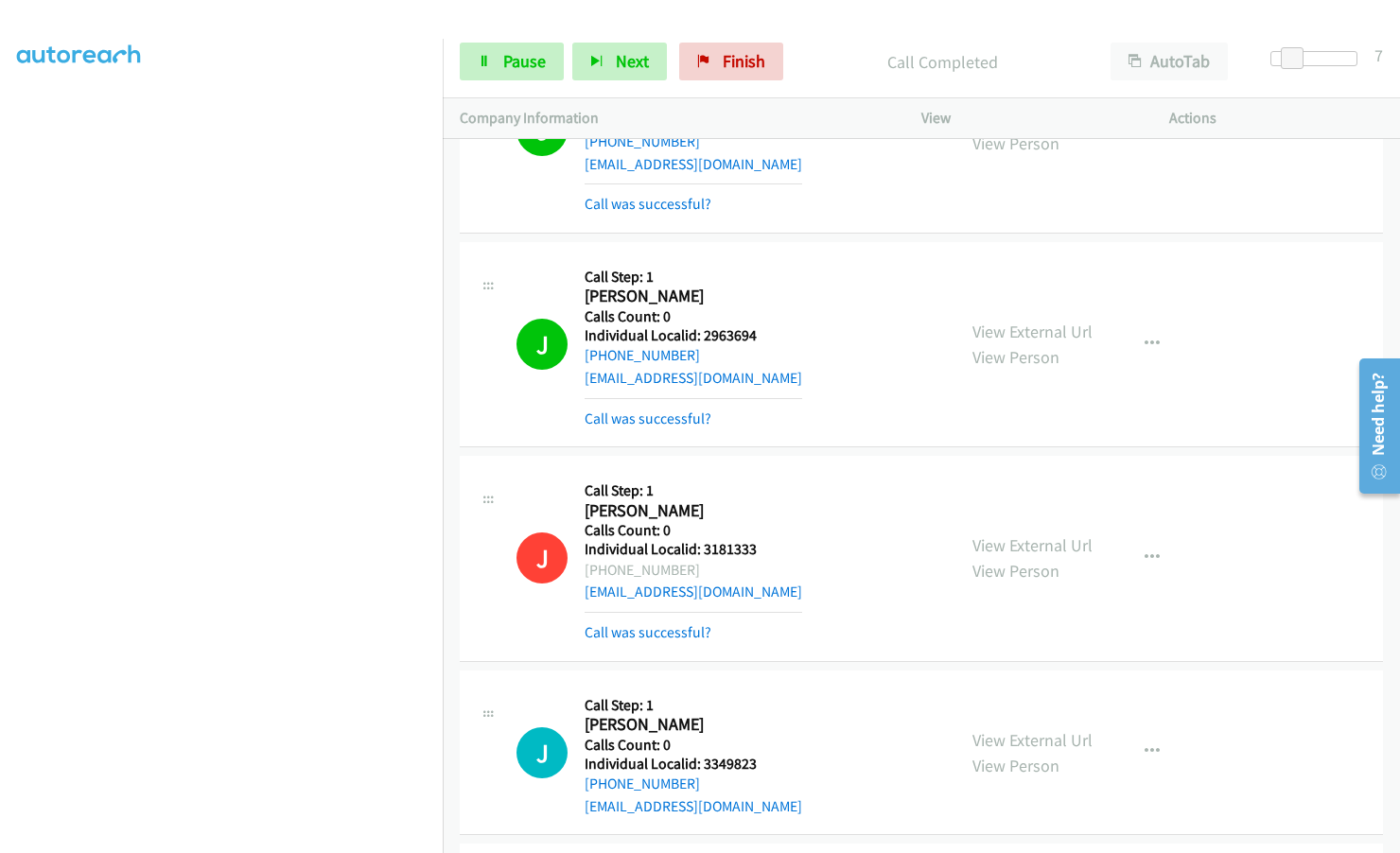 drag, startPoint x: 734, startPoint y: 479, endPoint x: 769, endPoint y: 451, distance: 44.82187 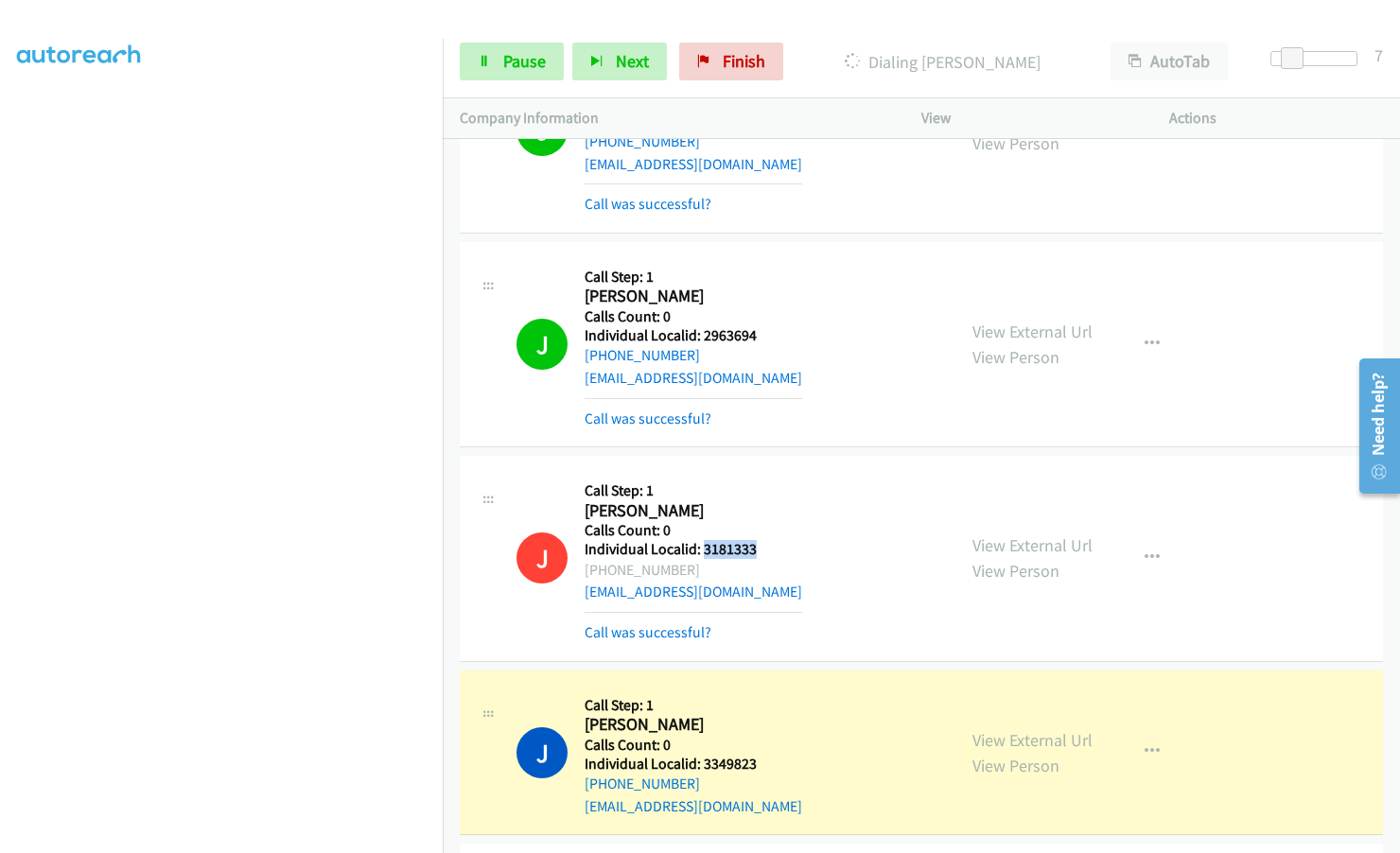 drag, startPoint x: 700, startPoint y: 480, endPoint x: 771, endPoint y: 480, distance: 71 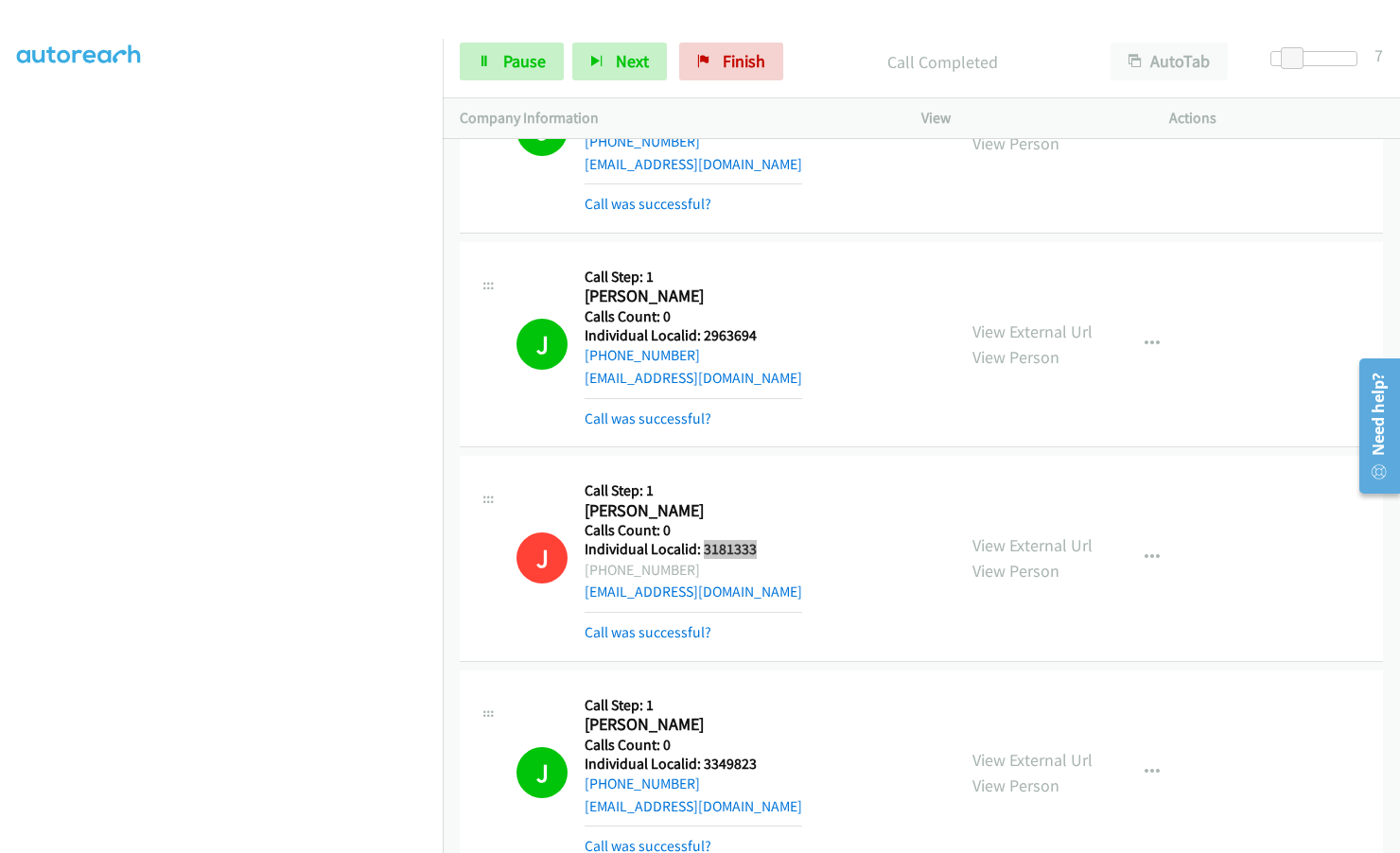 scroll, scrollTop: 167, scrollLeft: 0, axis: vertical 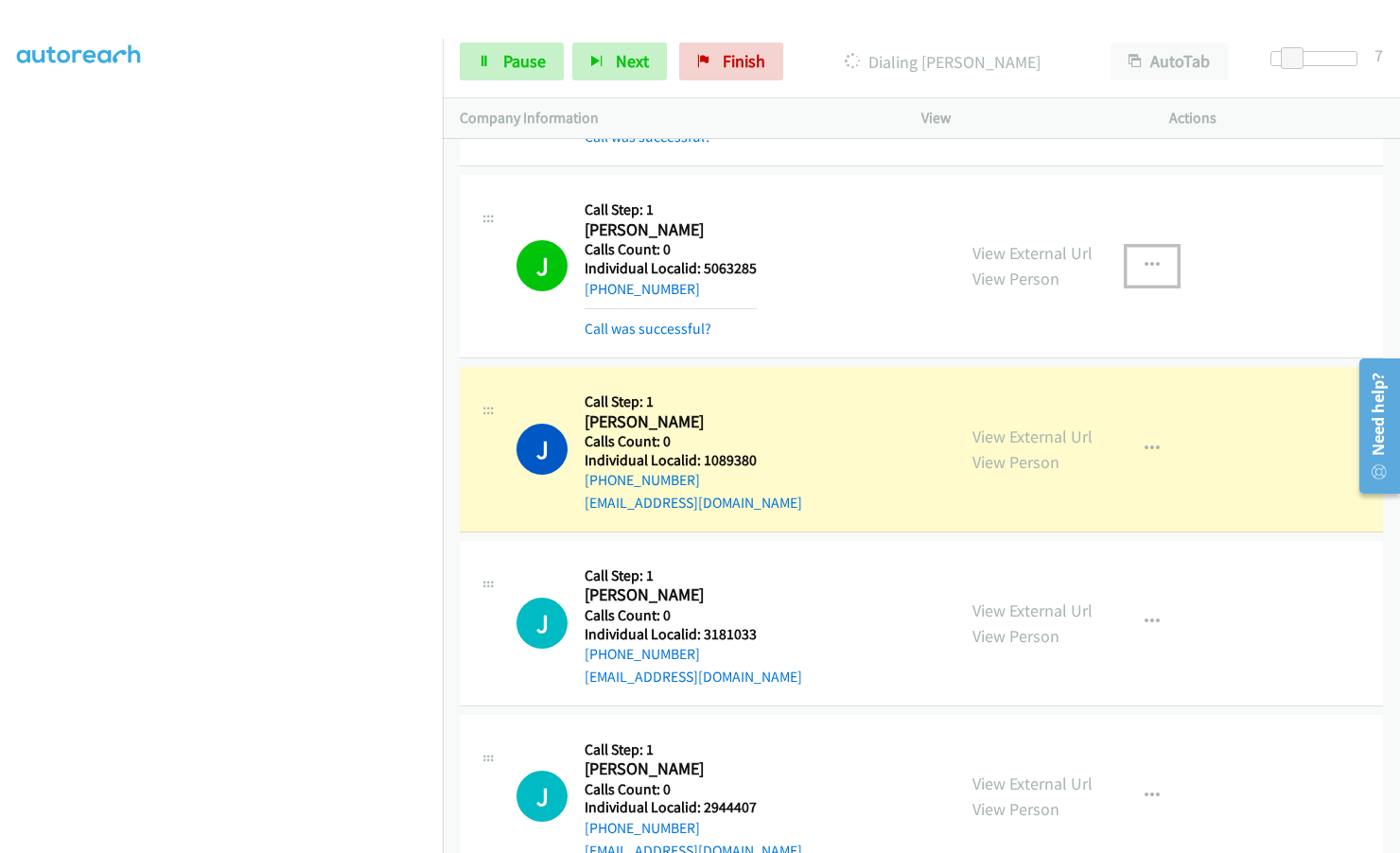 click at bounding box center [1152, 266] 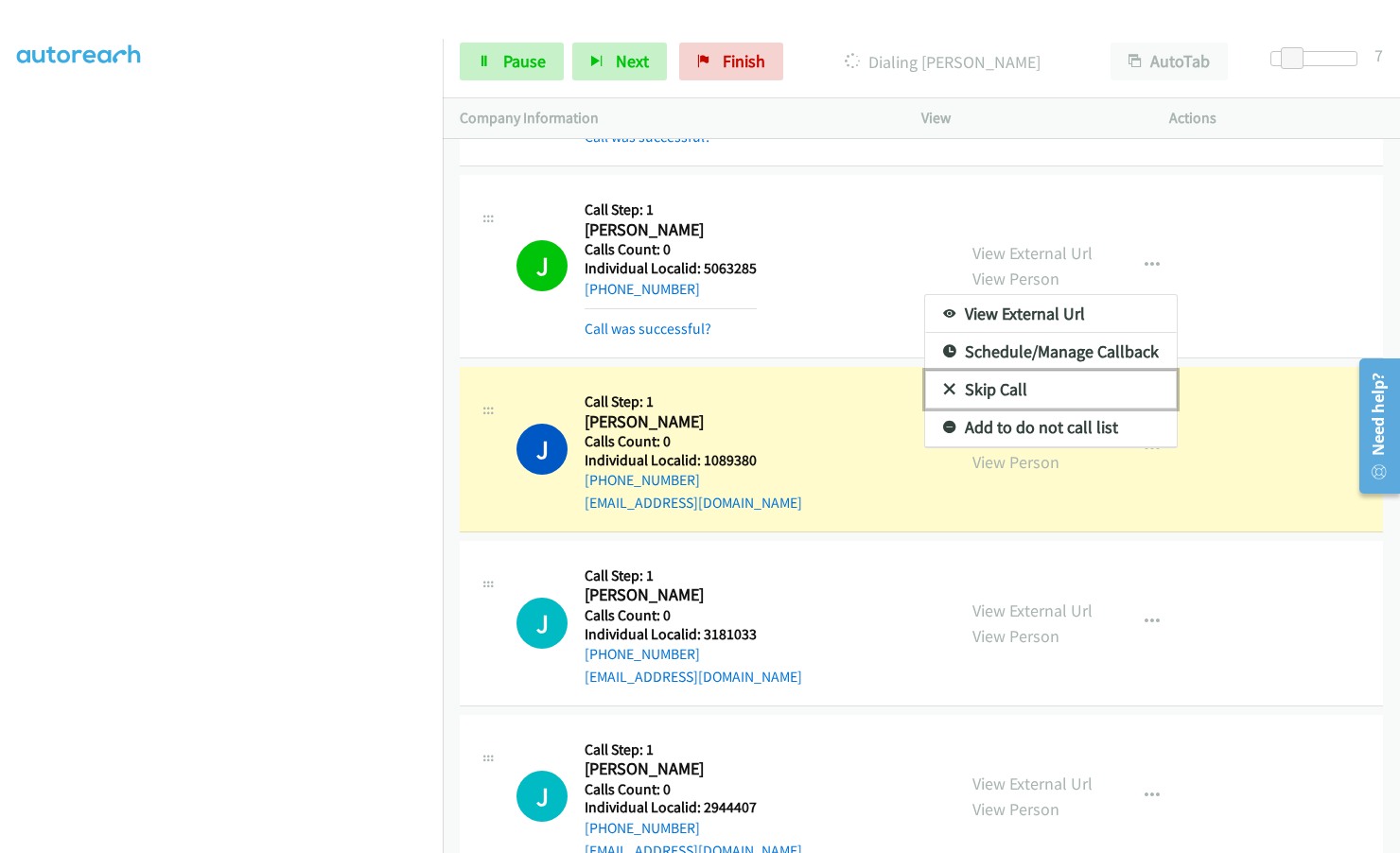 click at bounding box center (950, 391) 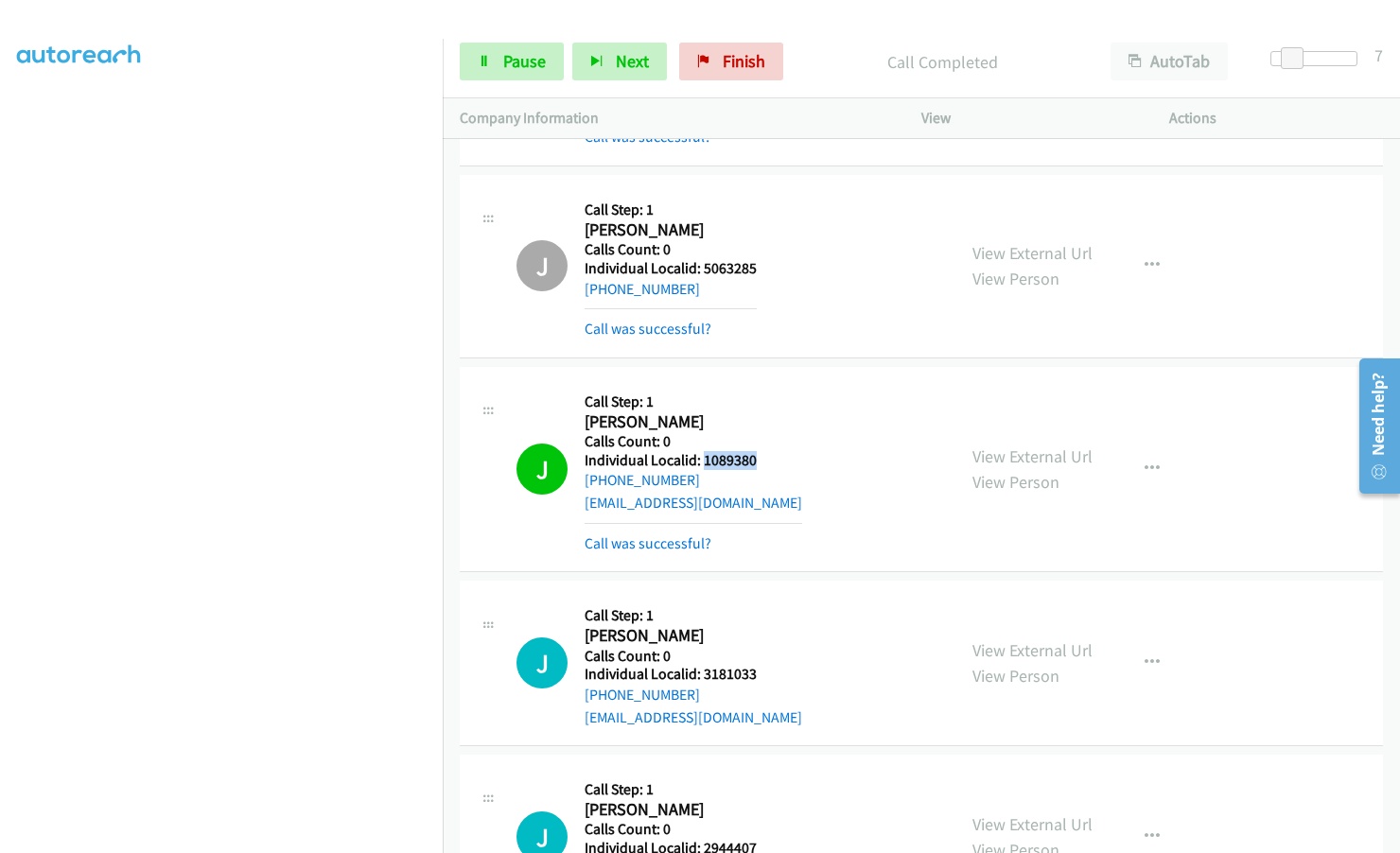 drag, startPoint x: 701, startPoint y: 390, endPoint x: 775, endPoint y: 395, distance: 74.16873 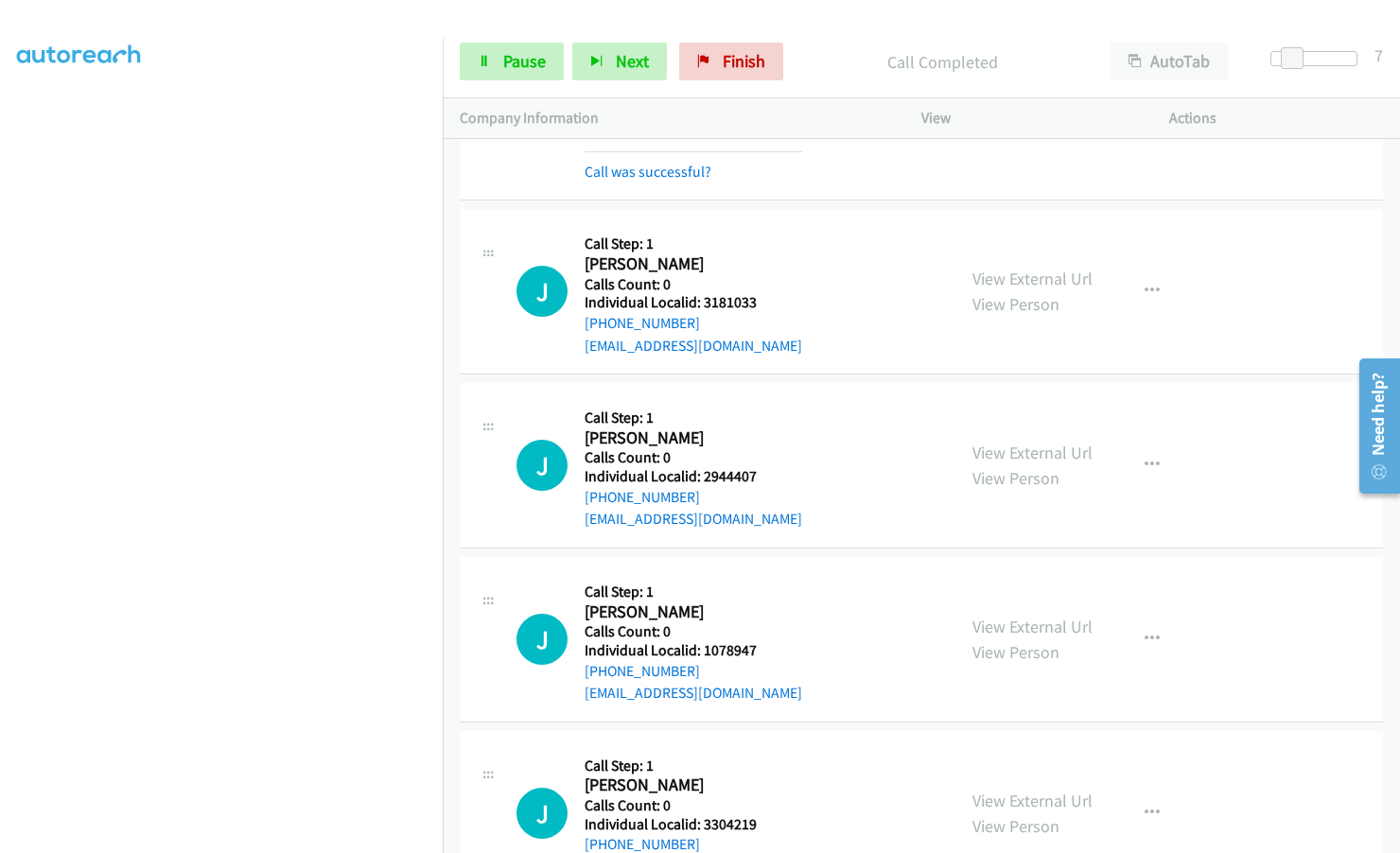 scroll, scrollTop: 19260, scrollLeft: 0, axis: vertical 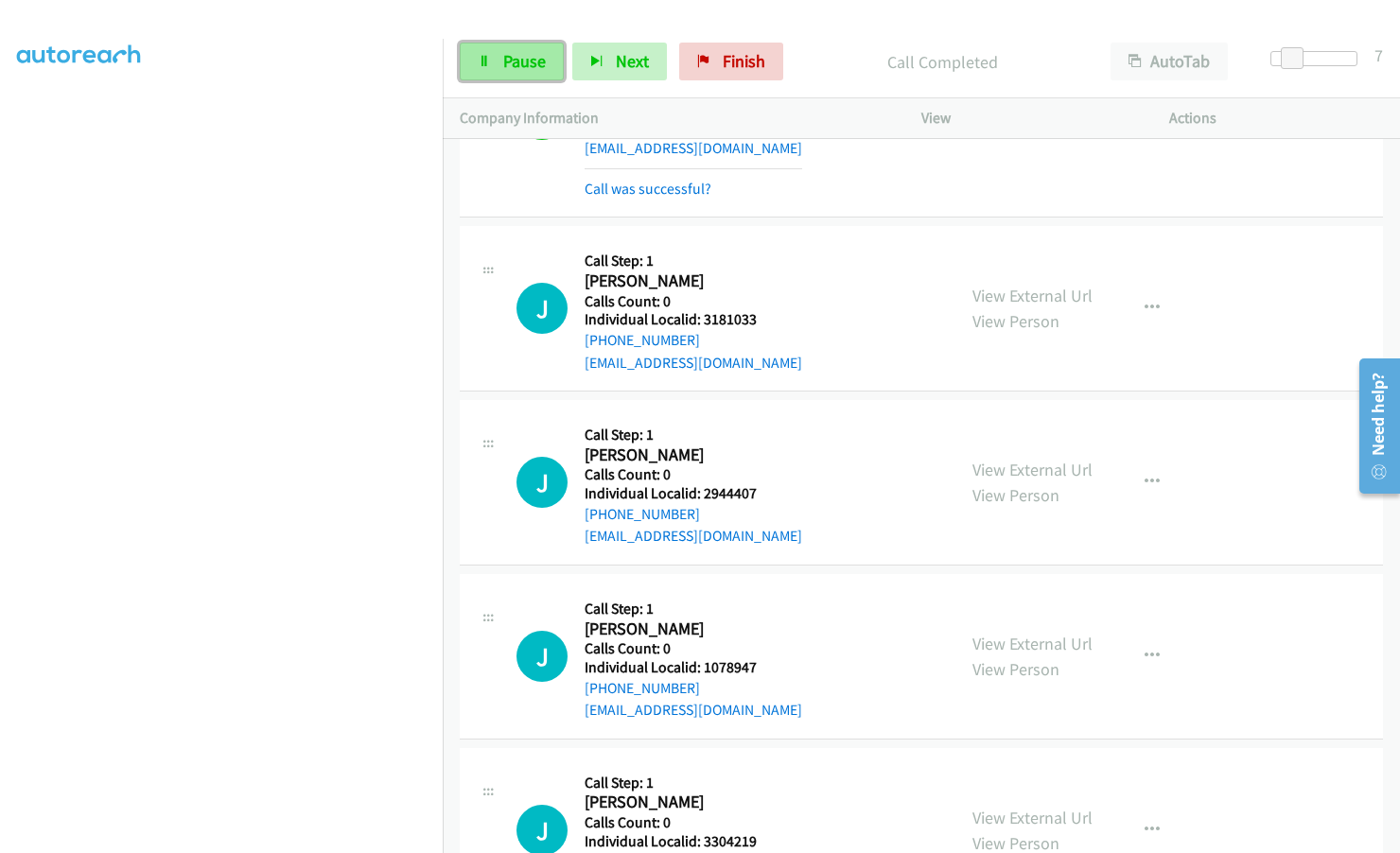 click on "Pause" at bounding box center (524, 61) 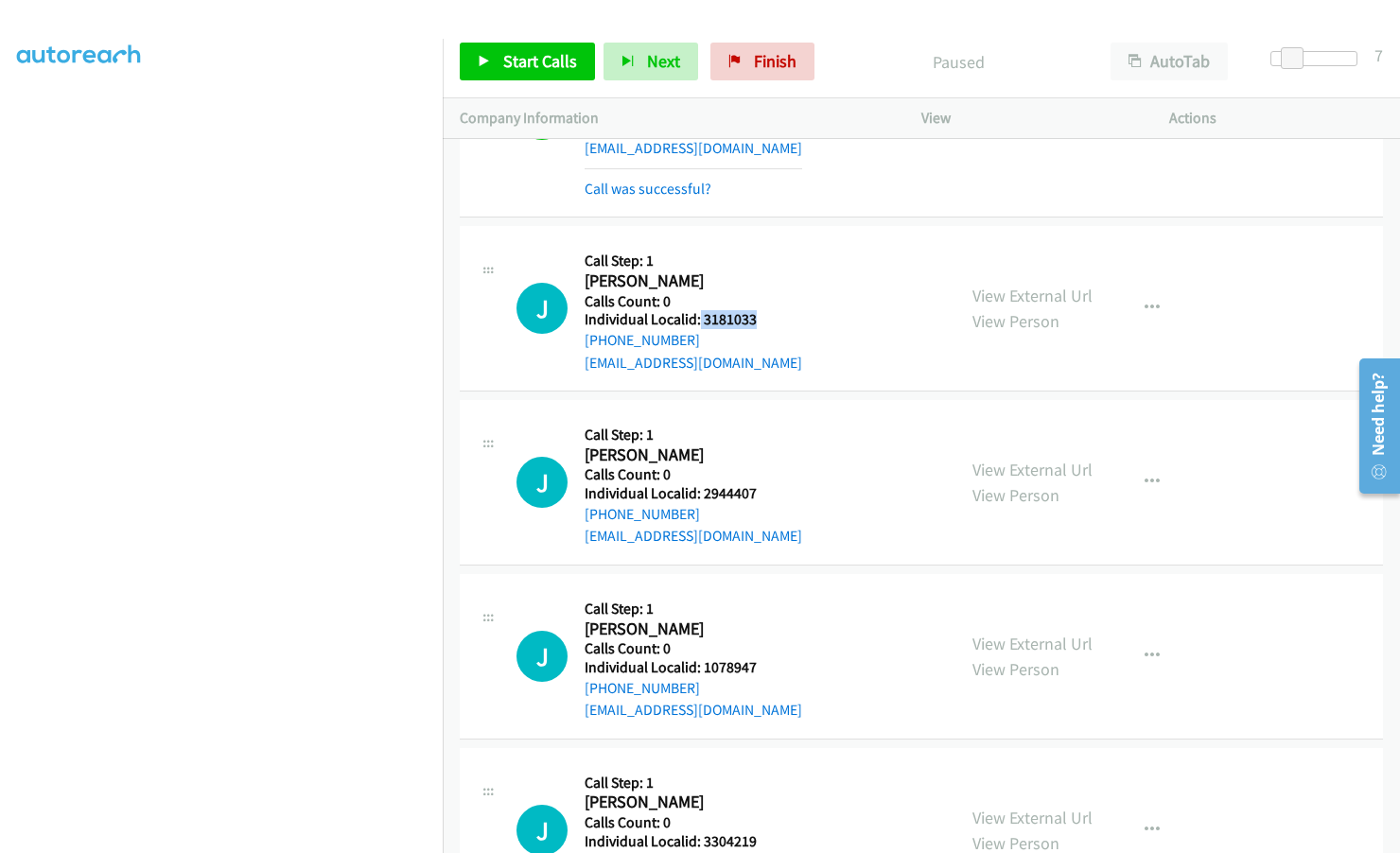 drag, startPoint x: 708, startPoint y: 255, endPoint x: 761, endPoint y: 255, distance: 53 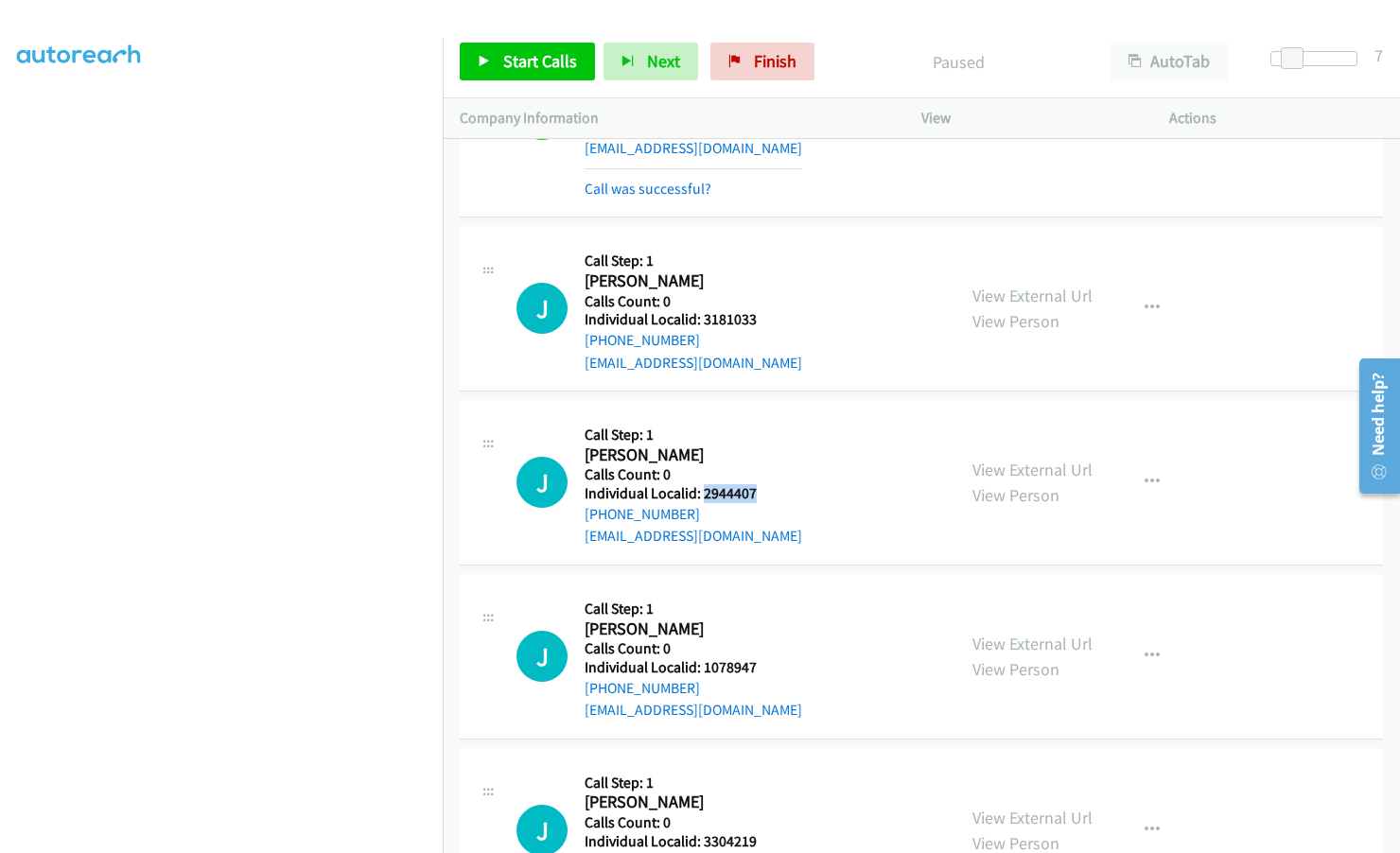 drag, startPoint x: 703, startPoint y: 426, endPoint x: 758, endPoint y: 425, distance: 55.00909 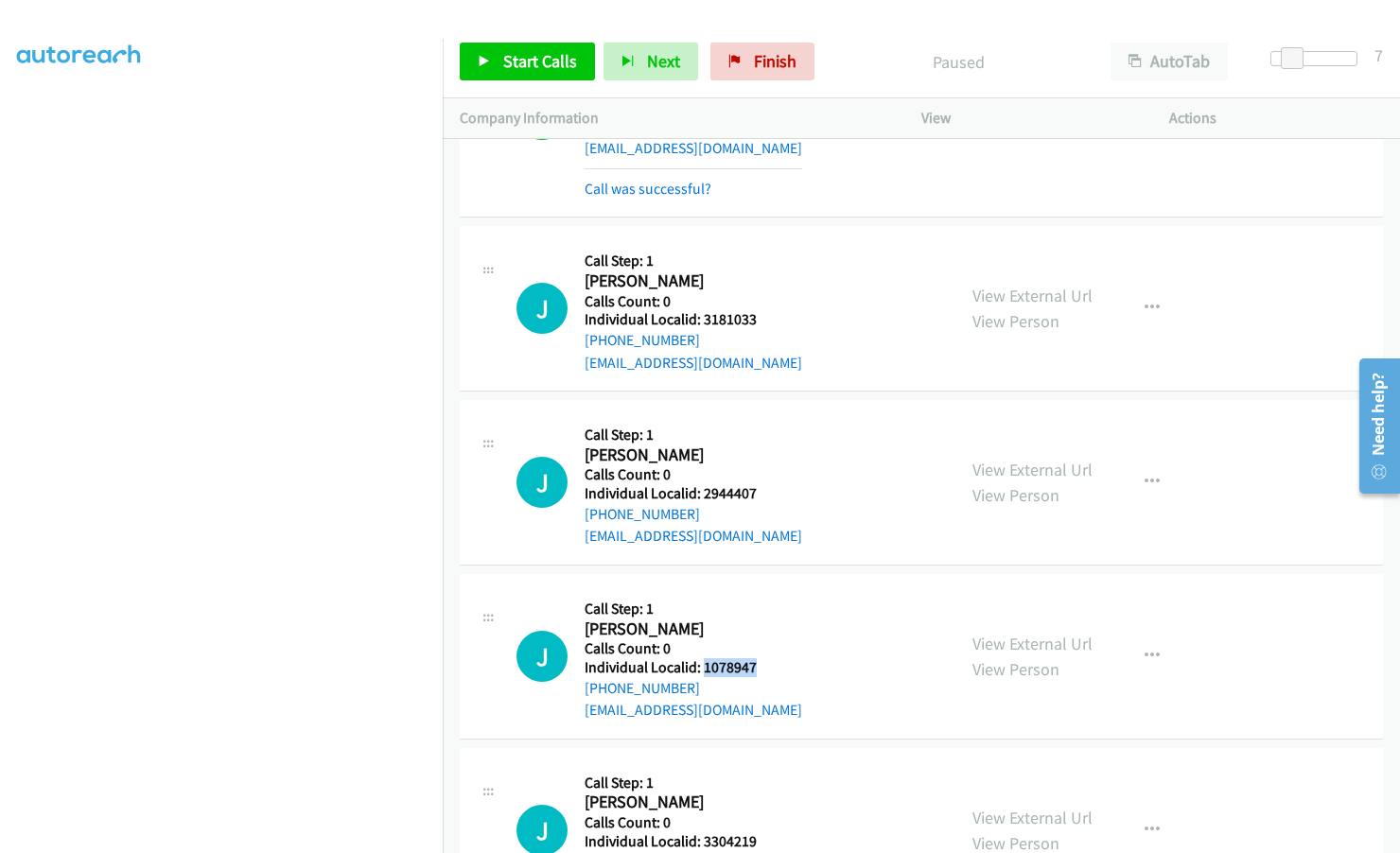 drag, startPoint x: 700, startPoint y: 597, endPoint x: 759, endPoint y: 600, distance: 59.076222 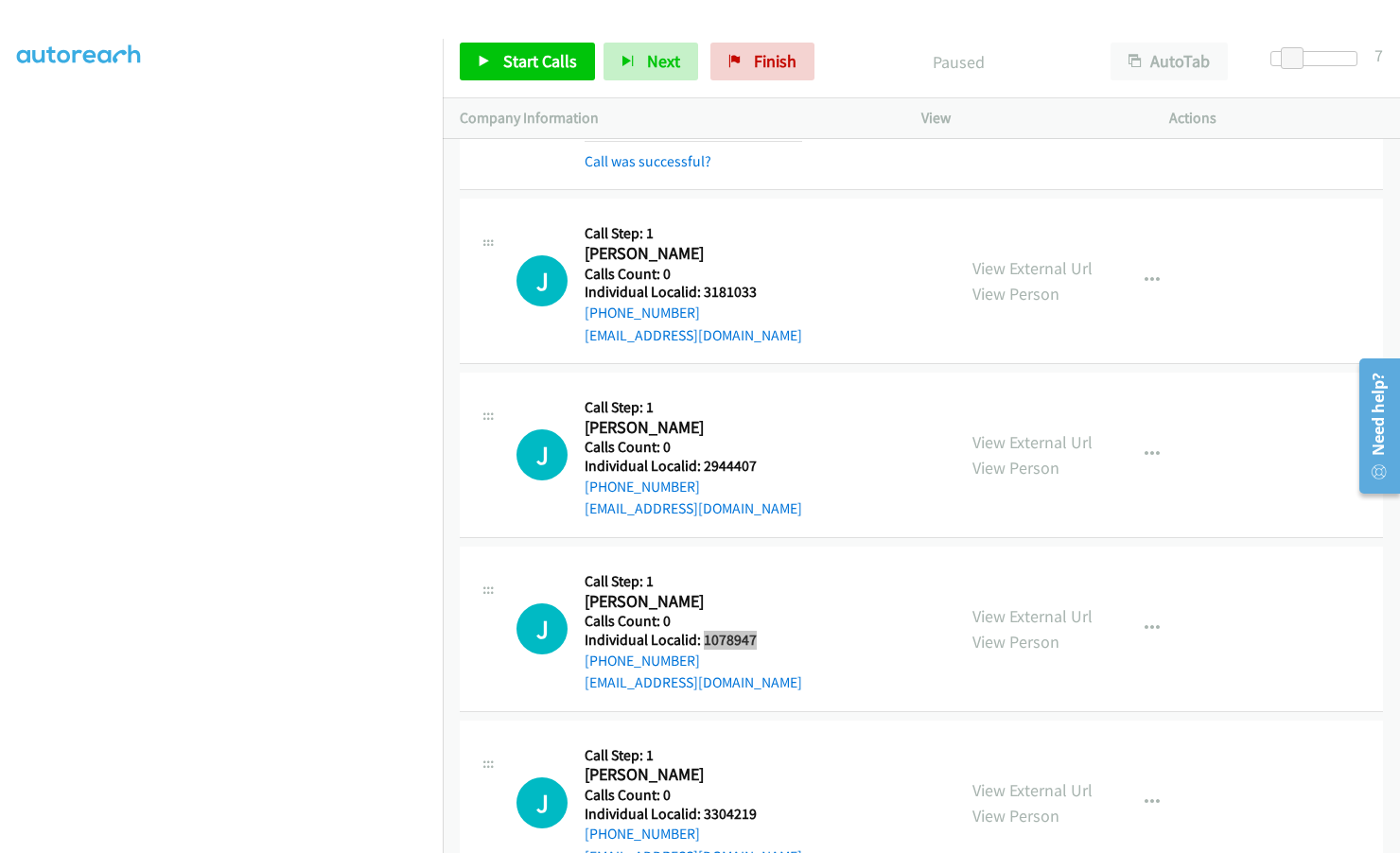 scroll, scrollTop: 19307, scrollLeft: 0, axis: vertical 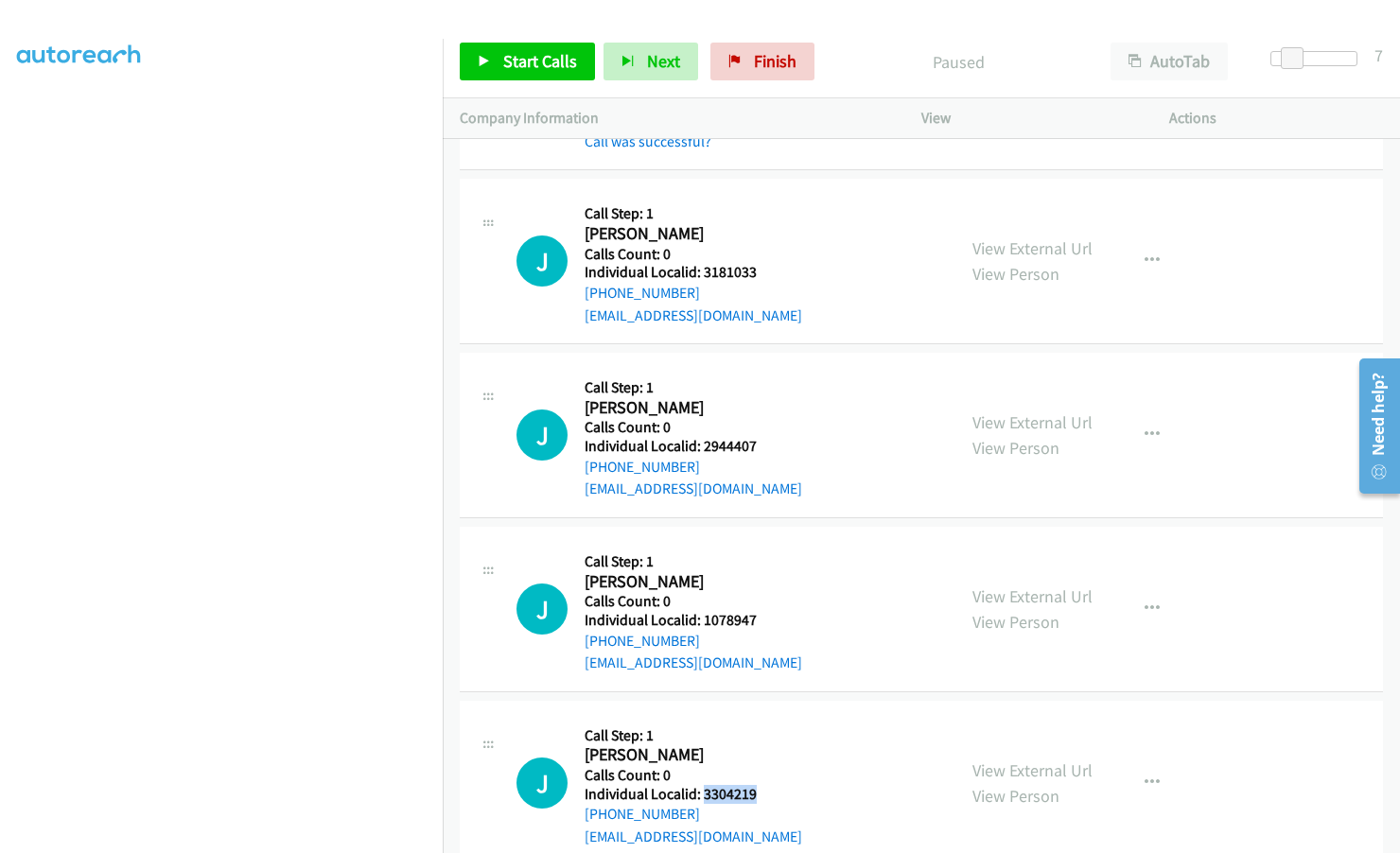 drag, startPoint x: 702, startPoint y: 729, endPoint x: 756, endPoint y: 728, distance: 54.00926 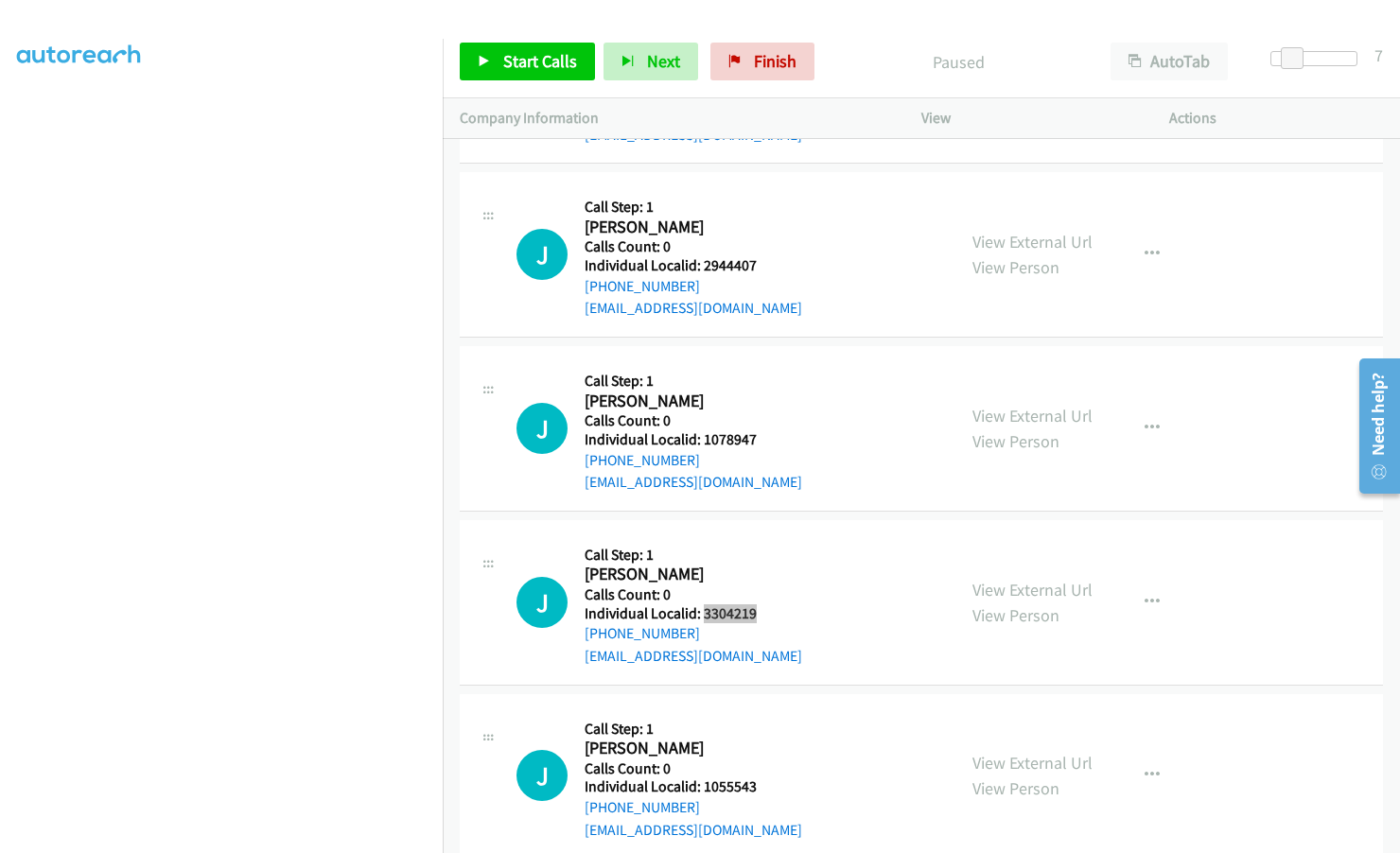 scroll, scrollTop: 19496, scrollLeft: 0, axis: vertical 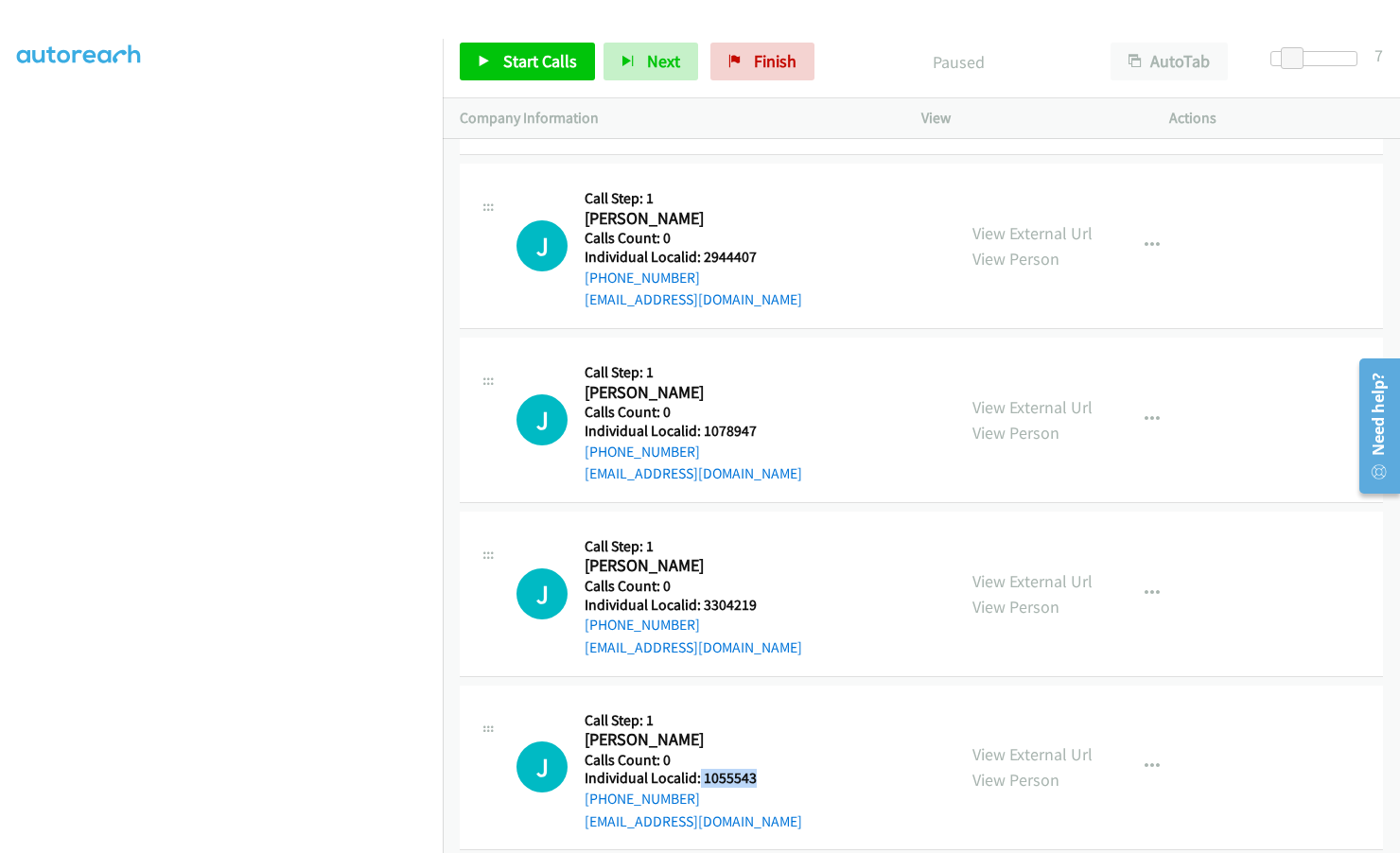 drag, startPoint x: 699, startPoint y: 709, endPoint x: 762, endPoint y: 710, distance: 63.00794 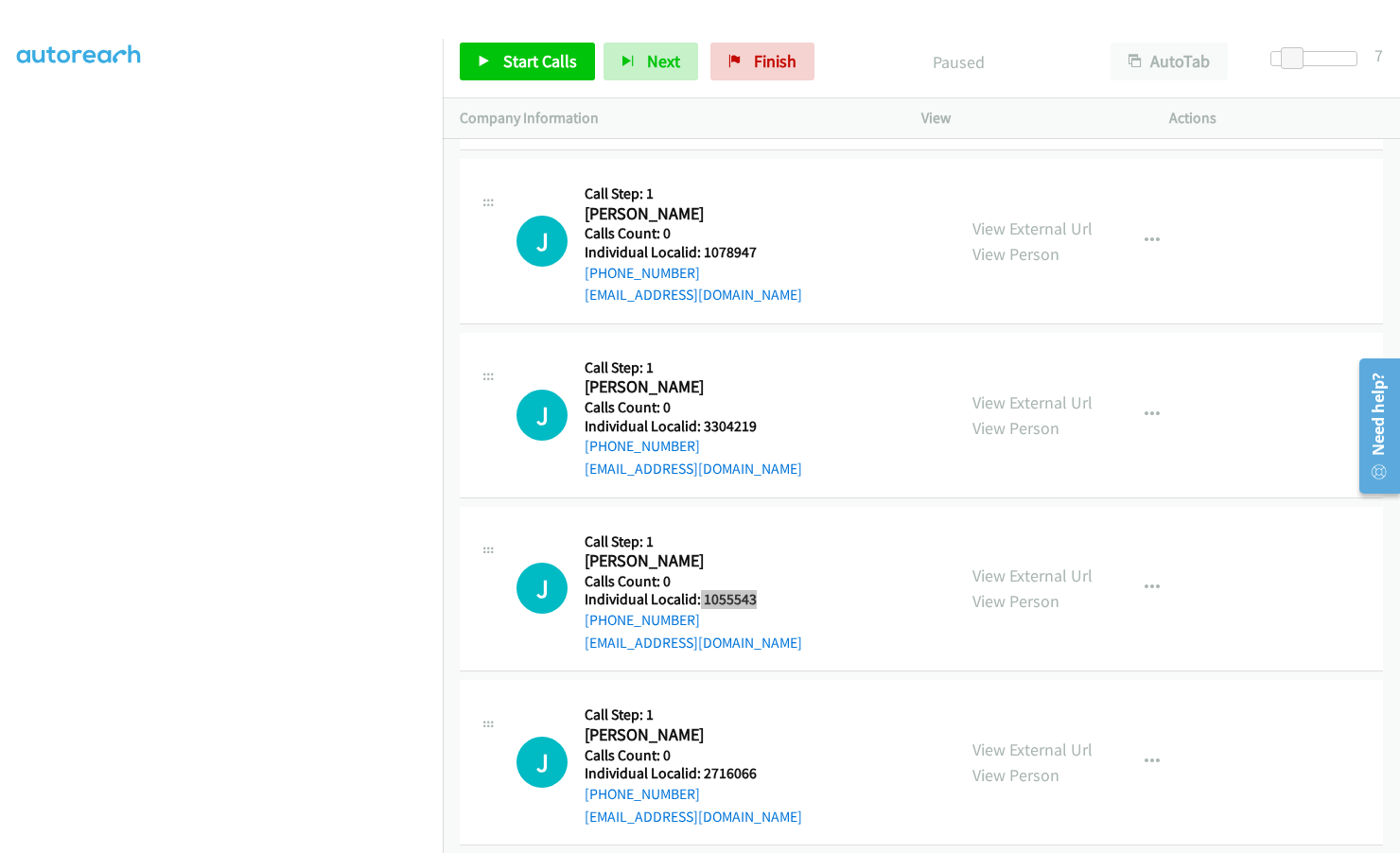 scroll, scrollTop: 19709, scrollLeft: 0, axis: vertical 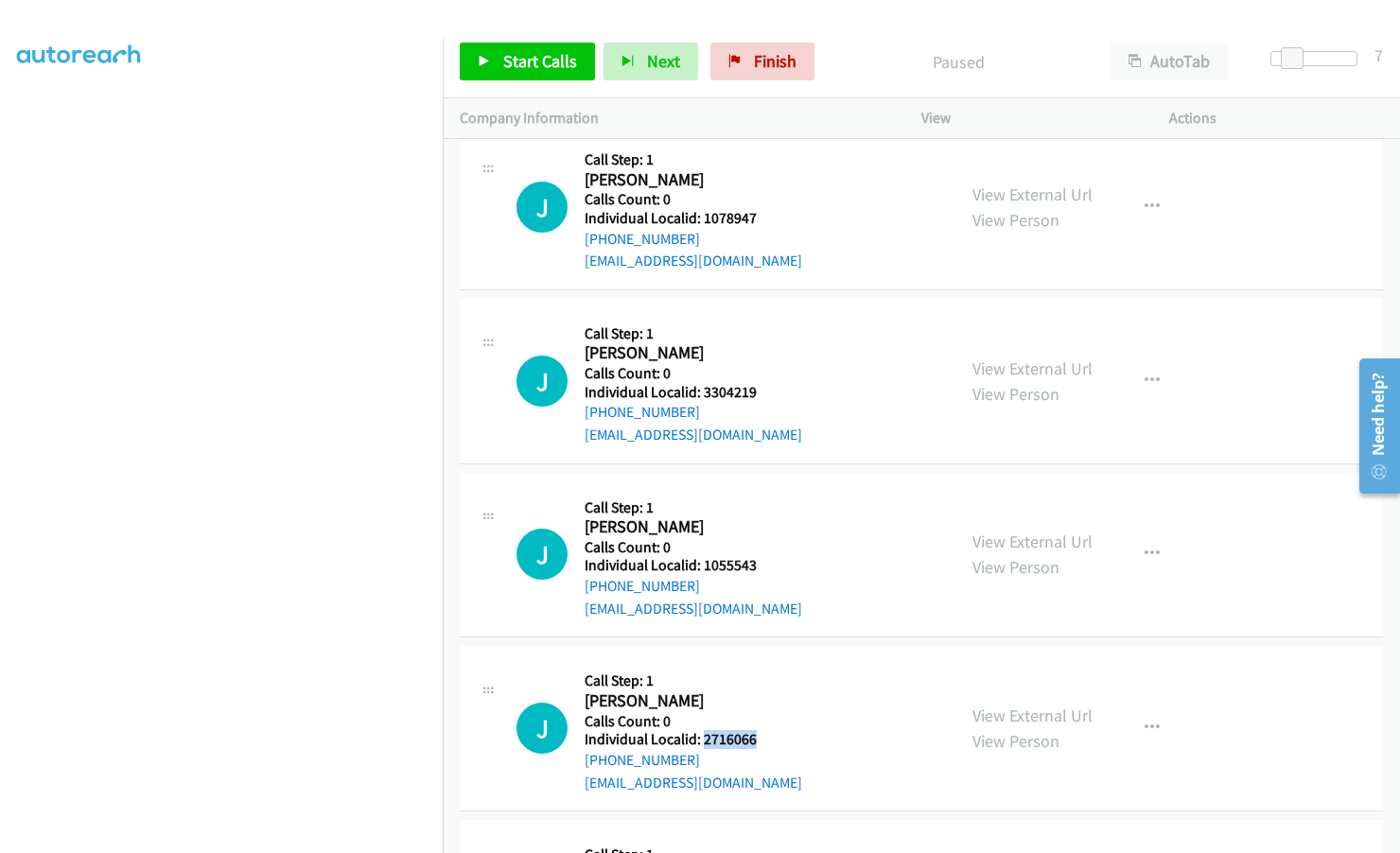 drag, startPoint x: 700, startPoint y: 673, endPoint x: 767, endPoint y: 675, distance: 67.02984 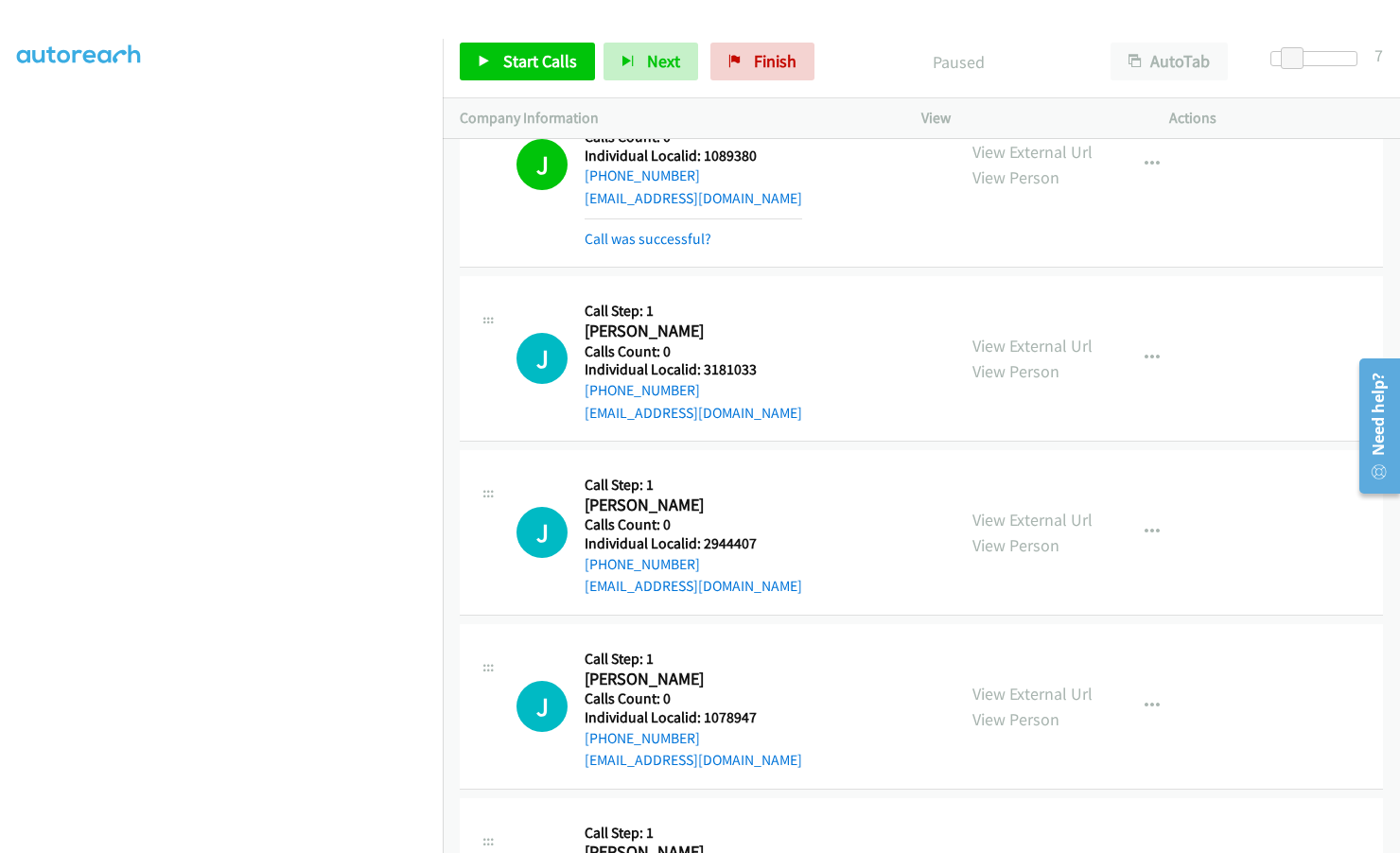 scroll, scrollTop: 19236, scrollLeft: 0, axis: vertical 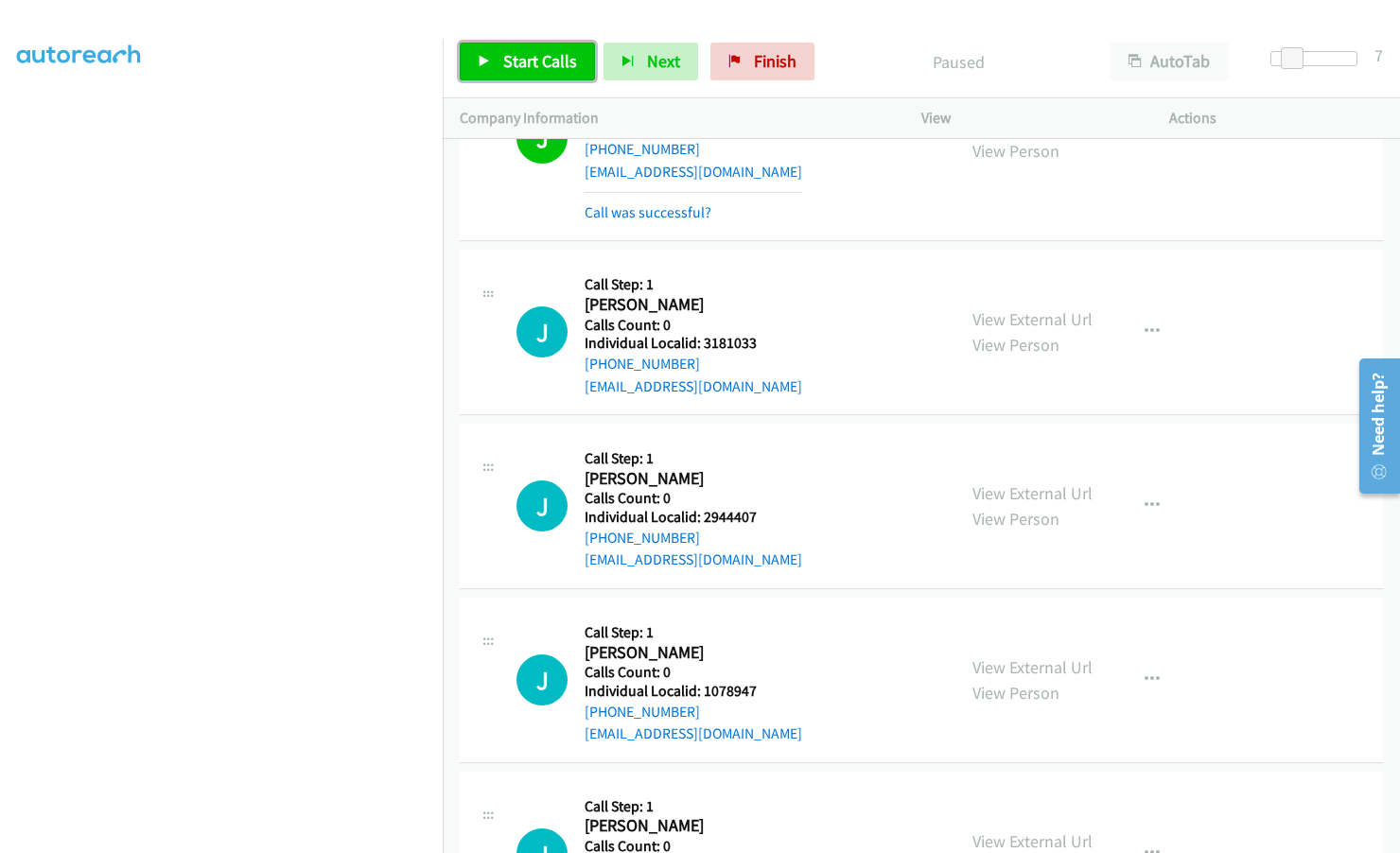 click on "Start Calls" at bounding box center (527, 61) 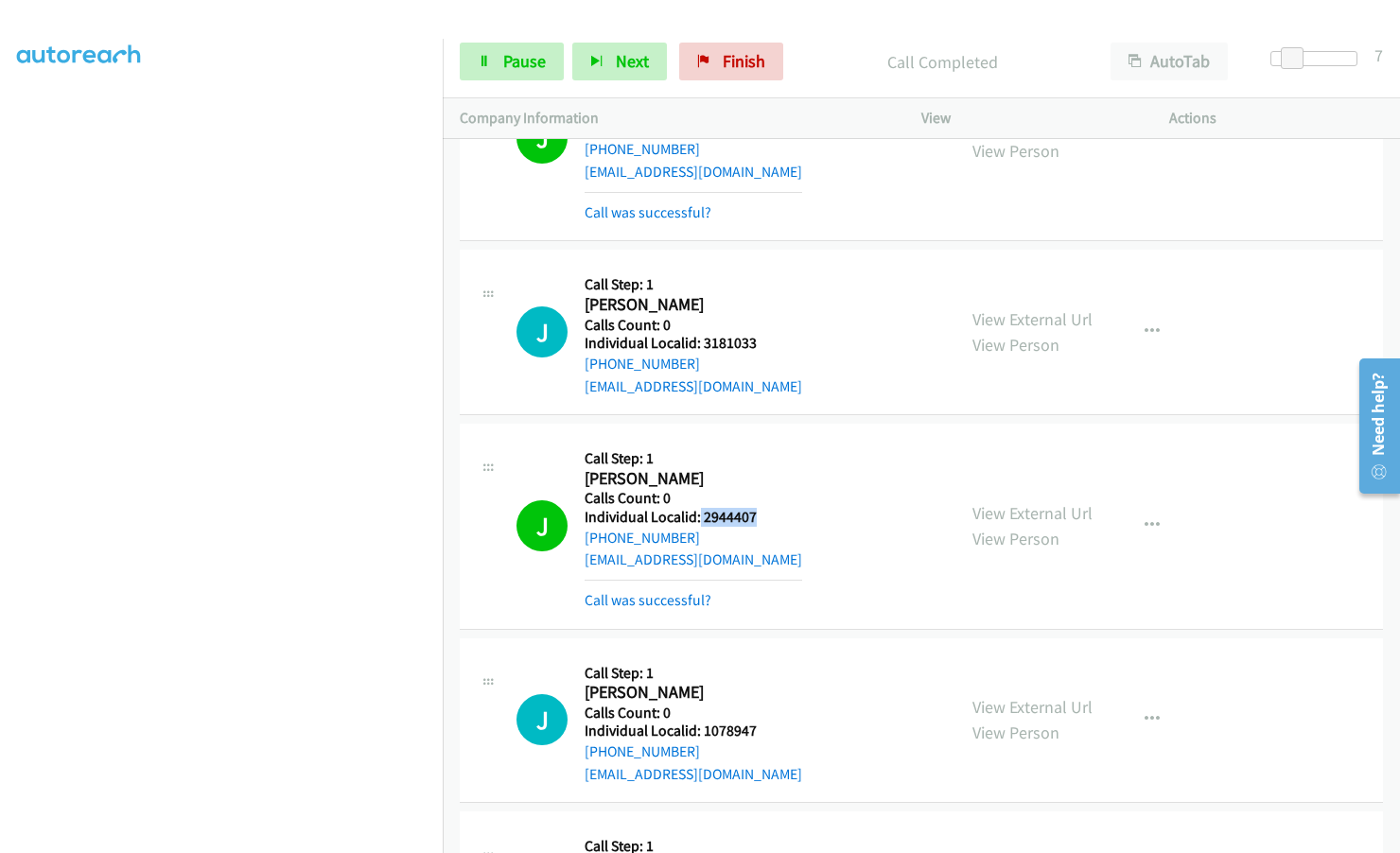 drag, startPoint x: 698, startPoint y: 449, endPoint x: 757, endPoint y: 450, distance: 59.008474 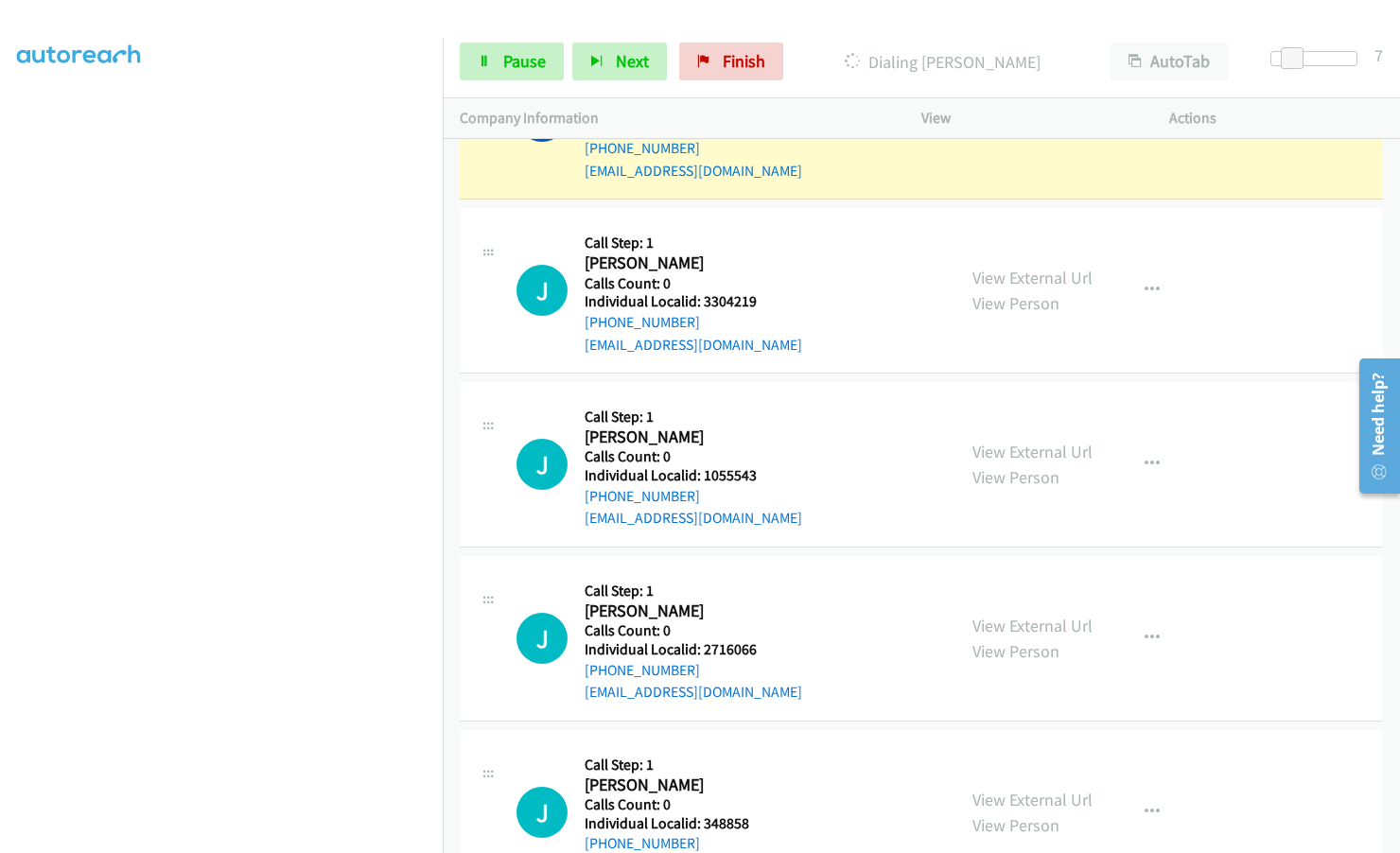 scroll, scrollTop: 19874, scrollLeft: 0, axis: vertical 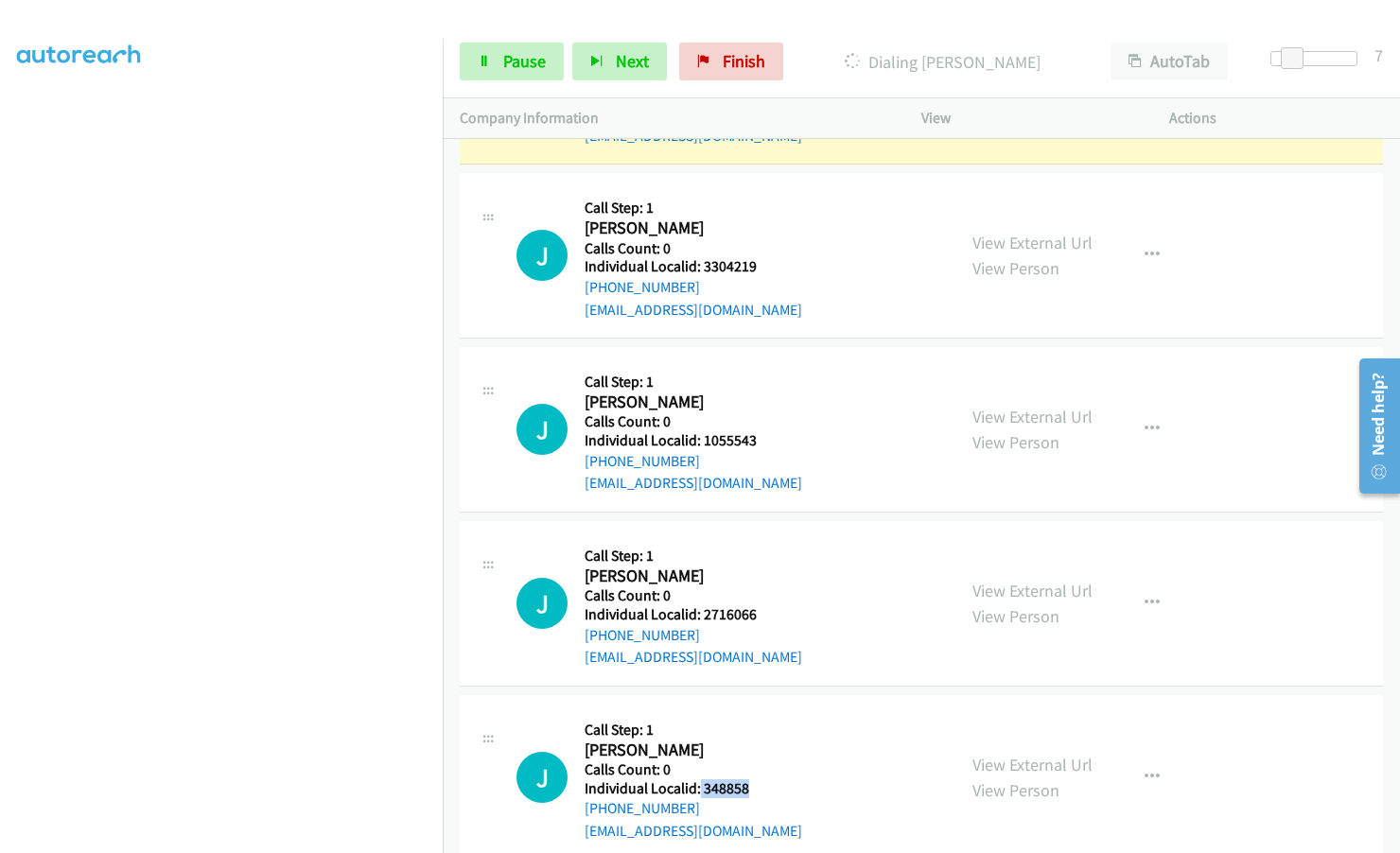 drag, startPoint x: 698, startPoint y: 723, endPoint x: 744, endPoint y: 725, distance: 46.04346 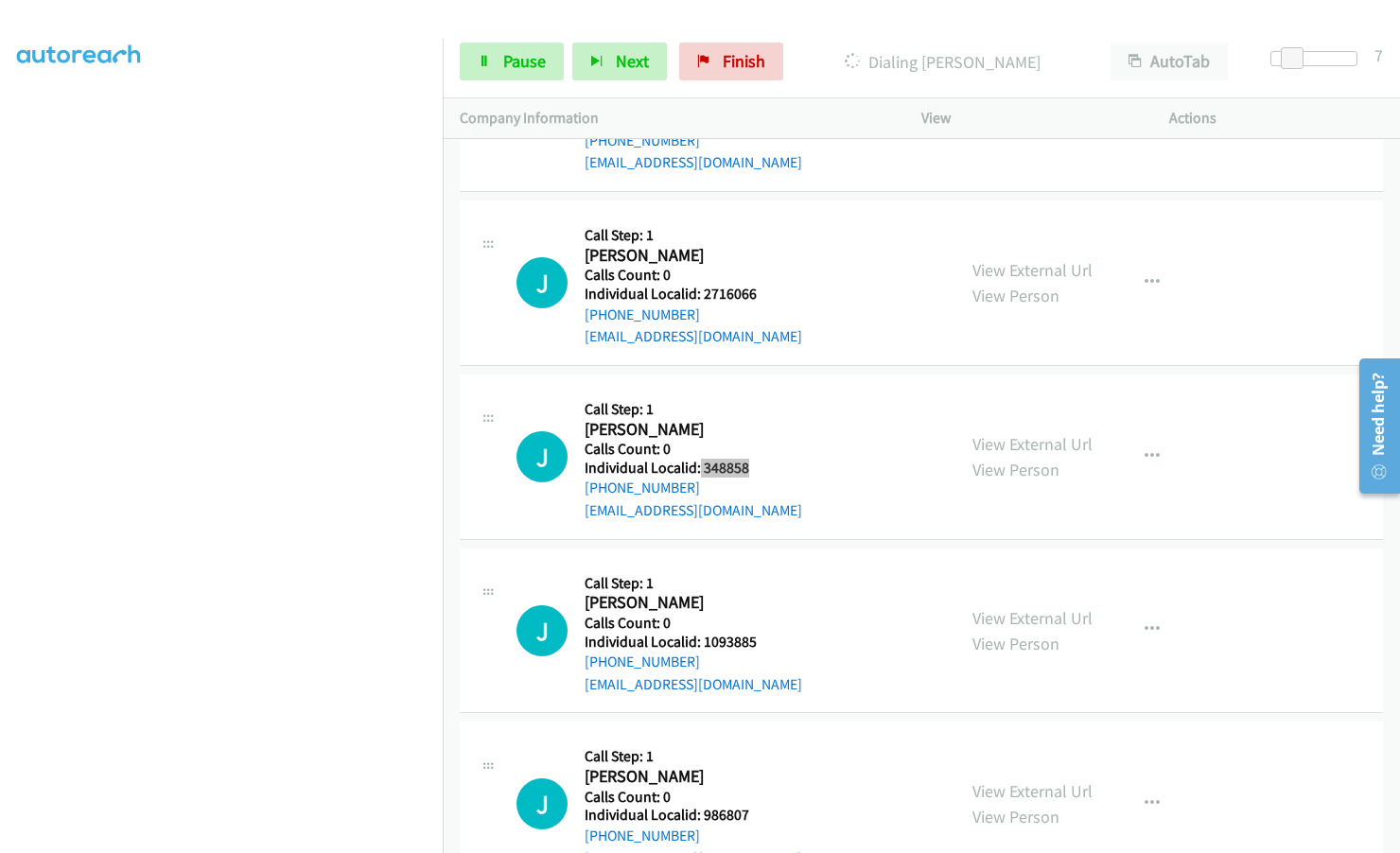 scroll, scrollTop: 20205, scrollLeft: 0, axis: vertical 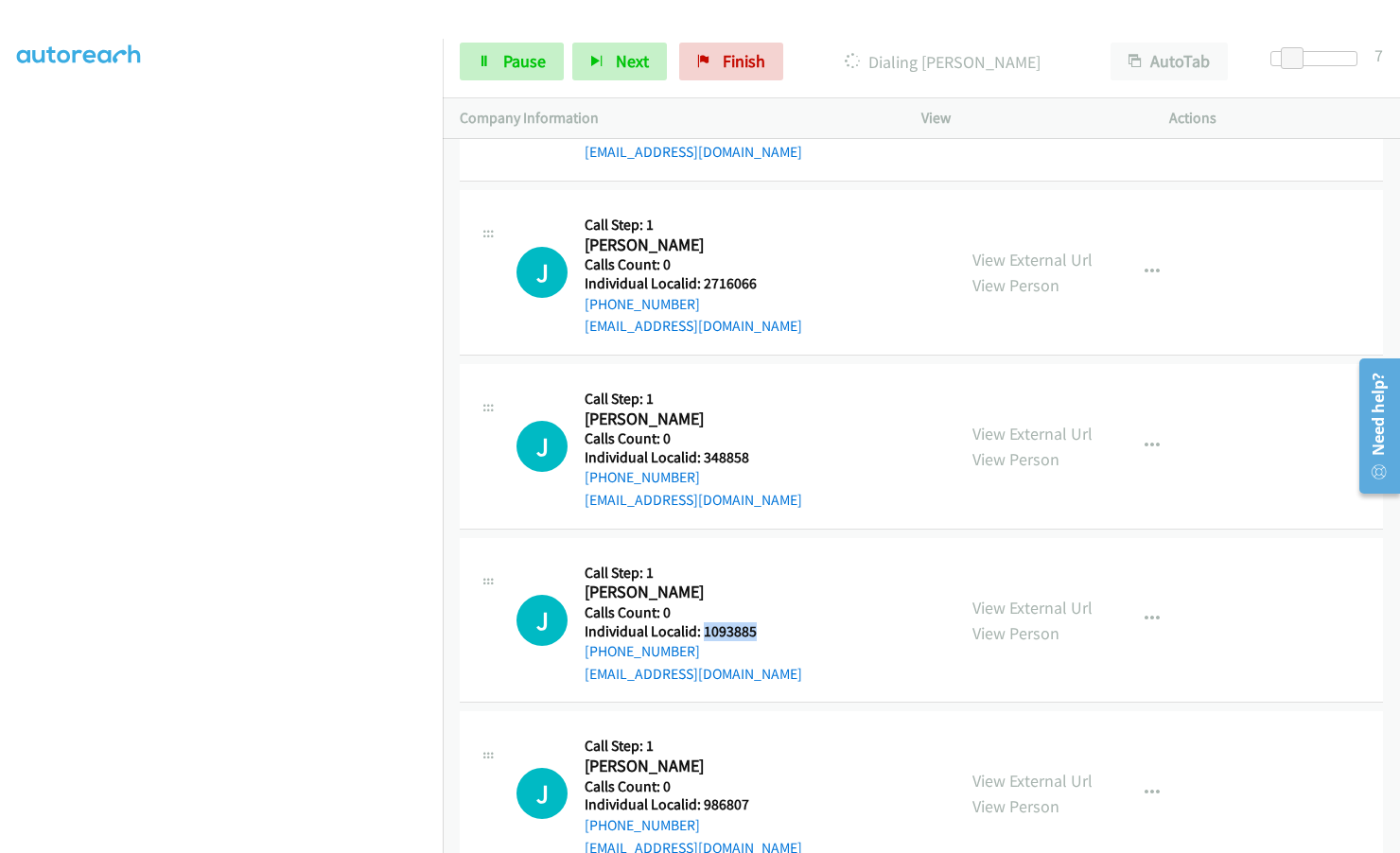 drag, startPoint x: 703, startPoint y: 566, endPoint x: 759, endPoint y: 560, distance: 56.3205 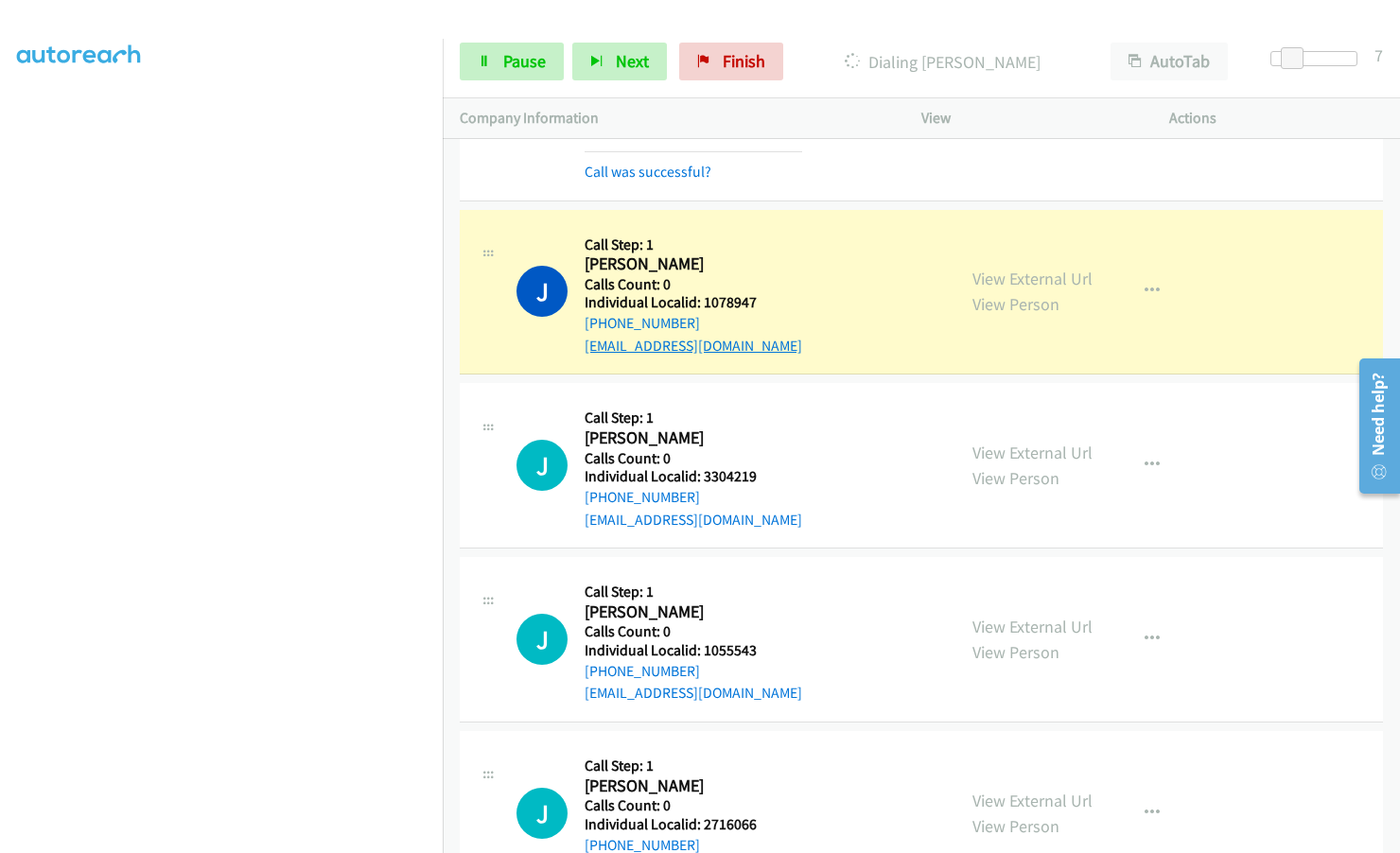 scroll, scrollTop: 19662, scrollLeft: 0, axis: vertical 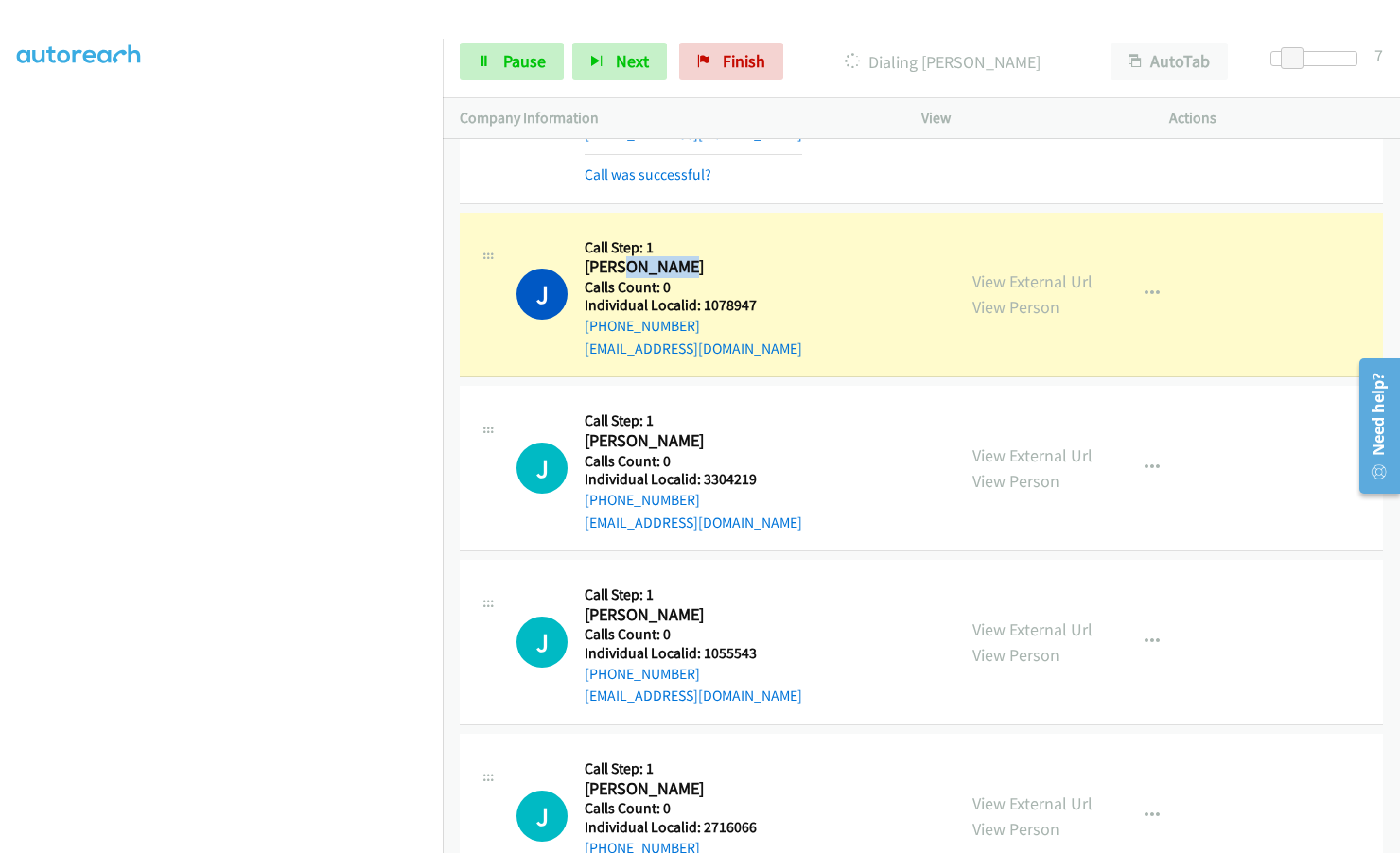 drag, startPoint x: 625, startPoint y: 201, endPoint x: 684, endPoint y: 201, distance: 59 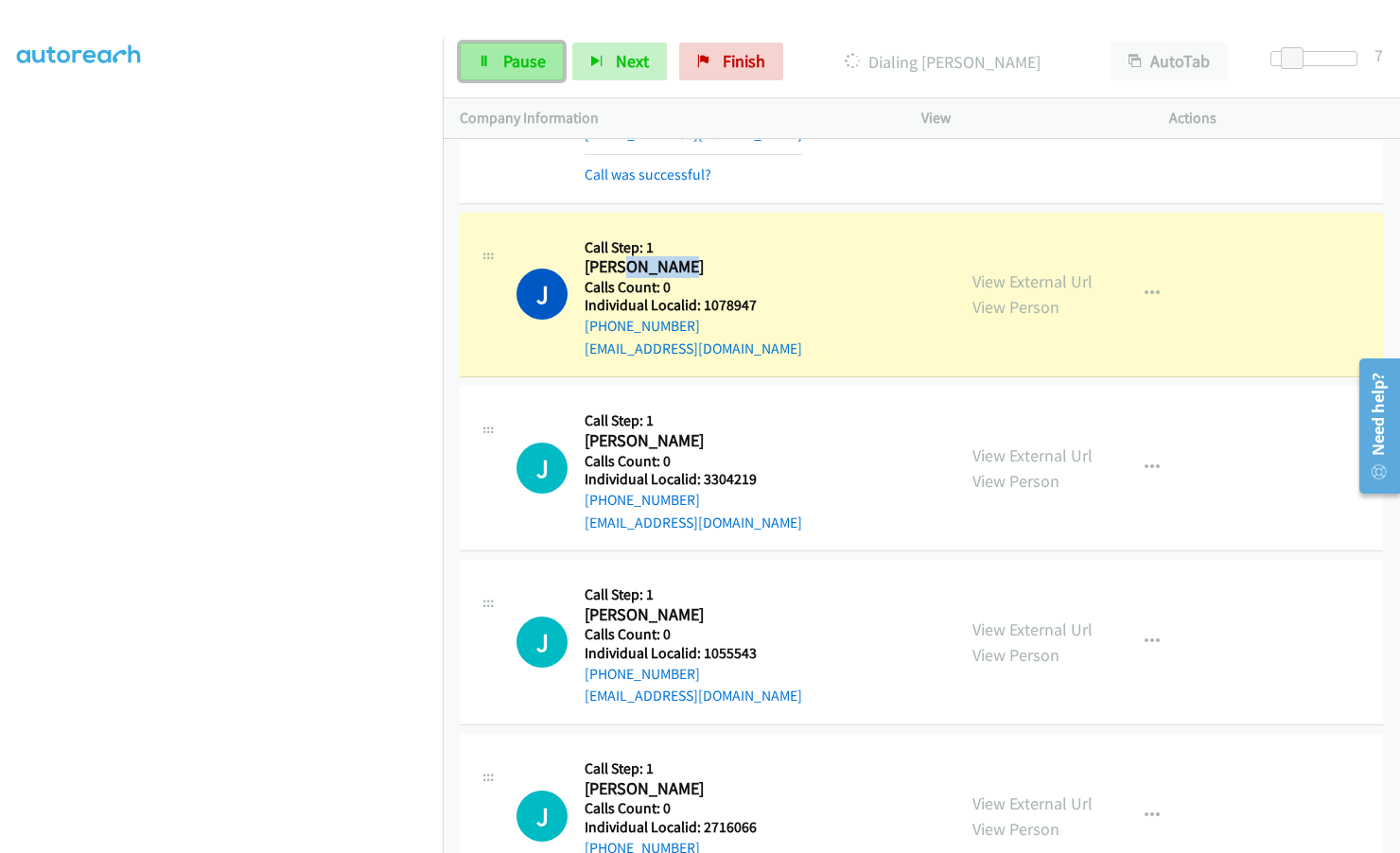 click on "Pause" at bounding box center (512, 61) 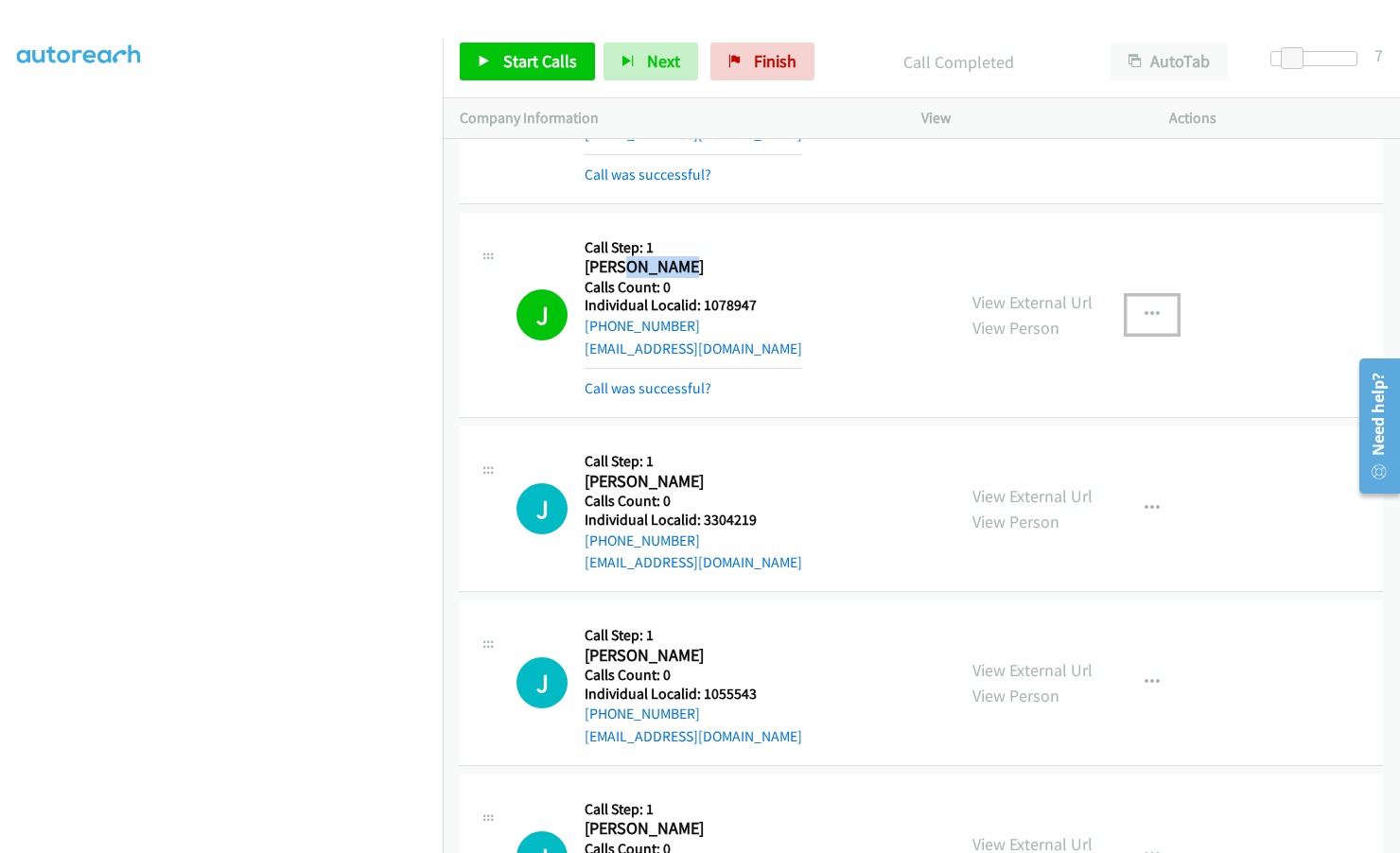 click at bounding box center (1152, 315) 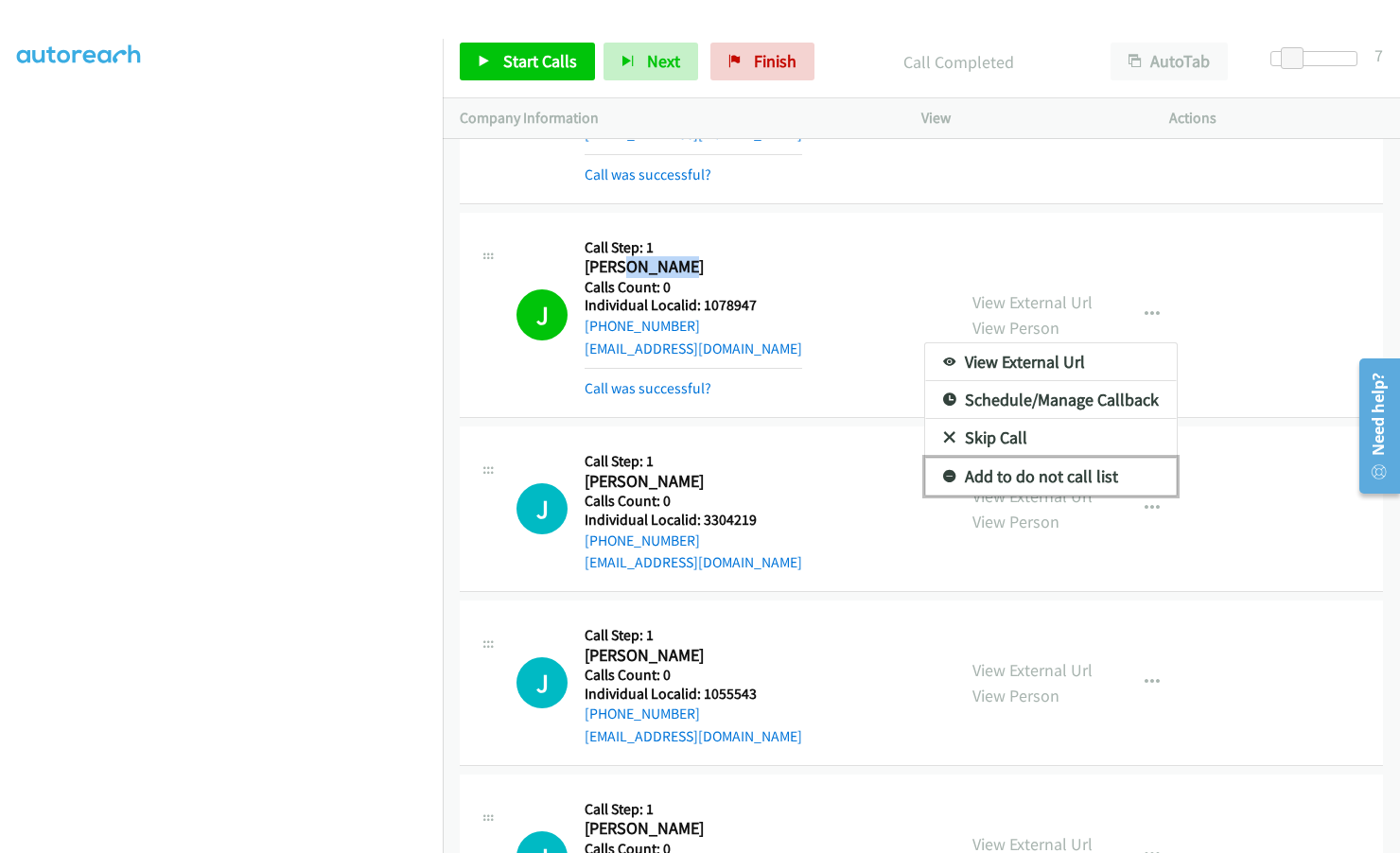 click at bounding box center (950, 478) 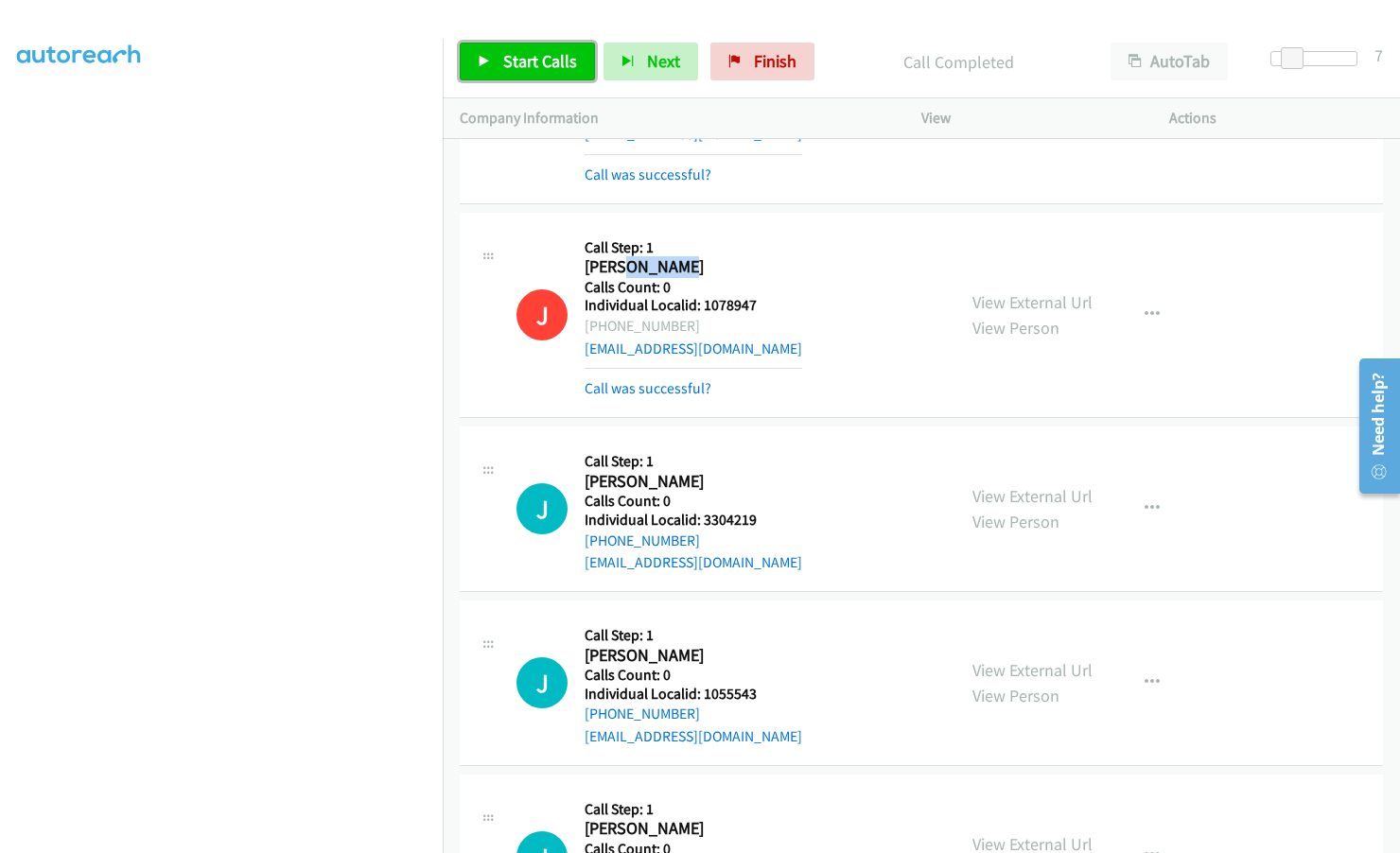 click on "Start Calls" at bounding box center [540, 61] 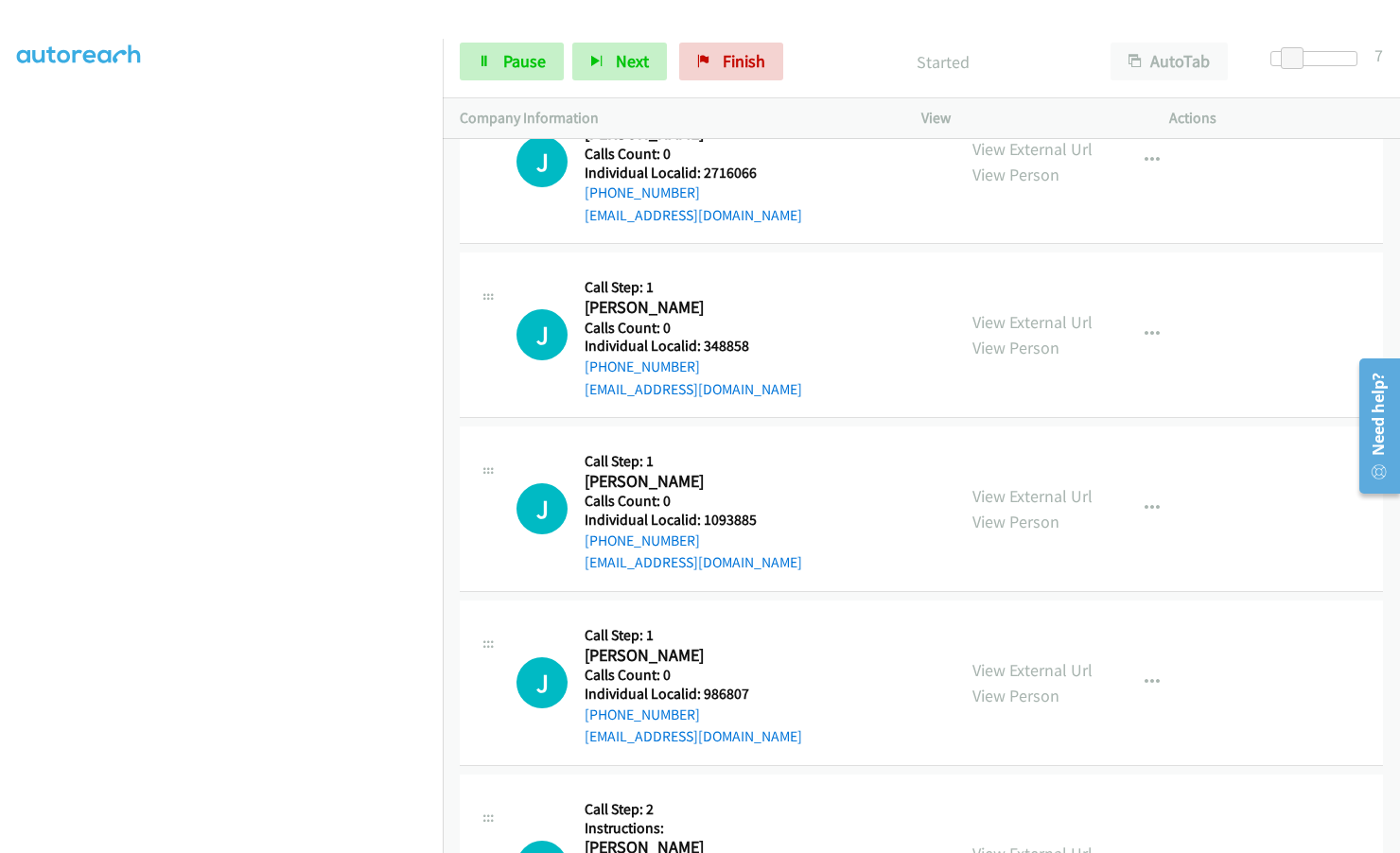 scroll, scrollTop: 20371, scrollLeft: 0, axis: vertical 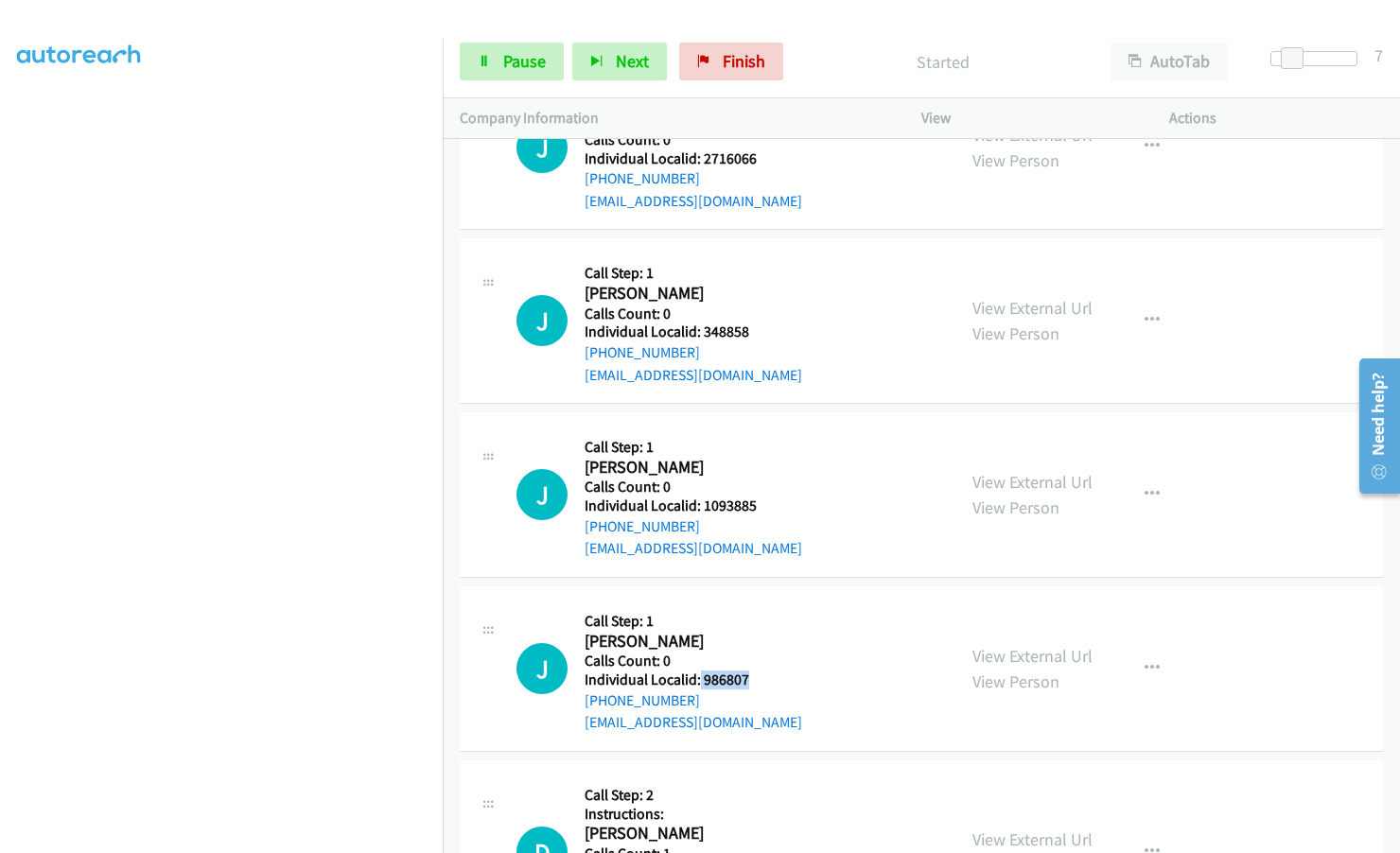 drag, startPoint x: 699, startPoint y: 615, endPoint x: 763, endPoint y: 614, distance: 64.007812 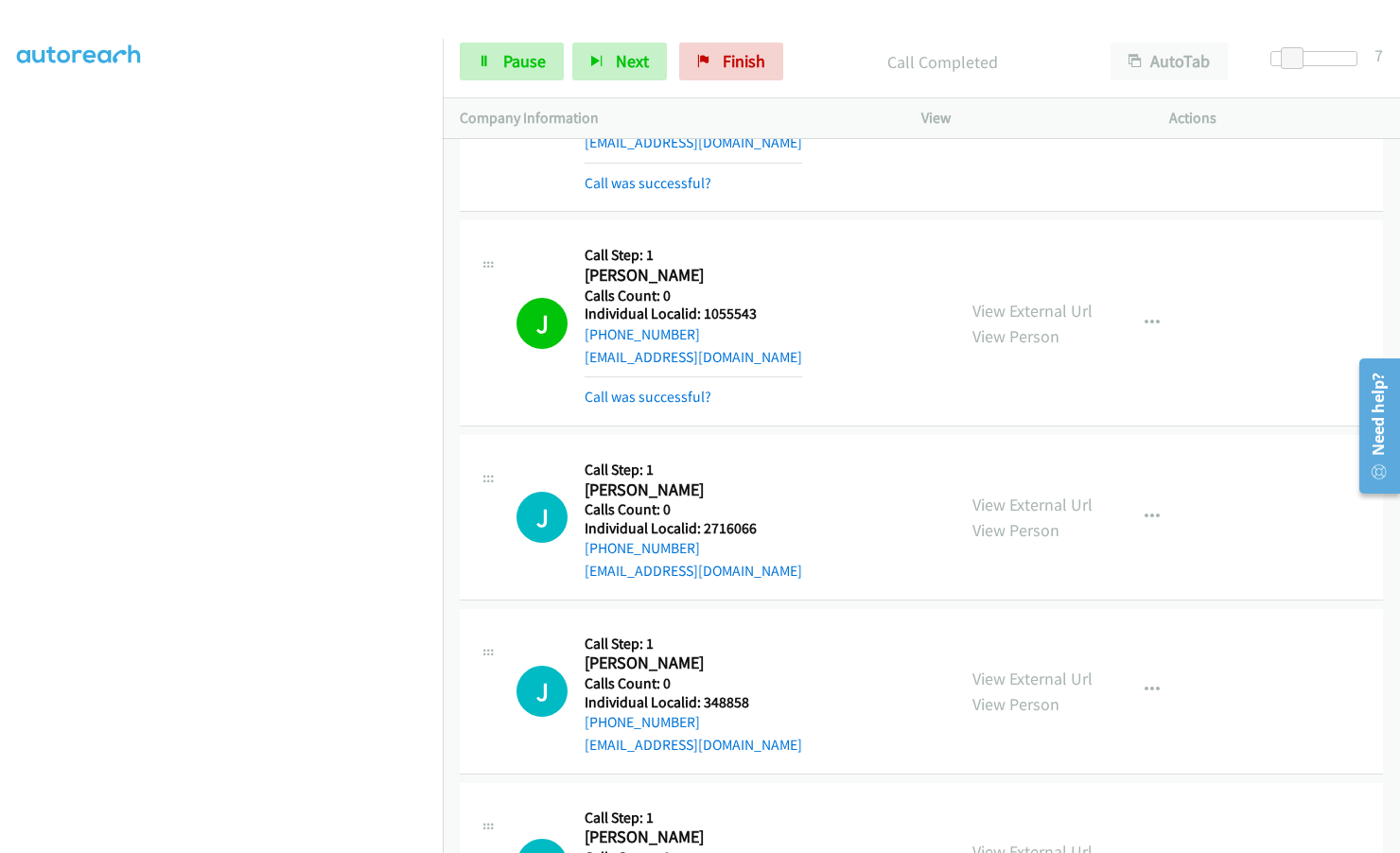 scroll, scrollTop: 20073, scrollLeft: 0, axis: vertical 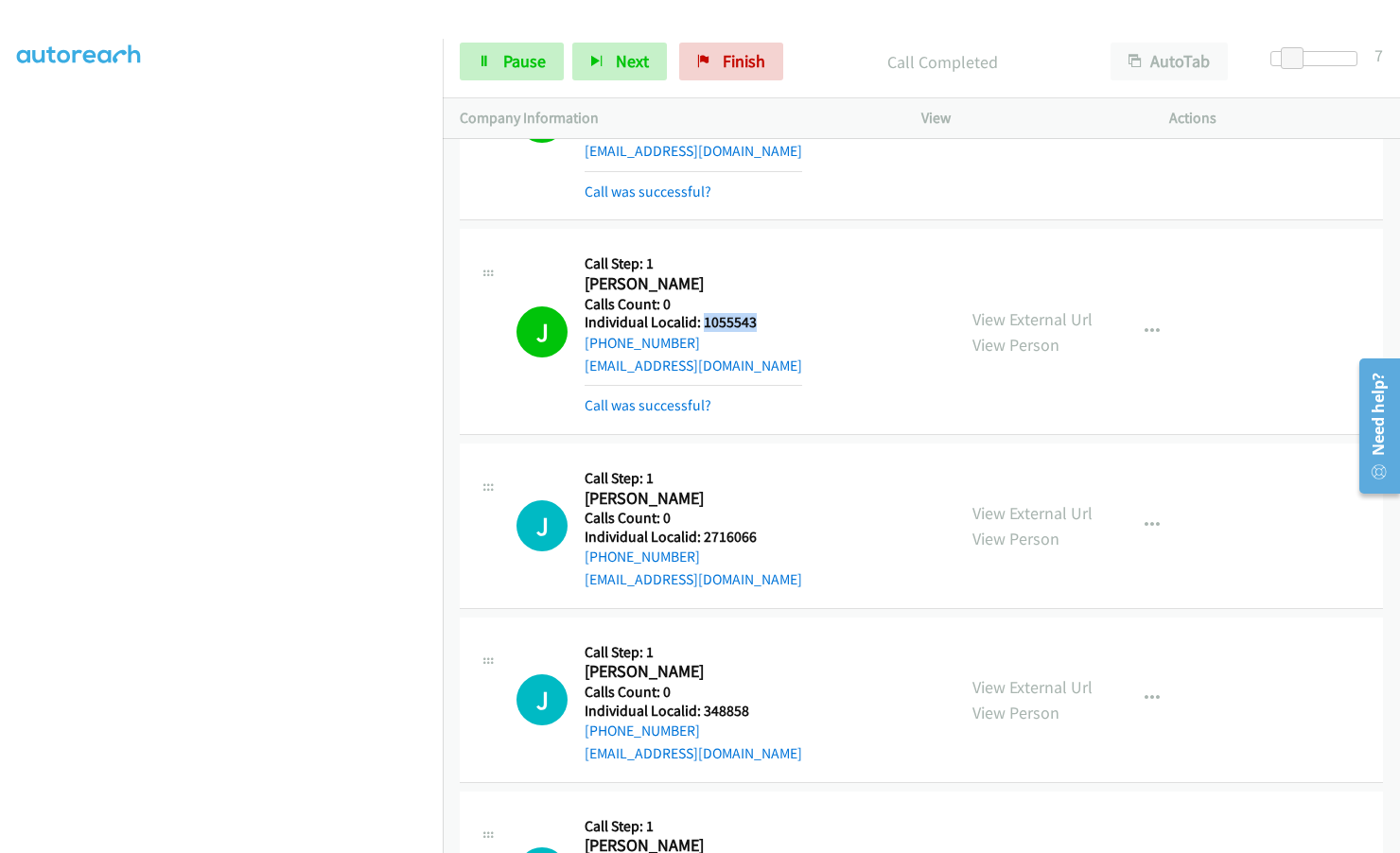 drag, startPoint x: 701, startPoint y: 259, endPoint x: 765, endPoint y: 256, distance: 64.07027 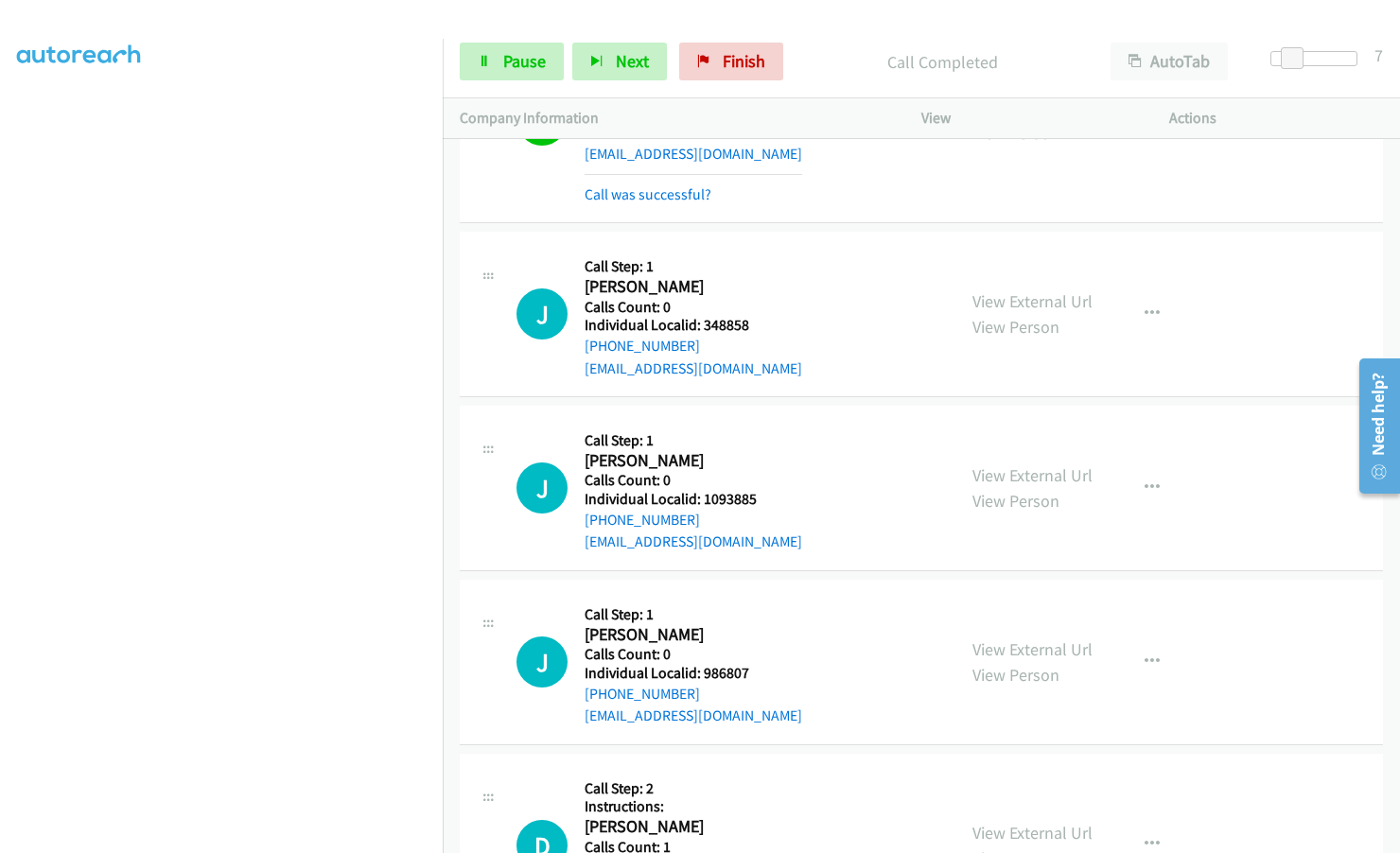 scroll, scrollTop: 20522, scrollLeft: 0, axis: vertical 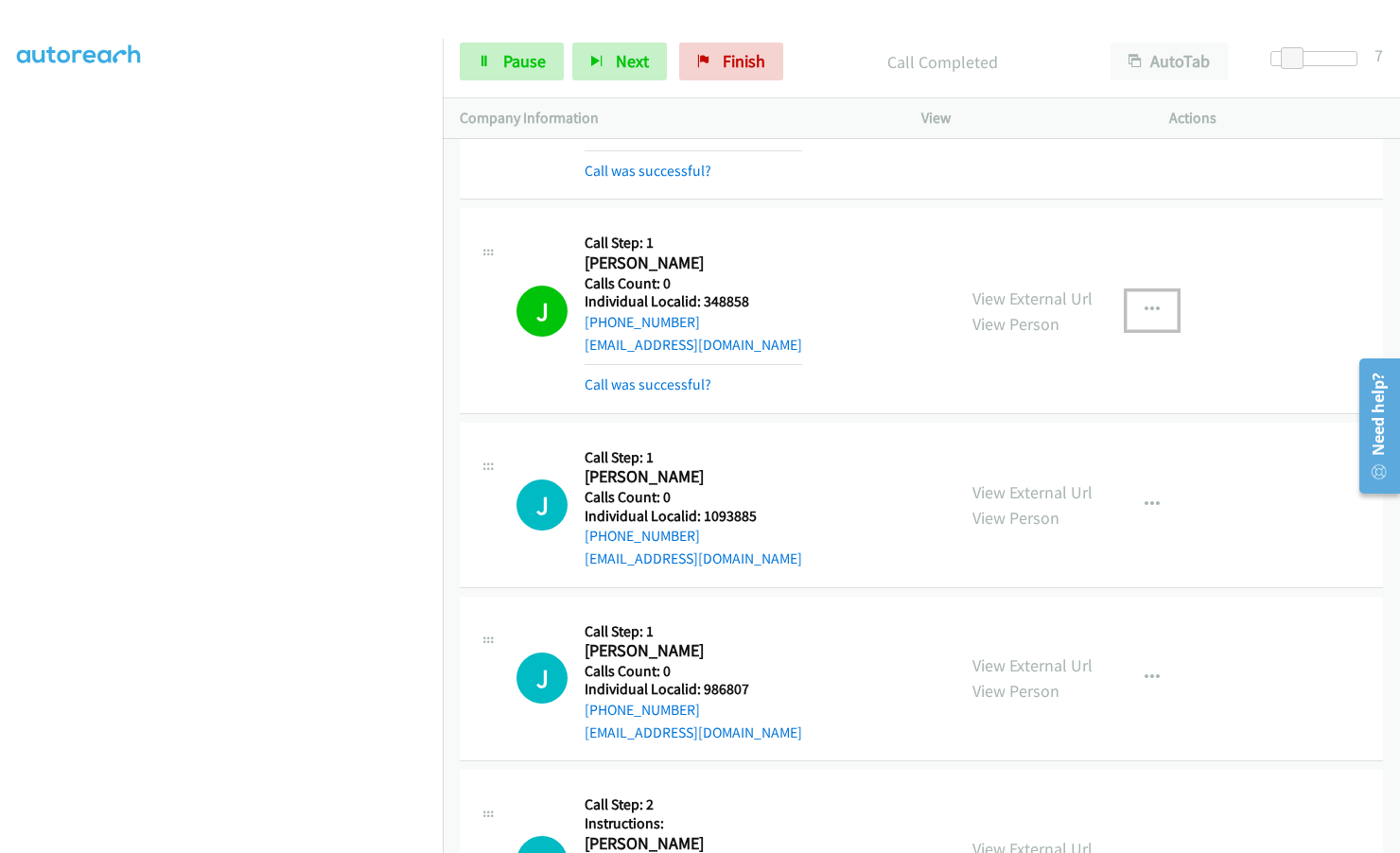 click at bounding box center [1152, 310] 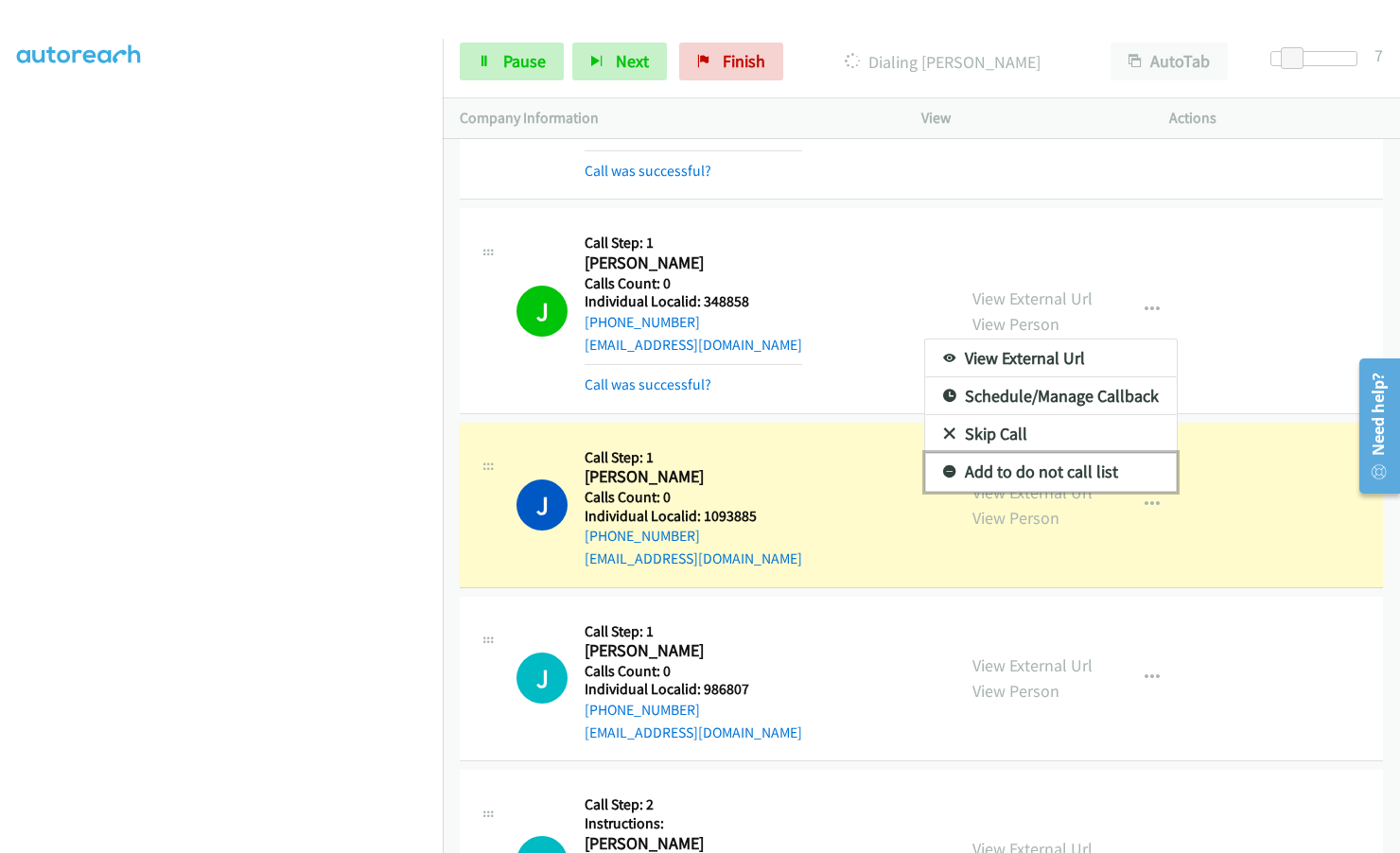 click at bounding box center [950, 473] 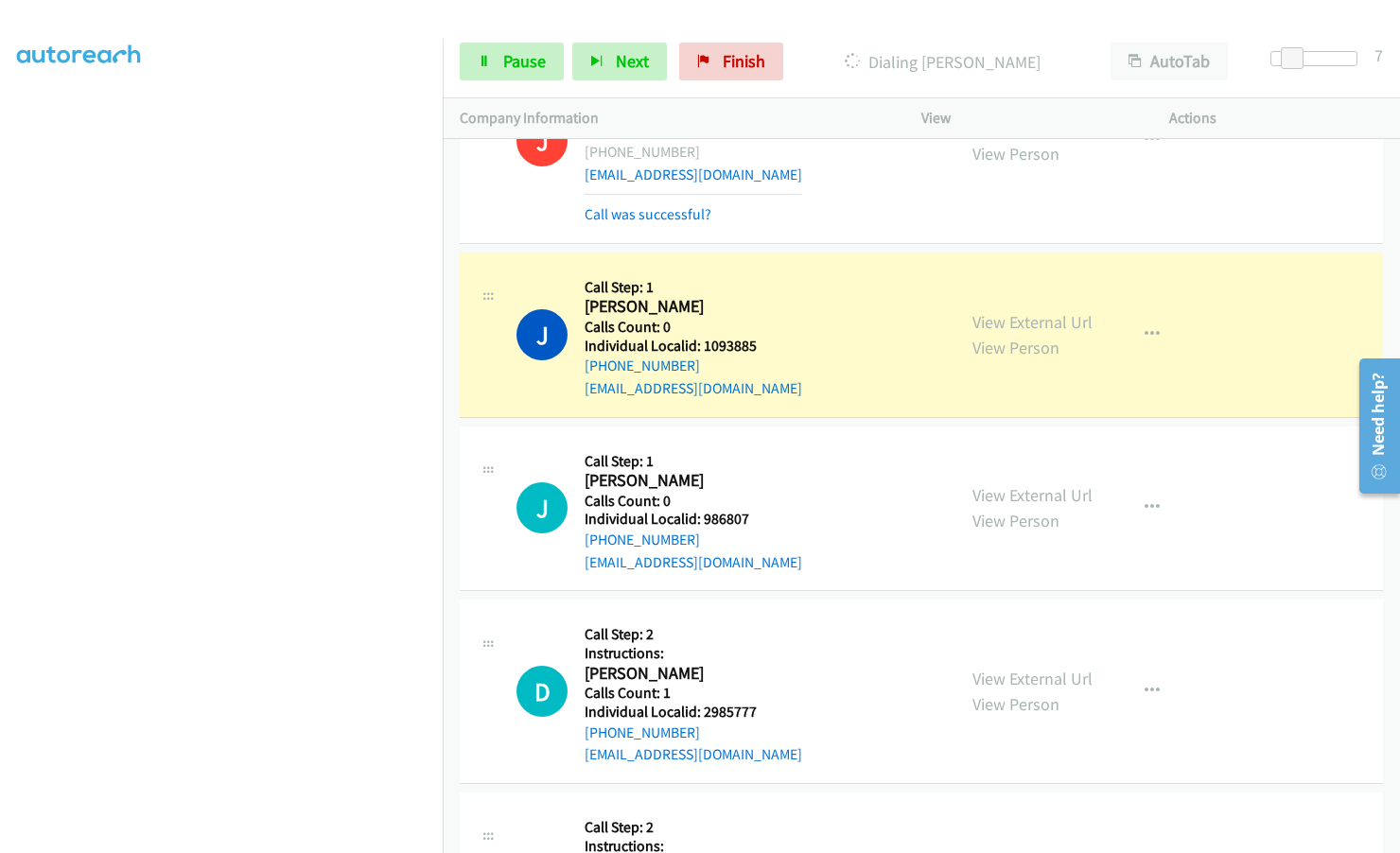 scroll, scrollTop: 20735, scrollLeft: 0, axis: vertical 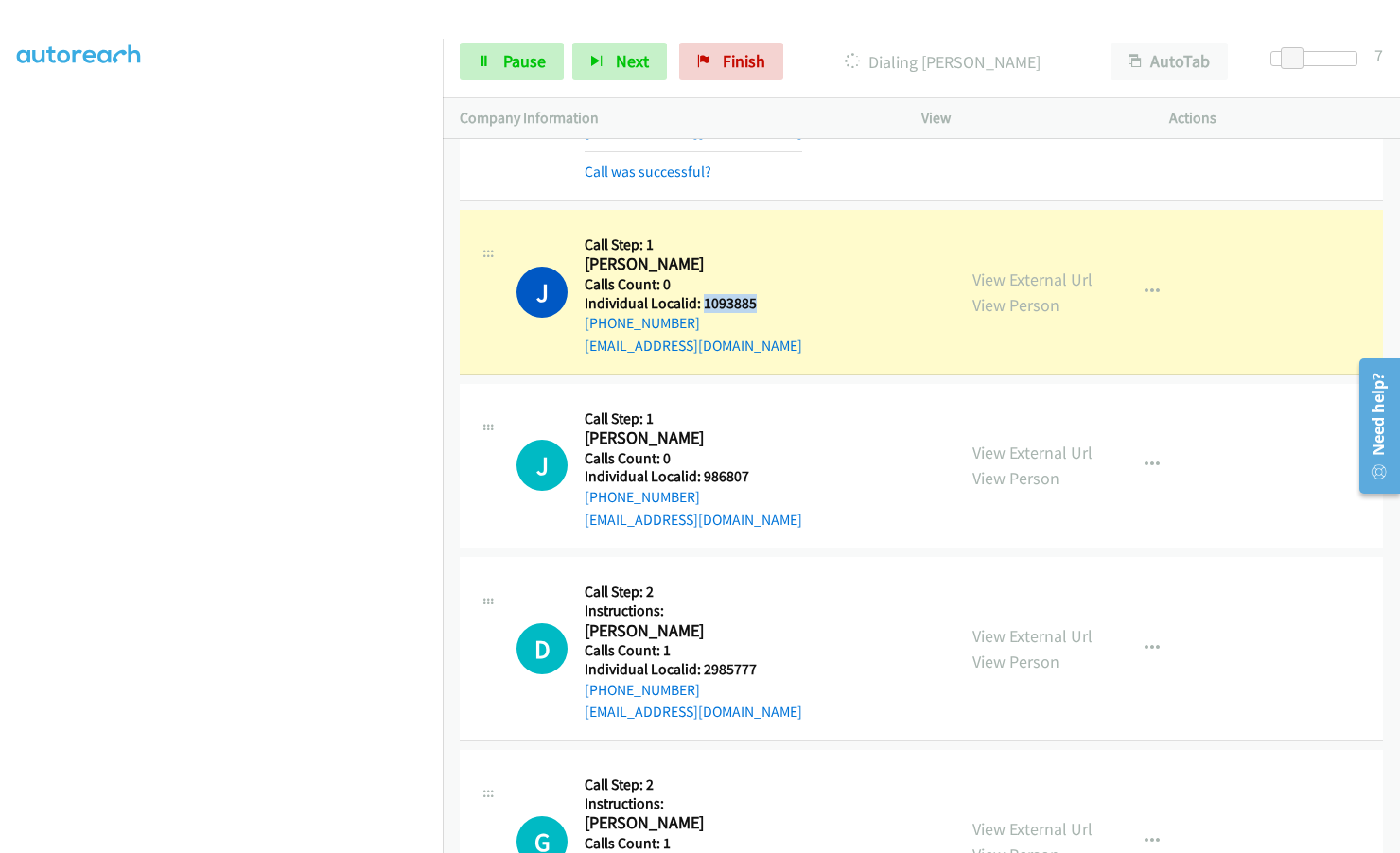 drag, startPoint x: 702, startPoint y: 235, endPoint x: 768, endPoint y: 234, distance: 66.007575 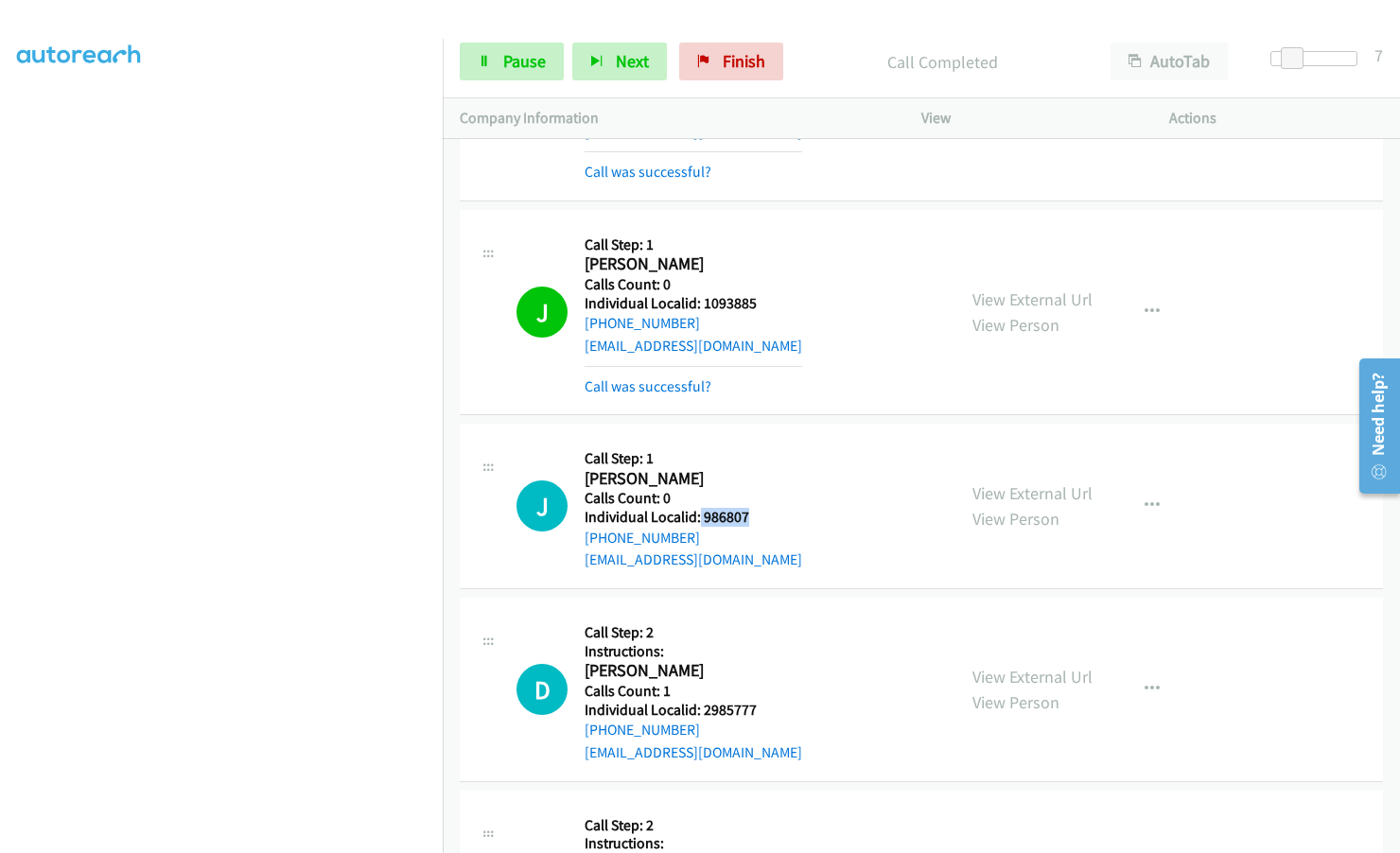 drag, startPoint x: 699, startPoint y: 453, endPoint x: 764, endPoint y: 453, distance: 65 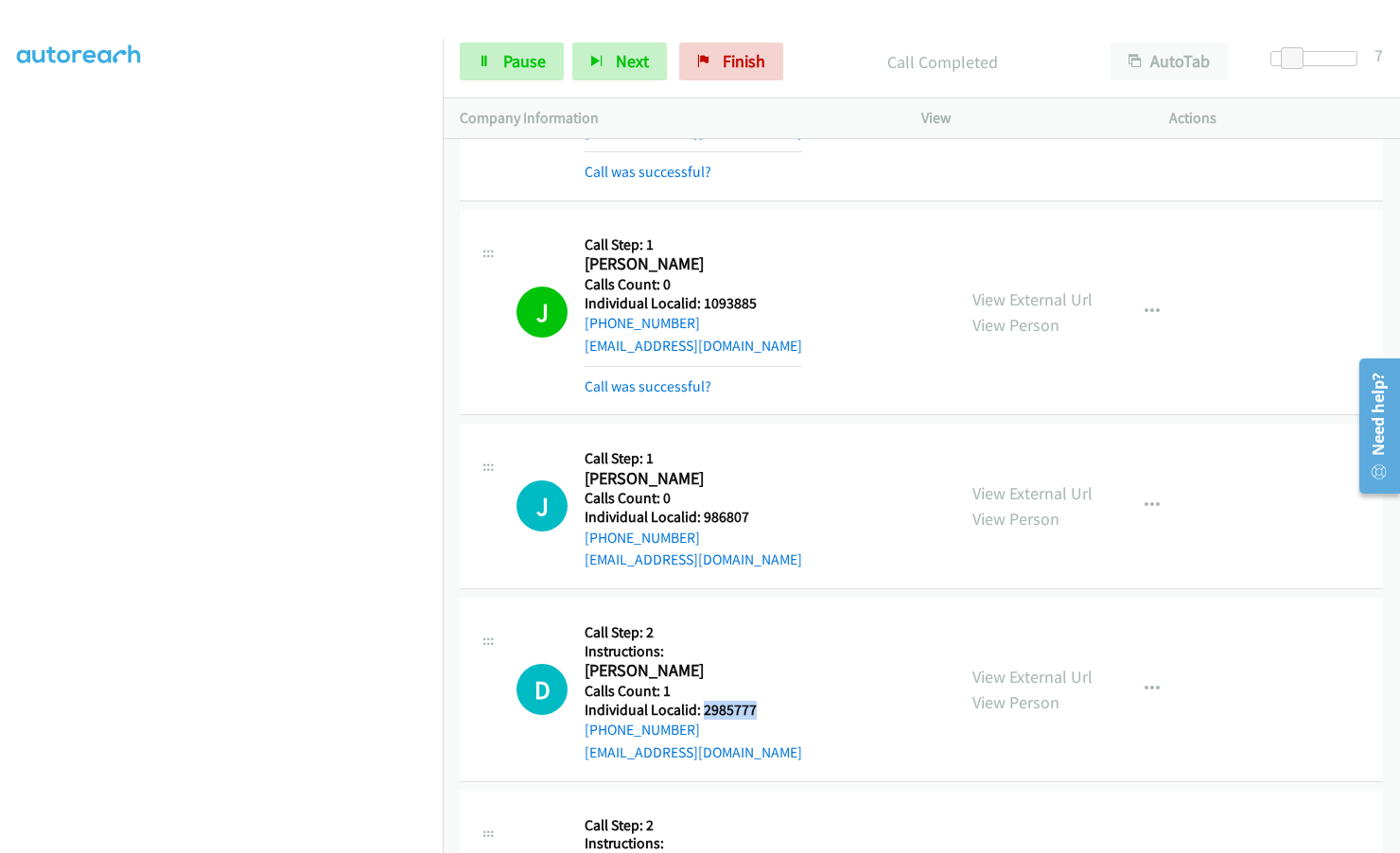 drag, startPoint x: 701, startPoint y: 639, endPoint x: 767, endPoint y: 640, distance: 66.00758 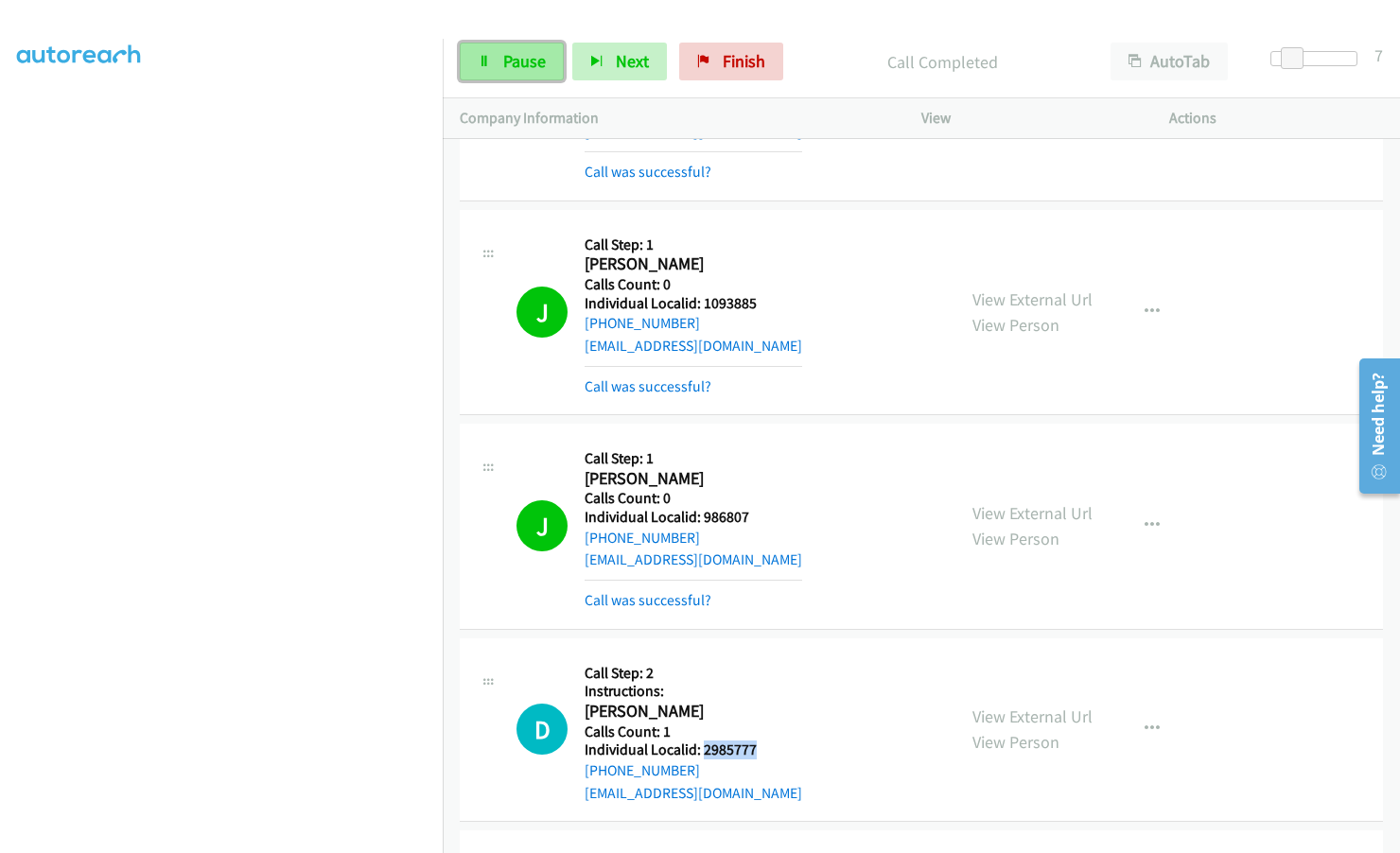 click on "Pause" at bounding box center [524, 61] 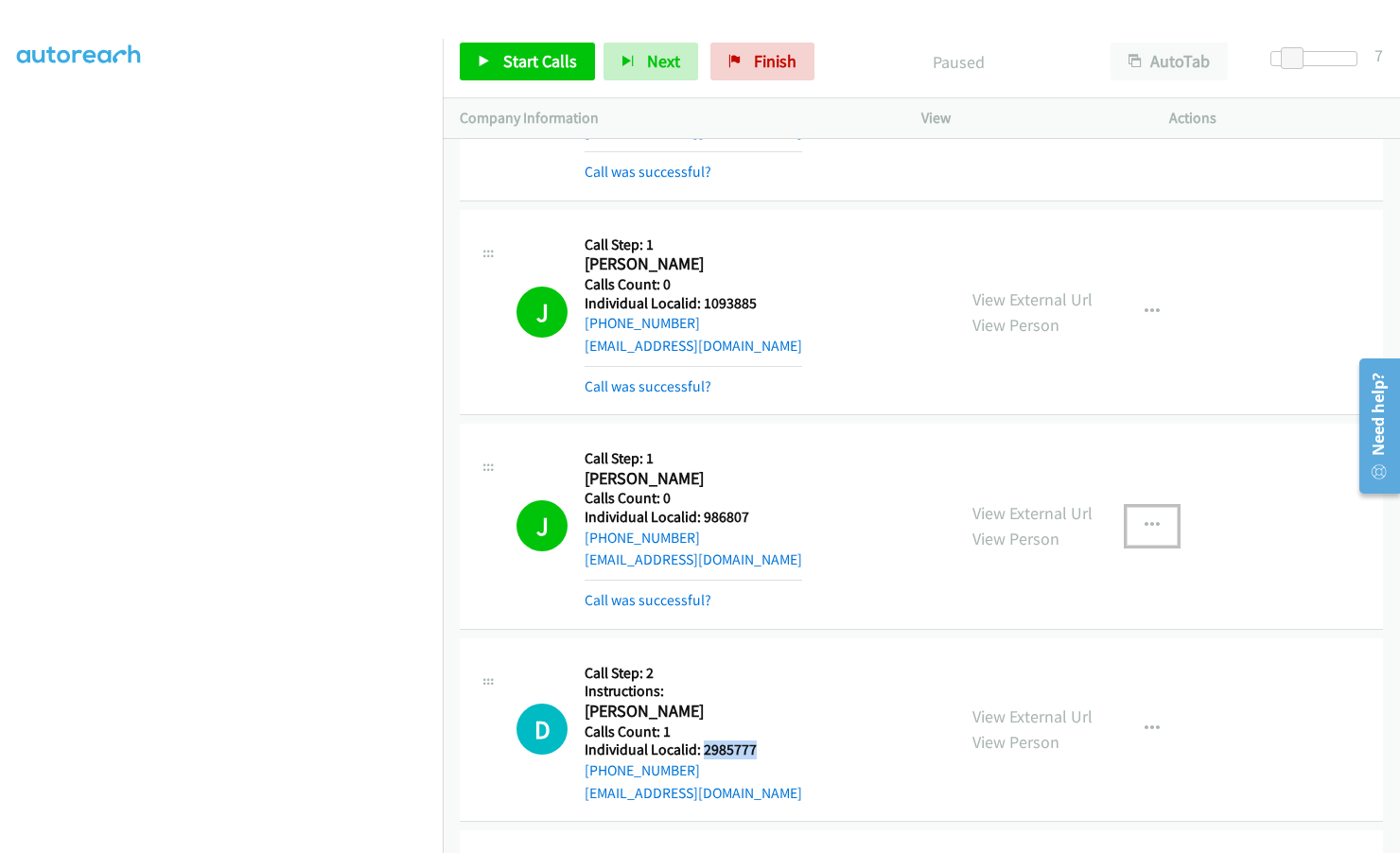 click at bounding box center [1152, 526] 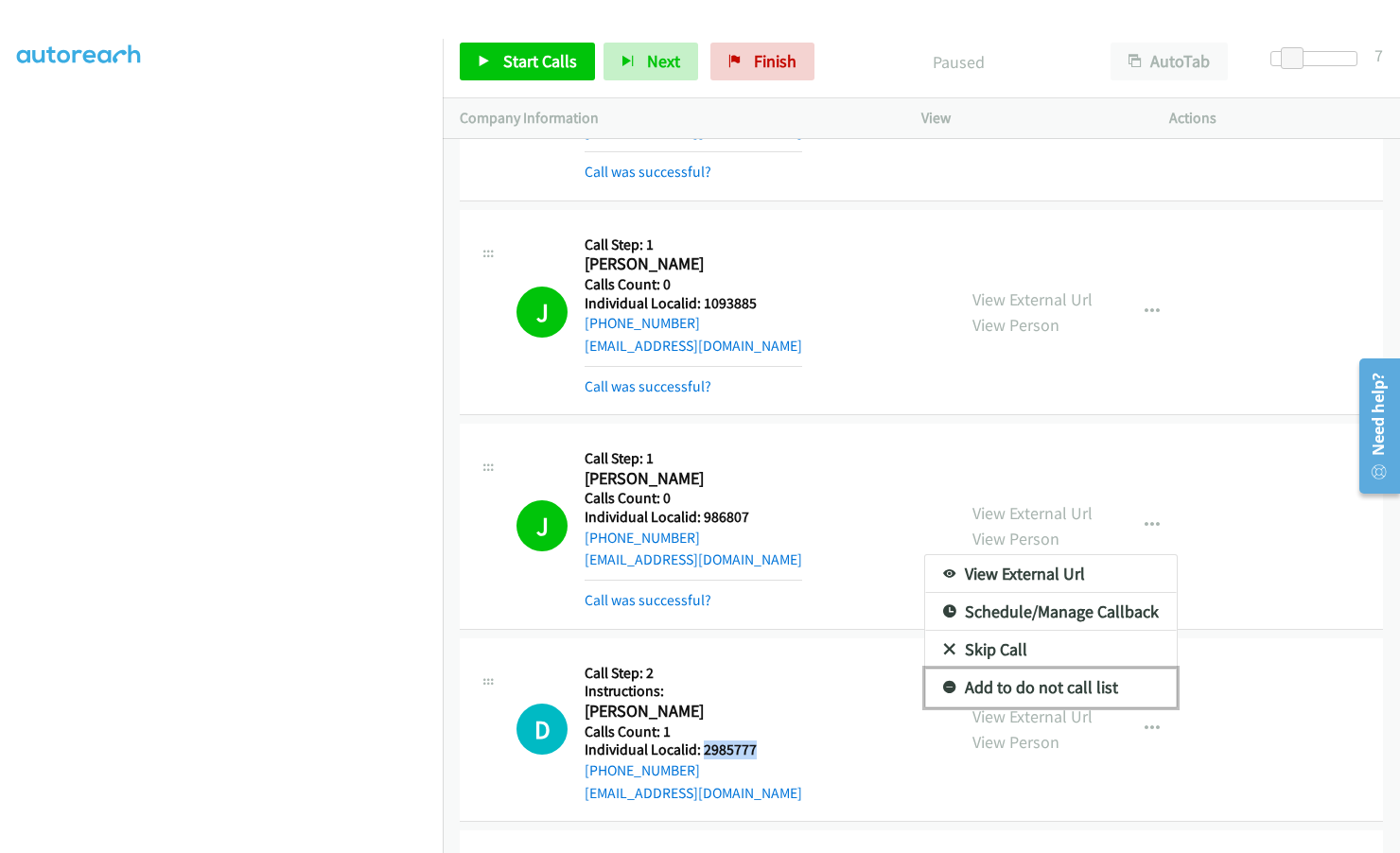 click at bounding box center (950, 688) 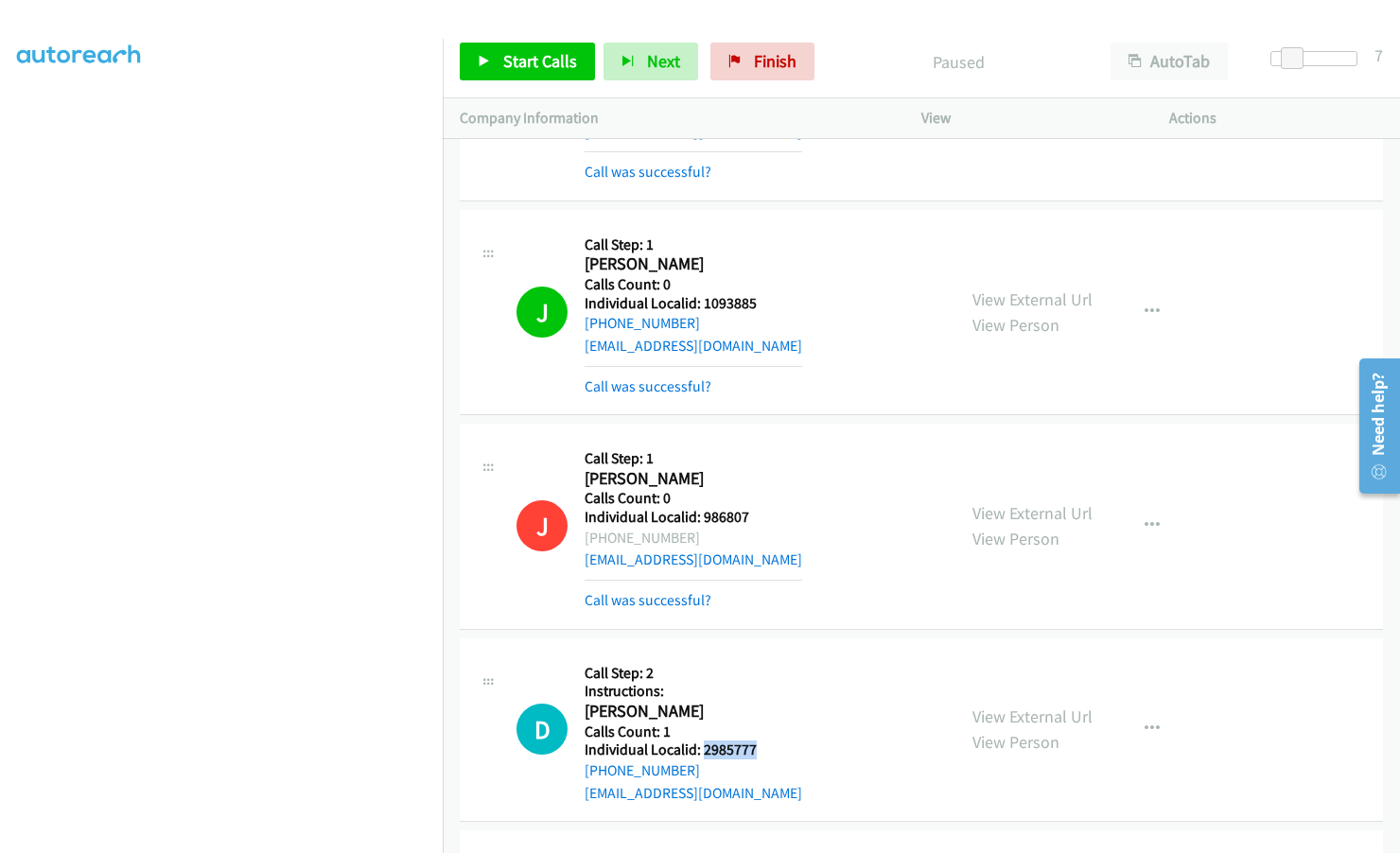 drag, startPoint x: 604, startPoint y: 472, endPoint x: 698, endPoint y: 467, distance: 94.13288 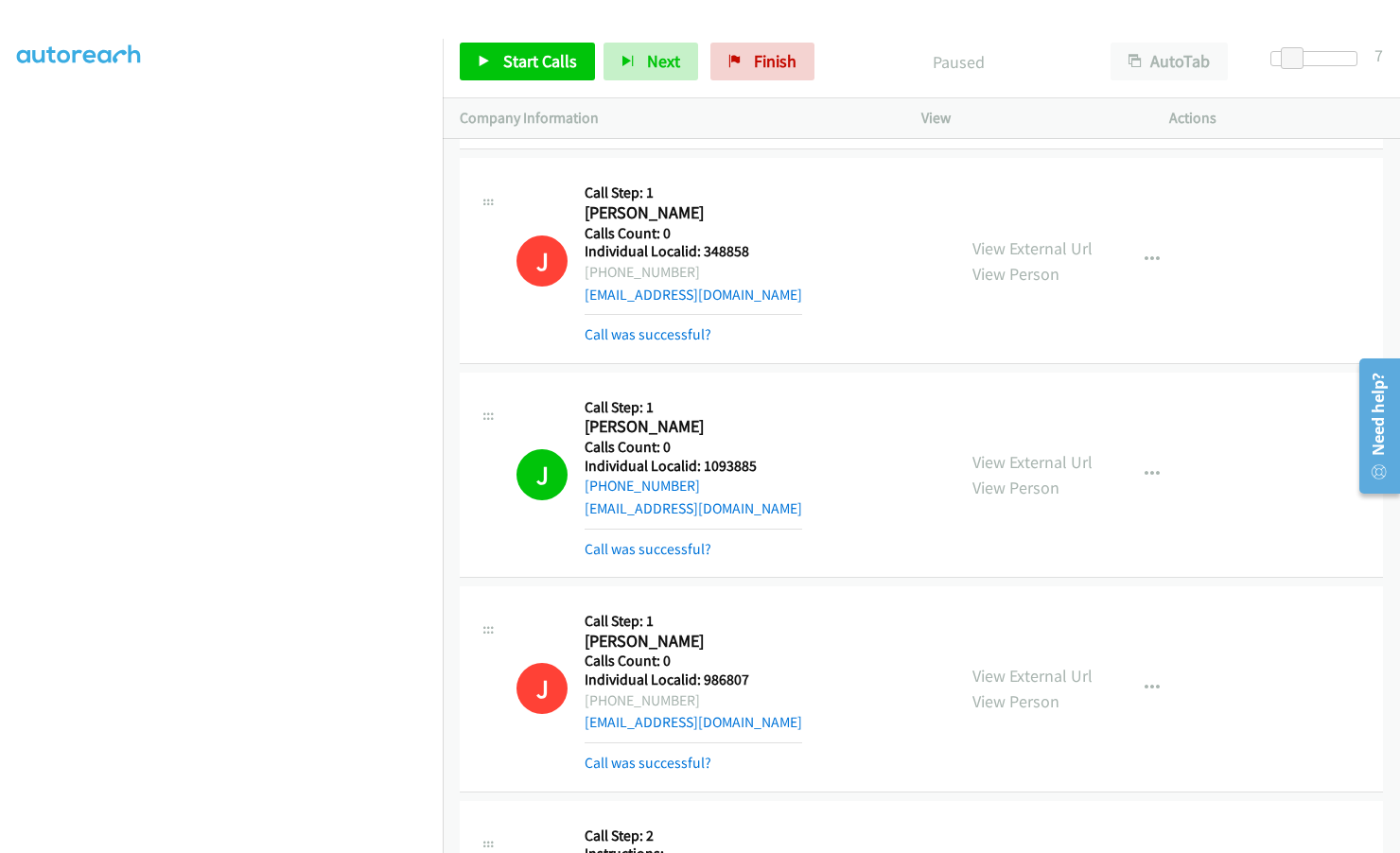 scroll, scrollTop: 20617, scrollLeft: 0, axis: vertical 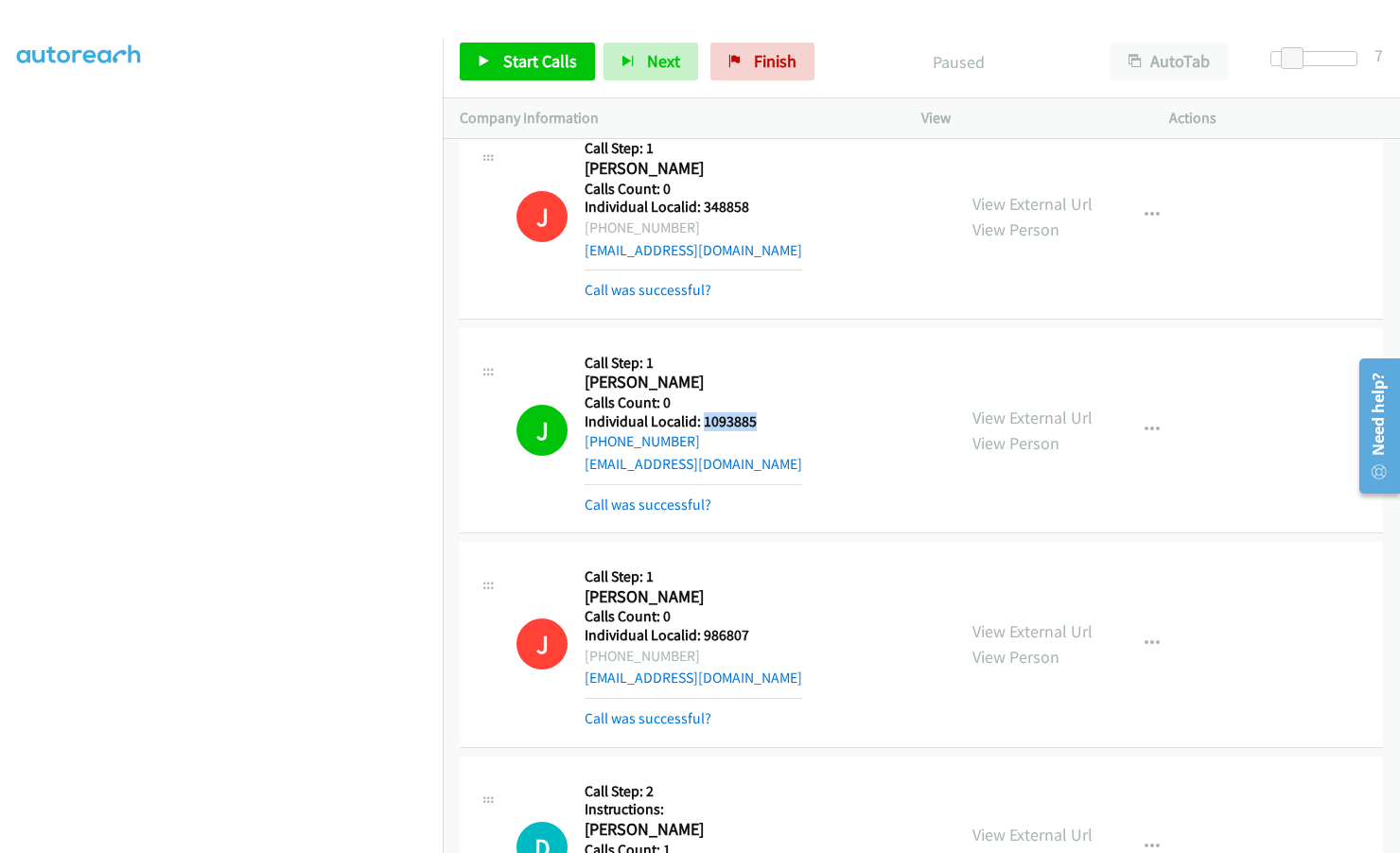 drag, startPoint x: 700, startPoint y: 352, endPoint x: 768, endPoint y: 352, distance: 68 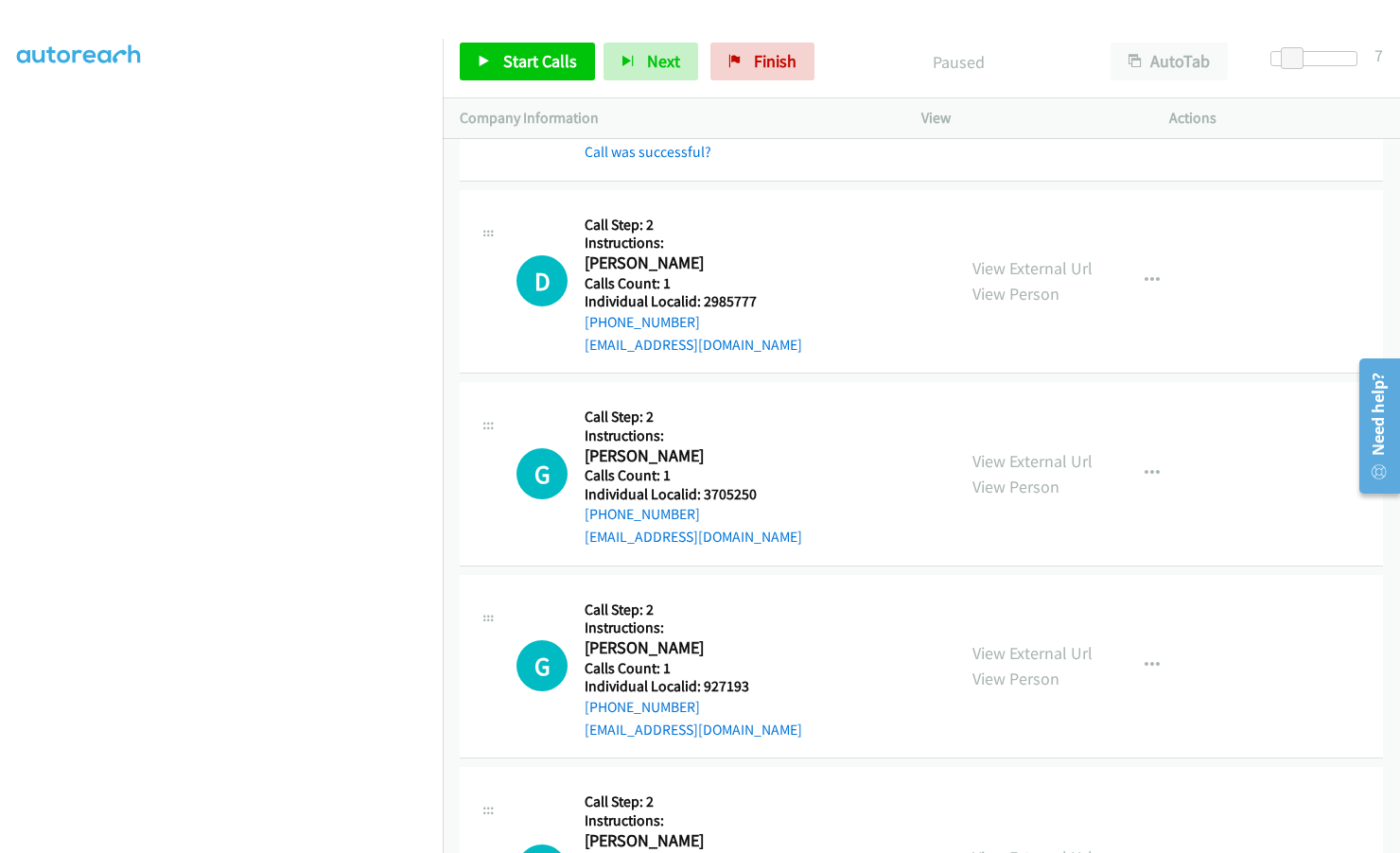 scroll, scrollTop: 21184, scrollLeft: 0, axis: vertical 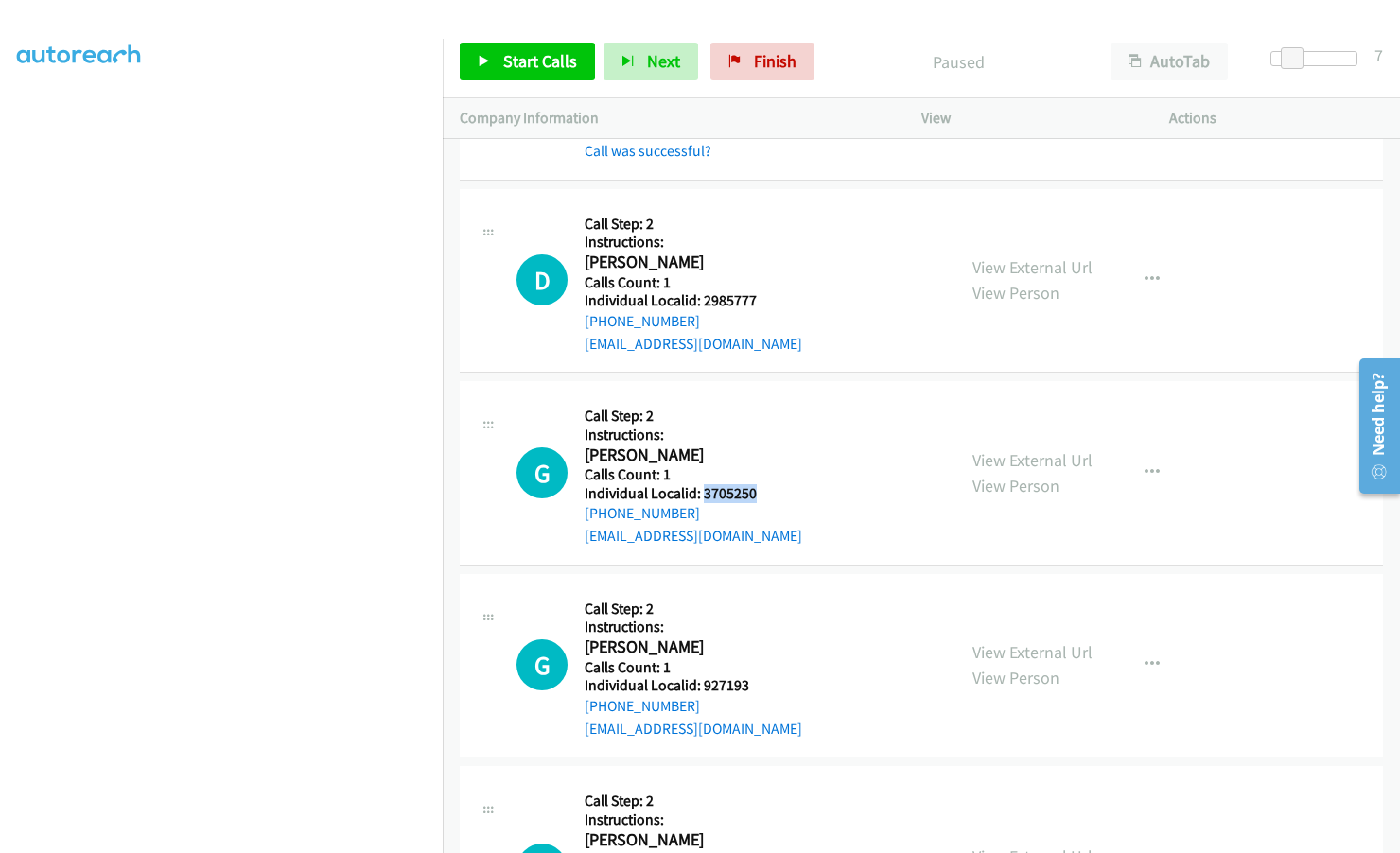 drag, startPoint x: 702, startPoint y: 425, endPoint x: 762, endPoint y: 424, distance: 60.00833 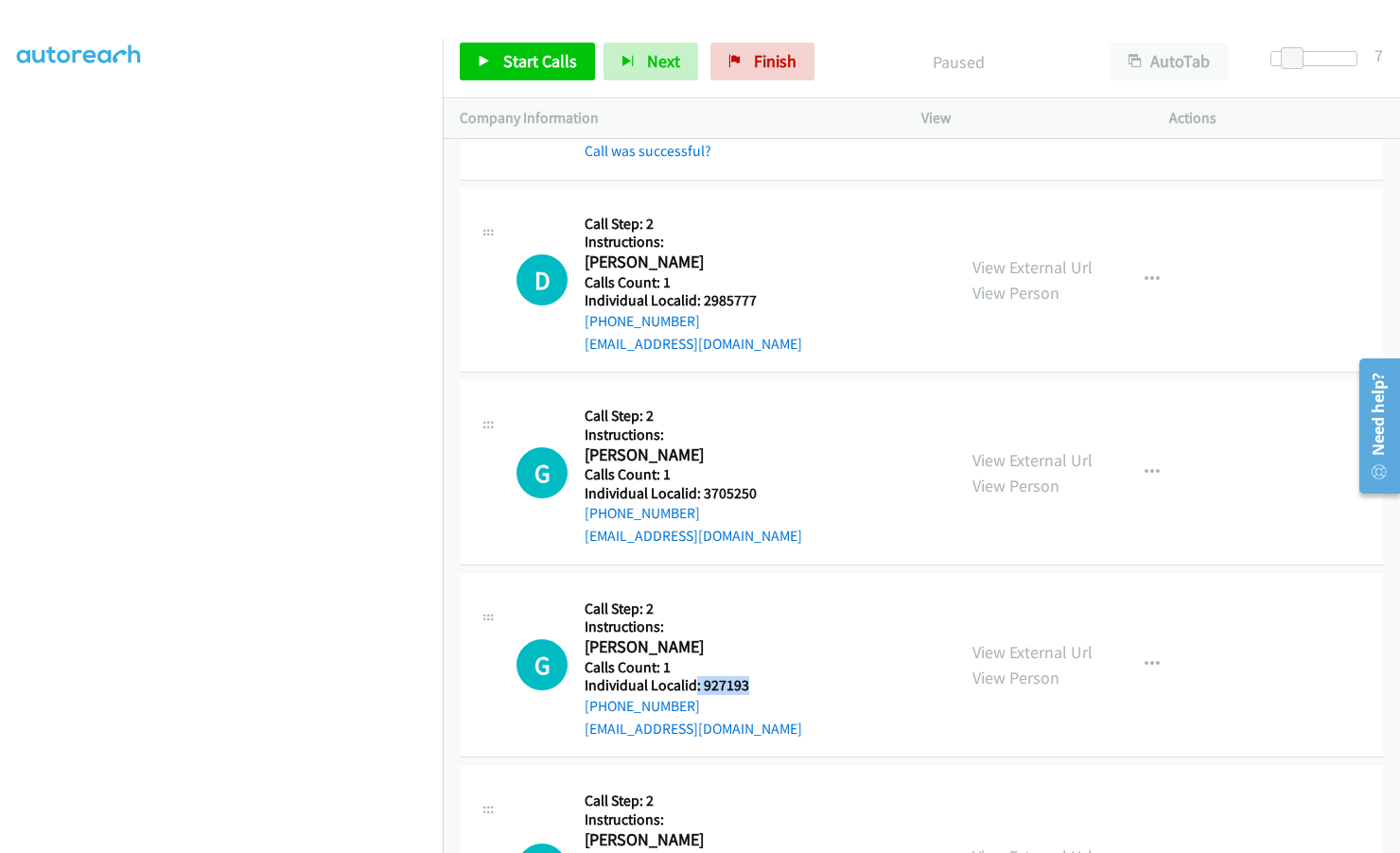 drag, startPoint x: 696, startPoint y: 619, endPoint x: 760, endPoint y: 618, distance: 64.00781 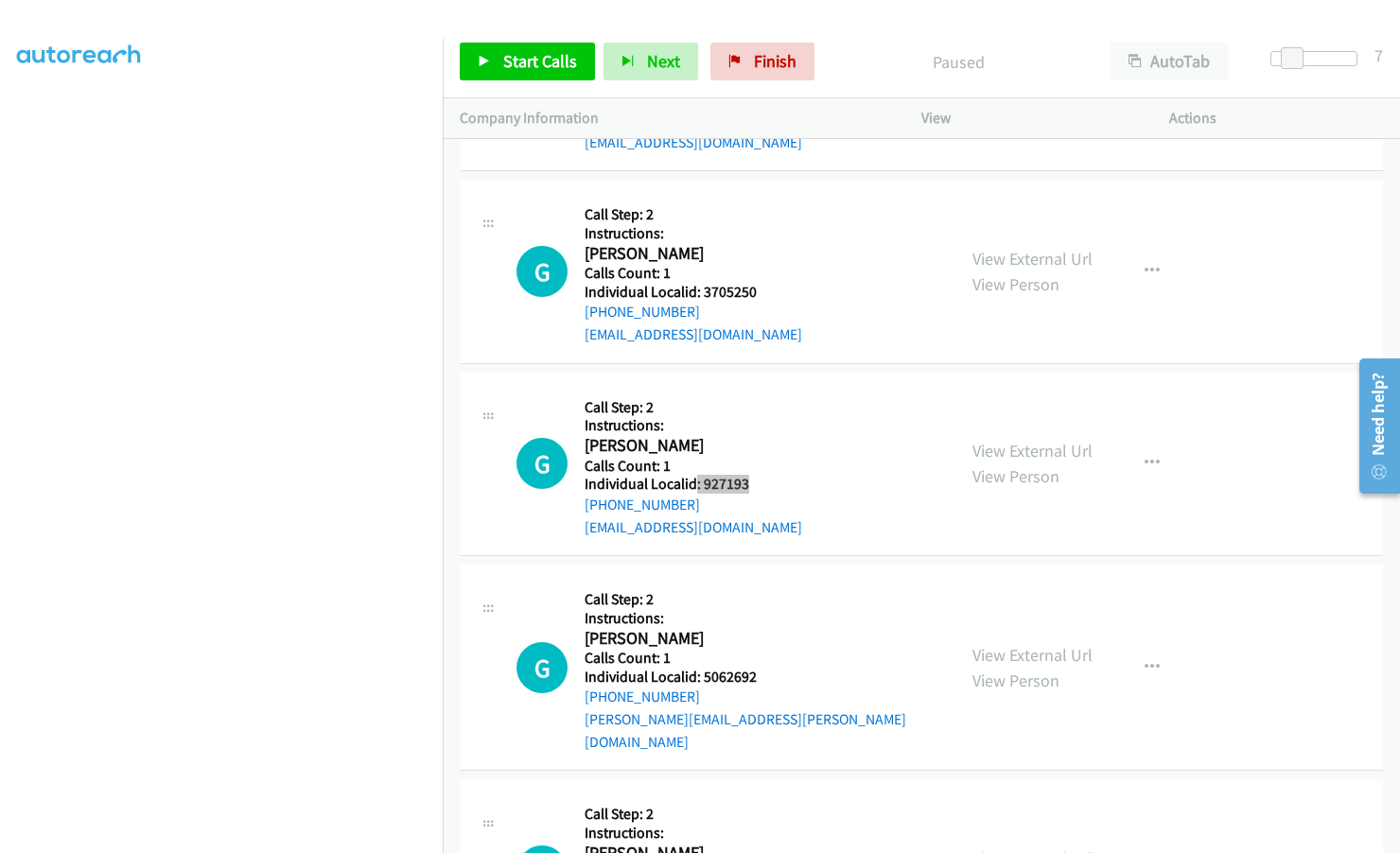 scroll, scrollTop: 21397, scrollLeft: 0, axis: vertical 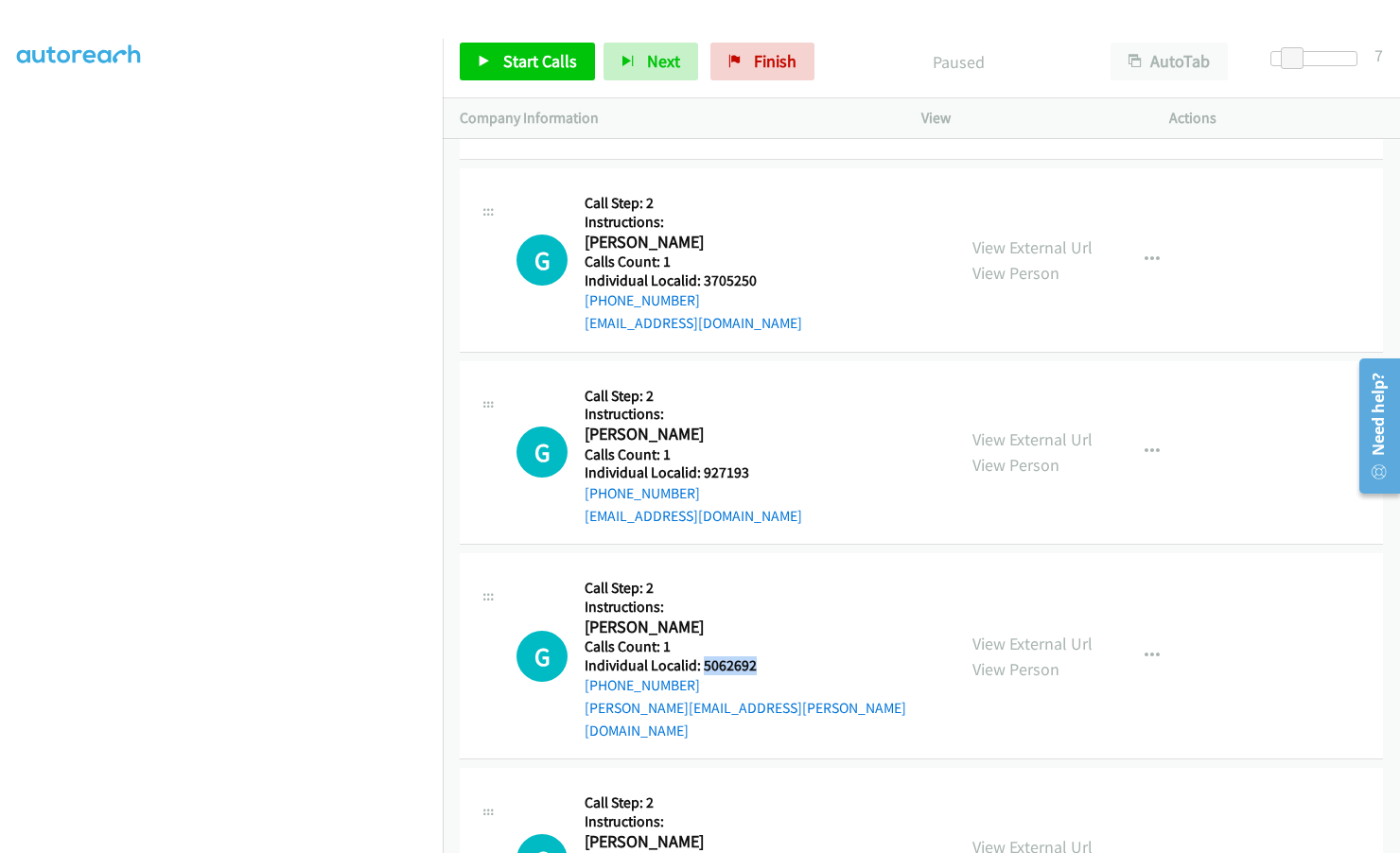 drag, startPoint x: 726, startPoint y: 595, endPoint x: 766, endPoint y: 597, distance: 40.049969 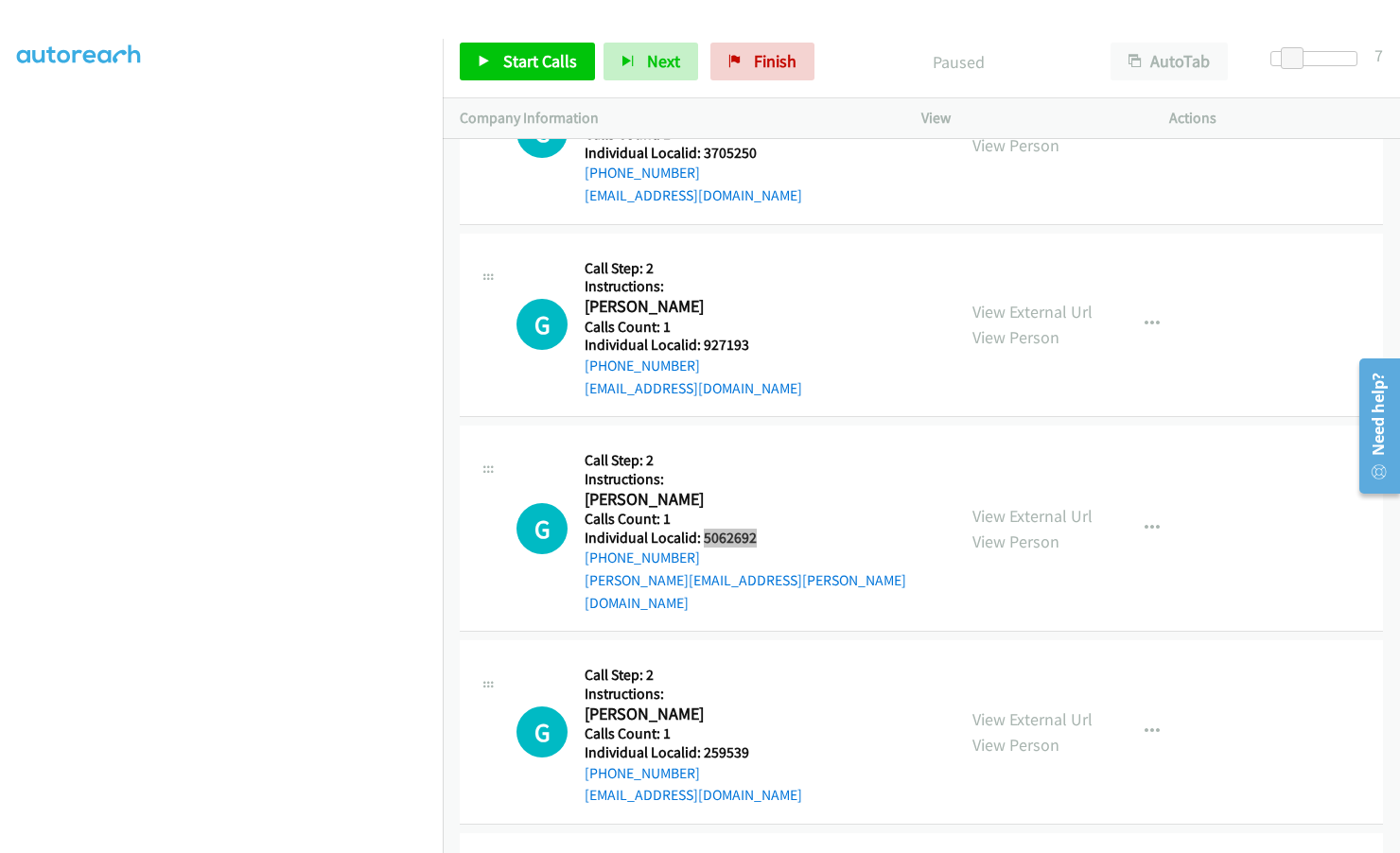 scroll, scrollTop: 21539, scrollLeft: 0, axis: vertical 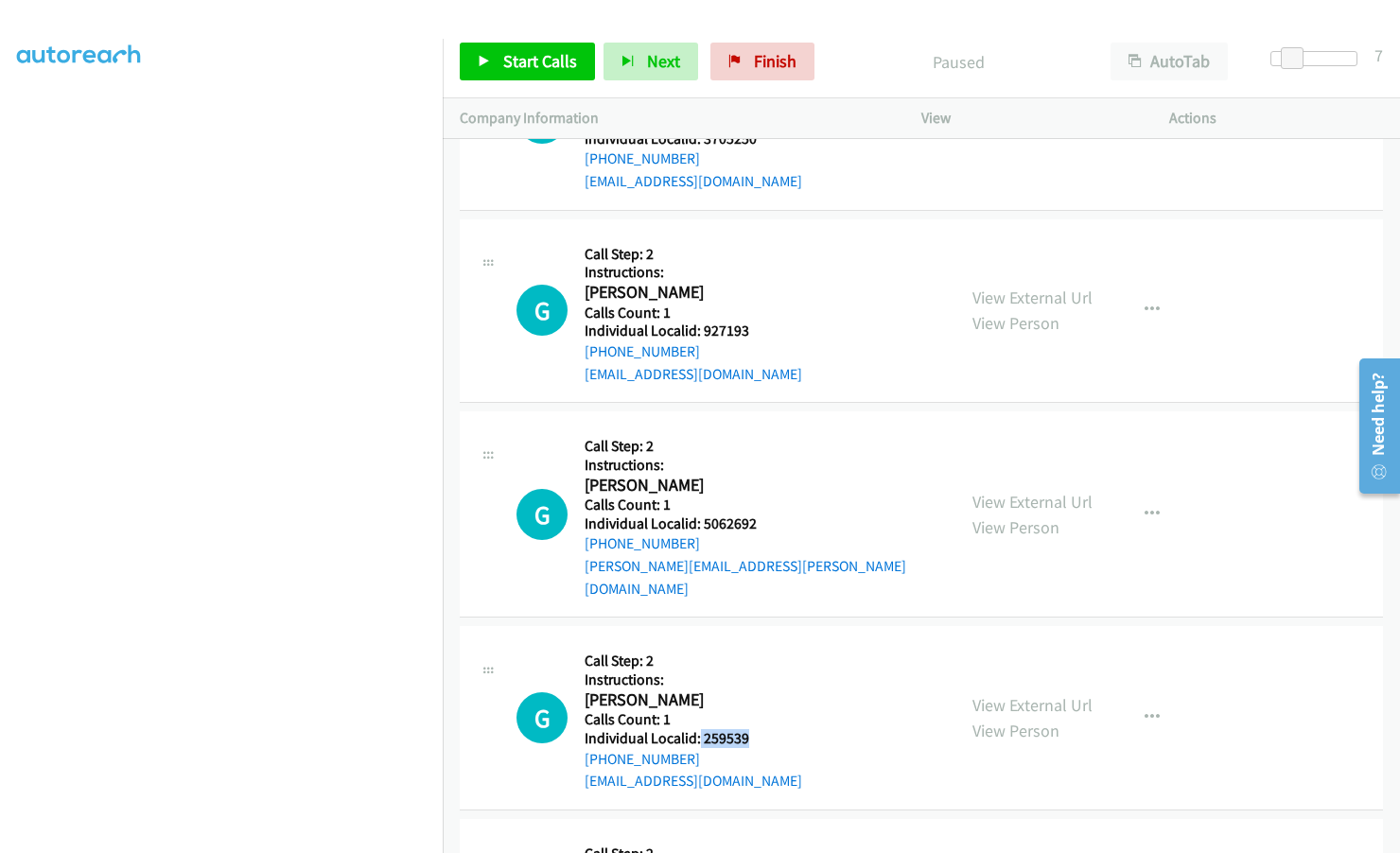 drag, startPoint x: 699, startPoint y: 652, endPoint x: 752, endPoint y: 648, distance: 53.150729 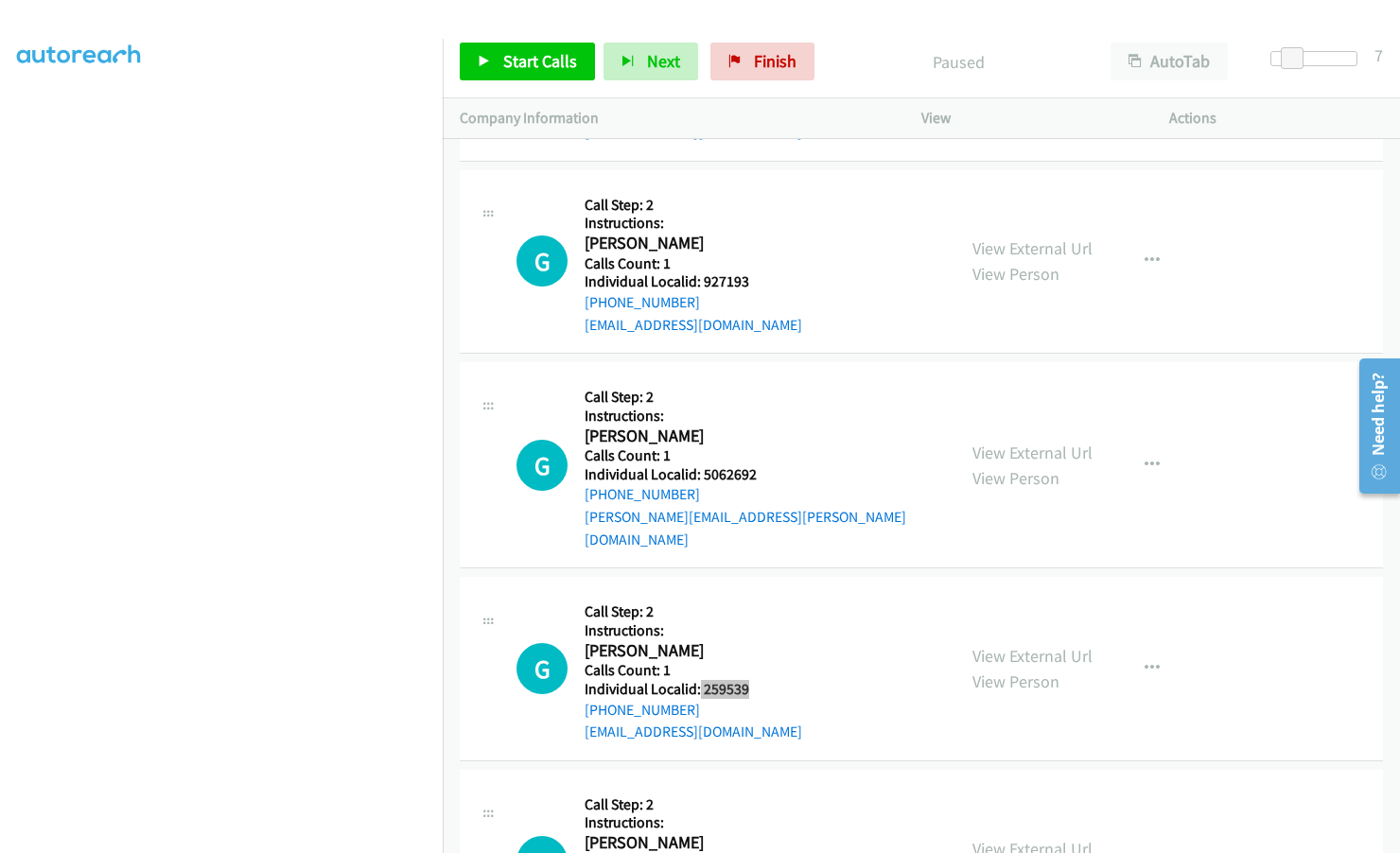 scroll, scrollTop: 21681, scrollLeft: 0, axis: vertical 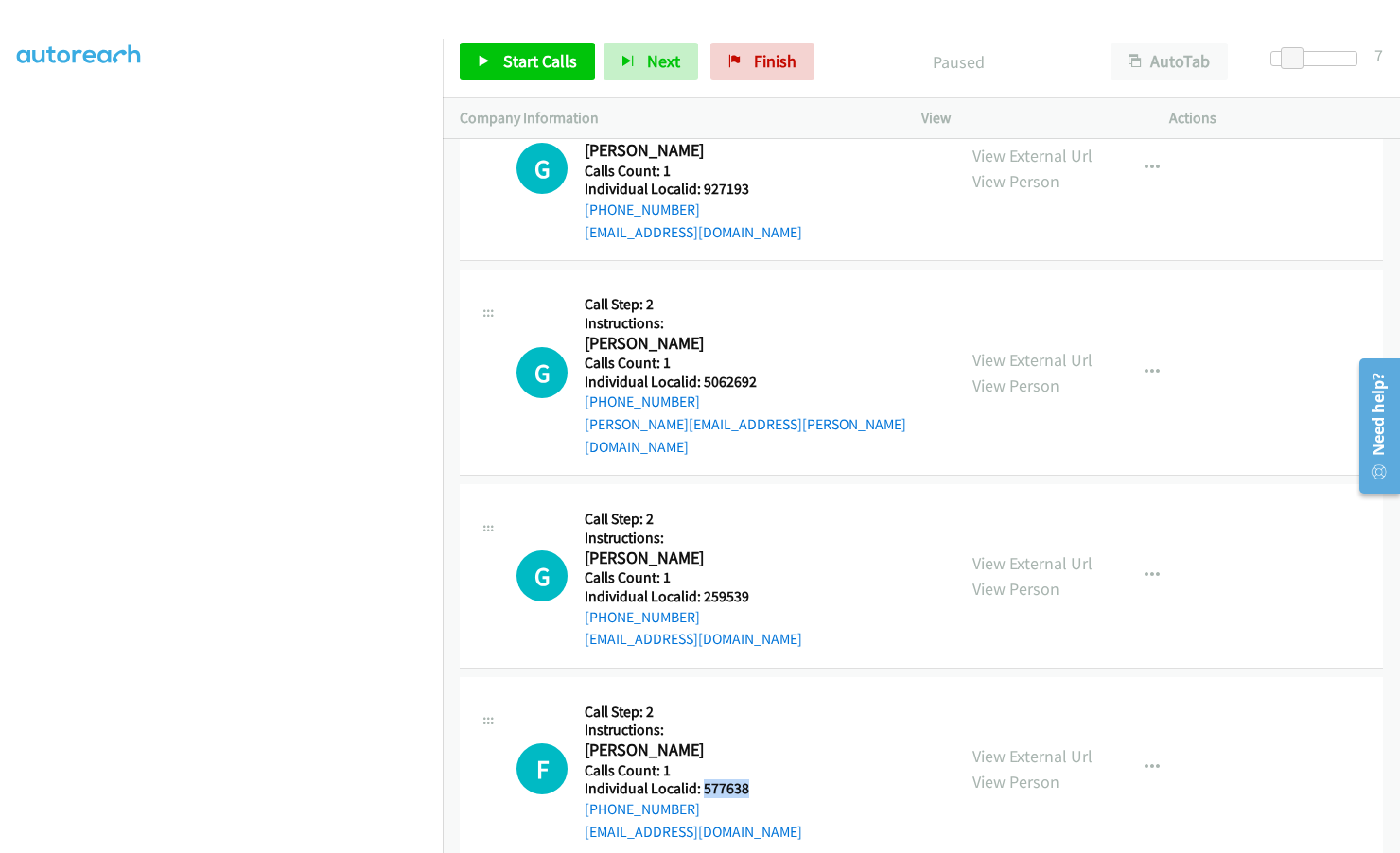 drag, startPoint x: 702, startPoint y: 696, endPoint x: 756, endPoint y: 699, distance: 54.08327 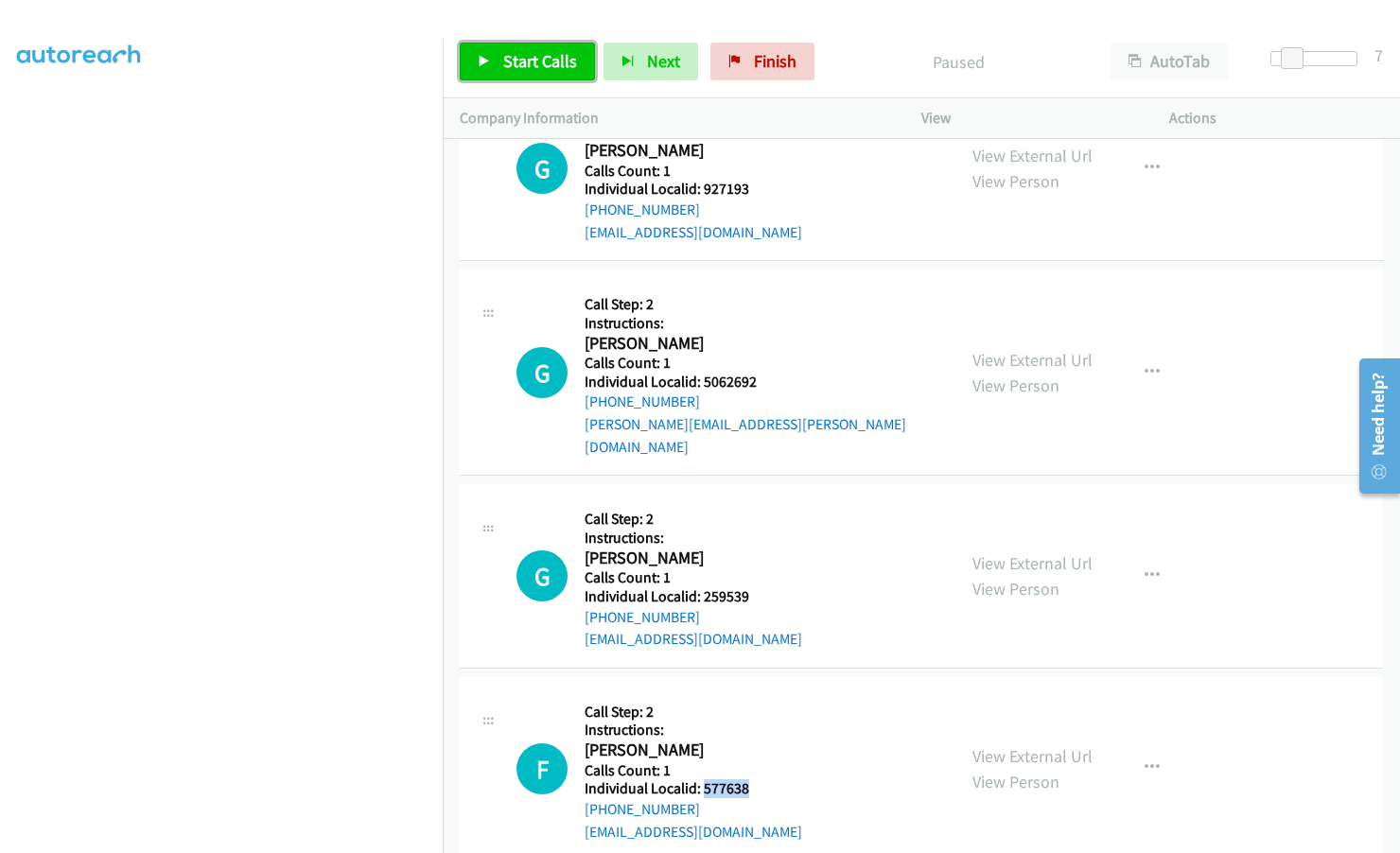 click on "Start Calls" at bounding box center (540, 61) 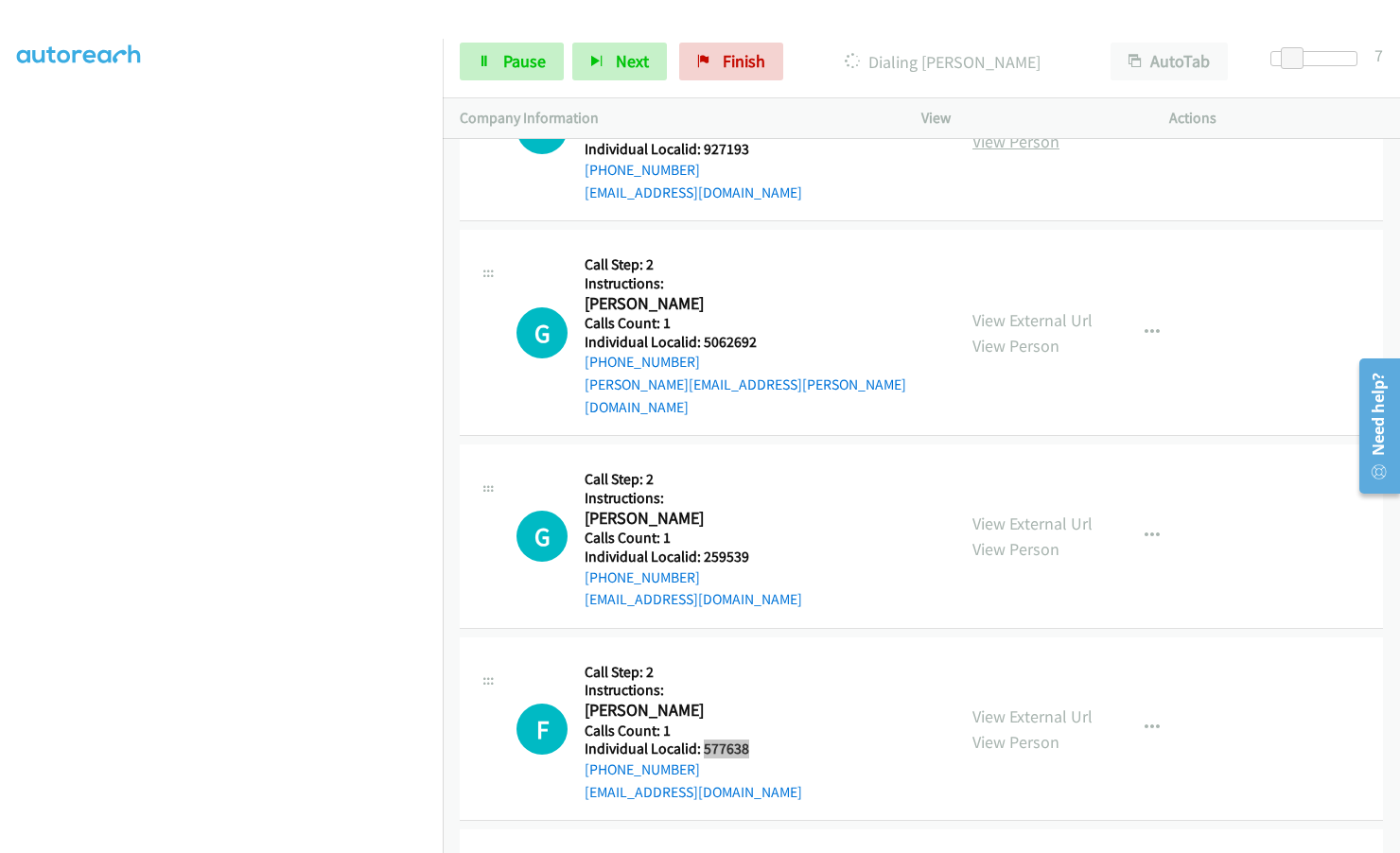 scroll, scrollTop: 21822, scrollLeft: 0, axis: vertical 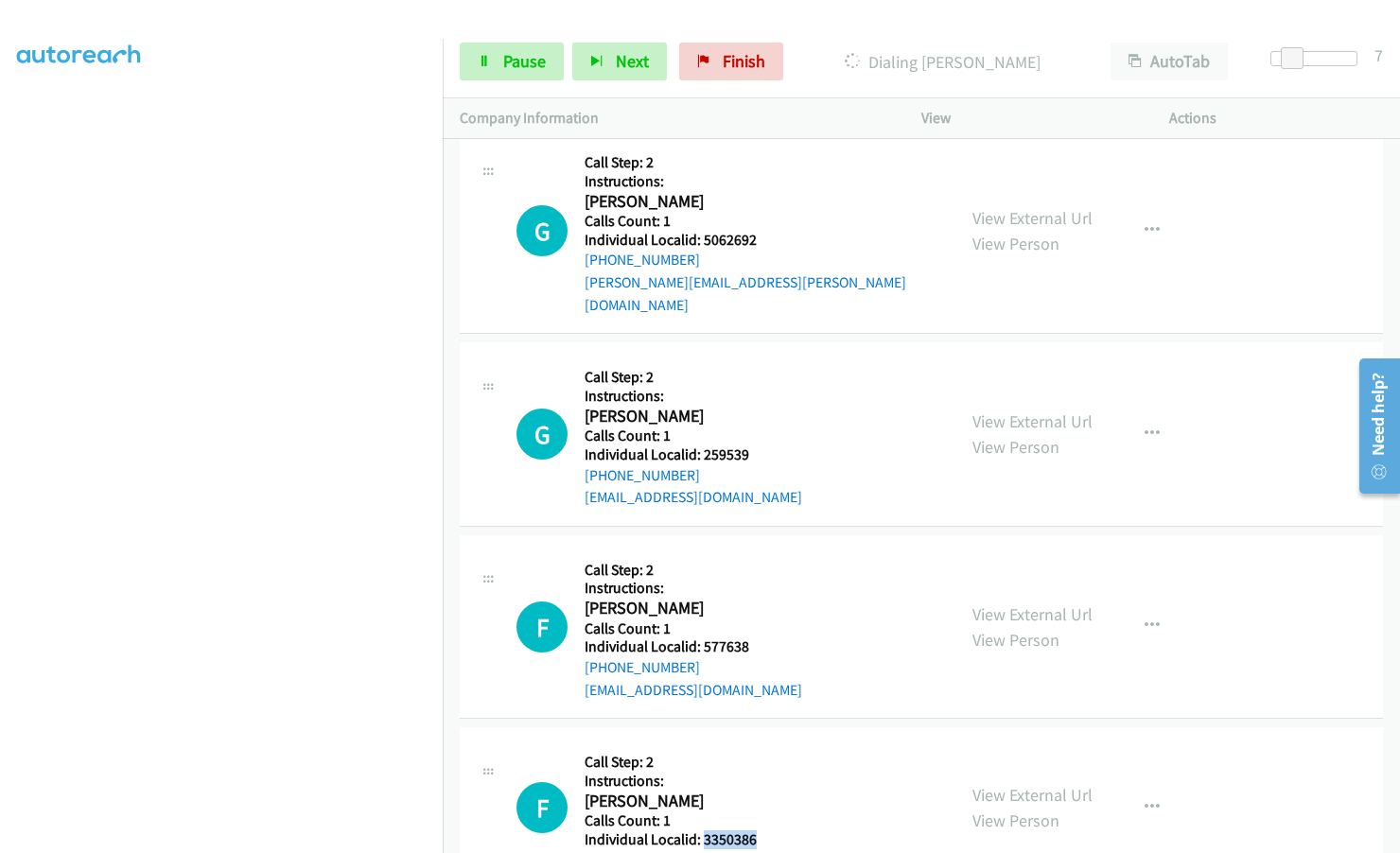 drag, startPoint x: 704, startPoint y: 752, endPoint x: 782, endPoint y: 748, distance: 78.1025 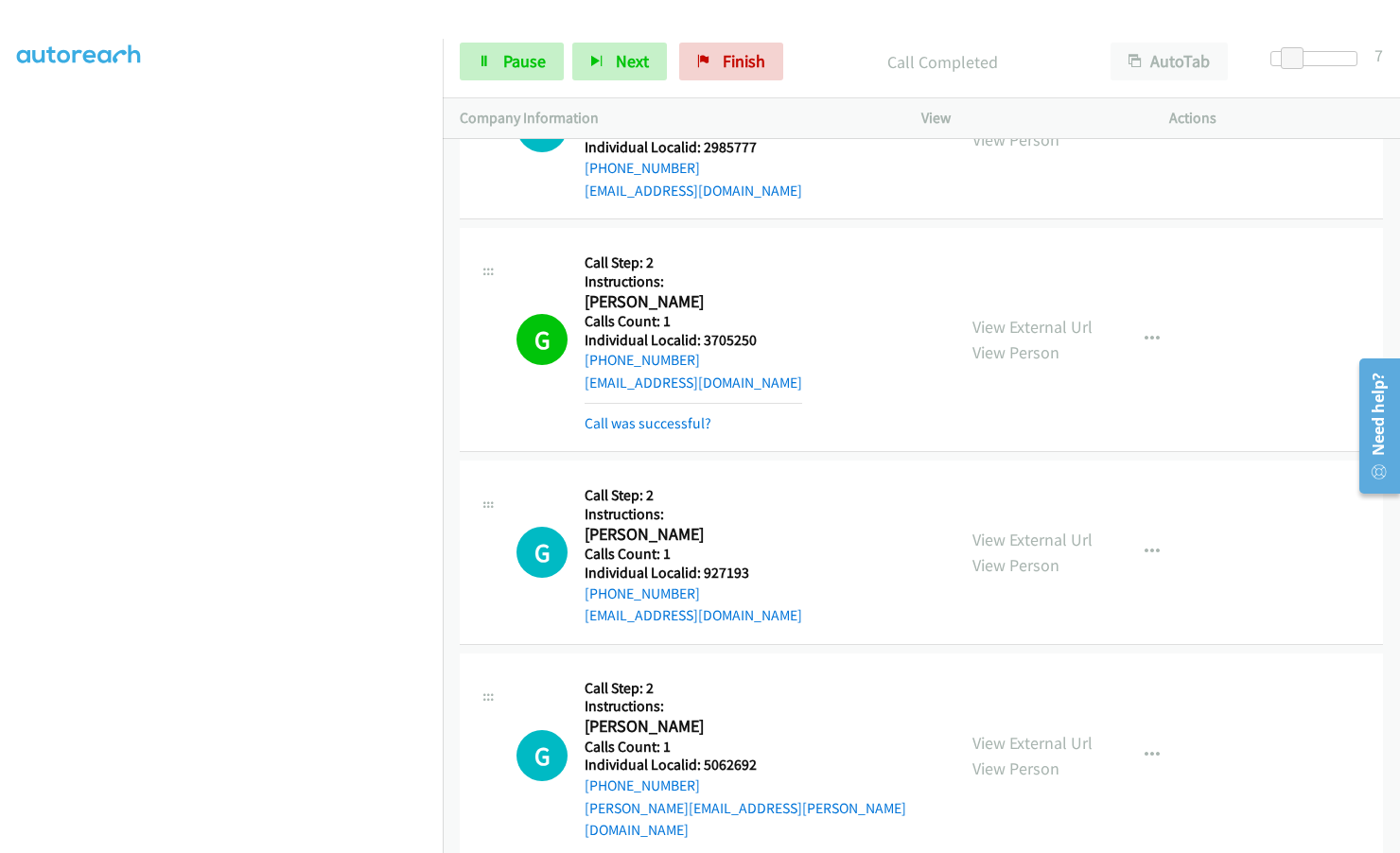 scroll, scrollTop: 21319, scrollLeft: 0, axis: vertical 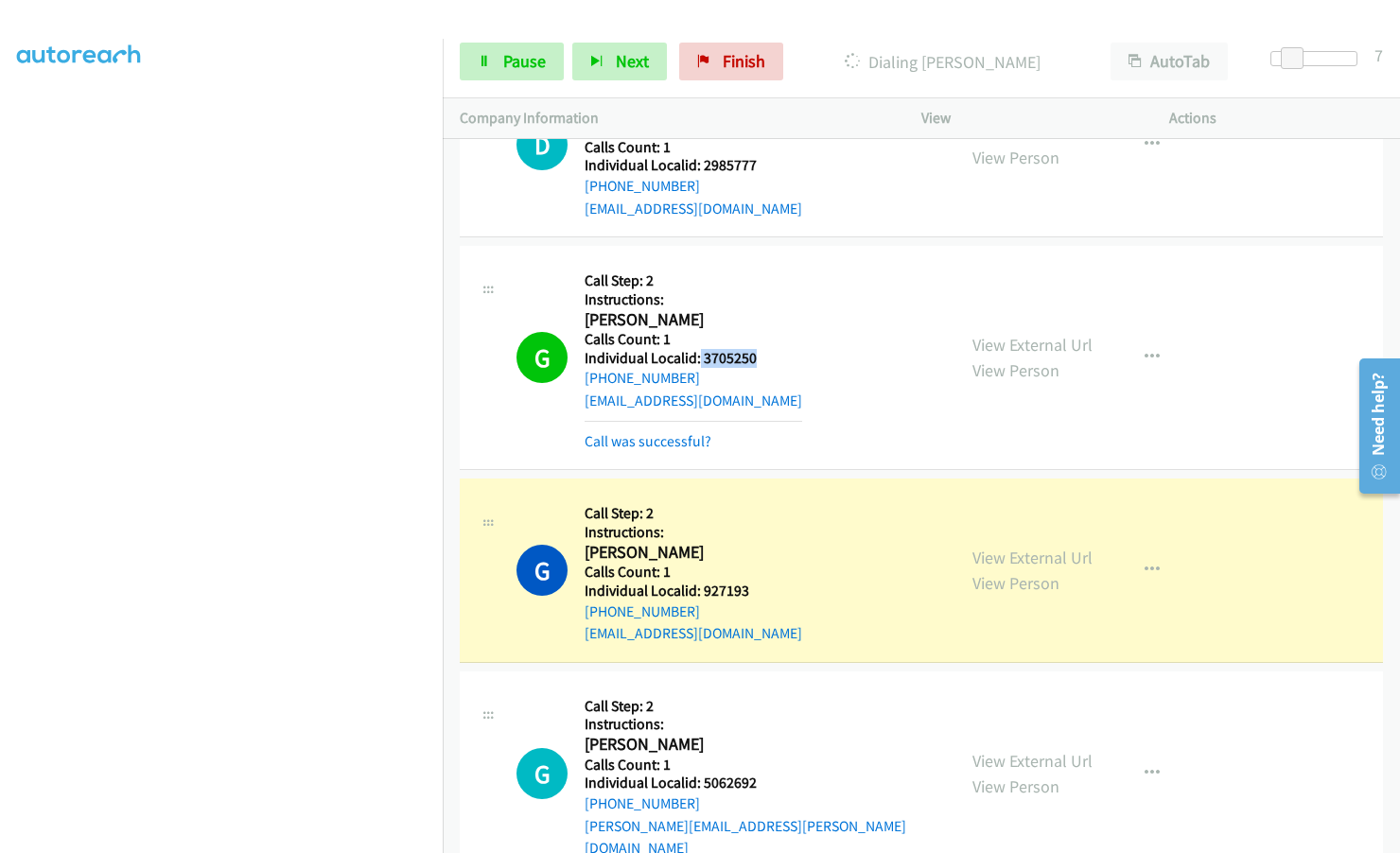 drag, startPoint x: 699, startPoint y: 290, endPoint x: 773, endPoint y: 288, distance: 74.027022 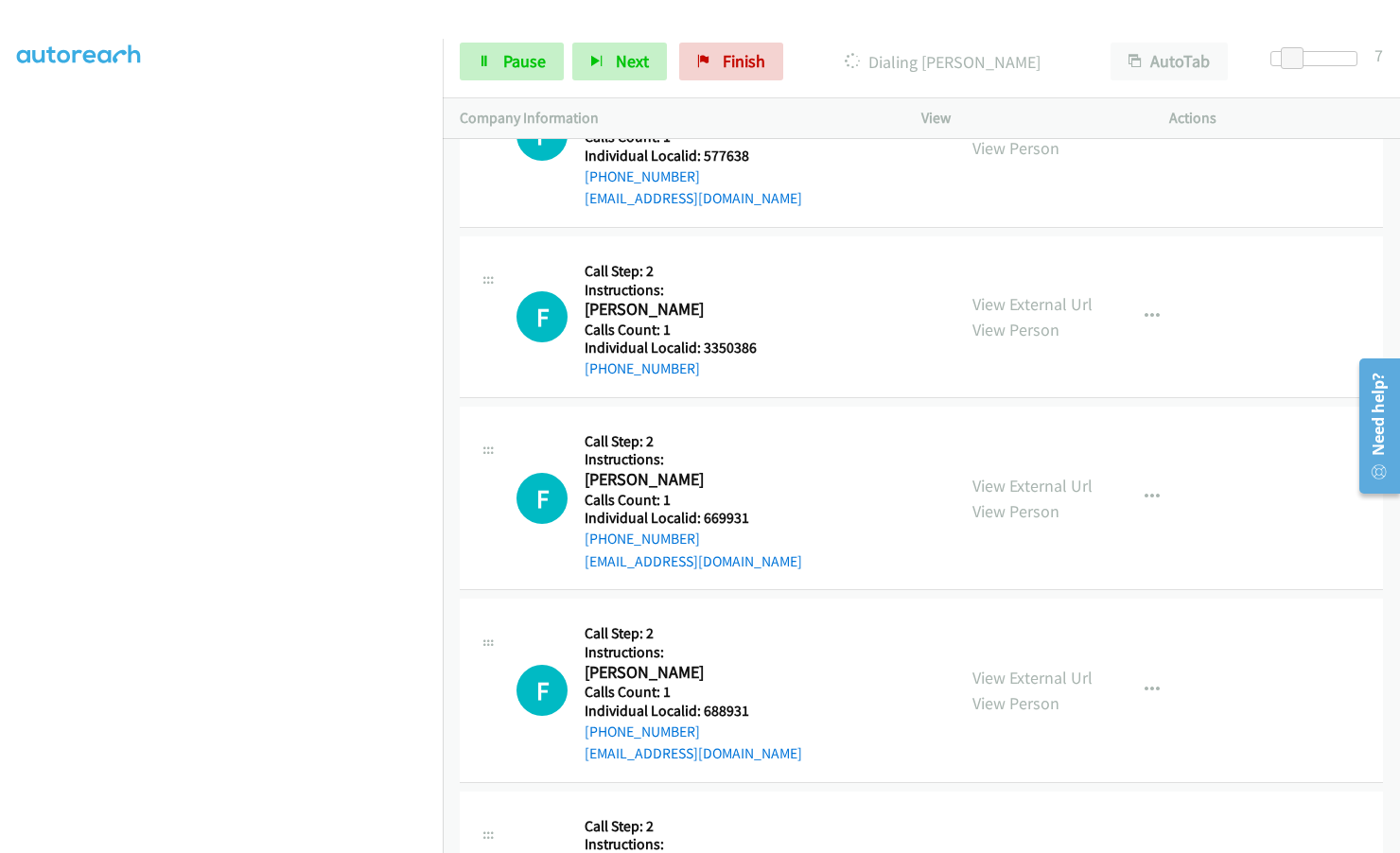 scroll, scrollTop: 22360, scrollLeft: 0, axis: vertical 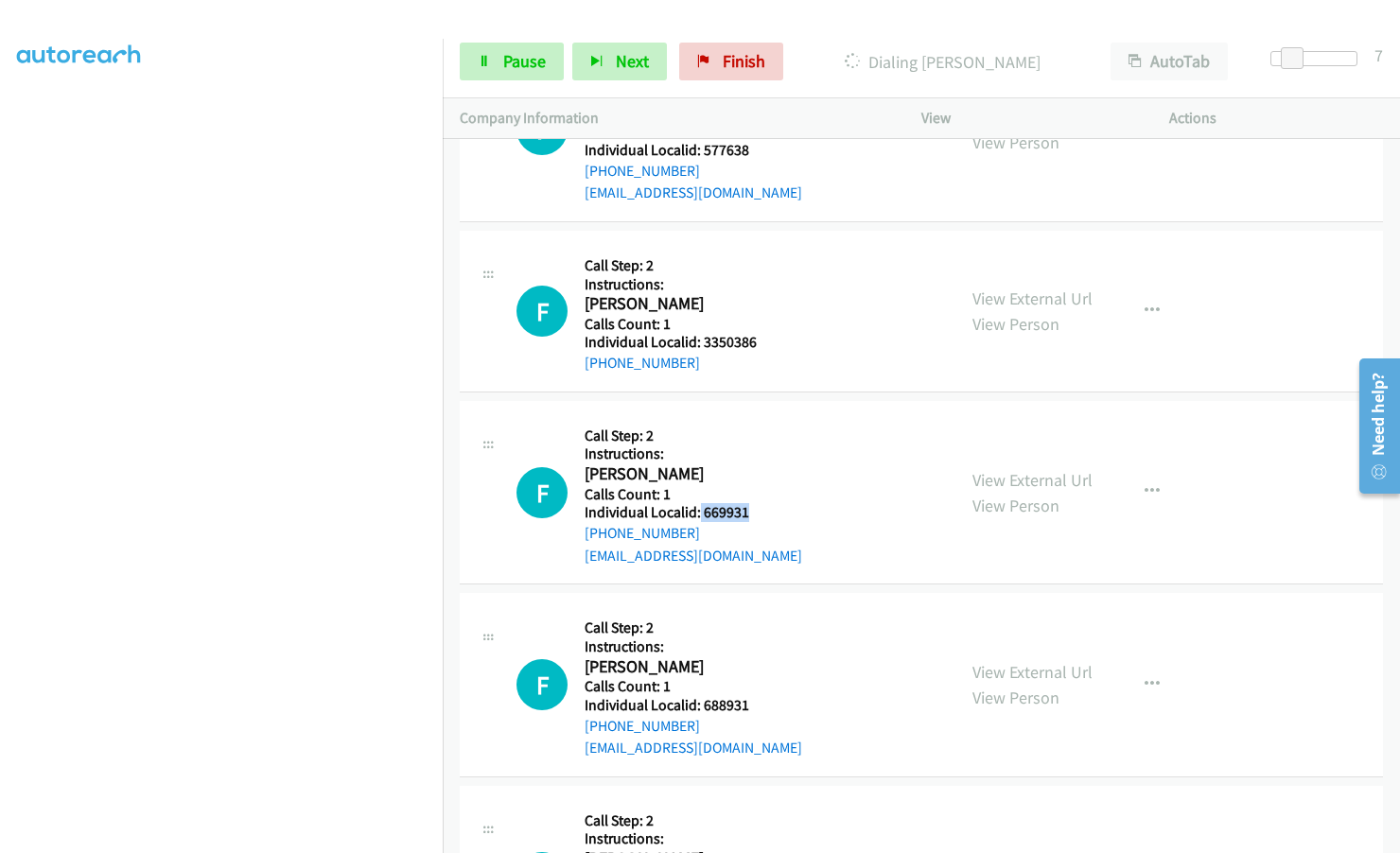 drag, startPoint x: 699, startPoint y: 424, endPoint x: 763, endPoint y: 422, distance: 64.0312 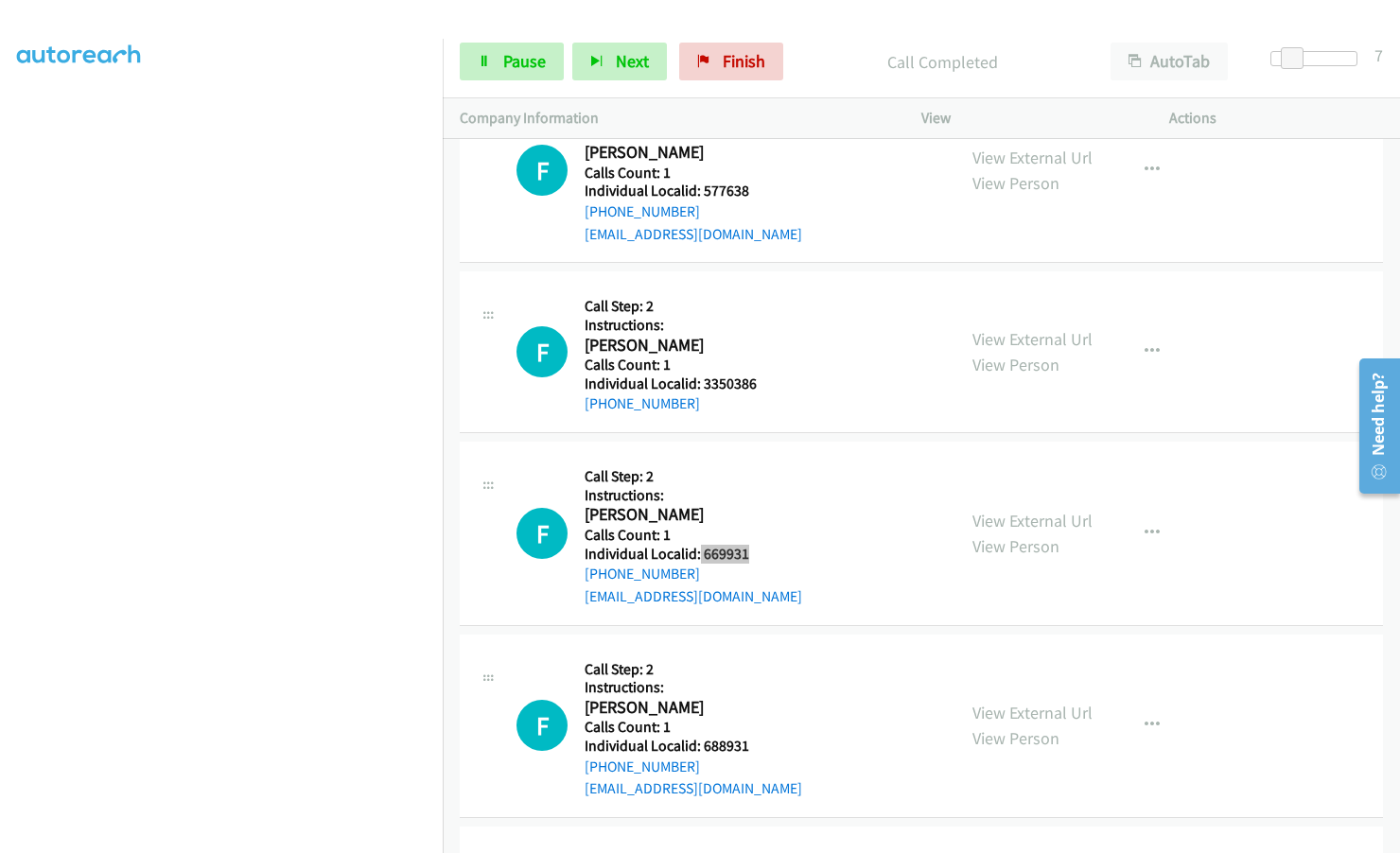 scroll, scrollTop: 22440, scrollLeft: 0, axis: vertical 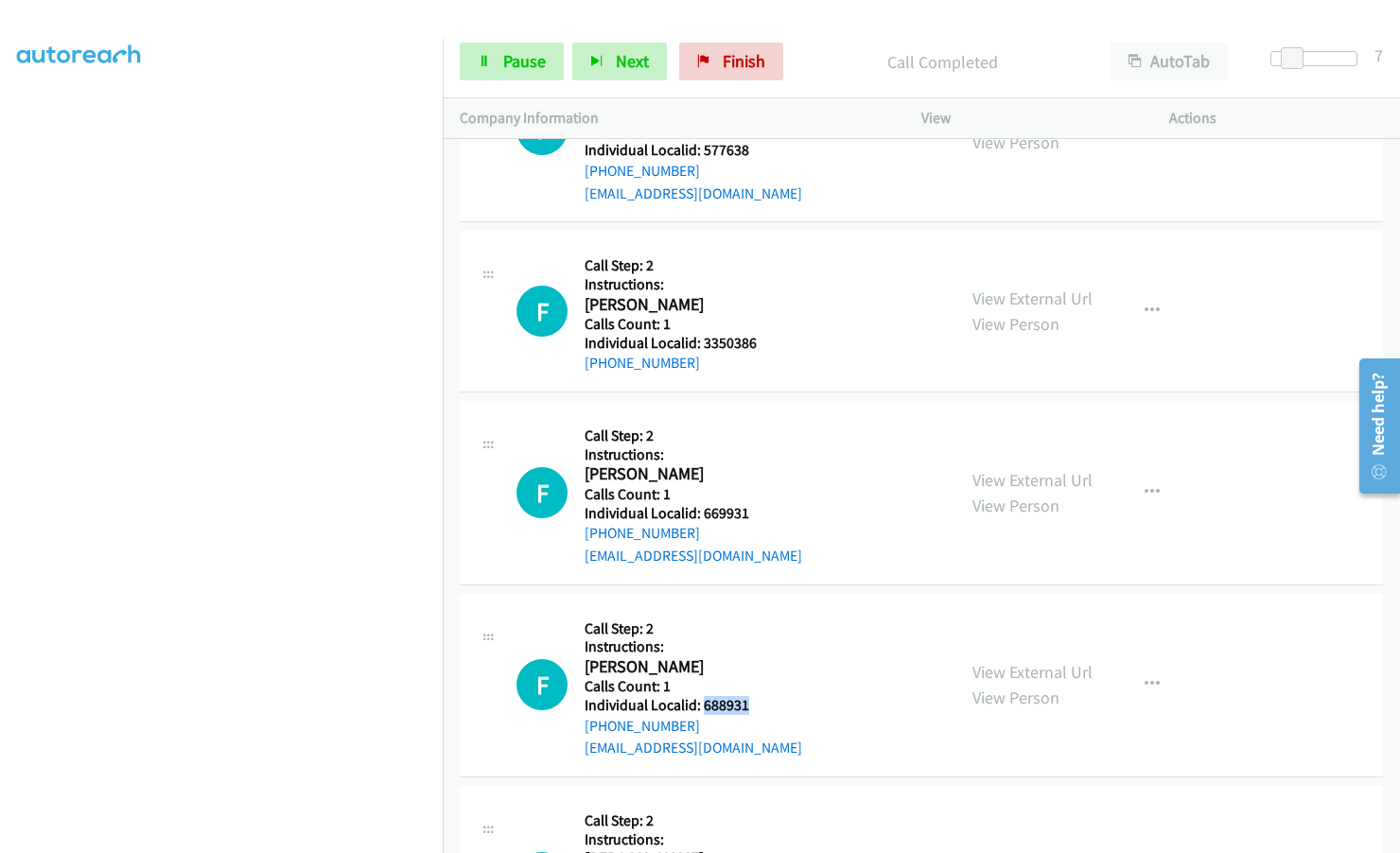 drag, startPoint x: 701, startPoint y: 613, endPoint x: 764, endPoint y: 616, distance: 63.07139 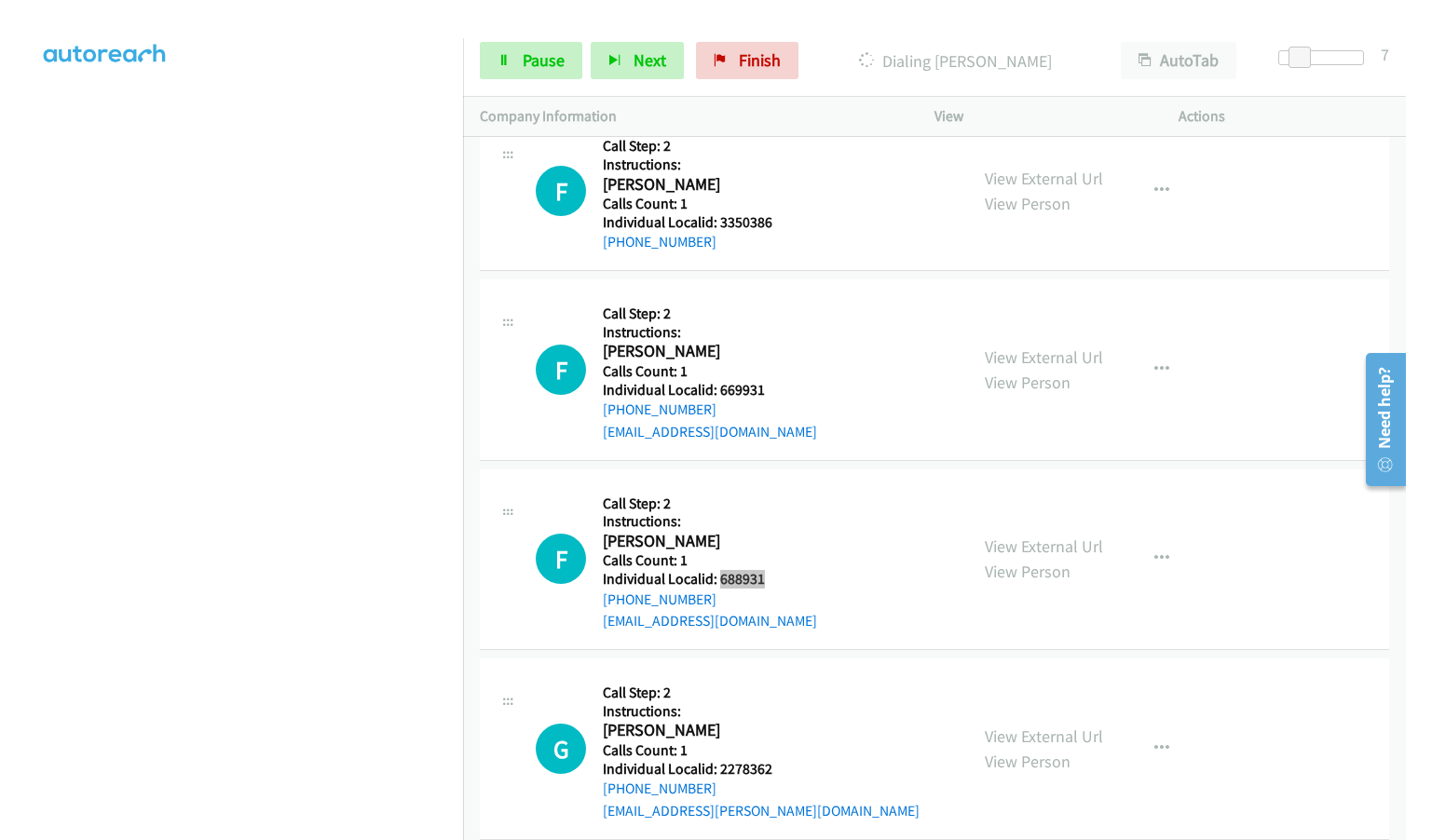 scroll, scrollTop: 22214, scrollLeft: 0, axis: vertical 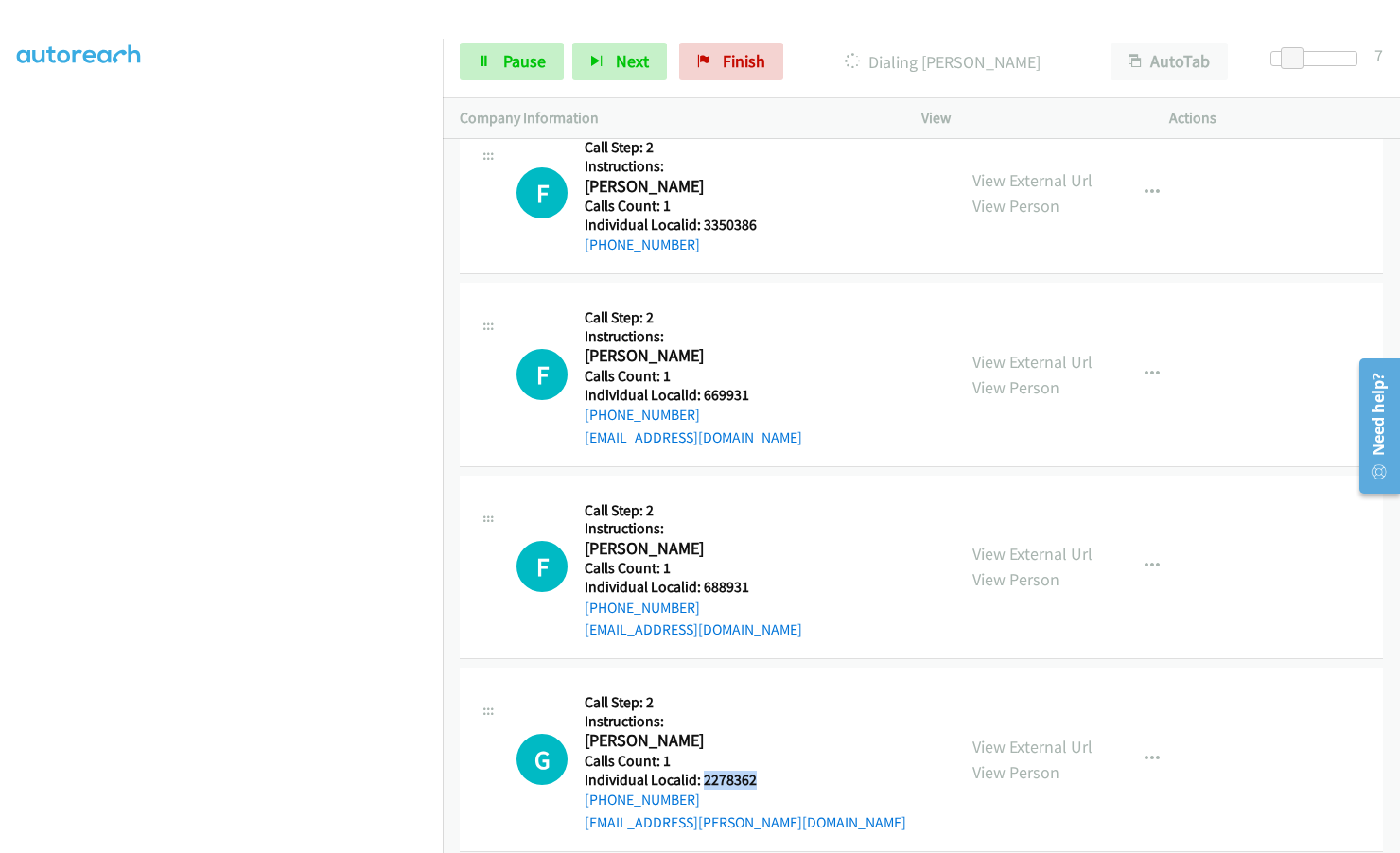 drag, startPoint x: 700, startPoint y: 693, endPoint x: 763, endPoint y: 693, distance: 63 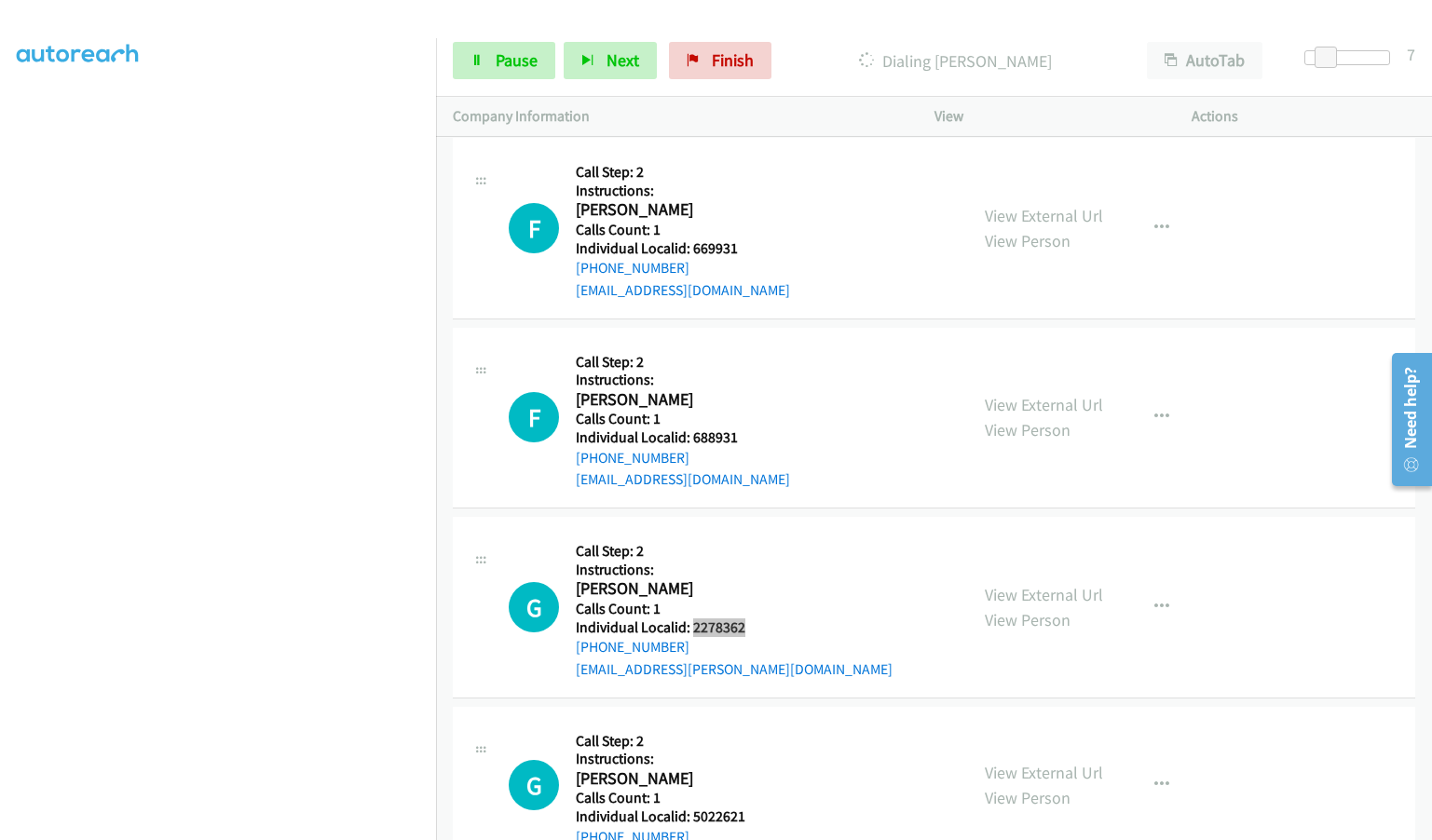 scroll, scrollTop: 22377, scrollLeft: 0, axis: vertical 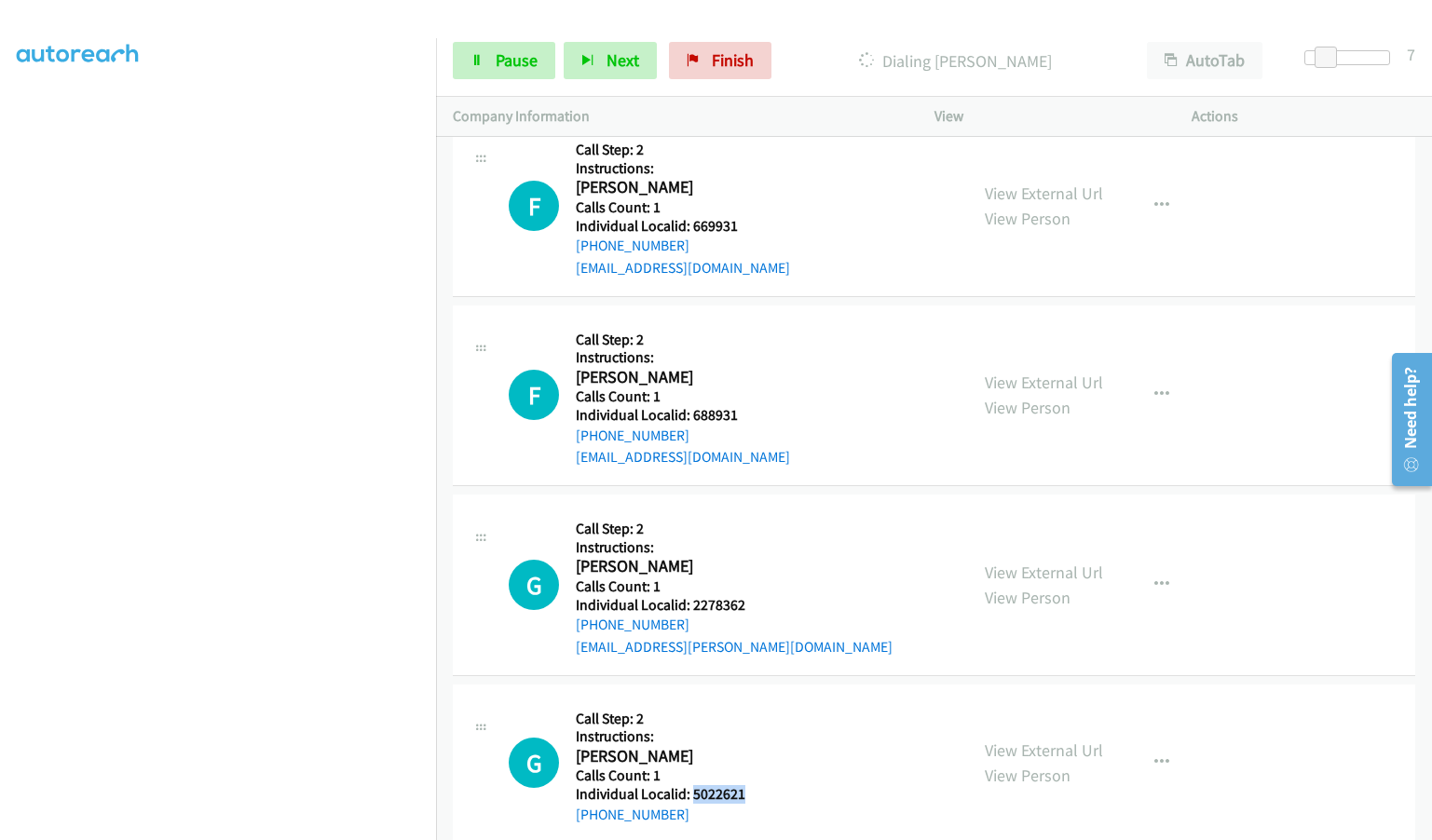 drag, startPoint x: 692, startPoint y: 704, endPoint x: 759, endPoint y: 706, distance: 67.02984 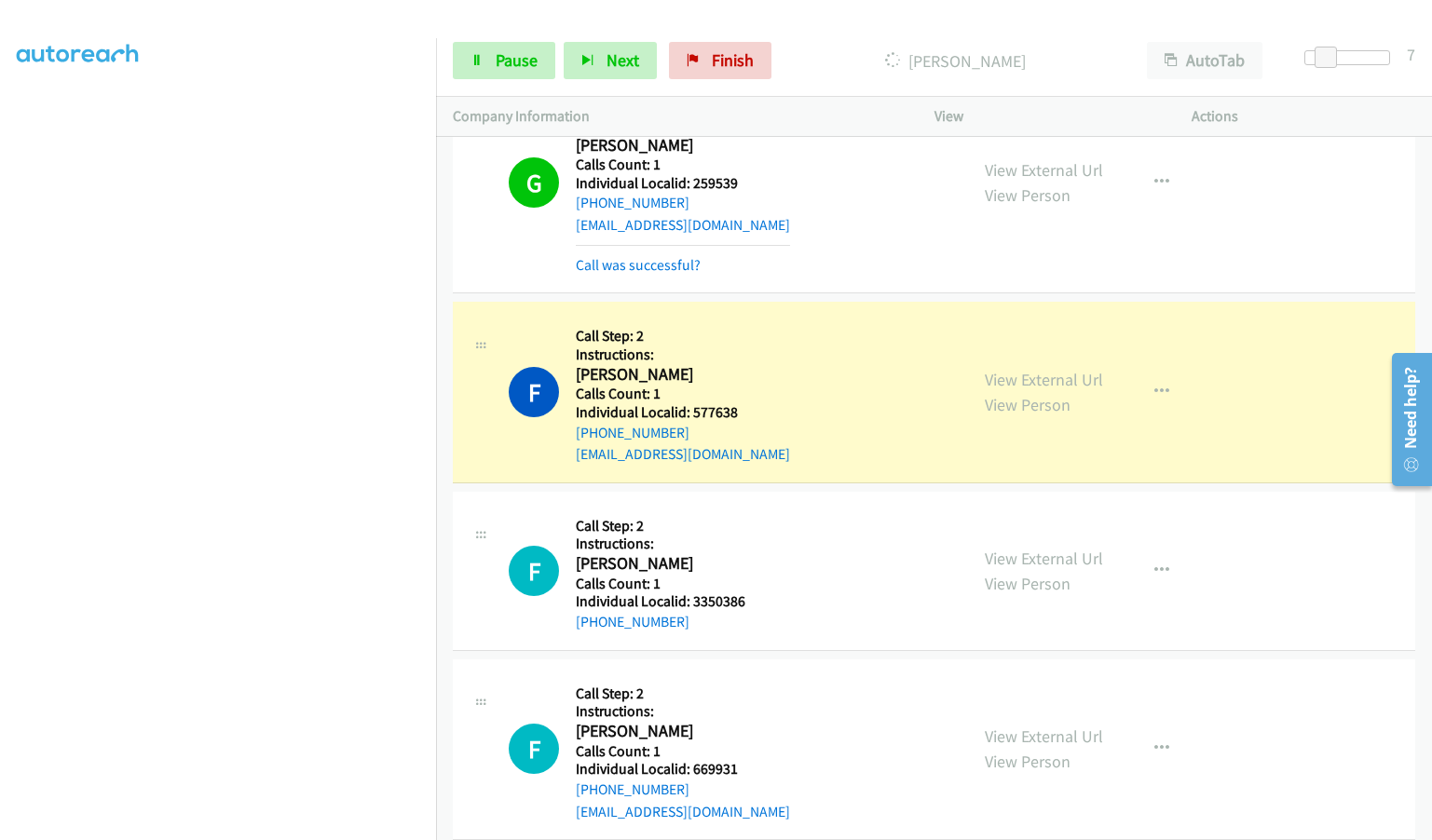 scroll, scrollTop: 21882, scrollLeft: 0, axis: vertical 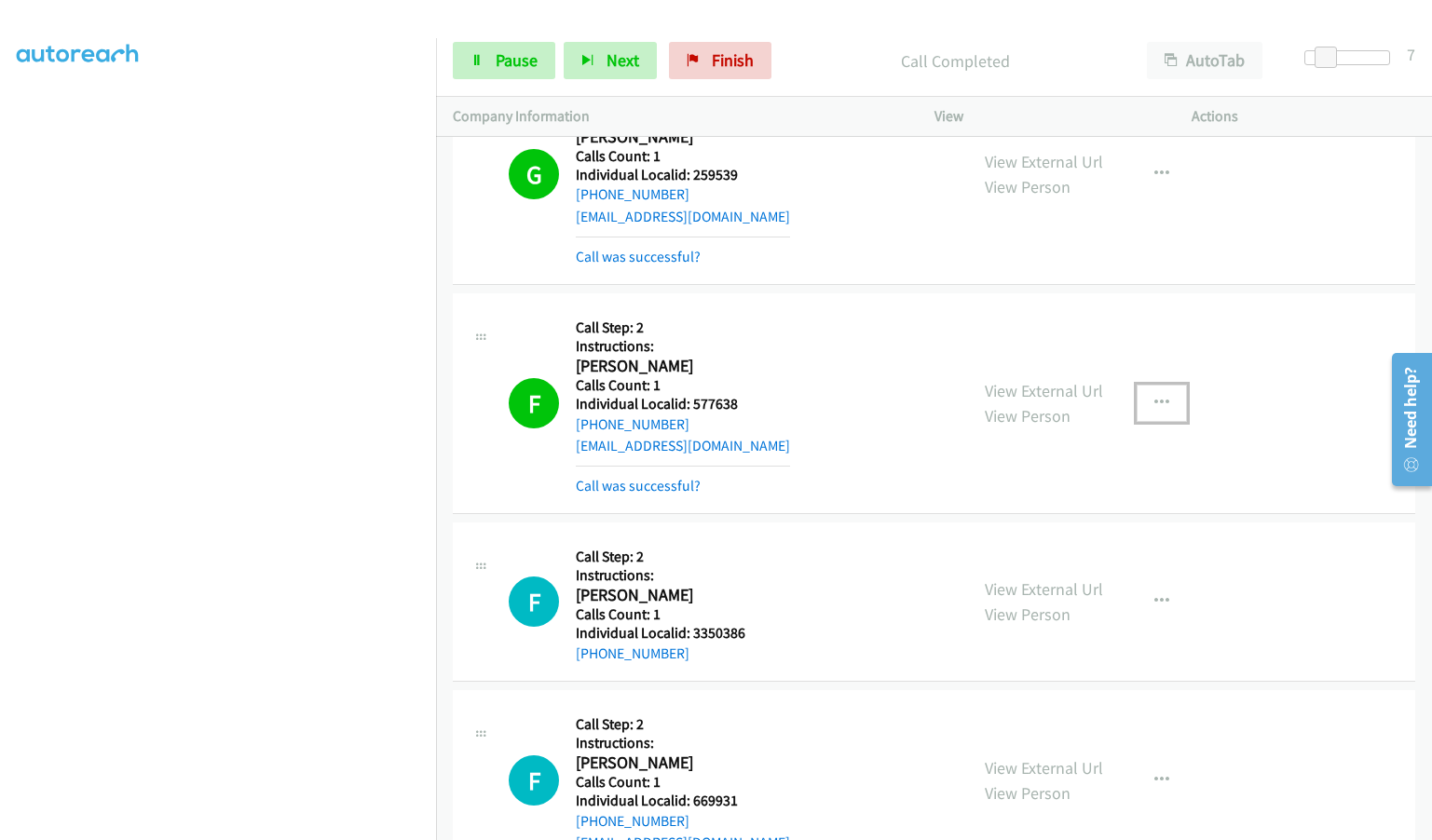 click at bounding box center (1162, 403) 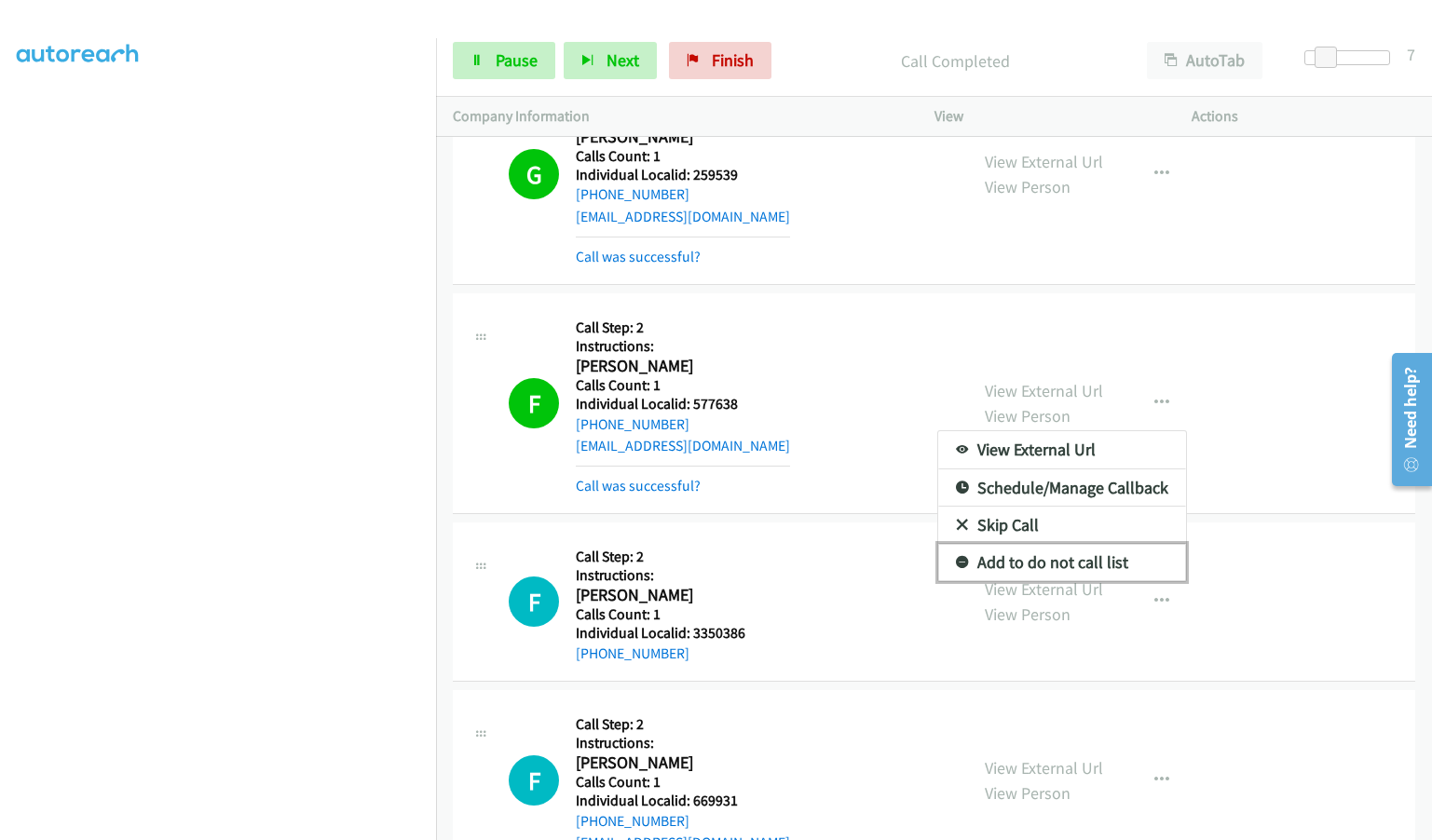 click at bounding box center (962, 563) 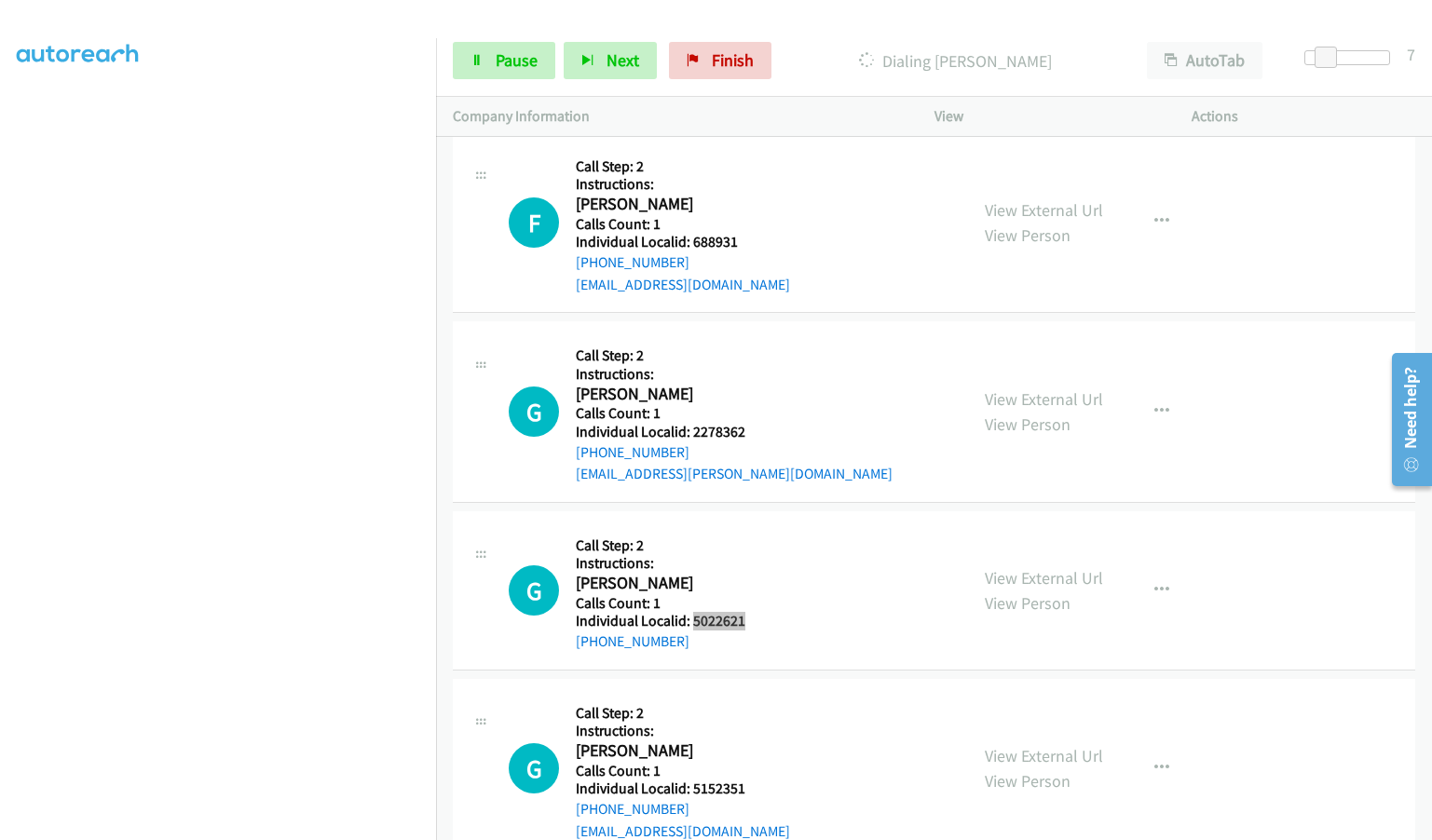 scroll, scrollTop: 22650, scrollLeft: 0, axis: vertical 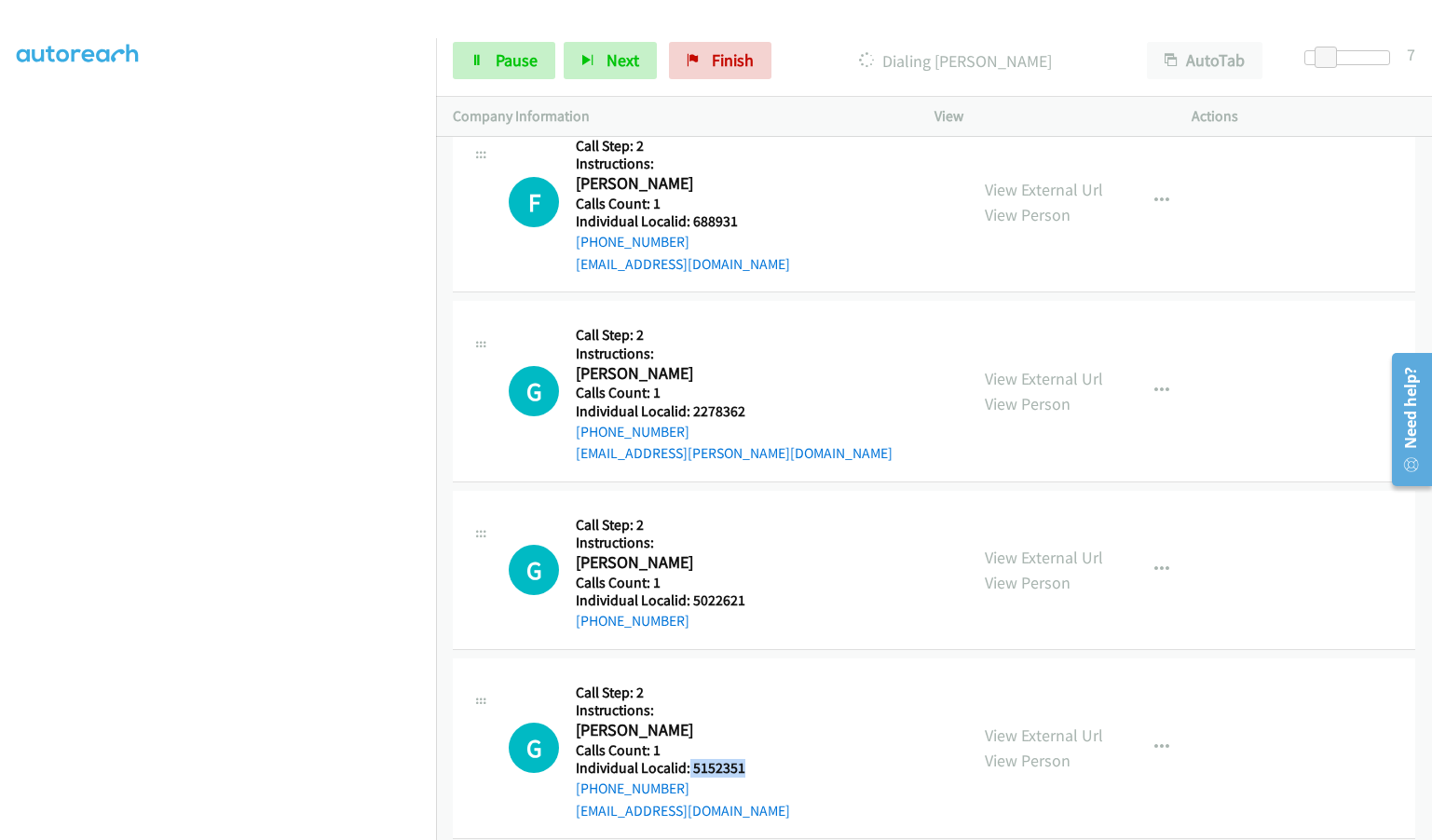 drag, startPoint x: 689, startPoint y: 682, endPoint x: 747, endPoint y: 680, distance: 58.03447 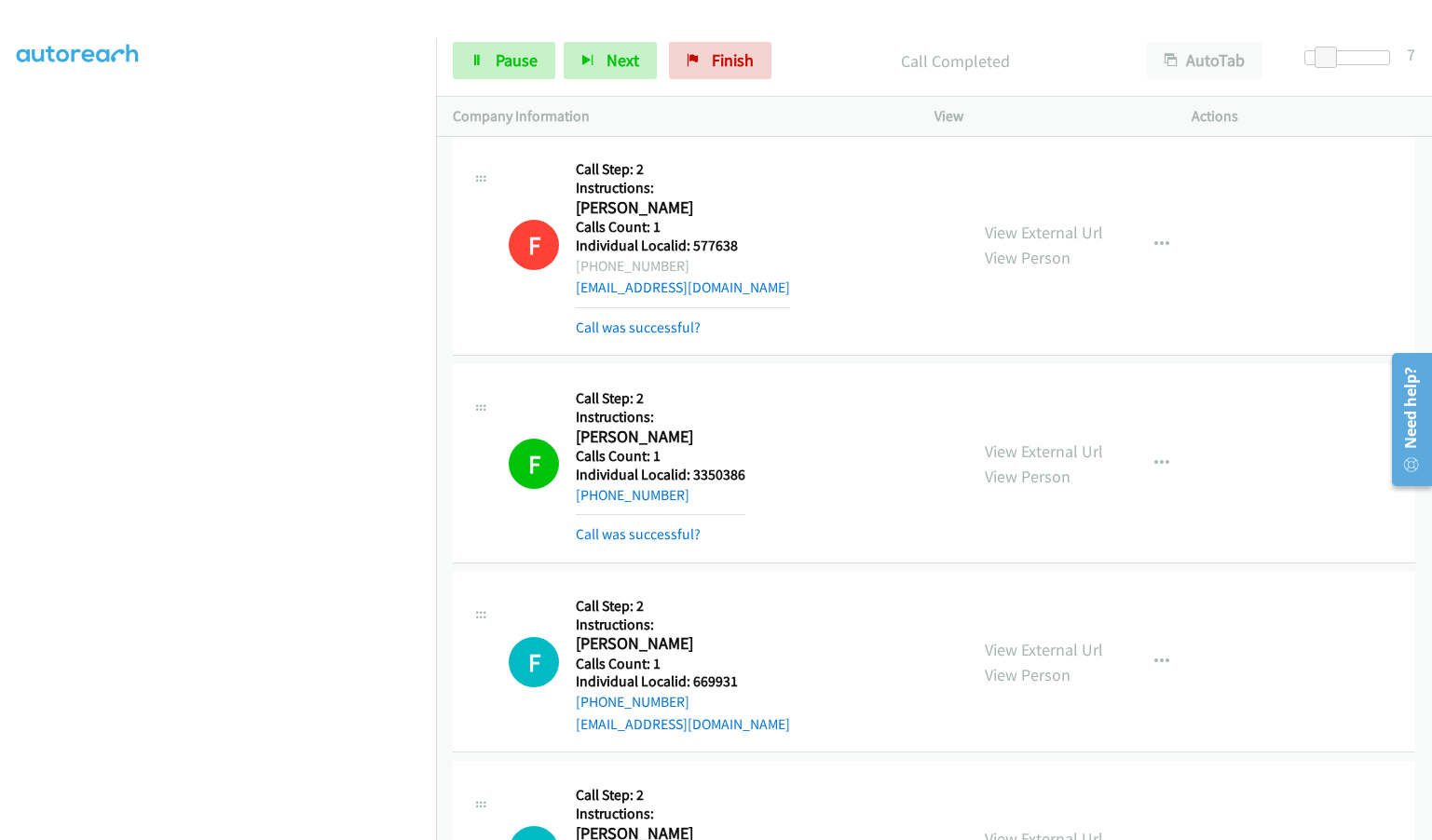 scroll, scrollTop: 22015, scrollLeft: 0, axis: vertical 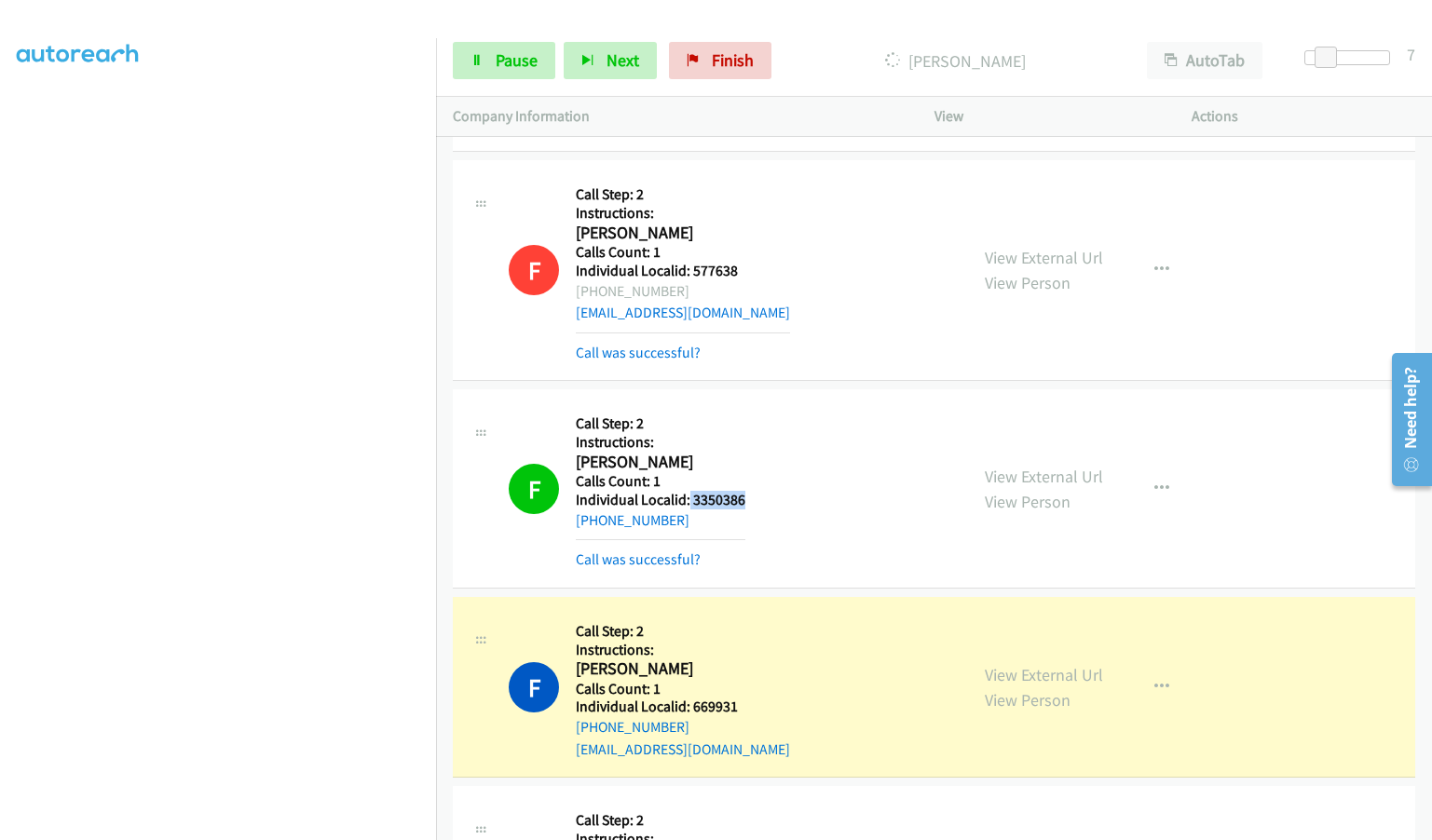 drag, startPoint x: 689, startPoint y: 402, endPoint x: 742, endPoint y: 407, distance: 53.23533 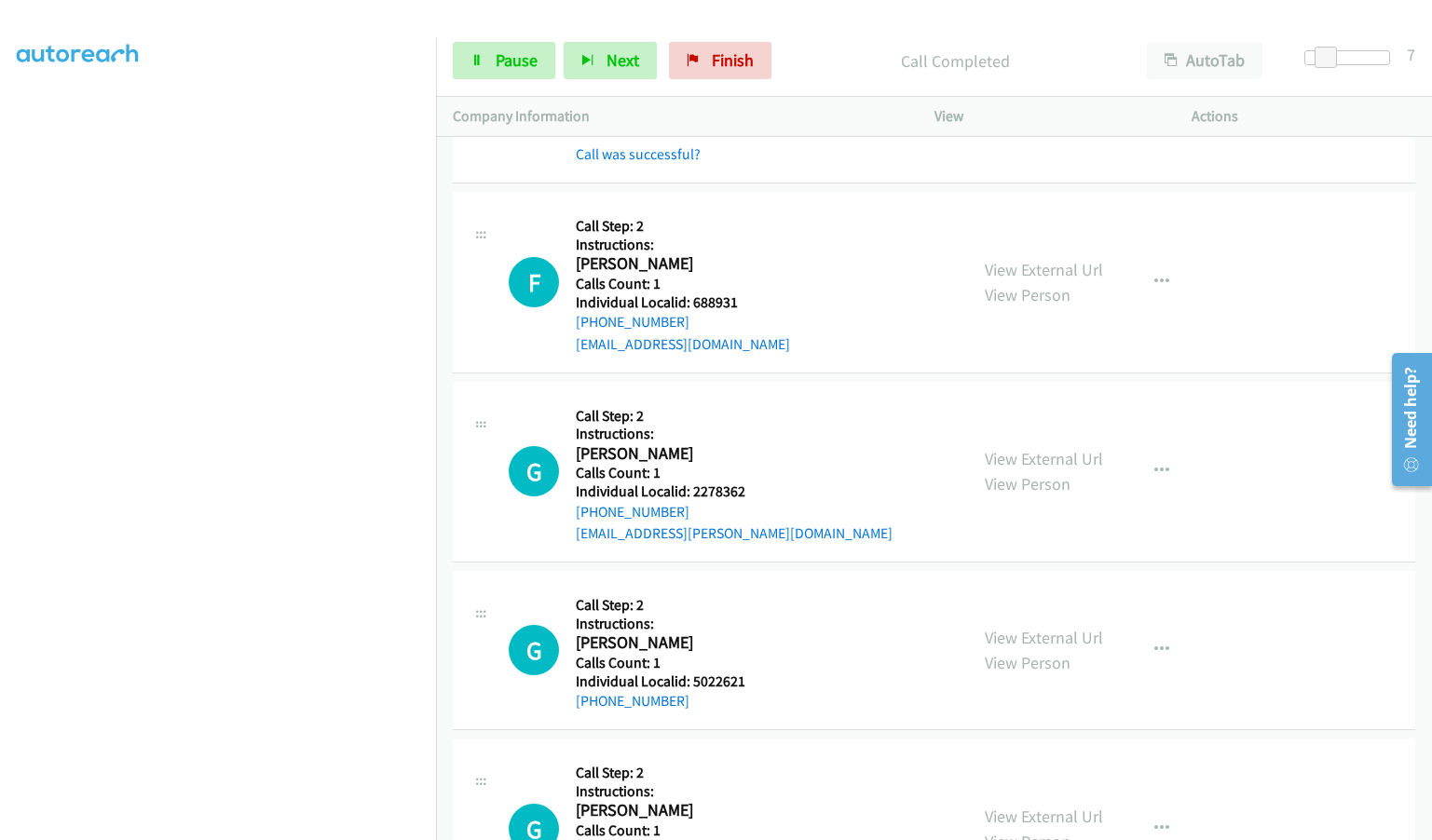 scroll, scrollTop: 22644, scrollLeft: 0, axis: vertical 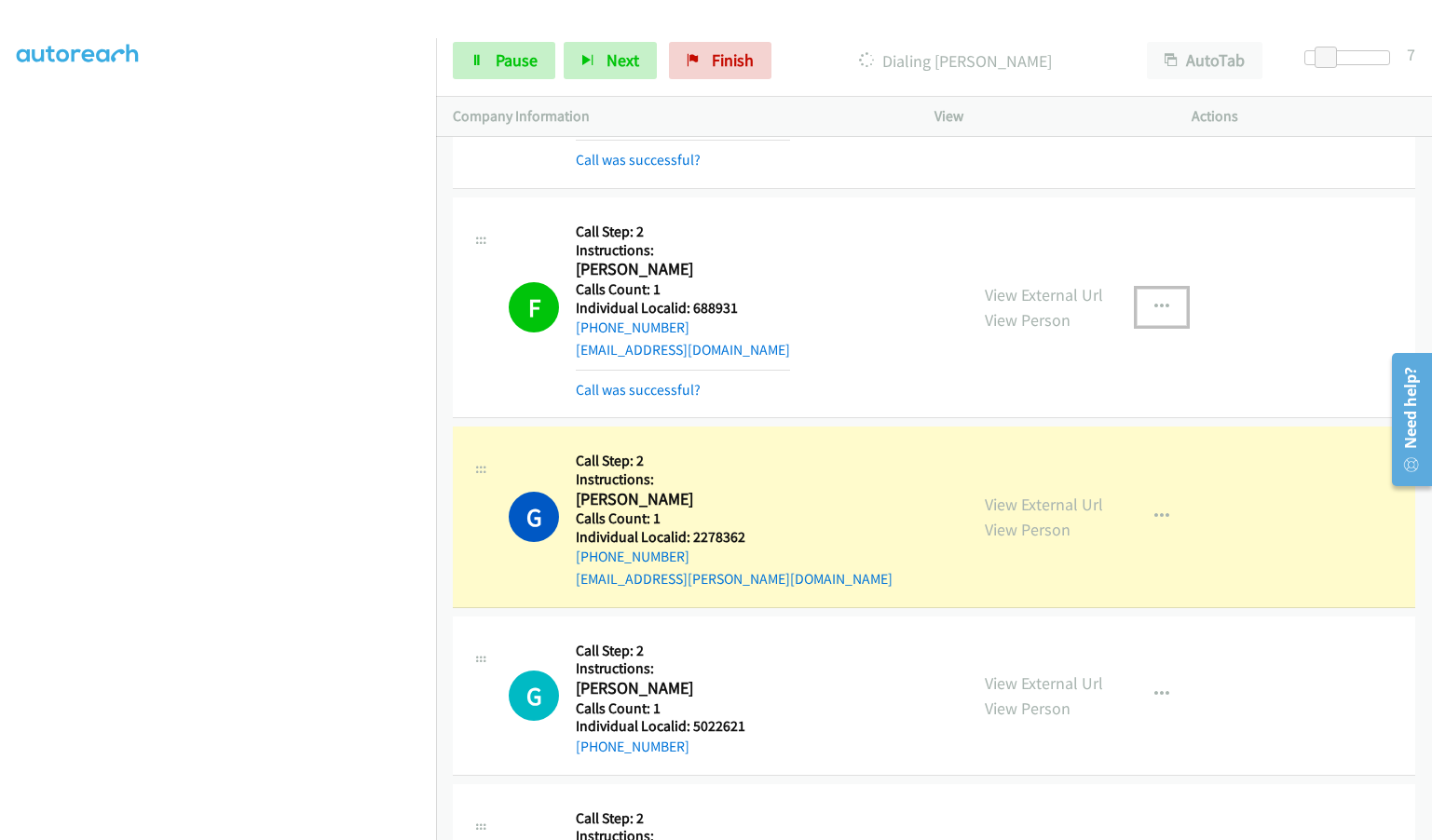 click at bounding box center (1162, 307) 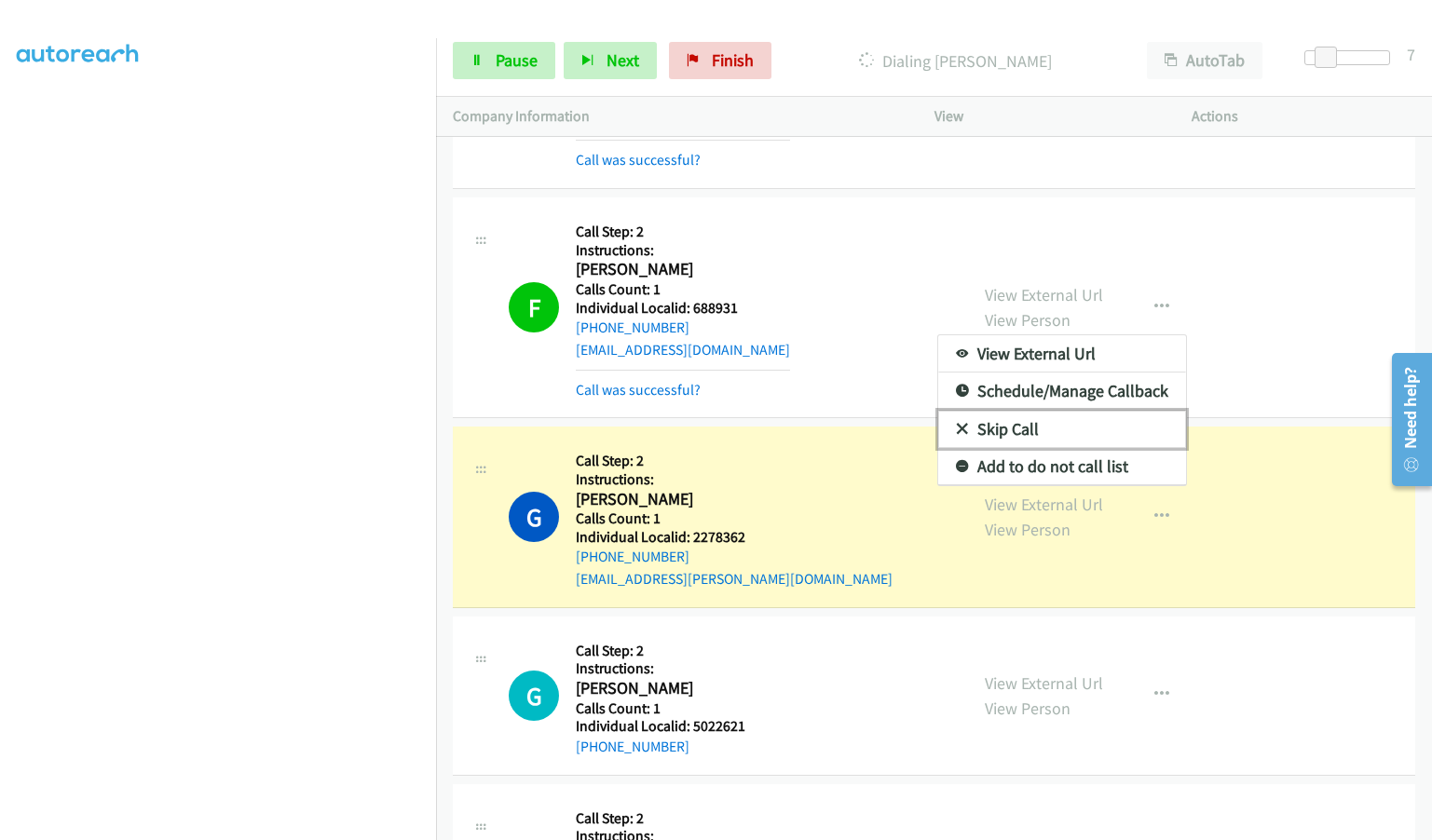 click at bounding box center (962, 430) 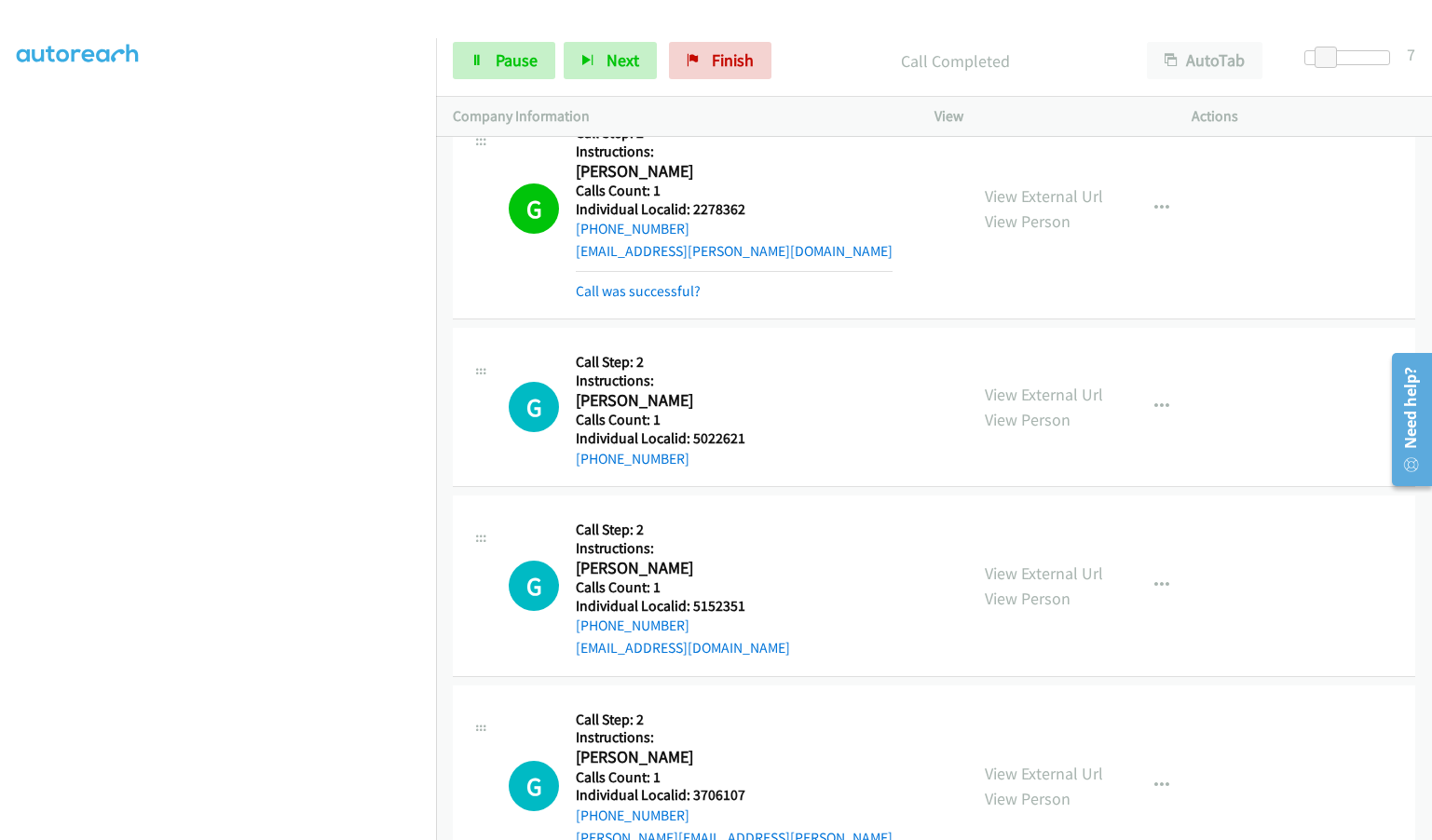 scroll, scrollTop: 23016, scrollLeft: 0, axis: vertical 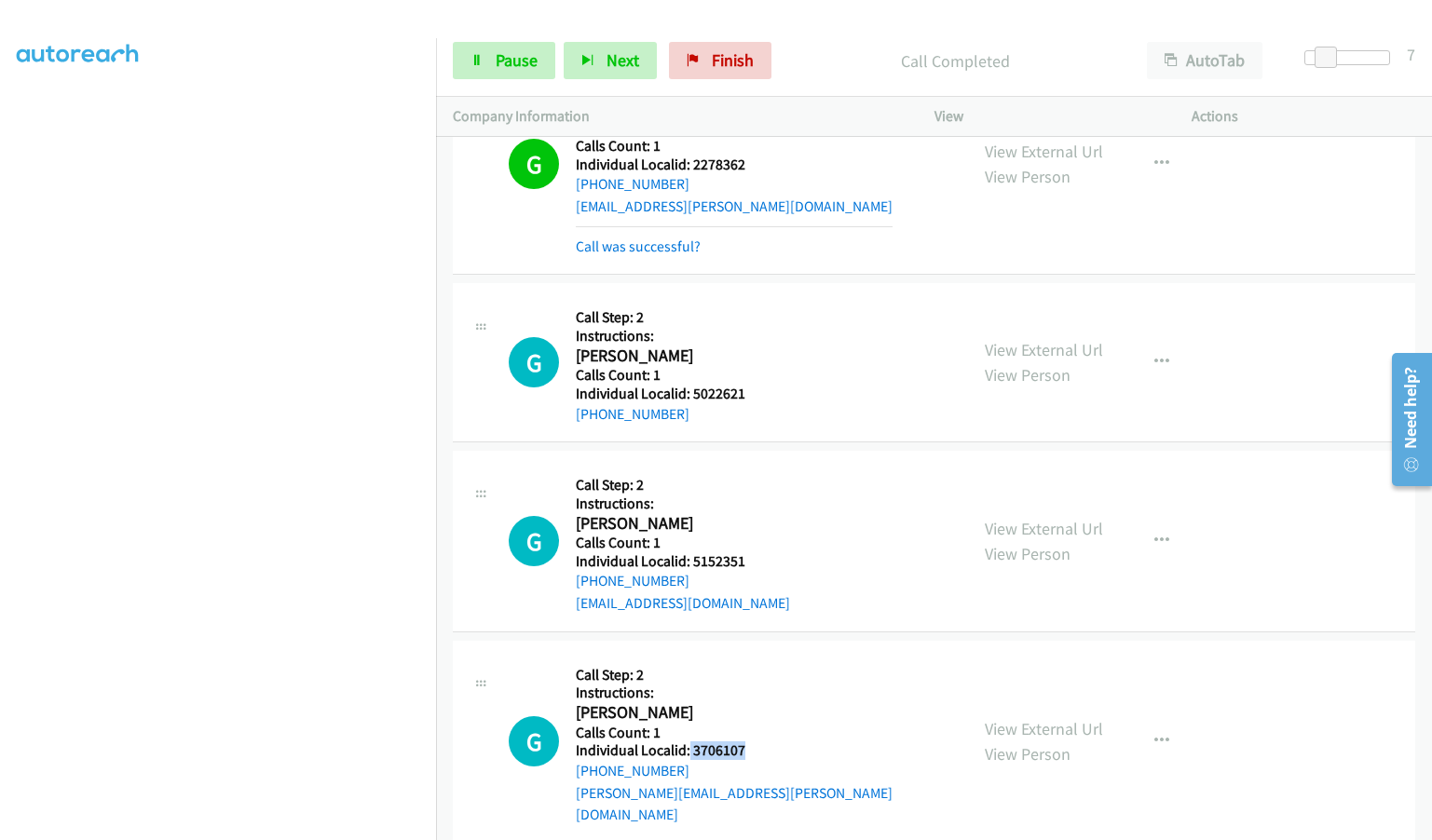 drag, startPoint x: 689, startPoint y: 662, endPoint x: 757, endPoint y: 665, distance: 68.06614 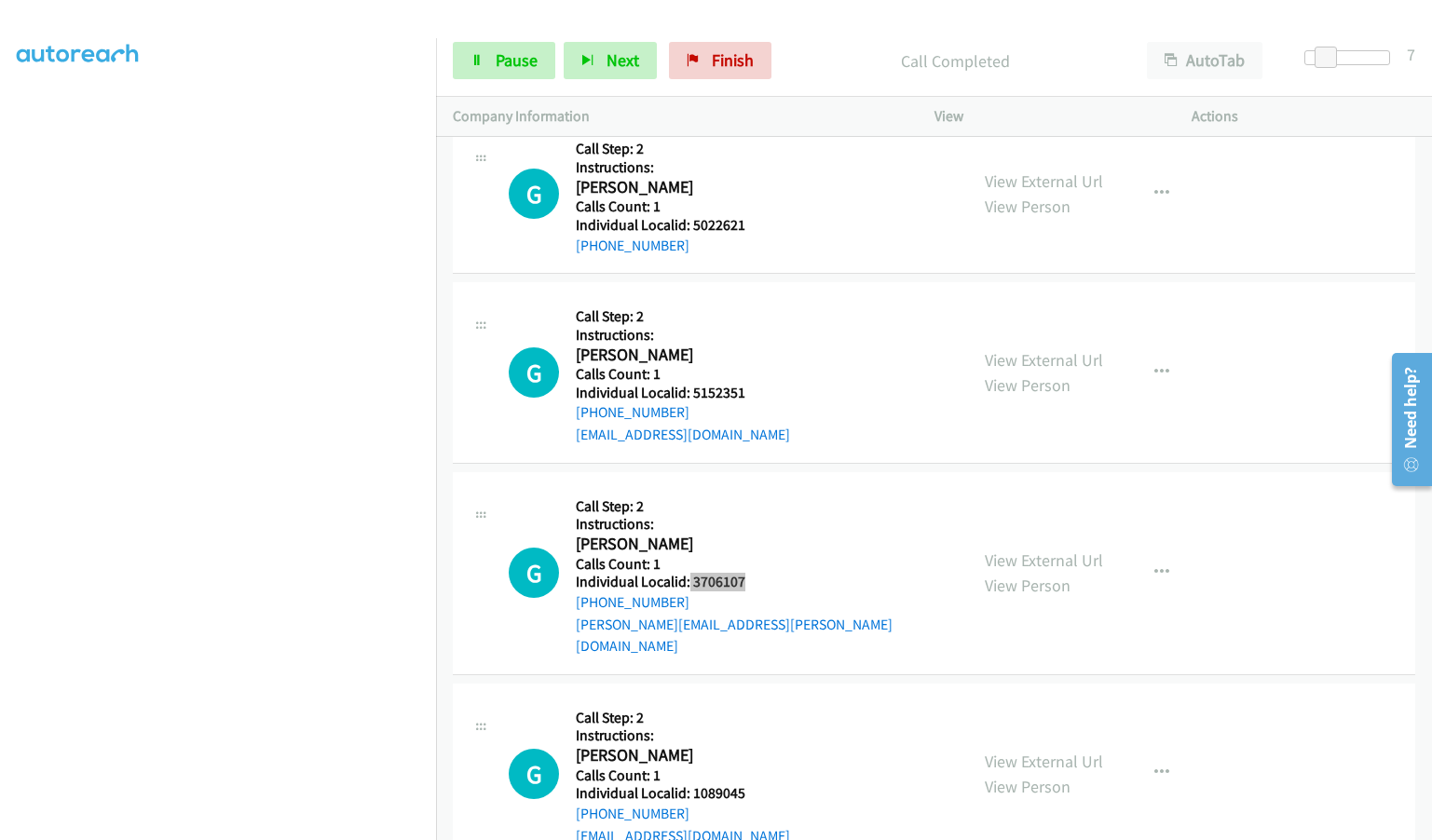scroll, scrollTop: 23296, scrollLeft: 0, axis: vertical 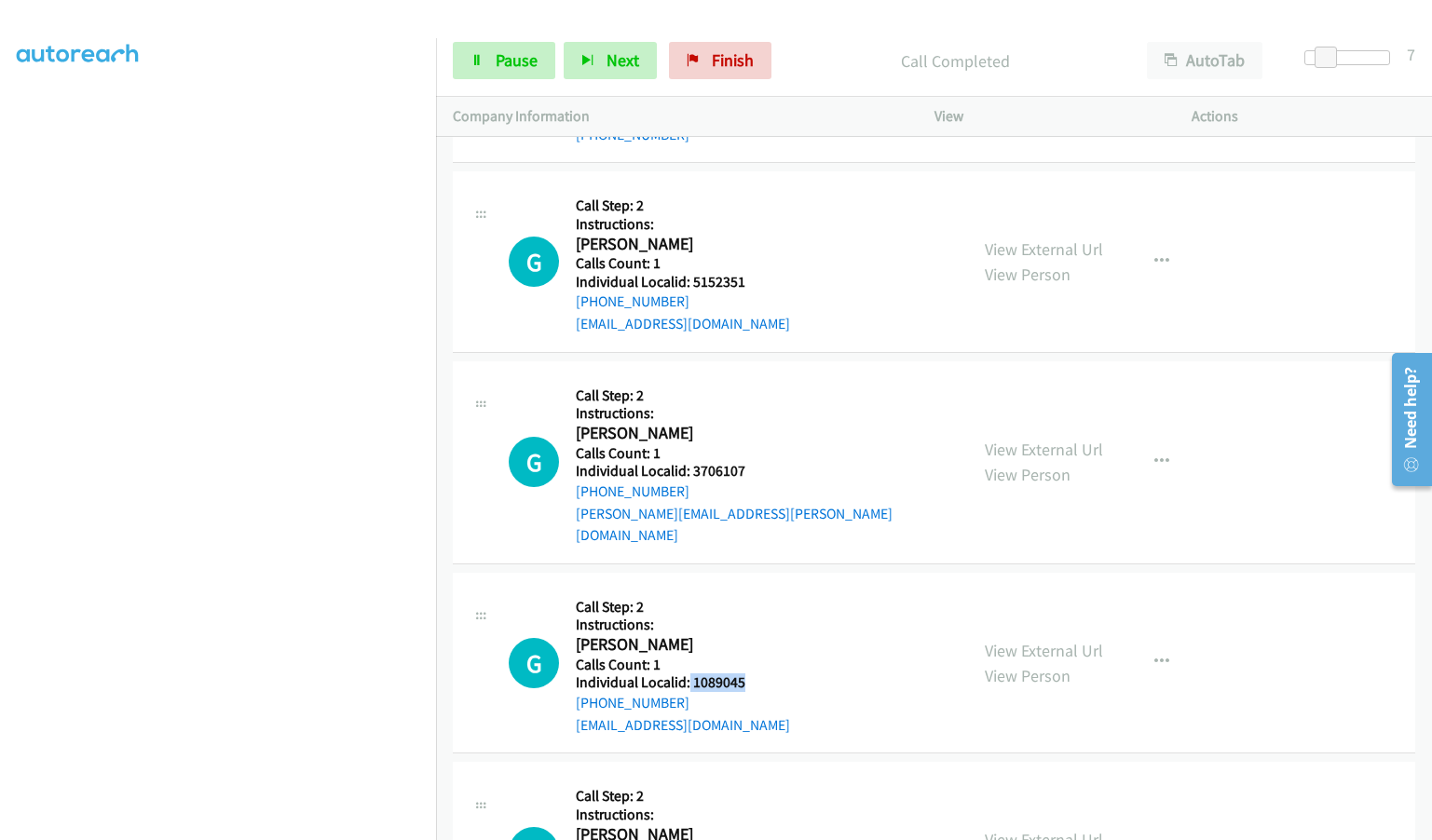 drag, startPoint x: 702, startPoint y: 572, endPoint x: 768, endPoint y: 573, distance: 66.00758 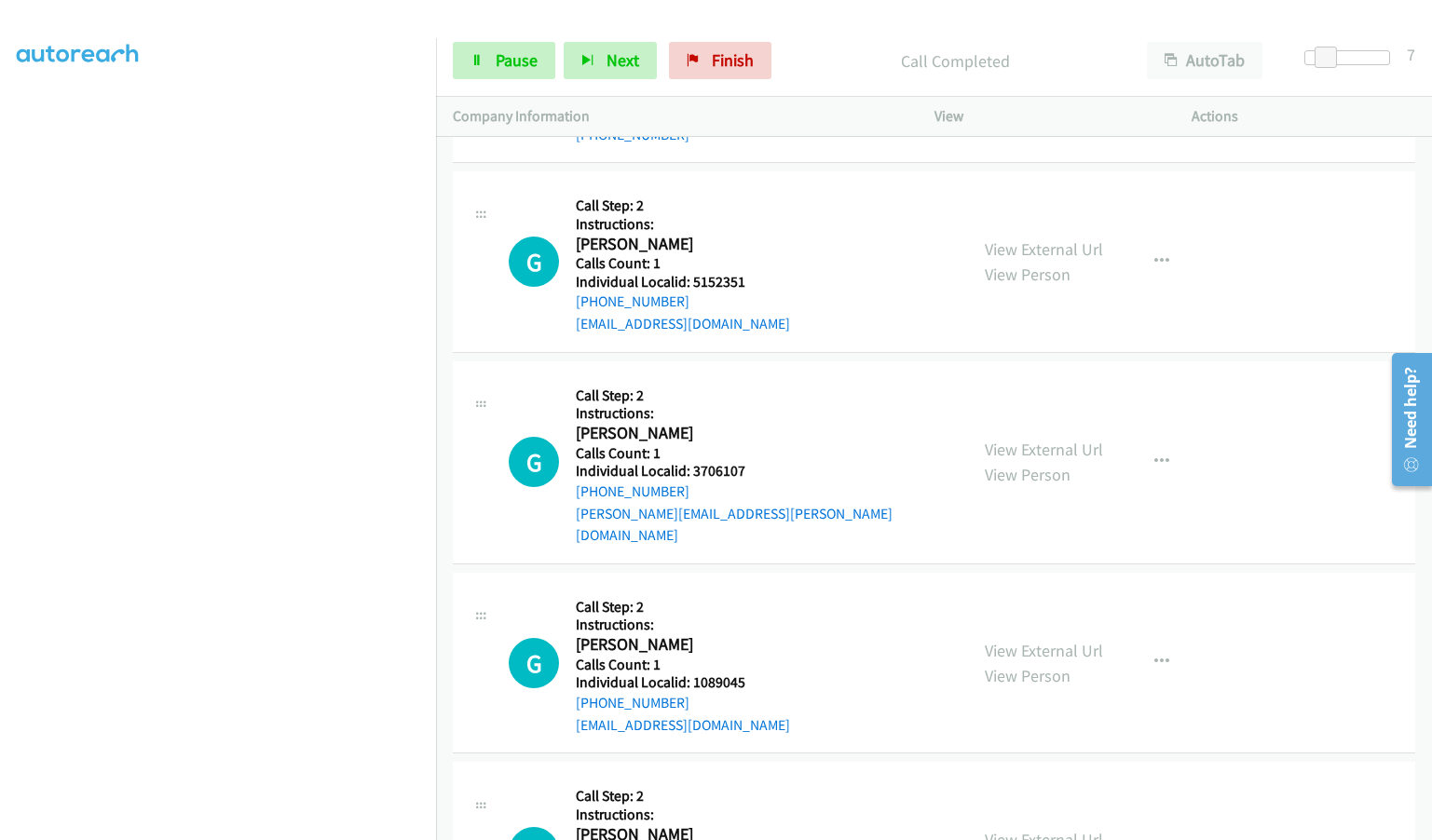 drag, startPoint x: 687, startPoint y: 758, endPoint x: 752, endPoint y: 761, distance: 65.069194 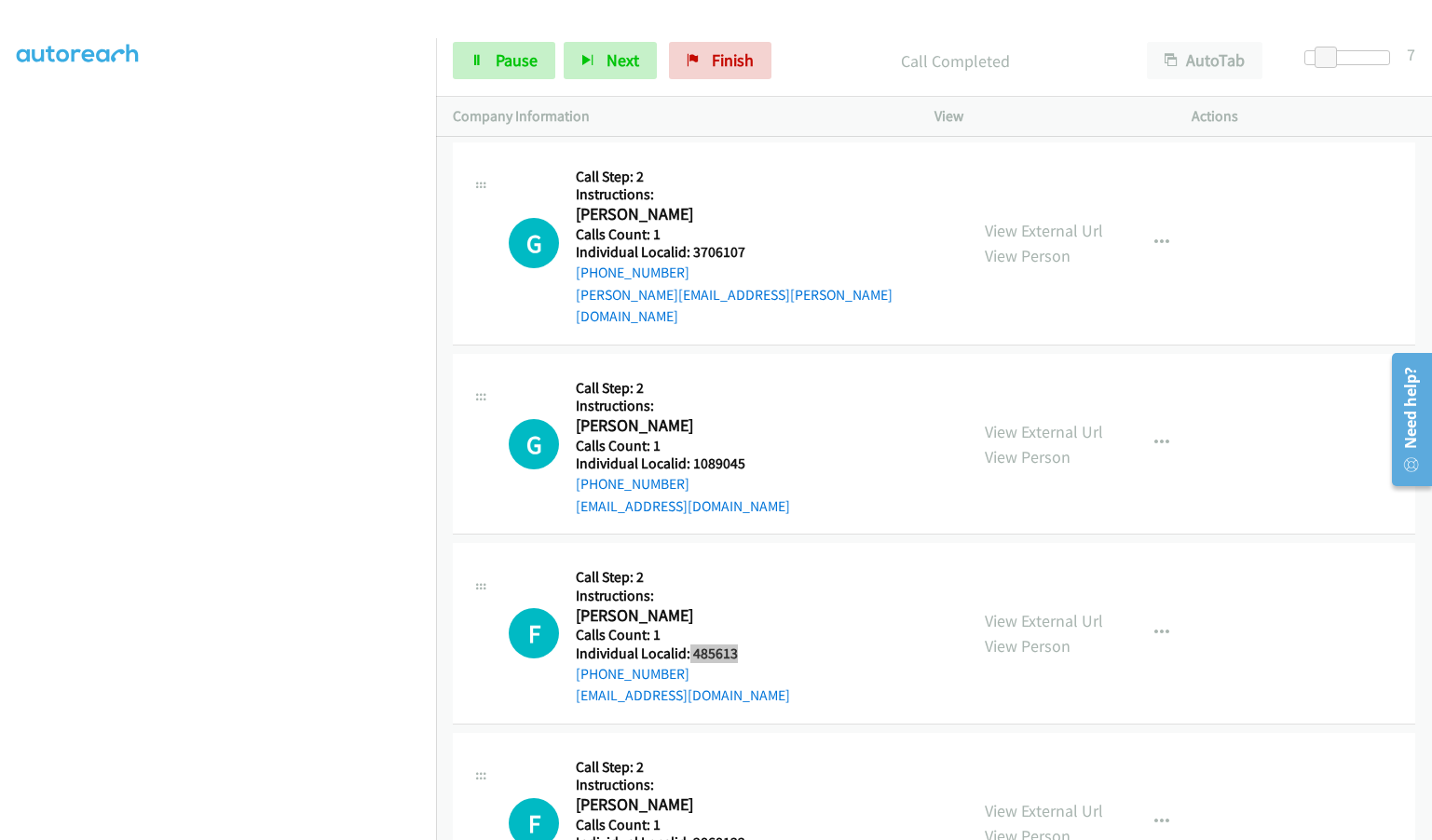 scroll, scrollTop: 23528, scrollLeft: 0, axis: vertical 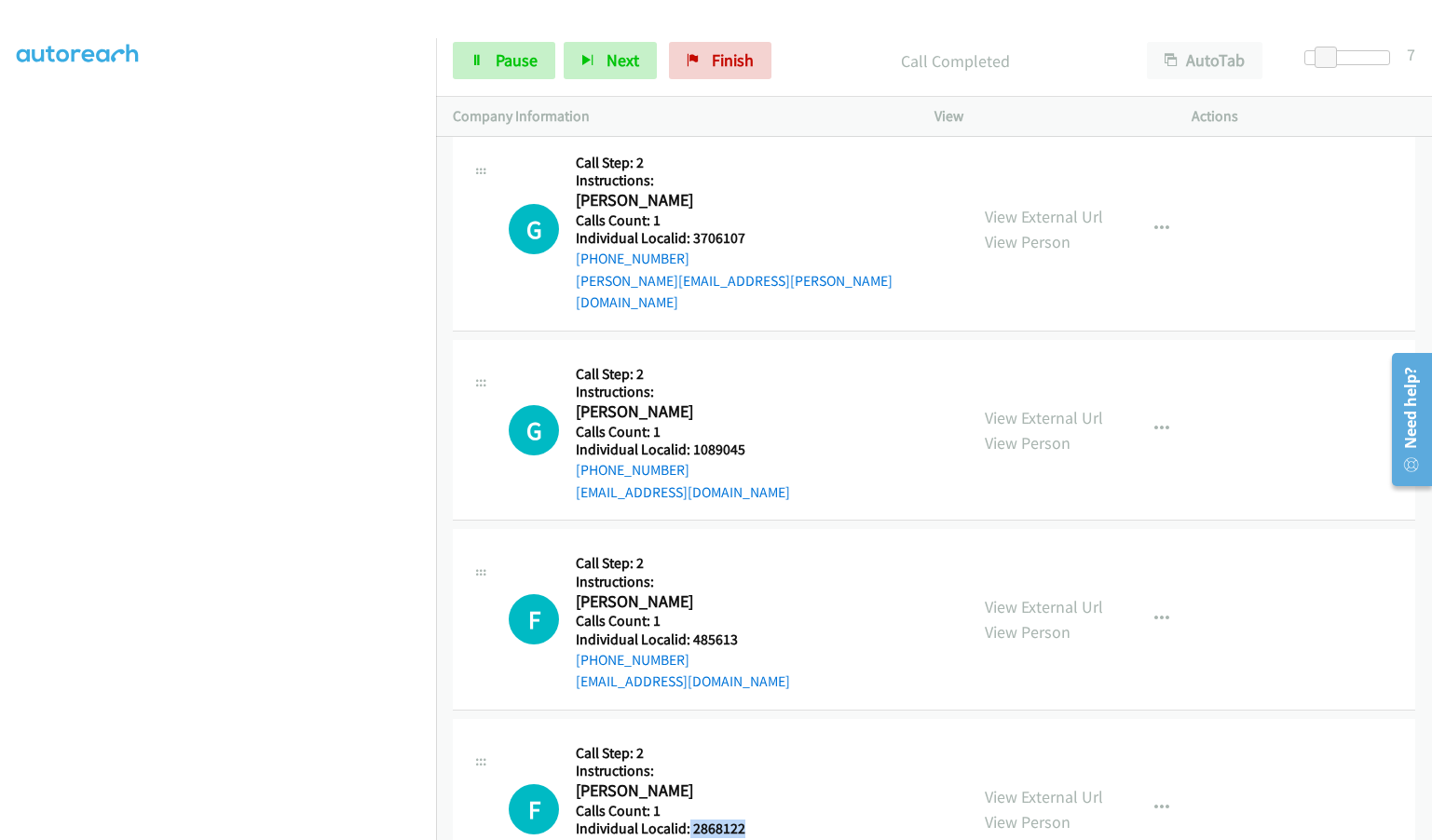 drag, startPoint x: 688, startPoint y: 718, endPoint x: 756, endPoint y: 719, distance: 68.00735 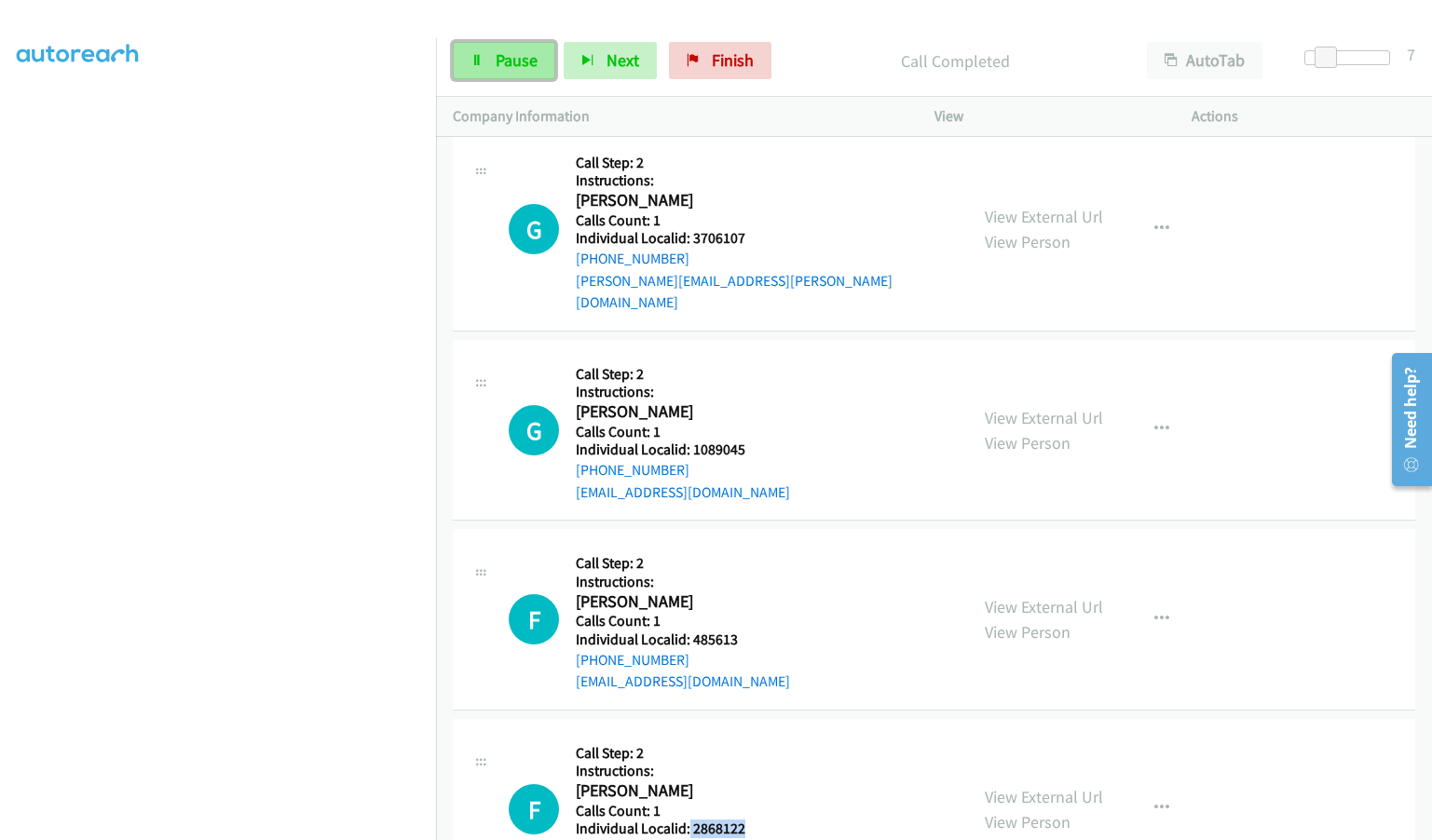 click on "Pause" at bounding box center [516, 60] 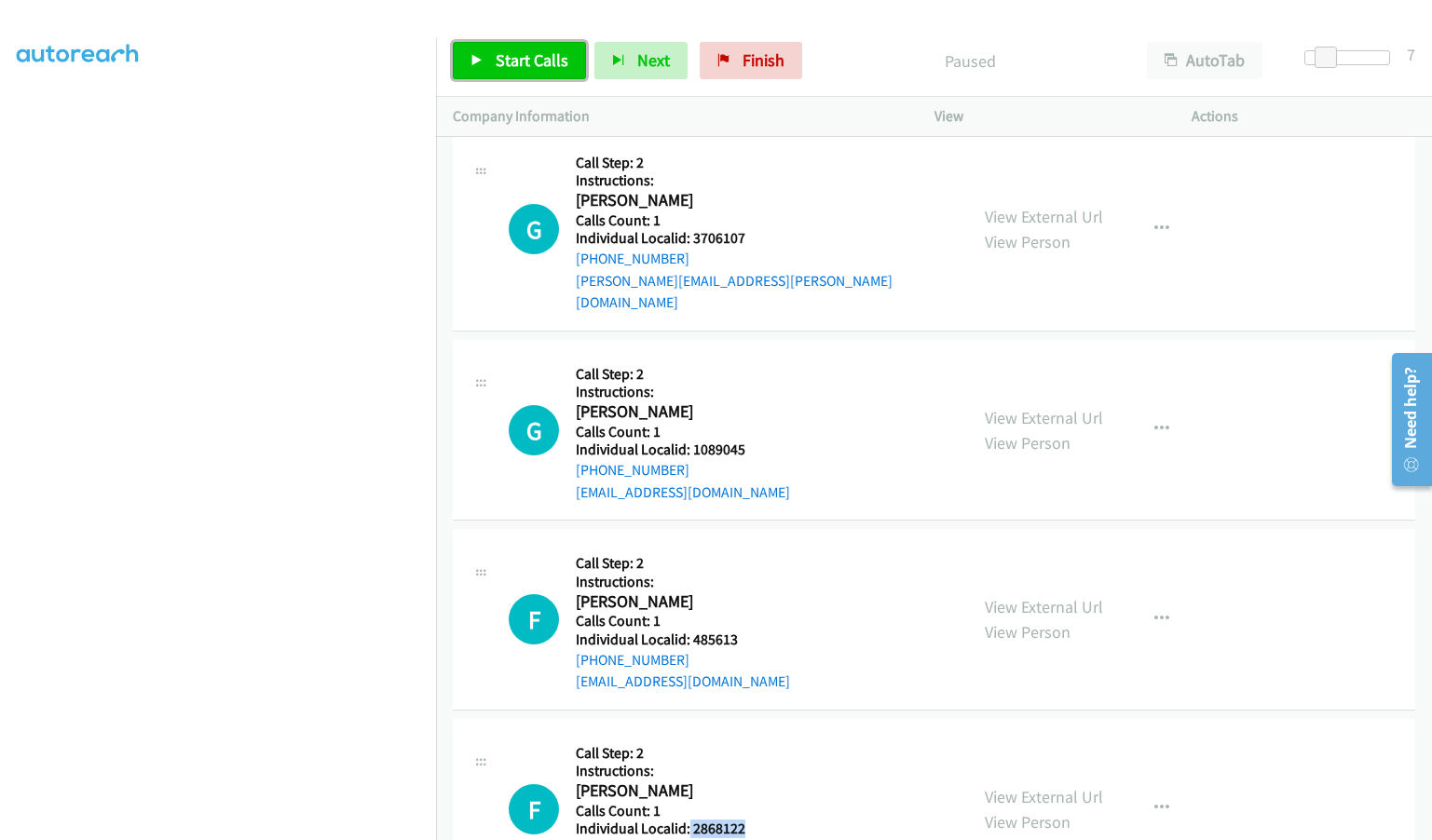 click on "Start Calls" at bounding box center [532, 60] 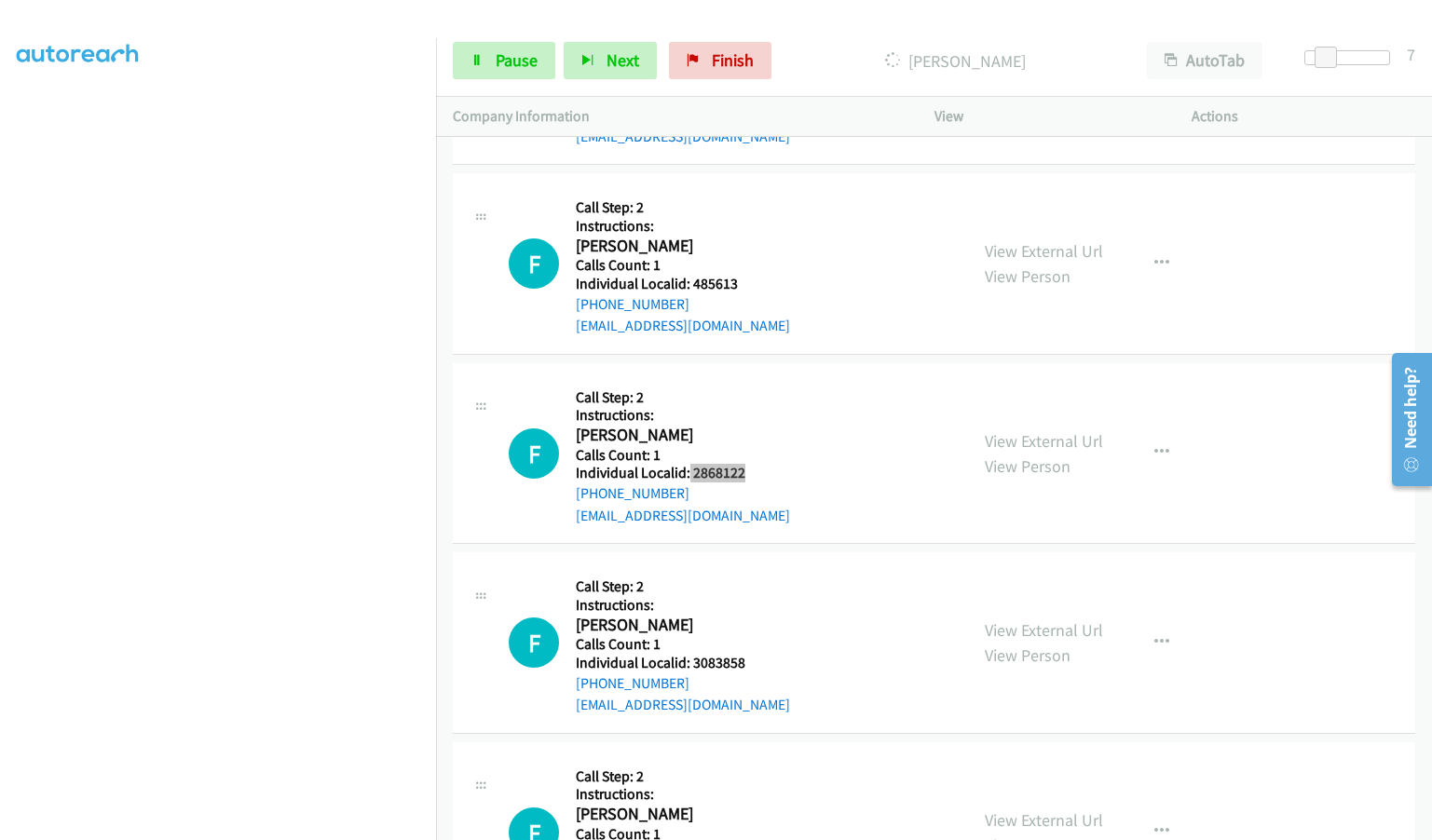 scroll, scrollTop: 23924, scrollLeft: 0, axis: vertical 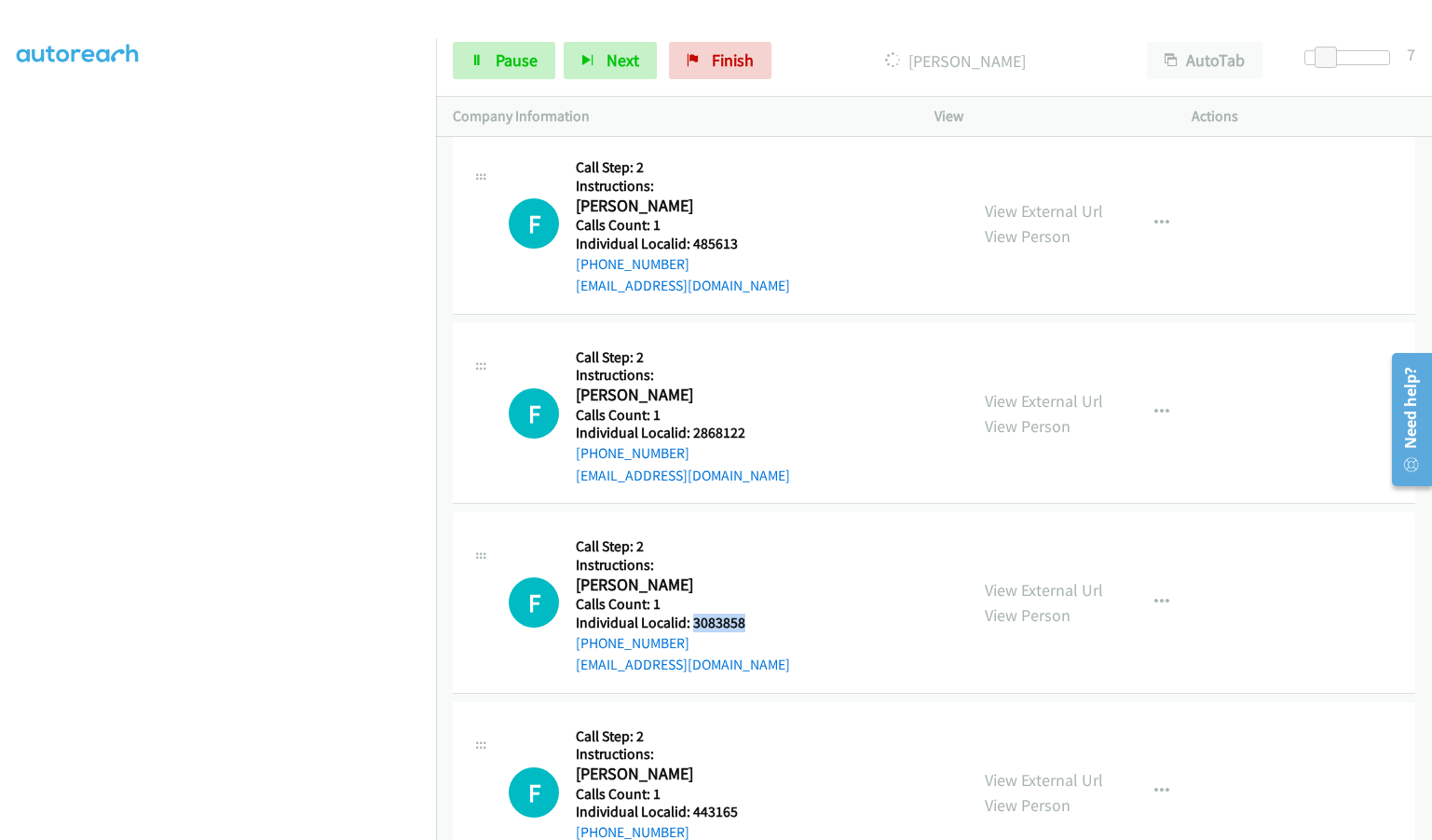 drag, startPoint x: 690, startPoint y: 520, endPoint x: 747, endPoint y: 519, distance: 57.008771 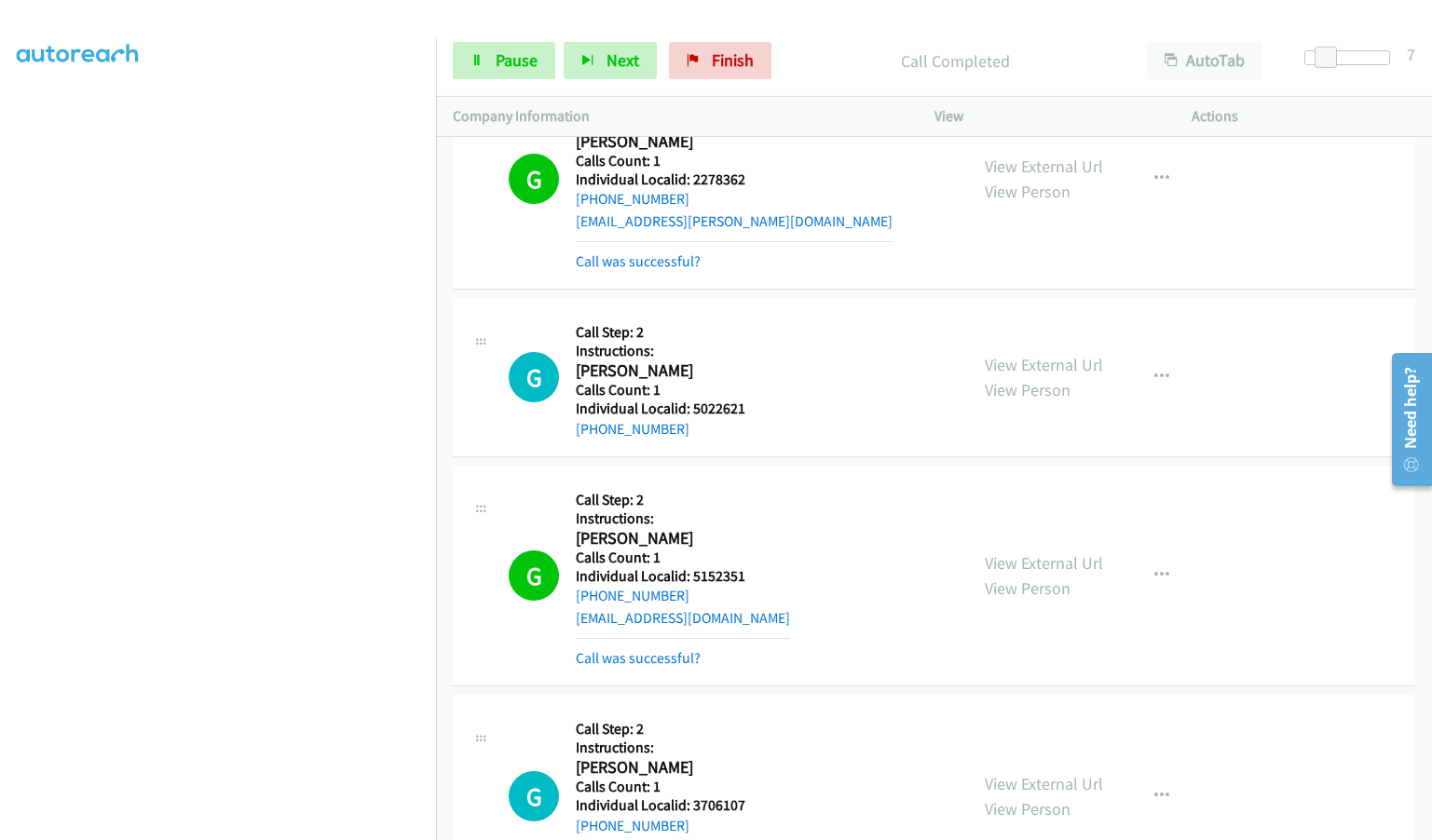 scroll, scrollTop: 22986, scrollLeft: 0, axis: vertical 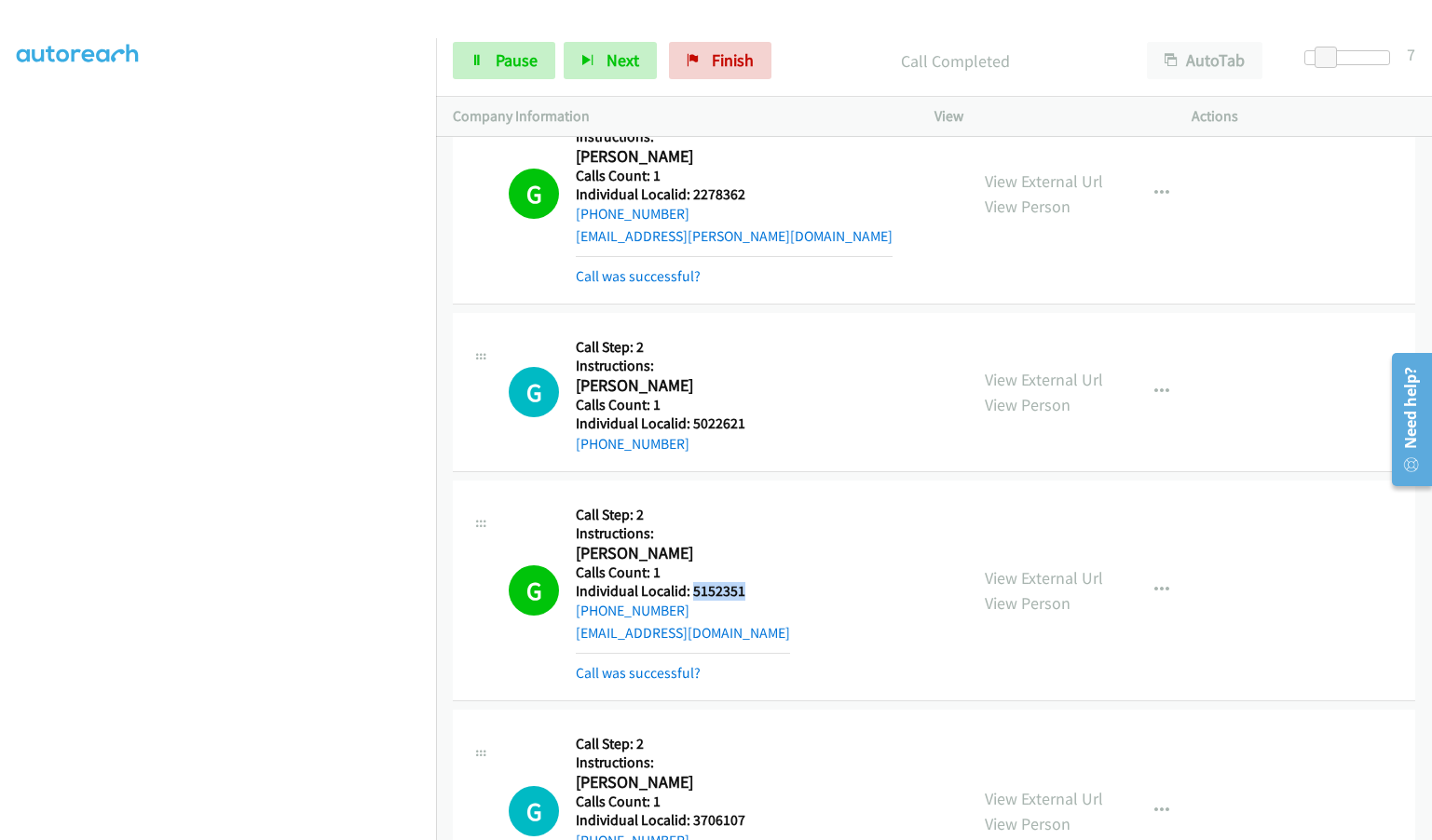 drag, startPoint x: 693, startPoint y: 499, endPoint x: 757, endPoint y: 506, distance: 64.381674 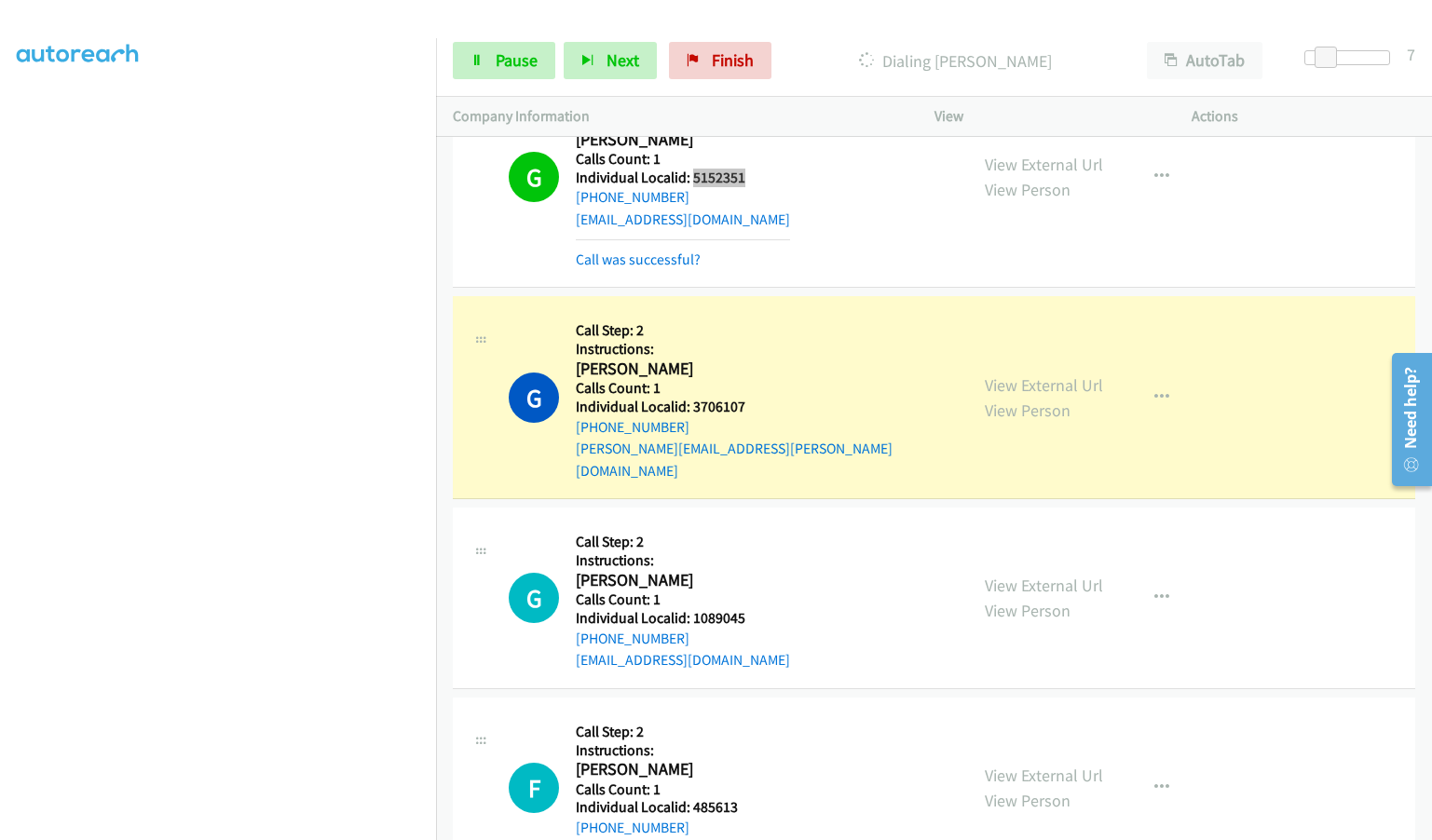 scroll, scrollTop: 23452, scrollLeft: 0, axis: vertical 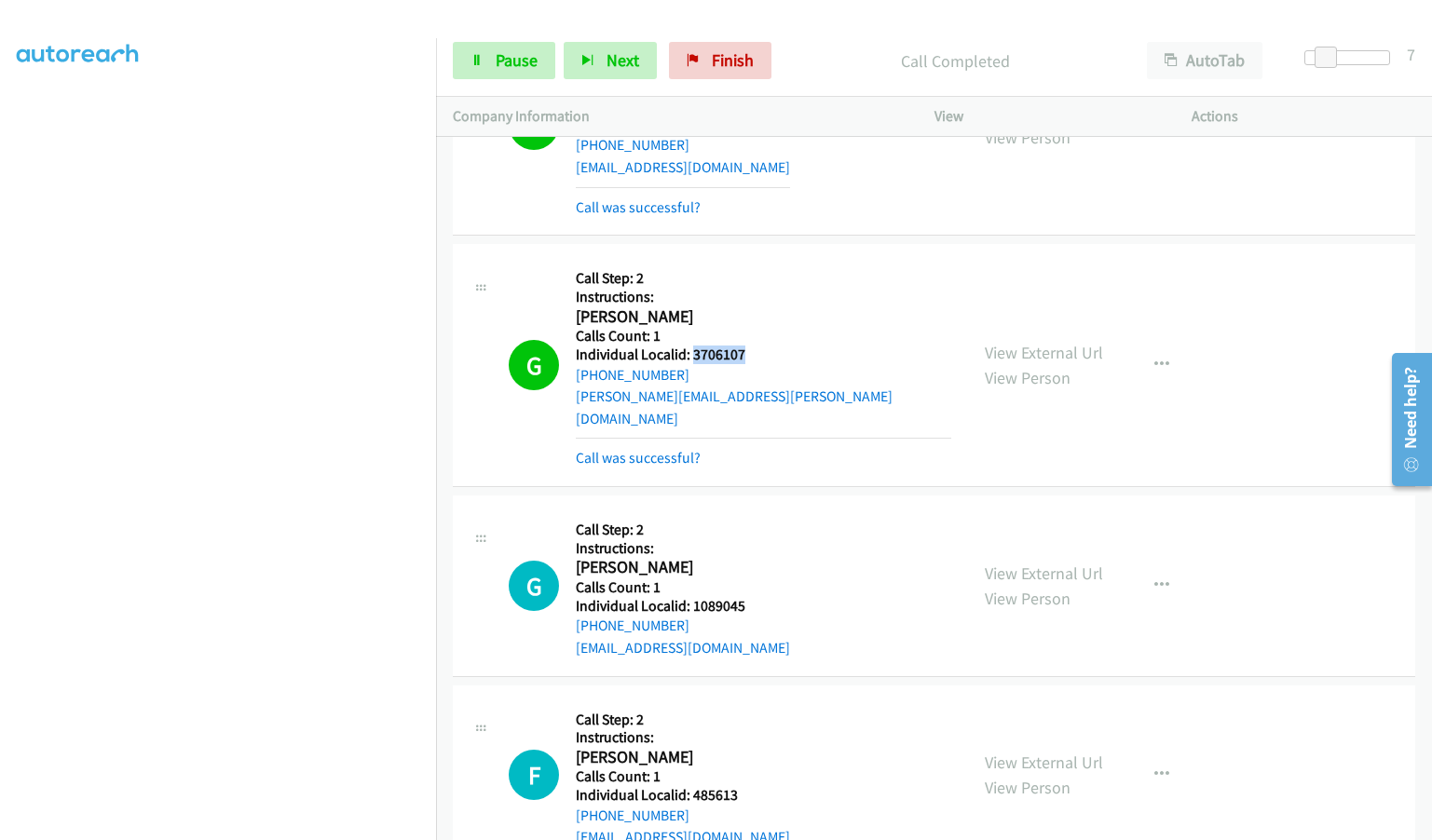 drag, startPoint x: 694, startPoint y: 272, endPoint x: 774, endPoint y: 267, distance: 80.156098 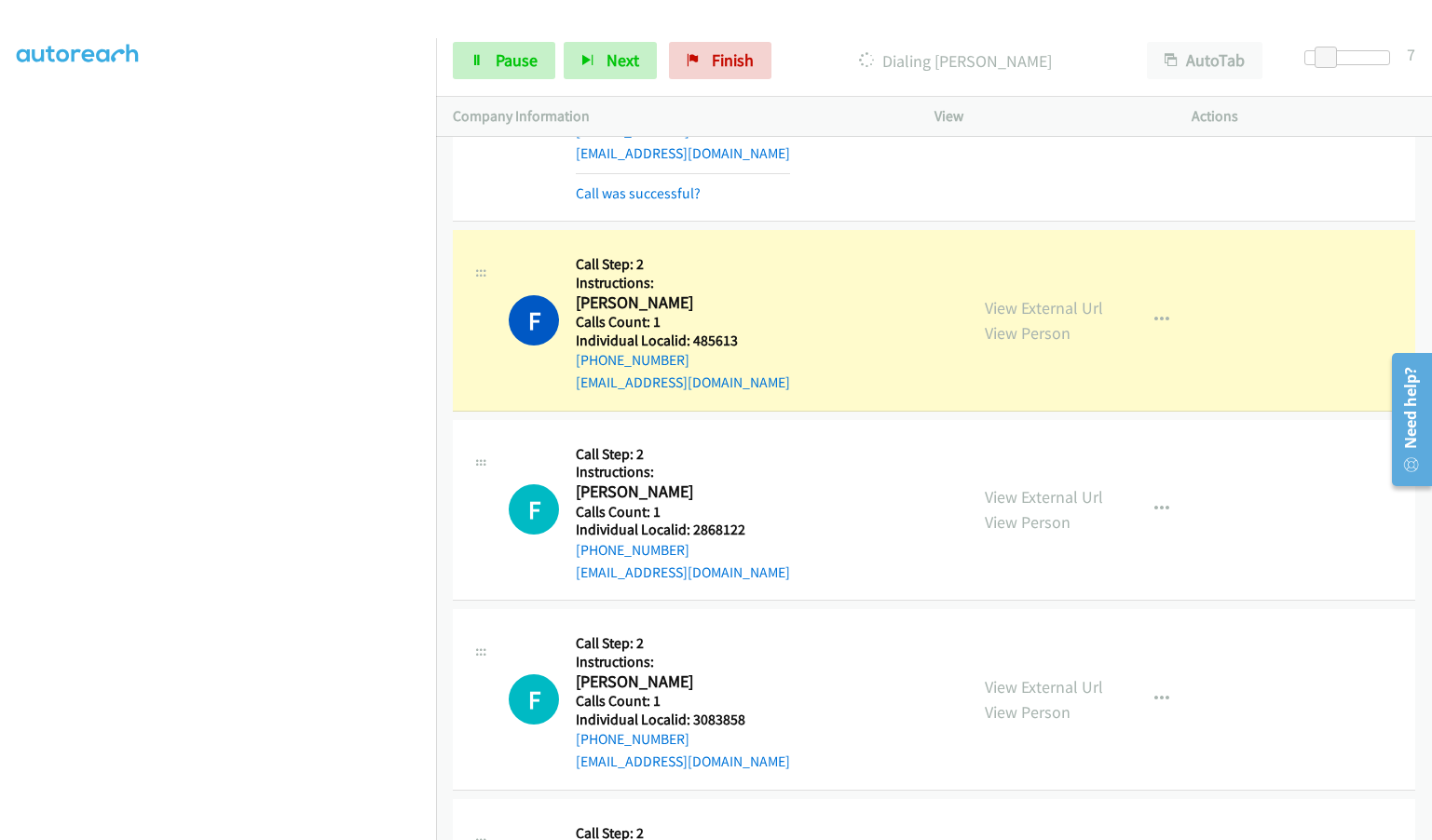 scroll, scrollTop: 23964, scrollLeft: 0, axis: vertical 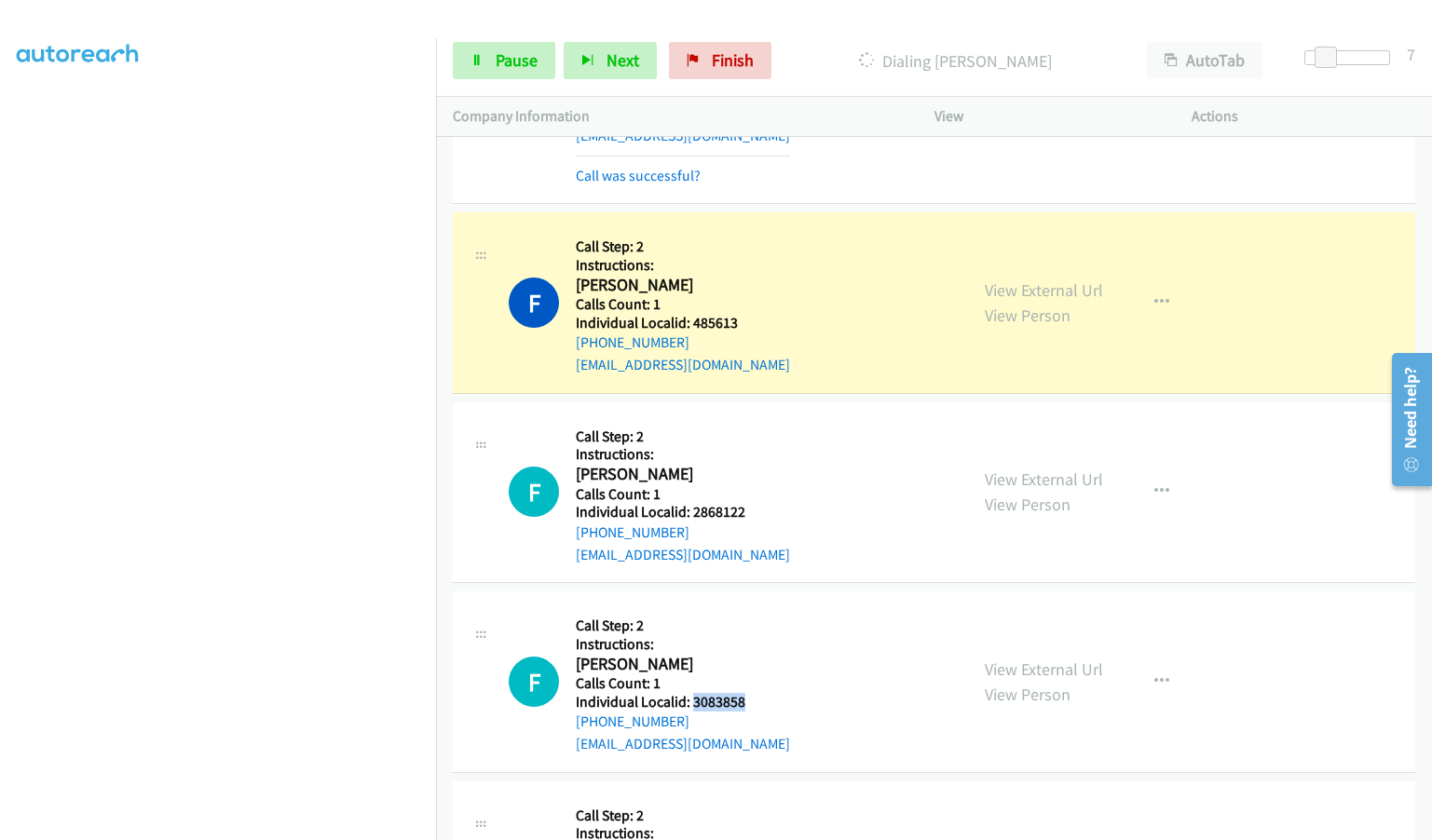 drag, startPoint x: 692, startPoint y: 591, endPoint x: 774, endPoint y: 589, distance: 82.024387 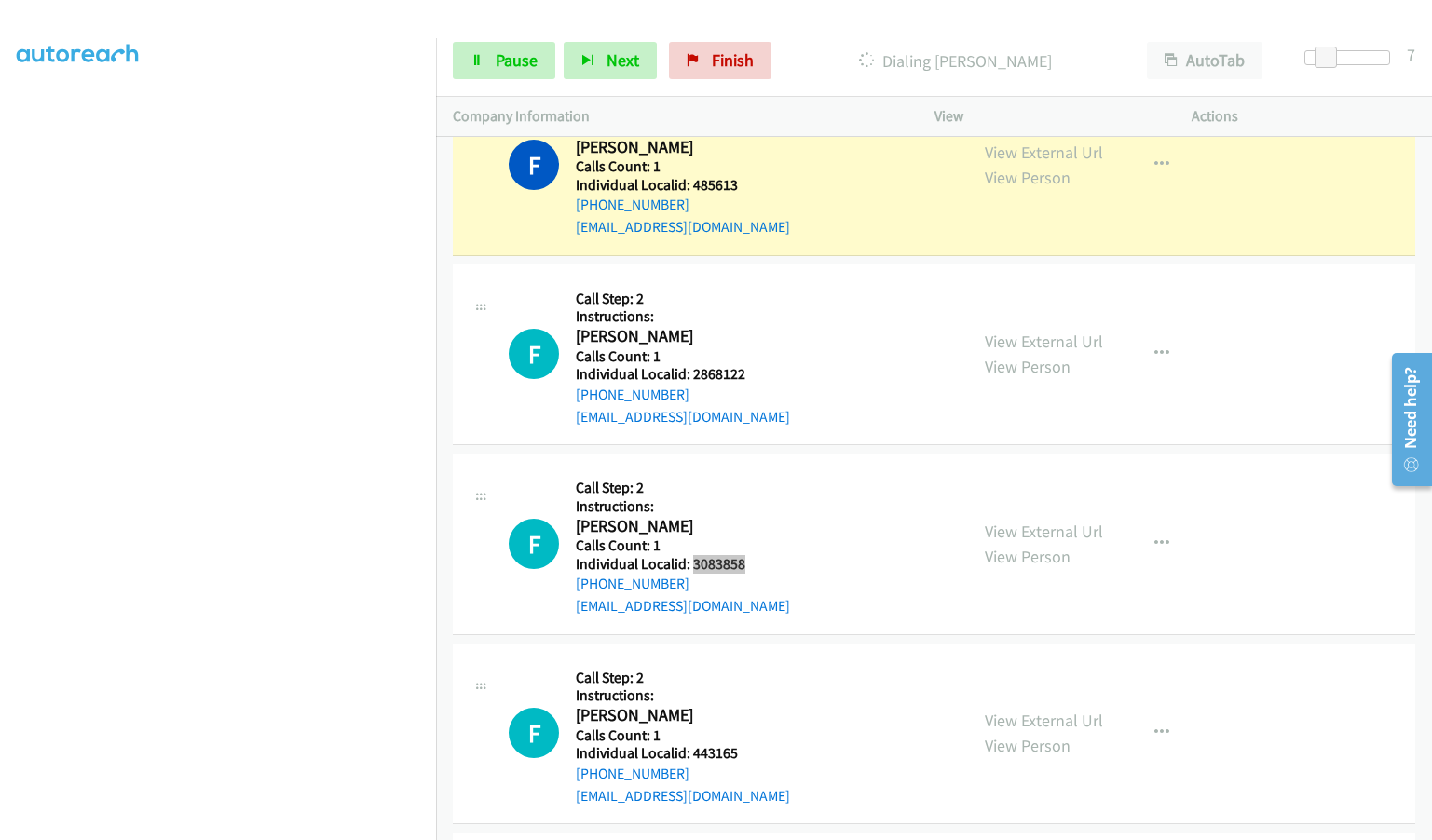 scroll, scrollTop: 24104, scrollLeft: 0, axis: vertical 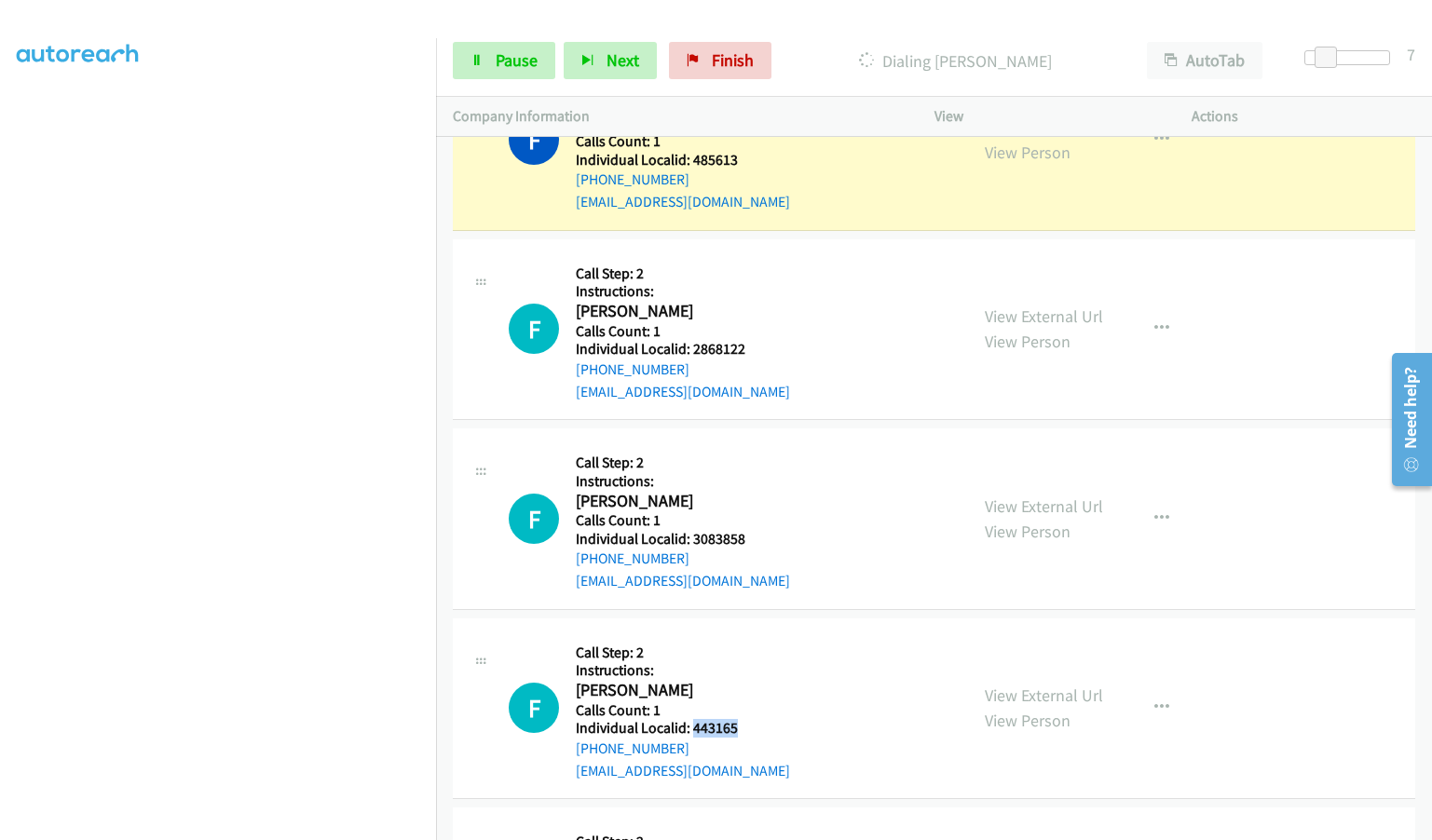 drag, startPoint x: 690, startPoint y: 641, endPoint x: 757, endPoint y: 617, distance: 71.168813 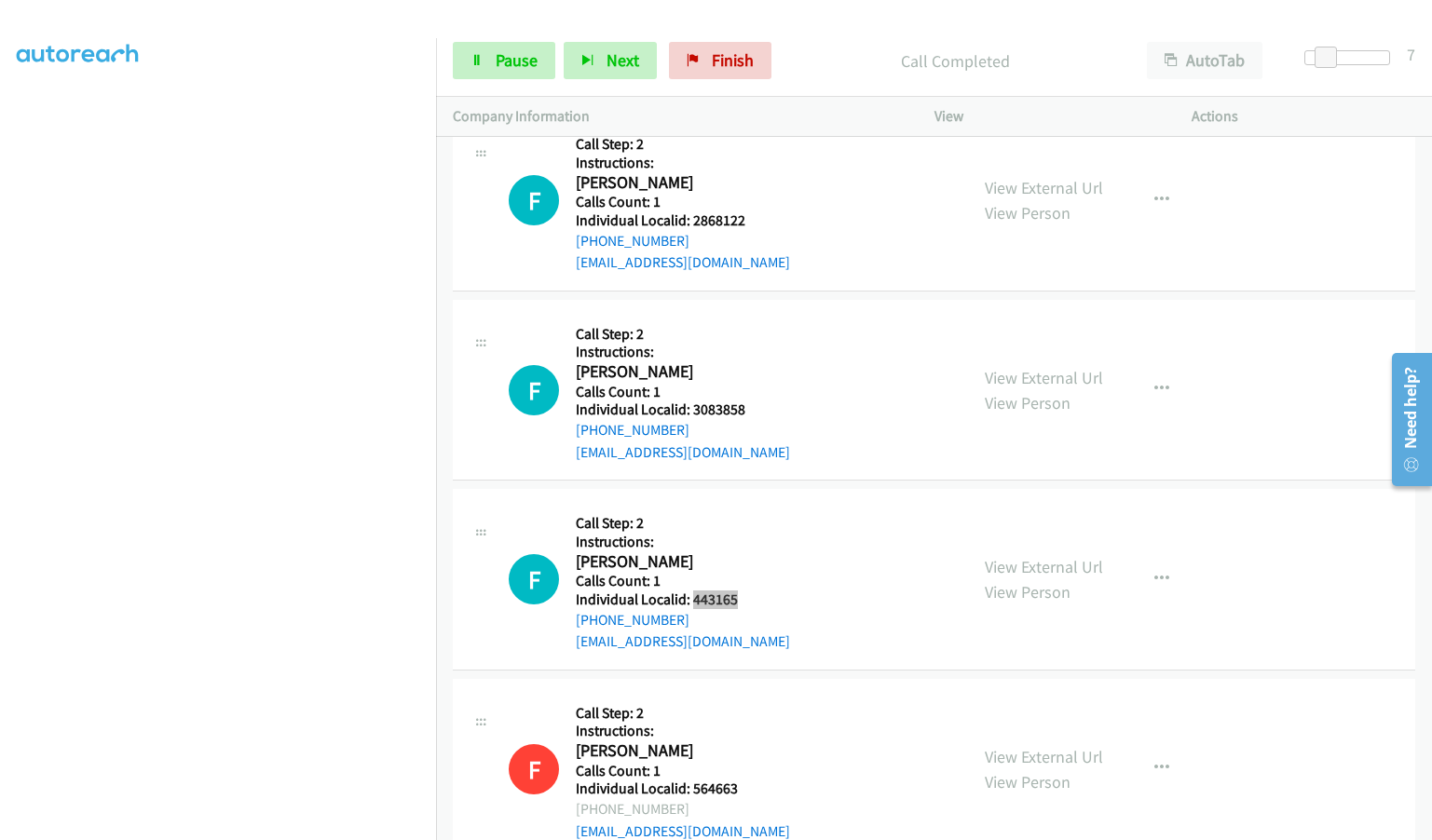 scroll, scrollTop: 24632, scrollLeft: 0, axis: vertical 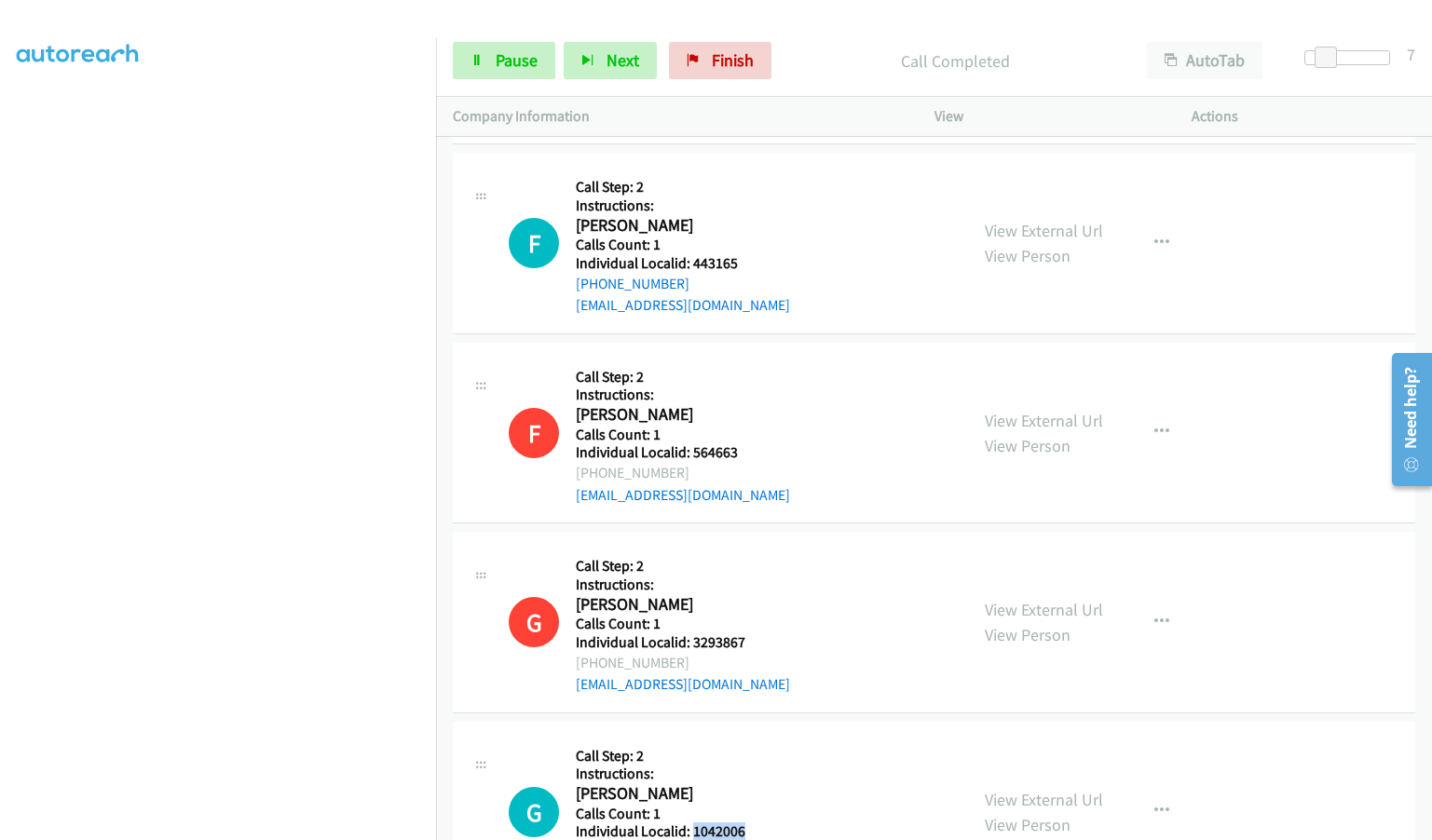 drag, startPoint x: 701, startPoint y: 721, endPoint x: 755, endPoint y: 721, distance: 54 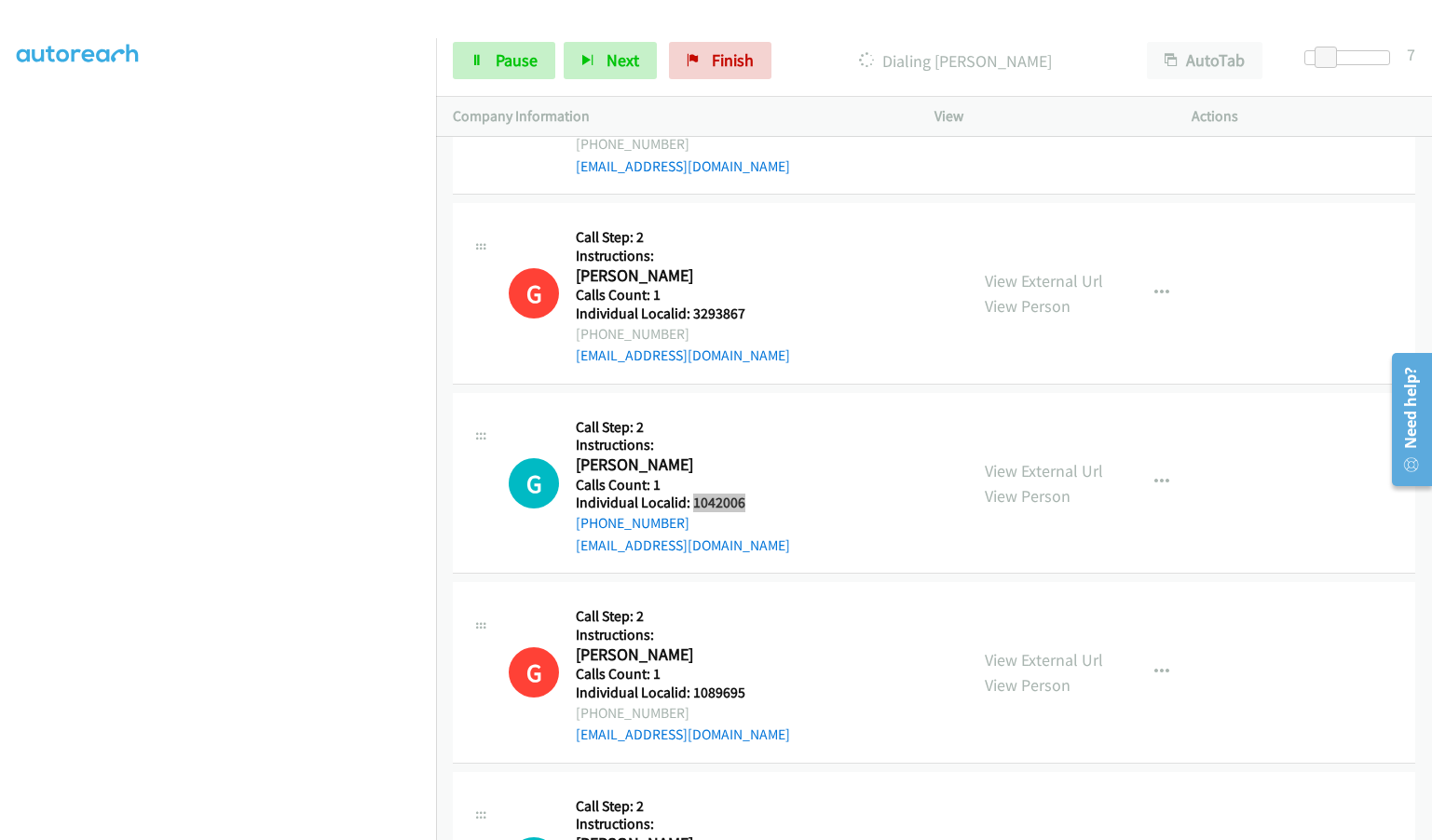 scroll, scrollTop: 25307, scrollLeft: 0, axis: vertical 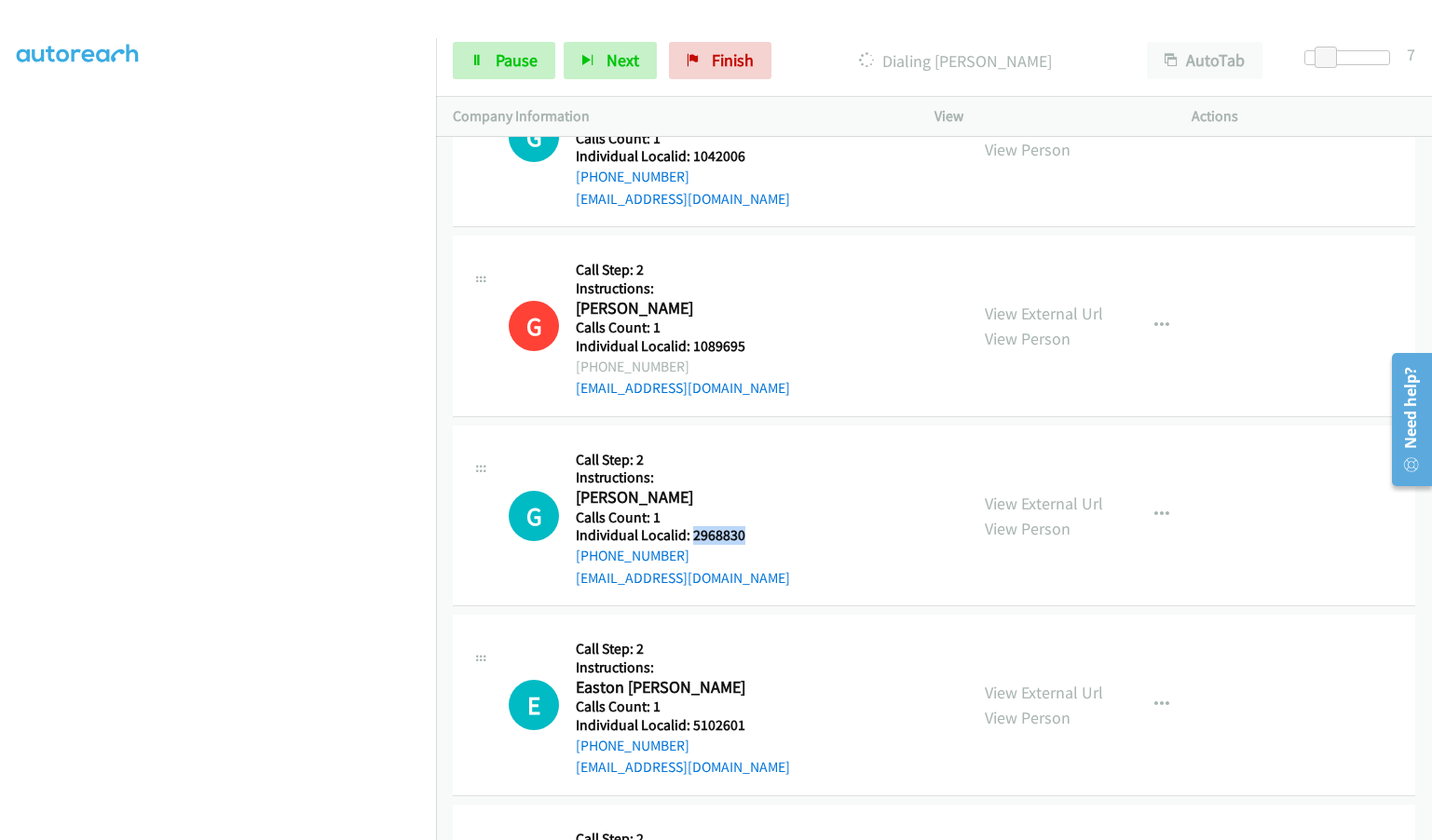 drag, startPoint x: 690, startPoint y: 422, endPoint x: 770, endPoint y: 422, distance: 80 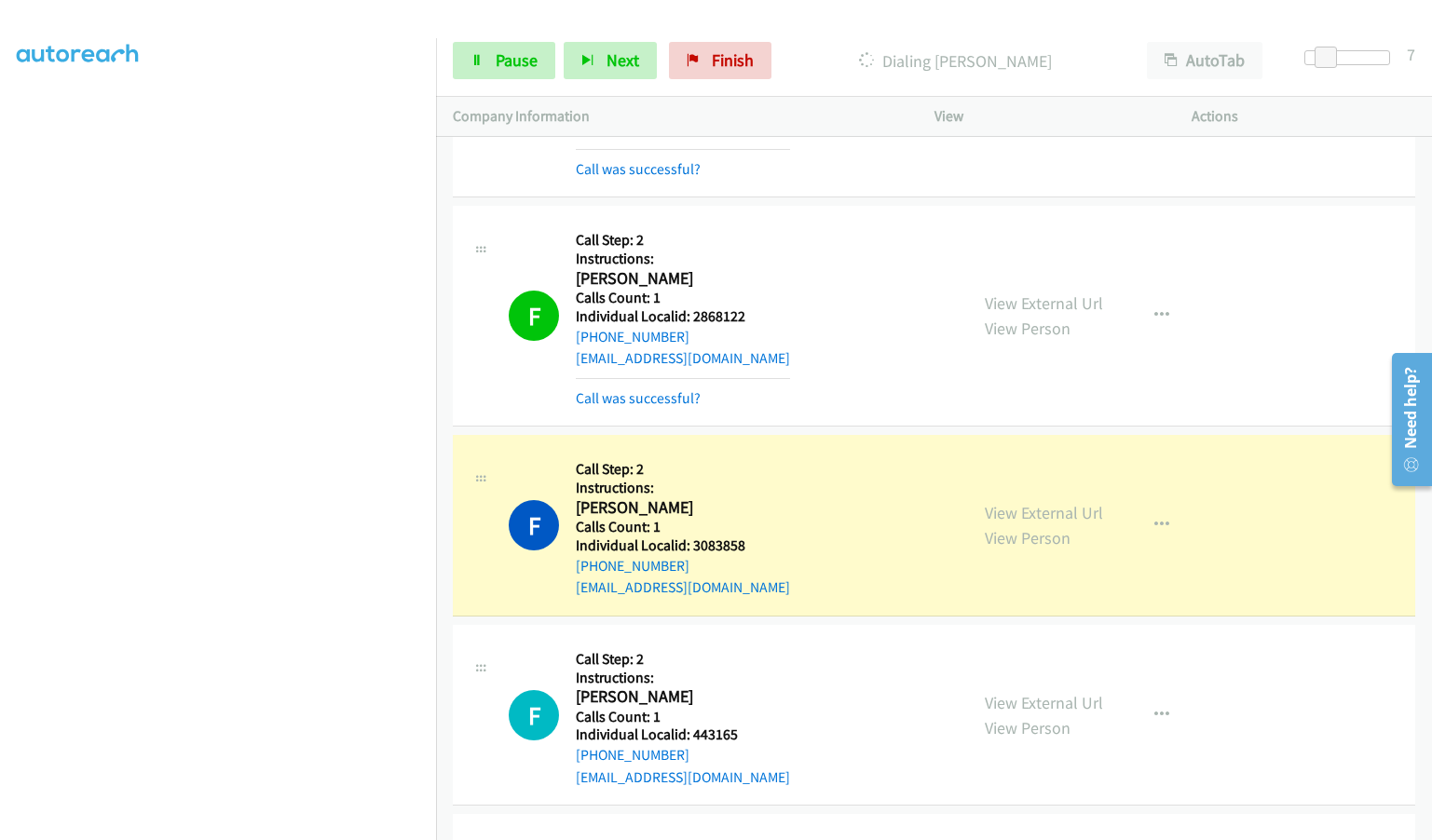 scroll, scrollTop: 24206, scrollLeft: 0, axis: vertical 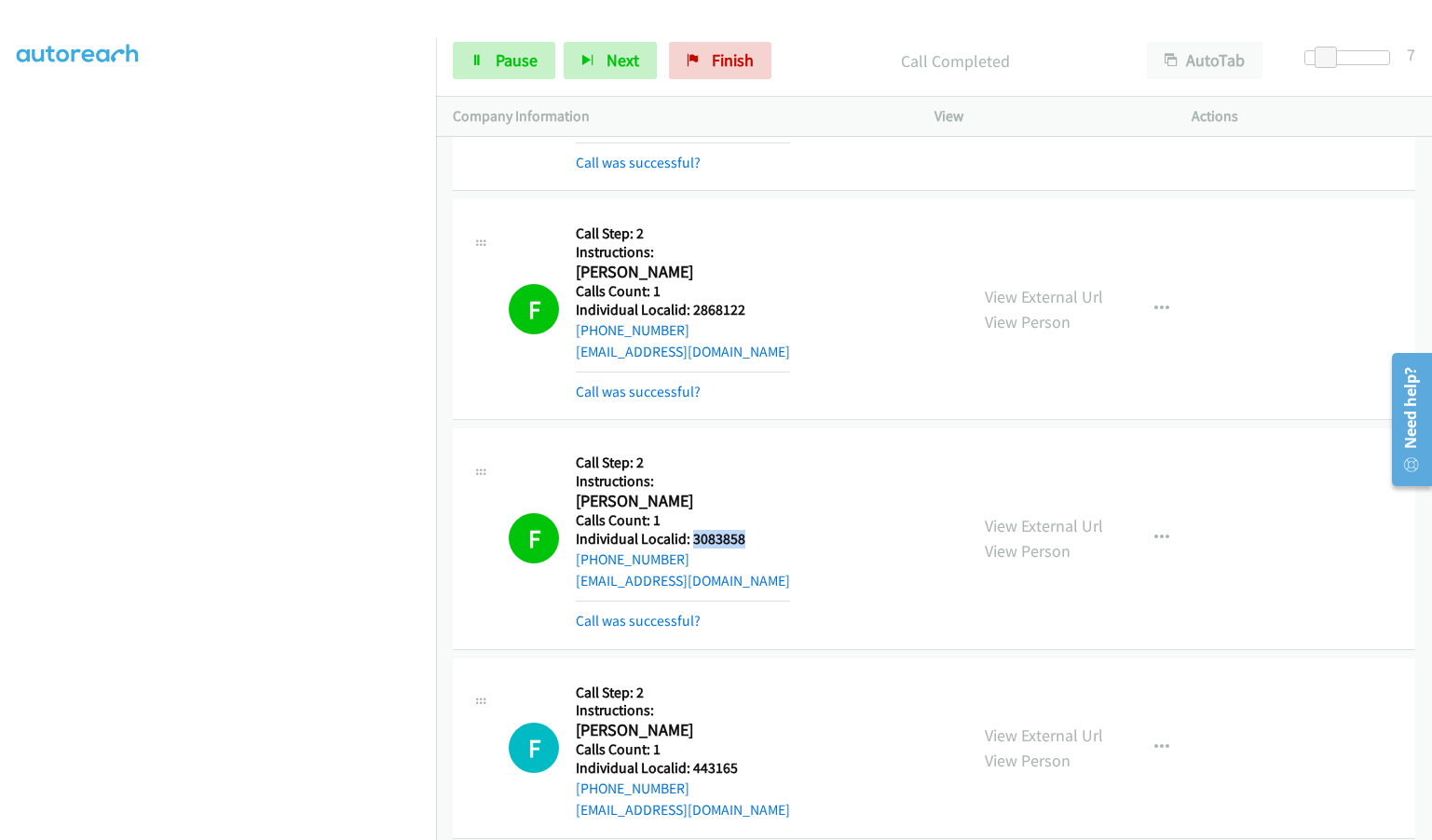 drag, startPoint x: 689, startPoint y: 427, endPoint x: 744, endPoint y: 430, distance: 55.081757 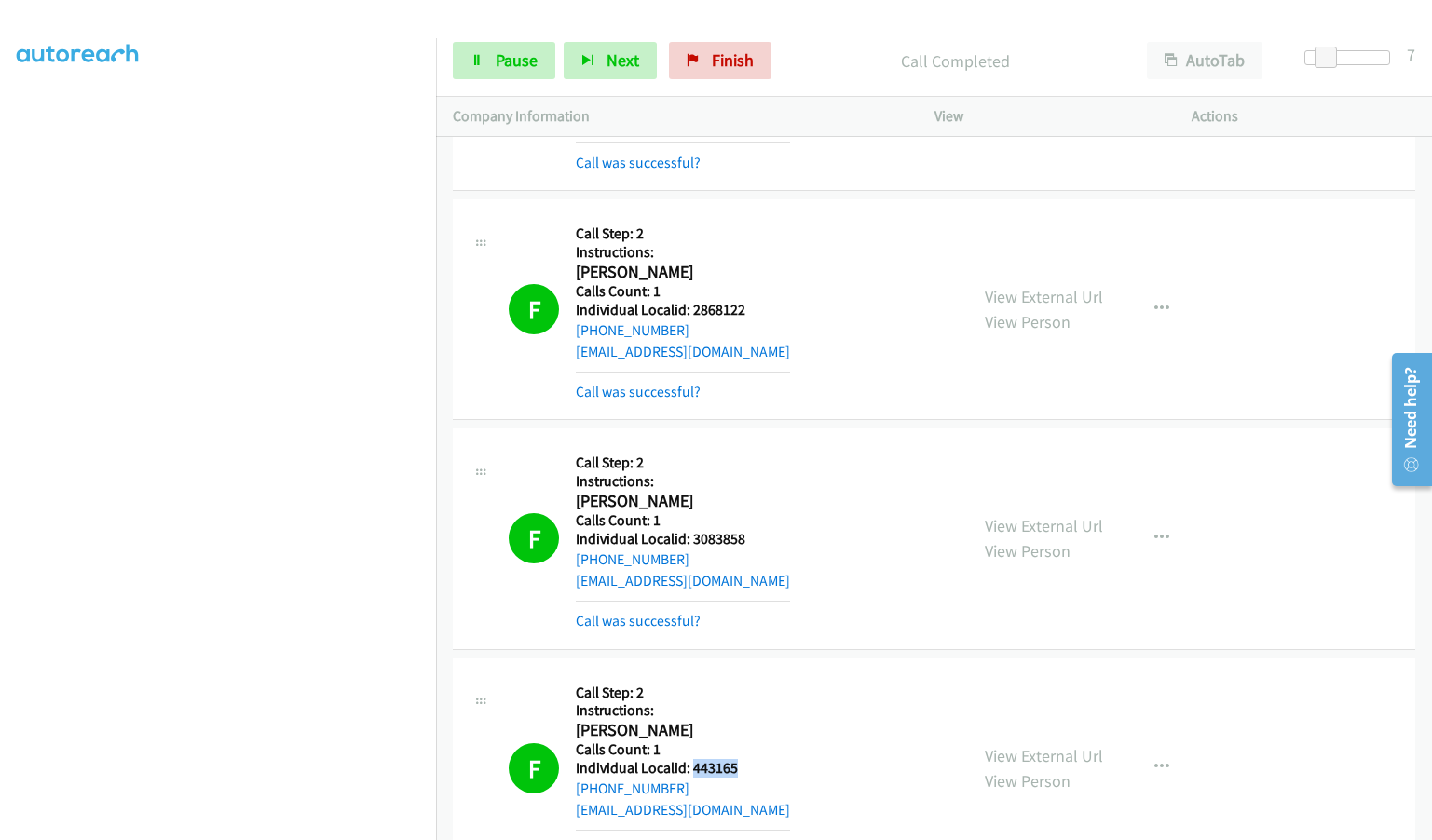 drag, startPoint x: 709, startPoint y: 659, endPoint x: 763, endPoint y: 661, distance: 54.037024 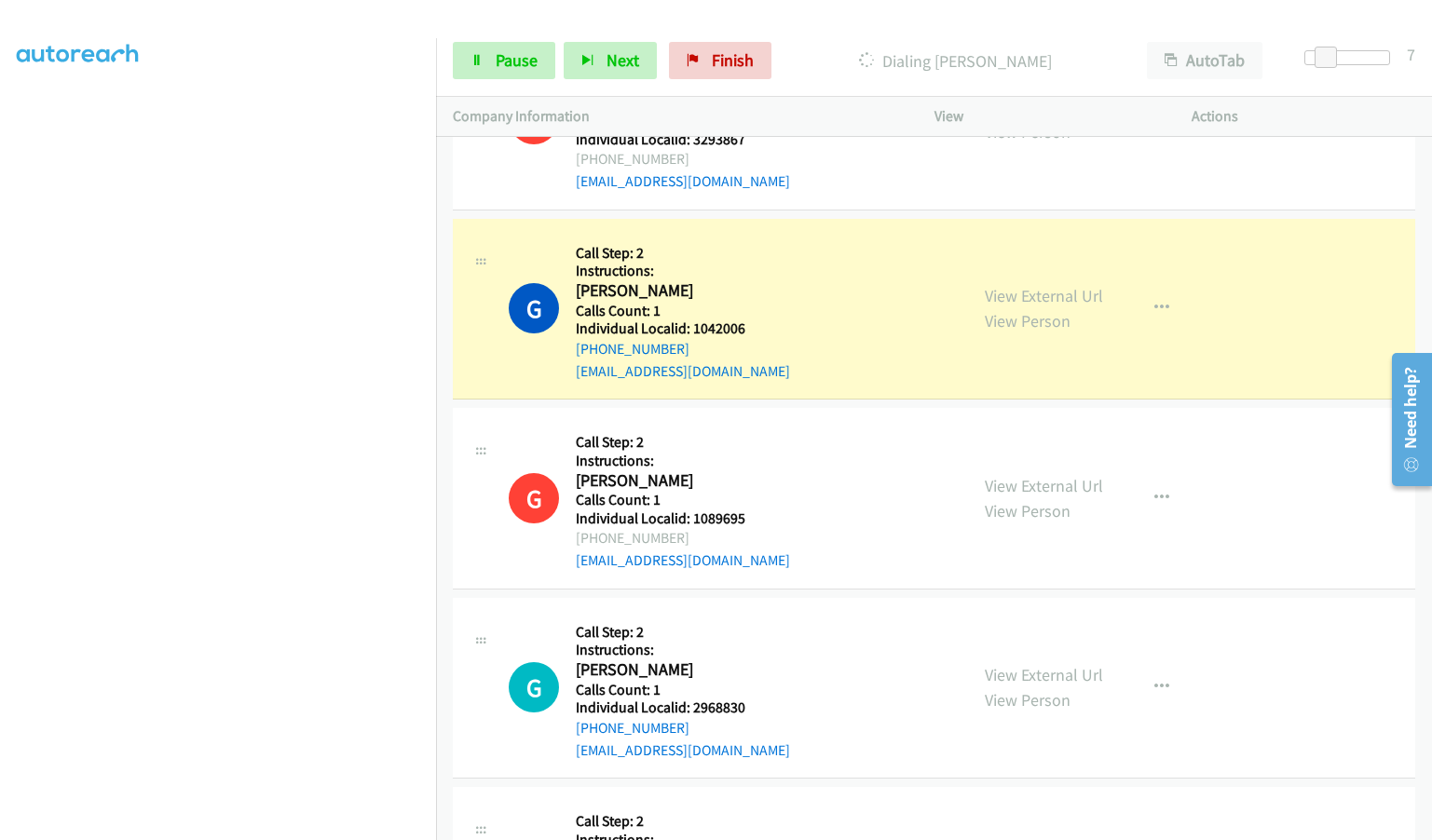 scroll, scrollTop: 25231, scrollLeft: 0, axis: vertical 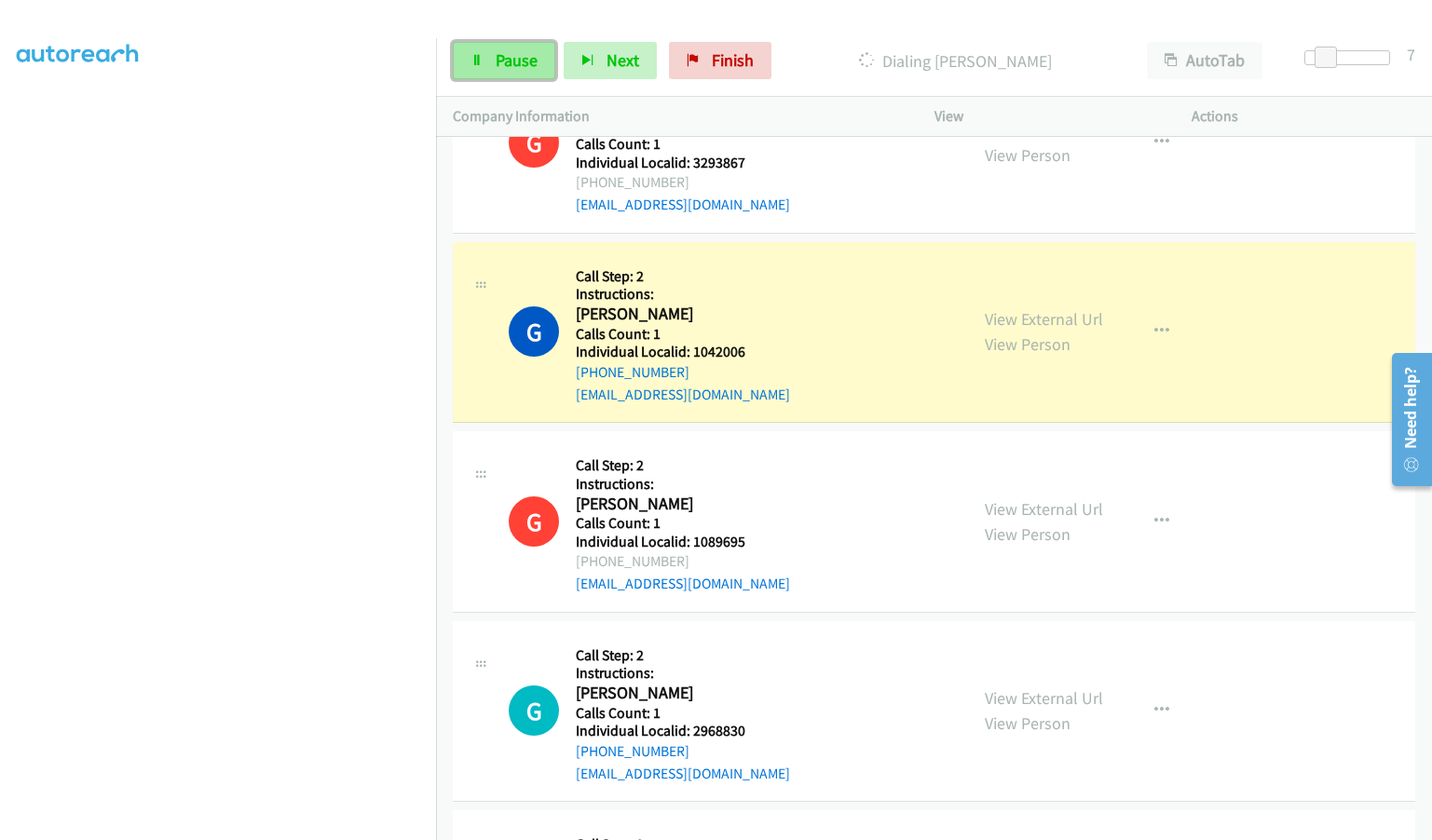 click on "Pause" at bounding box center (504, 61) 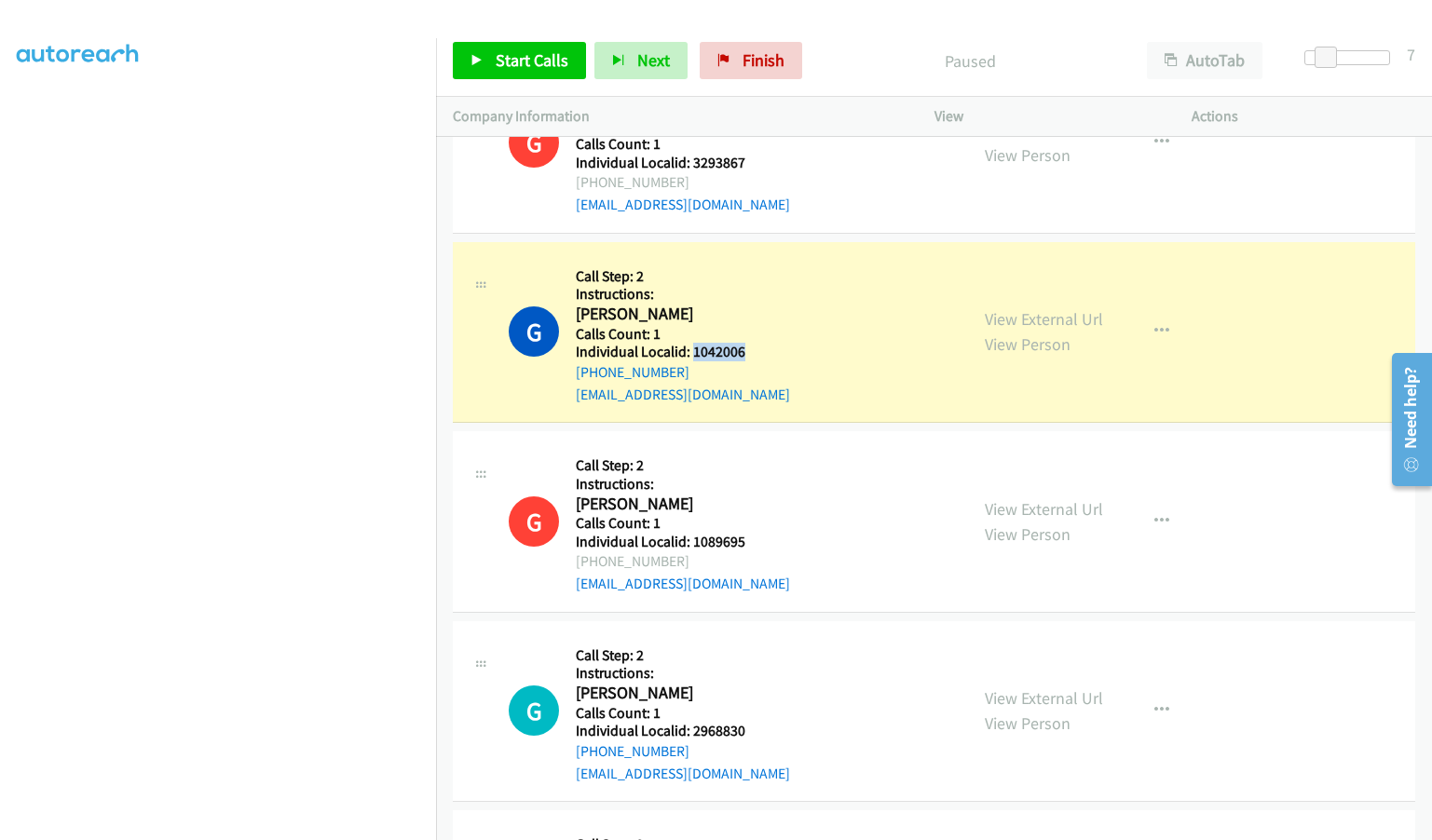 drag, startPoint x: 707, startPoint y: 240, endPoint x: 749, endPoint y: 240, distance: 42 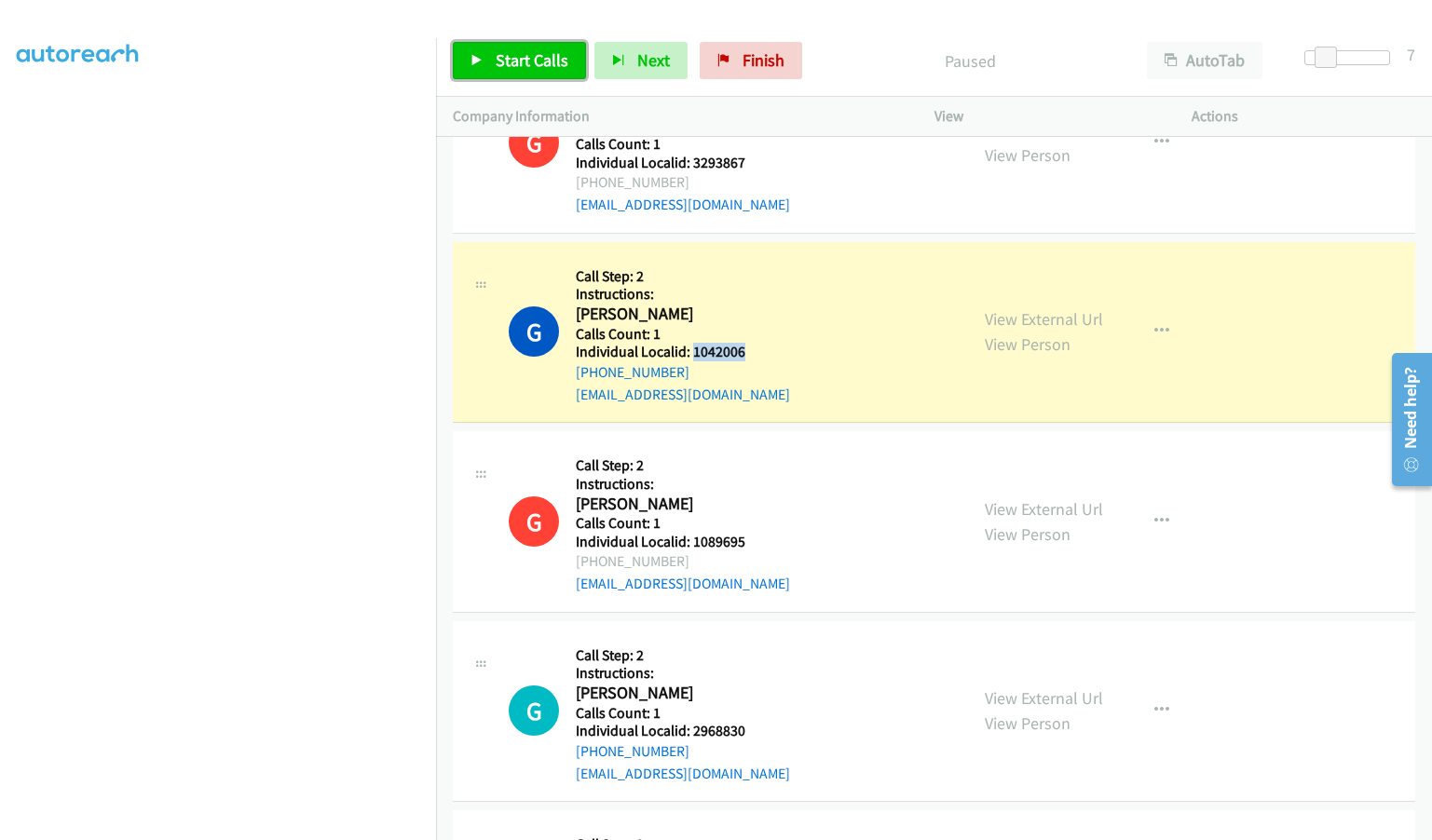 click on "Start Calls" at bounding box center (532, 60) 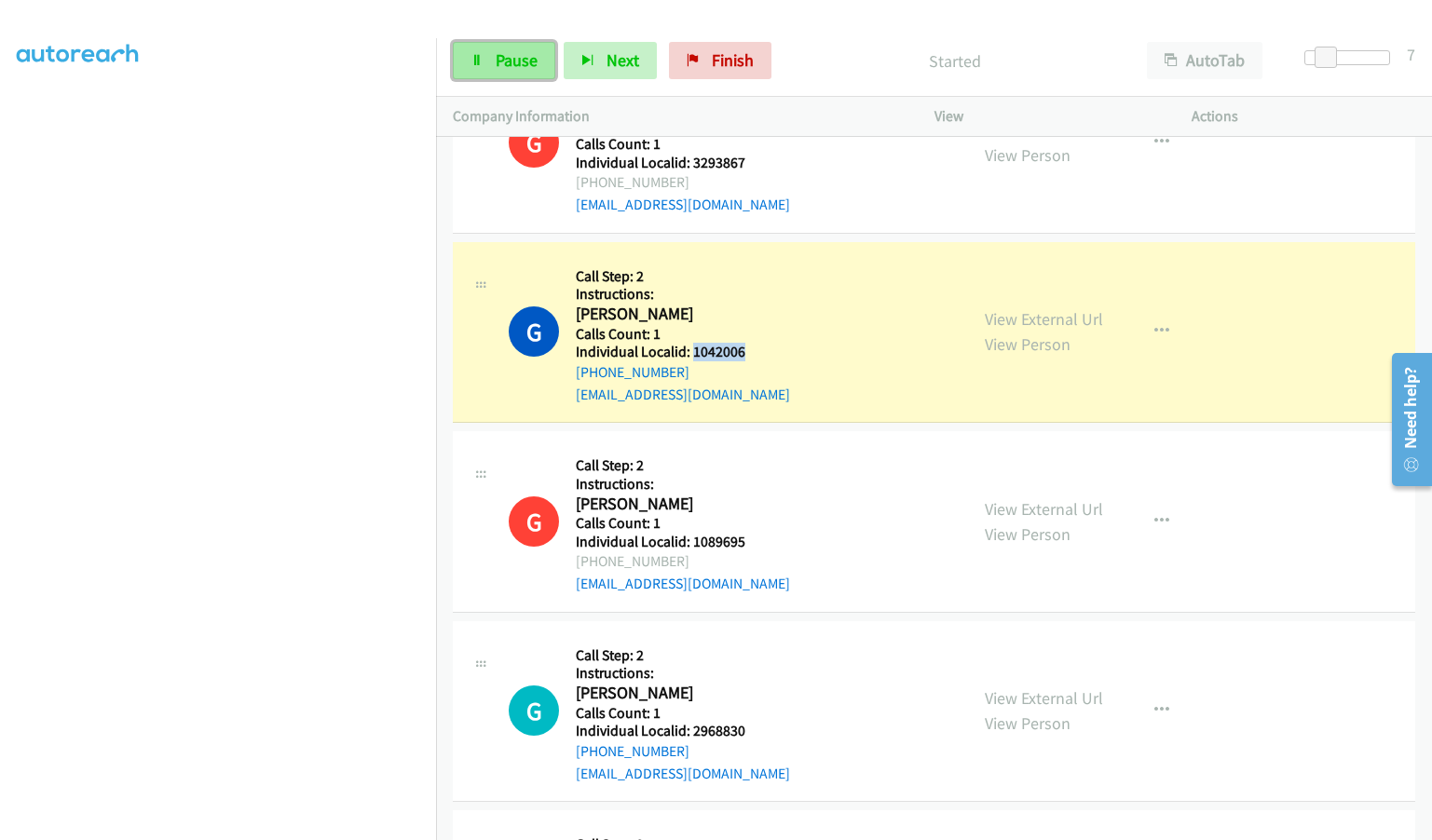 click on "Pause" at bounding box center [504, 61] 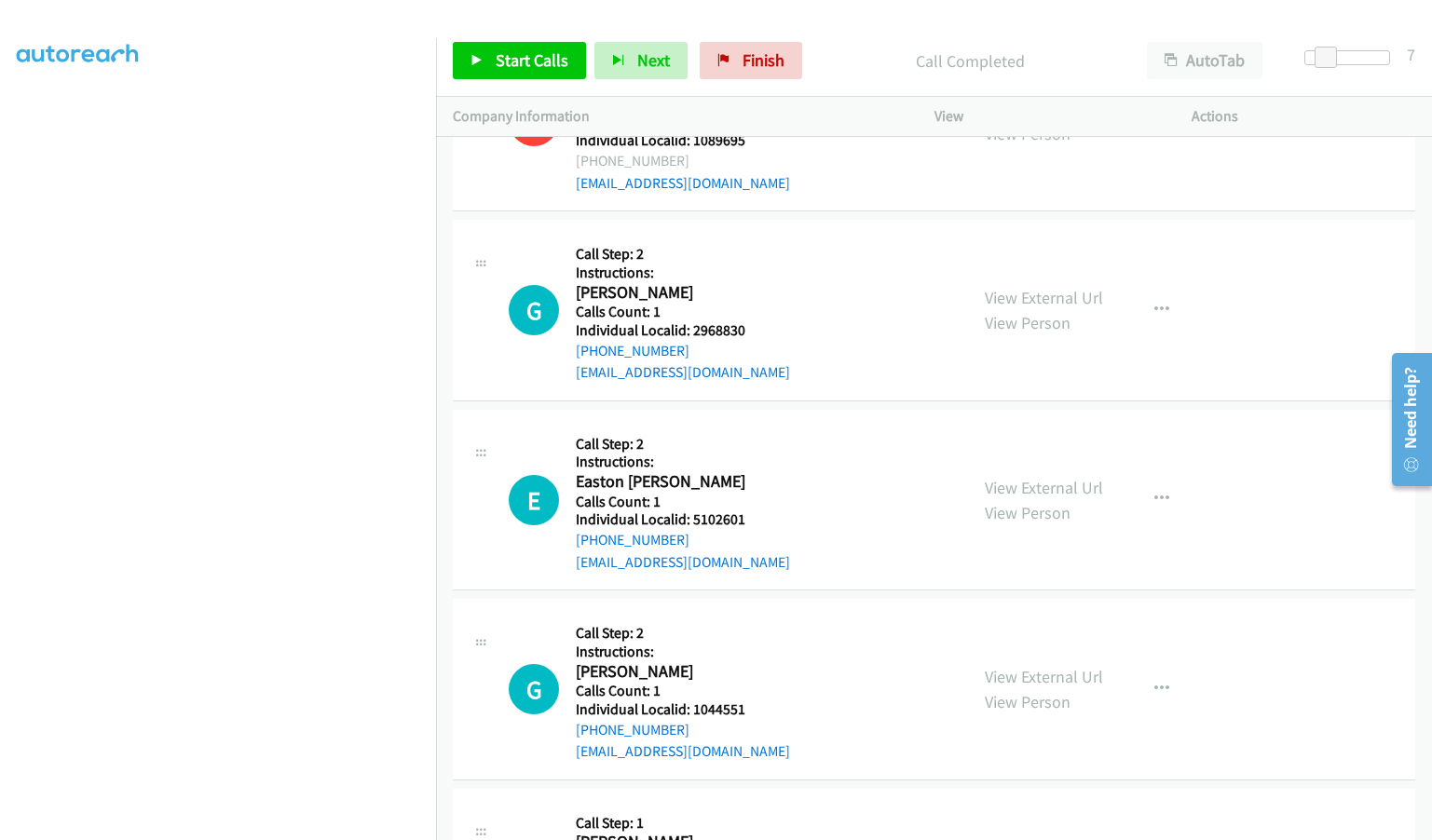 scroll, scrollTop: 25673, scrollLeft: 0, axis: vertical 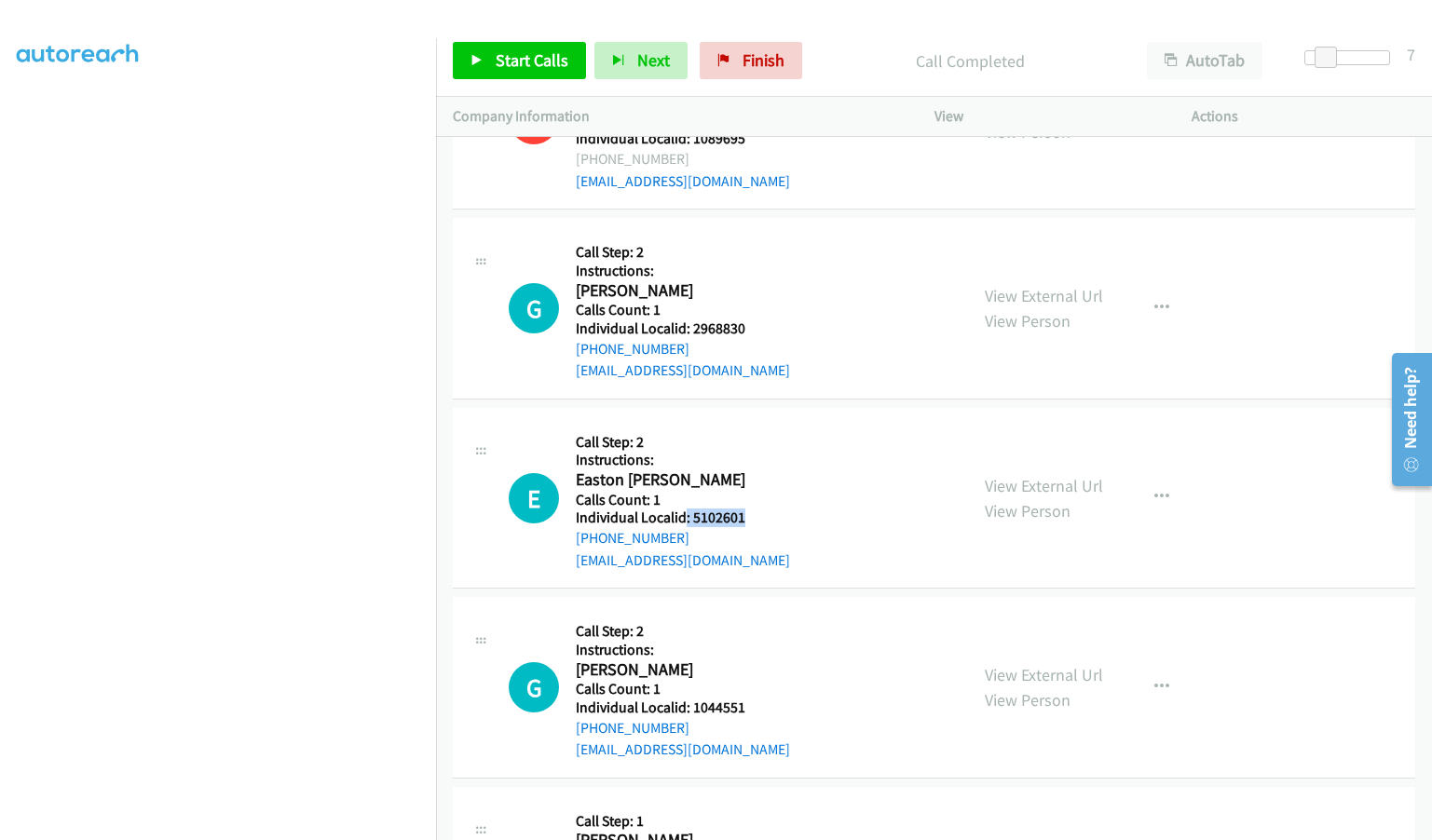 drag, startPoint x: 686, startPoint y: 403, endPoint x: 757, endPoint y: 408, distance: 71.17584 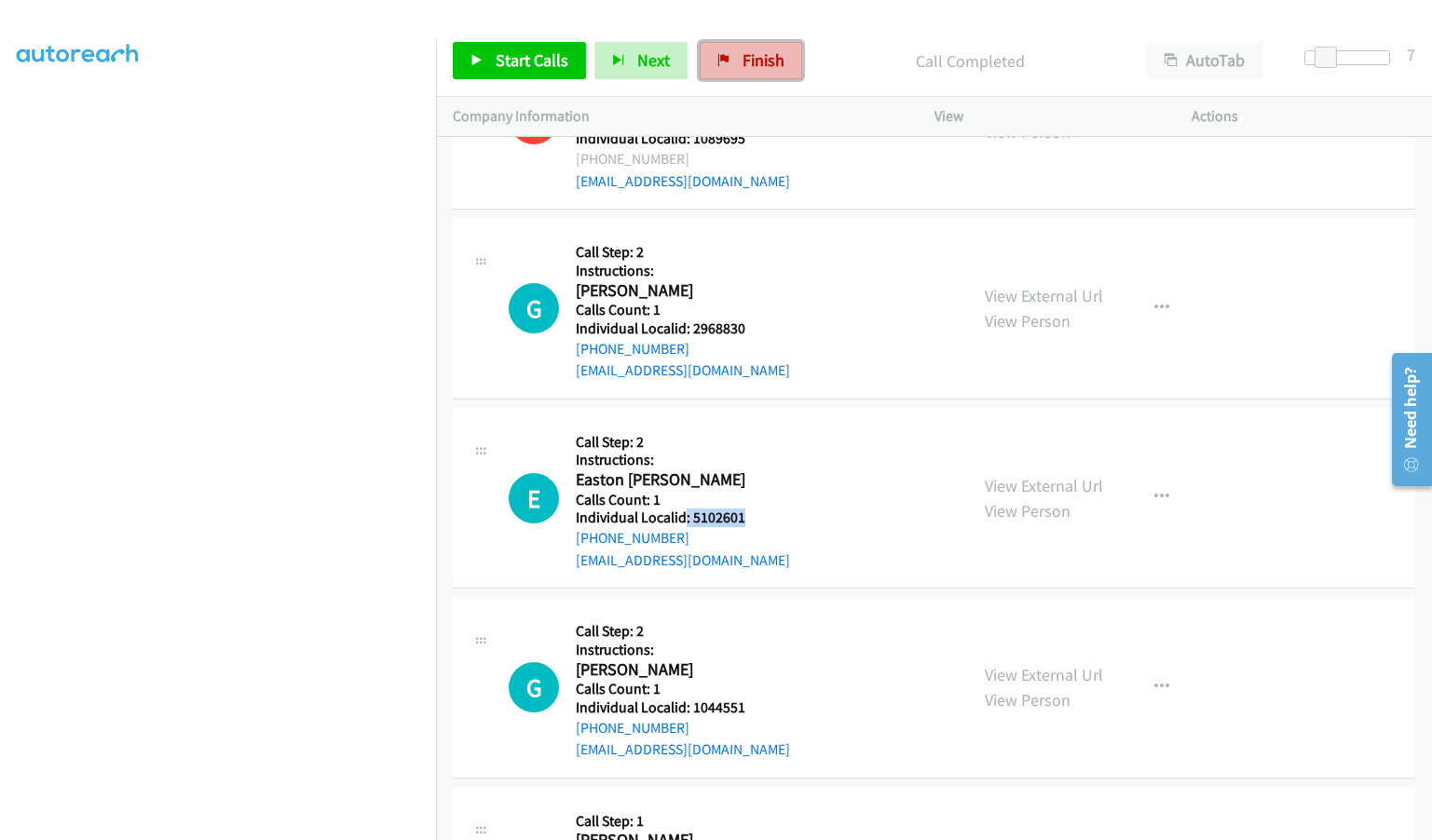 click on "Finish" at bounding box center (763, 60) 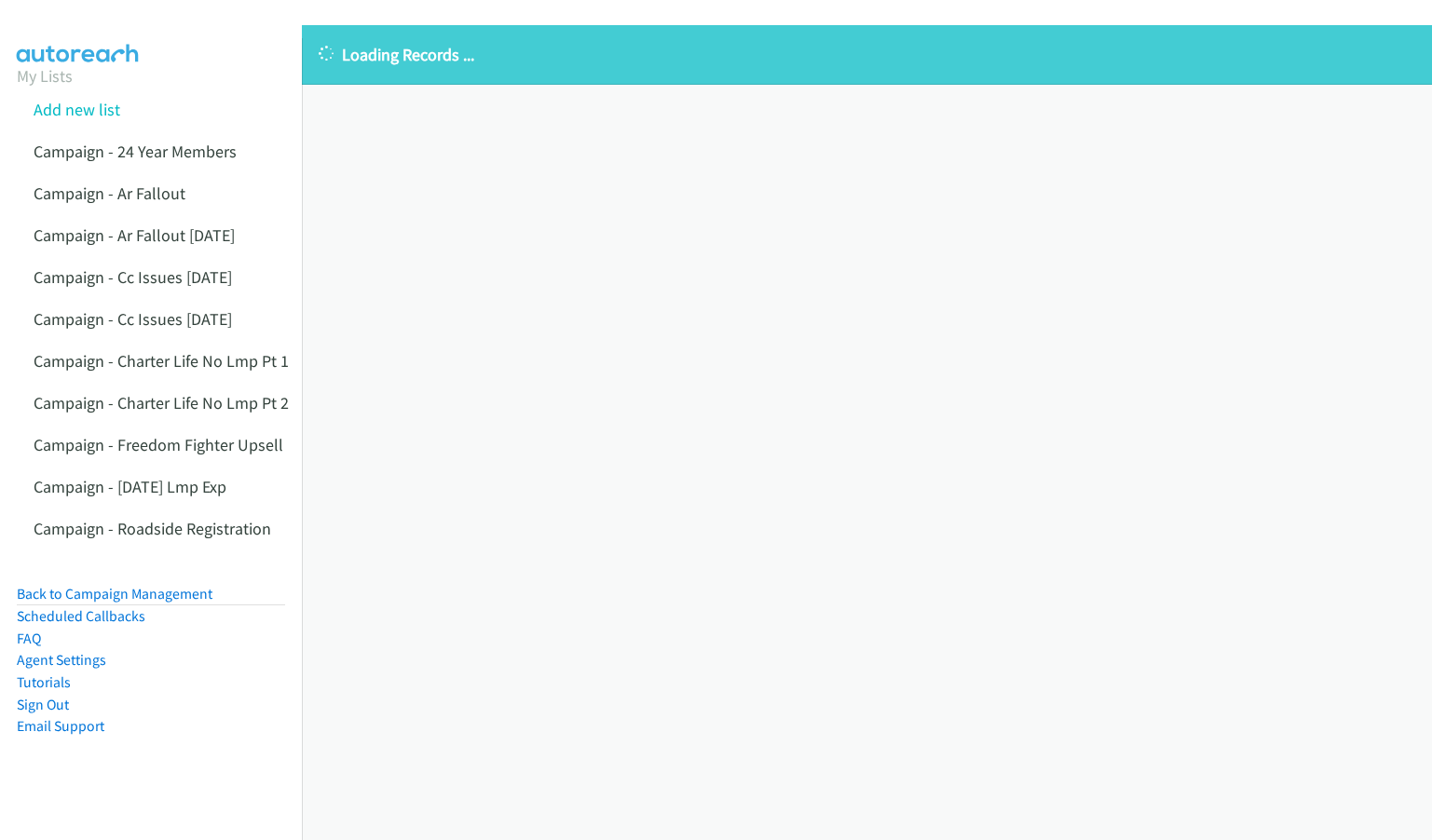 scroll, scrollTop: 0, scrollLeft: 0, axis: both 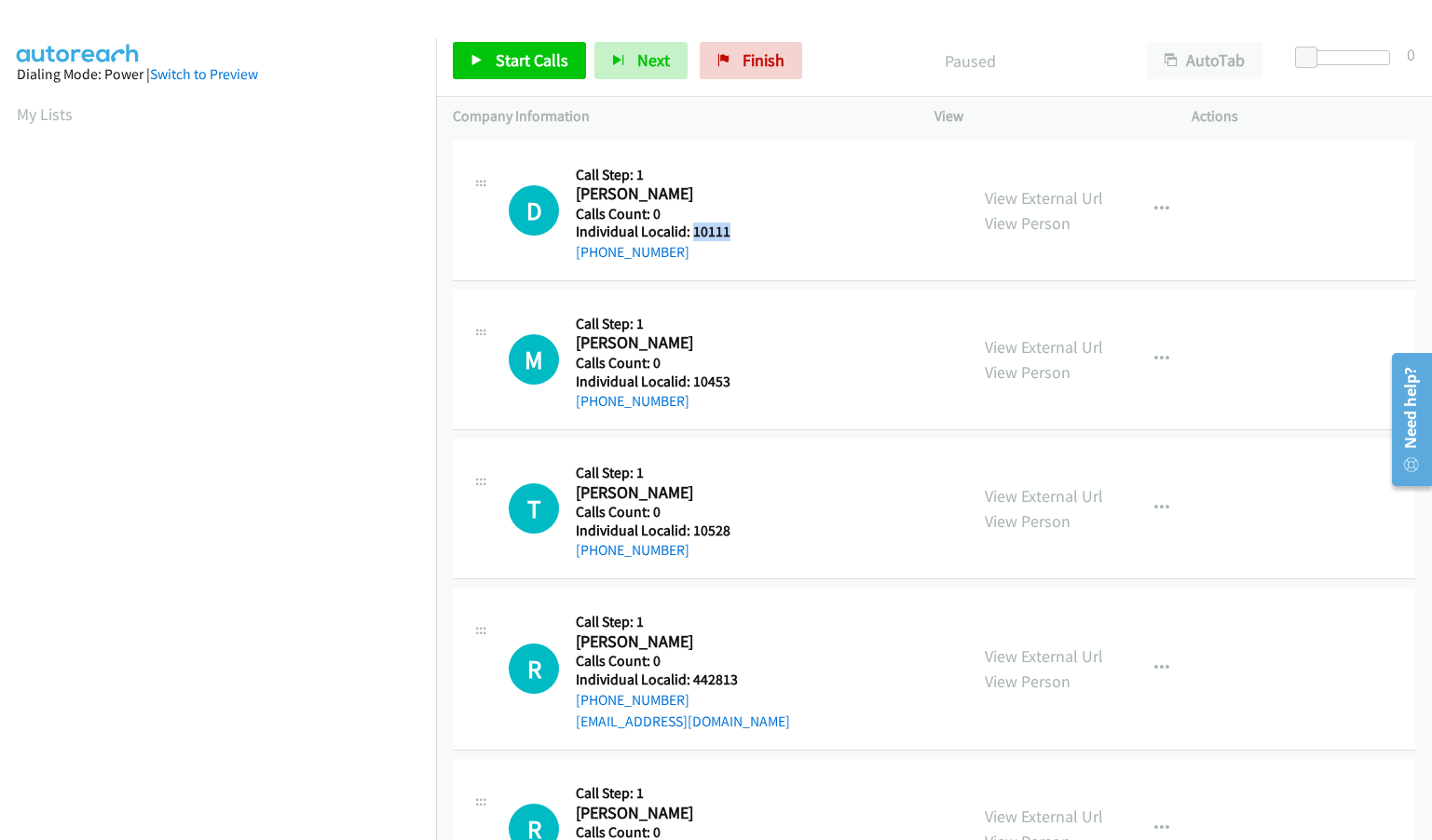 drag, startPoint x: 689, startPoint y: 234, endPoint x: 740, endPoint y: 226, distance: 51.623638 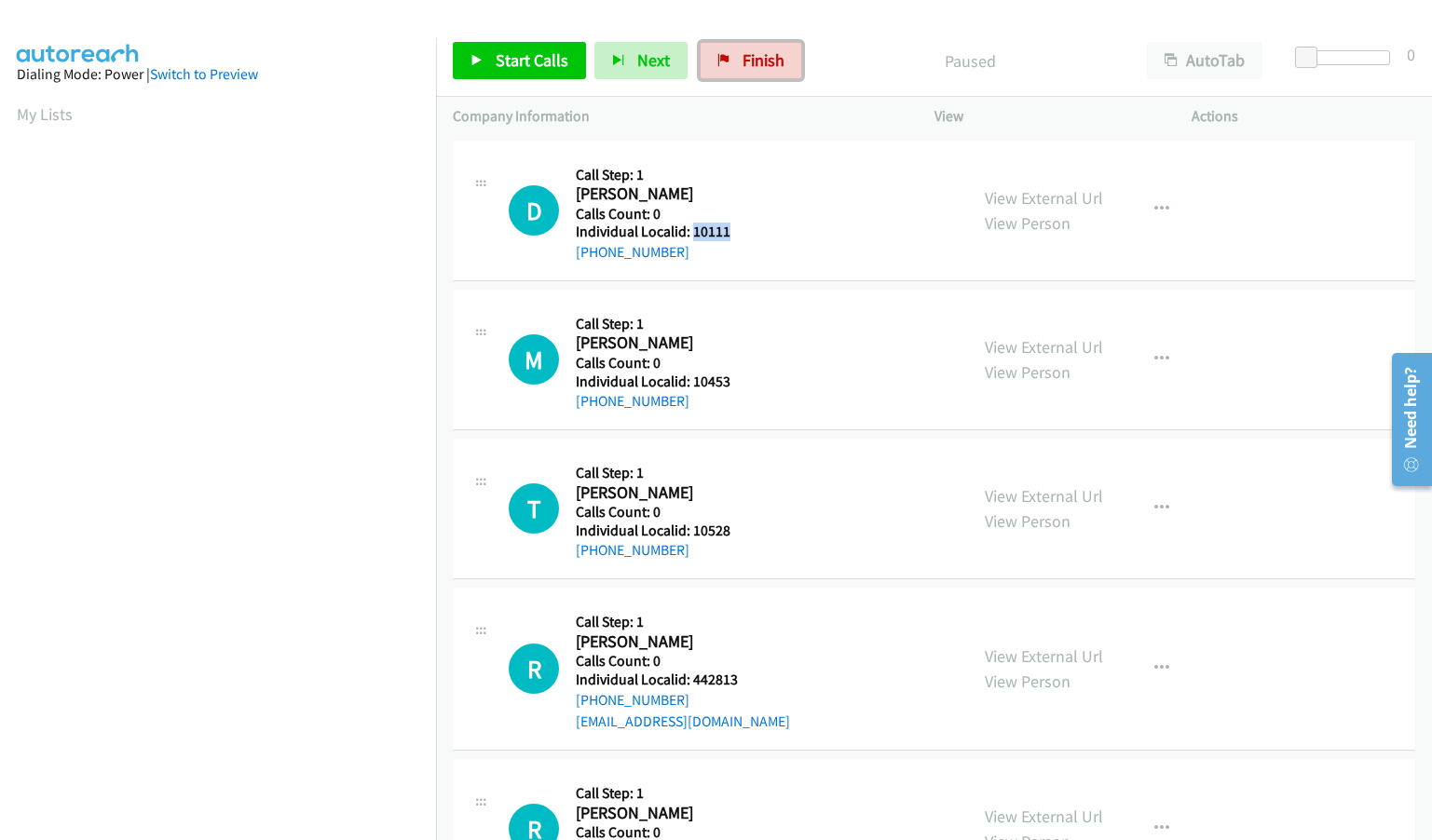 drag, startPoint x: 720, startPoint y: 234, endPoint x: 799, endPoint y: 73, distance: 179.33767 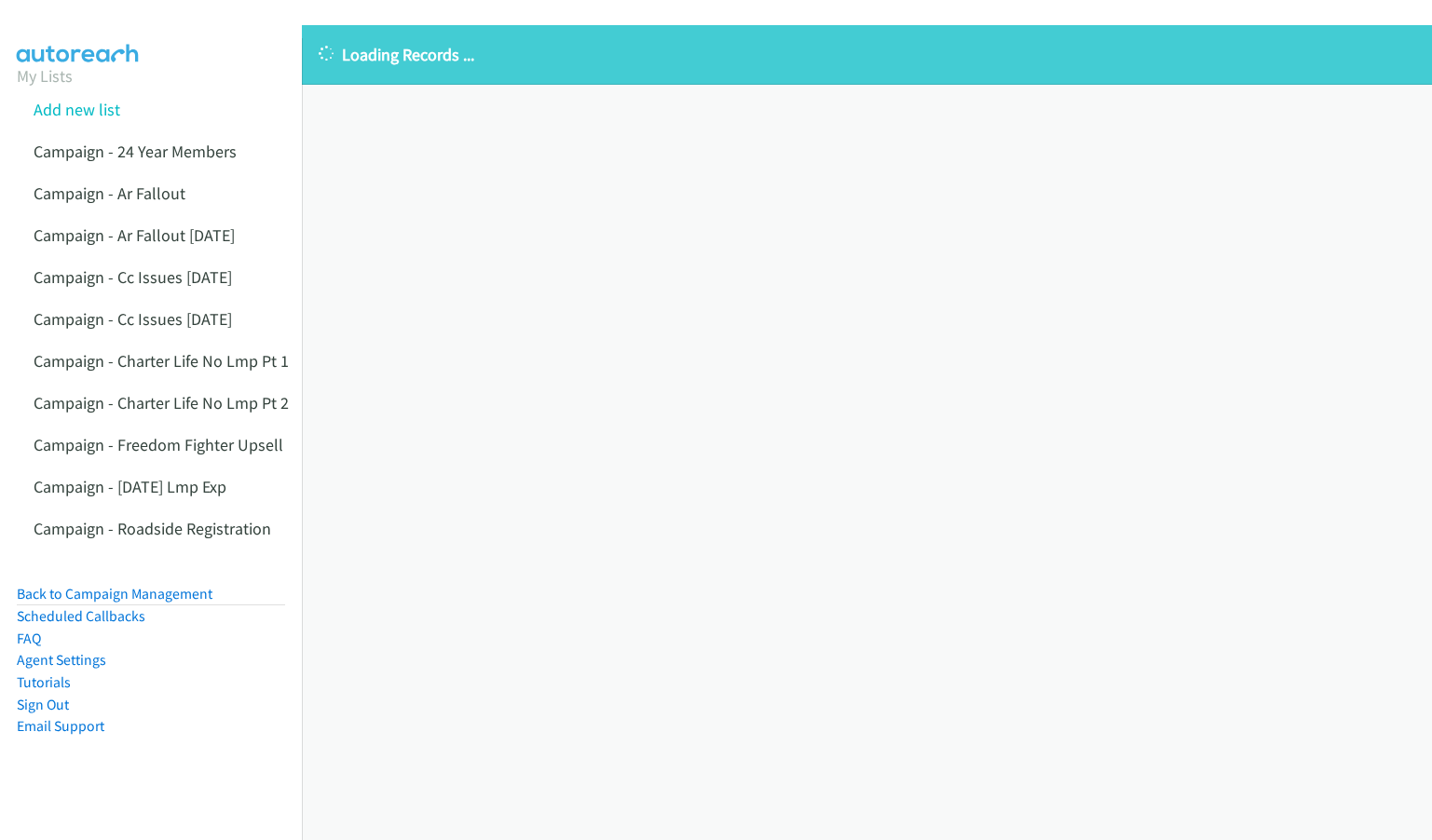 scroll, scrollTop: 0, scrollLeft: 0, axis: both 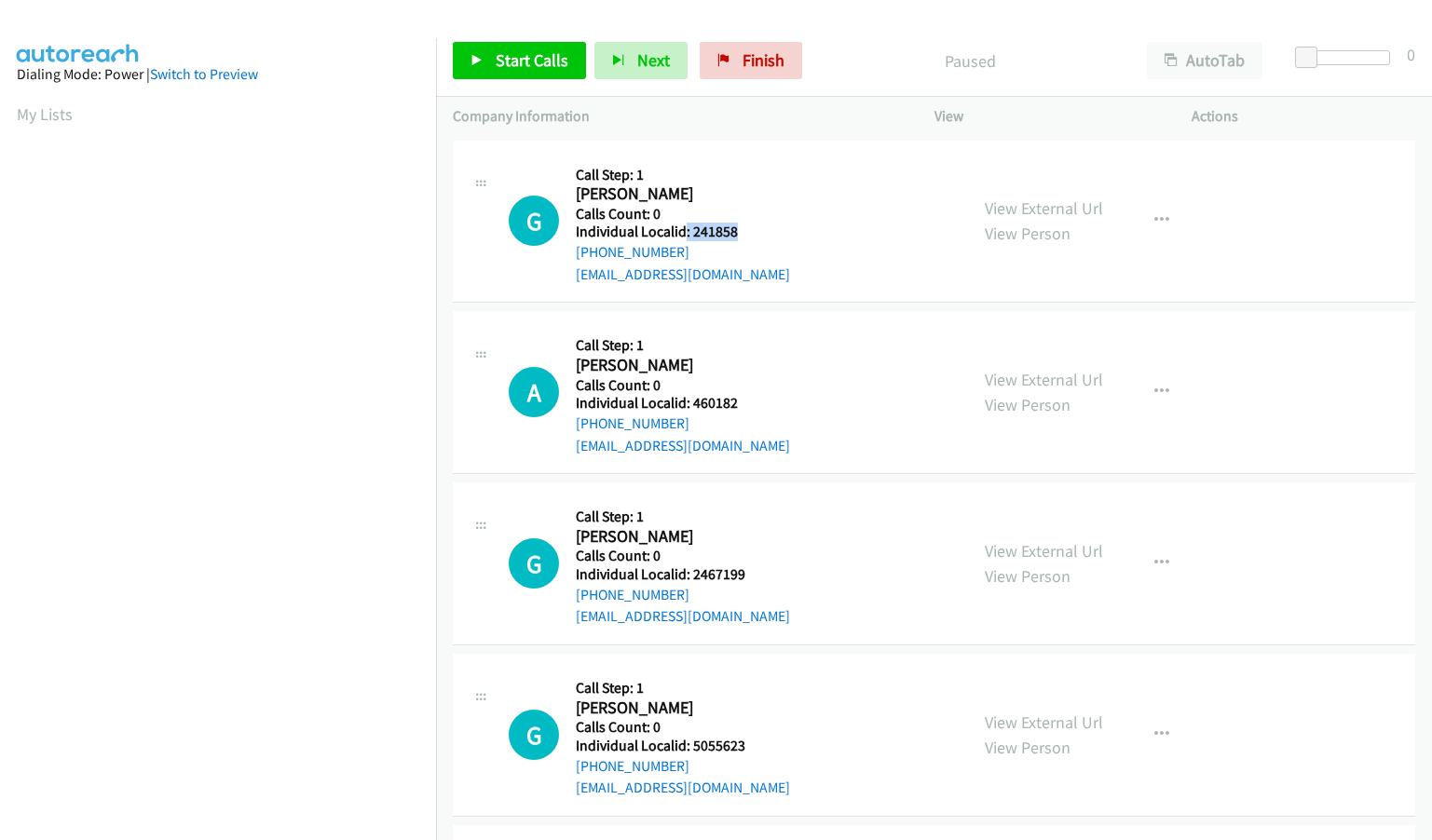 drag, startPoint x: 686, startPoint y: 234, endPoint x: 744, endPoint y: 232, distance: 58.03447 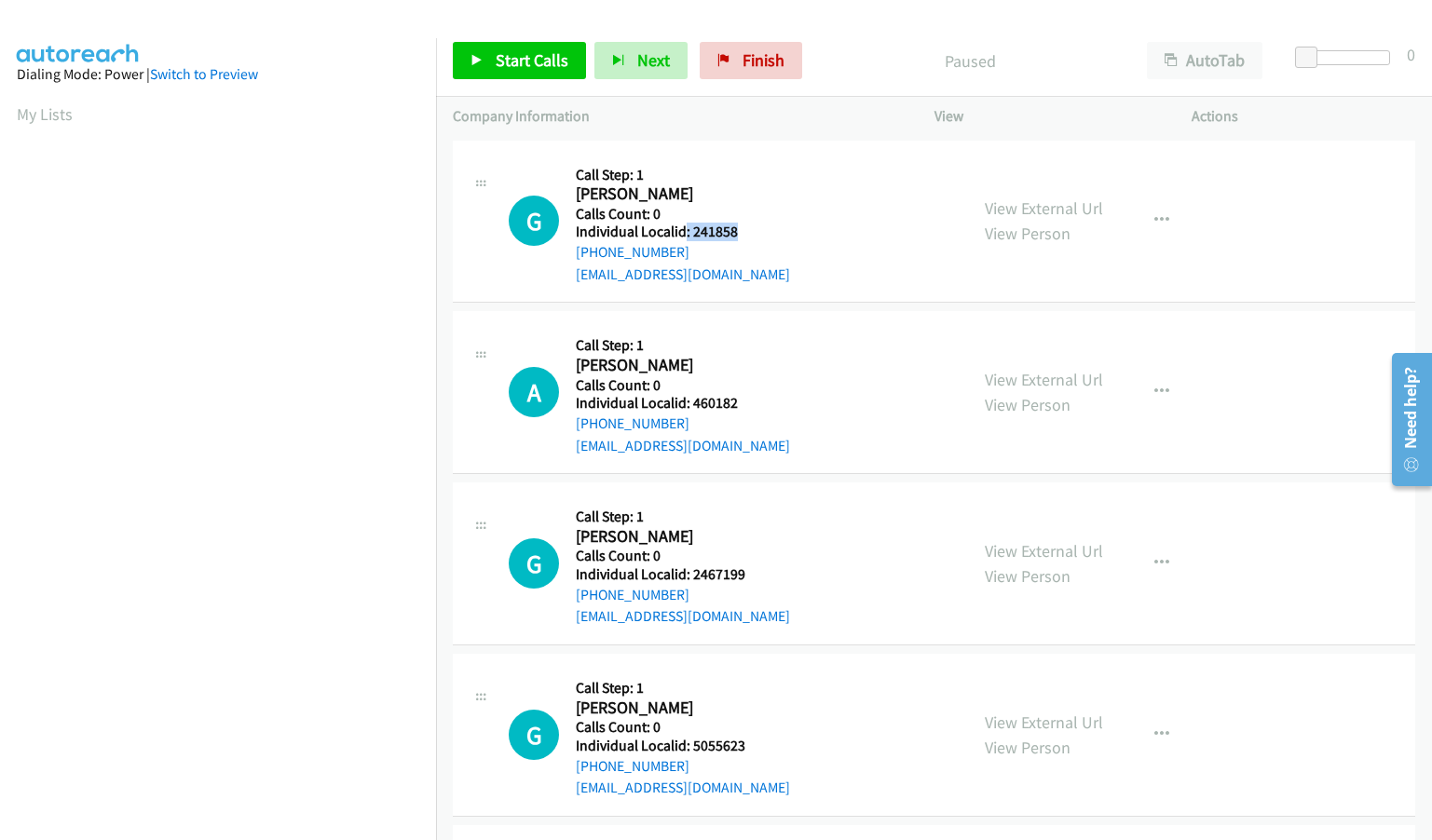 copy on ": 241858" 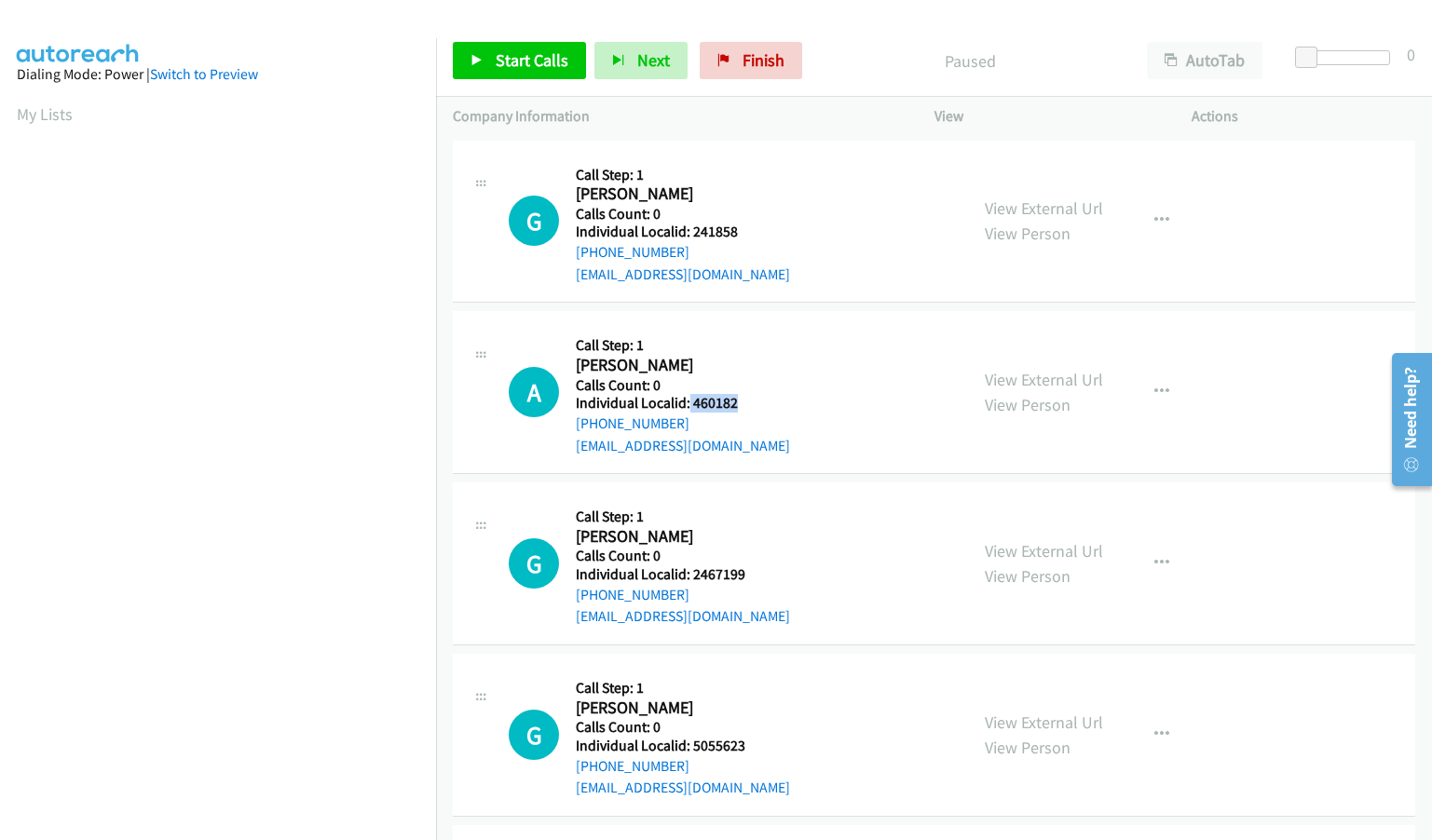 drag, startPoint x: 689, startPoint y: 400, endPoint x: 736, endPoint y: 400, distance: 47 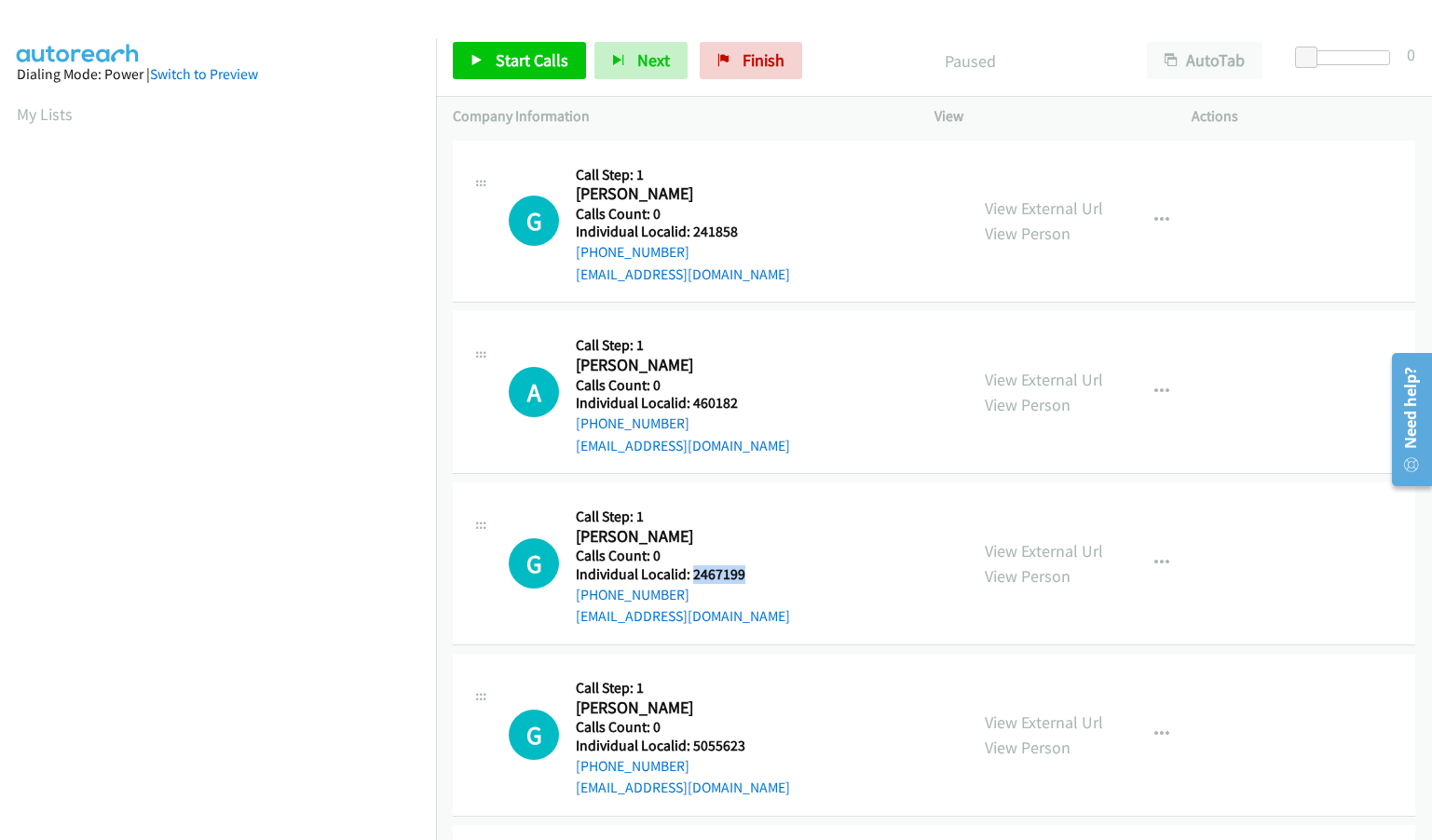 drag, startPoint x: 691, startPoint y: 574, endPoint x: 744, endPoint y: 574, distance: 53 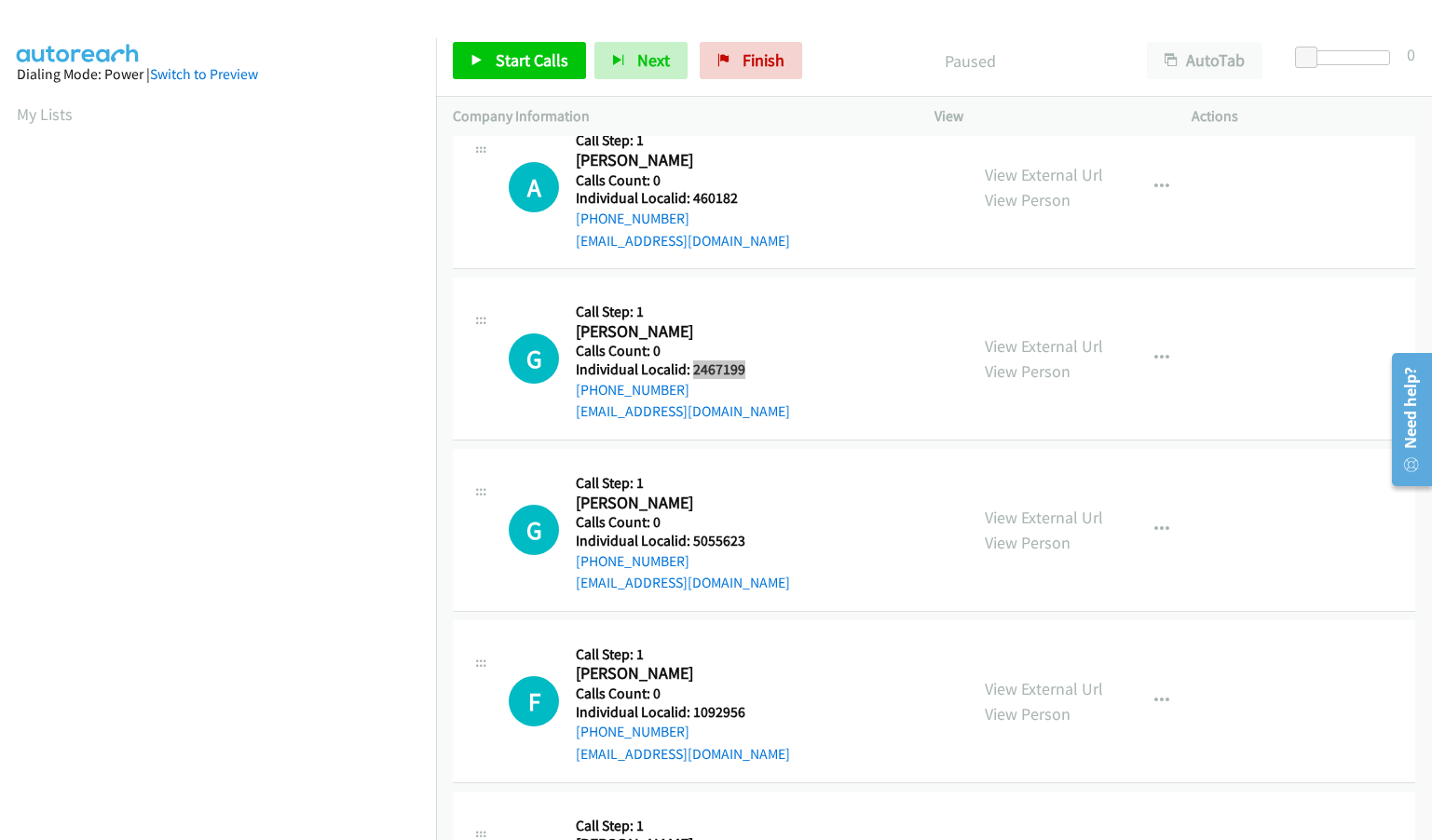 scroll, scrollTop: 256, scrollLeft: 0, axis: vertical 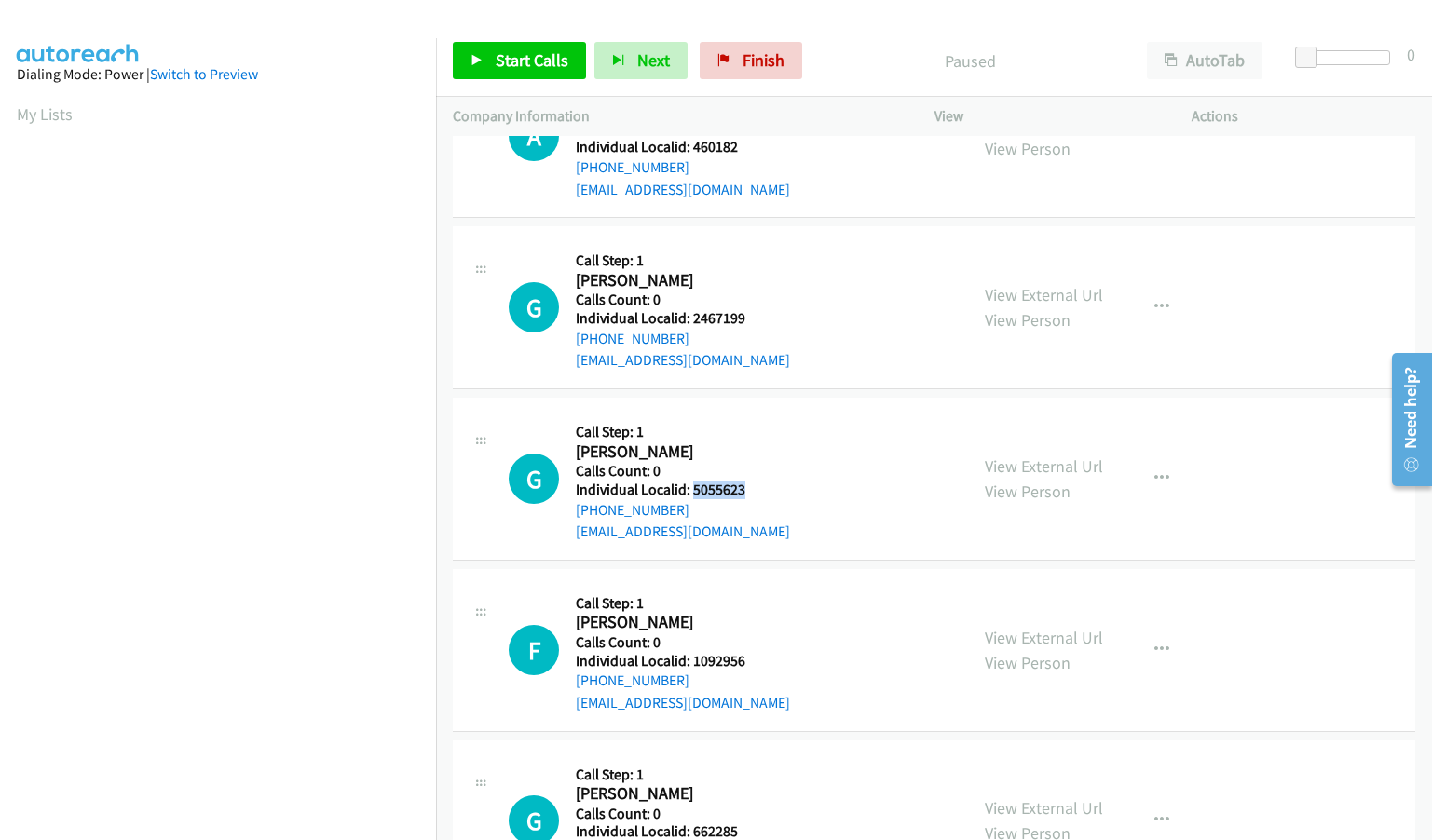 drag, startPoint x: 690, startPoint y: 490, endPoint x: 750, endPoint y: 494, distance: 60.13319 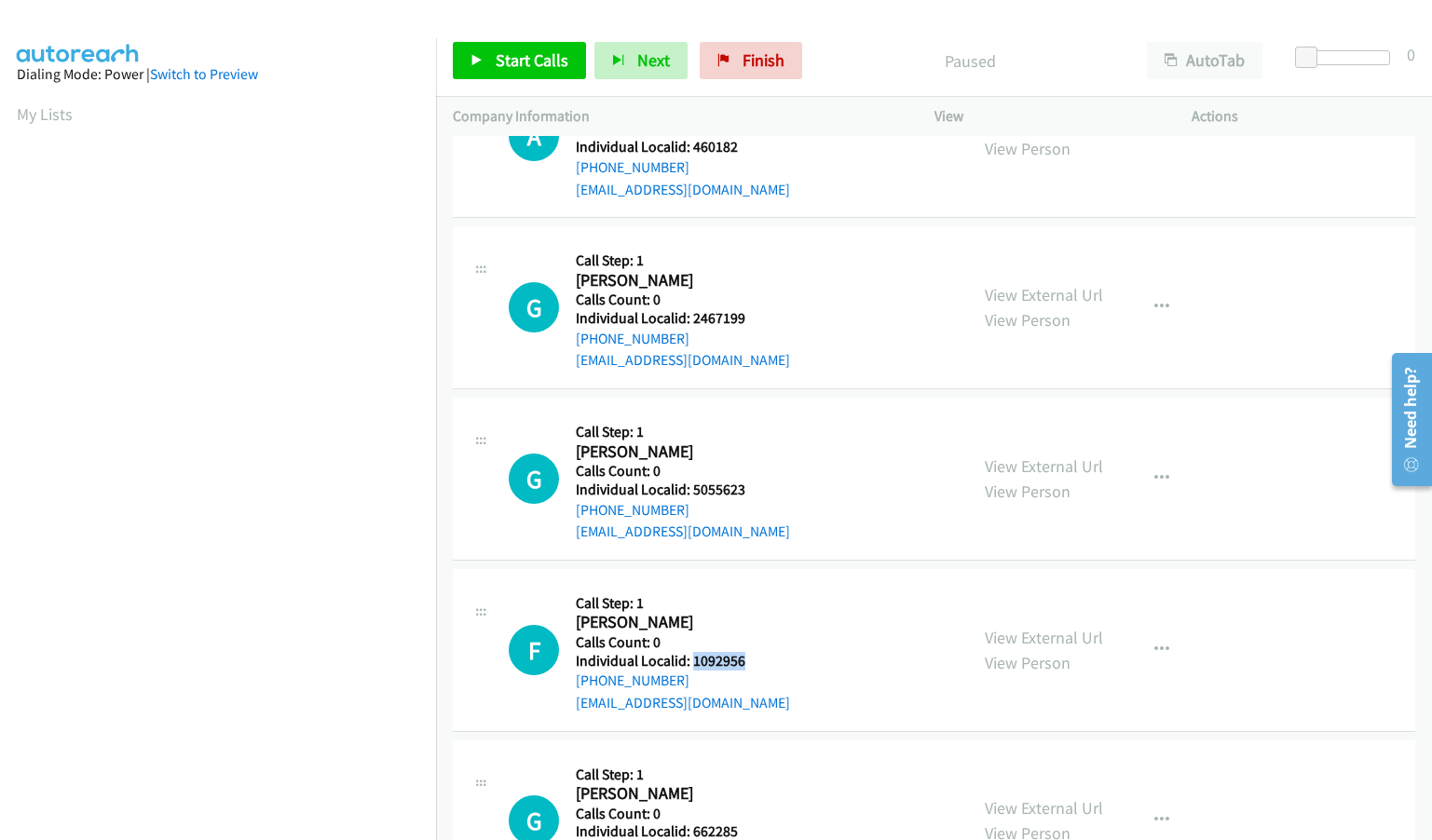 drag, startPoint x: 691, startPoint y: 659, endPoint x: 752, endPoint y: 661, distance: 61.03278 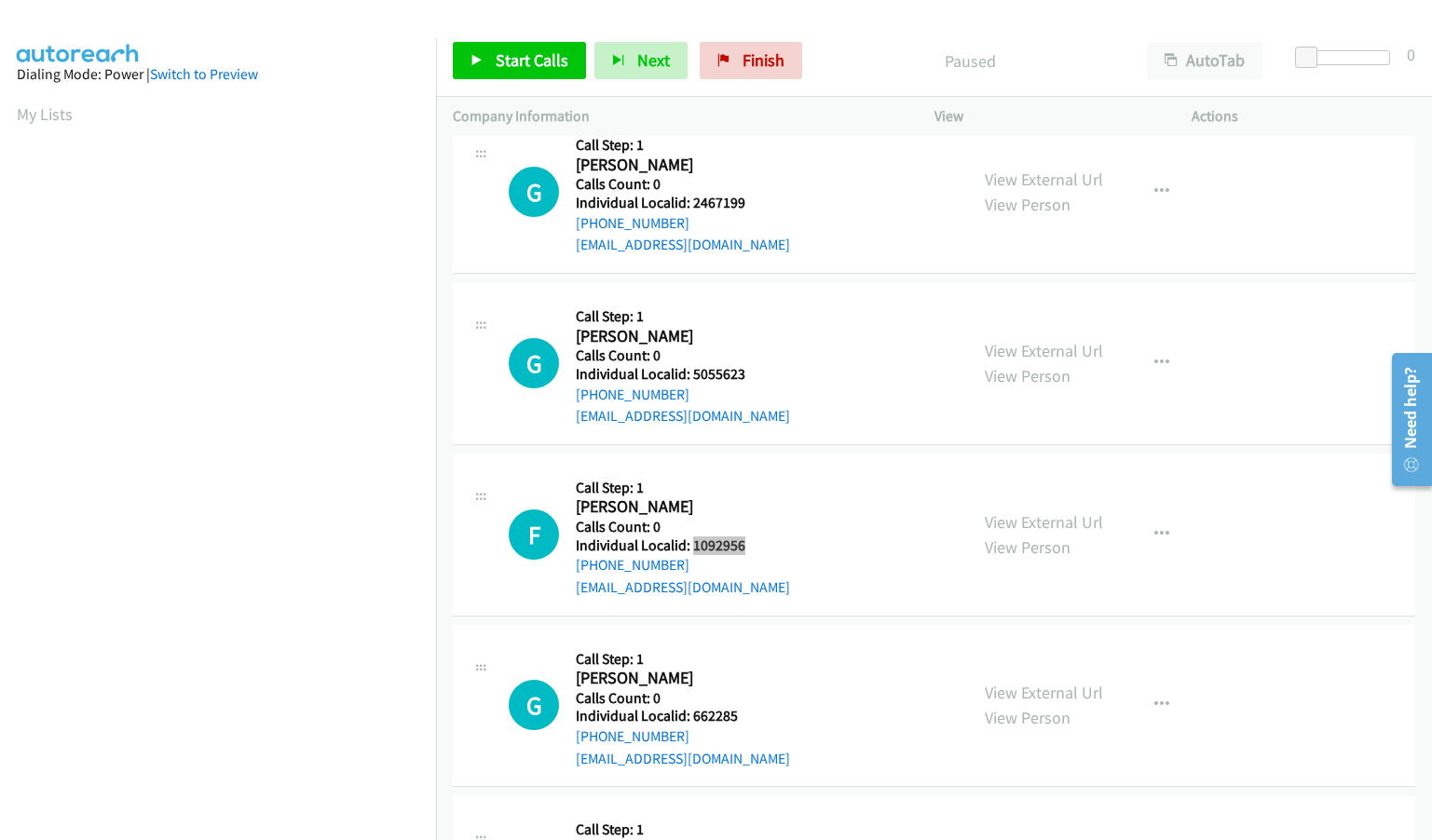 scroll, scrollTop: 373, scrollLeft: 0, axis: vertical 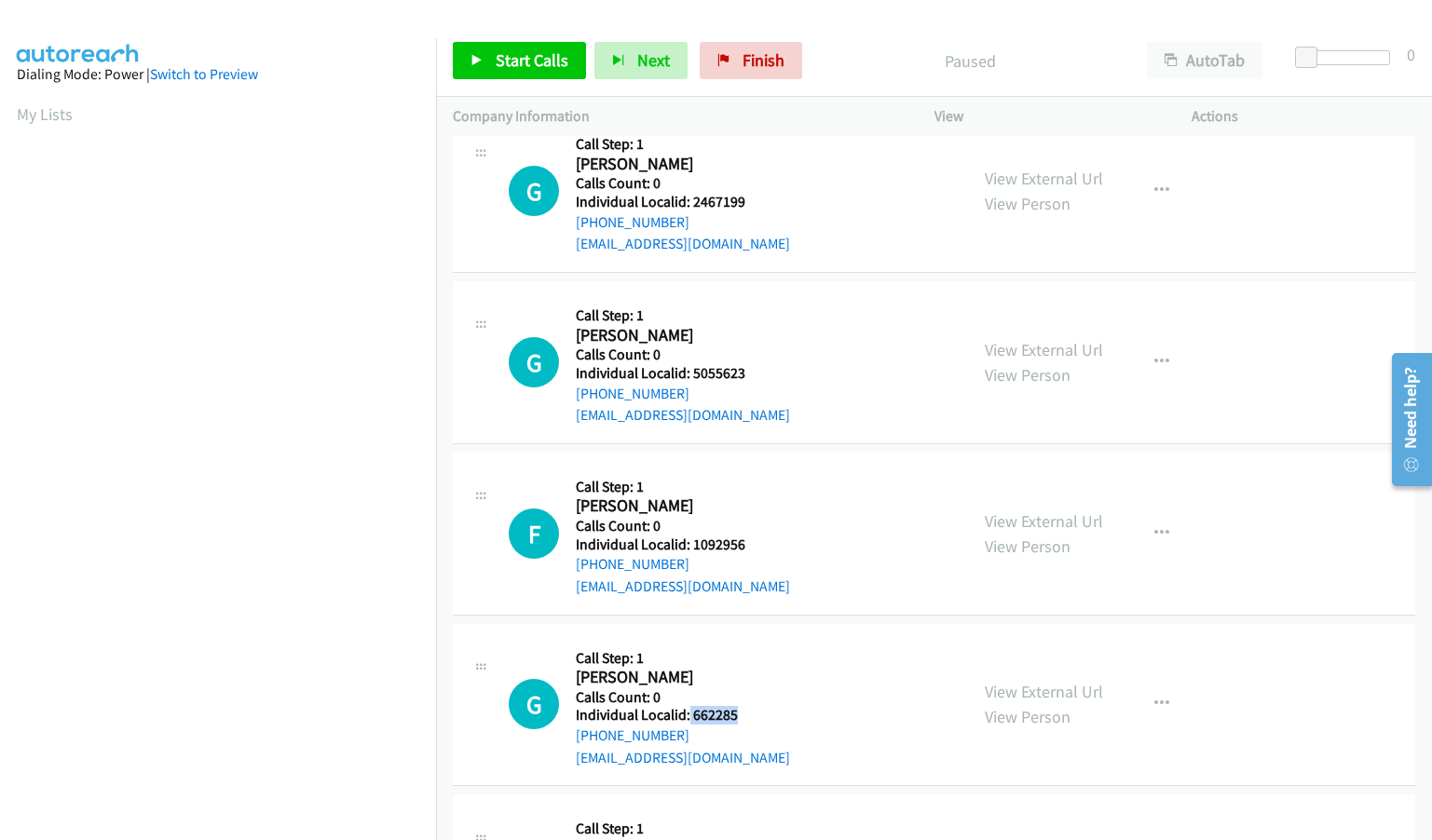 drag, startPoint x: 689, startPoint y: 713, endPoint x: 749, endPoint y: 712, distance: 60.00833 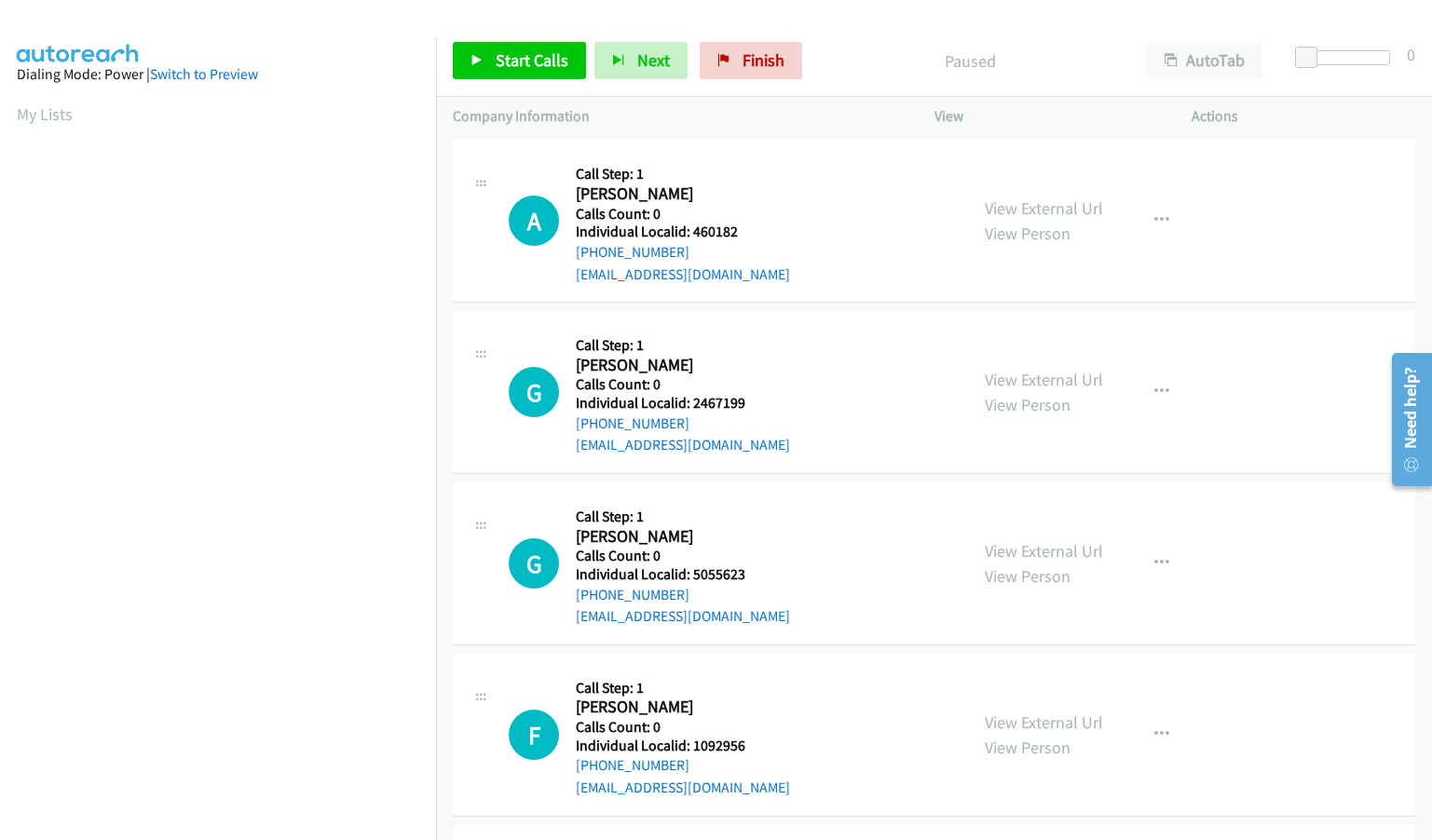 scroll, scrollTop: 0, scrollLeft: 0, axis: both 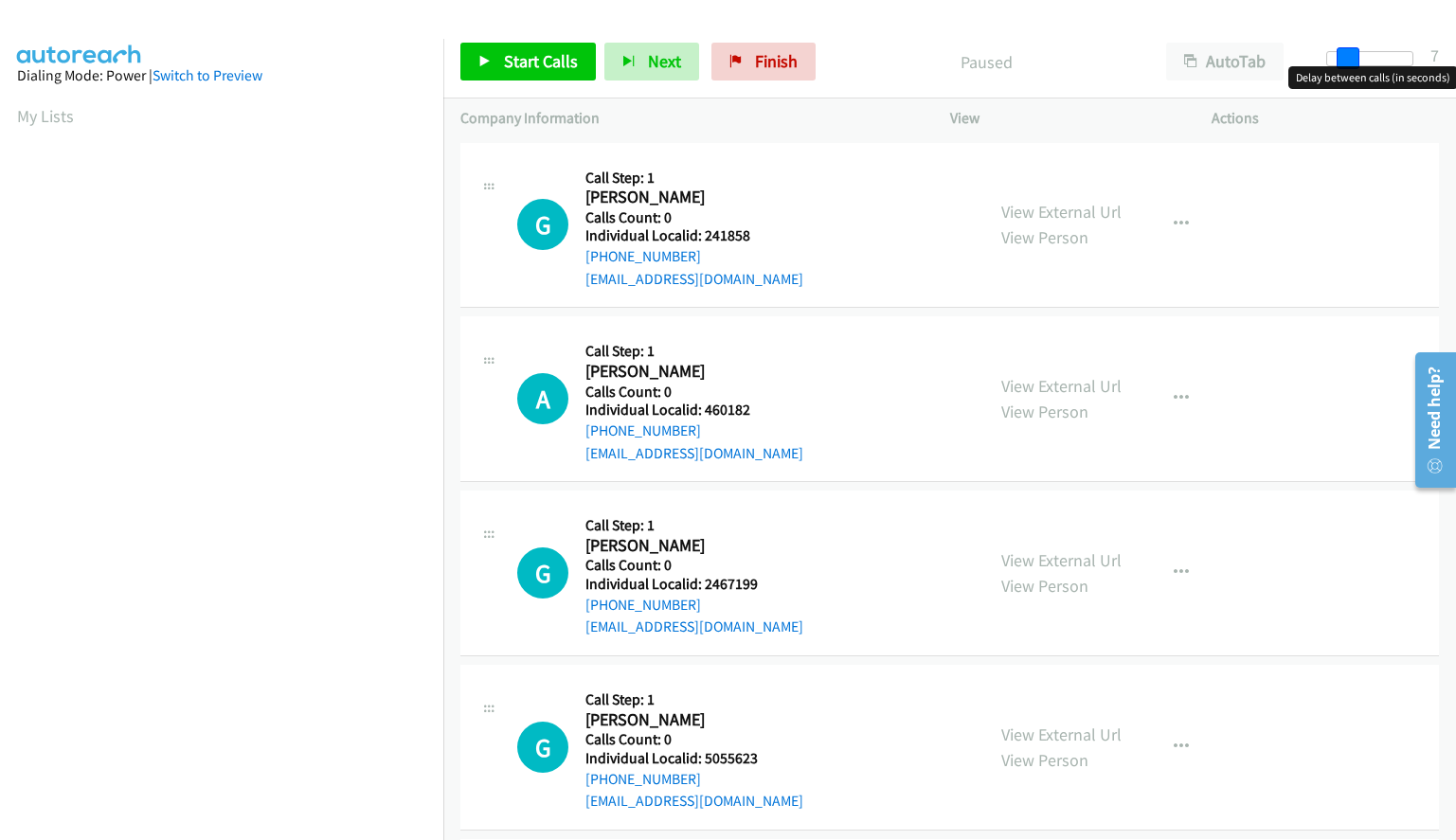 drag, startPoint x: 1323, startPoint y: 55, endPoint x: 1342, endPoint y: 56, distance: 19.026298 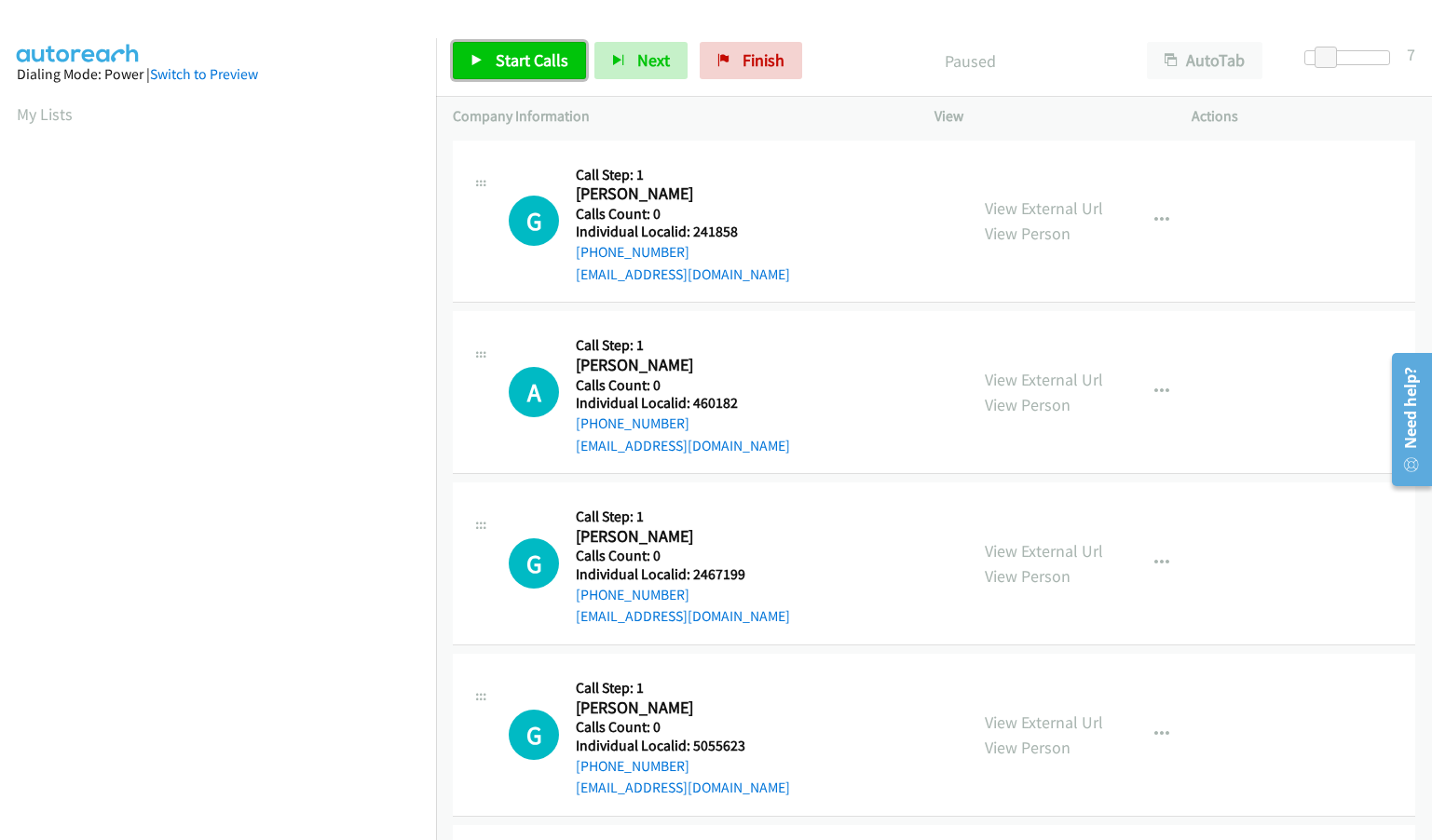 click on "Start Calls" at bounding box center [532, 60] 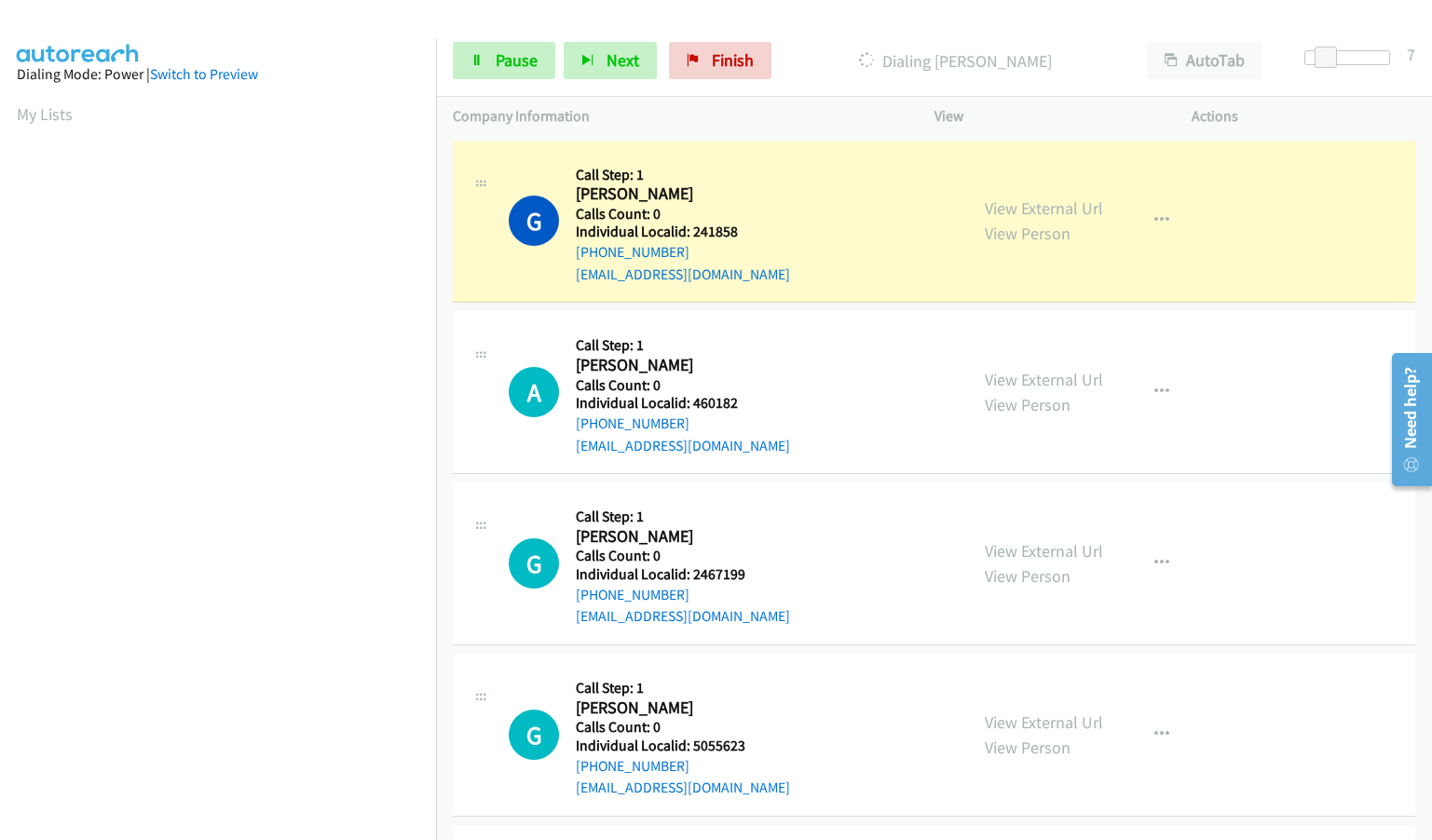 scroll, scrollTop: 204, scrollLeft: 0, axis: vertical 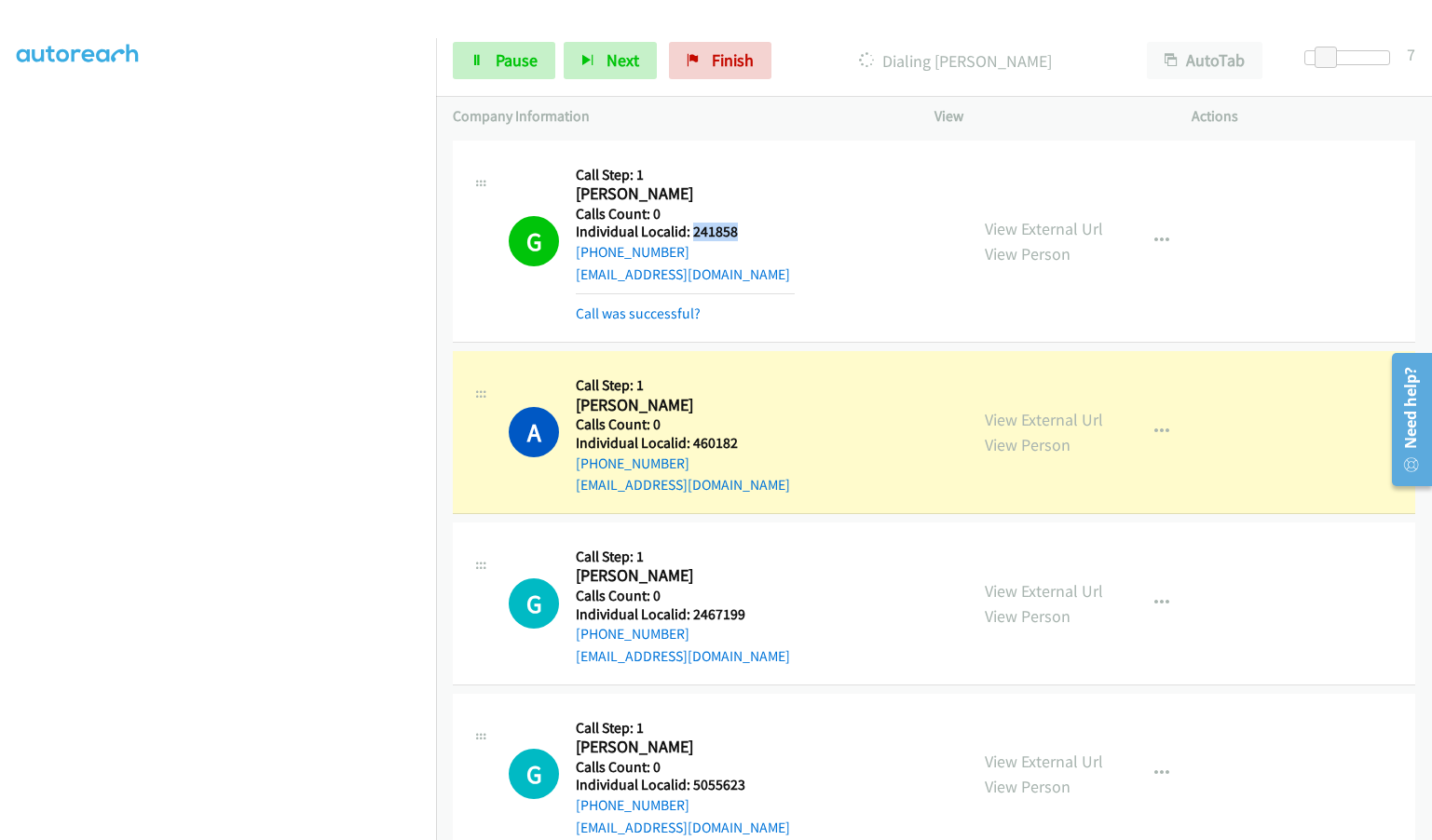 drag, startPoint x: 689, startPoint y: 231, endPoint x: 747, endPoint y: 226, distance: 58.215118 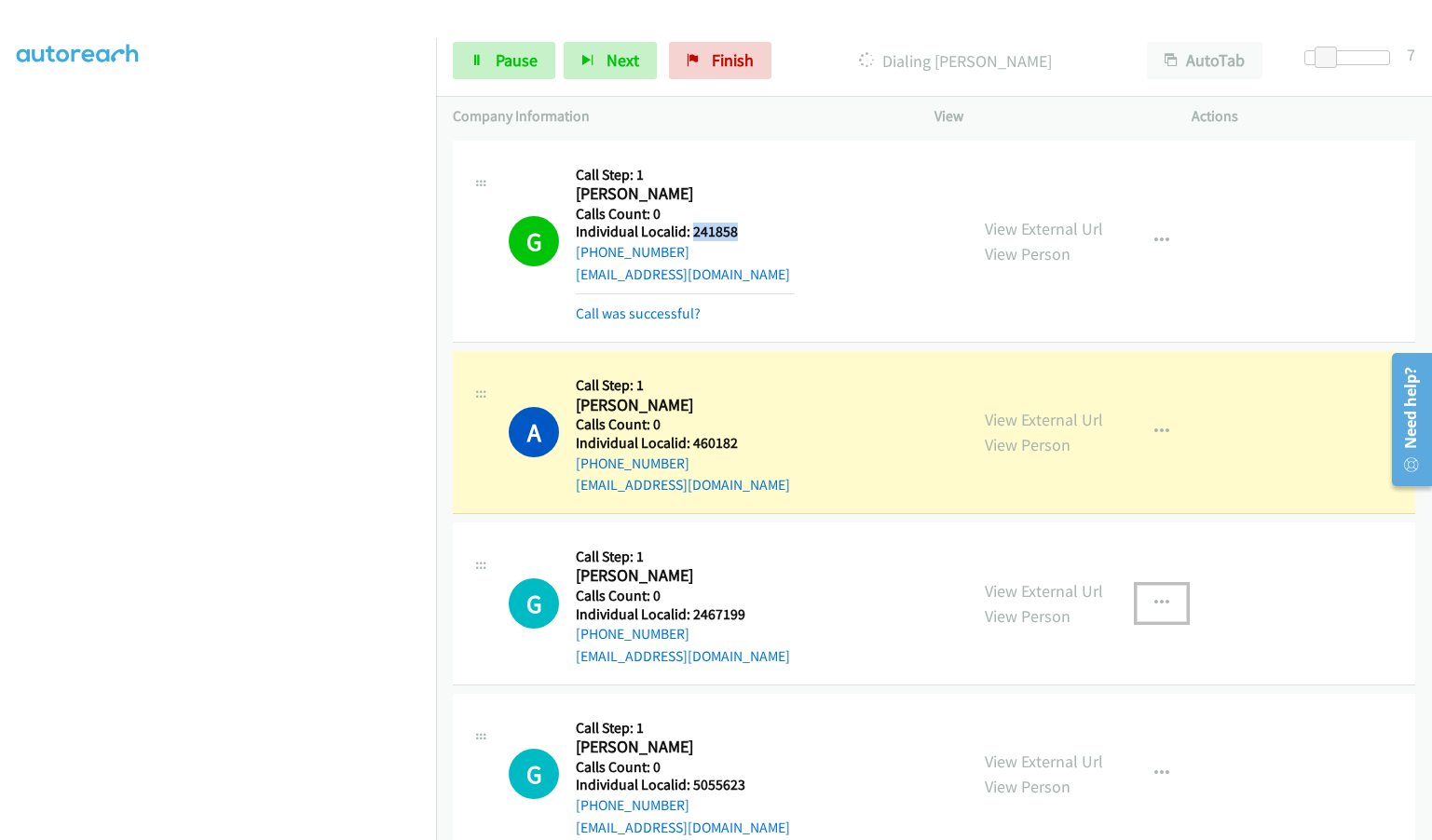 click at bounding box center (1162, 603) 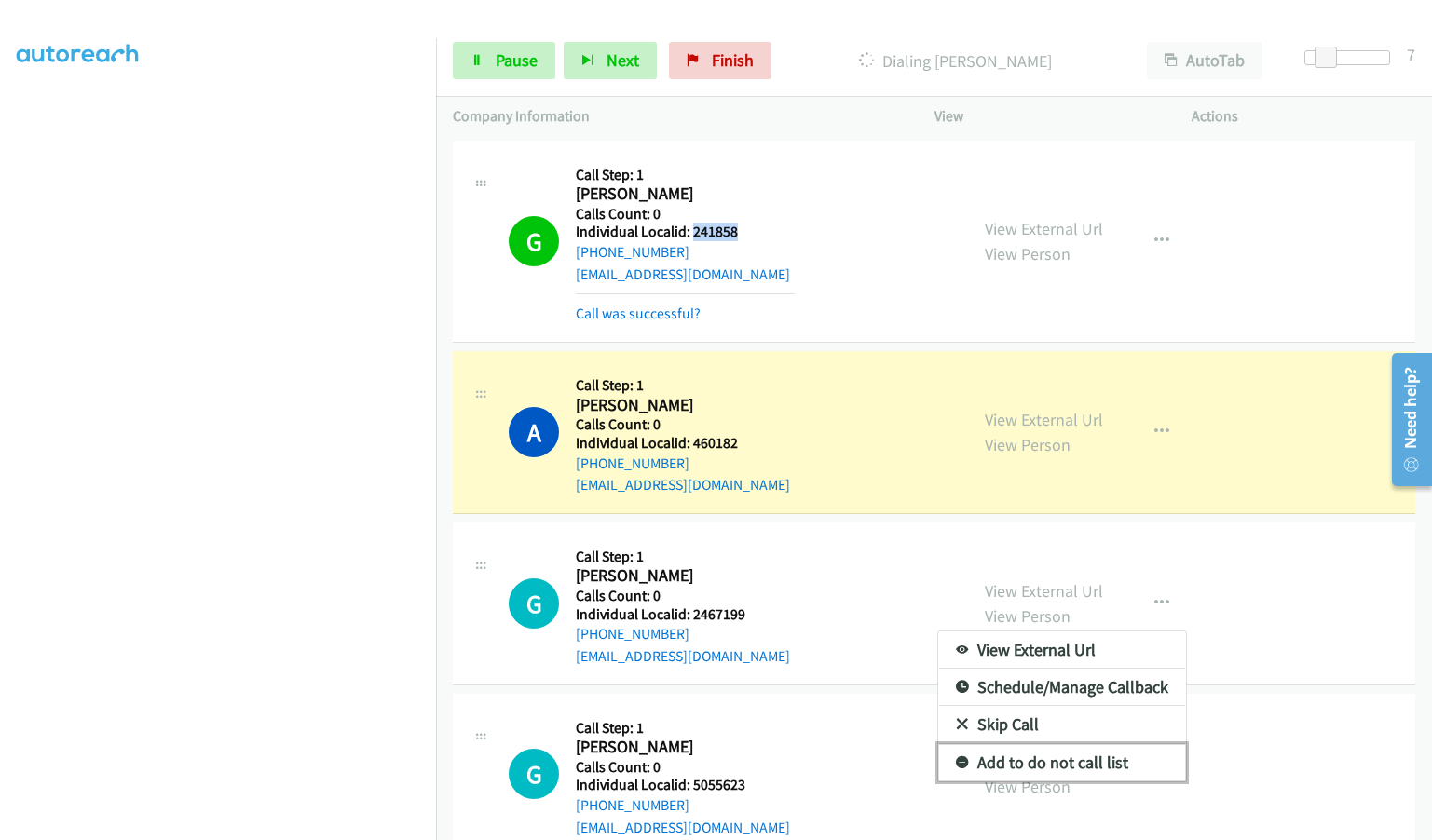 click at bounding box center (962, 764) 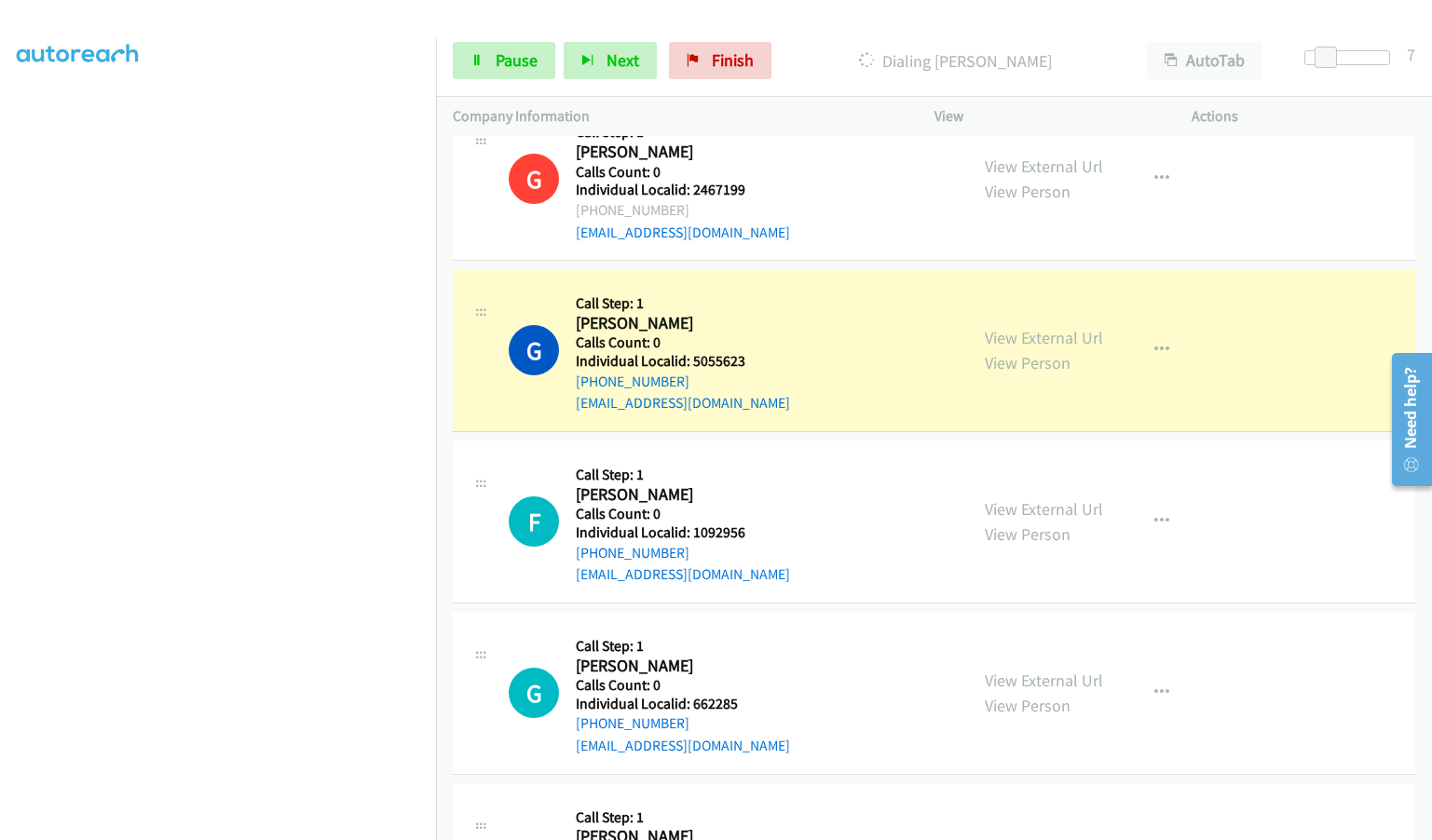 scroll, scrollTop: 466, scrollLeft: 0, axis: vertical 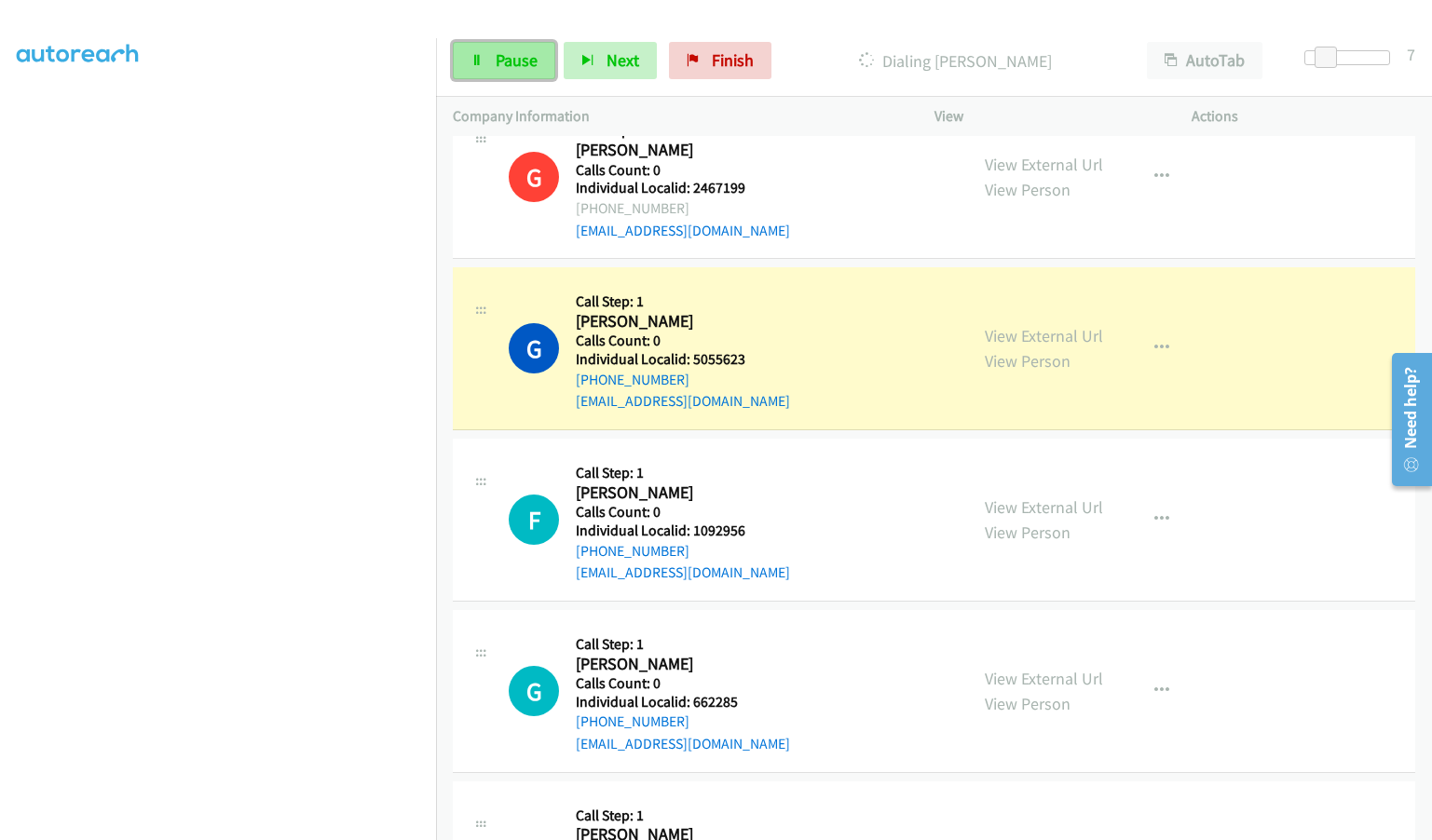 click on "Pause" at bounding box center [516, 60] 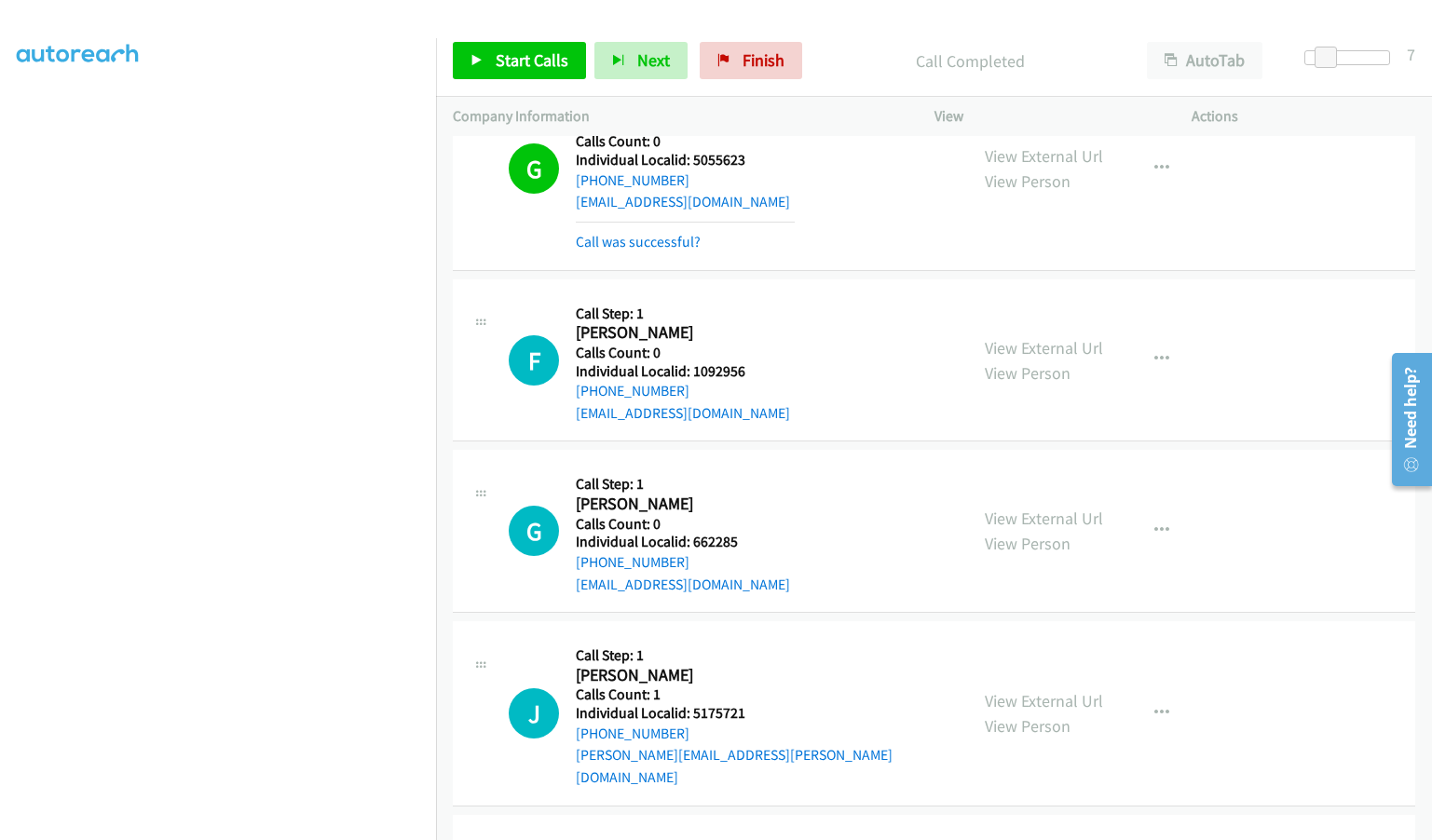 scroll, scrollTop: 838, scrollLeft: 0, axis: vertical 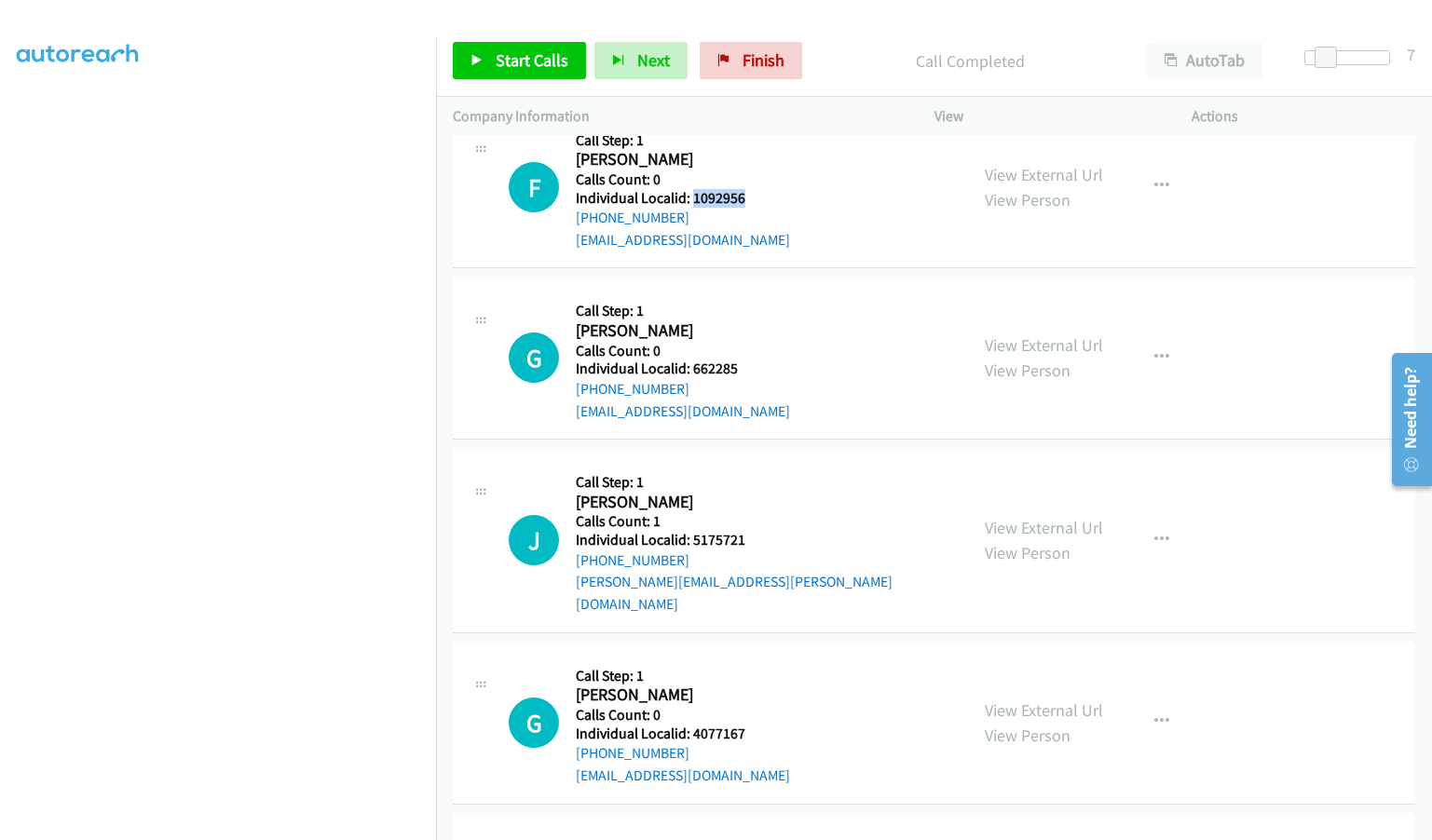 drag, startPoint x: 689, startPoint y: 203, endPoint x: 757, endPoint y: 201, distance: 68.02941 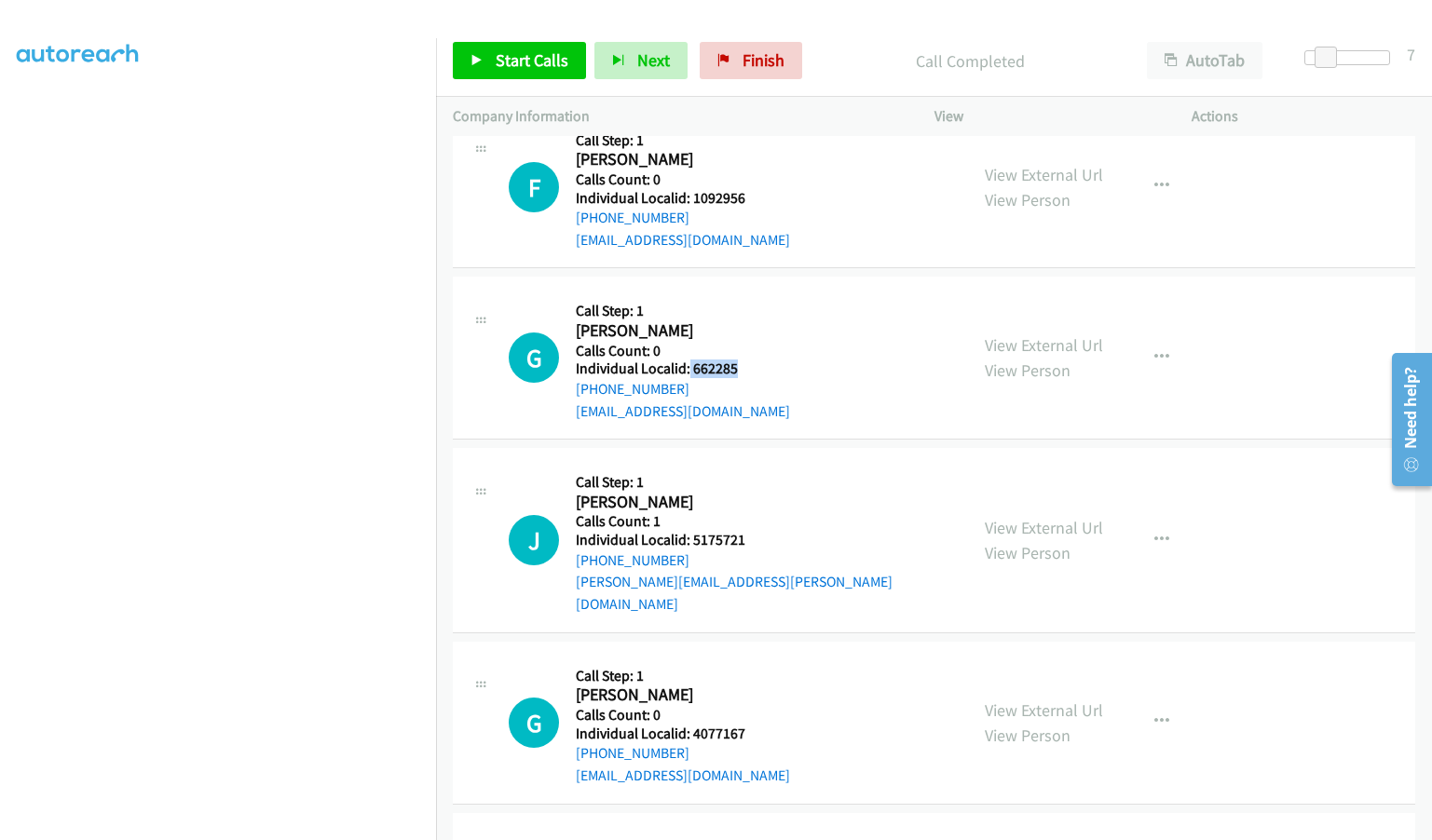 drag, startPoint x: 694, startPoint y: 366, endPoint x: 752, endPoint y: 365, distance: 58.00862 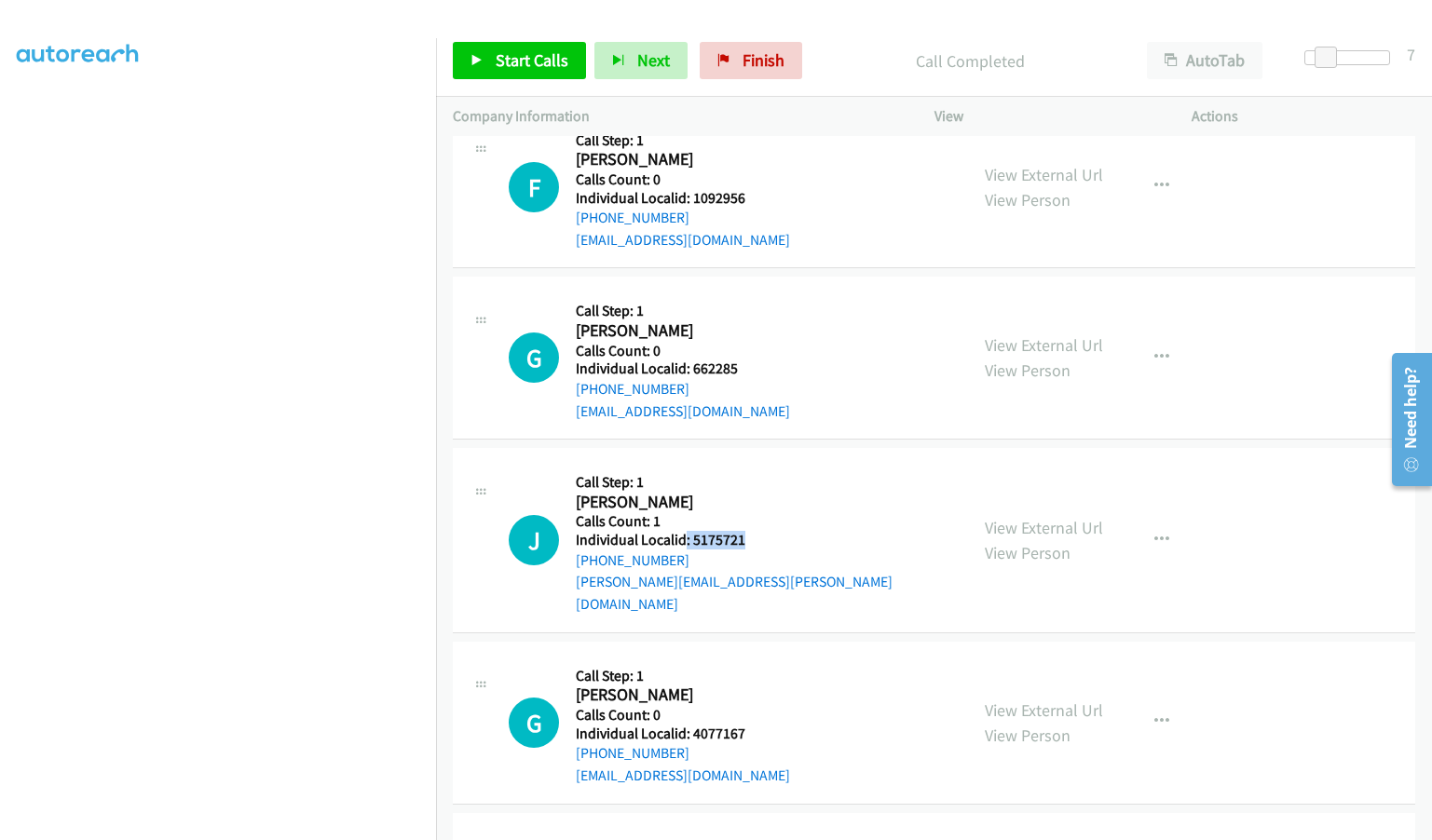 drag, startPoint x: 689, startPoint y: 538, endPoint x: 760, endPoint y: 538, distance: 71 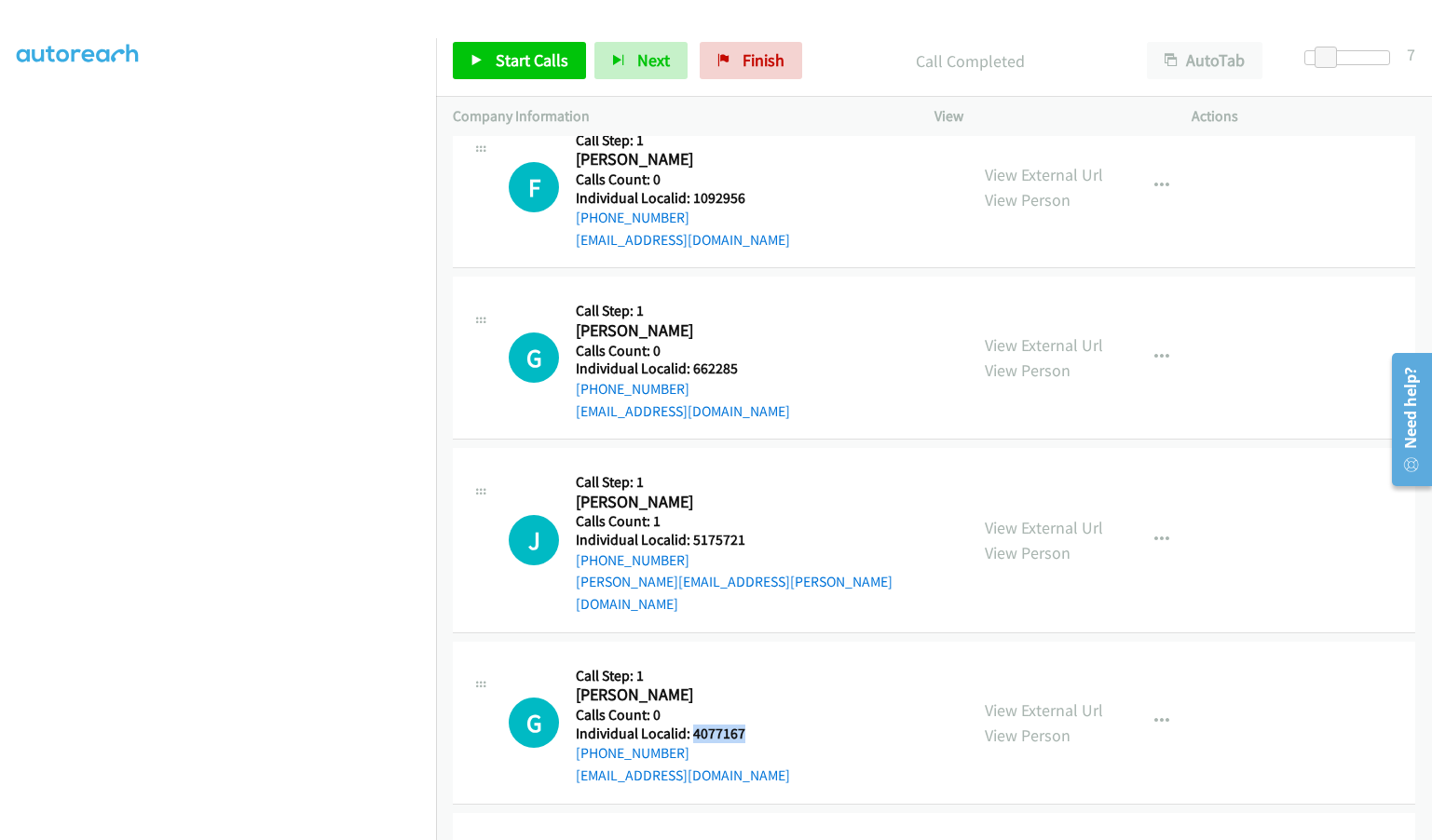drag, startPoint x: 692, startPoint y: 710, endPoint x: 755, endPoint y: 709, distance: 63.00794 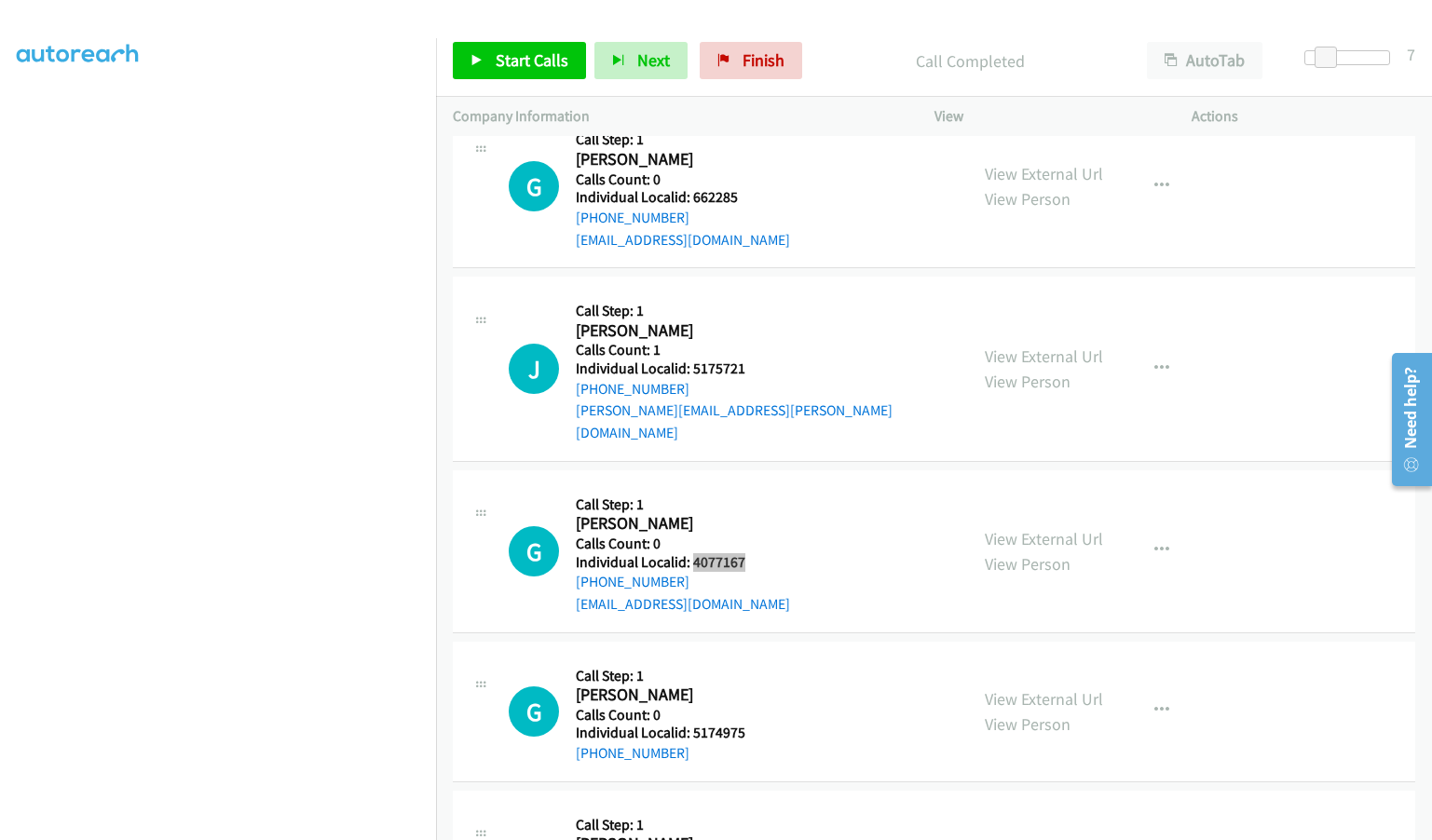 scroll, scrollTop: 1048, scrollLeft: 0, axis: vertical 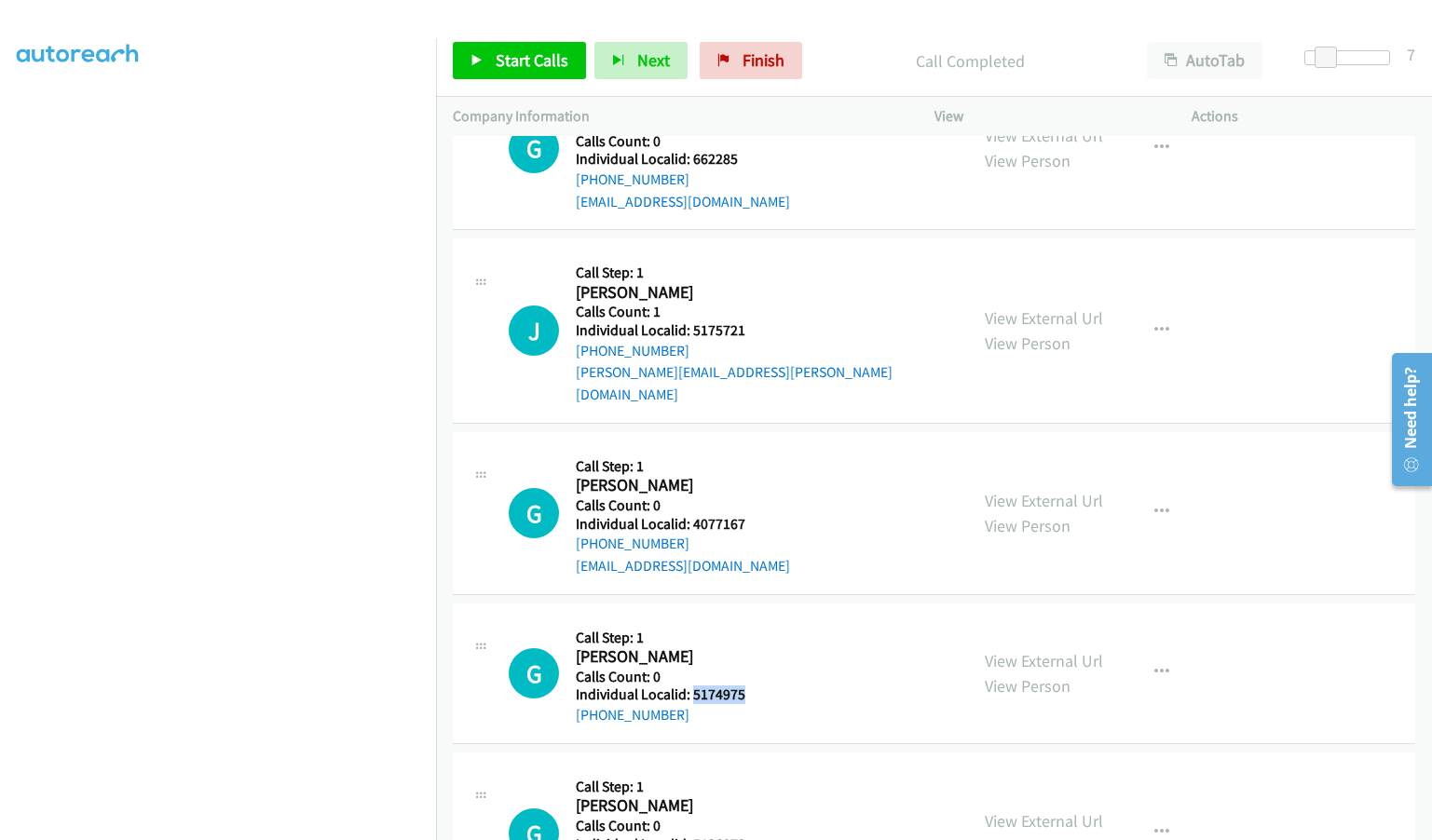 drag, startPoint x: 690, startPoint y: 677, endPoint x: 756, endPoint y: 672, distance: 66.189123 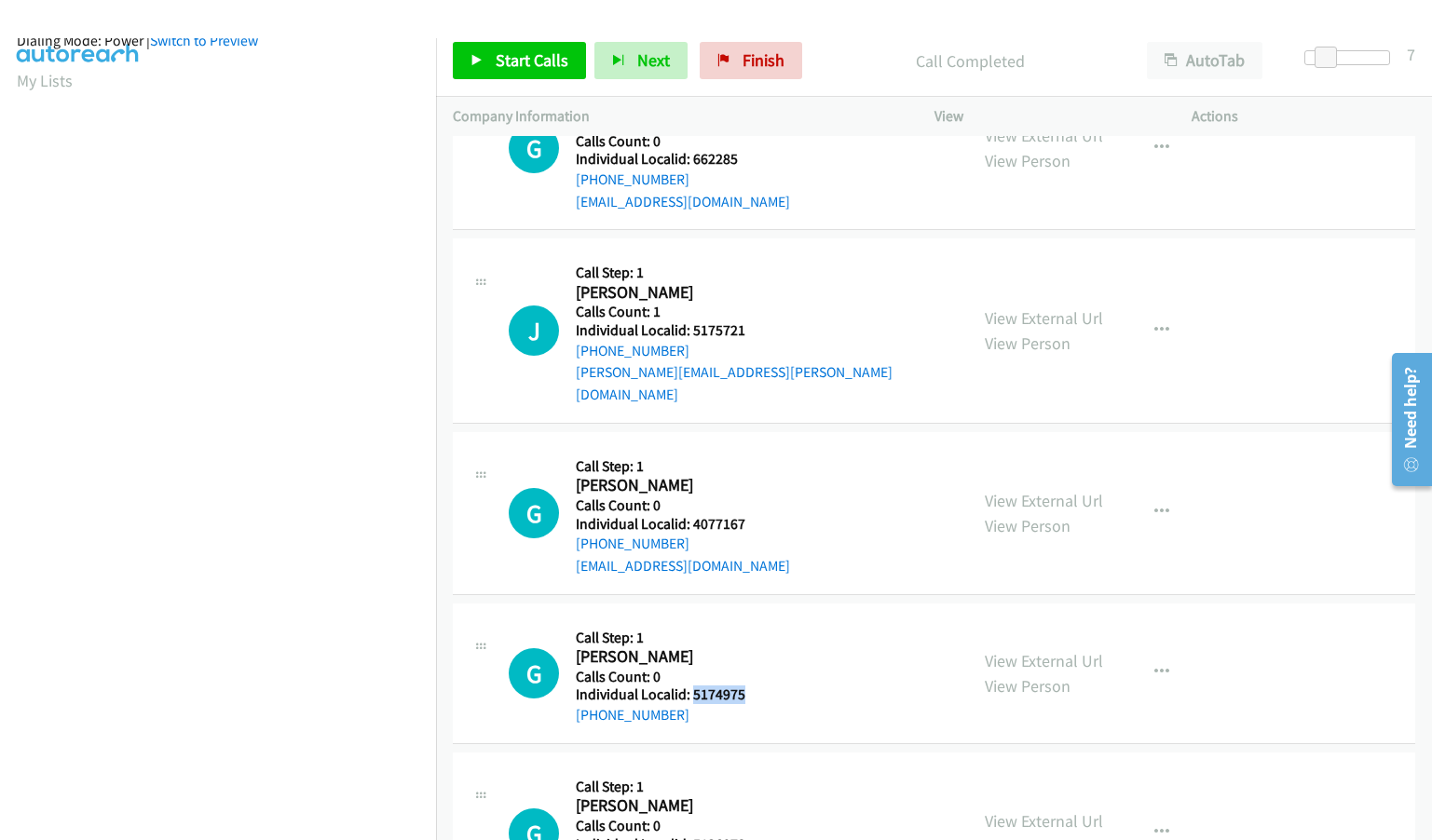 scroll, scrollTop: 204, scrollLeft: 0, axis: vertical 